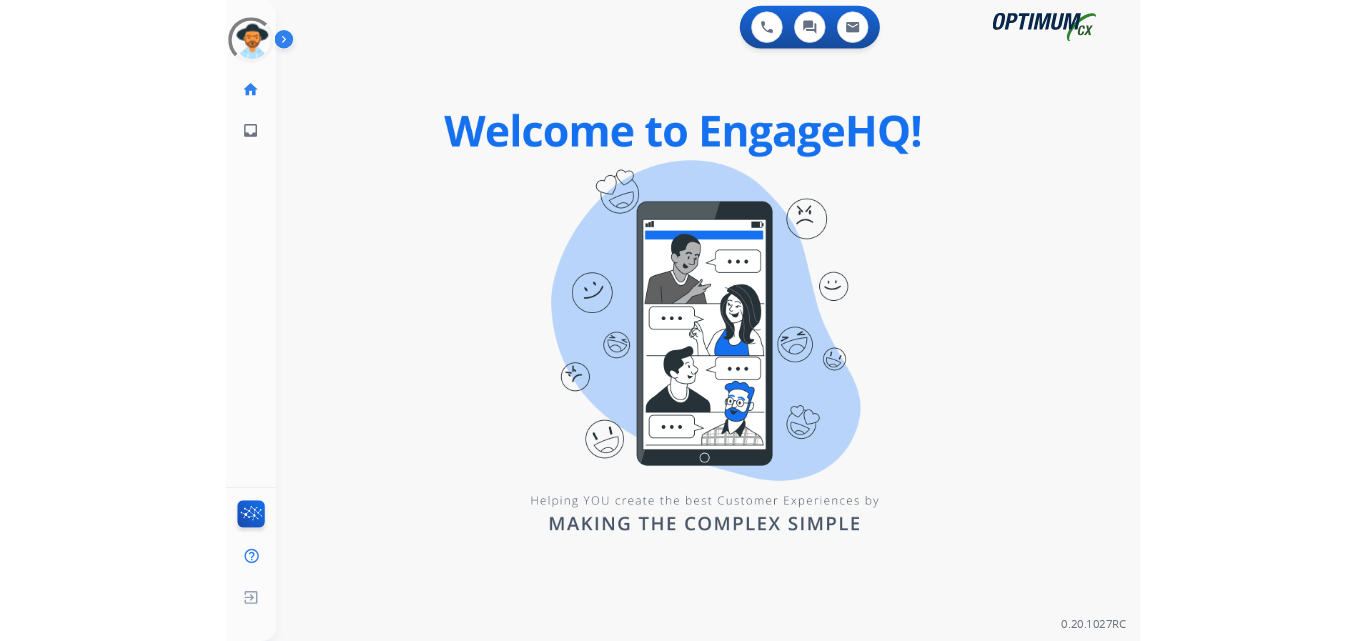scroll, scrollTop: 0, scrollLeft: 0, axis: both 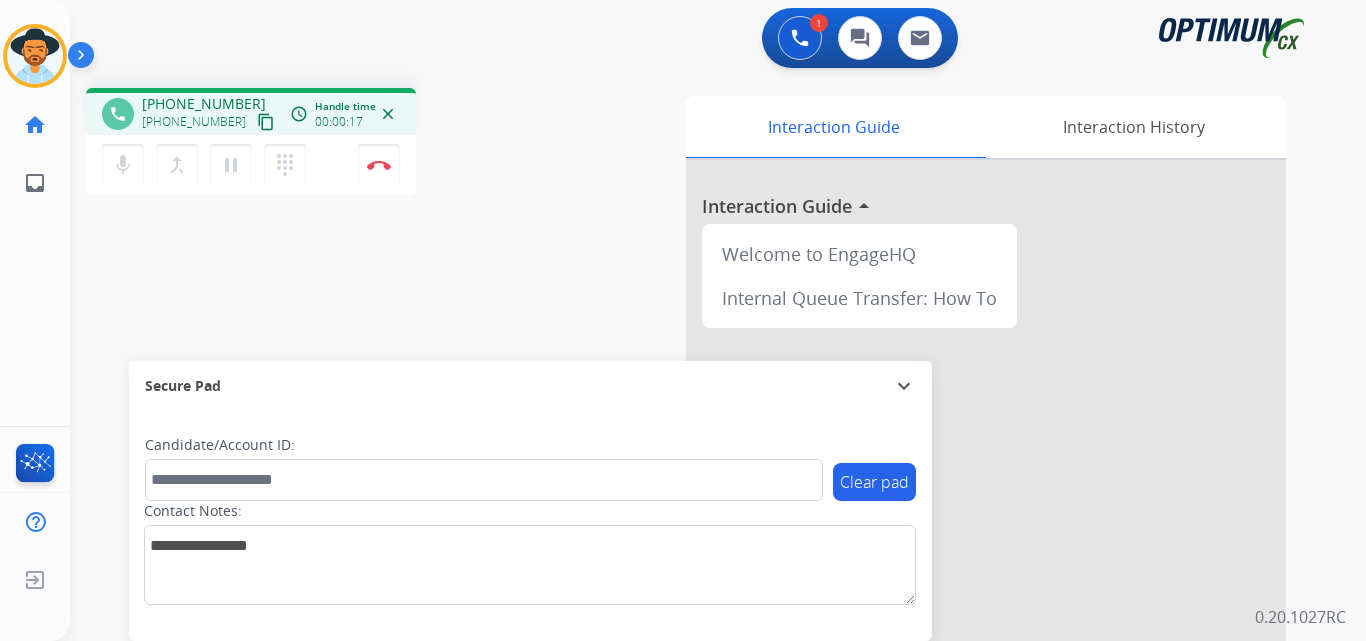 click on "[PHONE_NUMBER]" at bounding box center [204, 104] 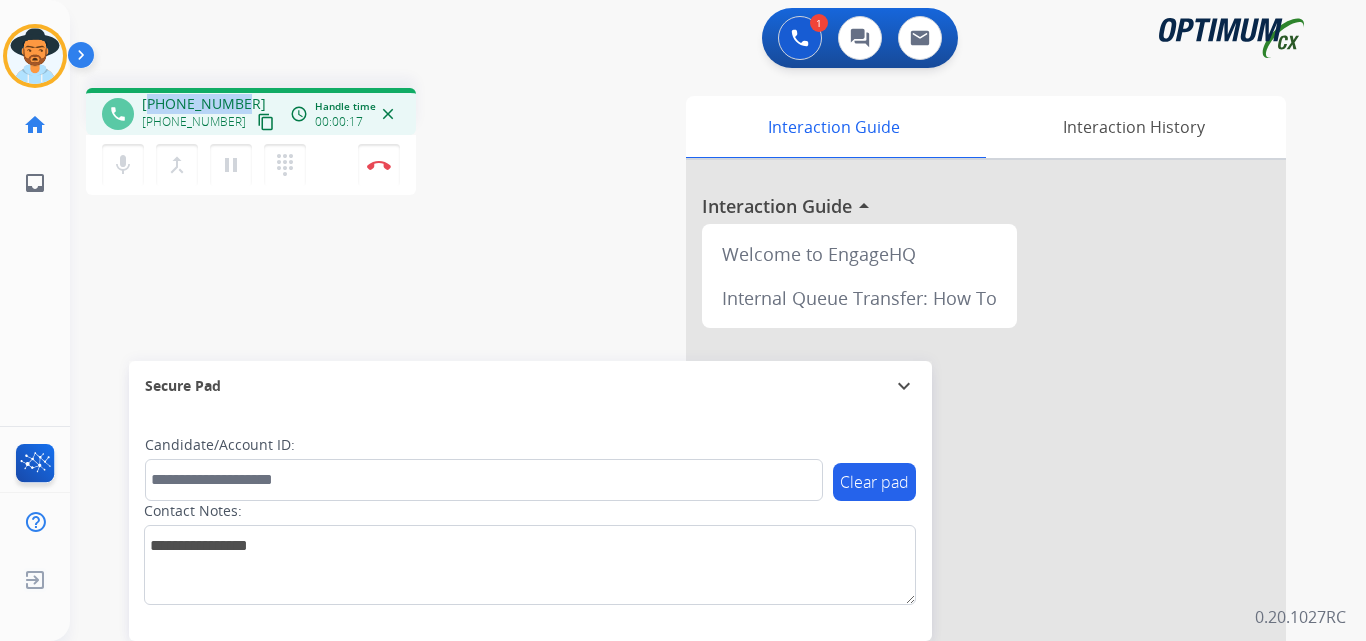 click on "[PHONE_NUMBER]" at bounding box center [204, 104] 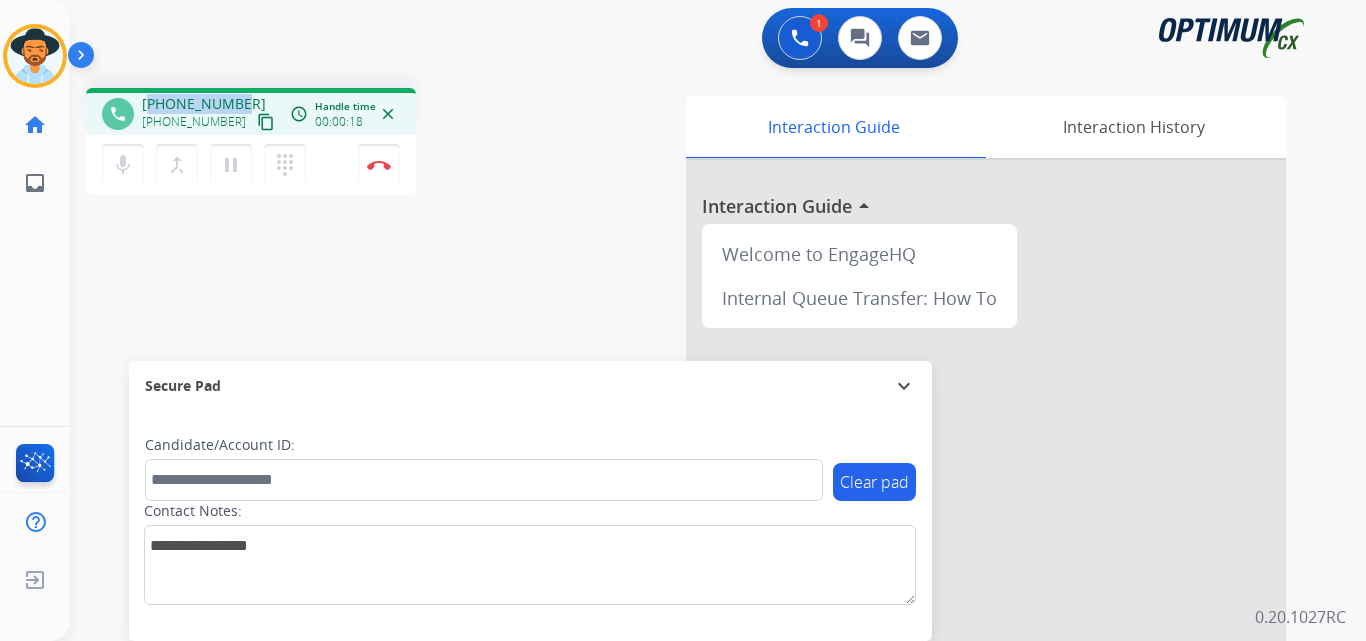 copy on "15183013700" 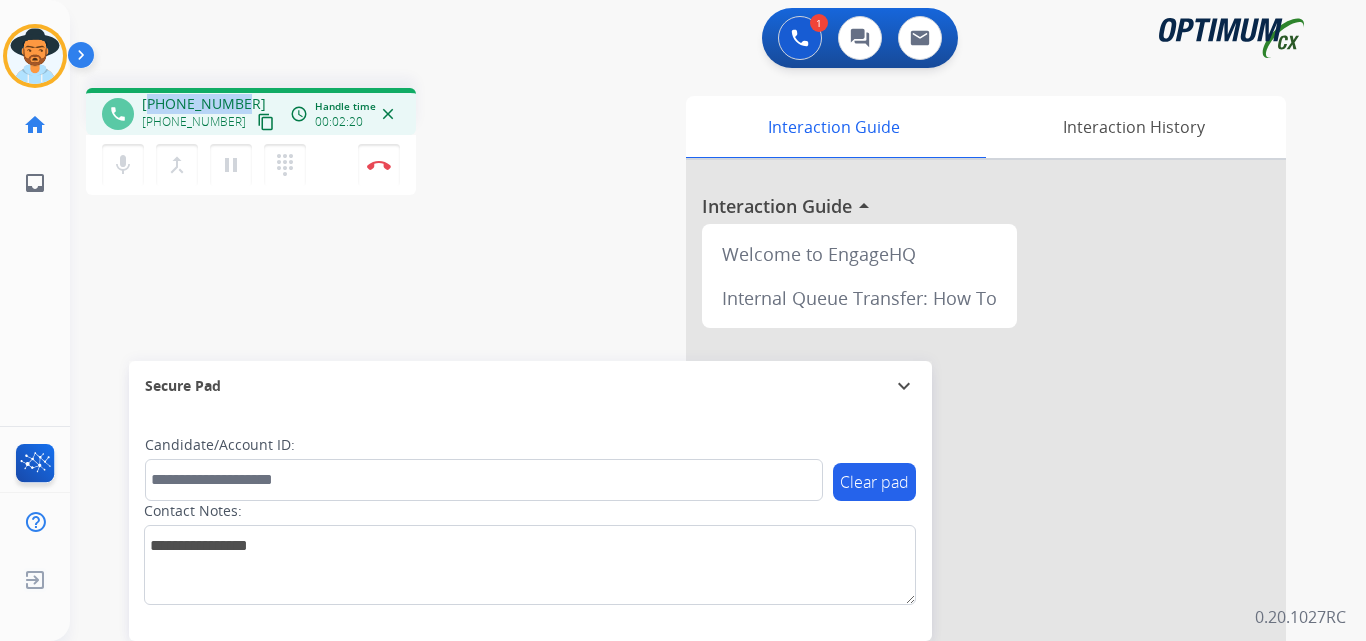 click on "[PHONE_NUMBER]" at bounding box center (204, 104) 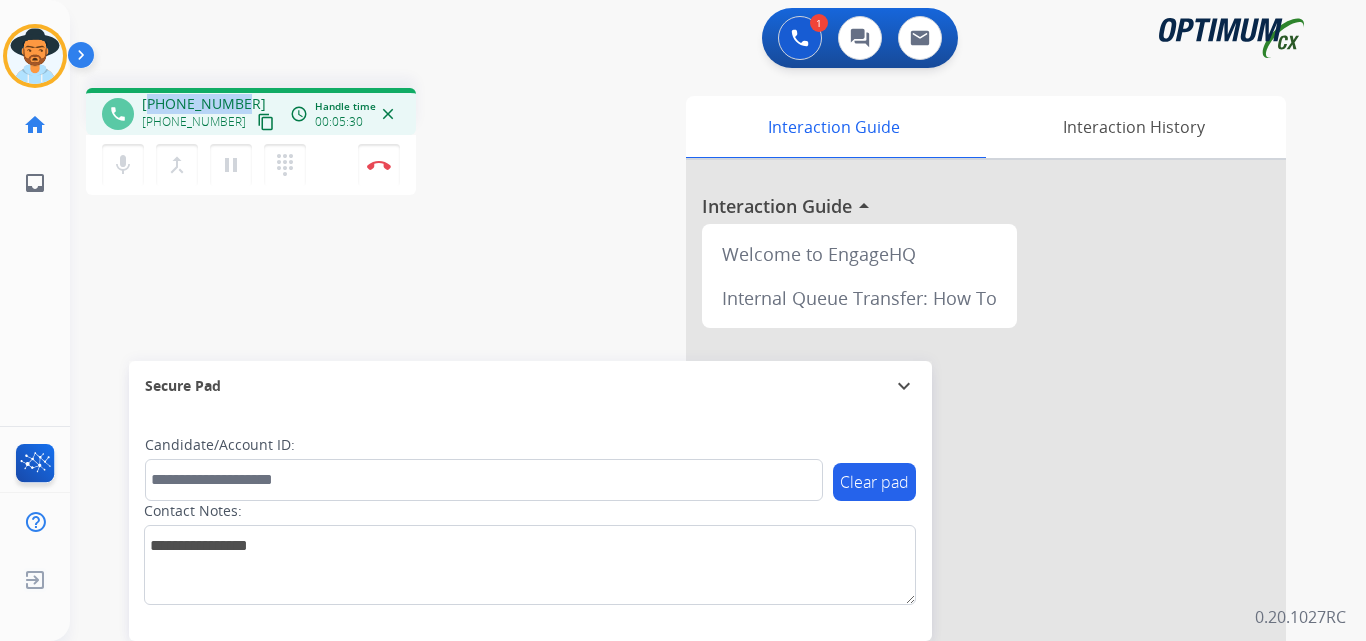 click on "+15183013700" at bounding box center [204, 104] 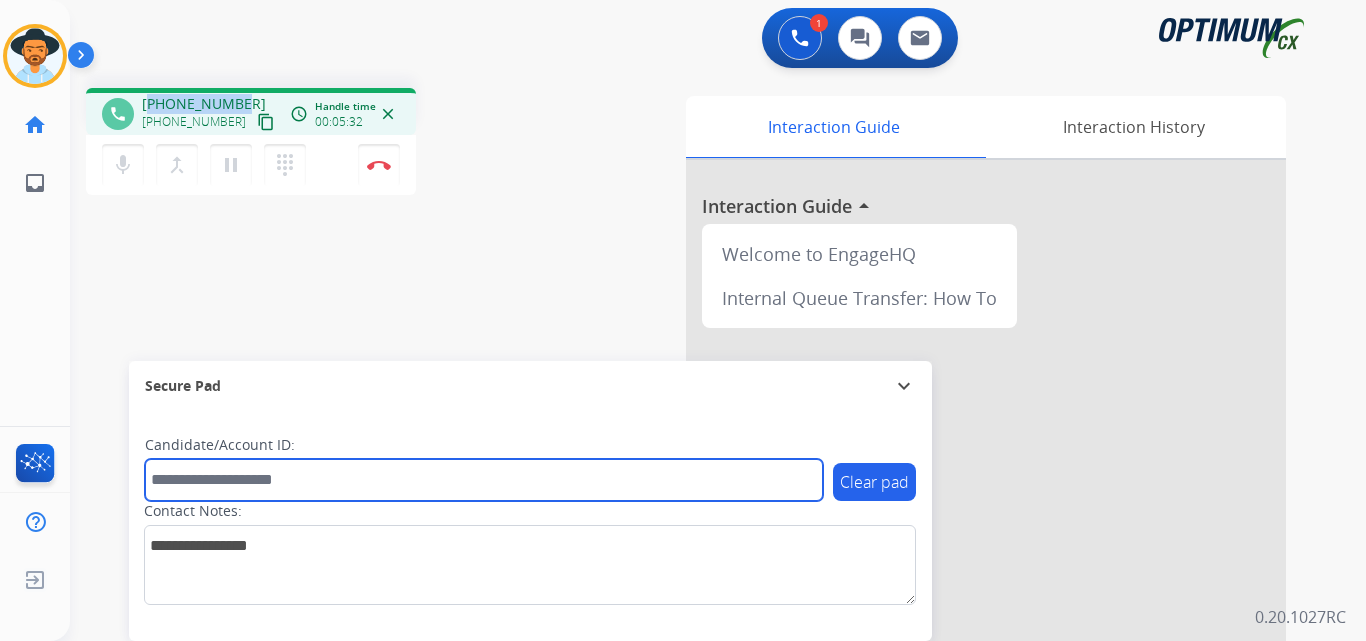 click at bounding box center [484, 480] 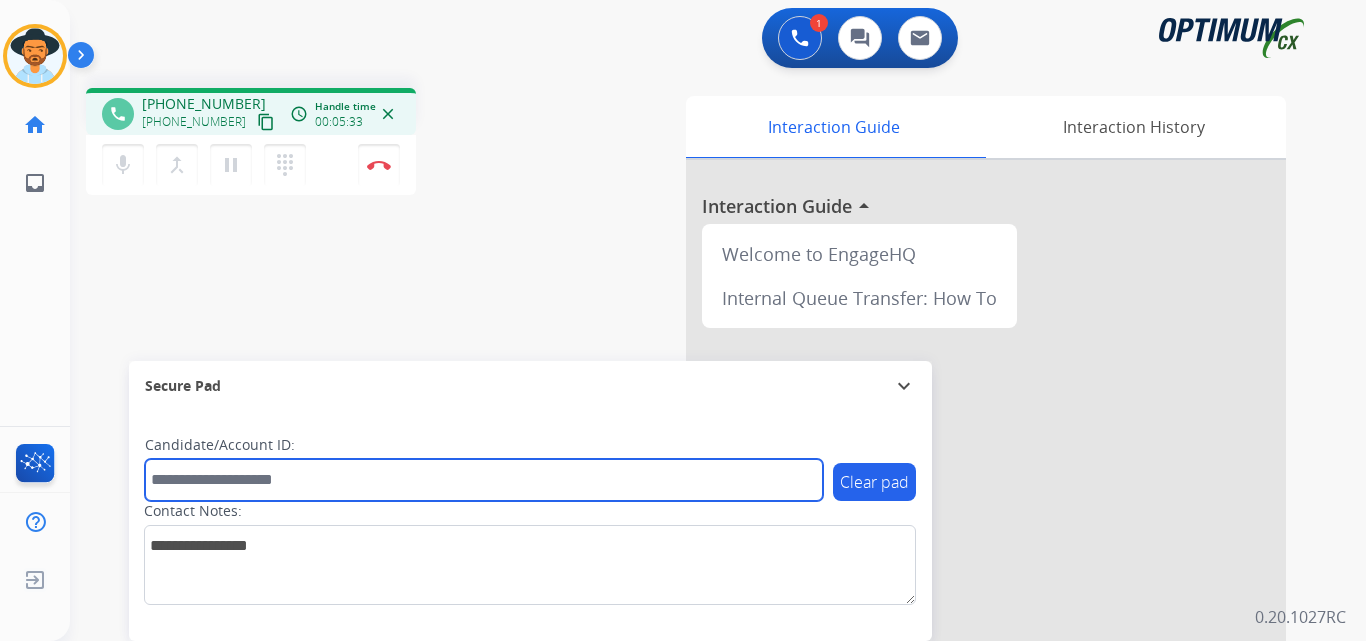 paste on "**********" 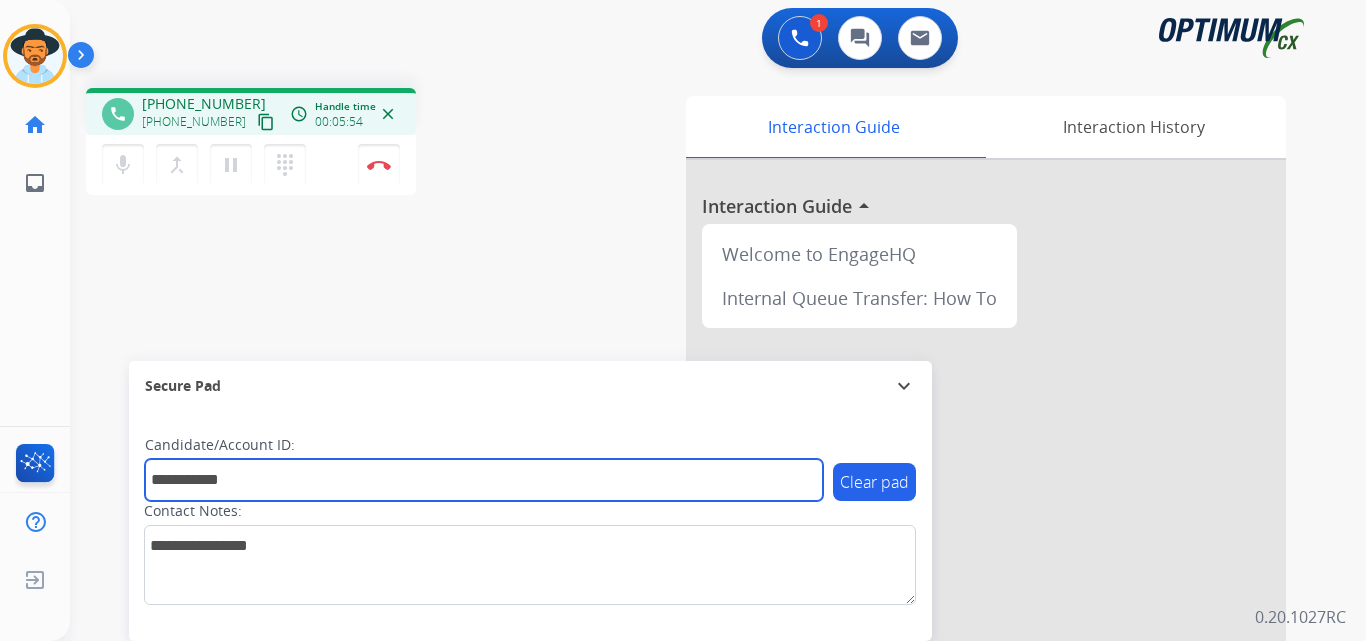 type on "**********" 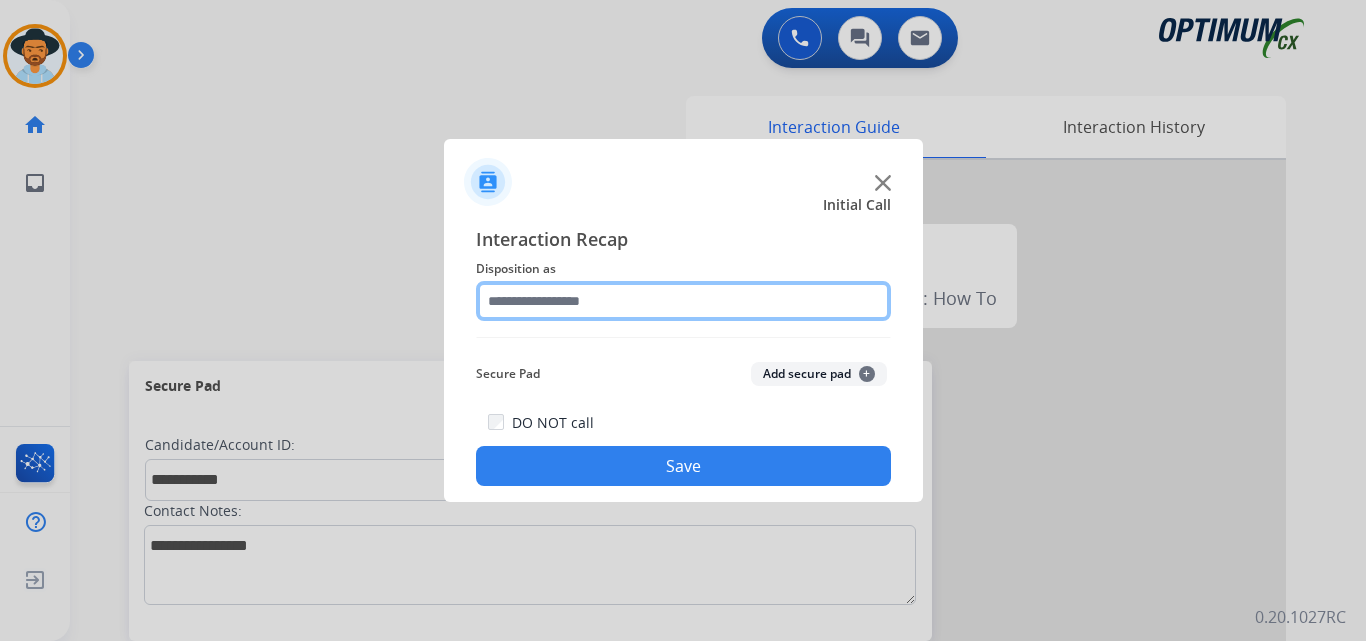 click 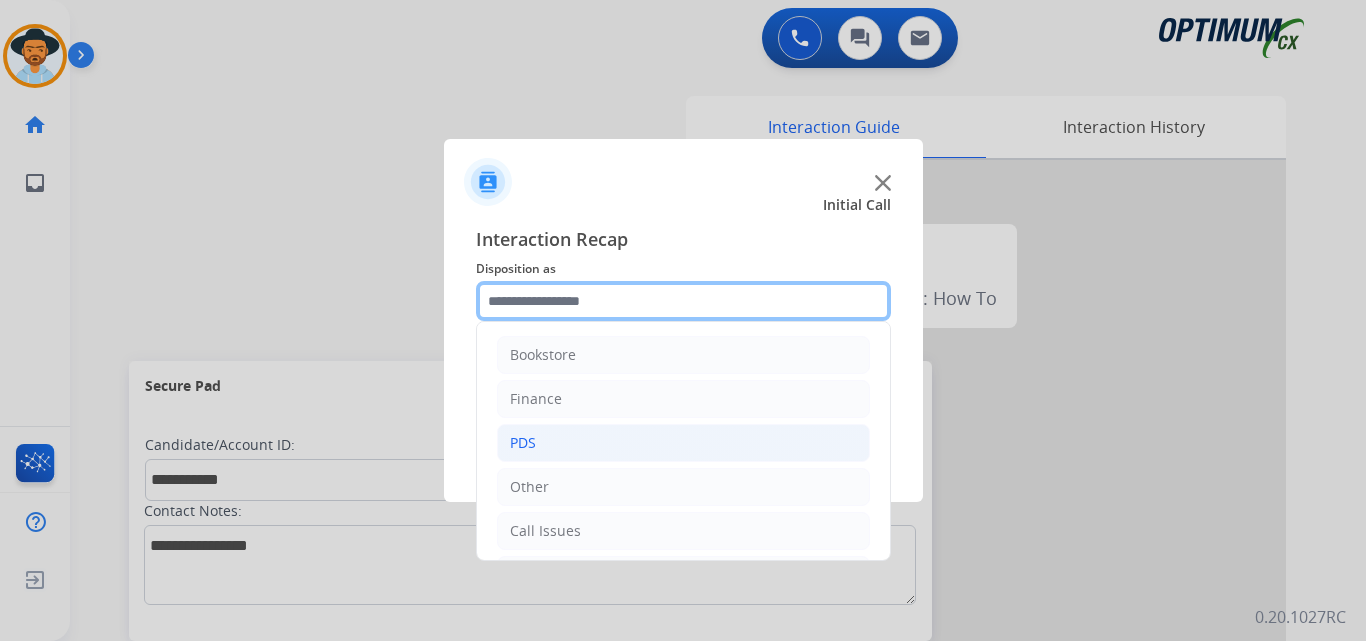 scroll, scrollTop: 136, scrollLeft: 0, axis: vertical 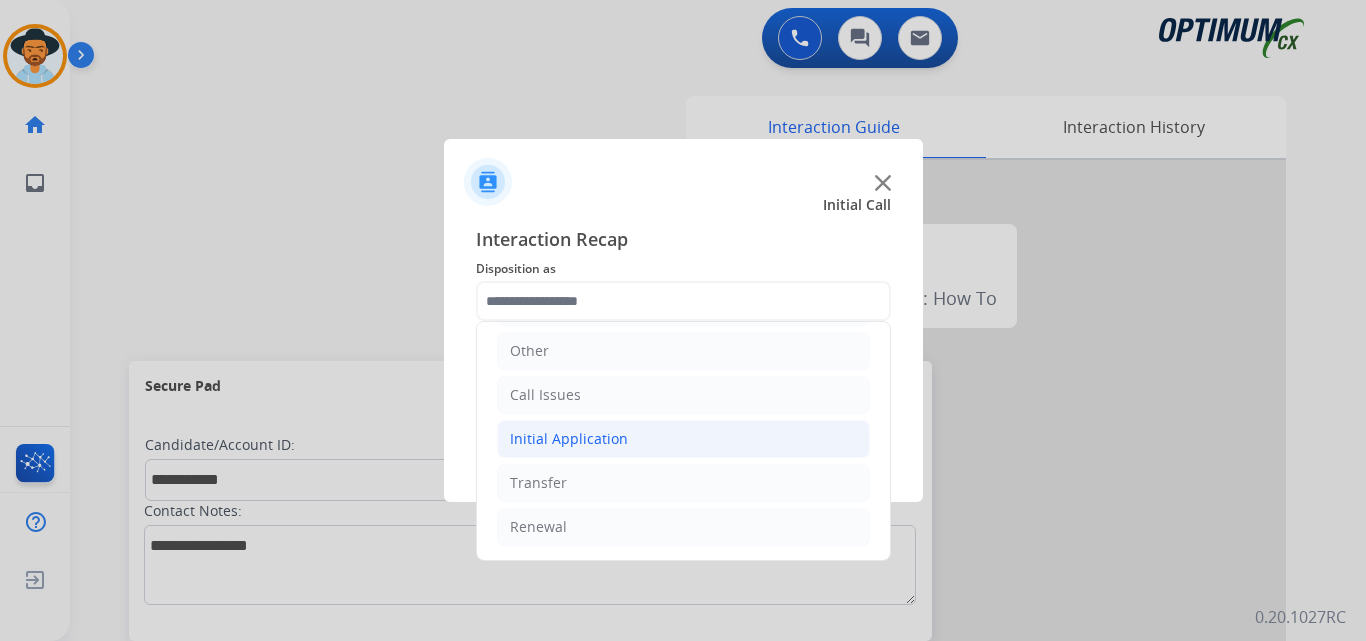 click on "Initial Application" 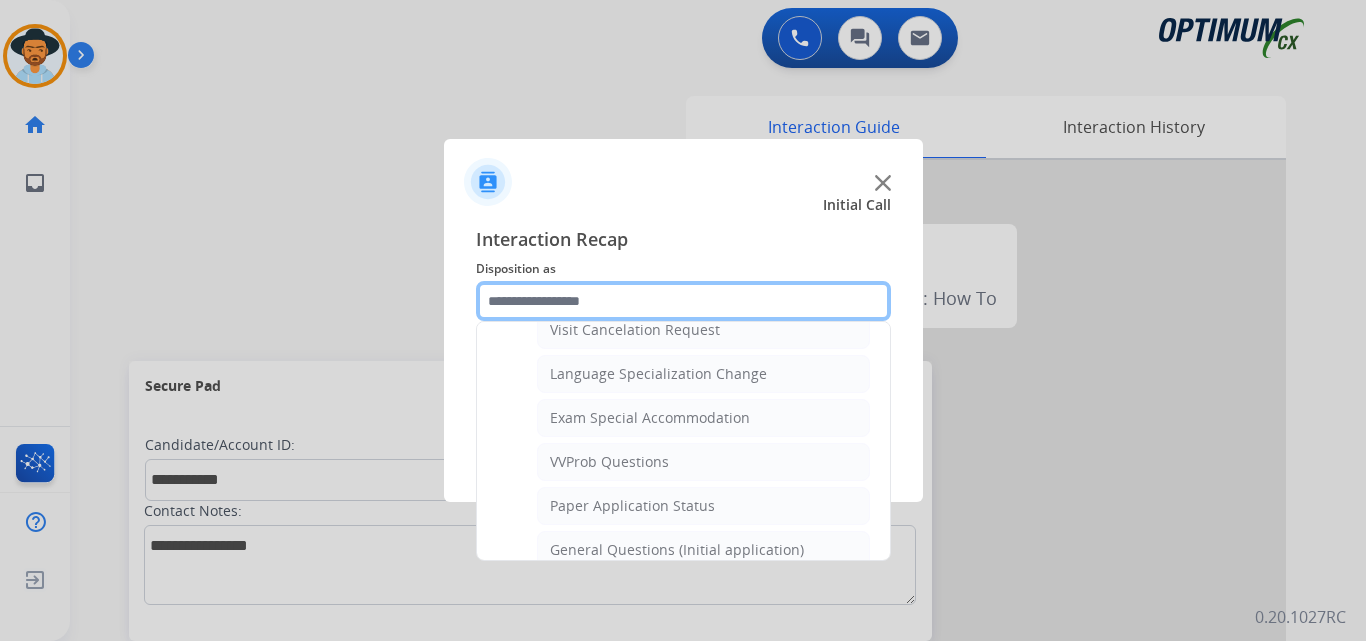 scroll, scrollTop: 1136, scrollLeft: 0, axis: vertical 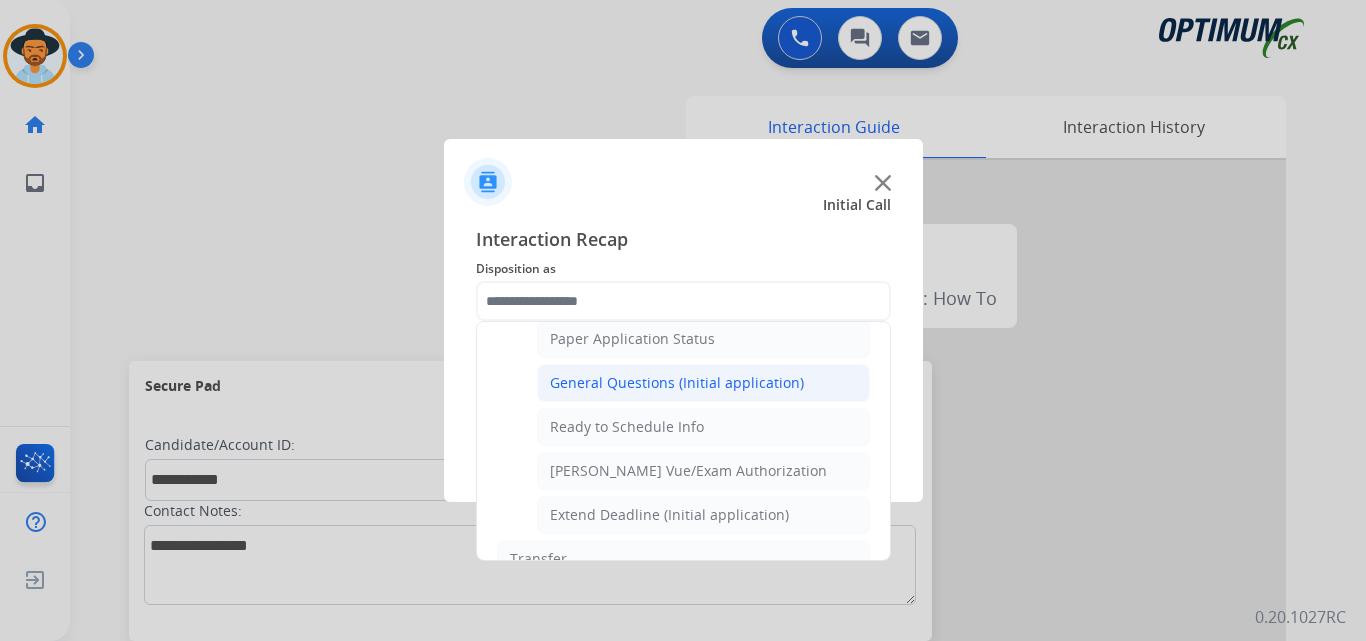 click on "General Questions (Initial application)" 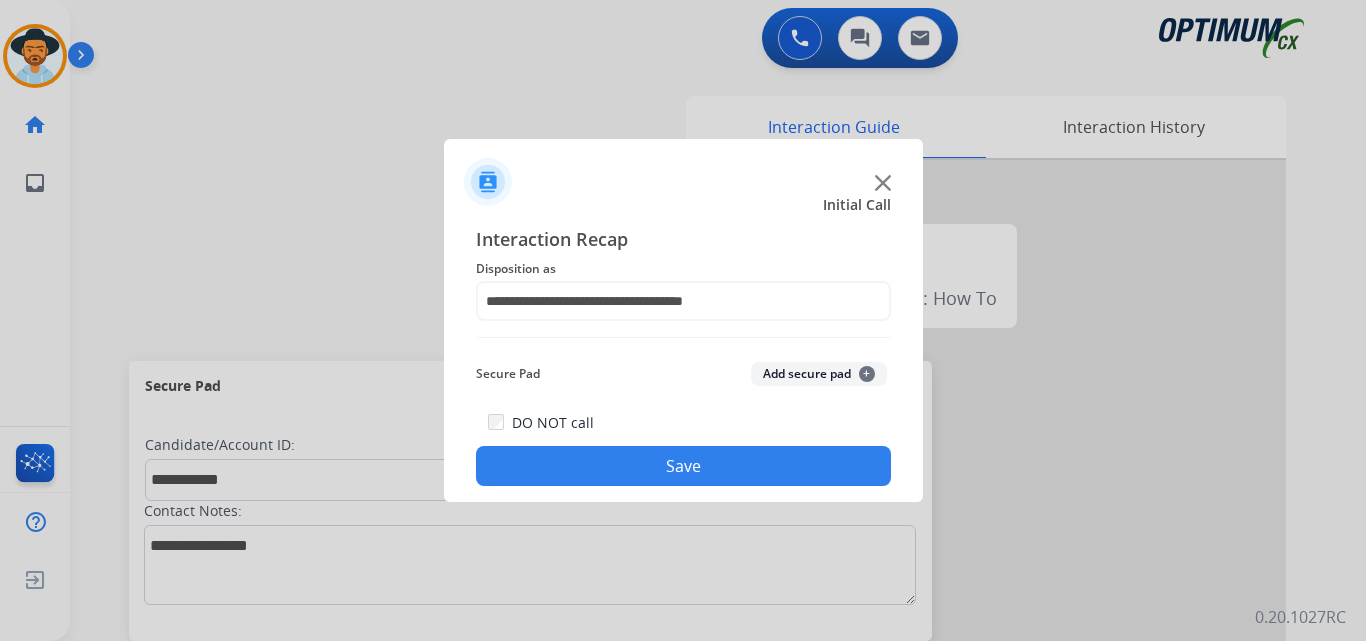 click on "Save" 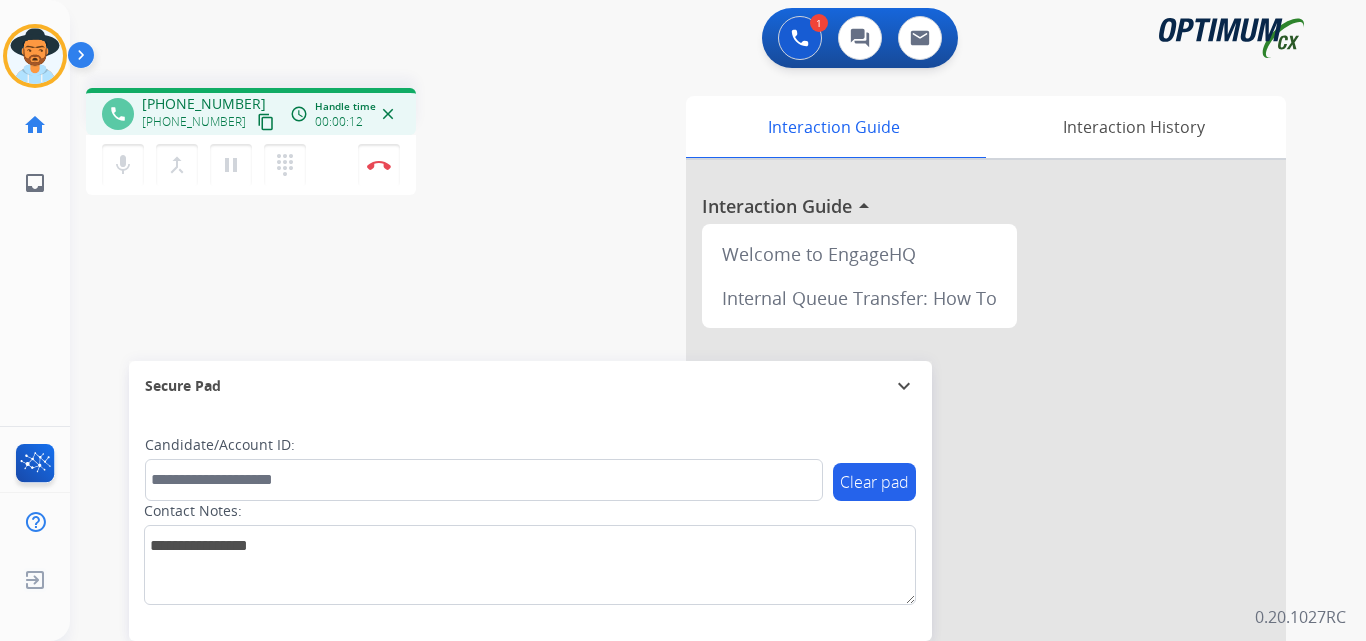 click on "+17013000487" at bounding box center (204, 104) 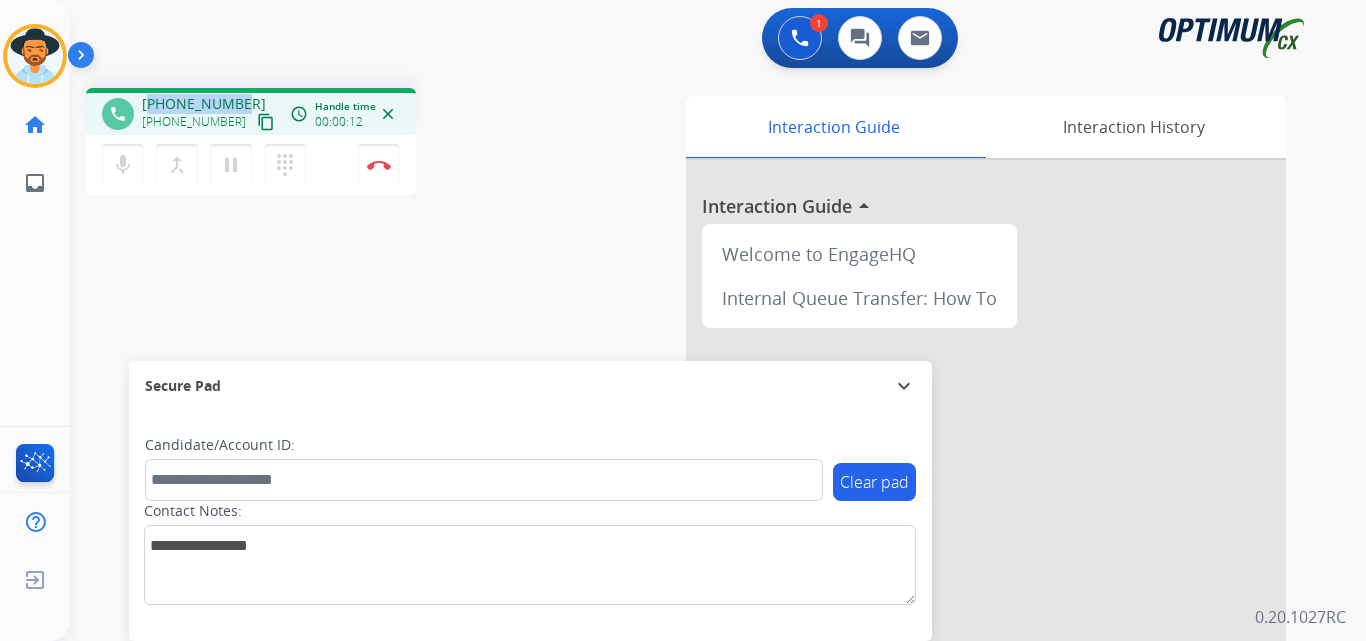 click on "+17013000487" at bounding box center [204, 104] 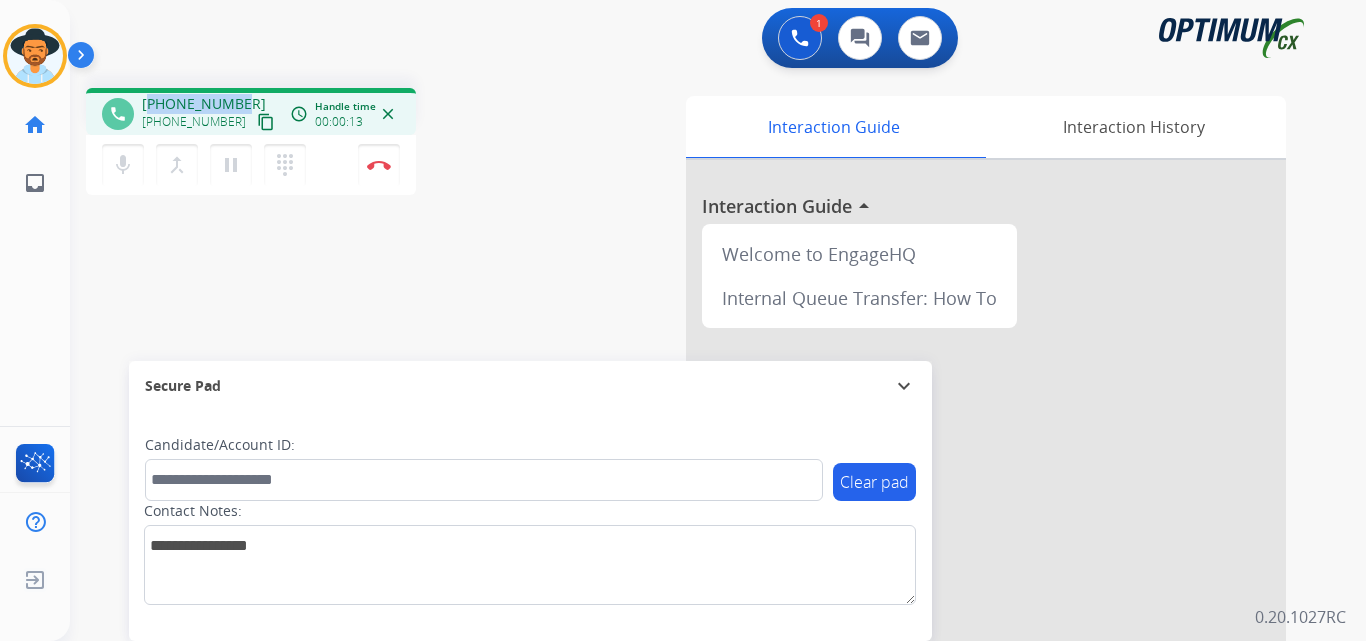 copy on "17013000487" 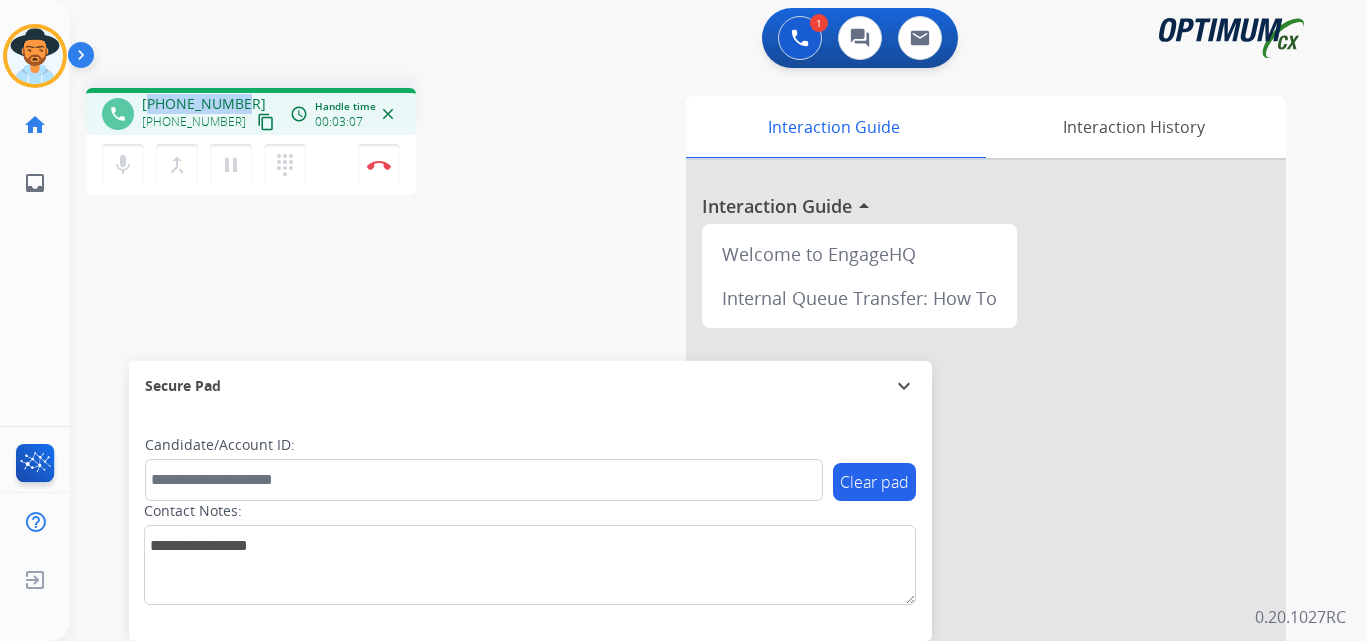 click on "+17013000487" at bounding box center (204, 104) 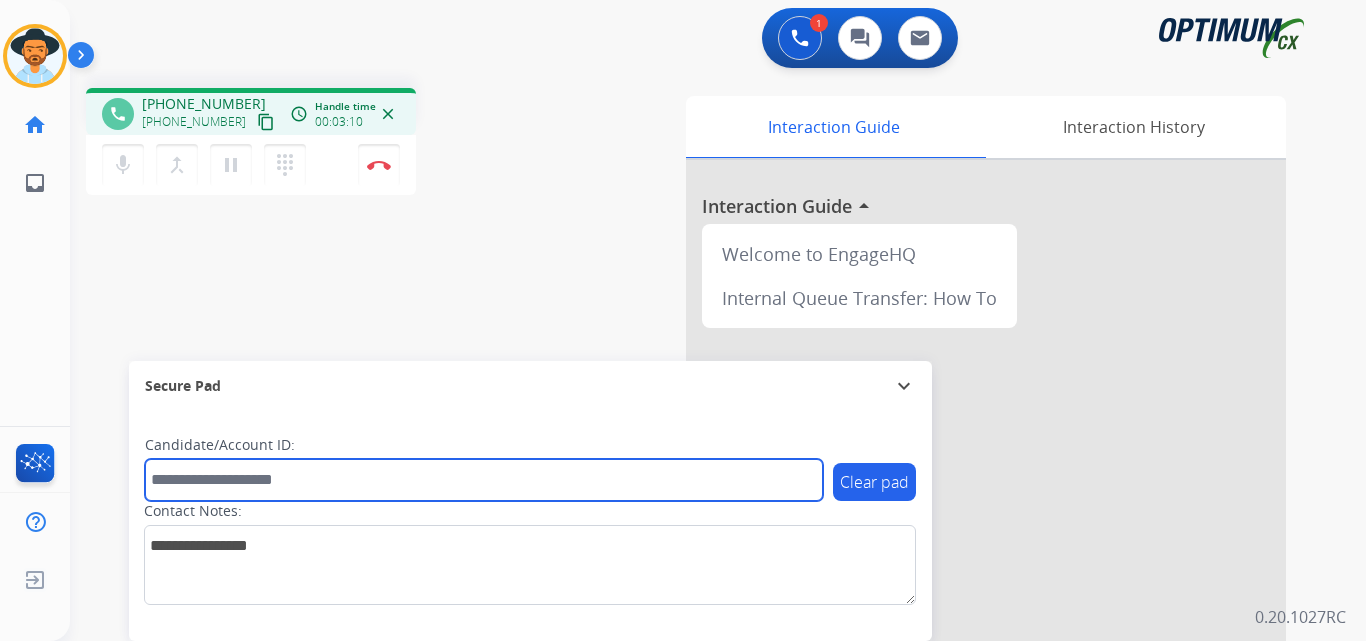 click at bounding box center [484, 480] 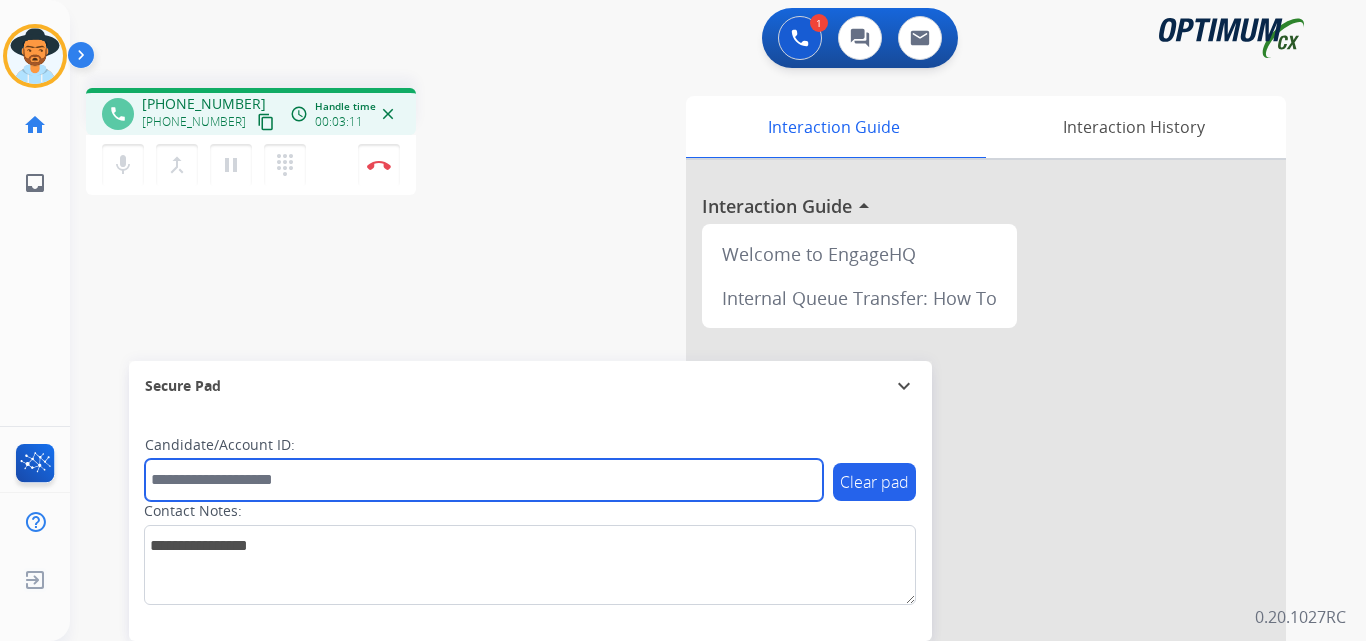 paste on "**********" 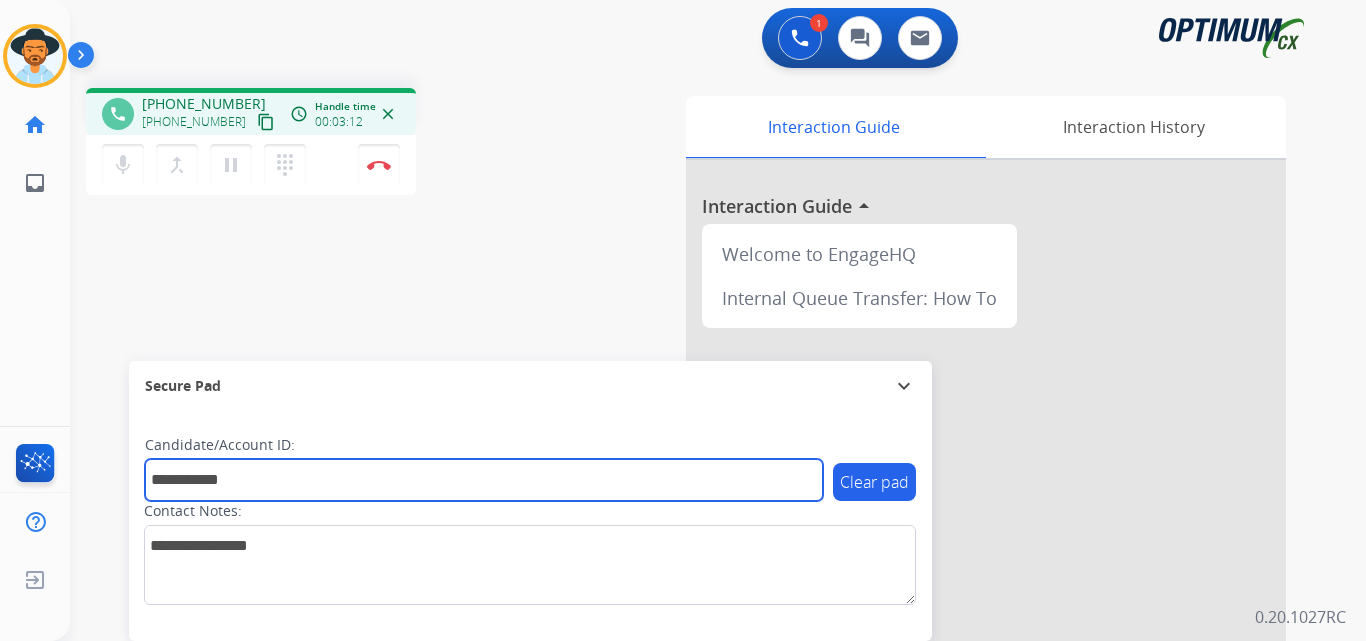 click on "**********" at bounding box center (484, 480) 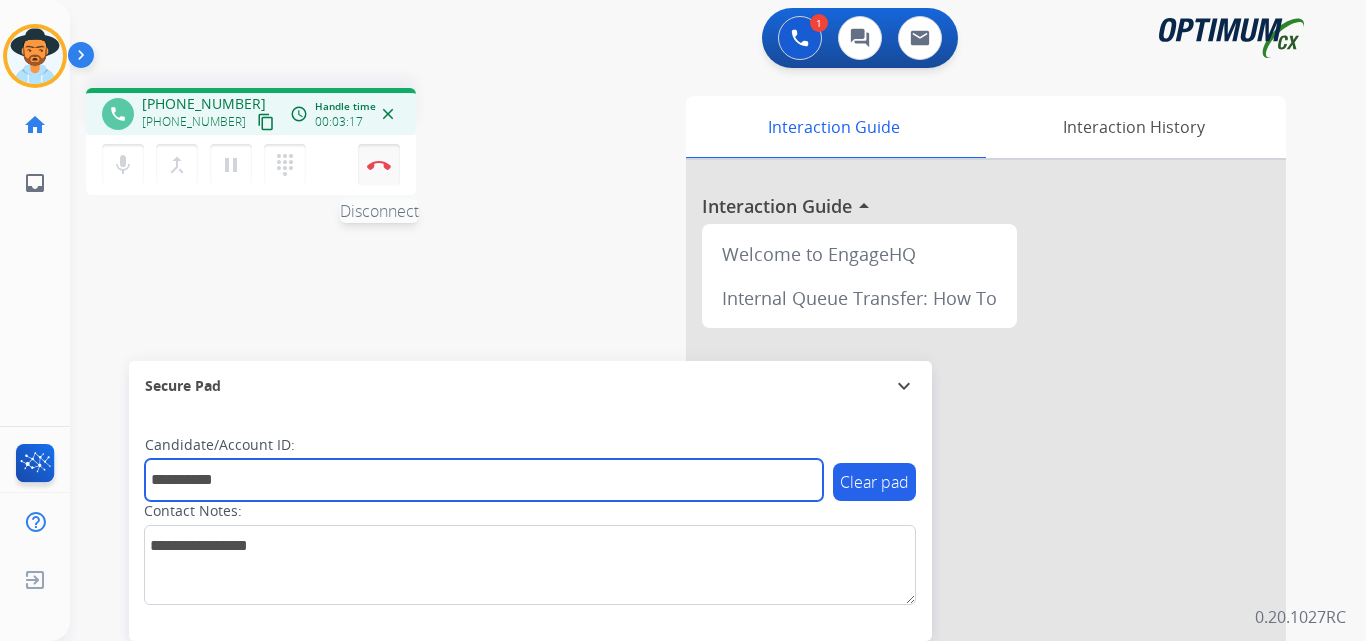 type on "**********" 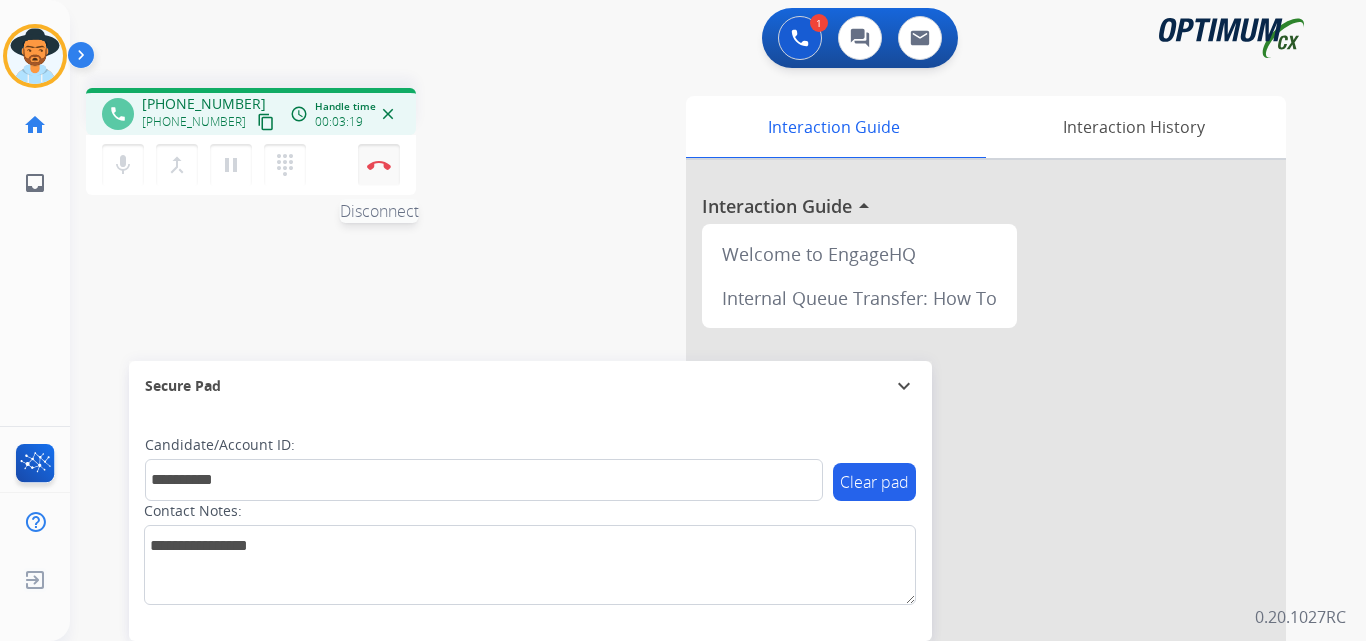click at bounding box center [379, 165] 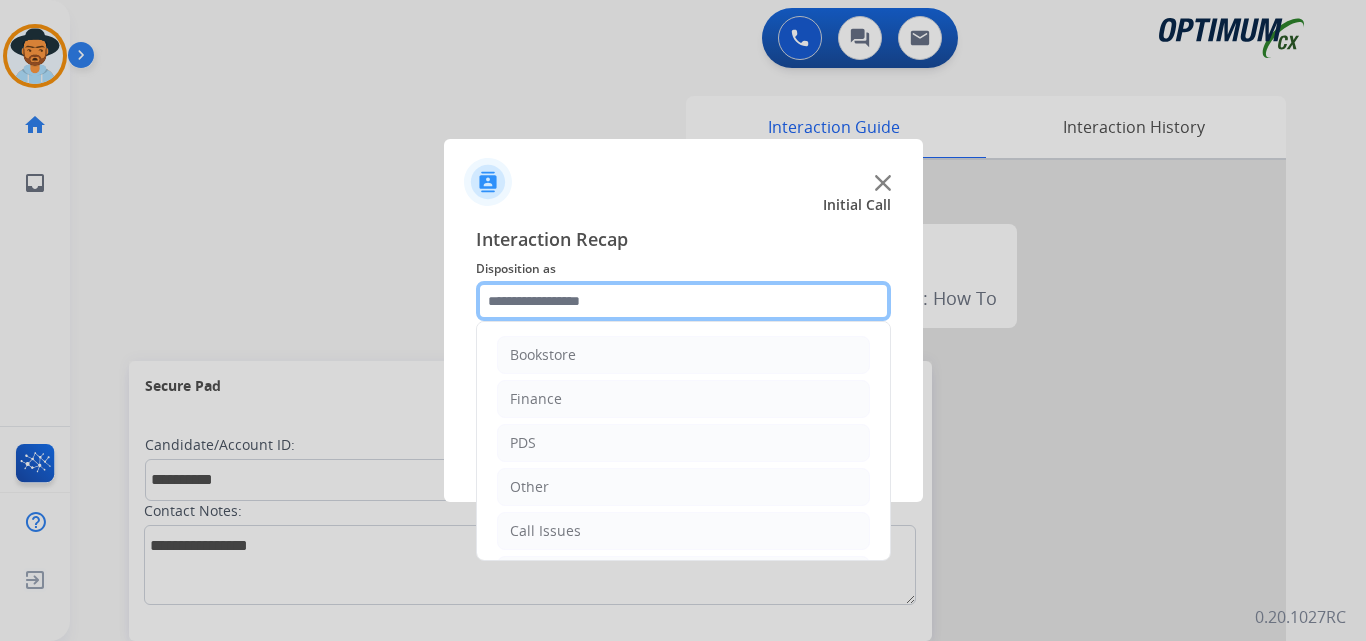 click 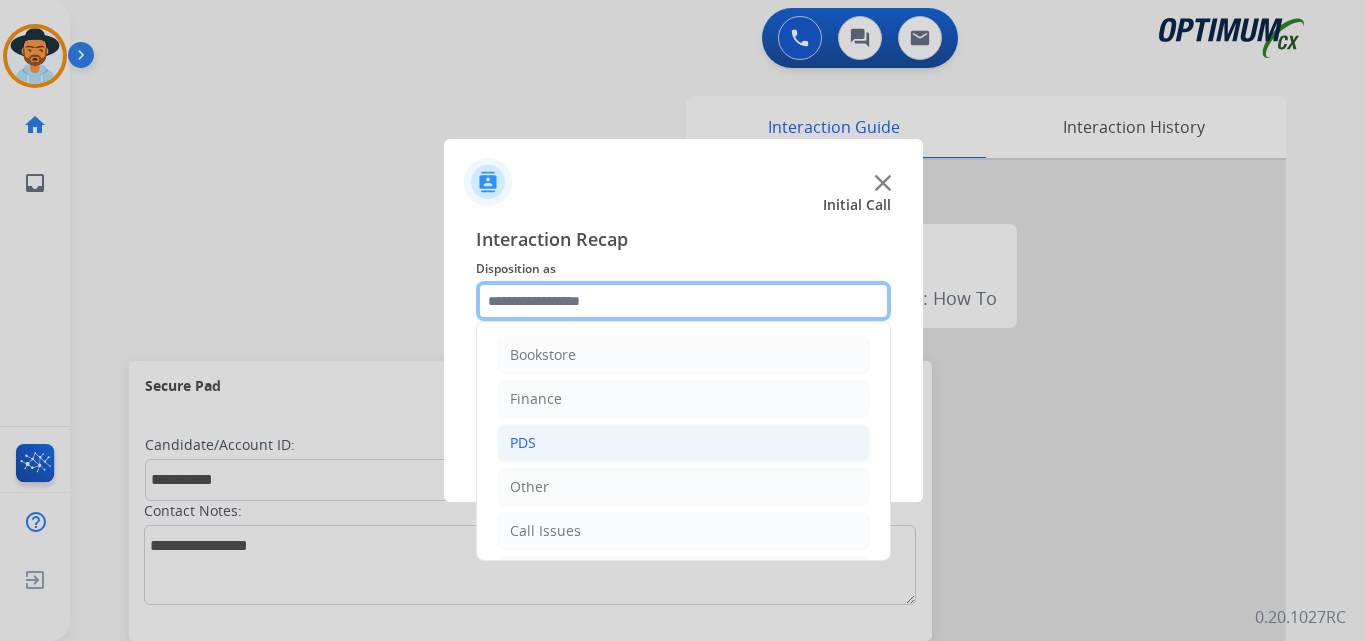 scroll, scrollTop: 136, scrollLeft: 0, axis: vertical 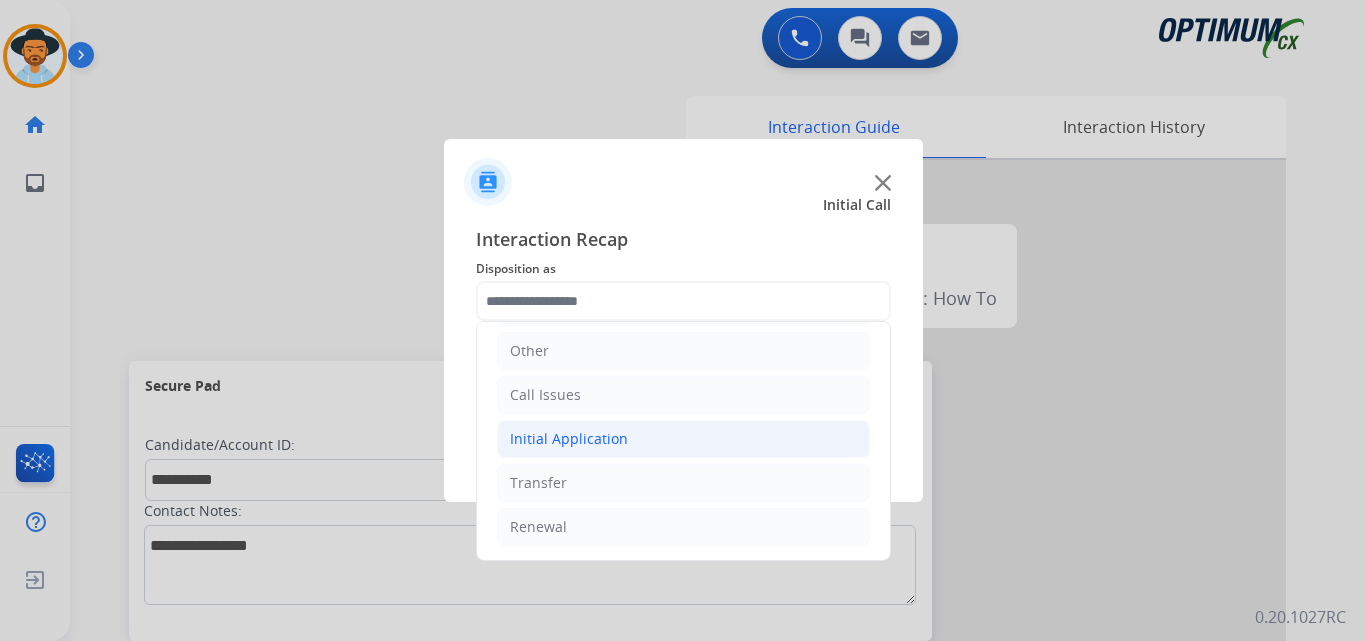 click on "Initial Application" 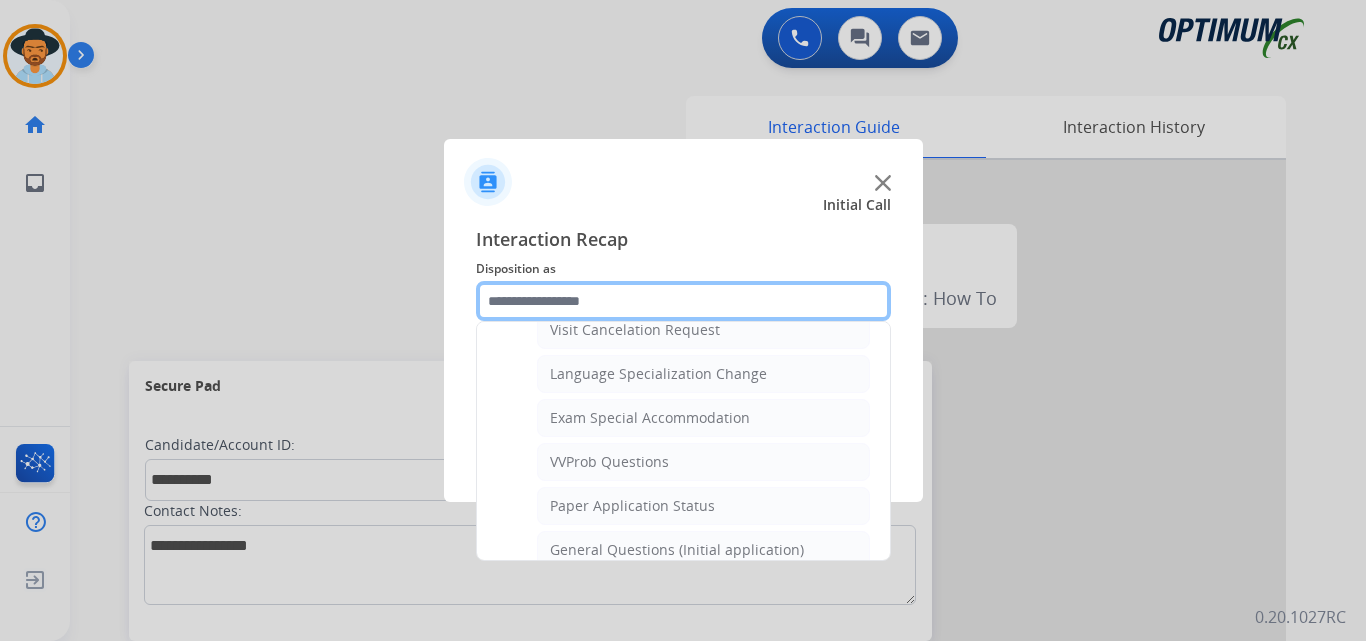 scroll, scrollTop: 1136, scrollLeft: 0, axis: vertical 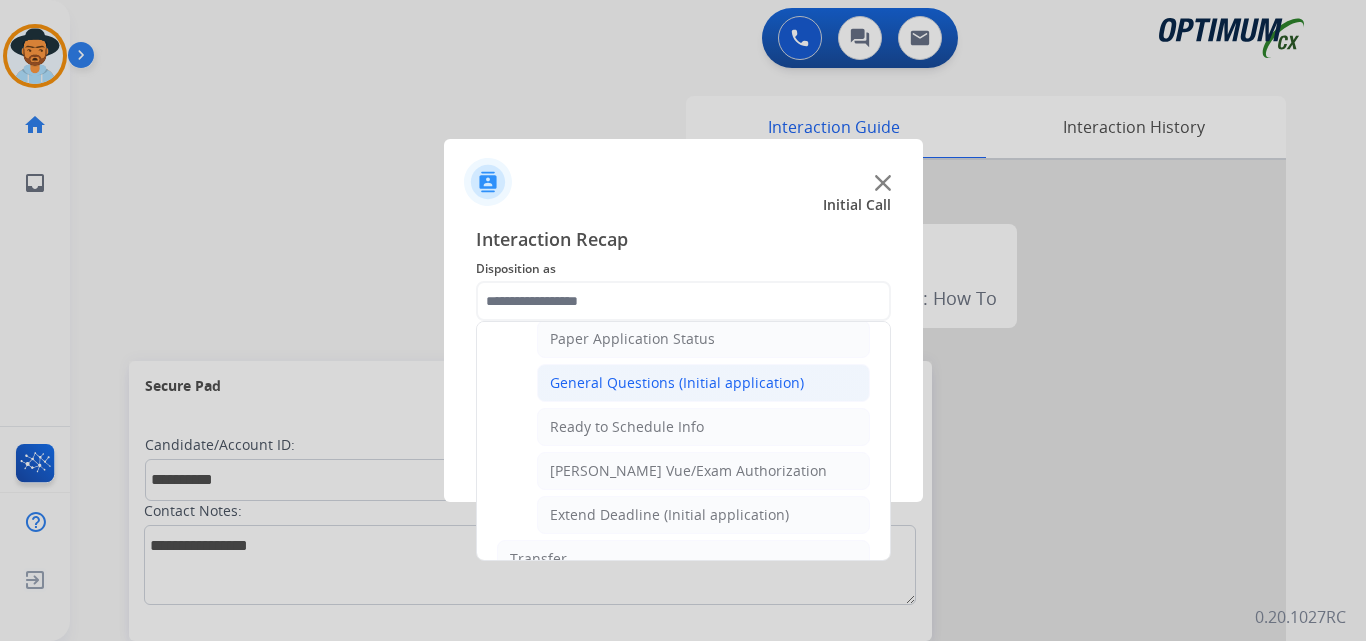 click on "General Questions (Initial application)" 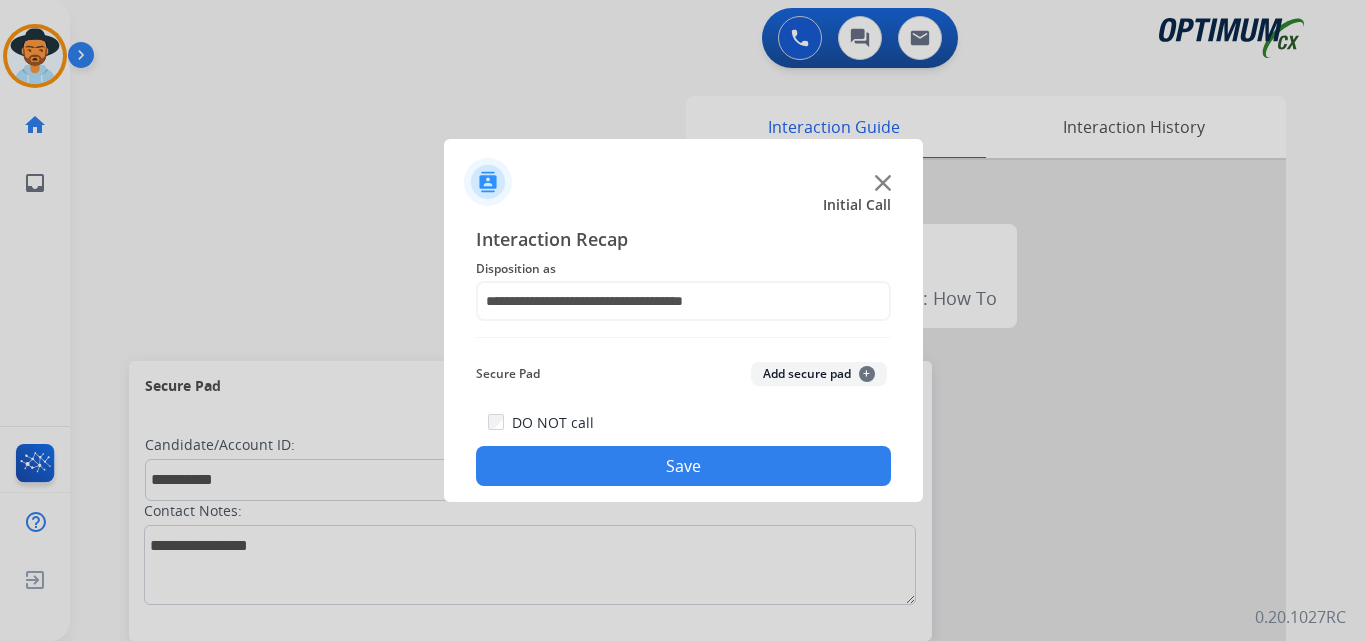 click on "Save" 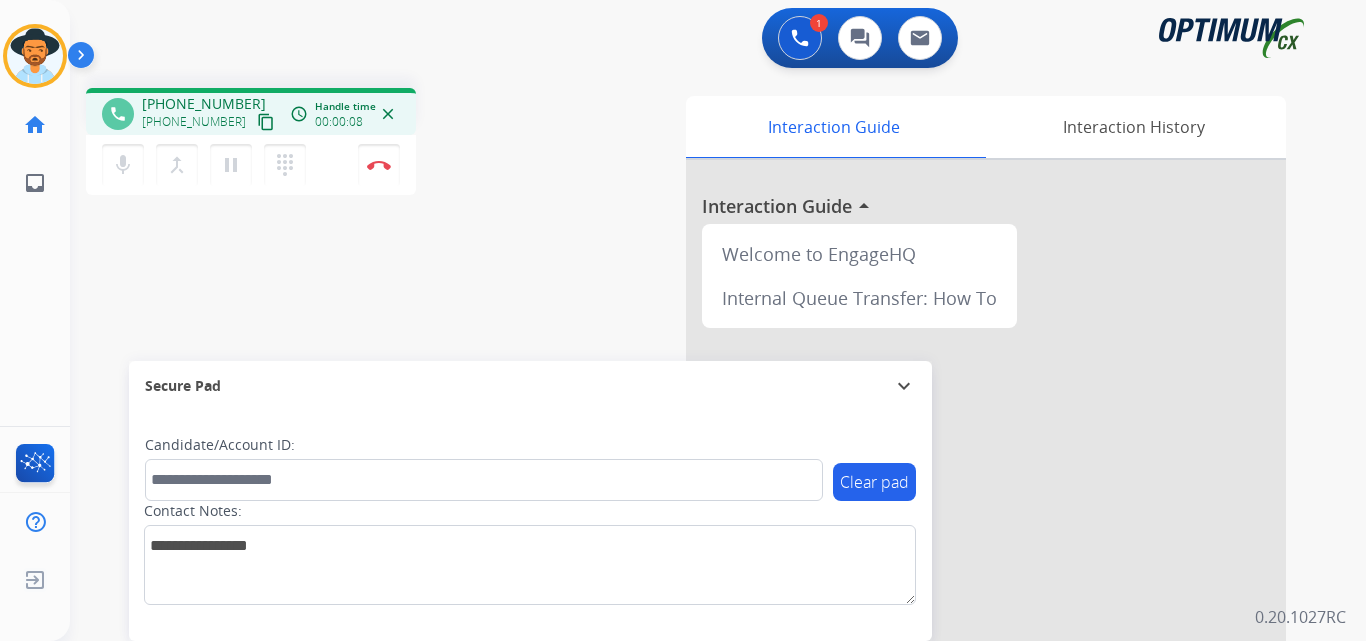 click on "+12023392554" at bounding box center [204, 104] 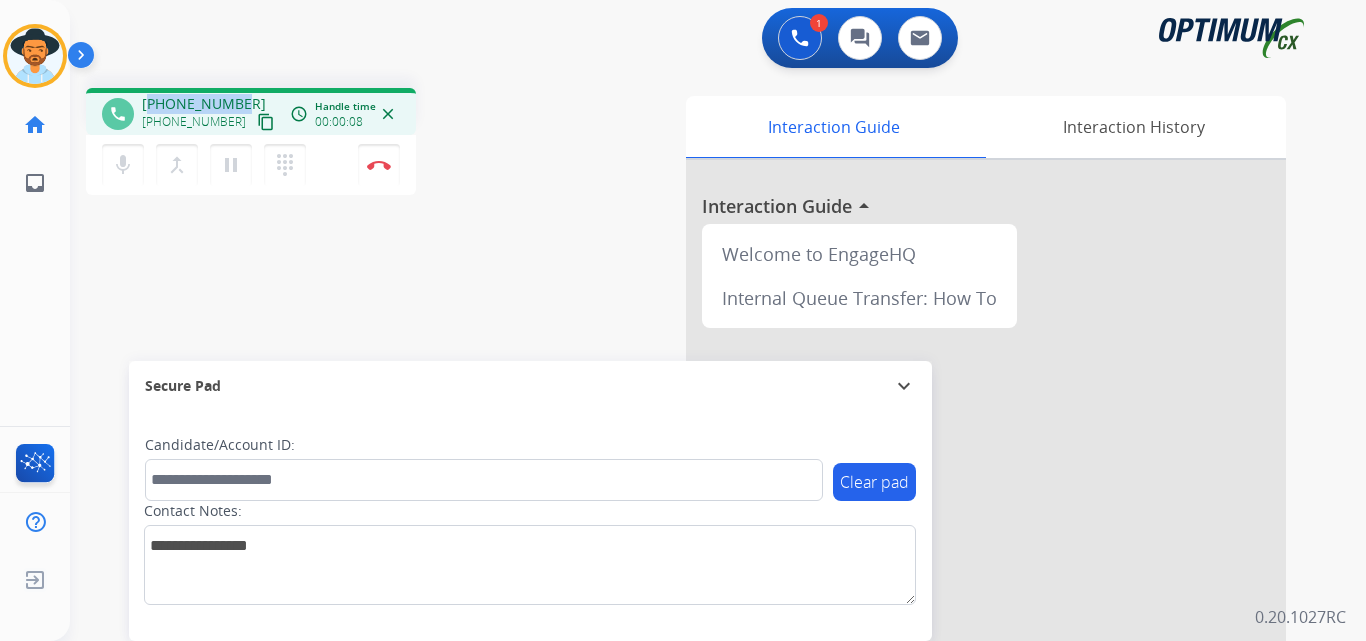 click on "+12023392554" at bounding box center (204, 104) 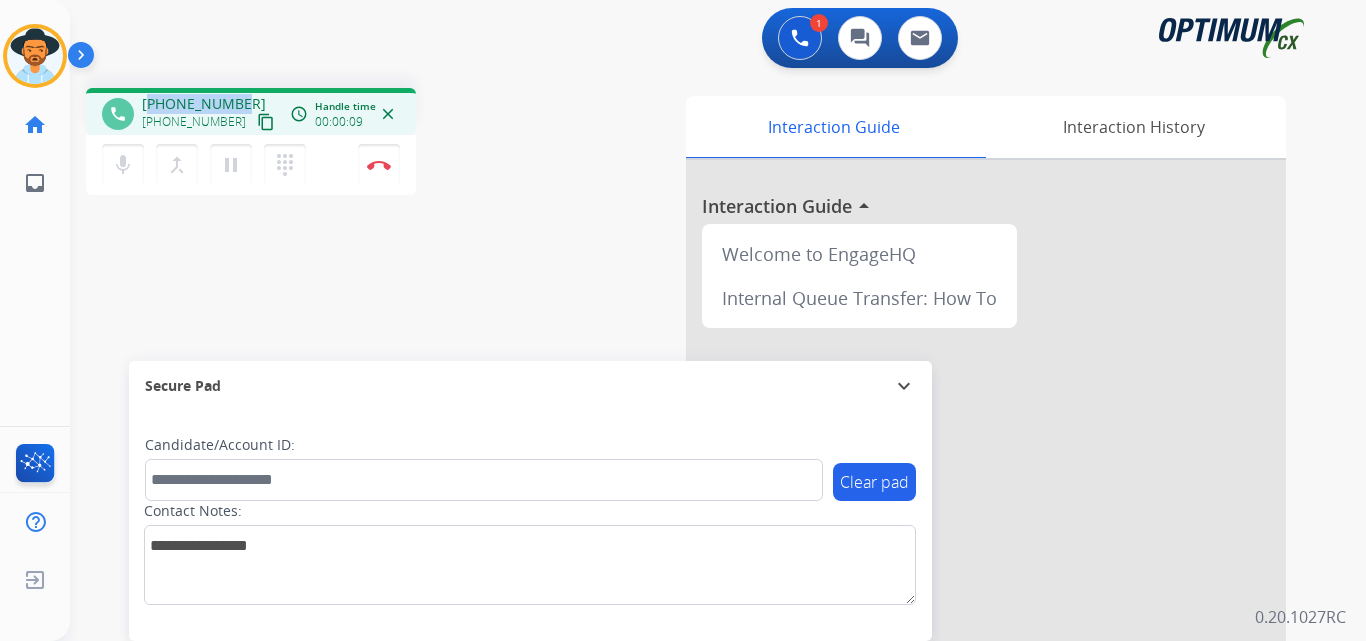 copy on "12023392554" 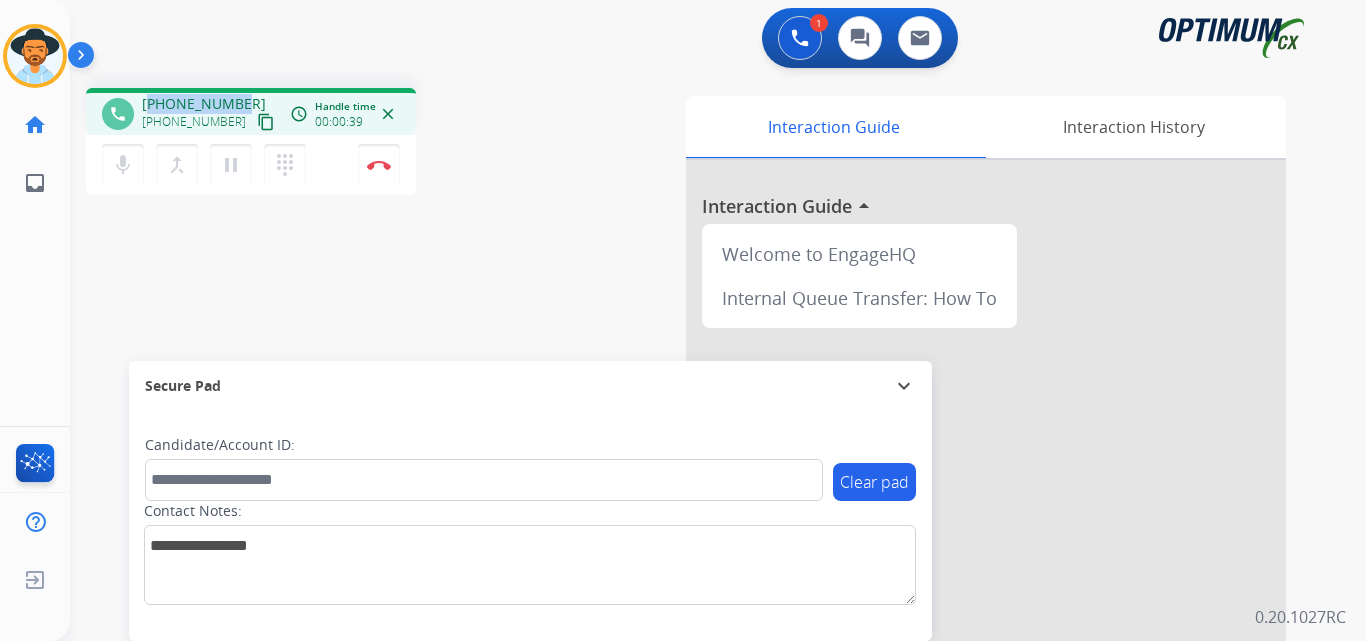 click on "+12023392554" at bounding box center (204, 104) 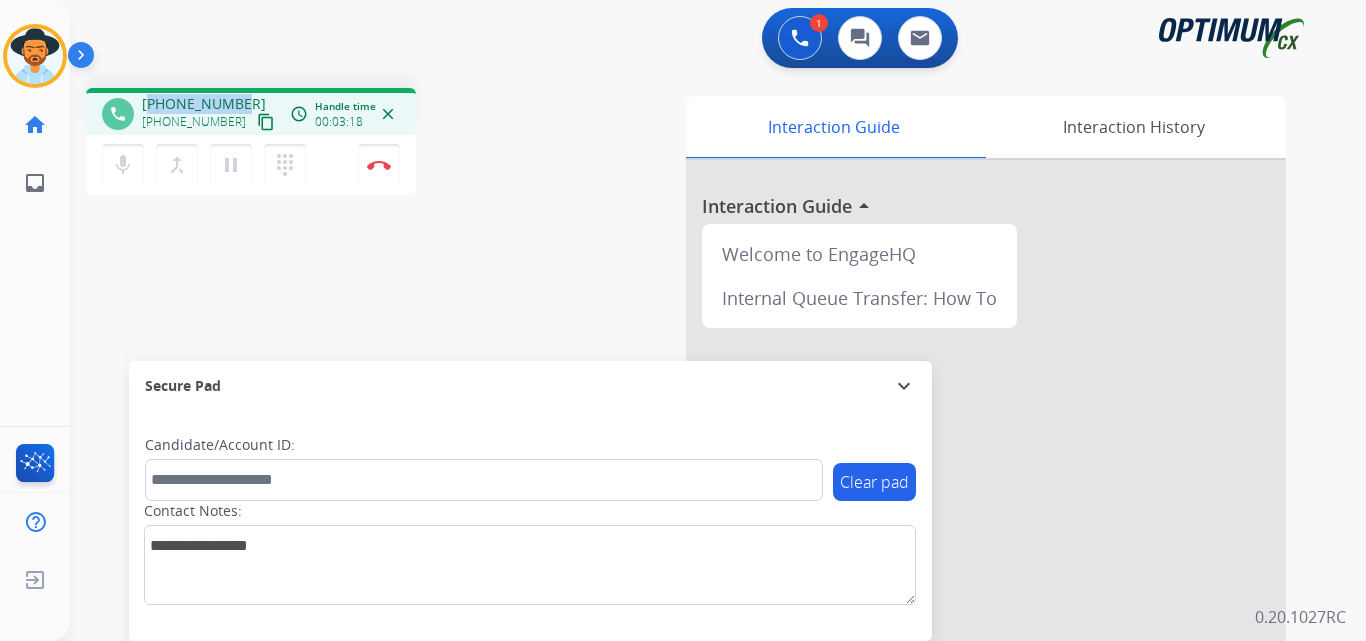 click on "+12023392554" at bounding box center [204, 104] 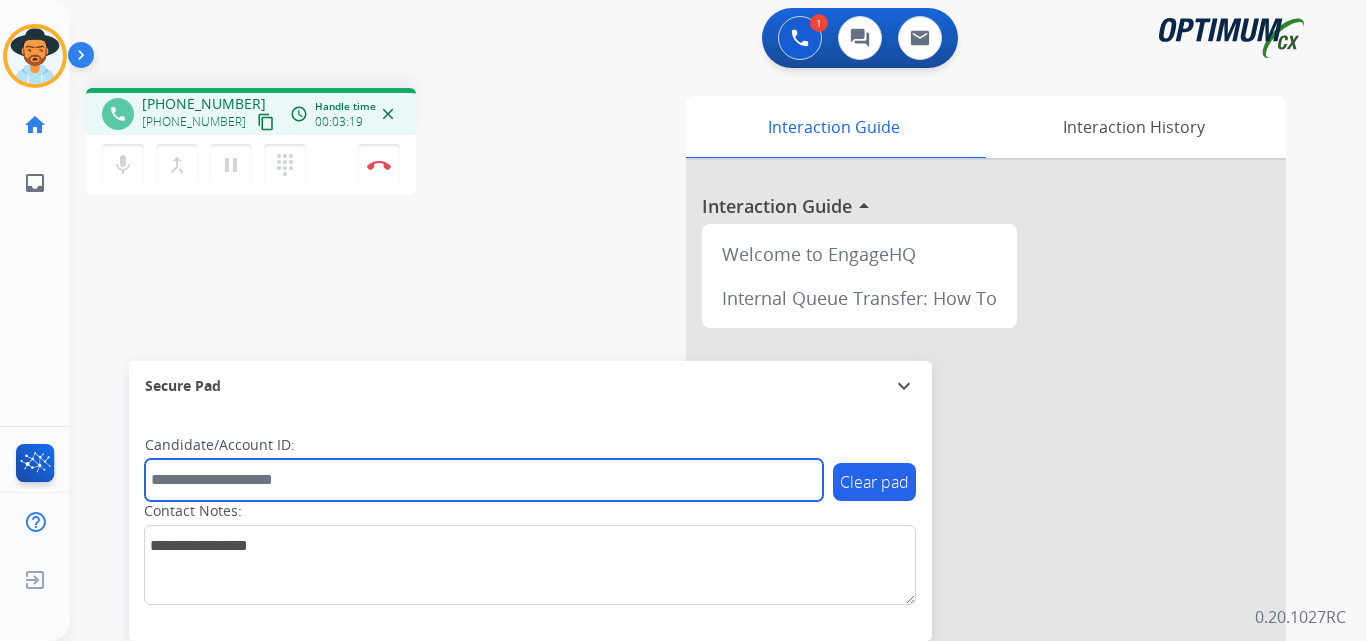 click at bounding box center (484, 480) 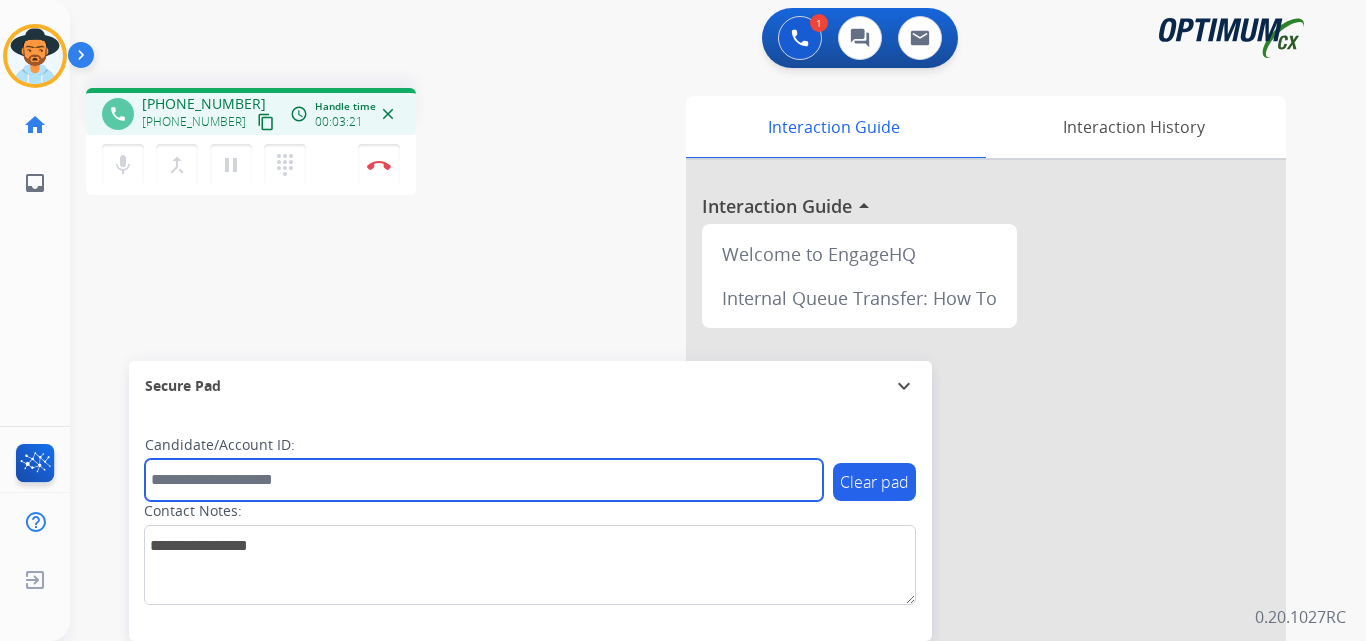 paste on "**********" 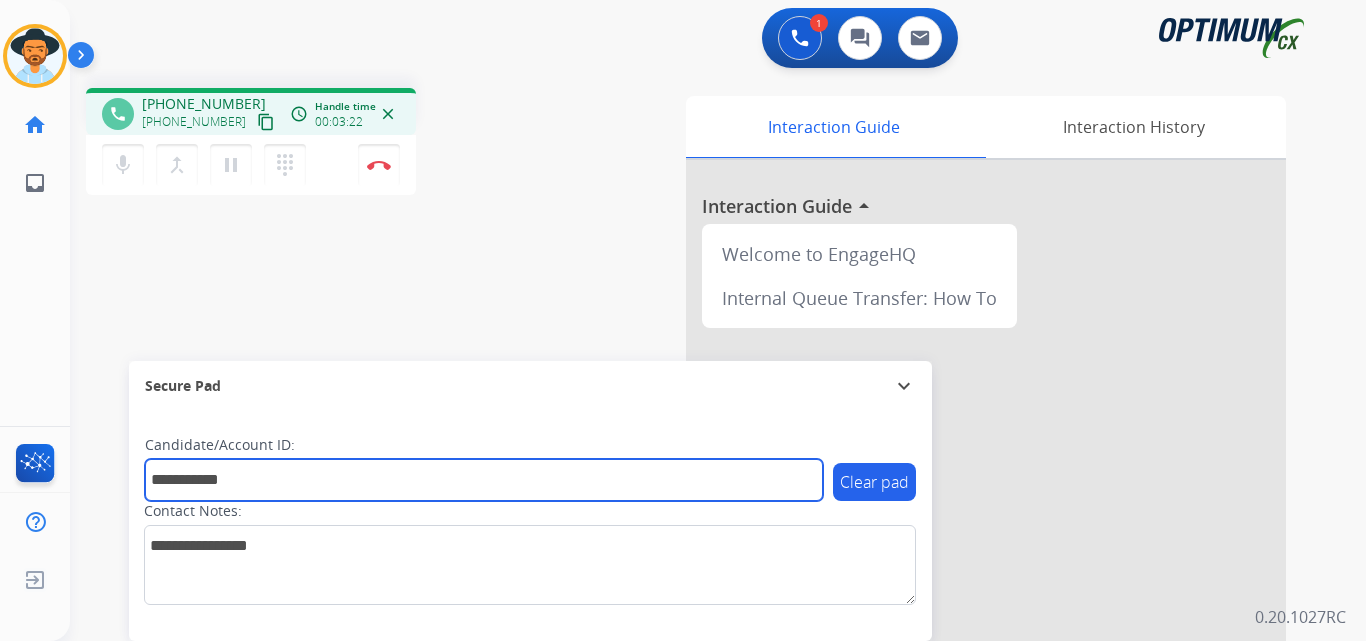 click on "**********" at bounding box center (484, 480) 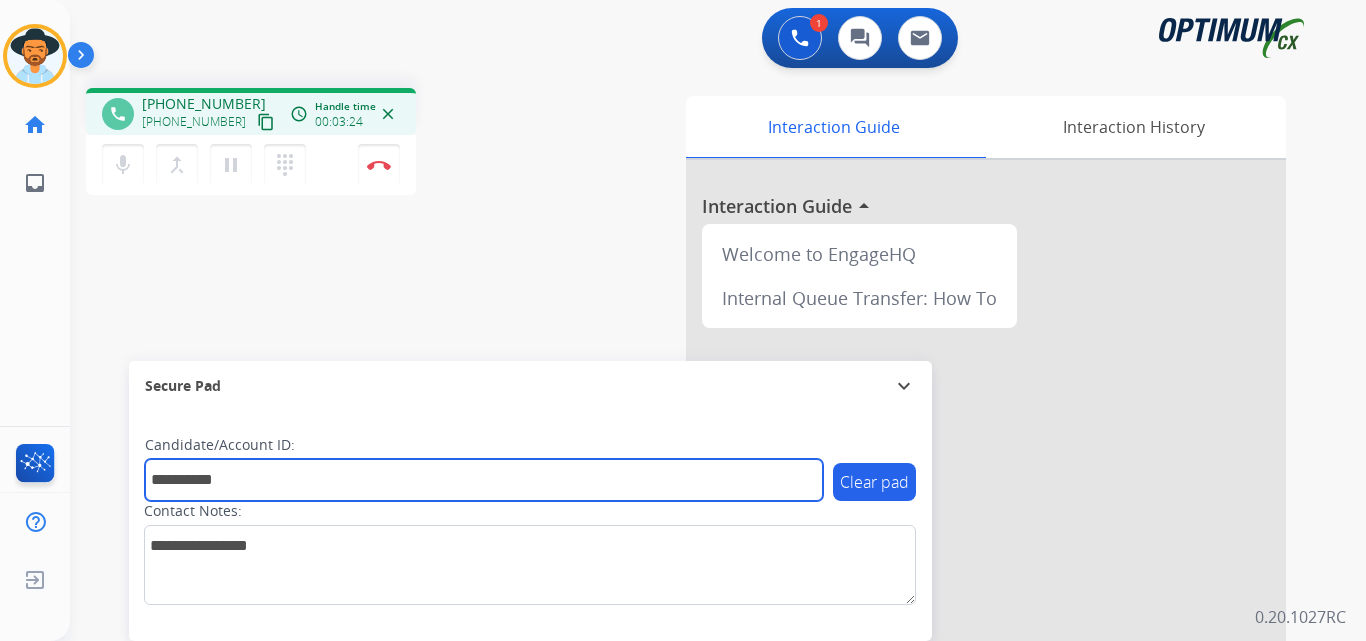 type on "**********" 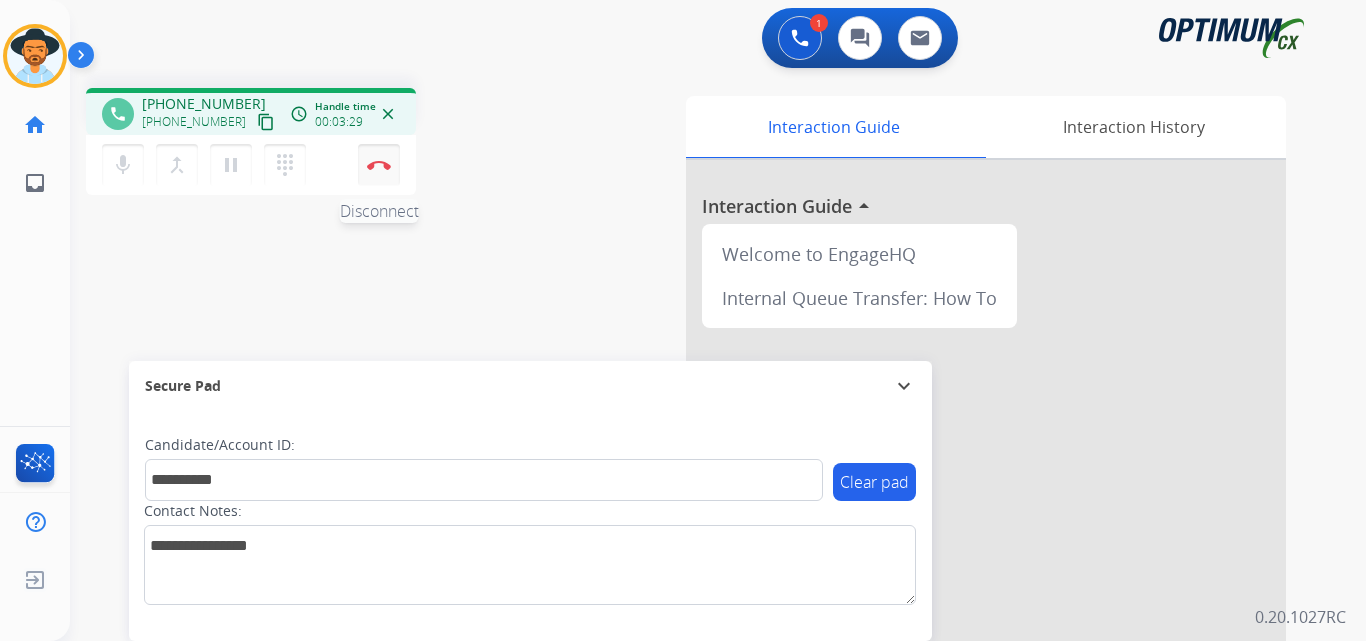 click at bounding box center [379, 165] 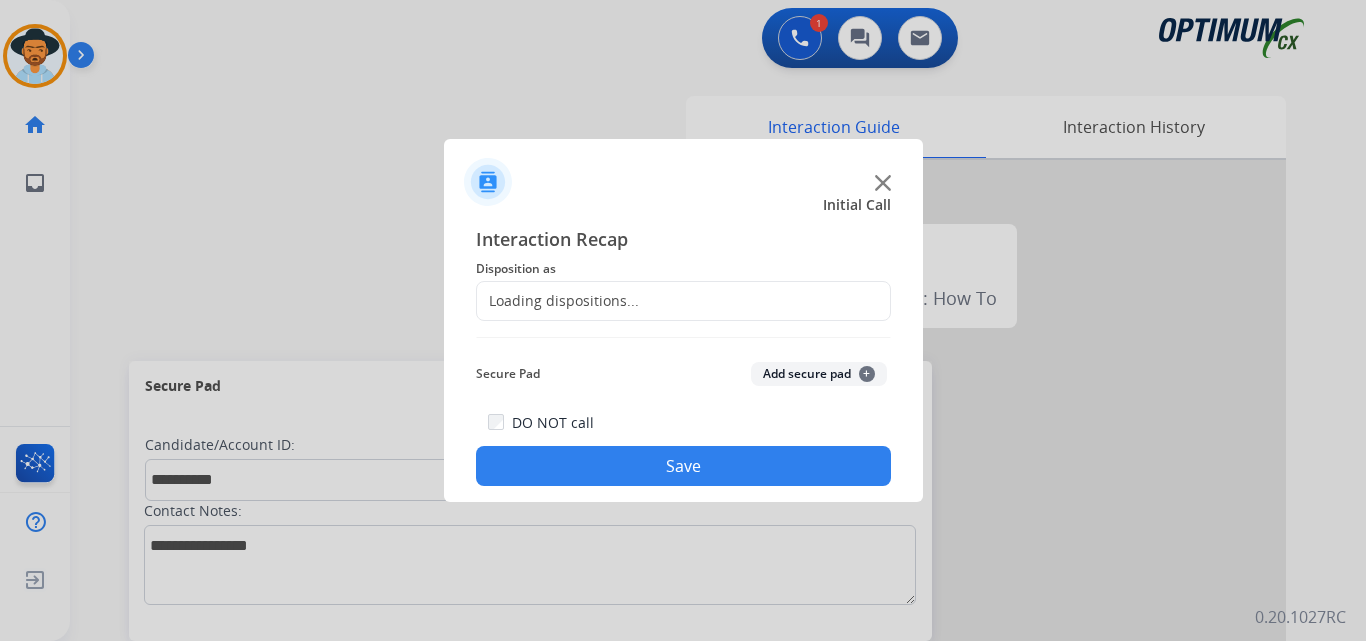 click on "Loading dispositions..." 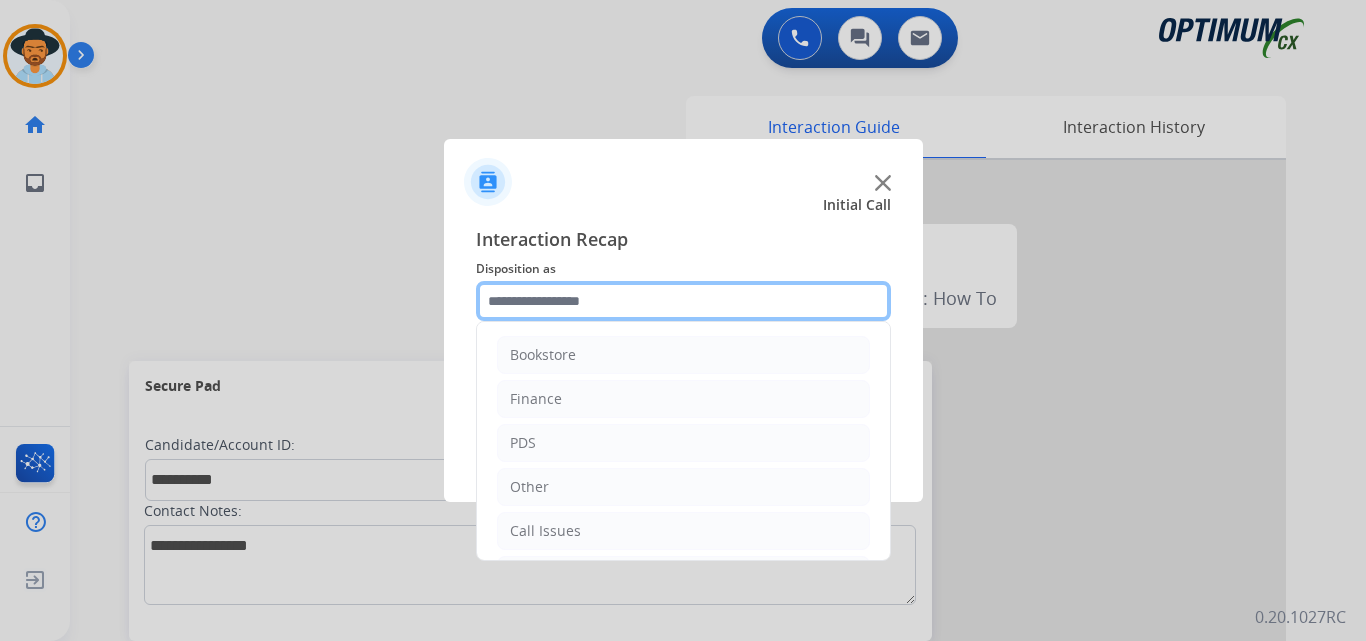 click 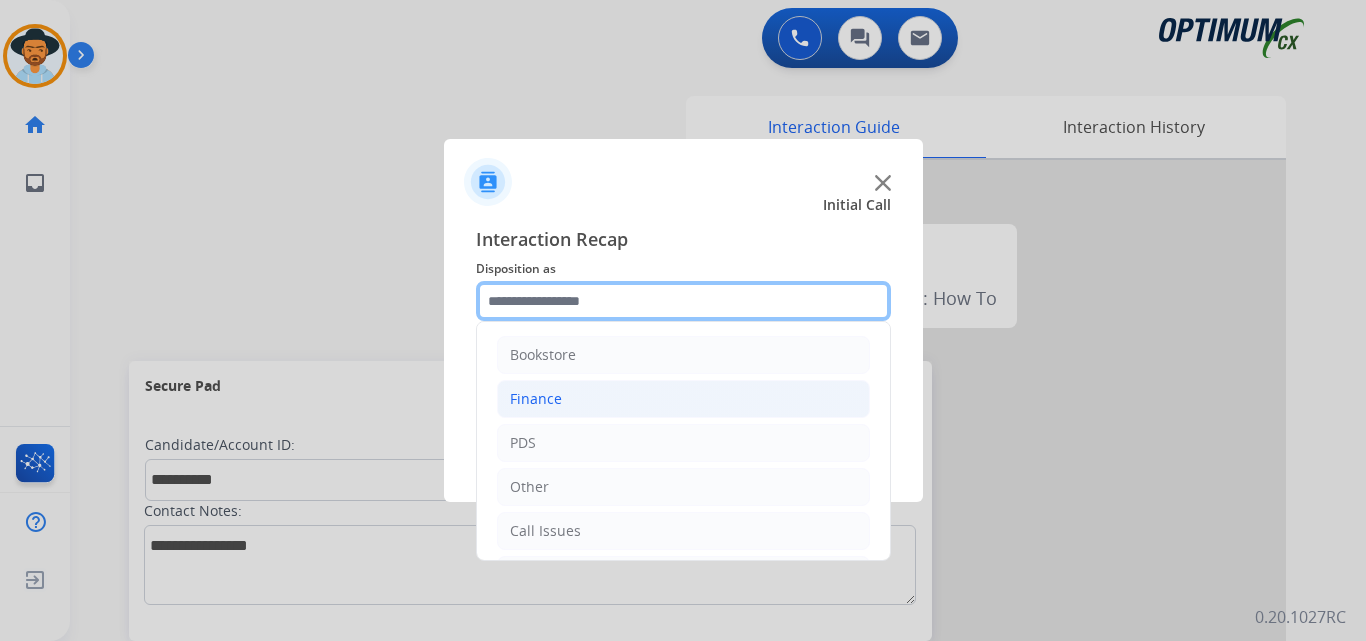 scroll, scrollTop: 136, scrollLeft: 0, axis: vertical 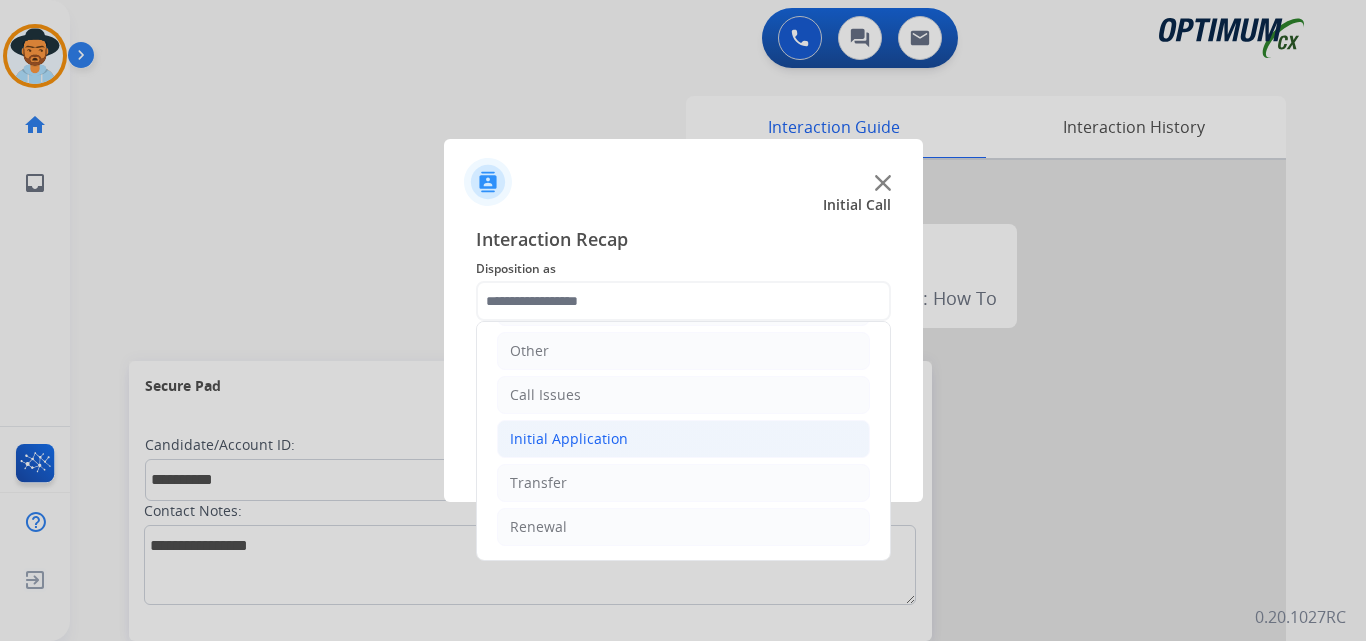 click on "Initial Application" 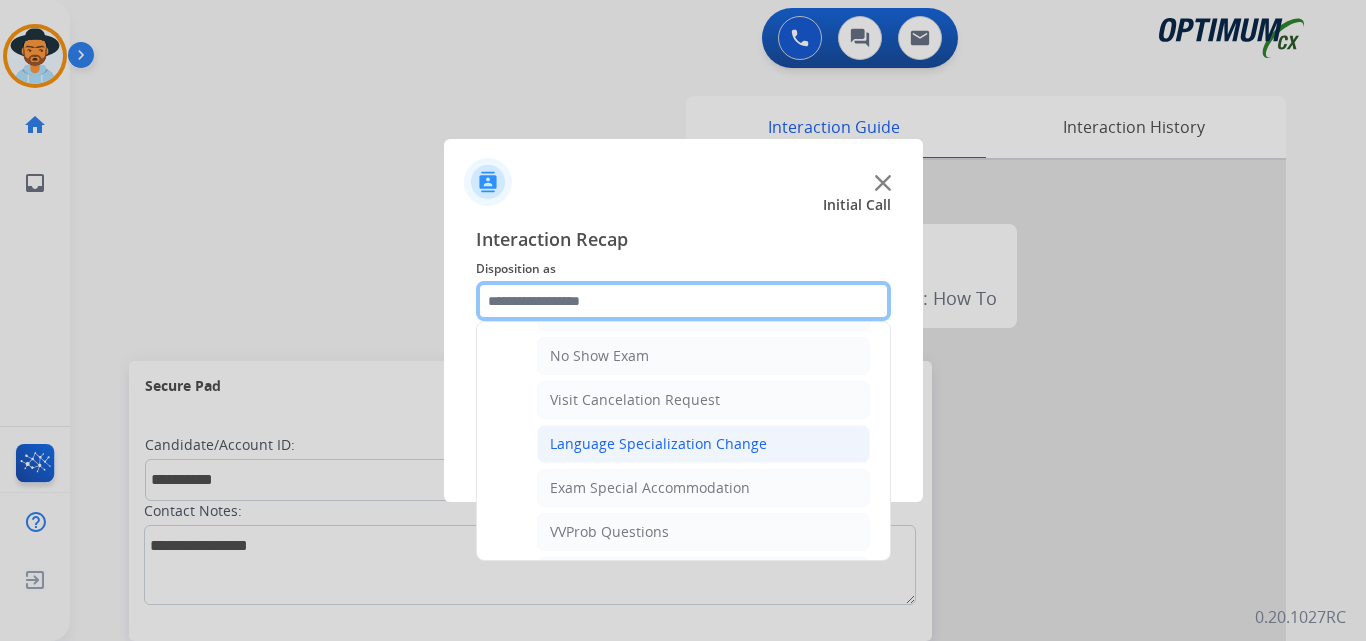 scroll, scrollTop: 1065, scrollLeft: 0, axis: vertical 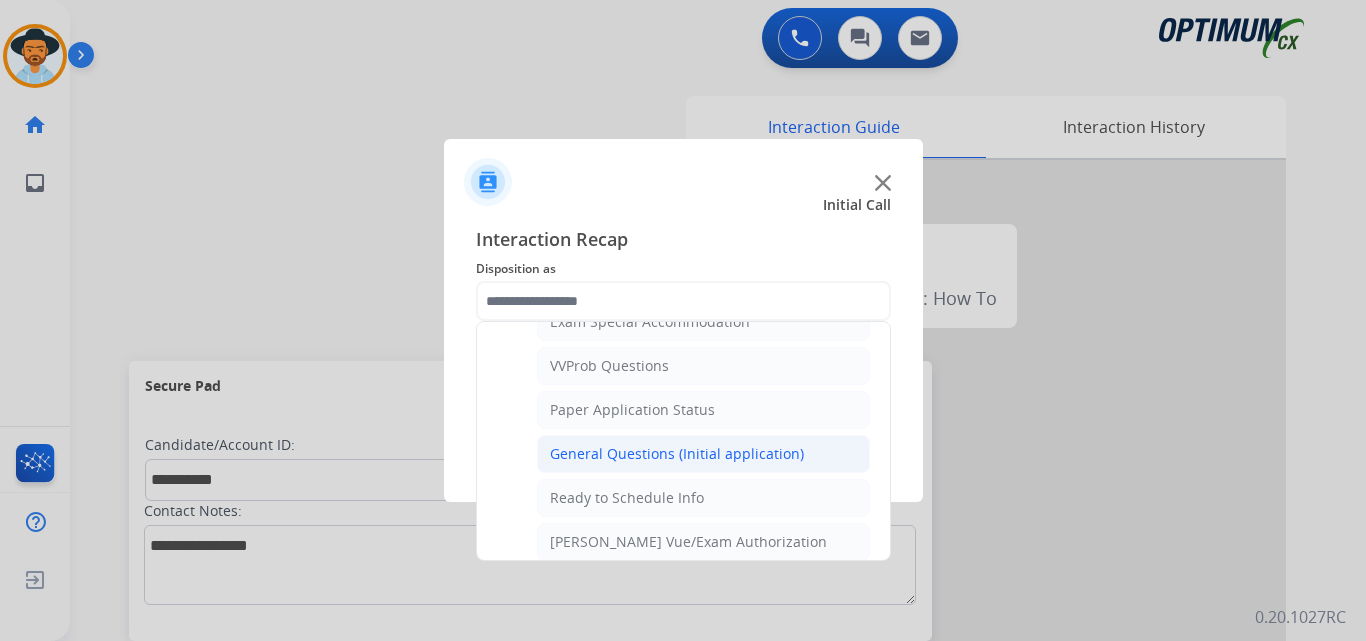 click on "General Questions (Initial application)" 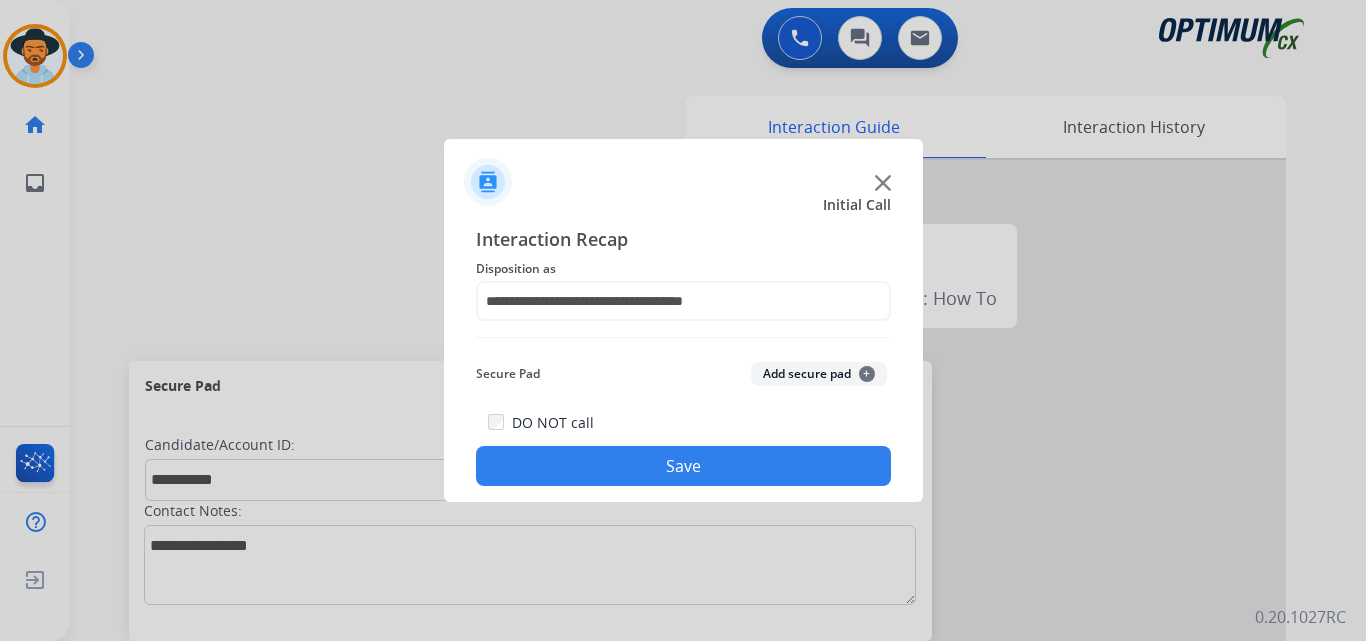 click on "Save" 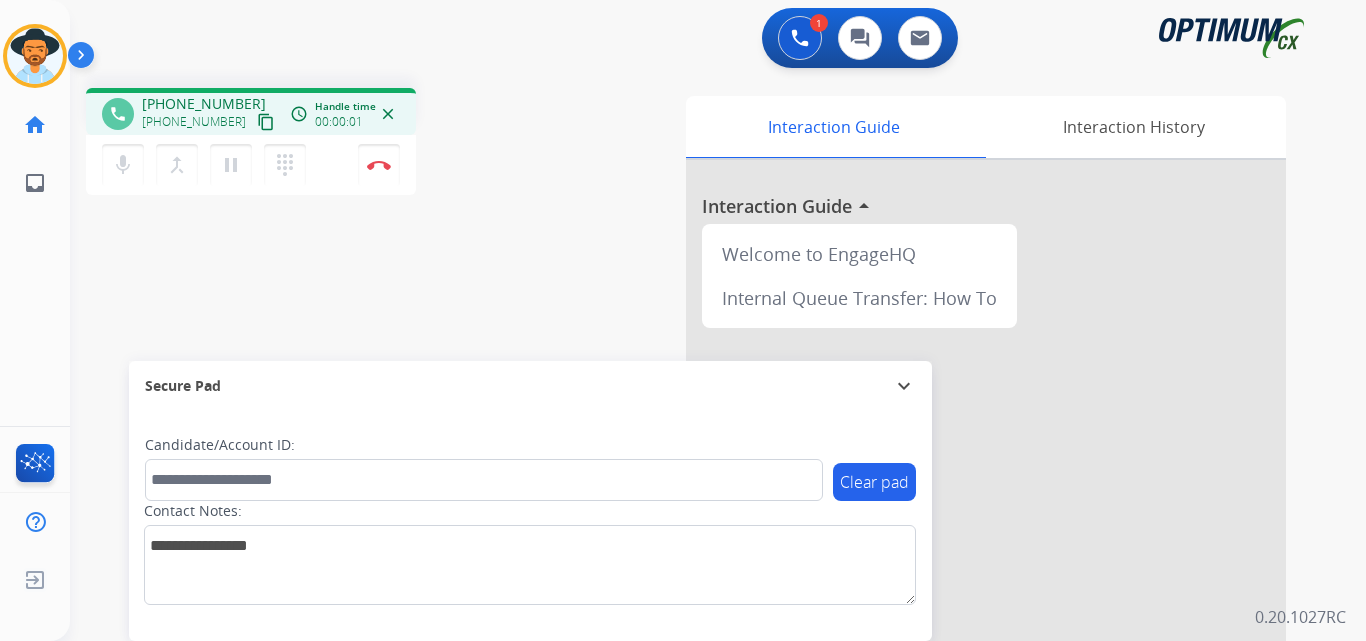 click on "+15853594969" at bounding box center [204, 104] 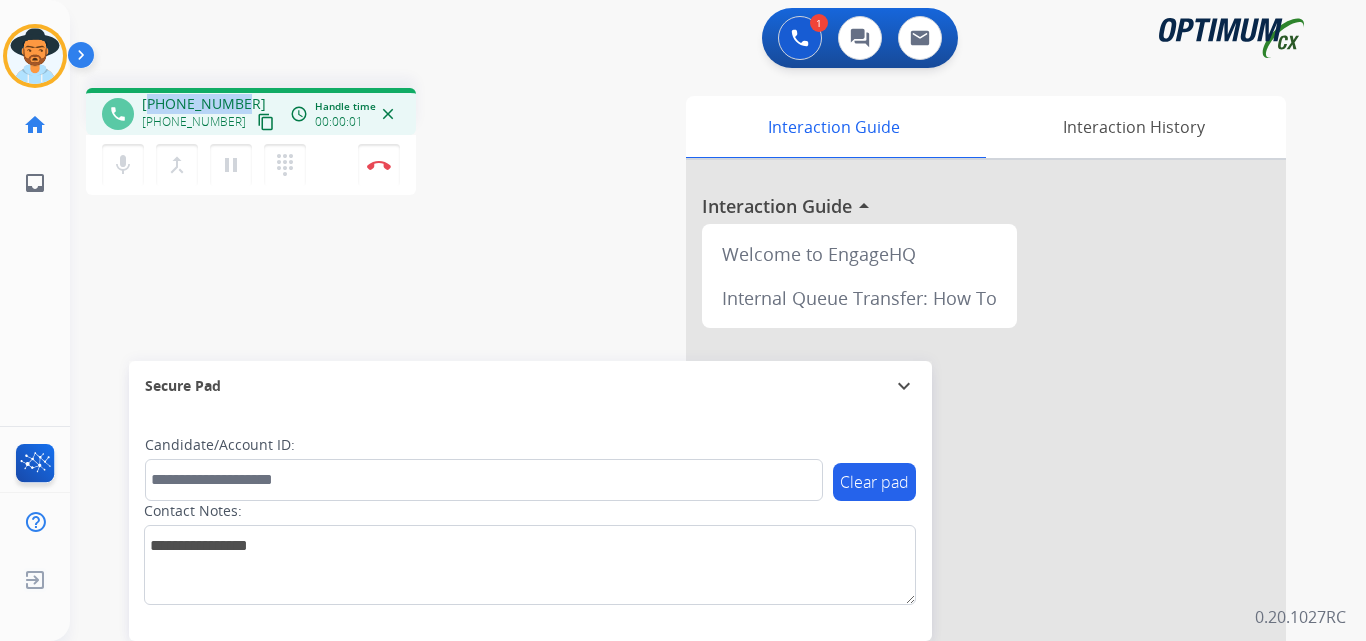 click on "+15853594969" at bounding box center [204, 104] 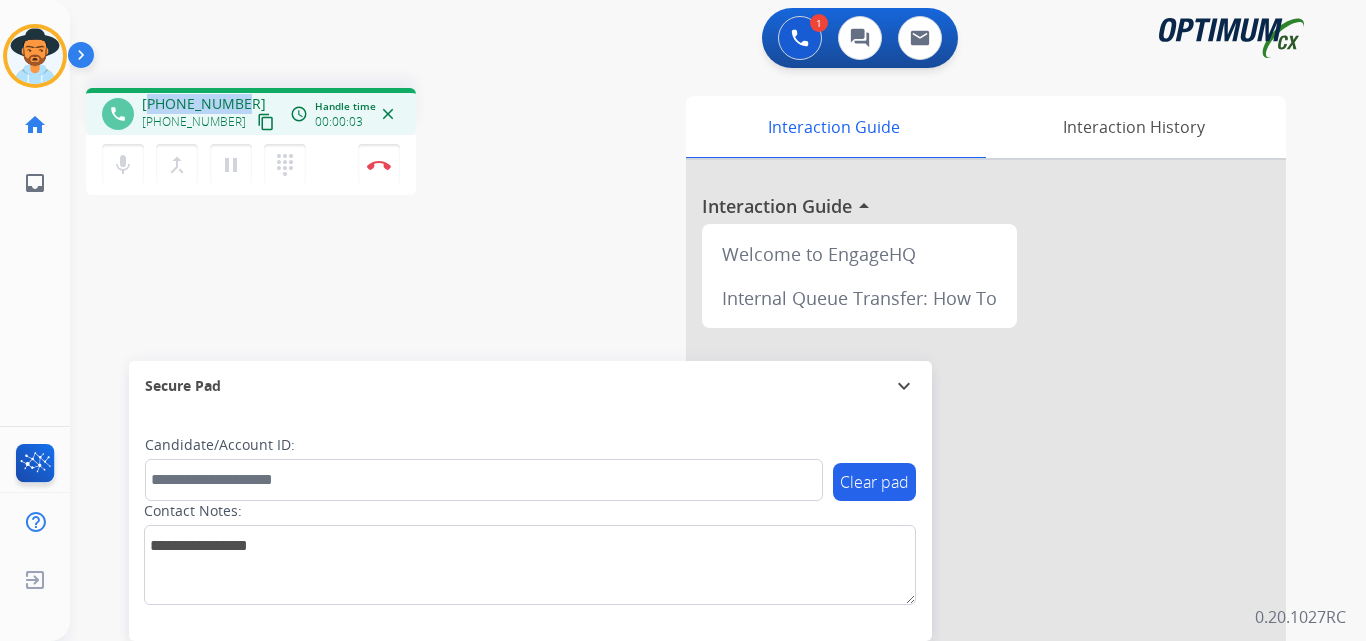 copy on "15853594969" 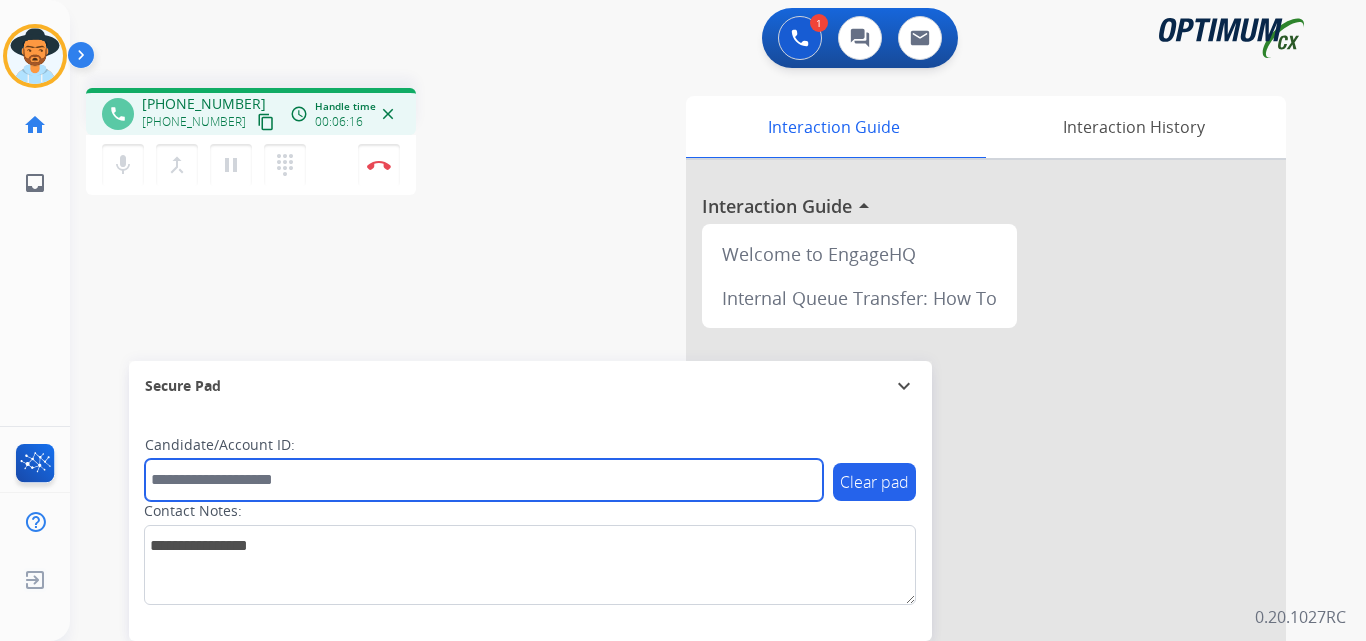 click at bounding box center [484, 480] 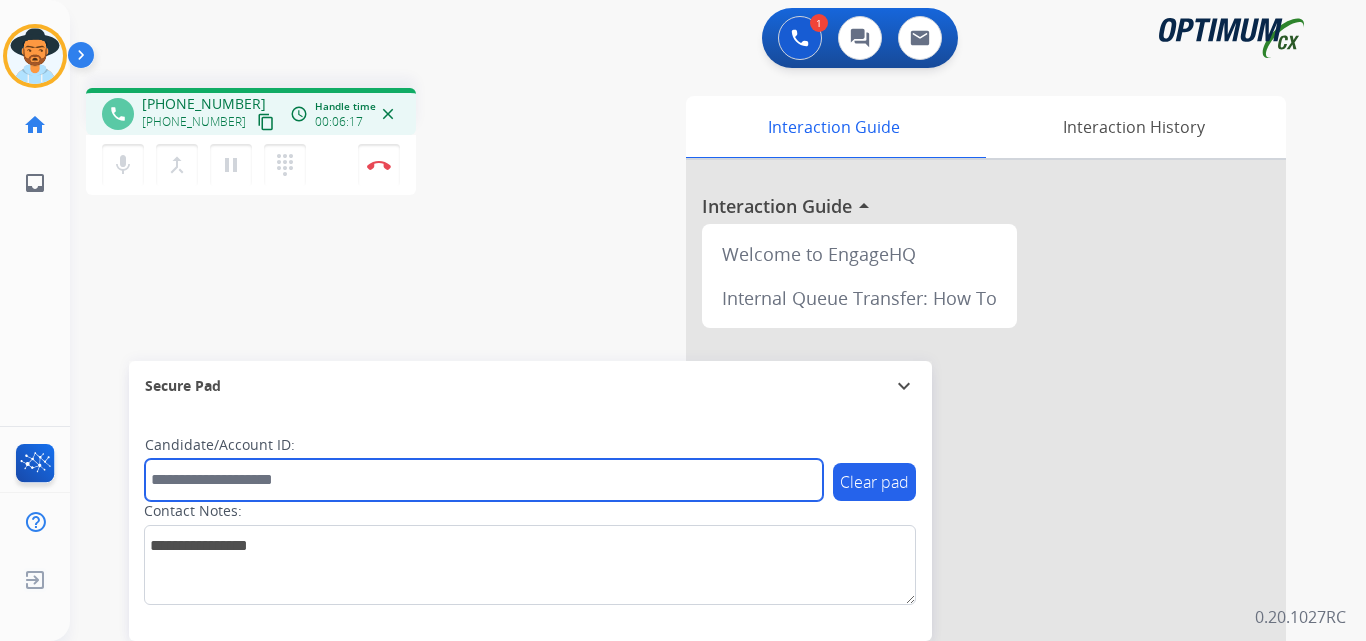 paste on "*******" 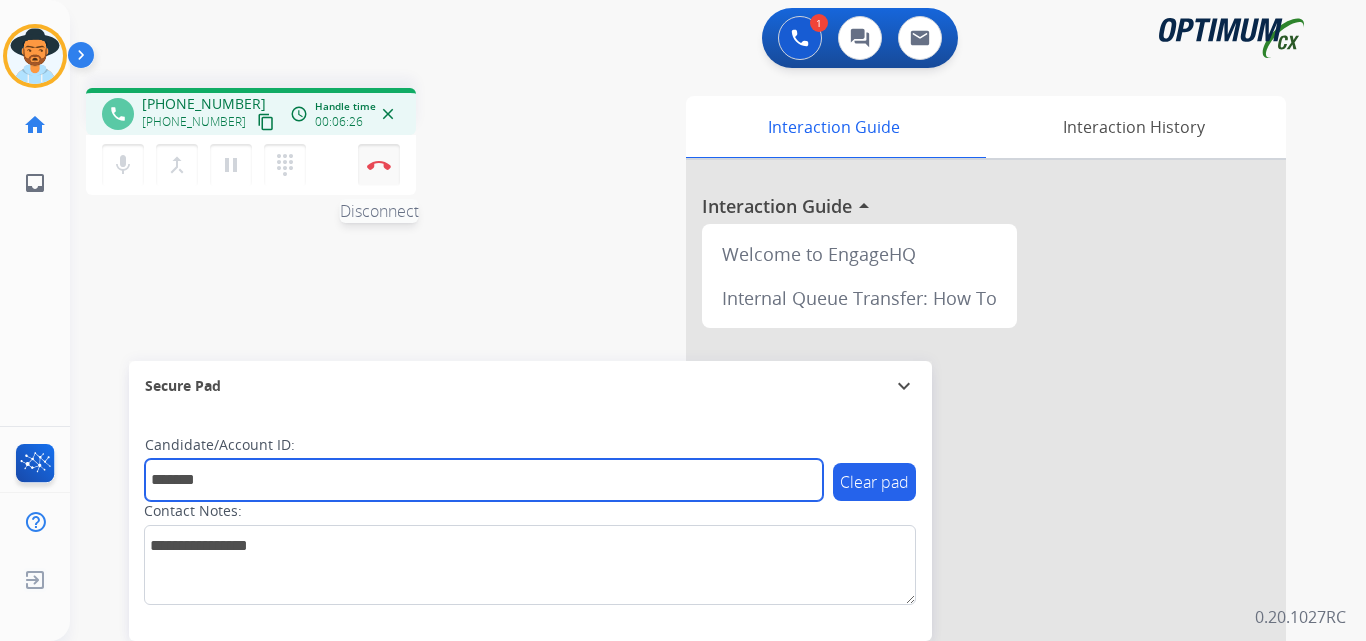 type on "*******" 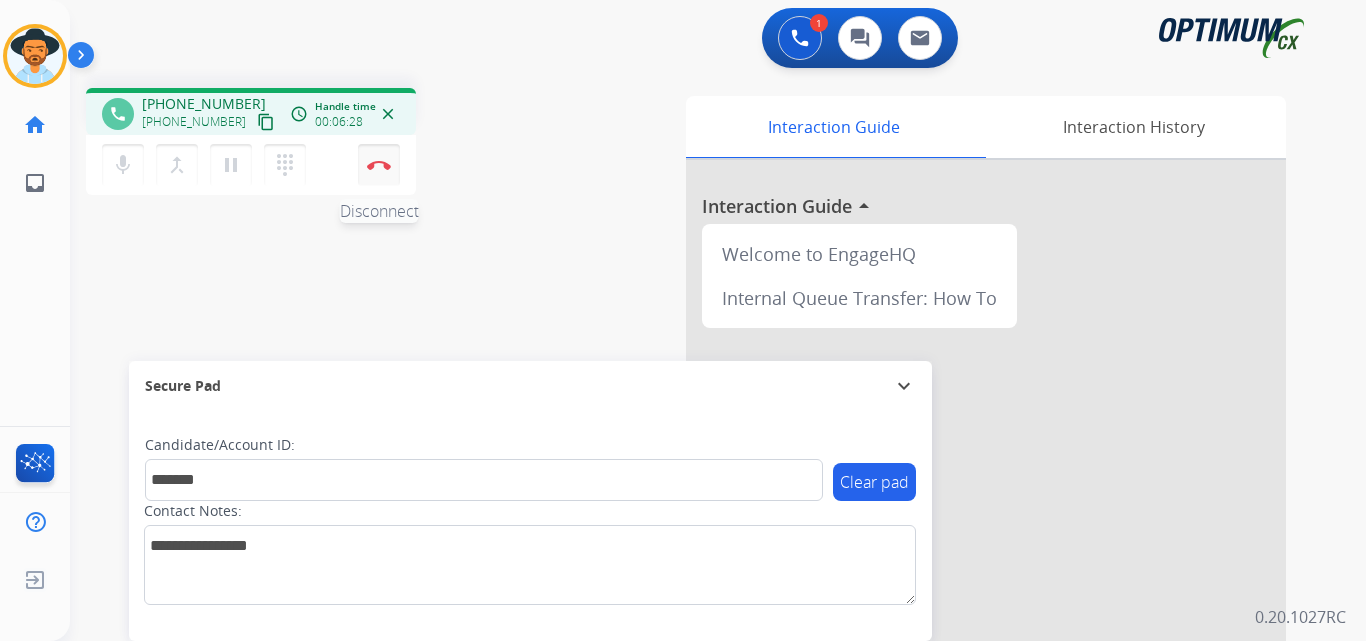 click at bounding box center (379, 165) 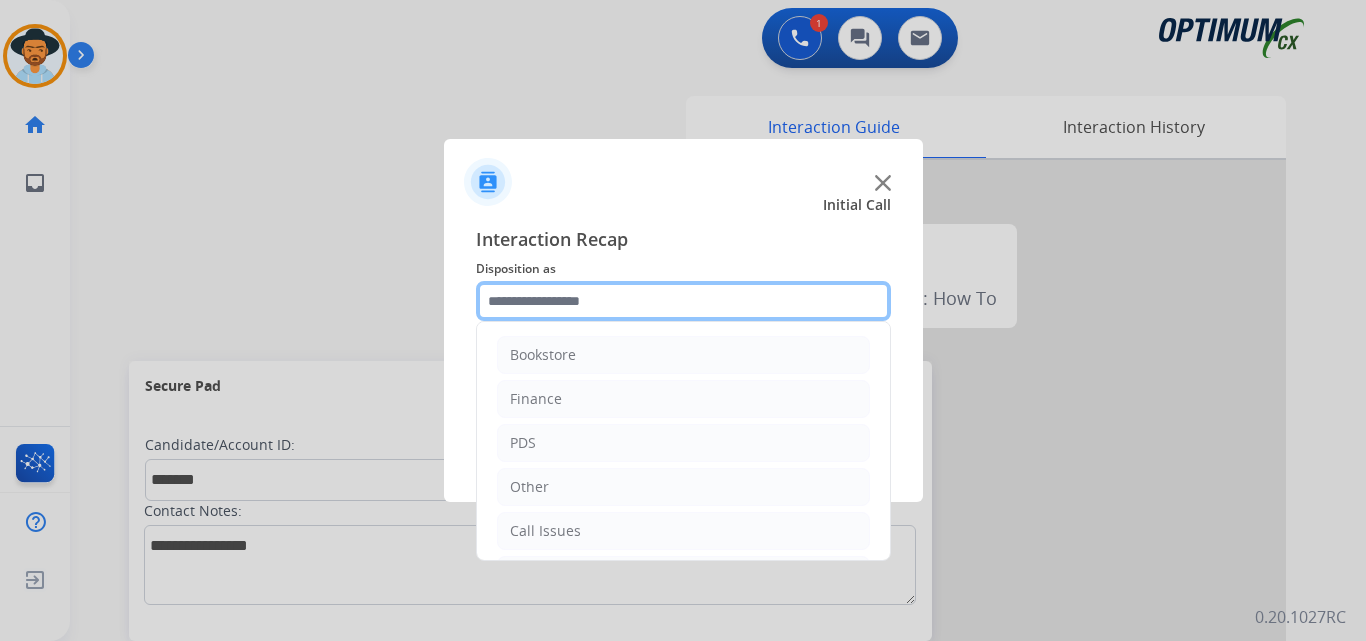 click 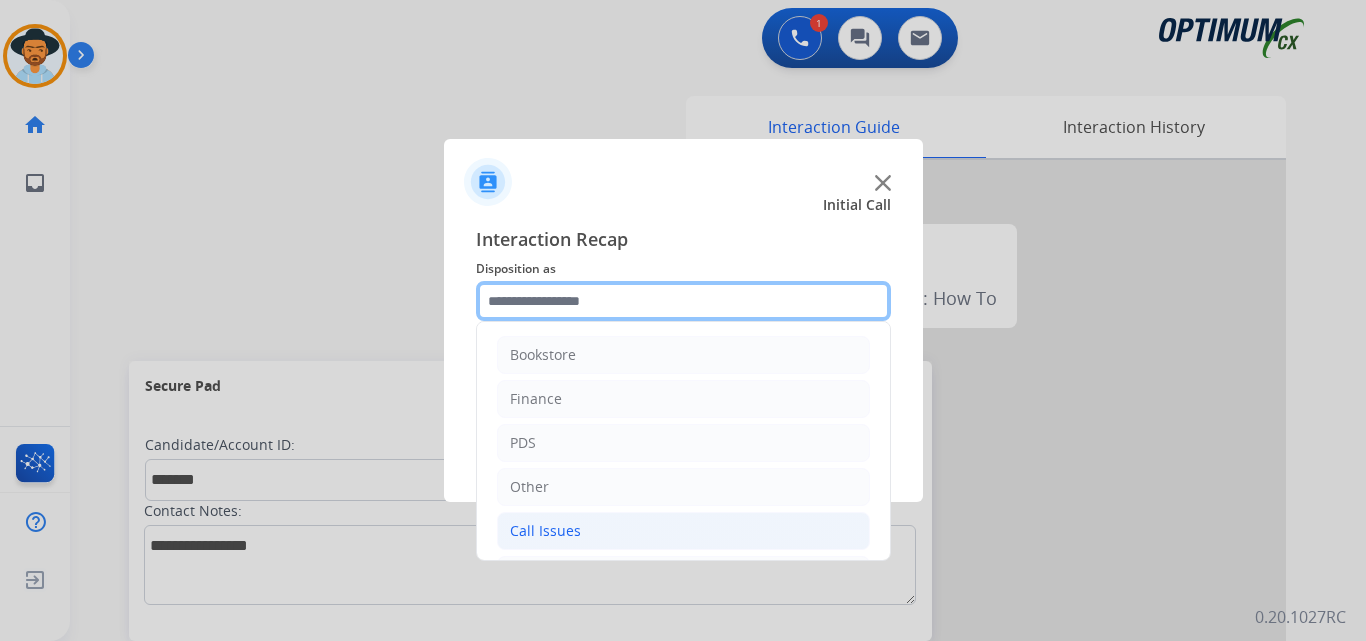 scroll, scrollTop: 136, scrollLeft: 0, axis: vertical 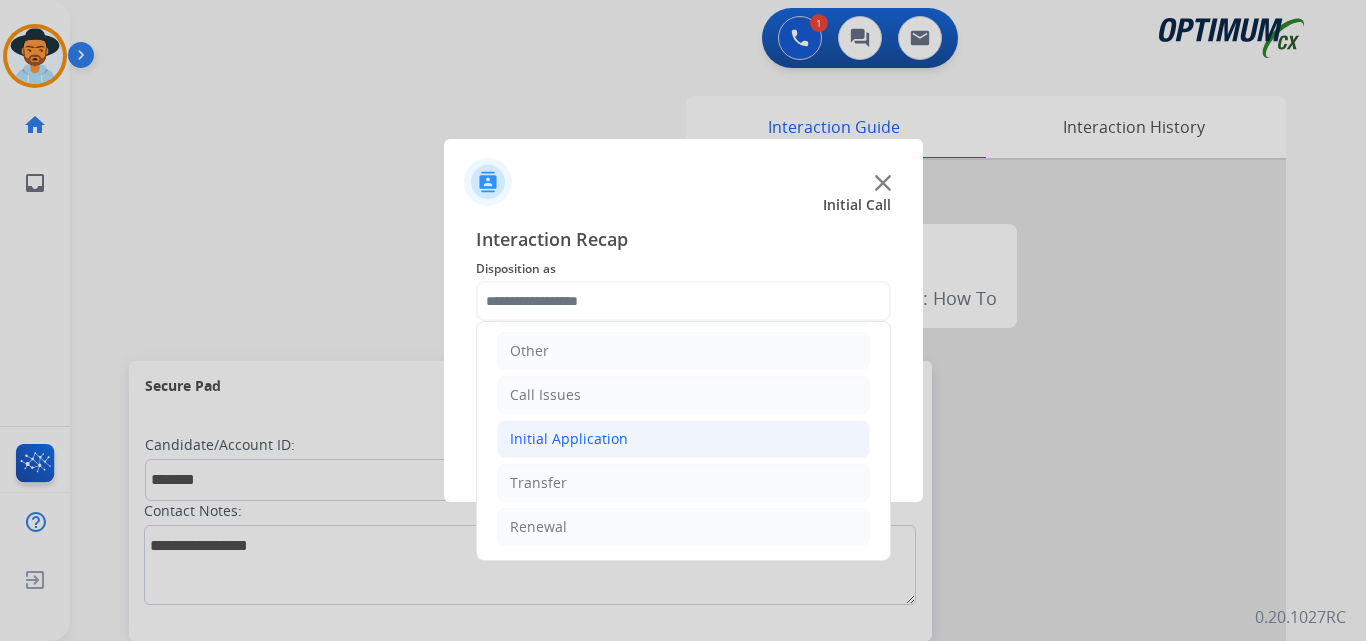 click on "Initial Application" 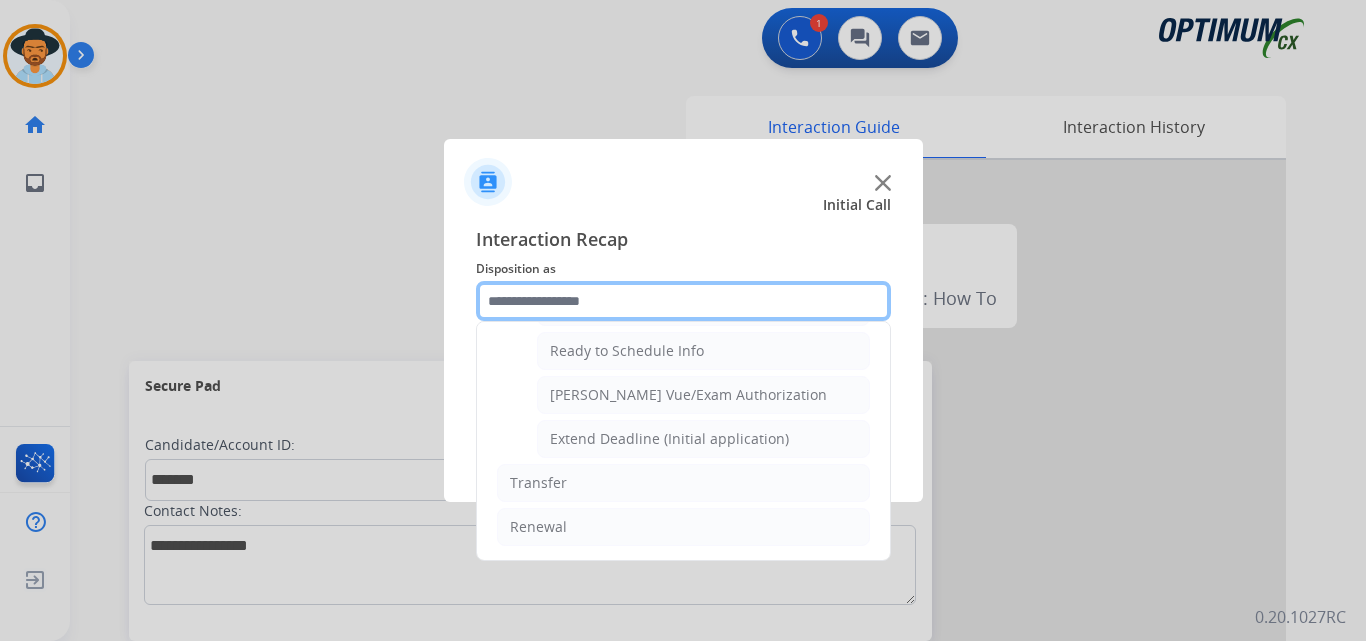 scroll, scrollTop: 1065, scrollLeft: 0, axis: vertical 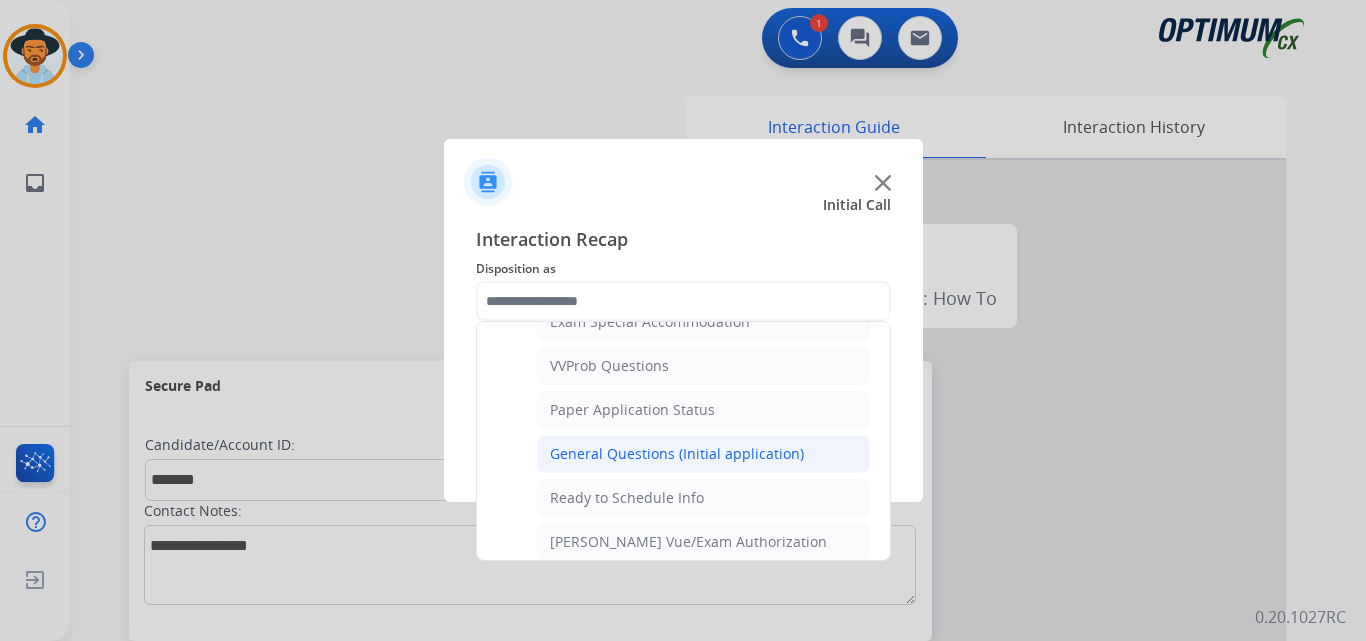 click on "General Questions (Initial application)" 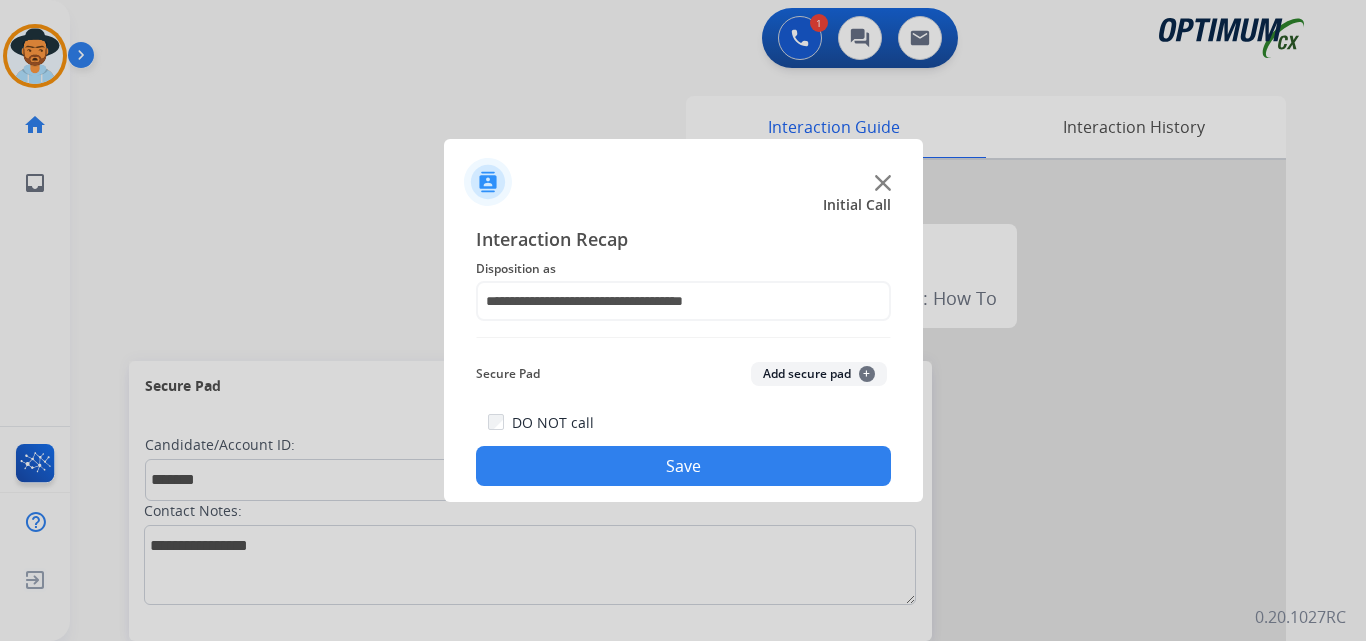 click on "Save" 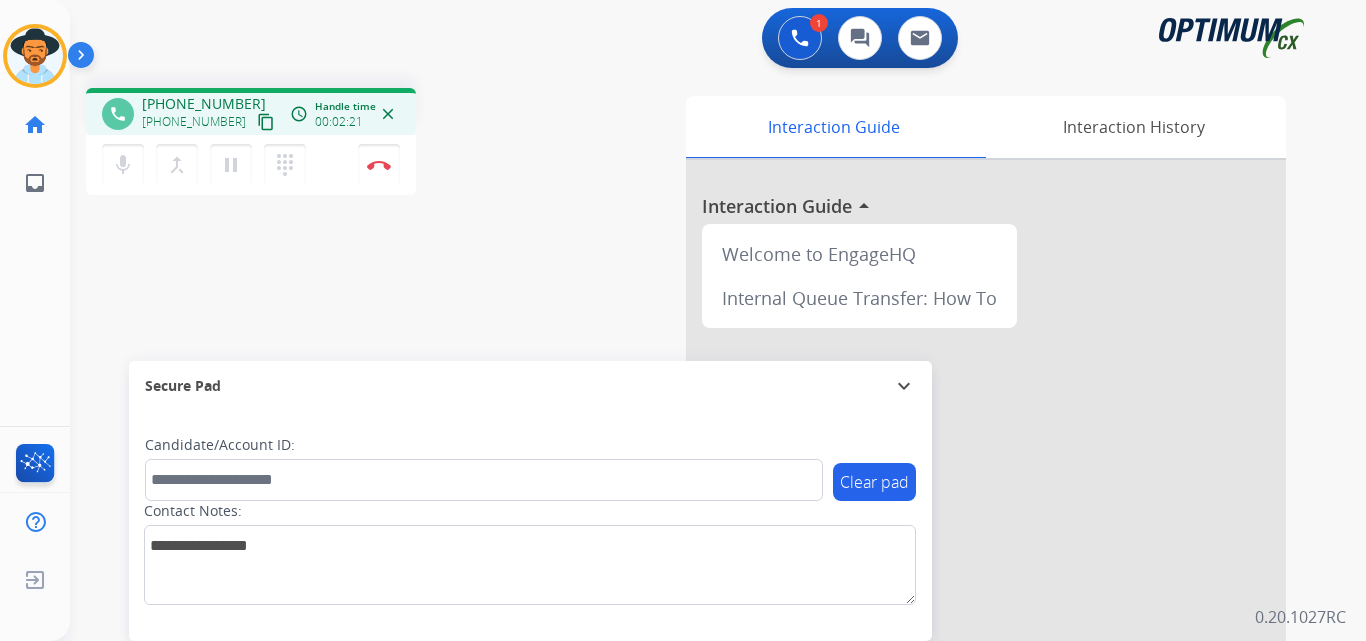 click on "+15132844396" at bounding box center (204, 104) 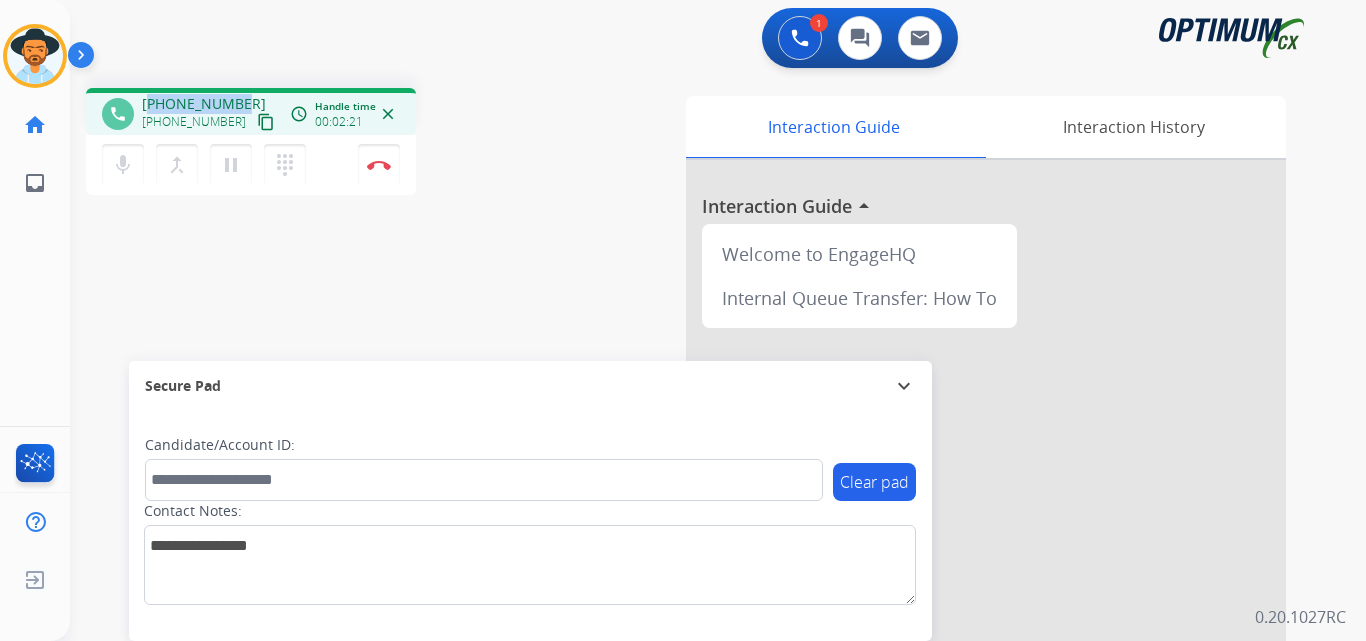 click on "+15132844396" at bounding box center (204, 104) 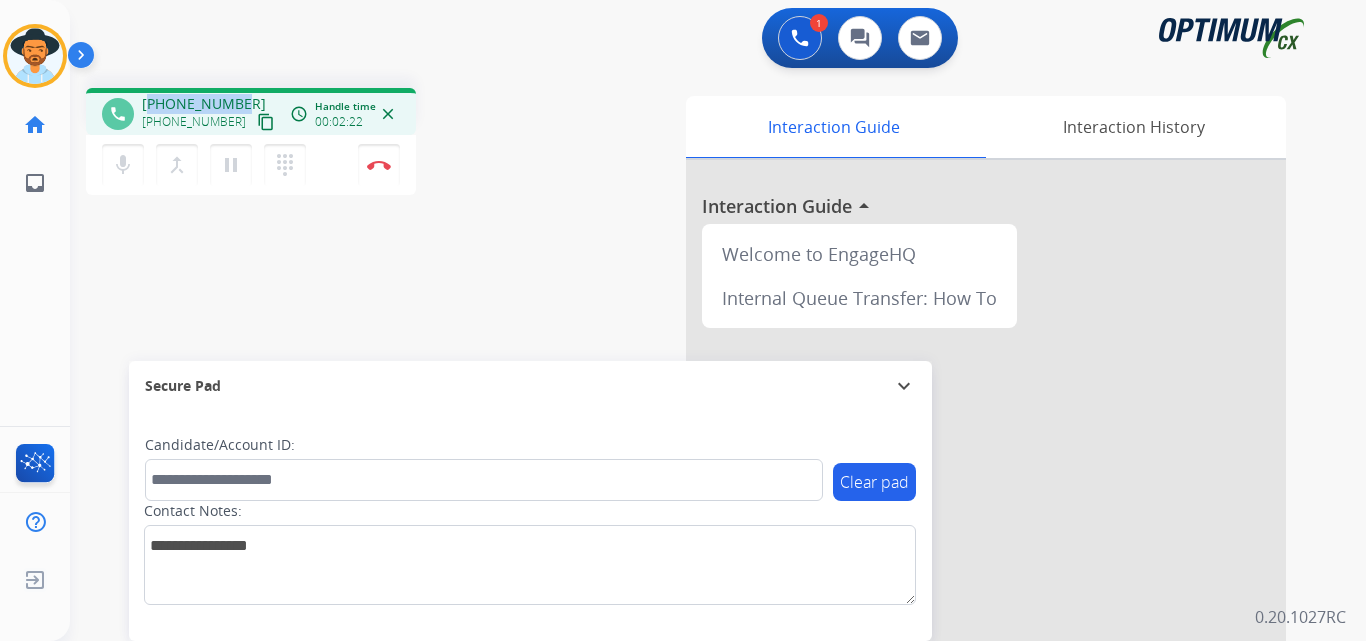 copy on "15132844396" 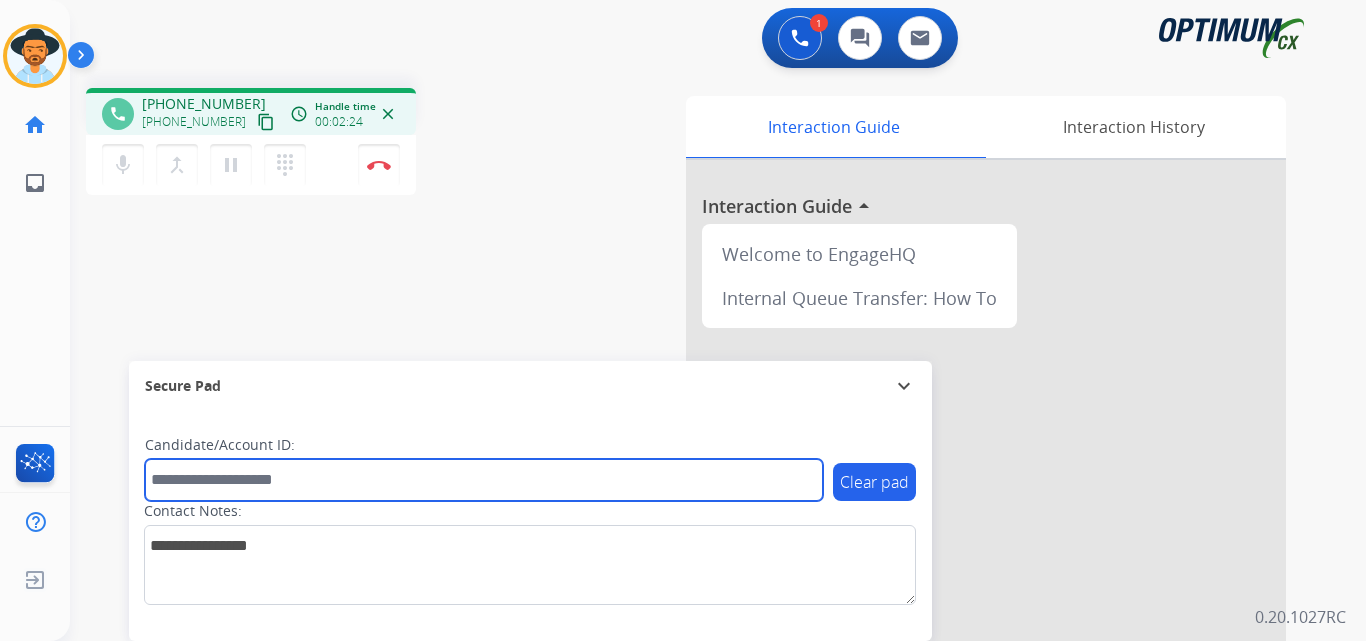 click at bounding box center [484, 480] 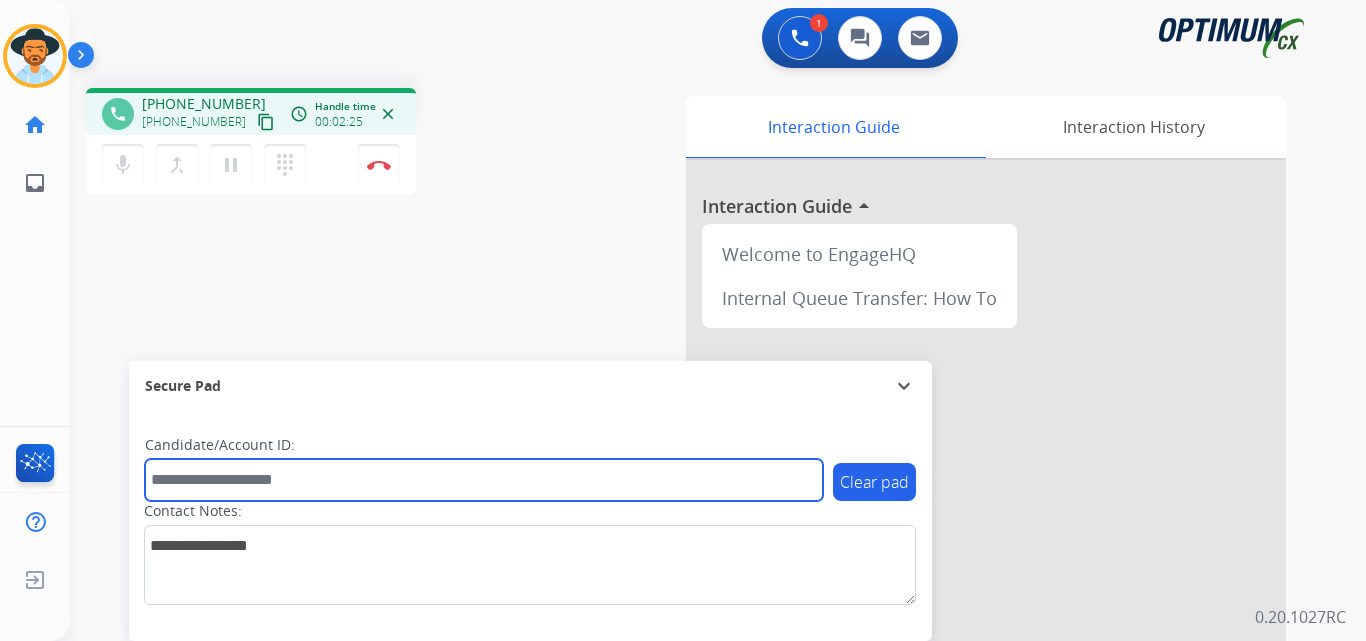 paste on "**********" 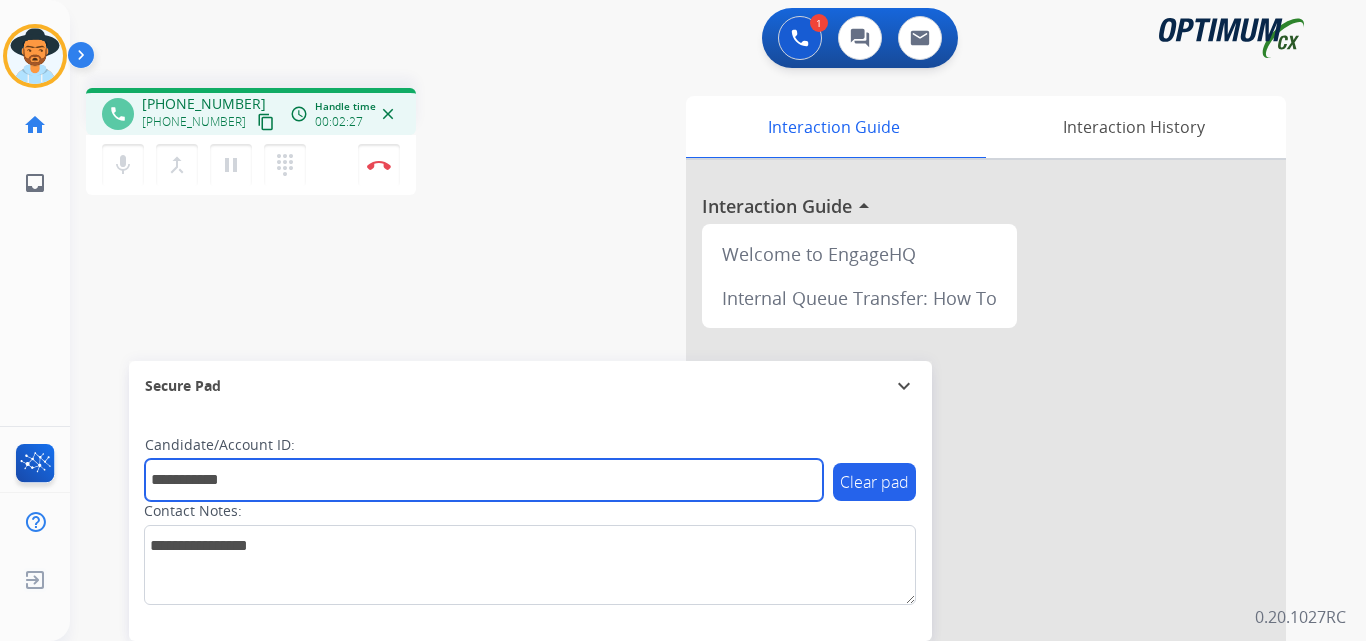 click on "**********" at bounding box center (484, 480) 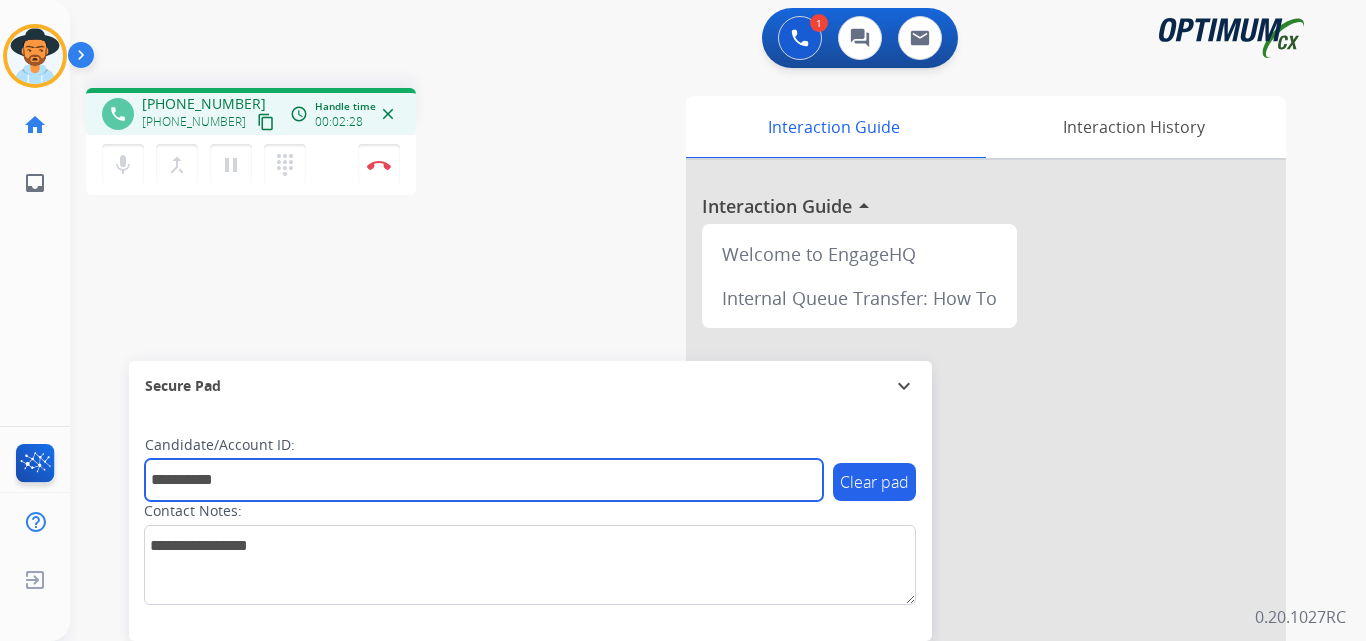 type on "**********" 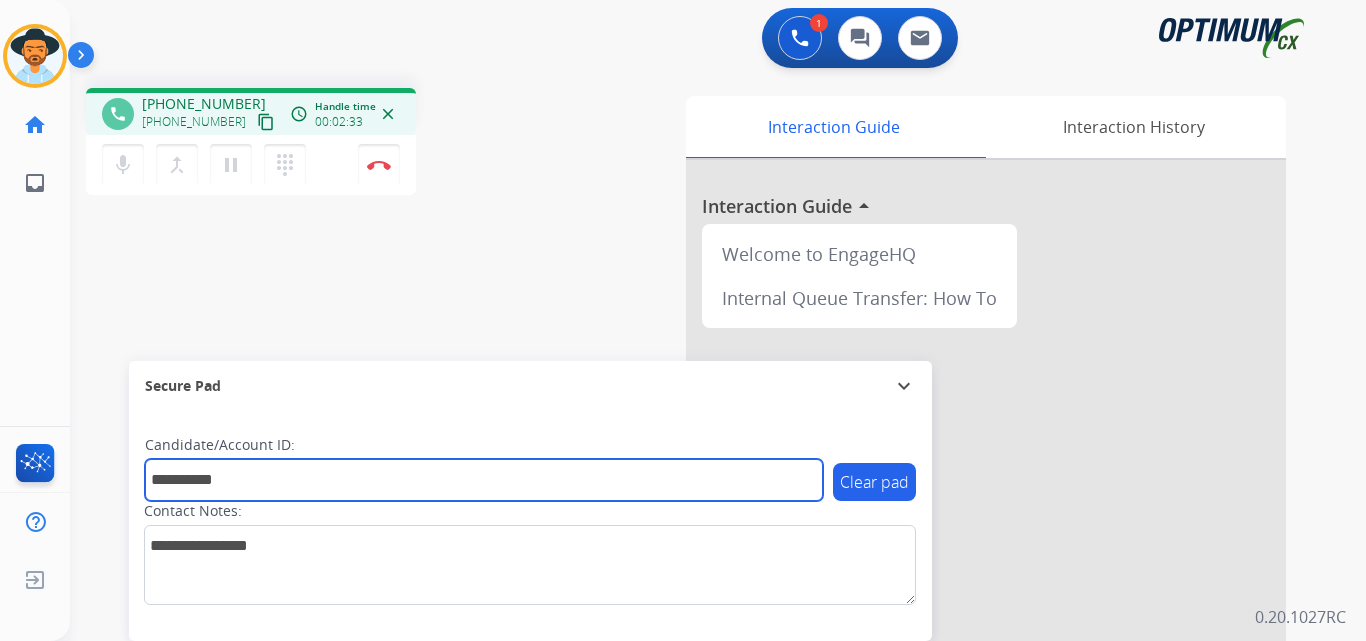 click on "**********" at bounding box center [484, 480] 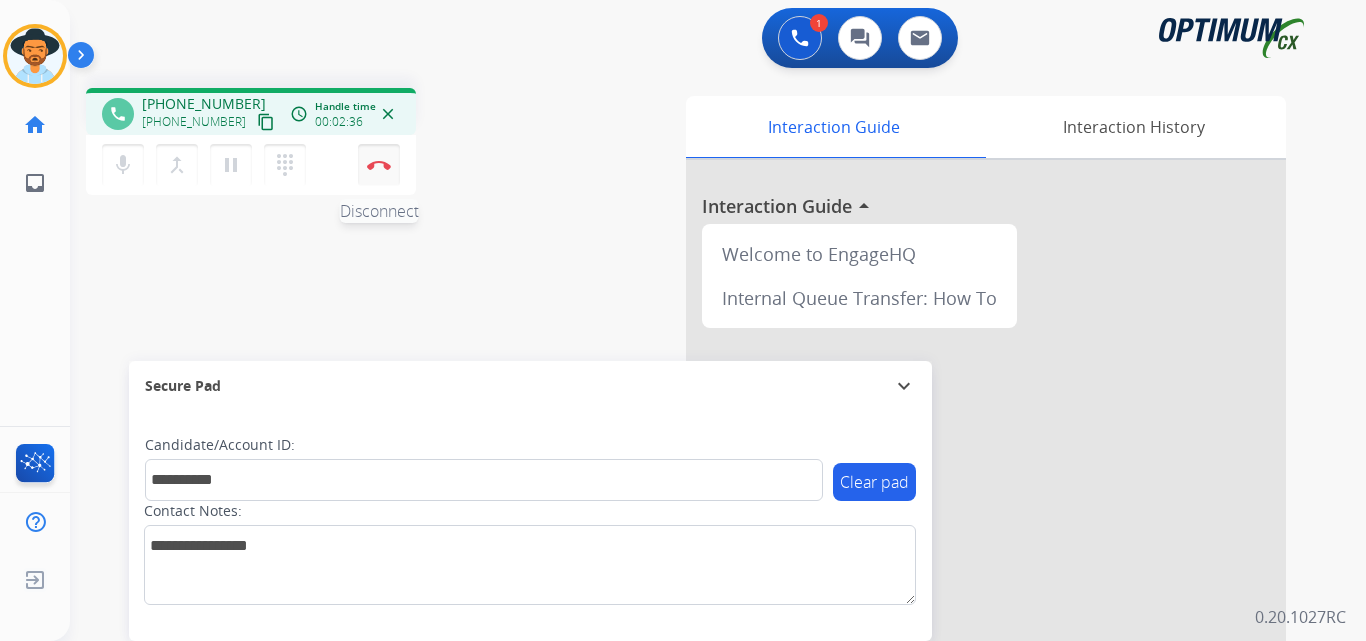 click on "Disconnect" at bounding box center (379, 165) 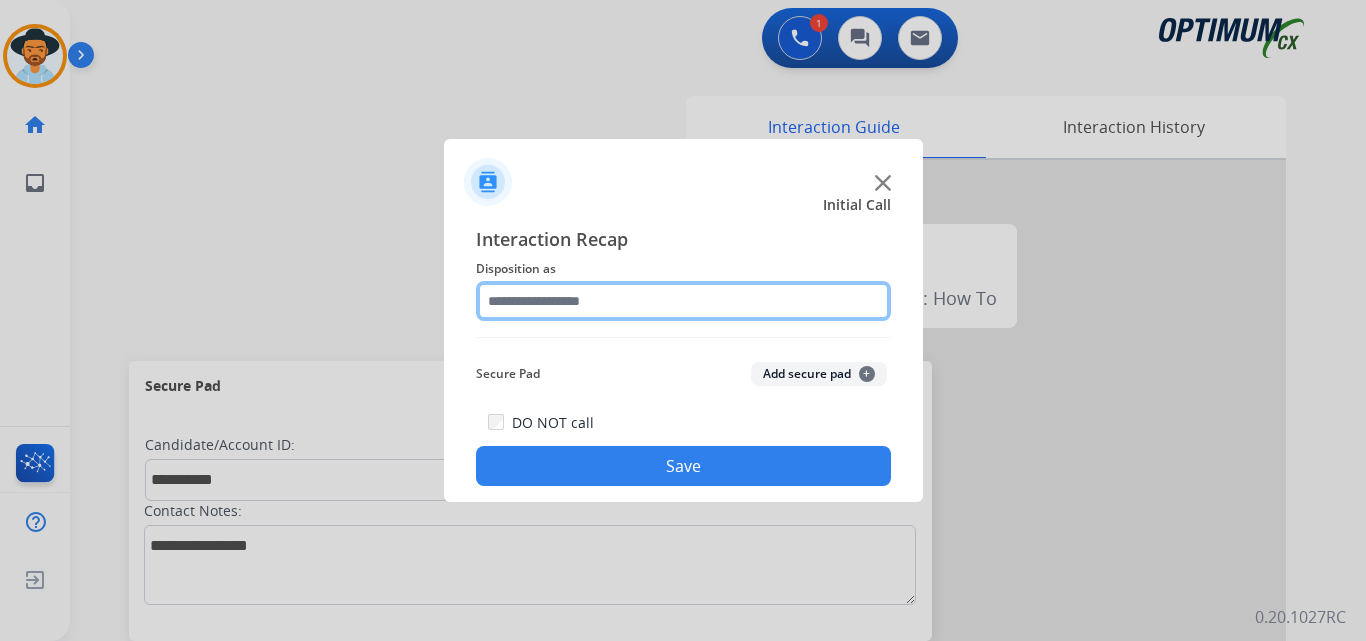 click 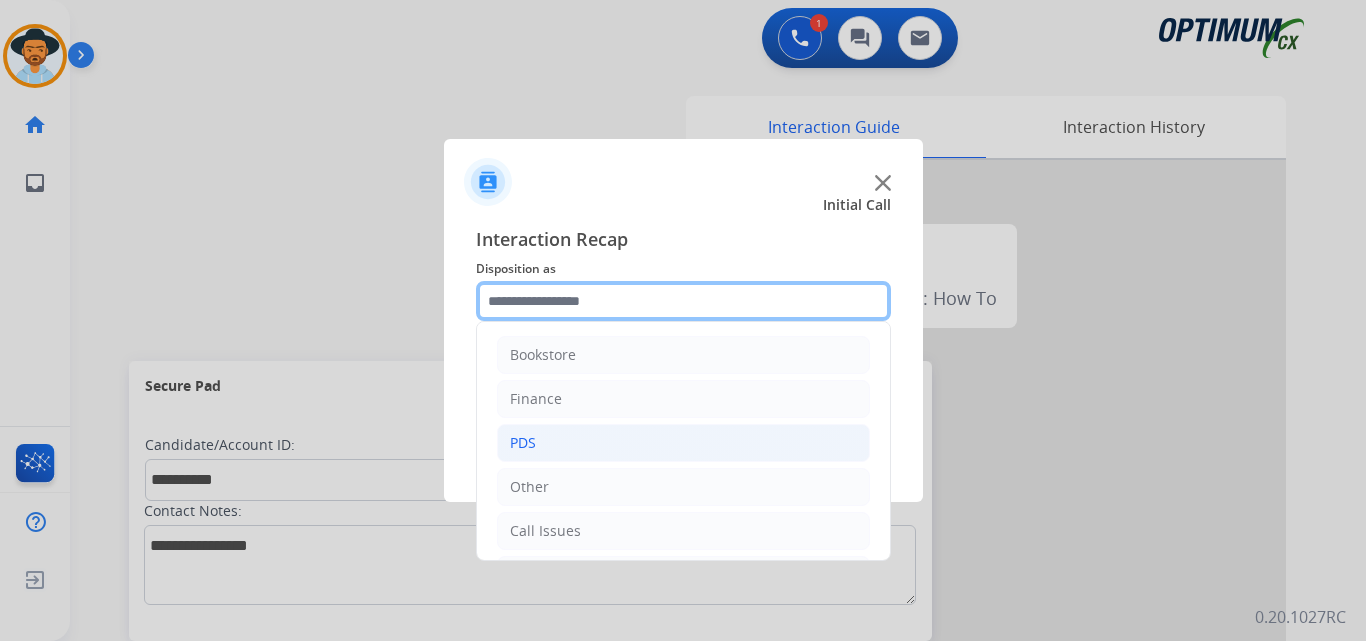 scroll, scrollTop: 136, scrollLeft: 0, axis: vertical 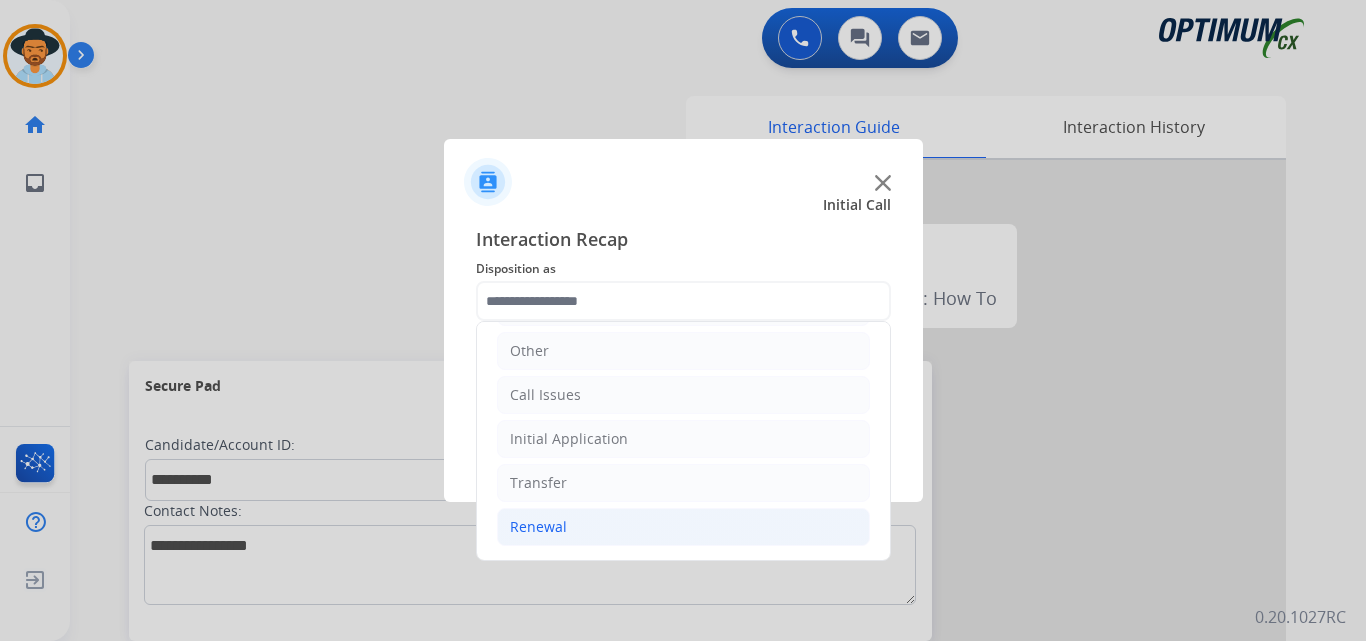 click on "Renewal" 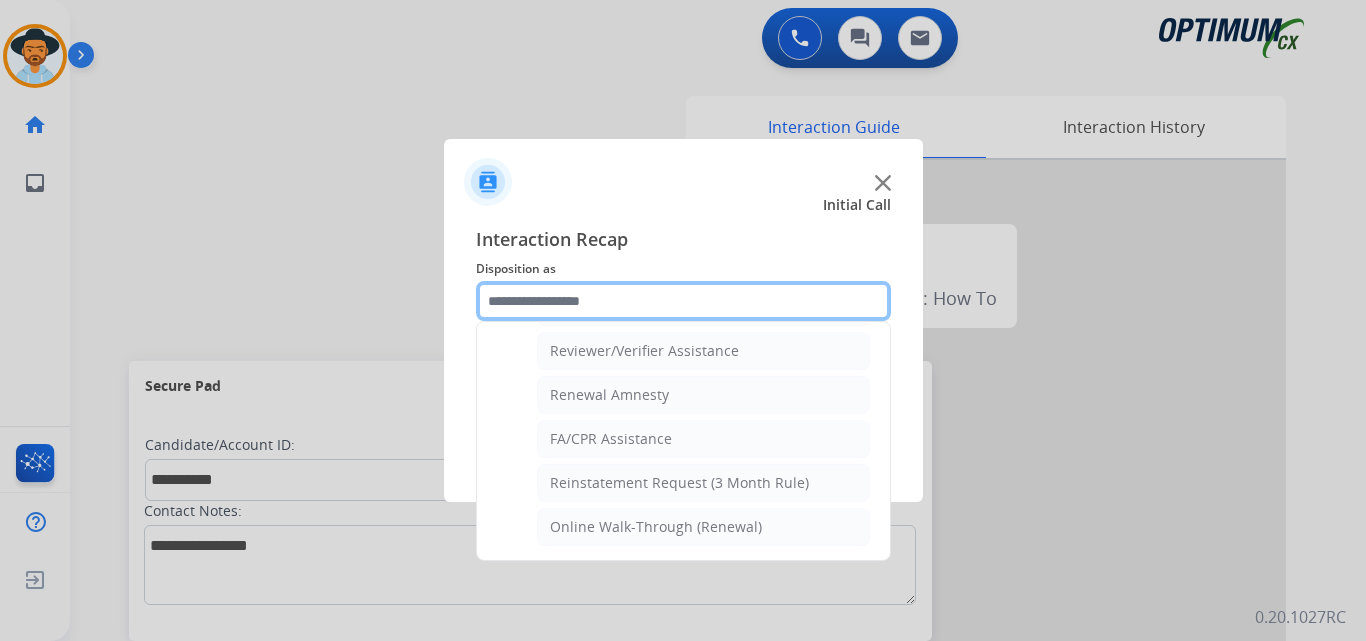 scroll, scrollTop: 439, scrollLeft: 0, axis: vertical 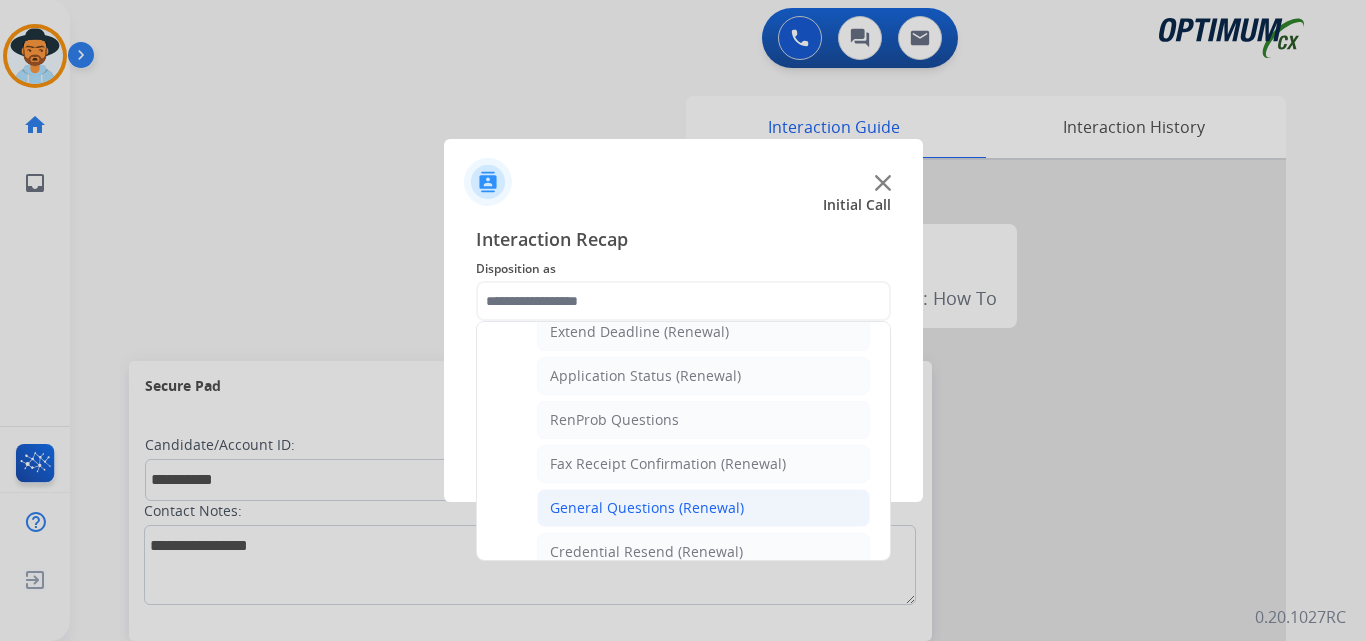 click on "General Questions (Renewal)" 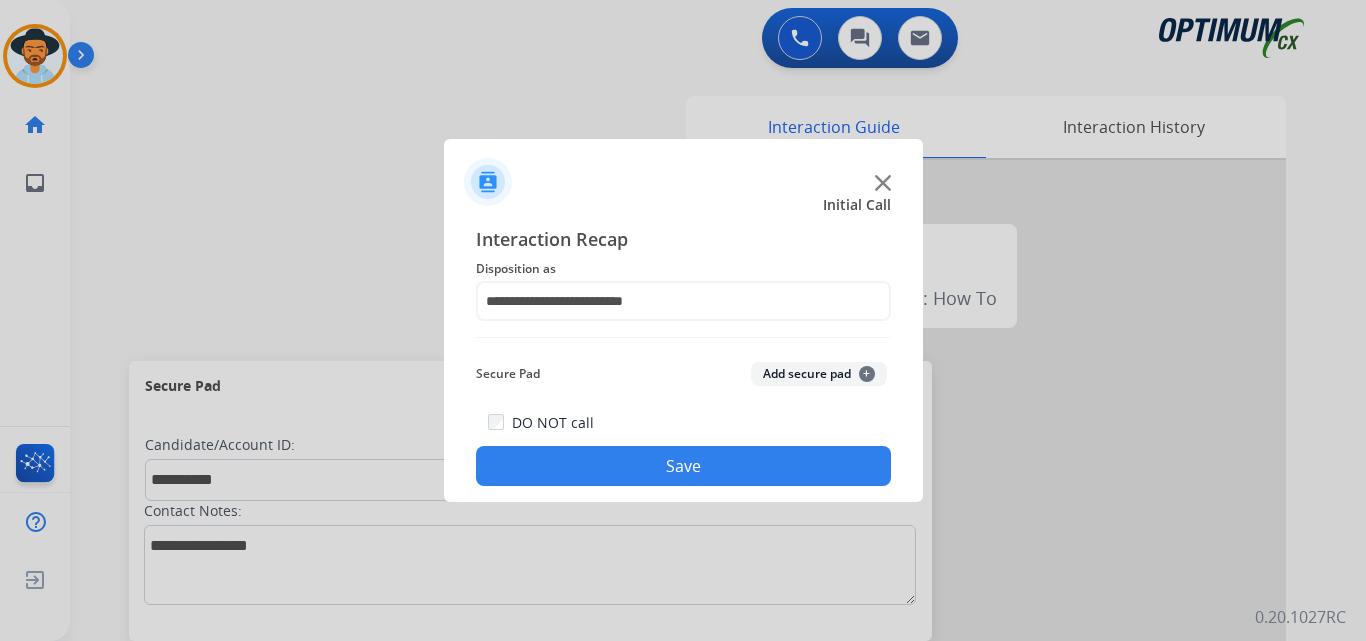 click on "Save" 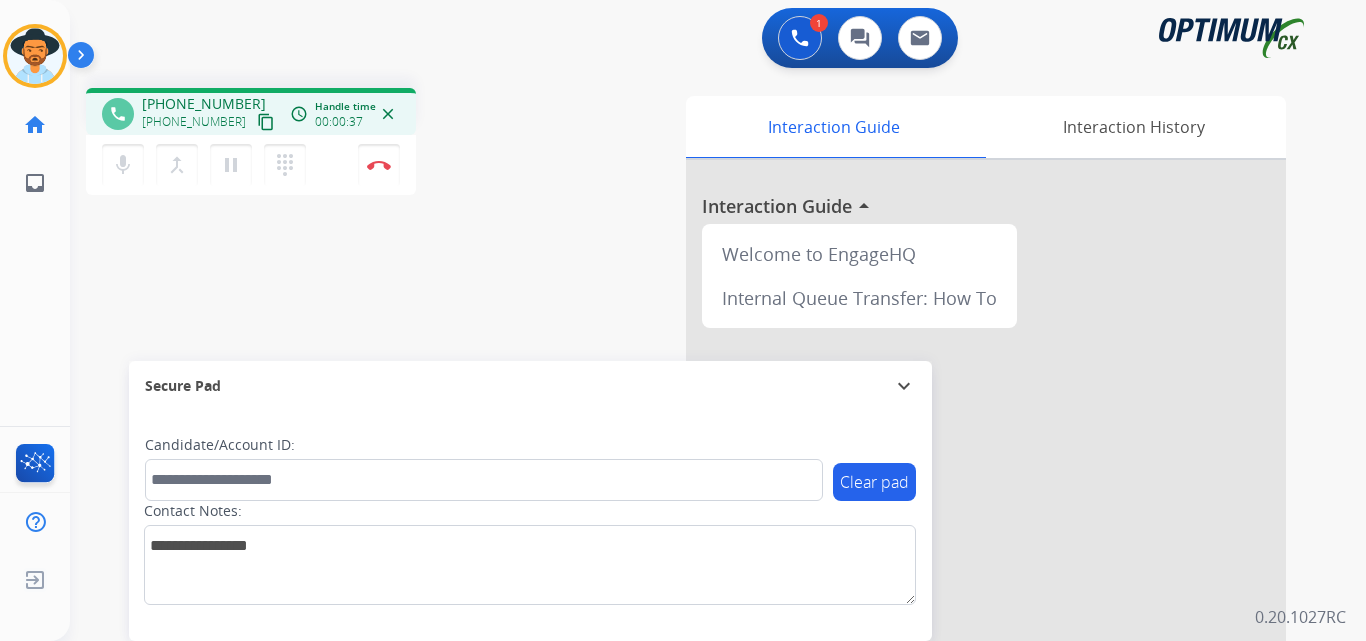 click on "+18636697975" at bounding box center [204, 104] 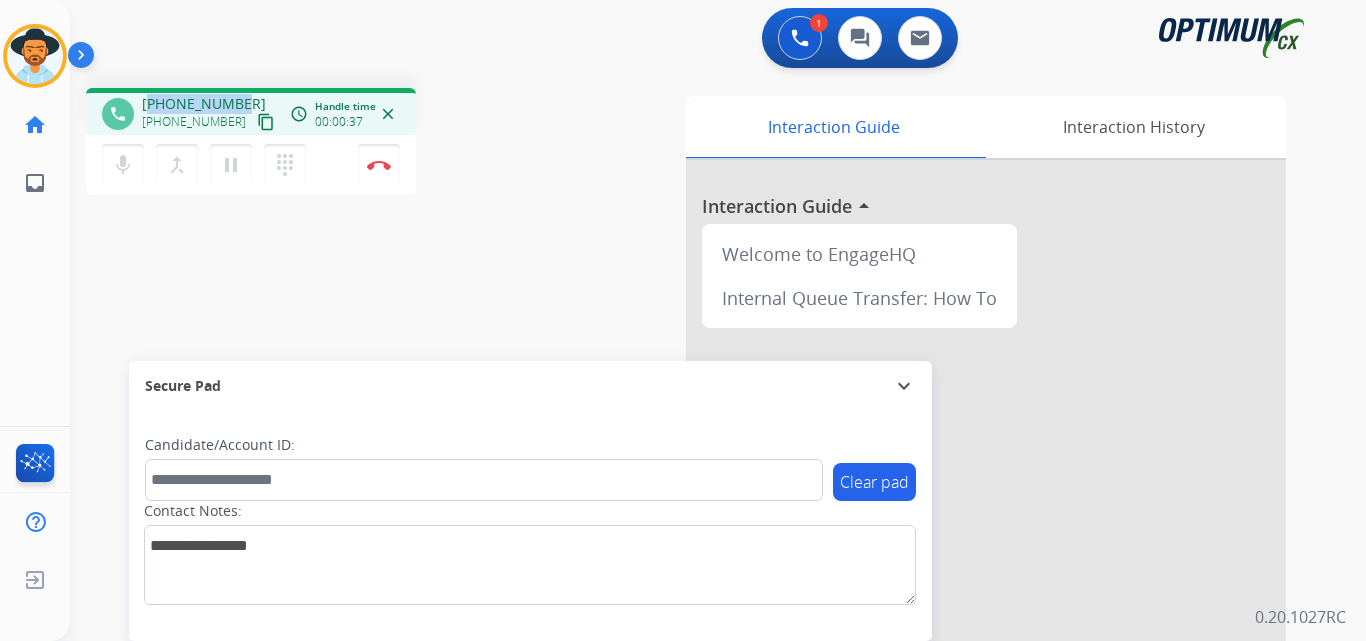 click on "+18636697975" at bounding box center [204, 104] 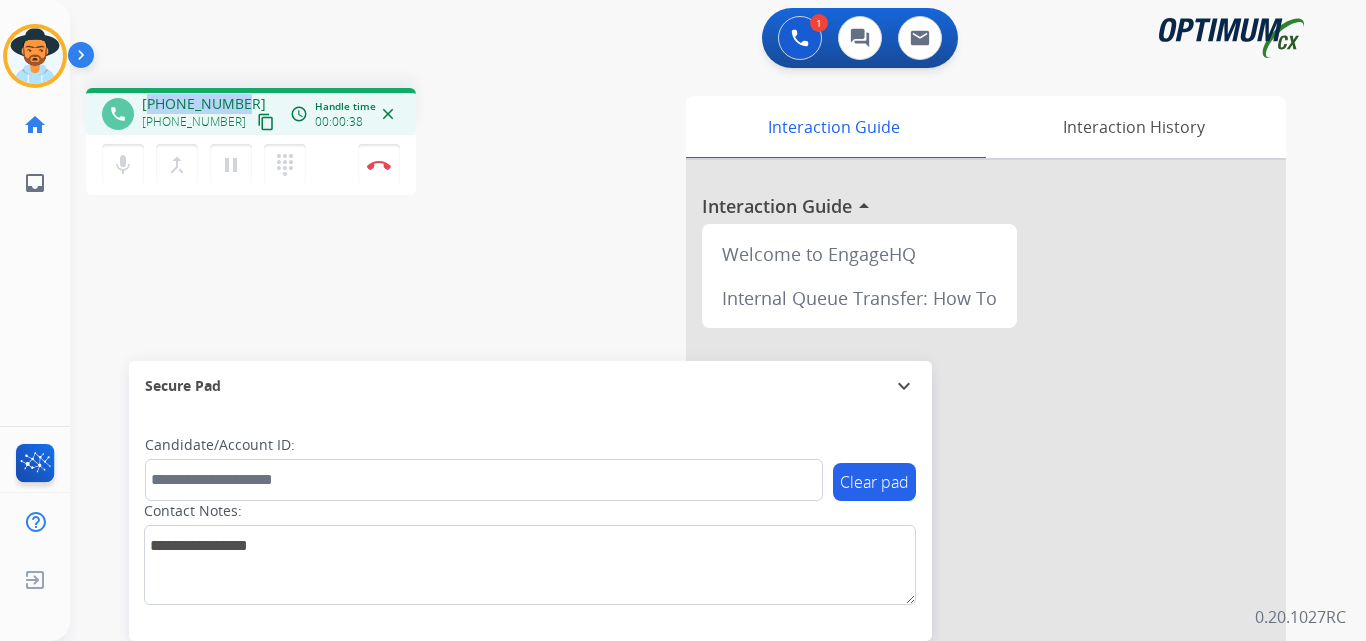 copy on "18636697975" 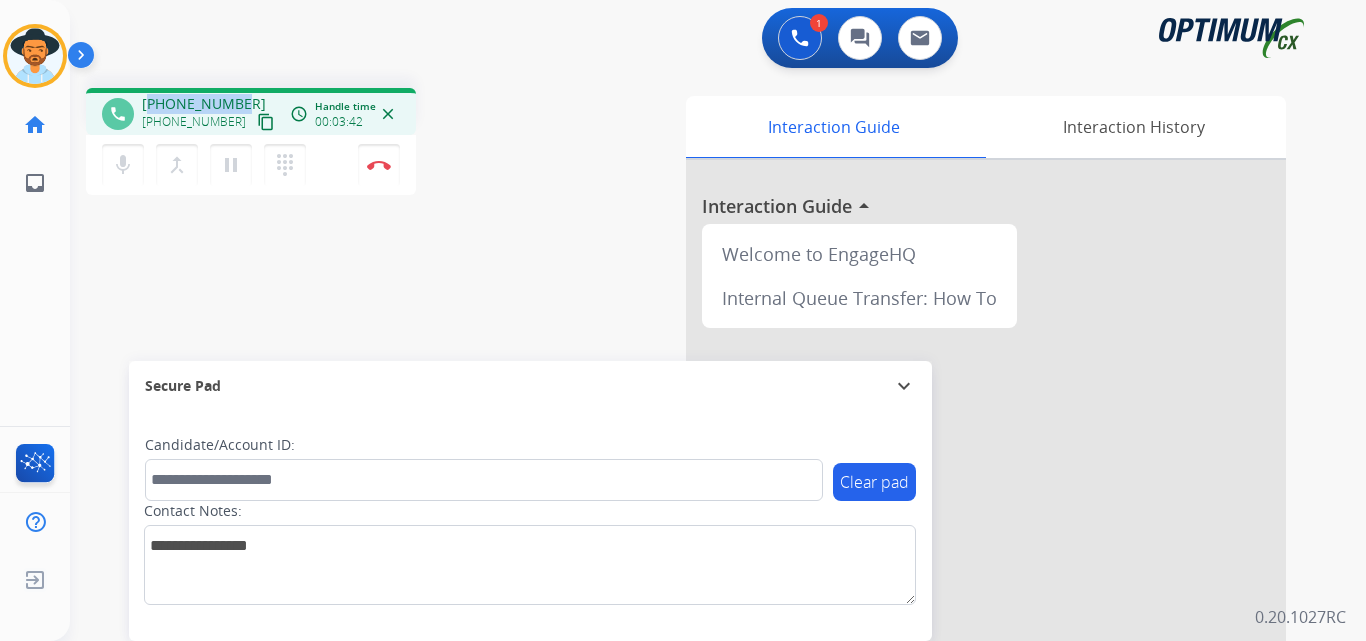 click on "+18636697975" at bounding box center (204, 104) 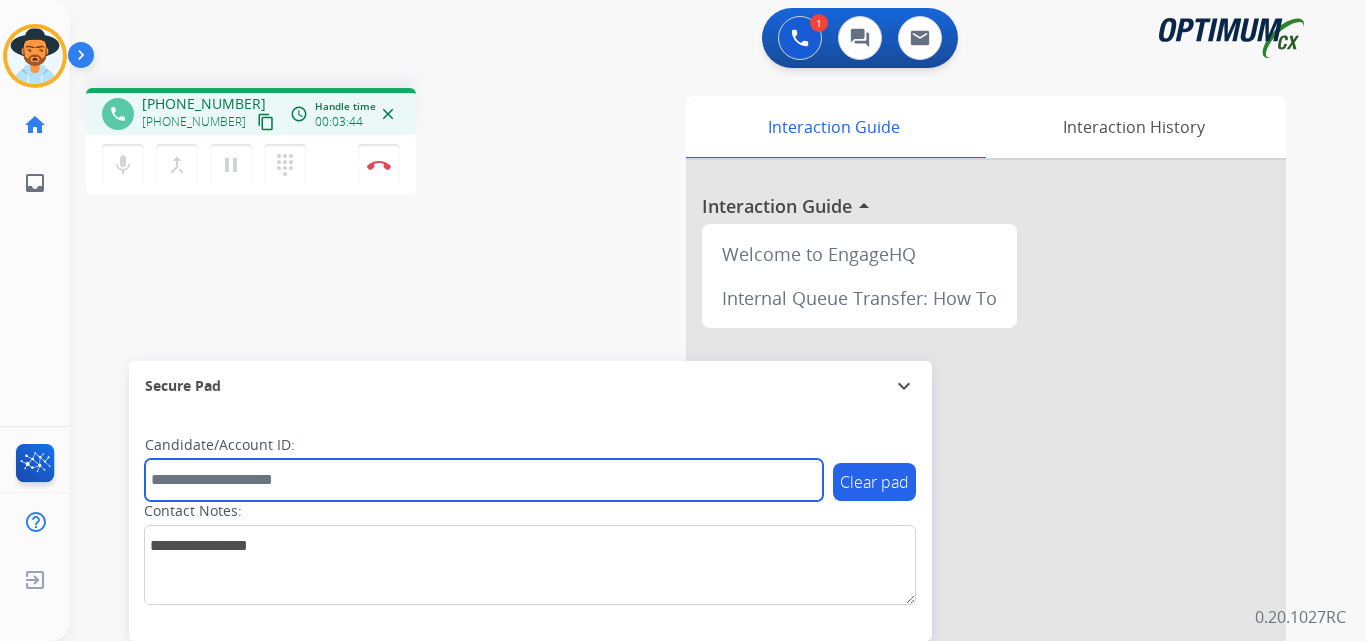 click at bounding box center (484, 480) 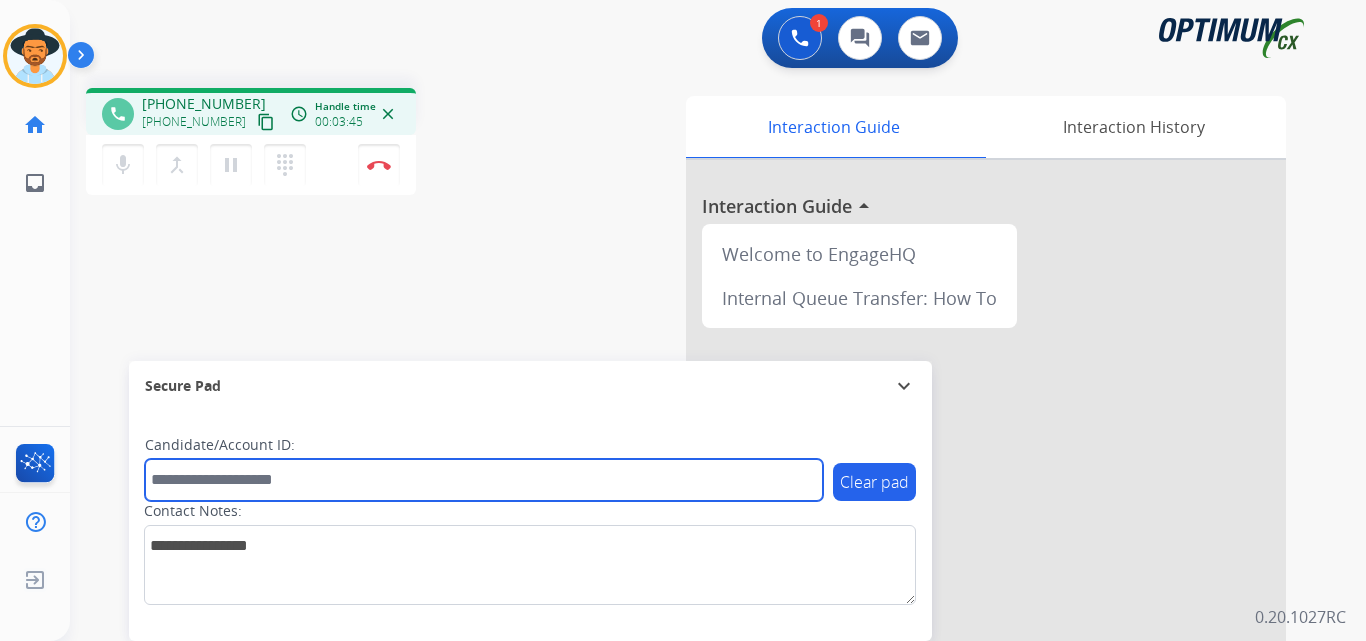 paste on "**********" 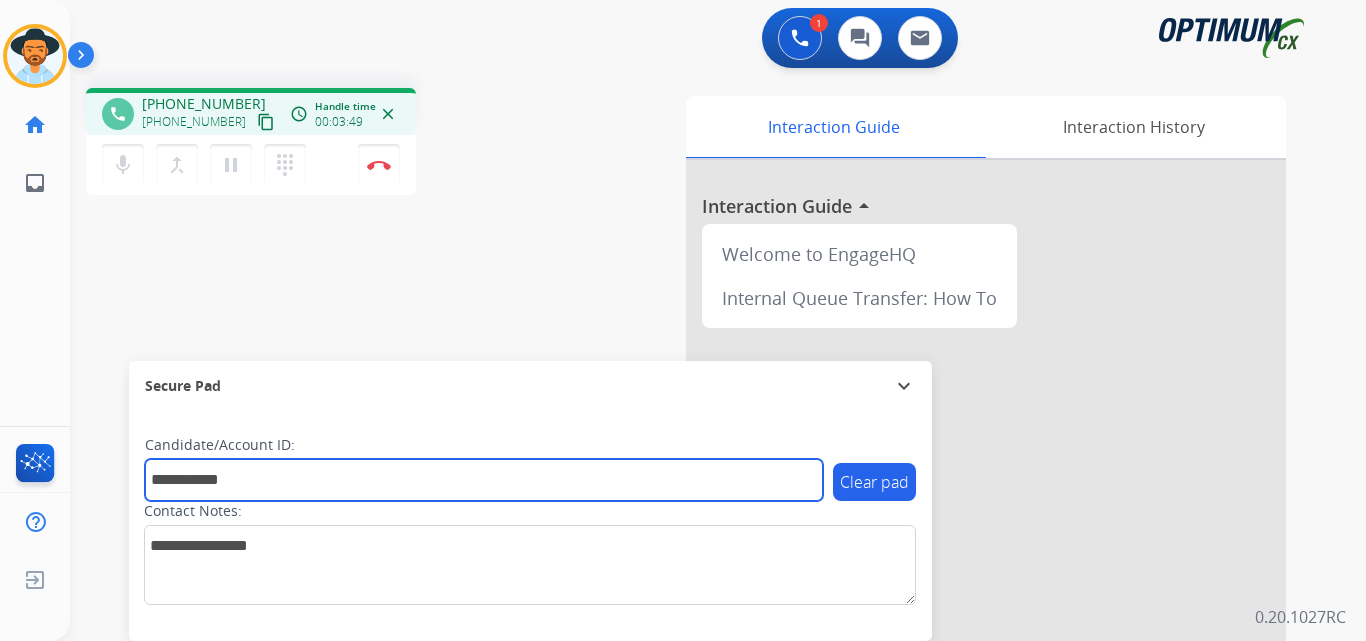 click on "**********" at bounding box center [484, 480] 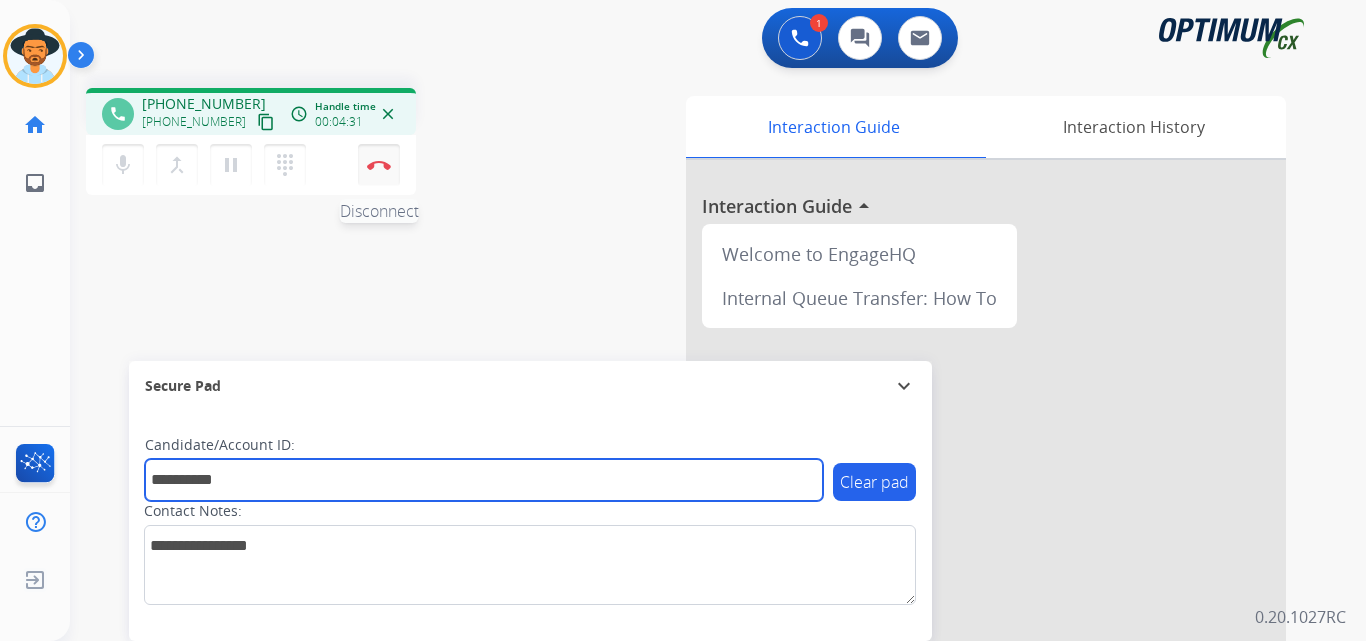 type on "**********" 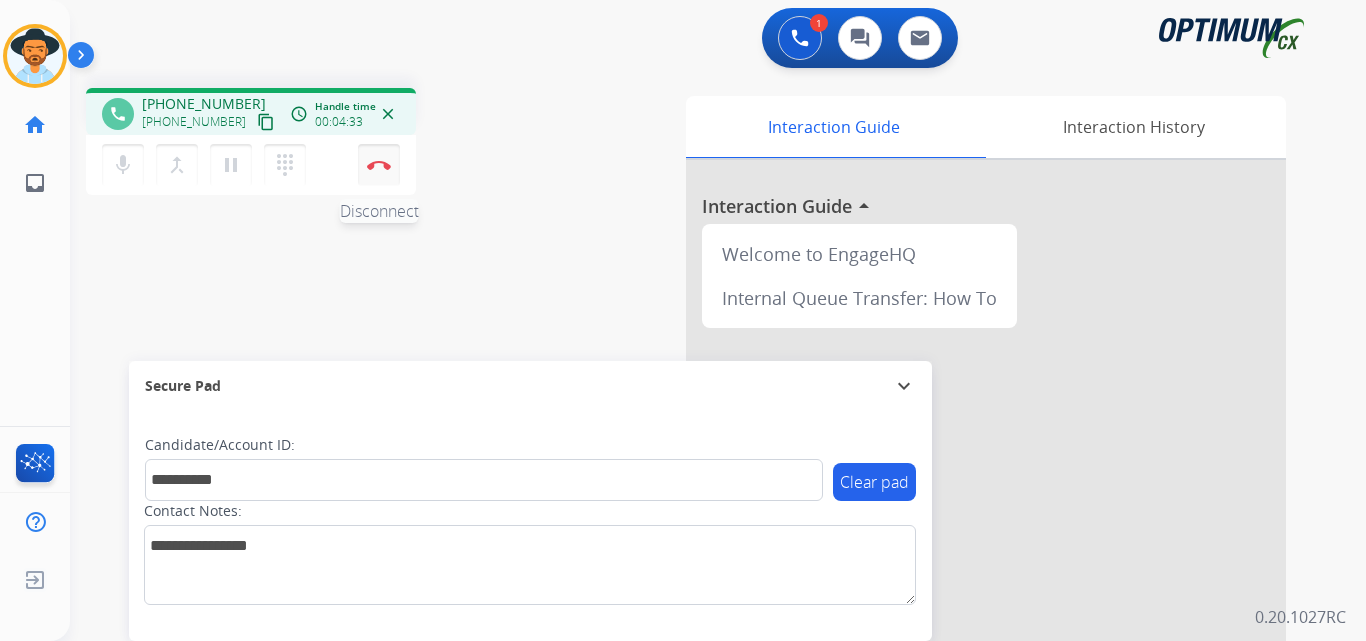 click at bounding box center [379, 165] 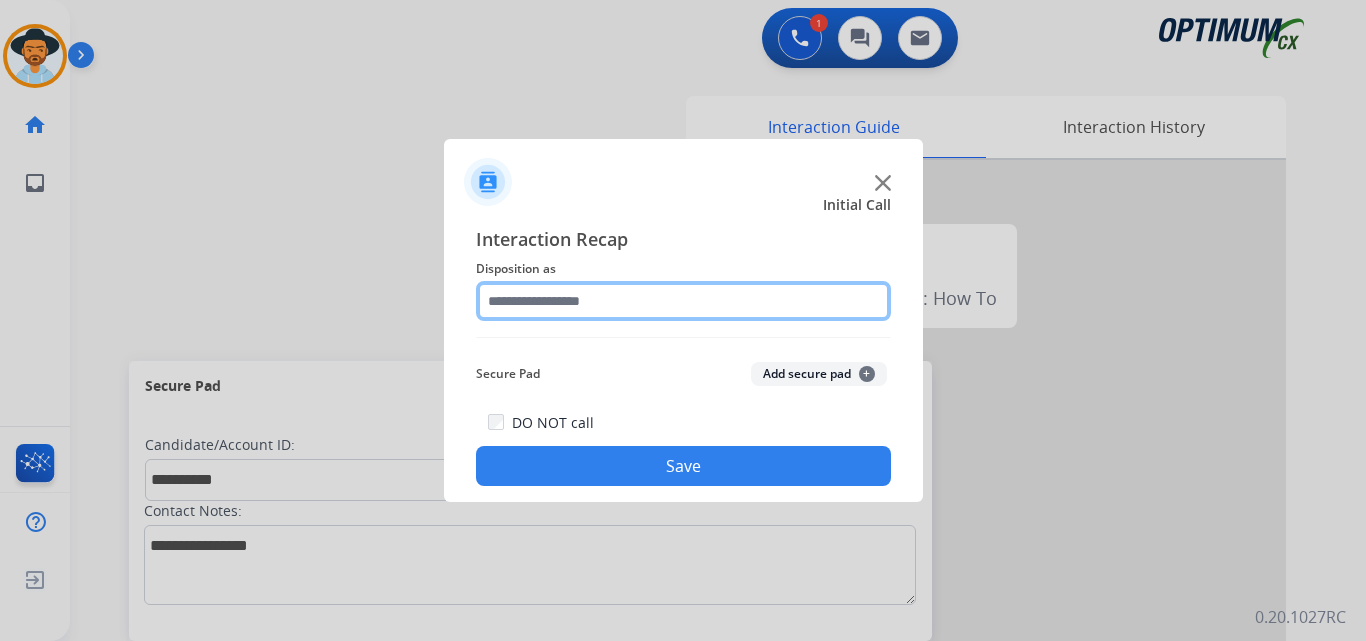 click 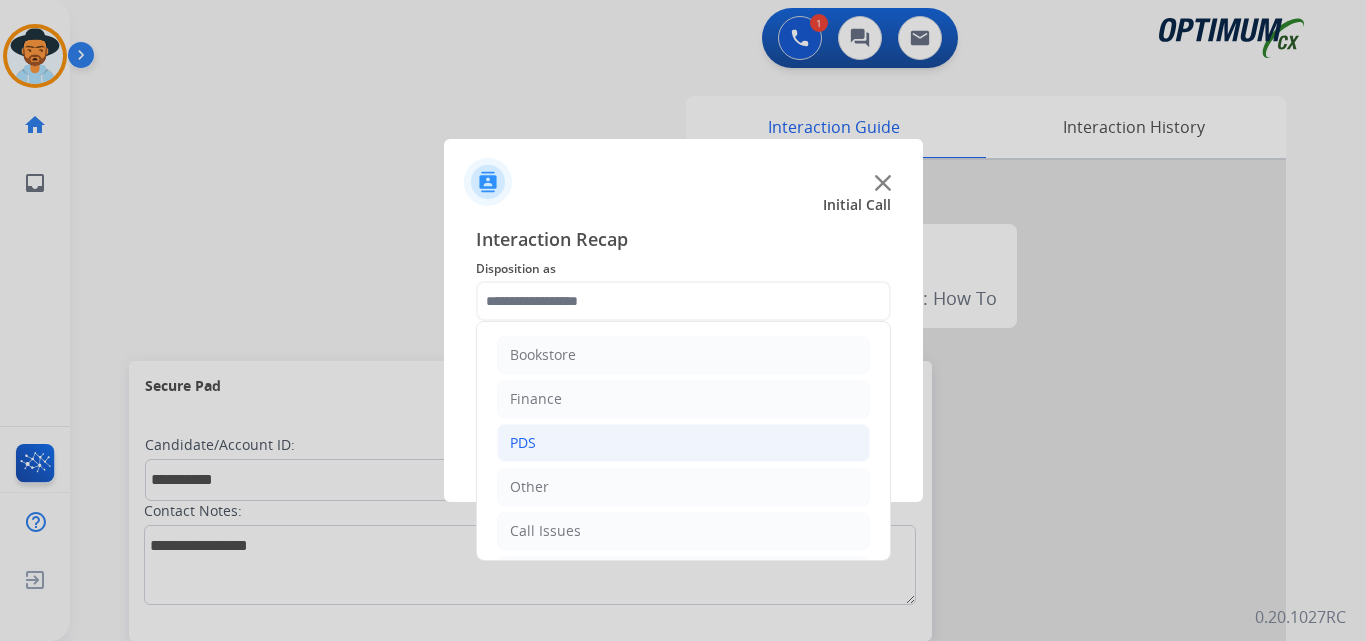 click on "PDS" 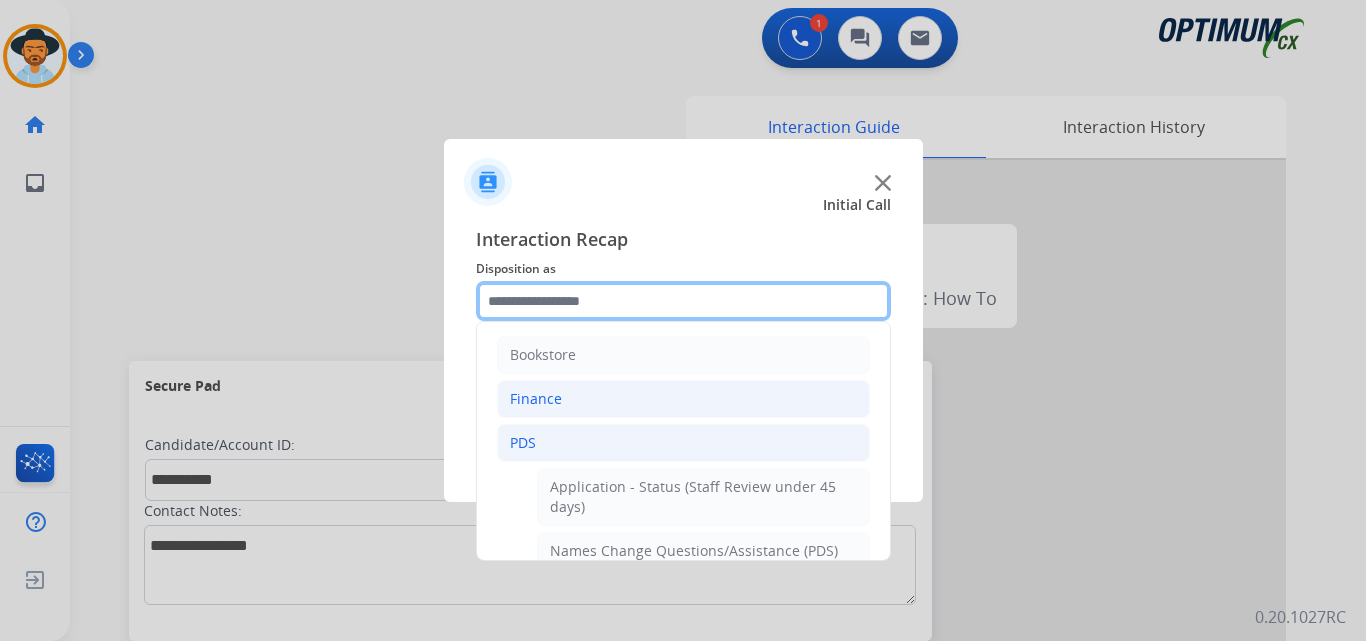 scroll, scrollTop: 500, scrollLeft: 0, axis: vertical 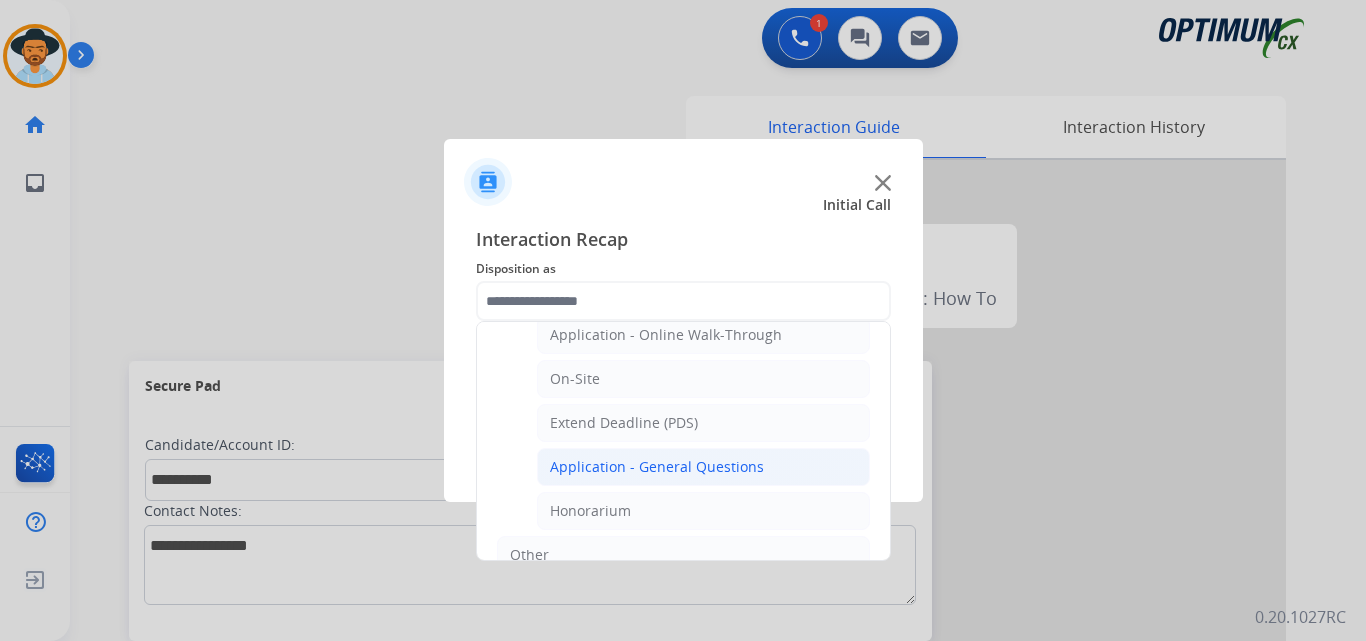 click on "Application - General Questions" 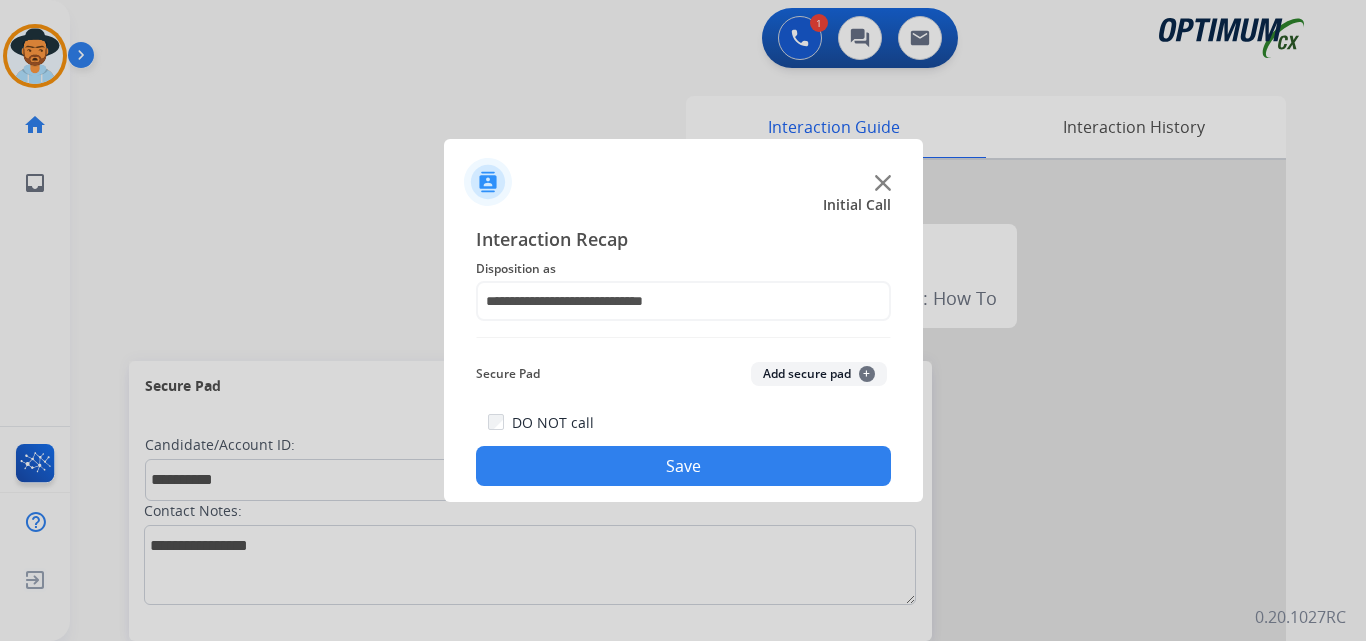 click on "Save" 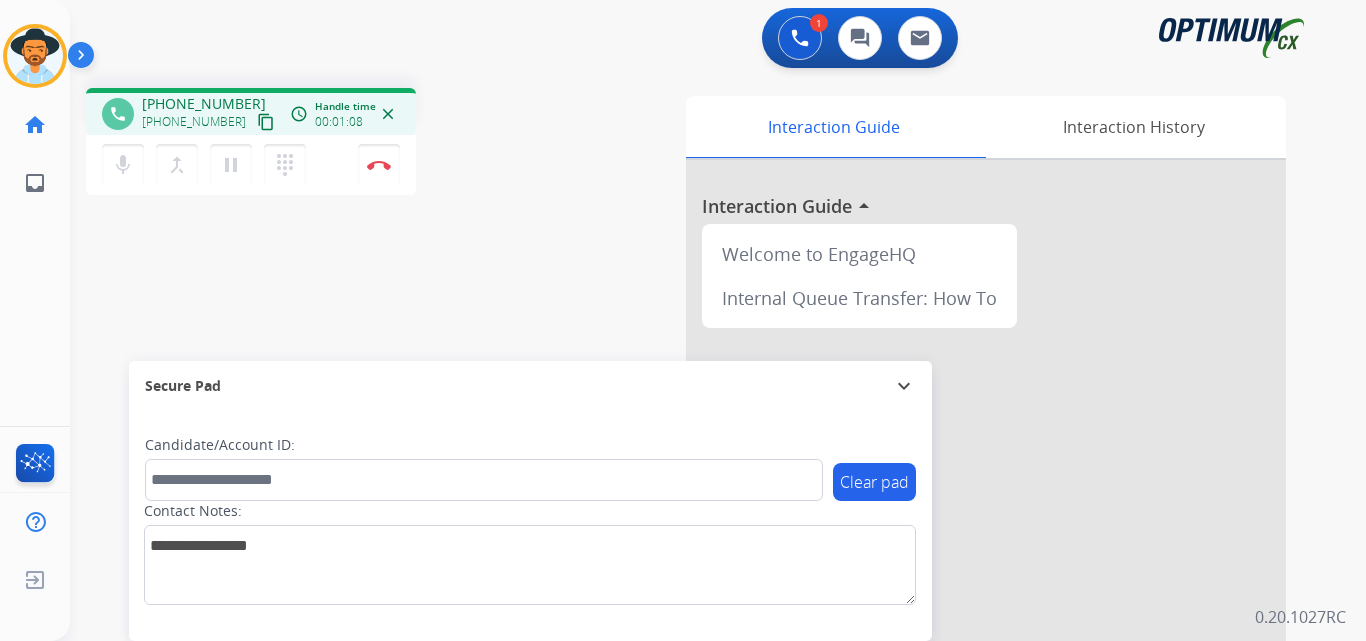 click on "+19087642122" at bounding box center (204, 104) 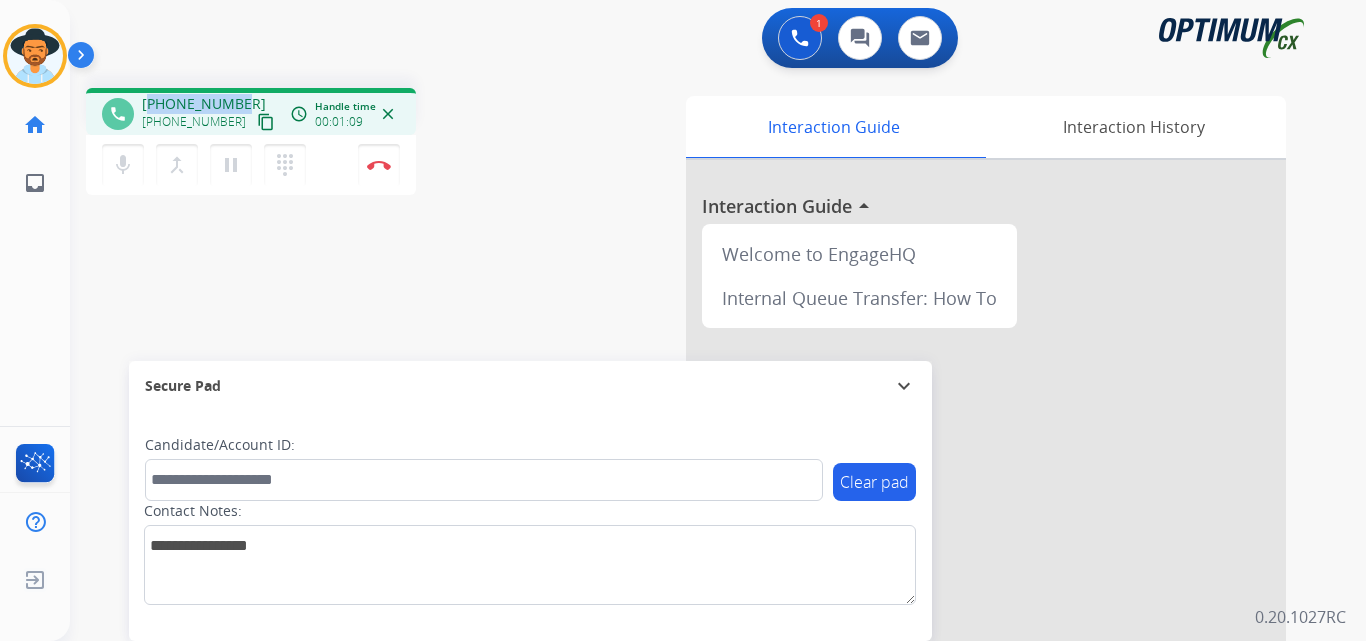 click on "+19087642122" at bounding box center (204, 104) 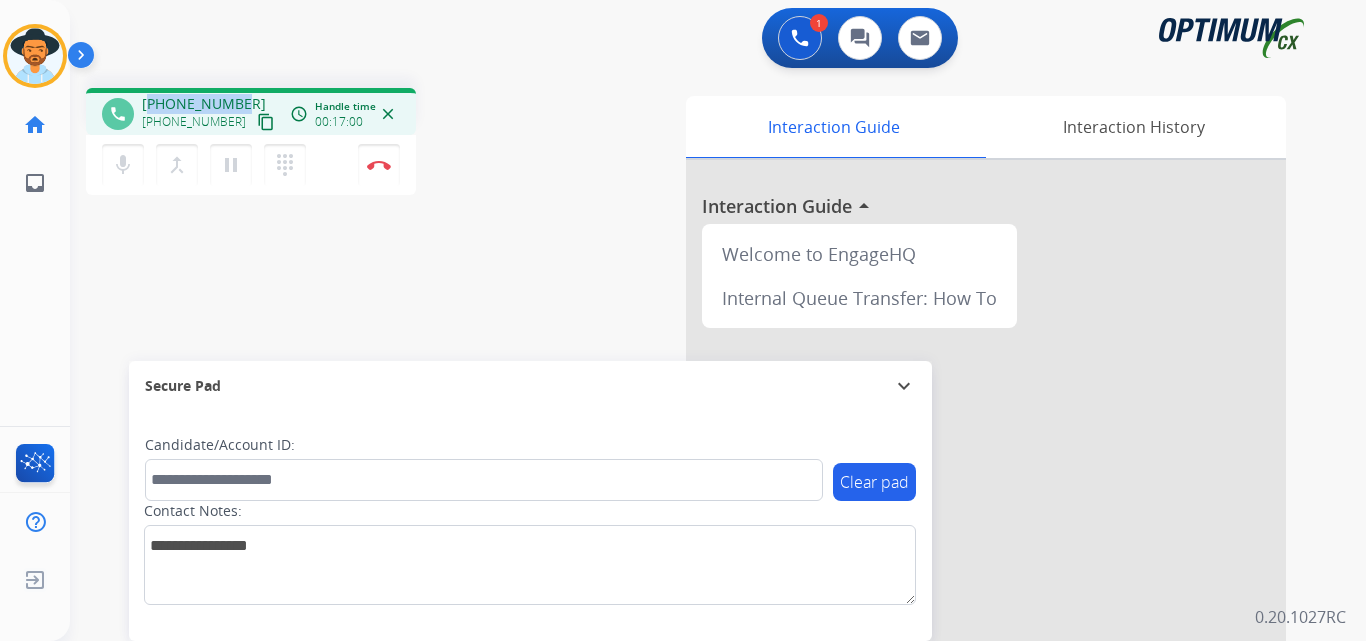 click on "+19087642122" at bounding box center [204, 104] 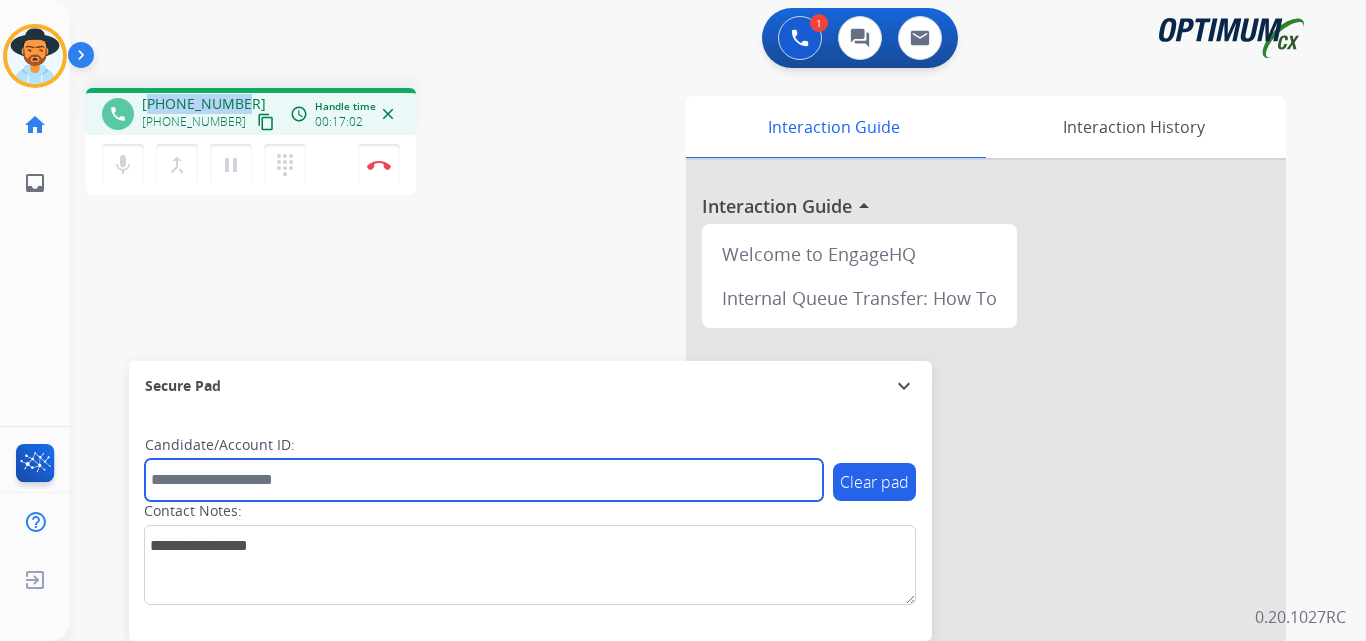 click at bounding box center [484, 480] 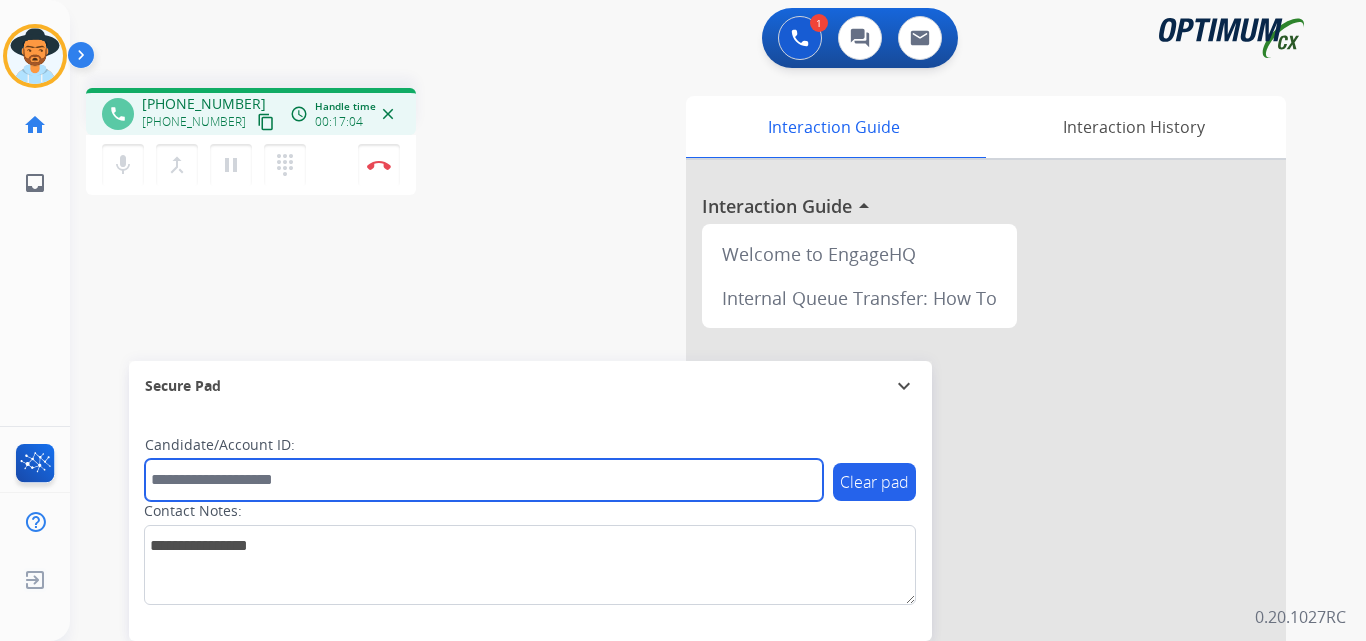 paste on "**********" 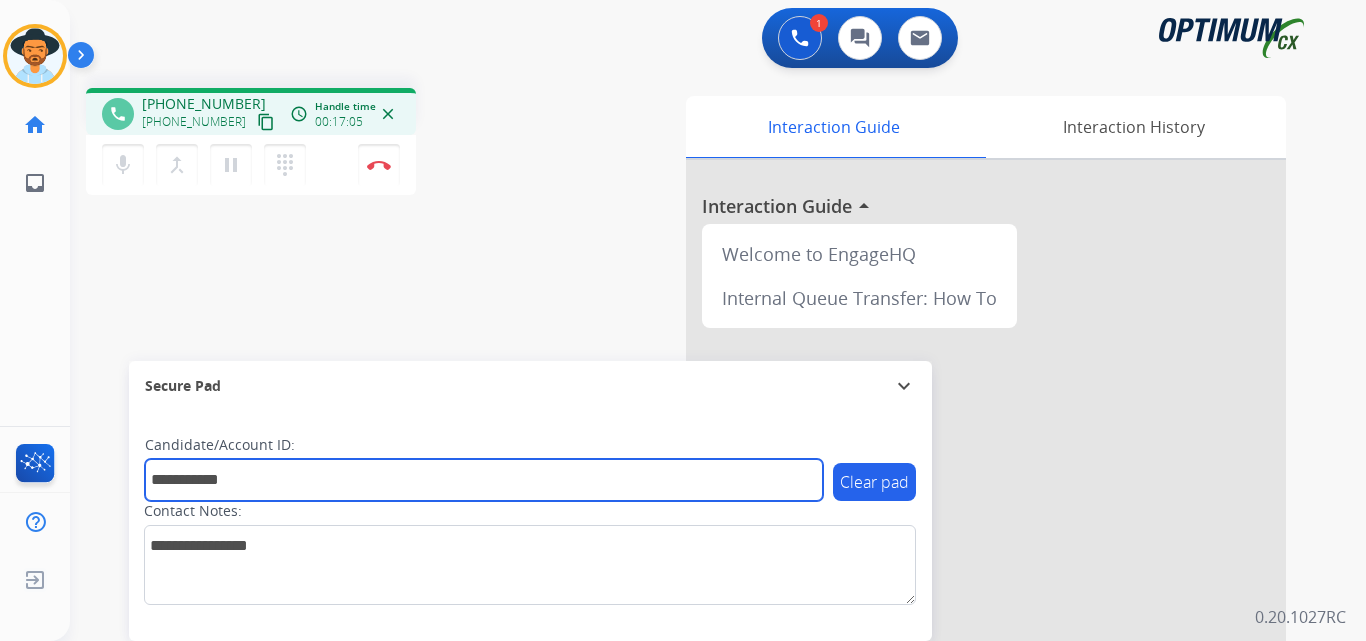 click on "**********" at bounding box center (484, 480) 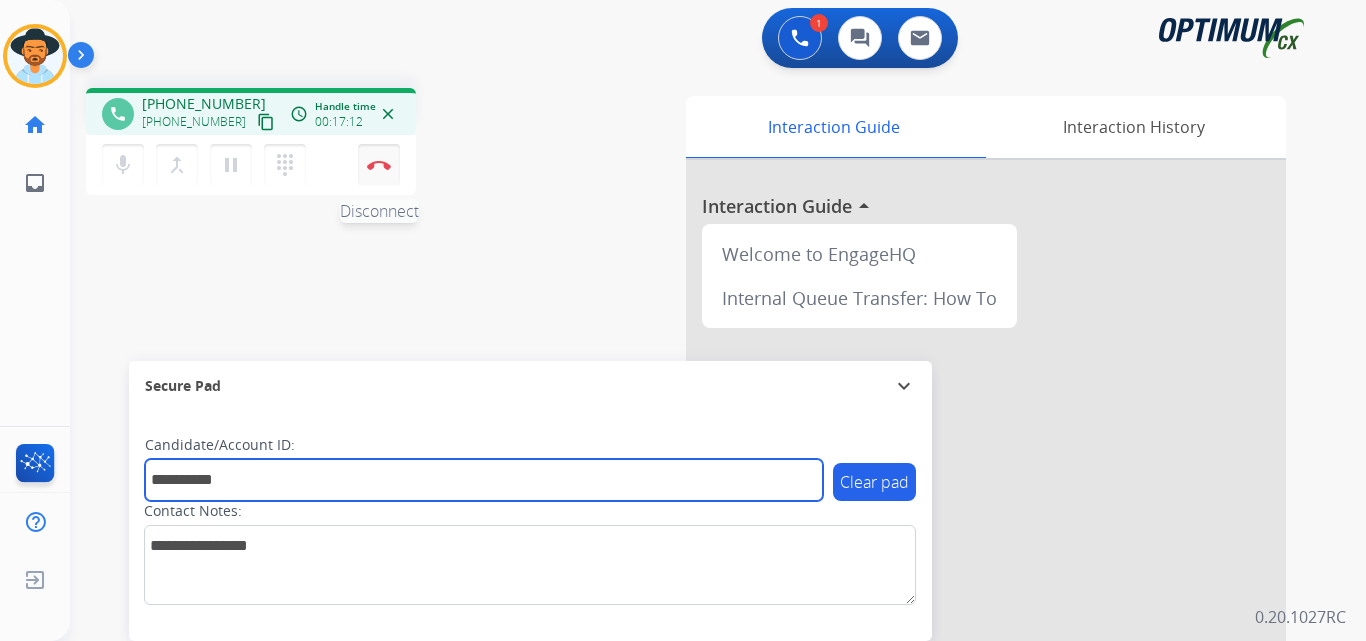 type on "**********" 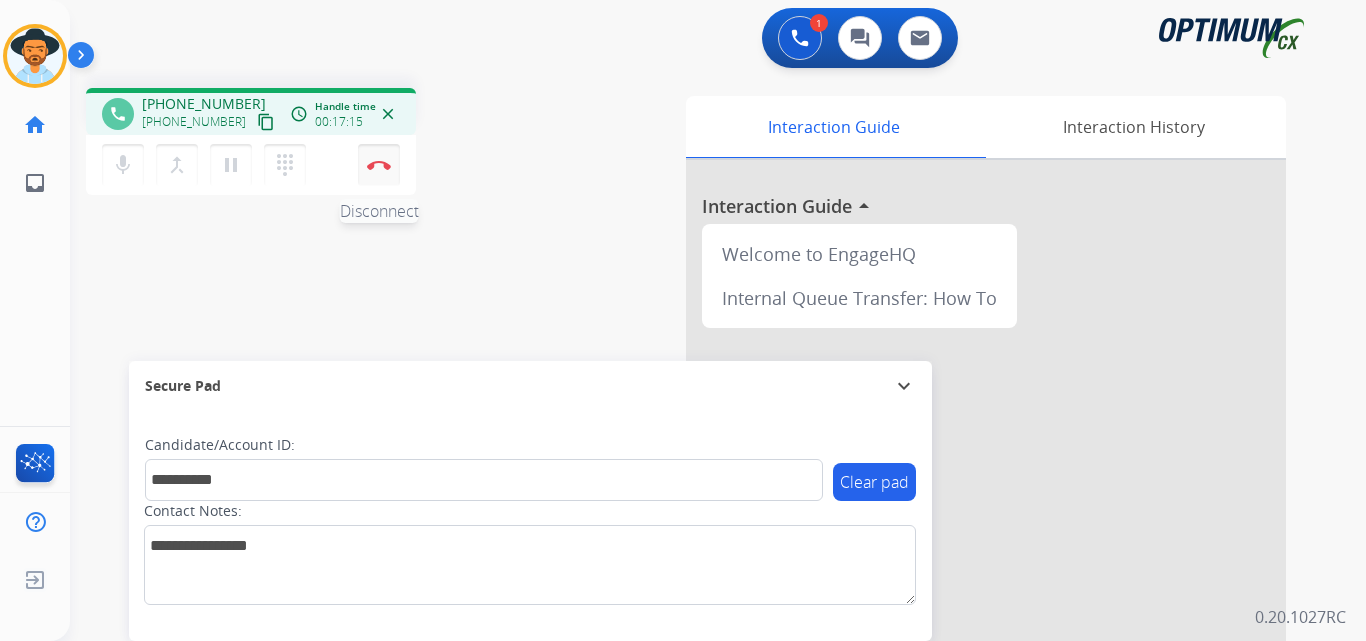 click on "Disconnect" at bounding box center (379, 165) 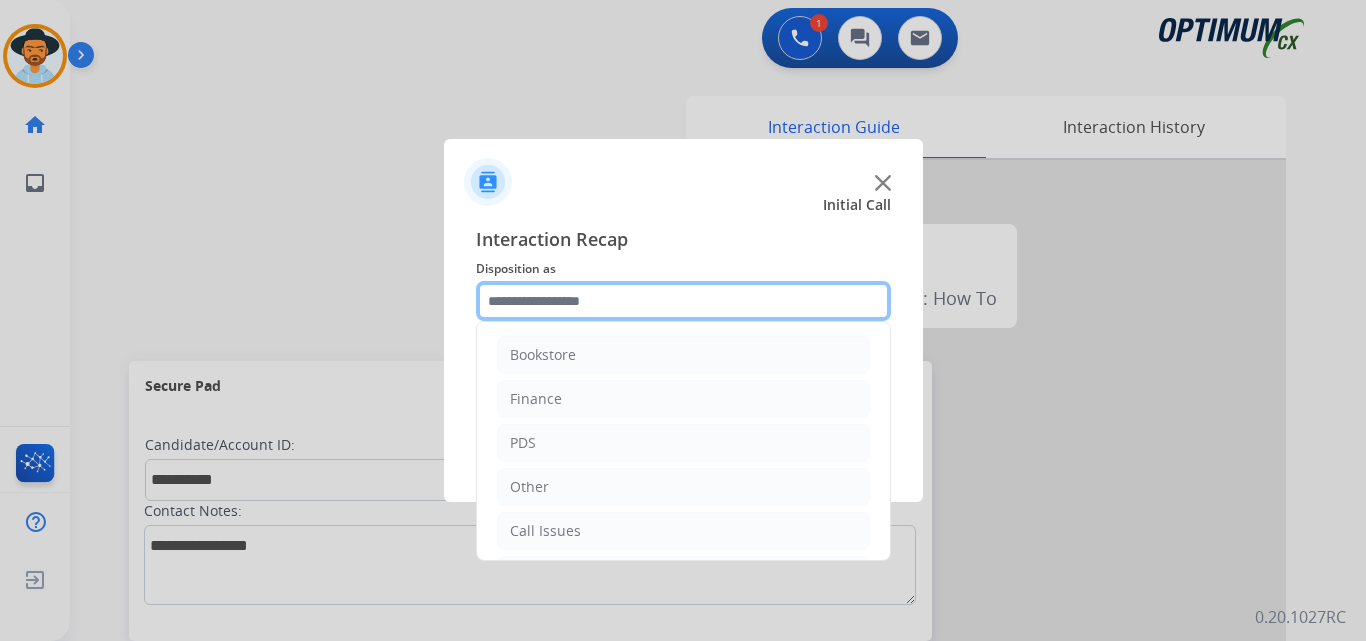 click 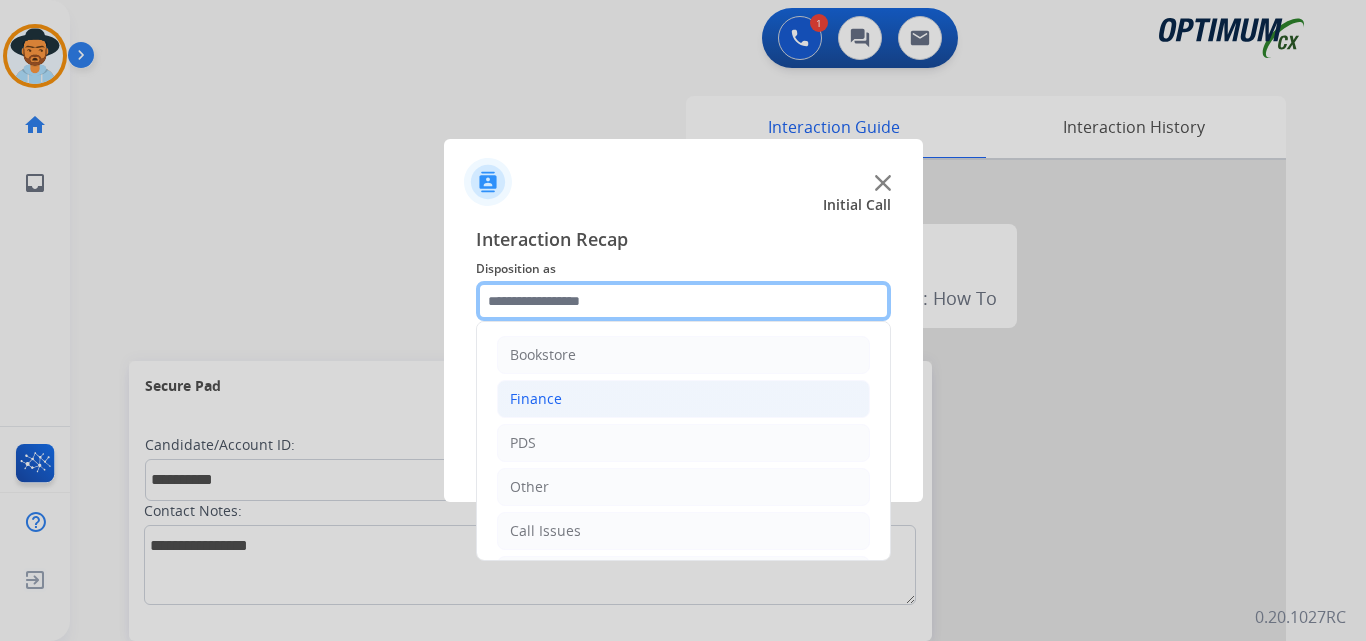 scroll, scrollTop: 136, scrollLeft: 0, axis: vertical 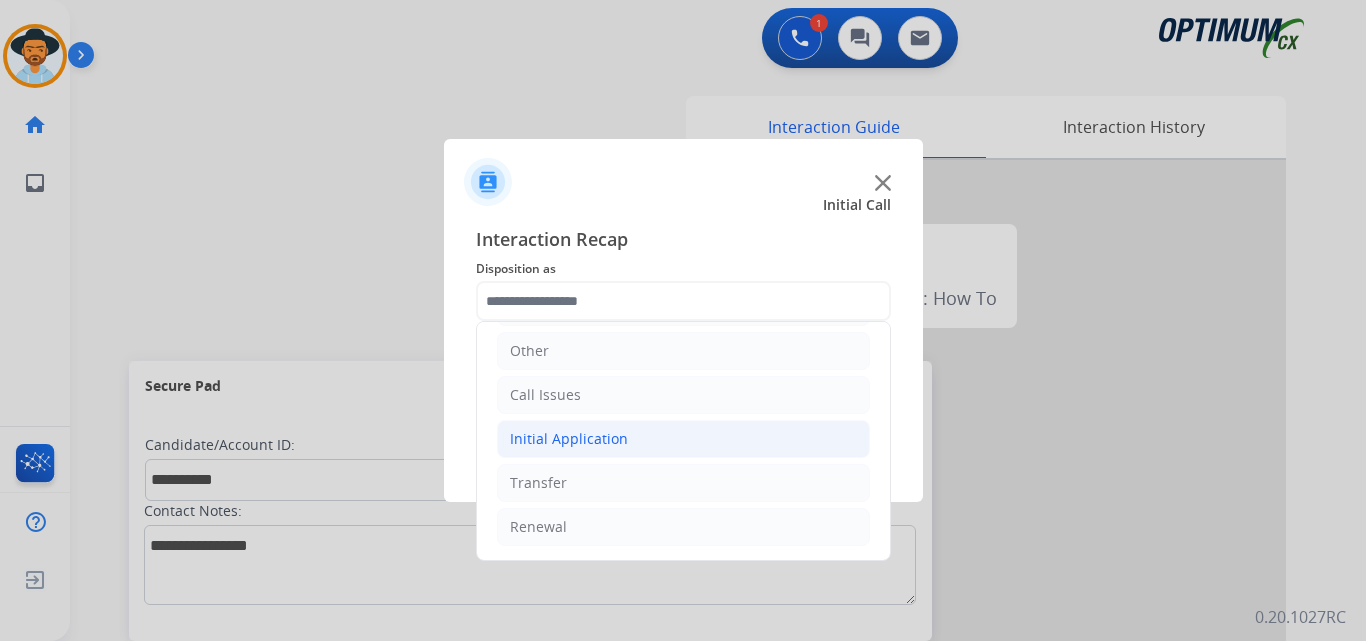 click on "Initial Application" 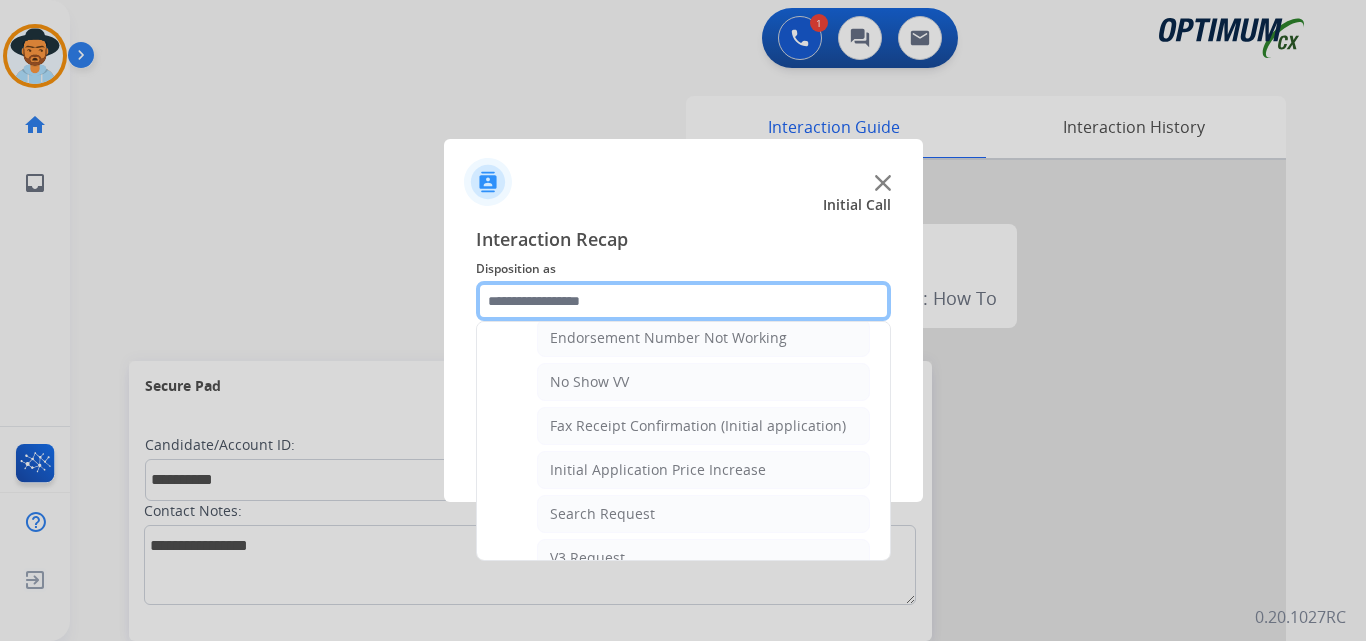 scroll, scrollTop: 399, scrollLeft: 0, axis: vertical 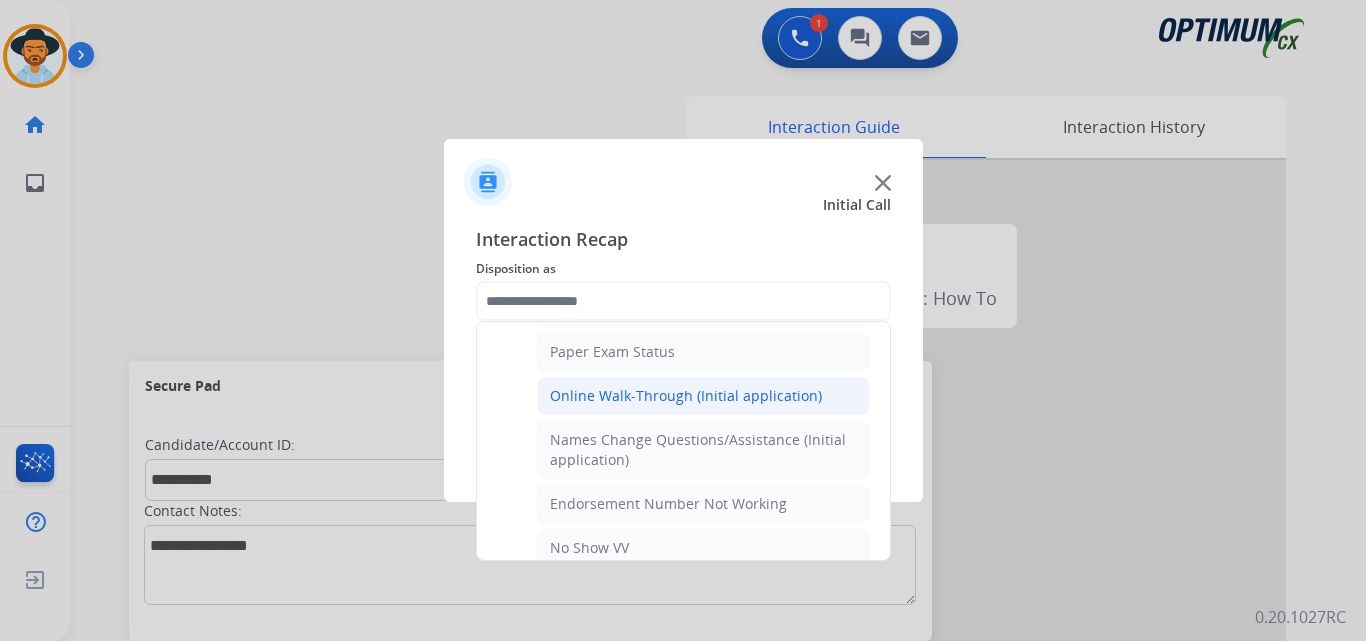 click on "Online Walk-Through (Initial application)" 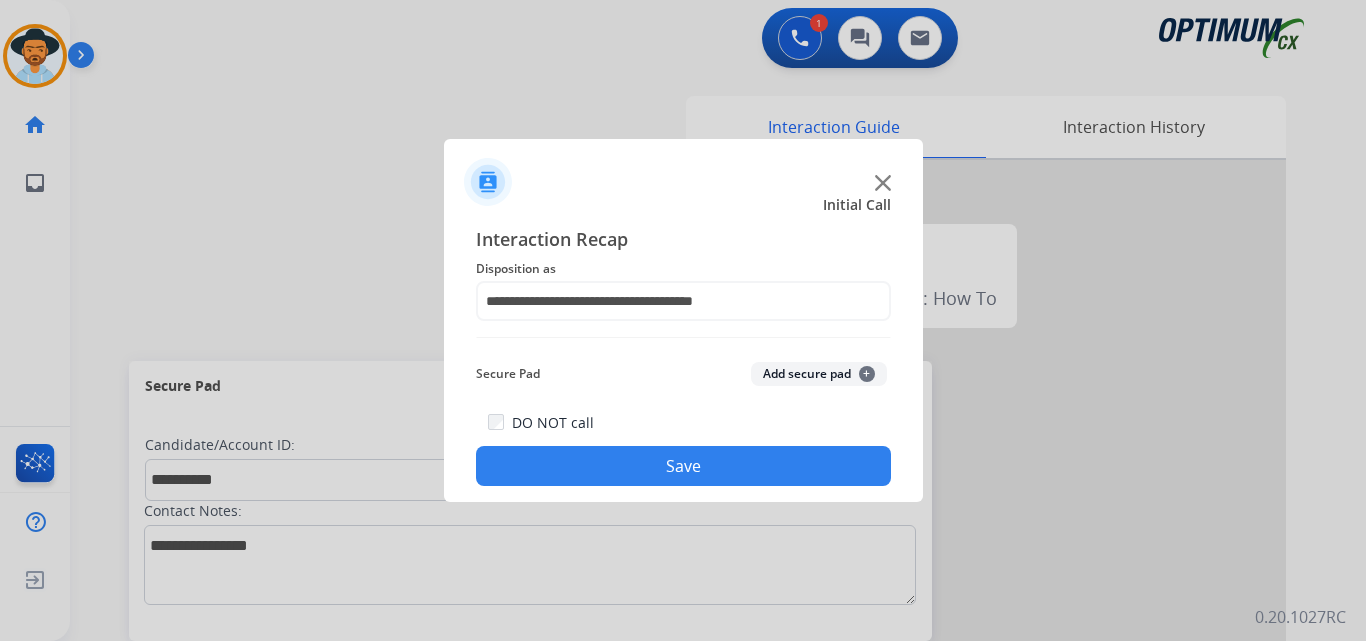 click on "Save" 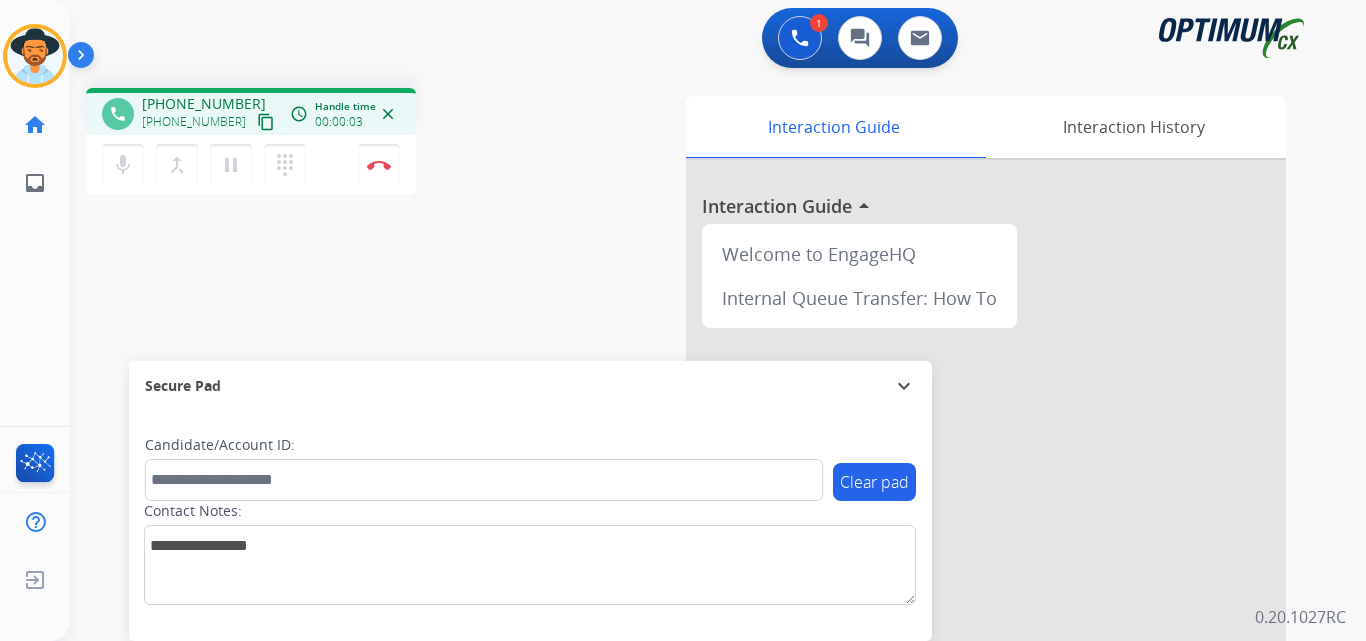 click on "+18704462682" at bounding box center (204, 104) 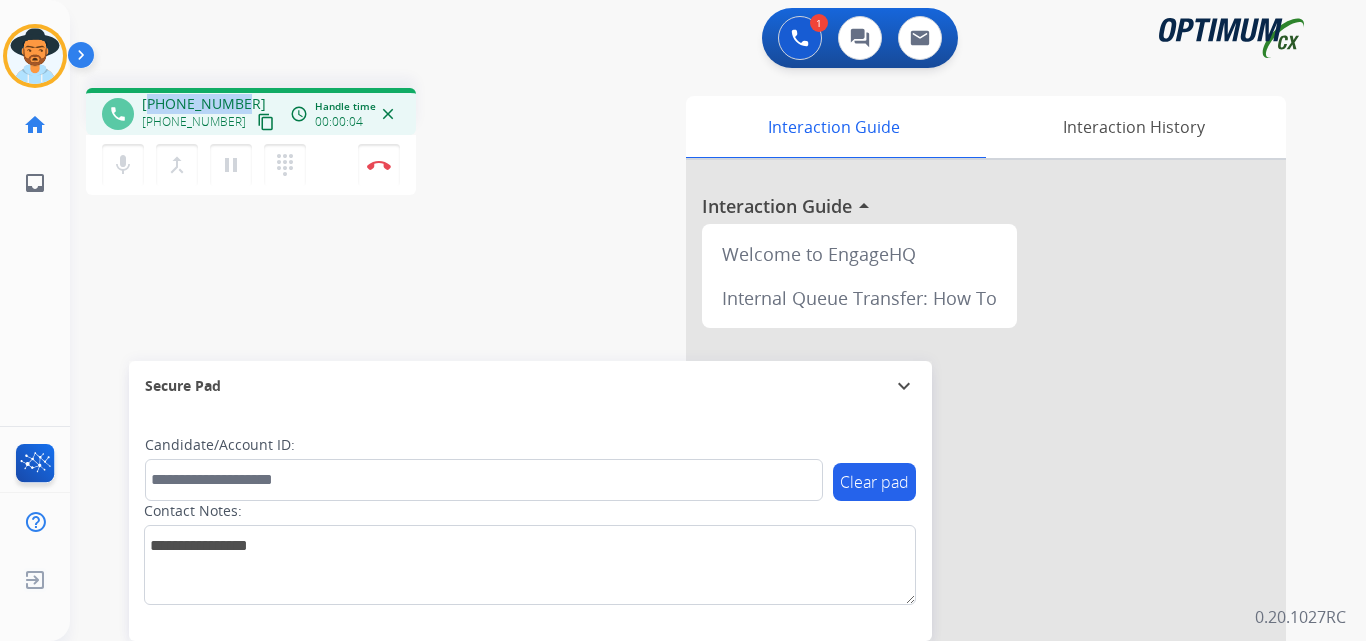 click on "+18704462682" at bounding box center [204, 104] 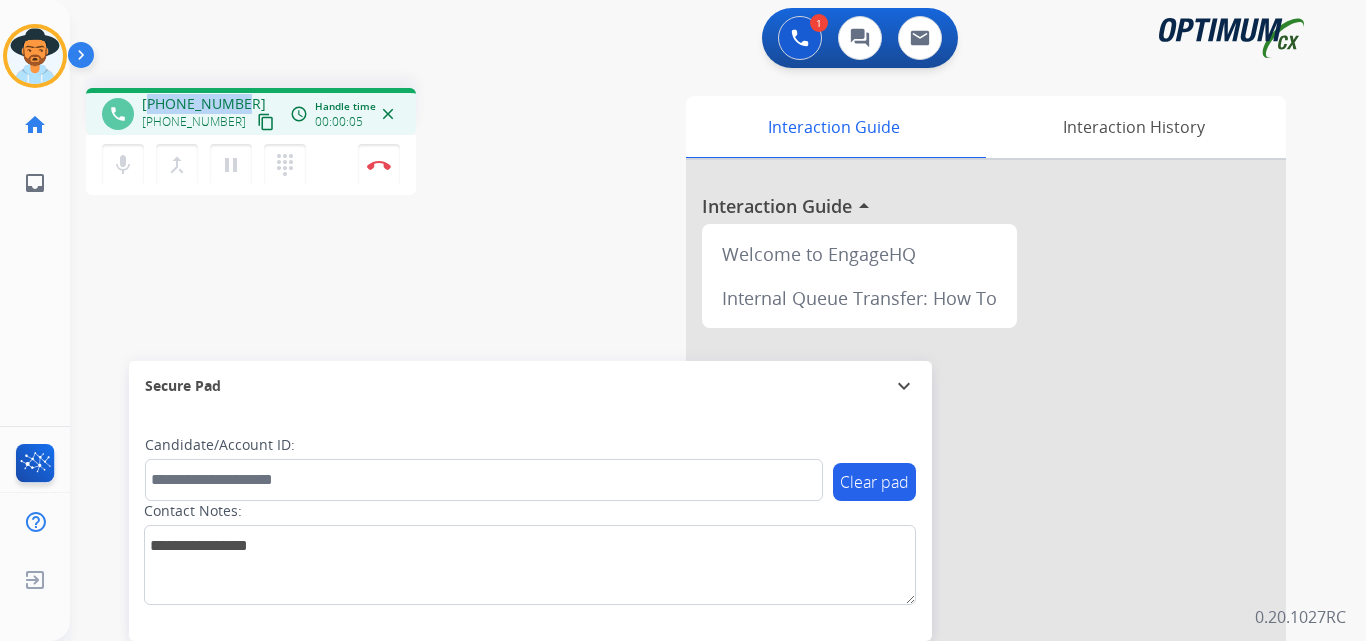 copy on "18704462682" 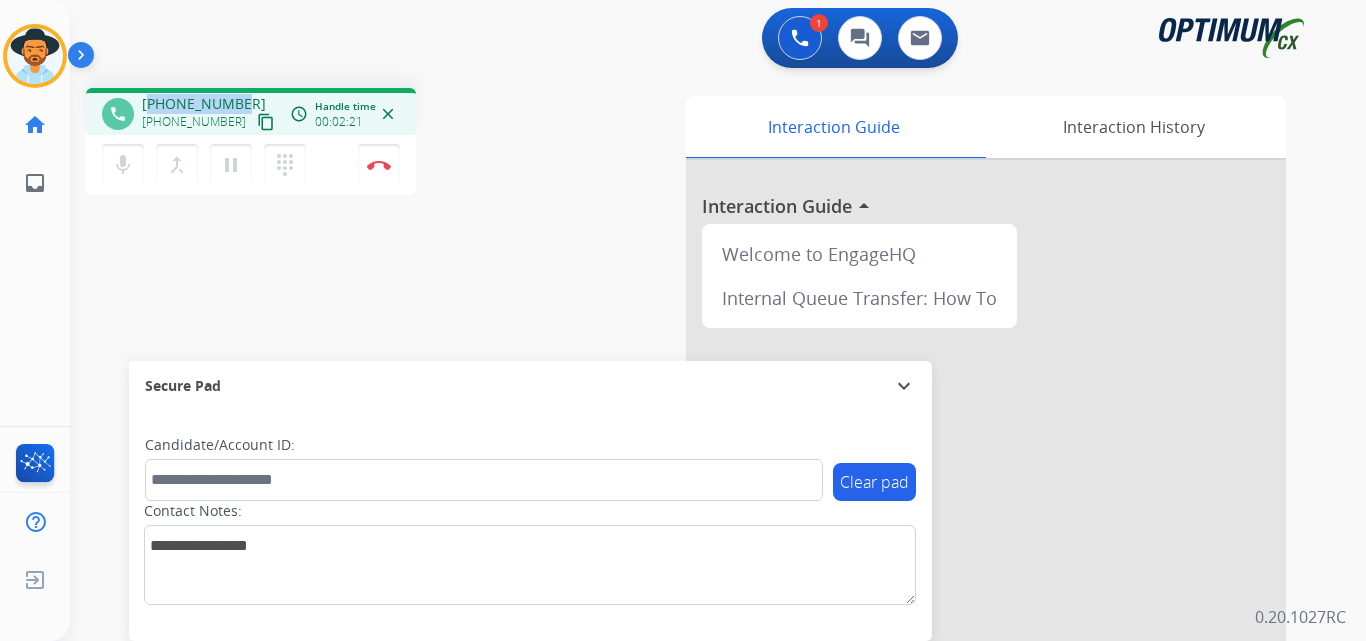 click on "+18704462682" at bounding box center [204, 104] 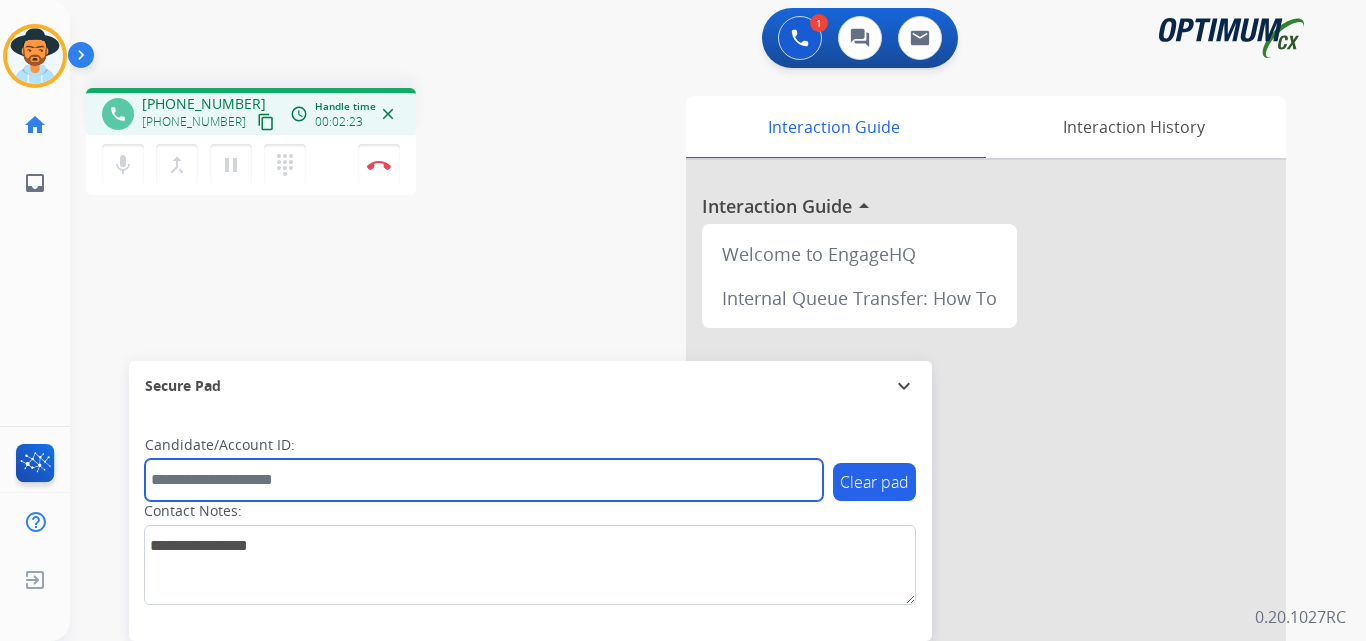click at bounding box center (484, 480) 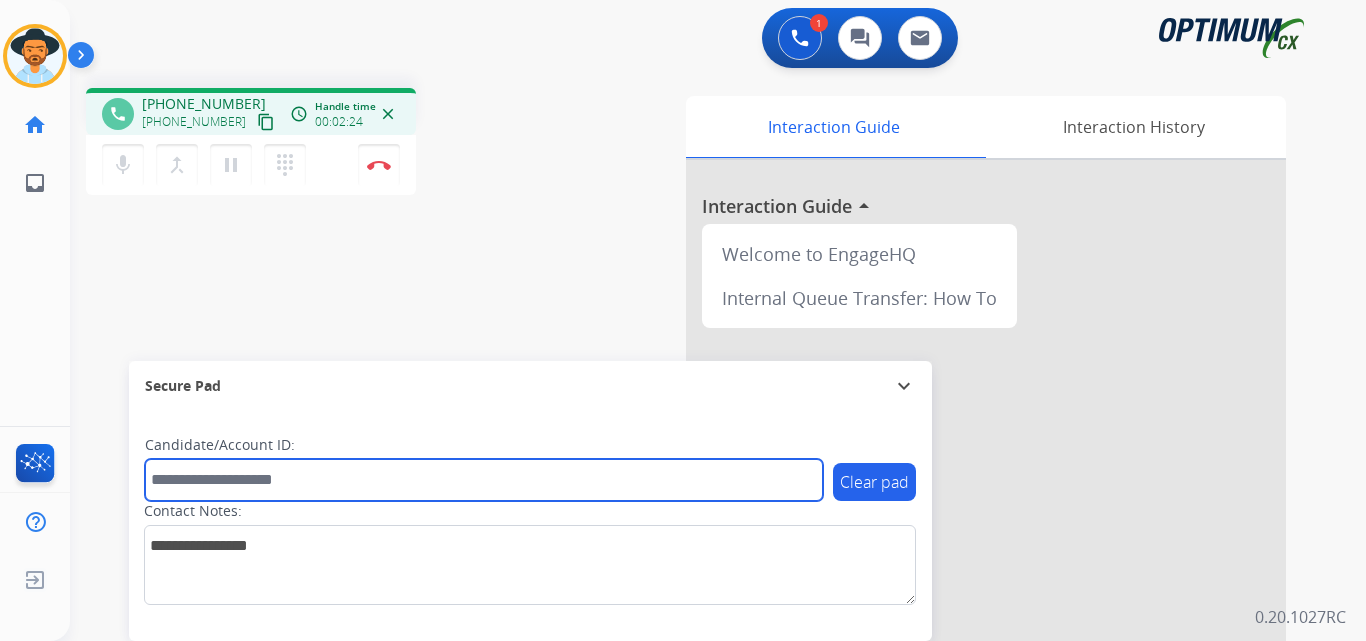 paste on "**********" 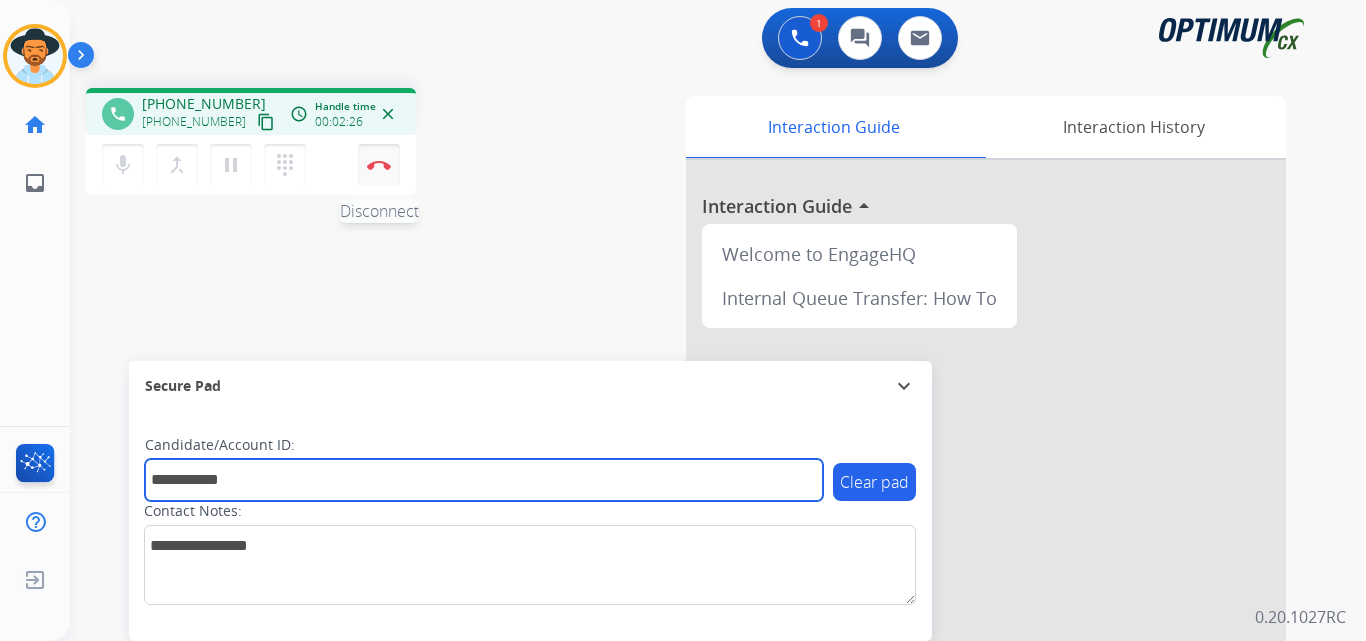 type on "**********" 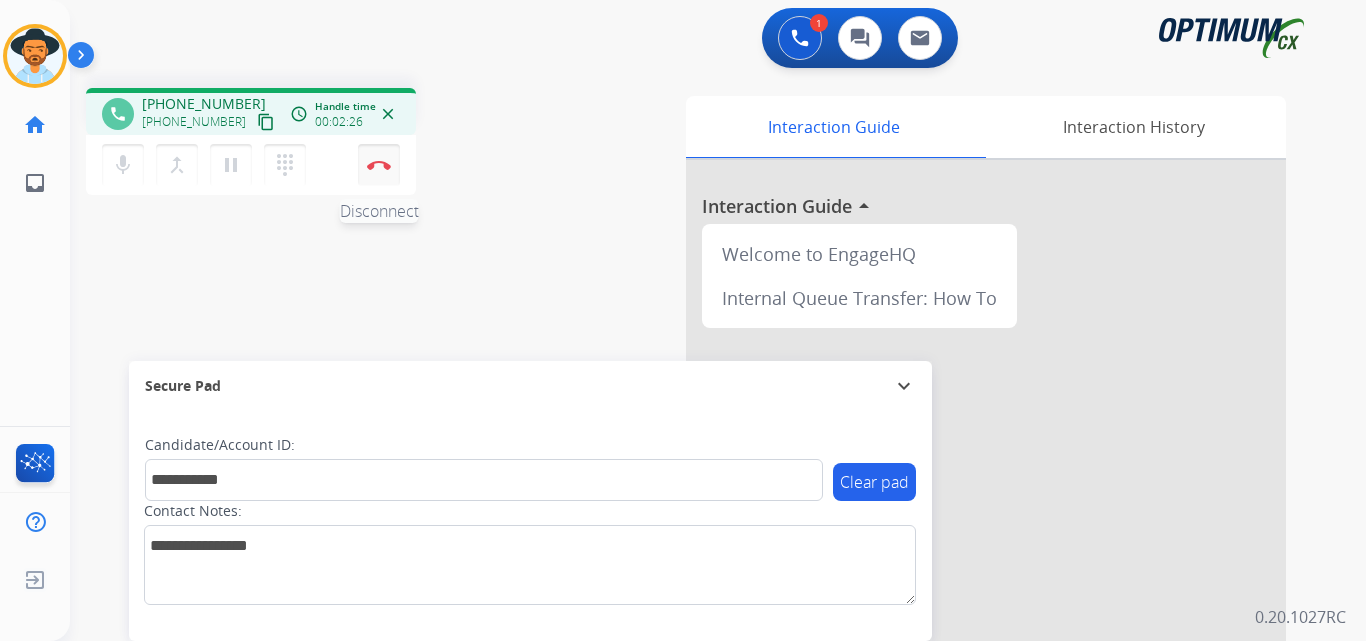 click on "Disconnect" at bounding box center (379, 165) 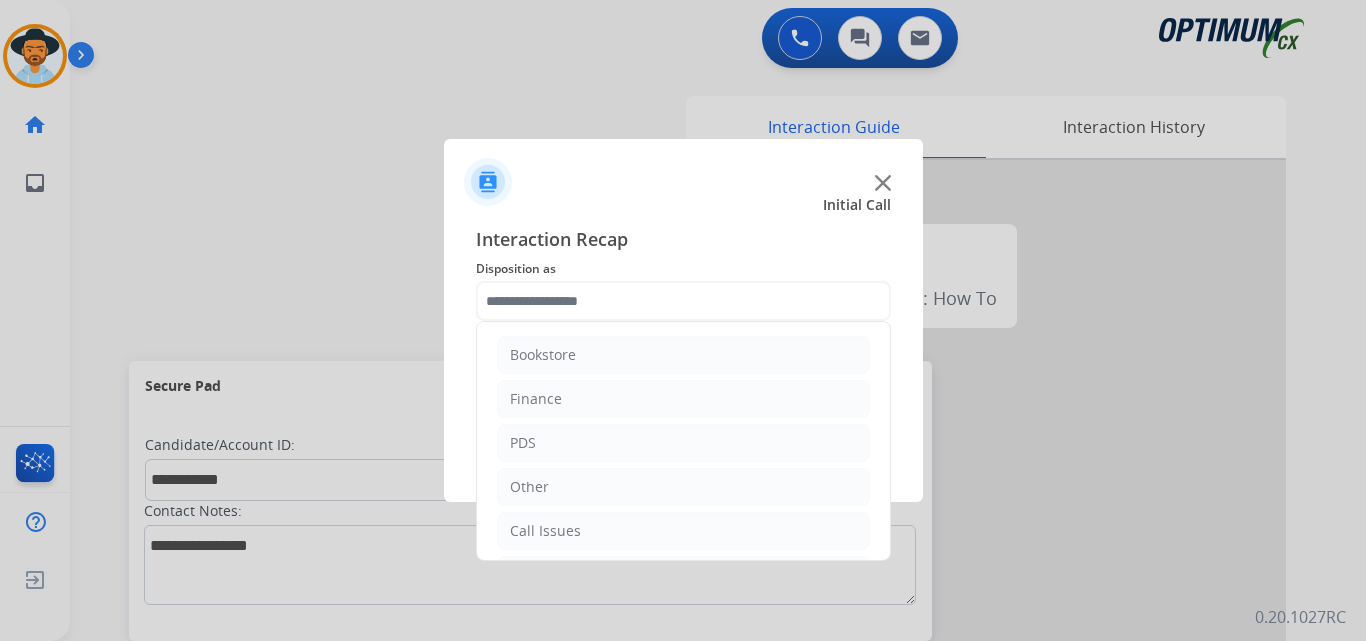 click 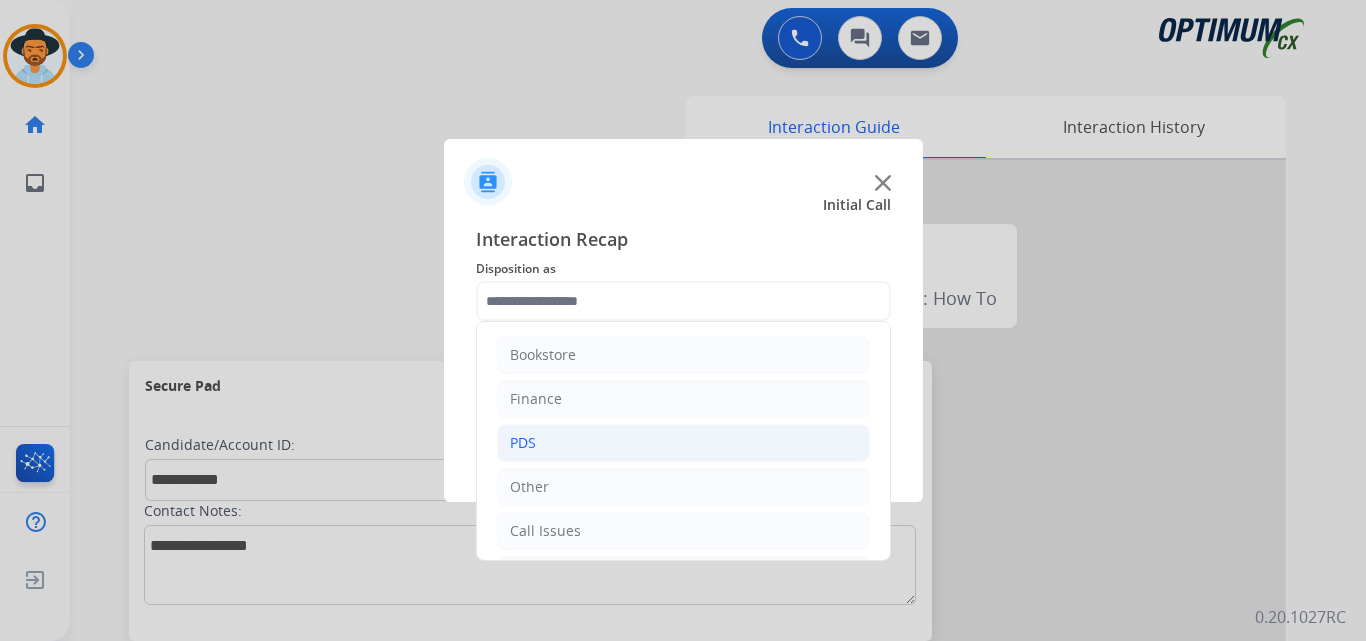 scroll, scrollTop: 136, scrollLeft: 0, axis: vertical 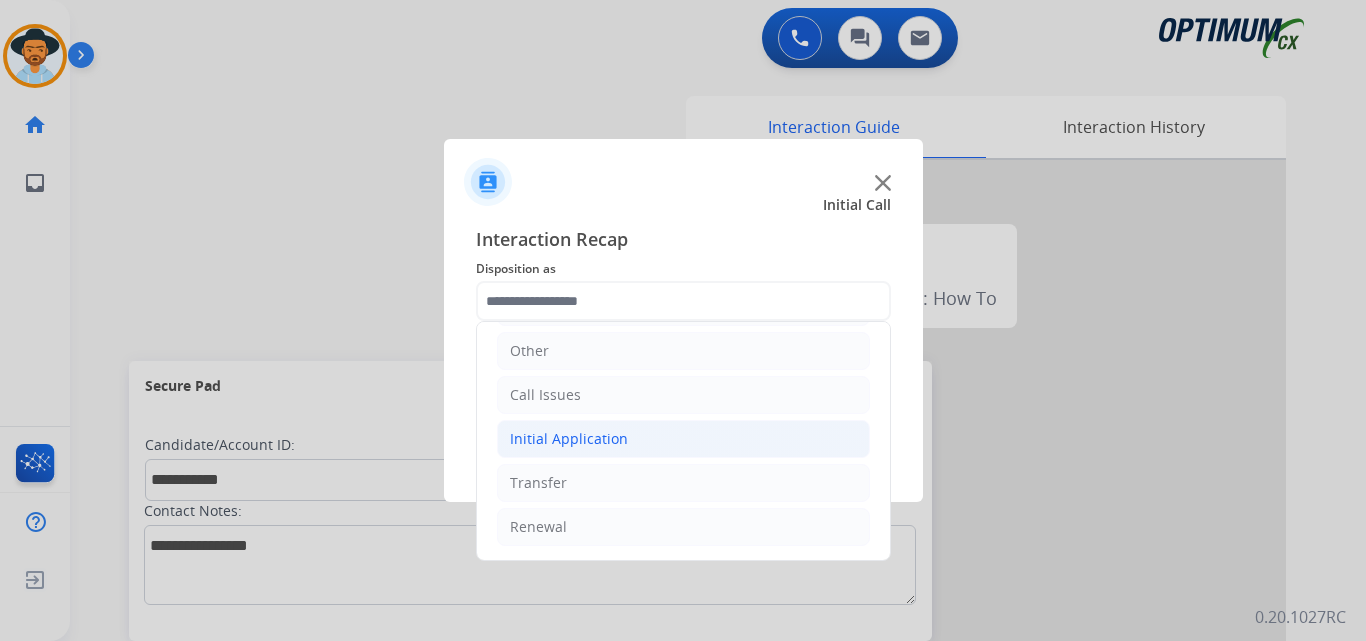 click on "Initial Application" 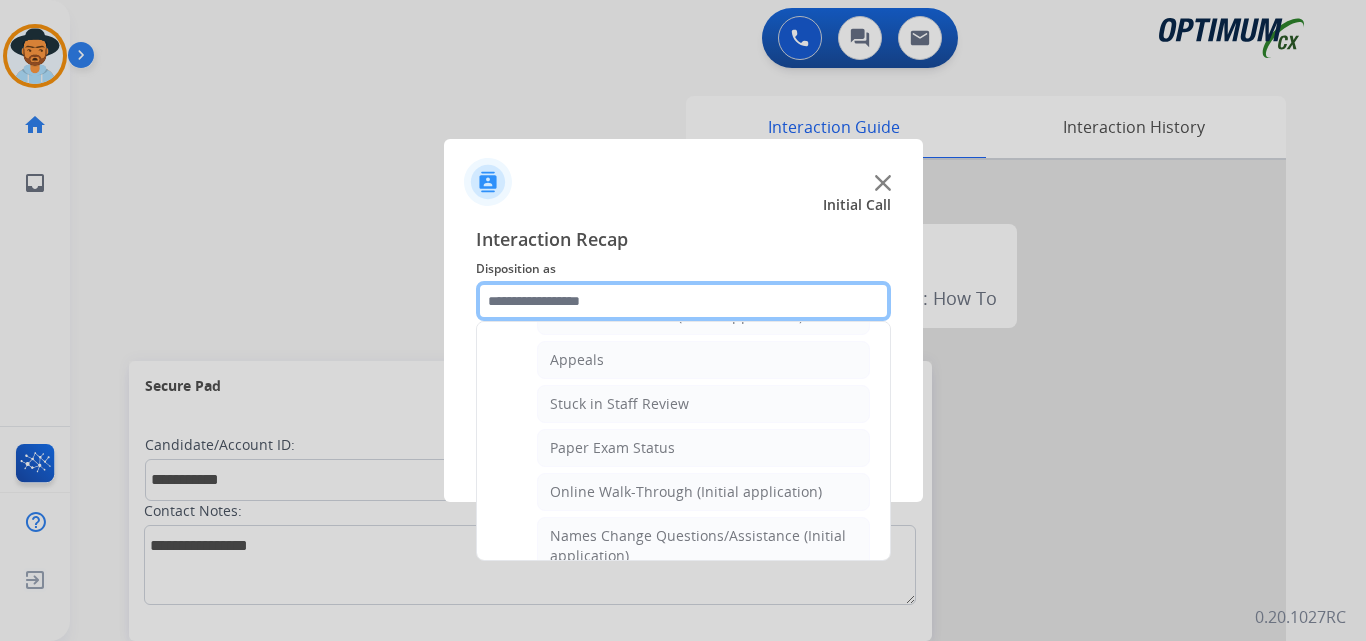 scroll, scrollTop: 136, scrollLeft: 0, axis: vertical 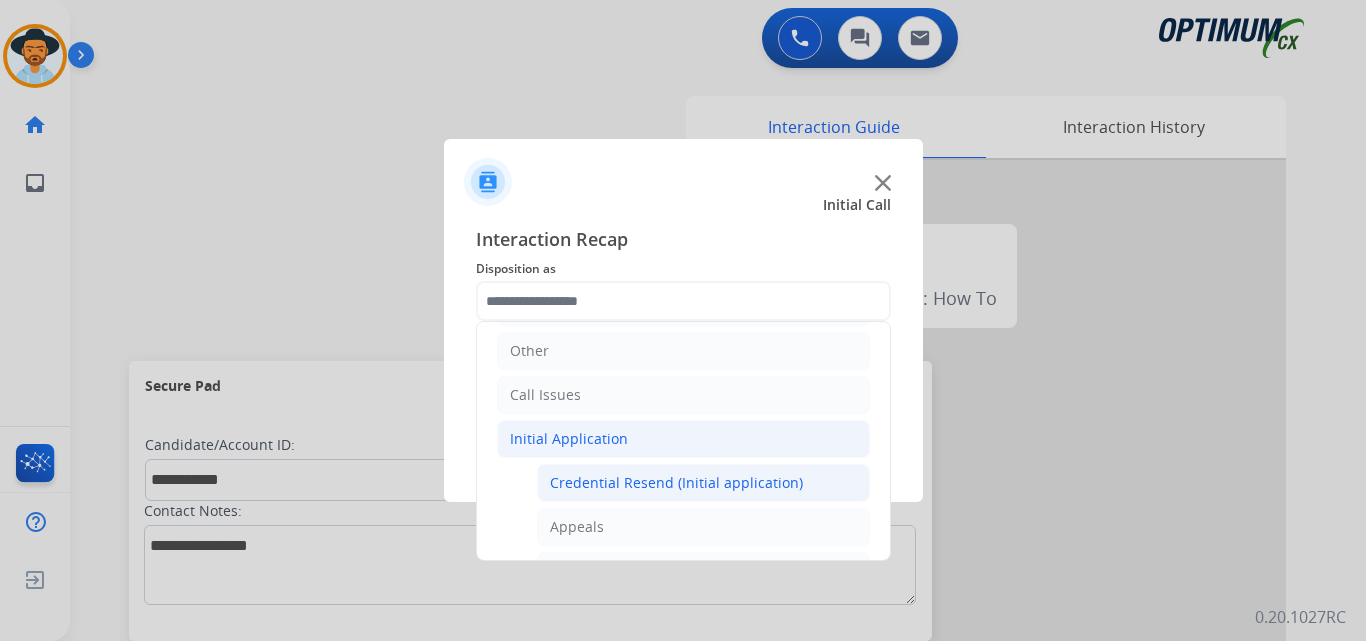 click on "Credential Resend (Initial application)" 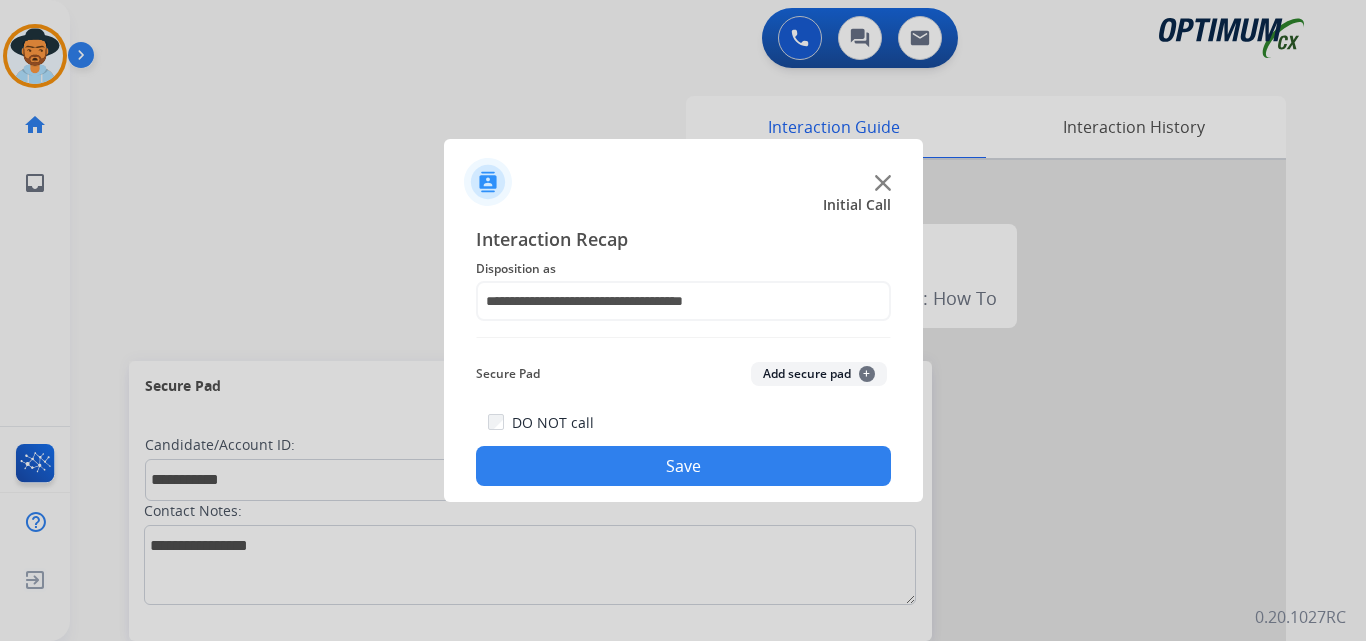 click on "Save" 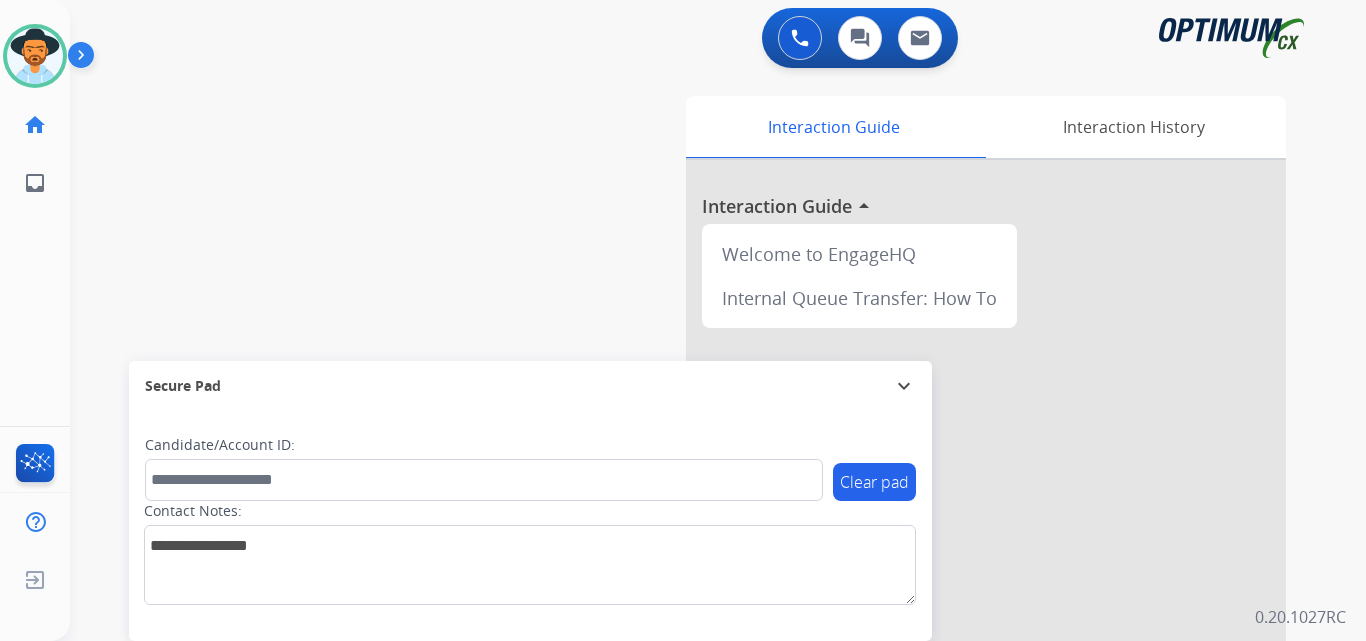 click on "swap_horiz Break voice bridge close_fullscreen Connect 3-Way Call merge_type Separate 3-Way Call  Interaction Guide   Interaction History  Interaction Guide arrow_drop_up  Welcome to EngageHQ   Internal Queue Transfer: How To  Secure Pad expand_more Clear pad Candidate/Account ID: Contact Notes:" at bounding box center (694, 489) 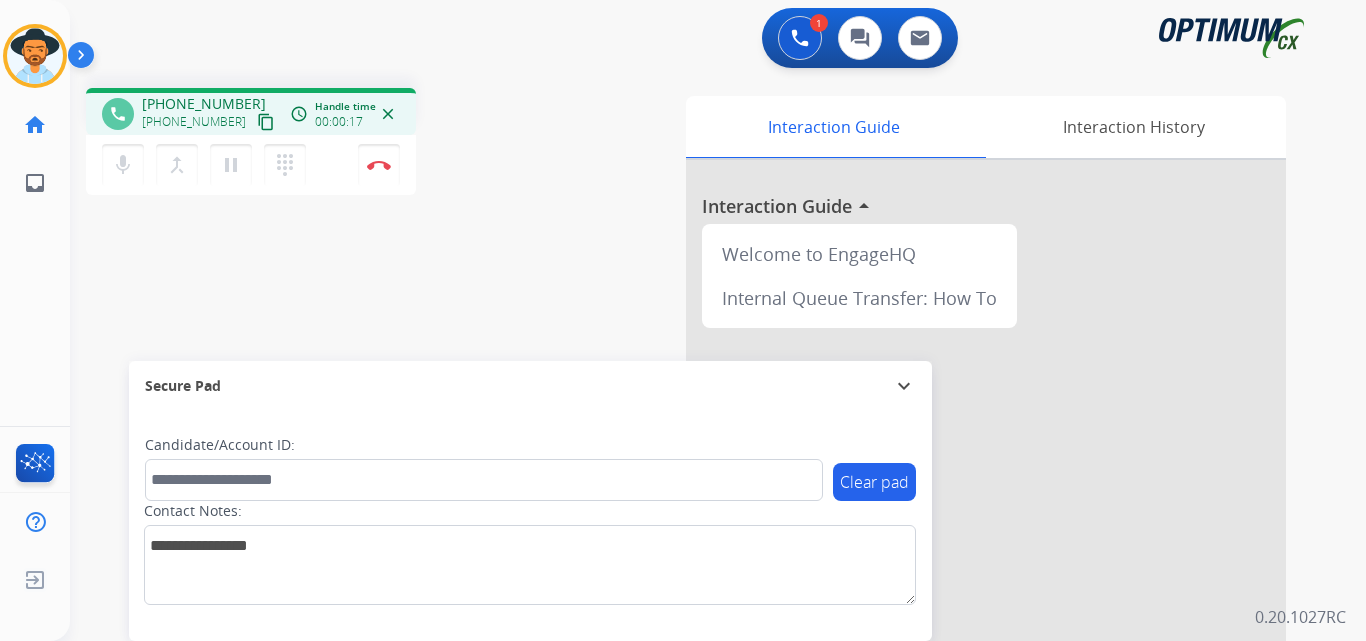 click on "+19189864204" at bounding box center [204, 104] 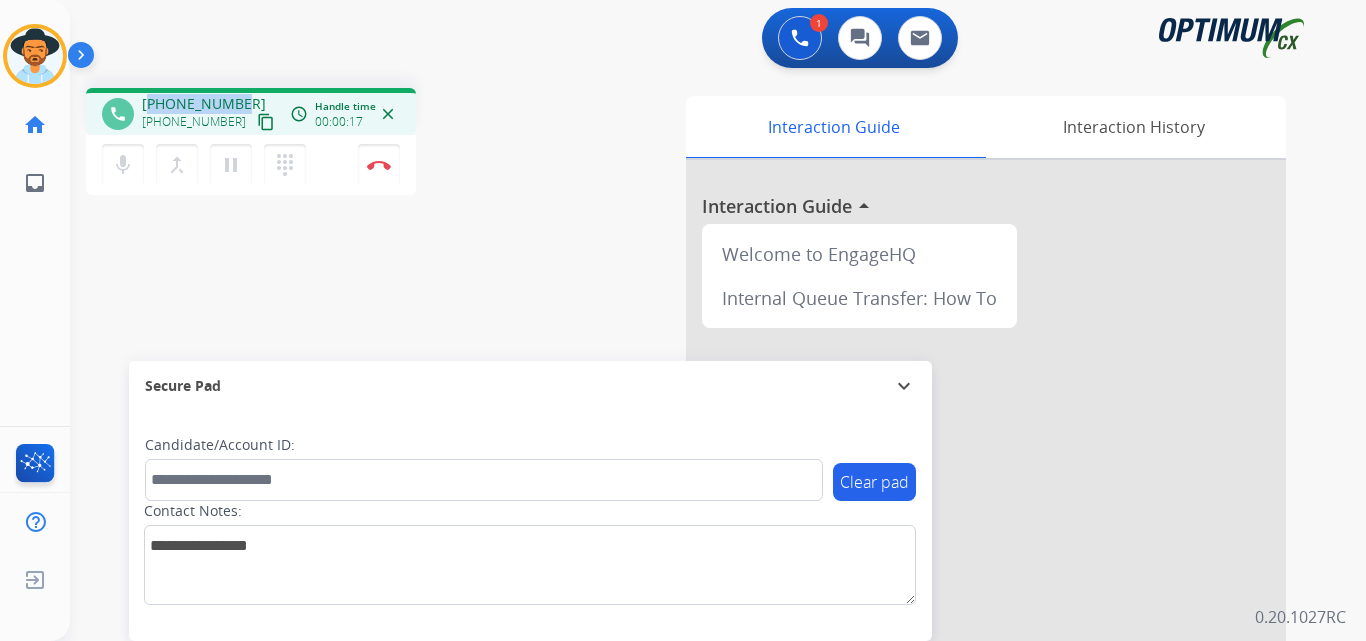 click on "+19189864204" at bounding box center [204, 104] 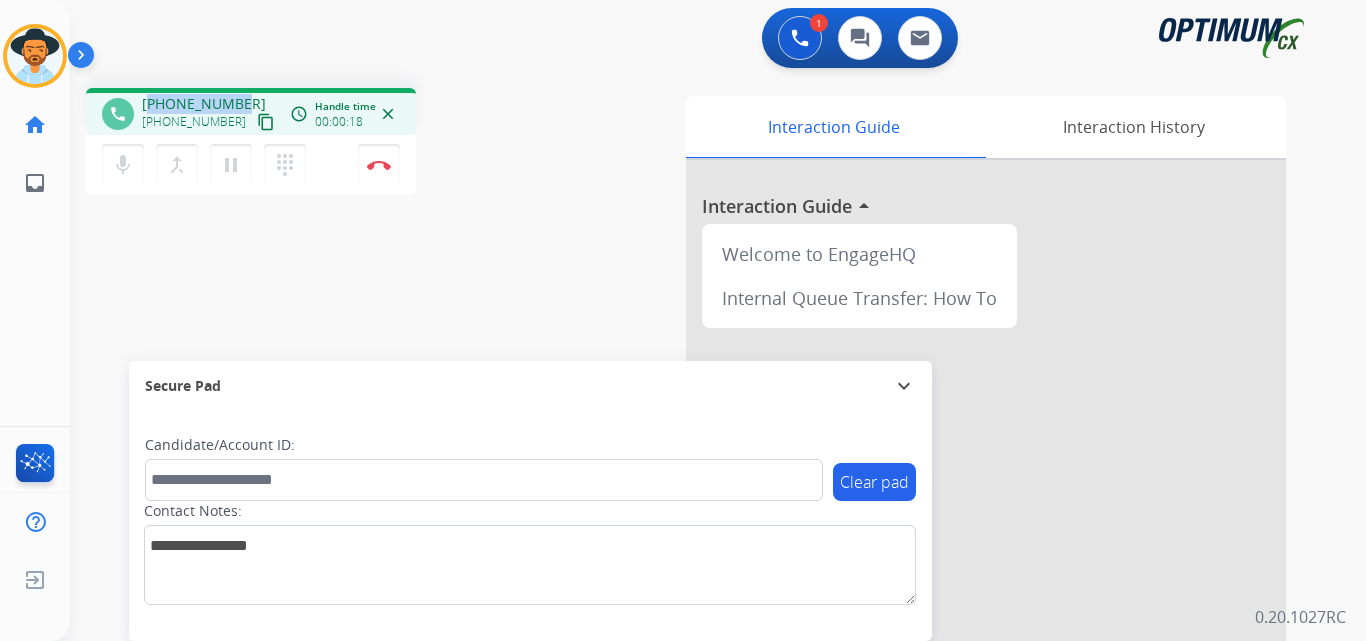 copy on "19189864204" 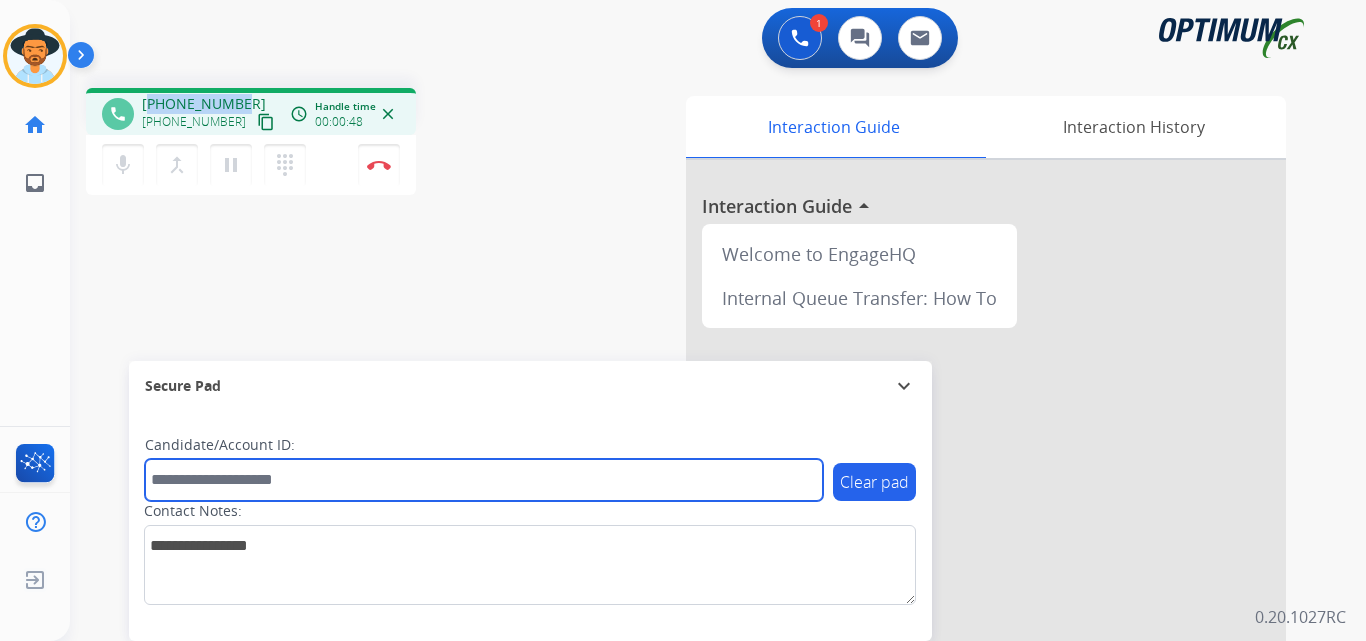 drag, startPoint x: 469, startPoint y: 479, endPoint x: 488, endPoint y: 479, distance: 19 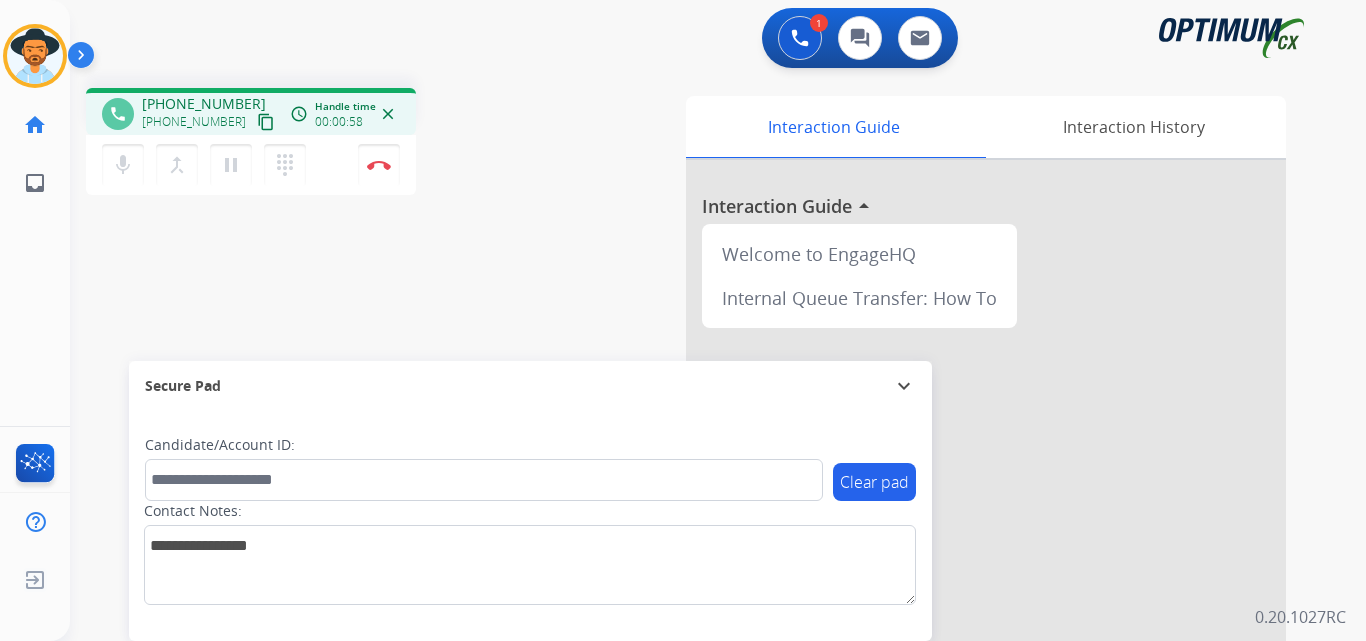 click on "+19189864204" at bounding box center [204, 104] 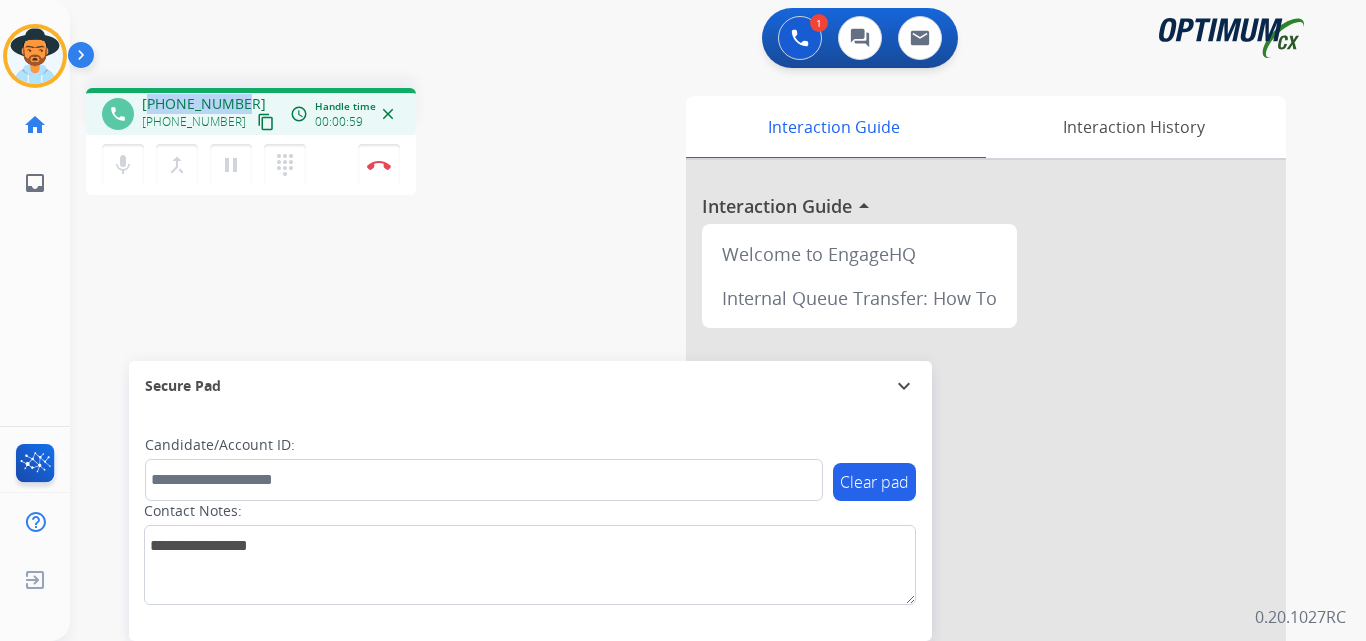 copy on "19189864204" 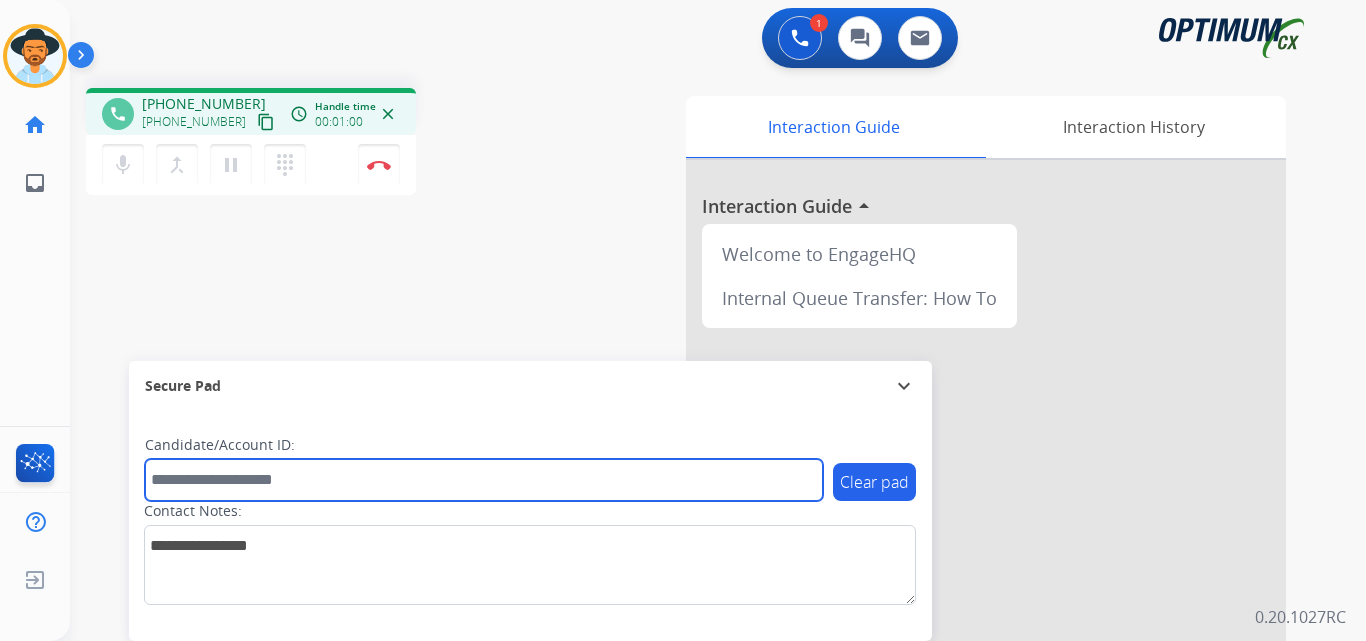 click at bounding box center (484, 480) 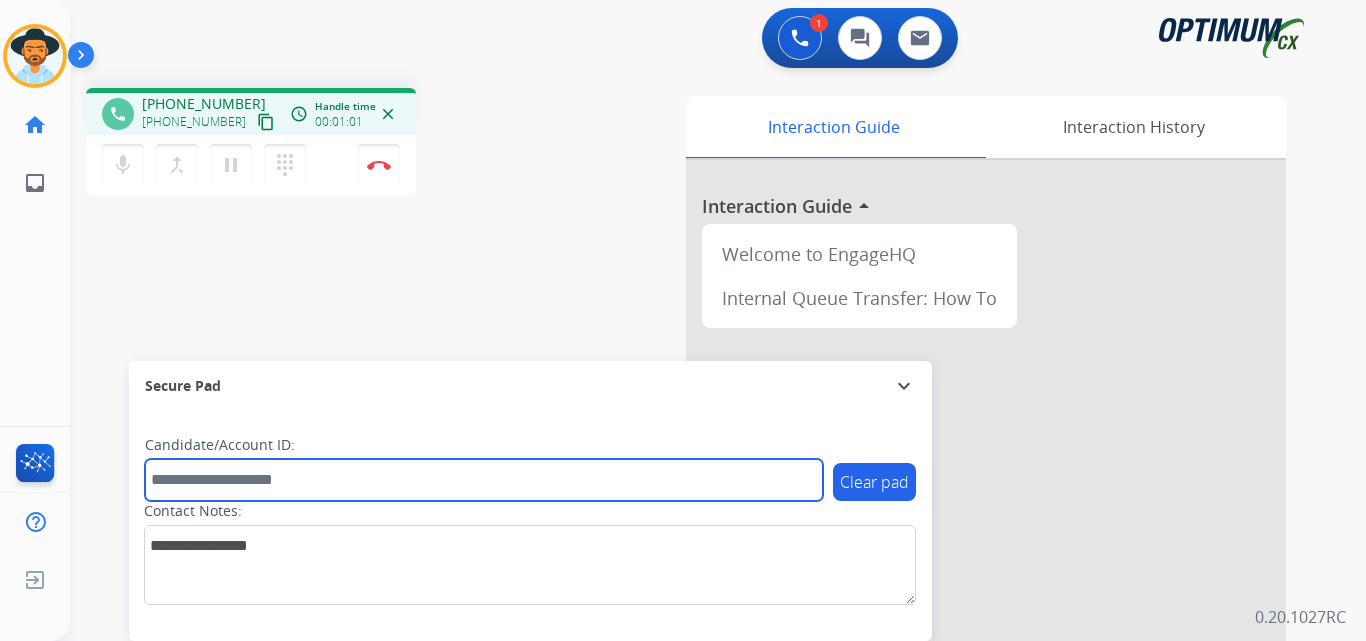 paste on "**********" 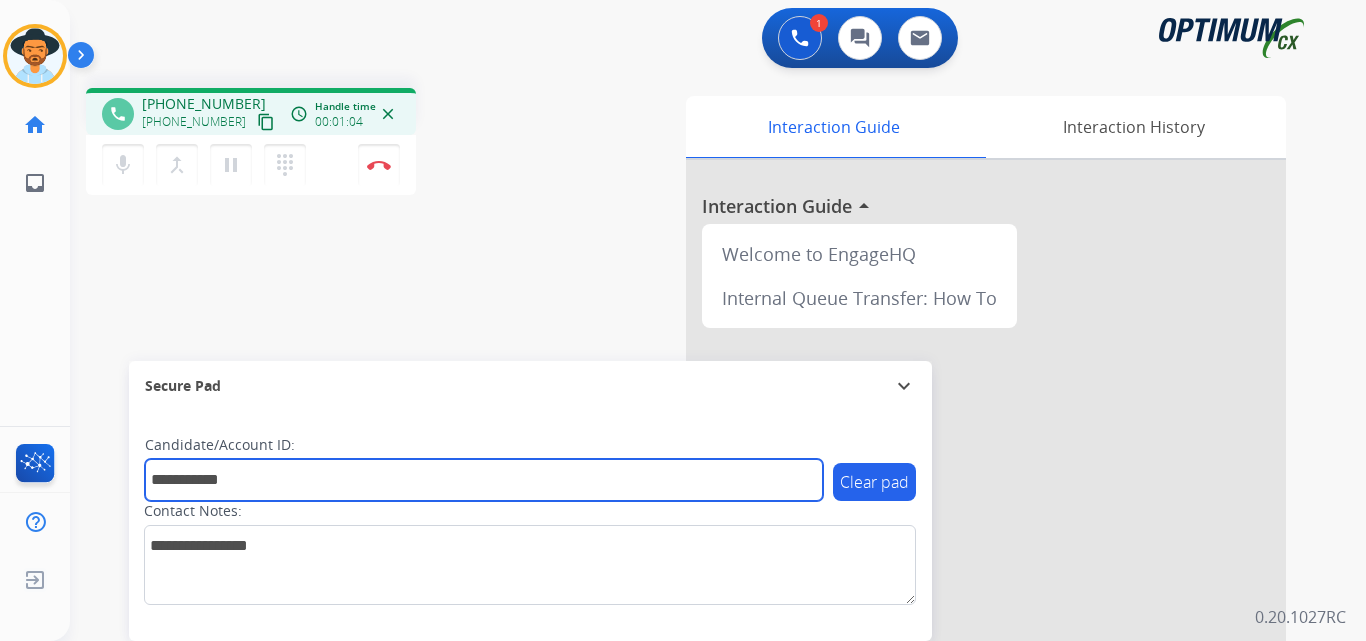 type on "**********" 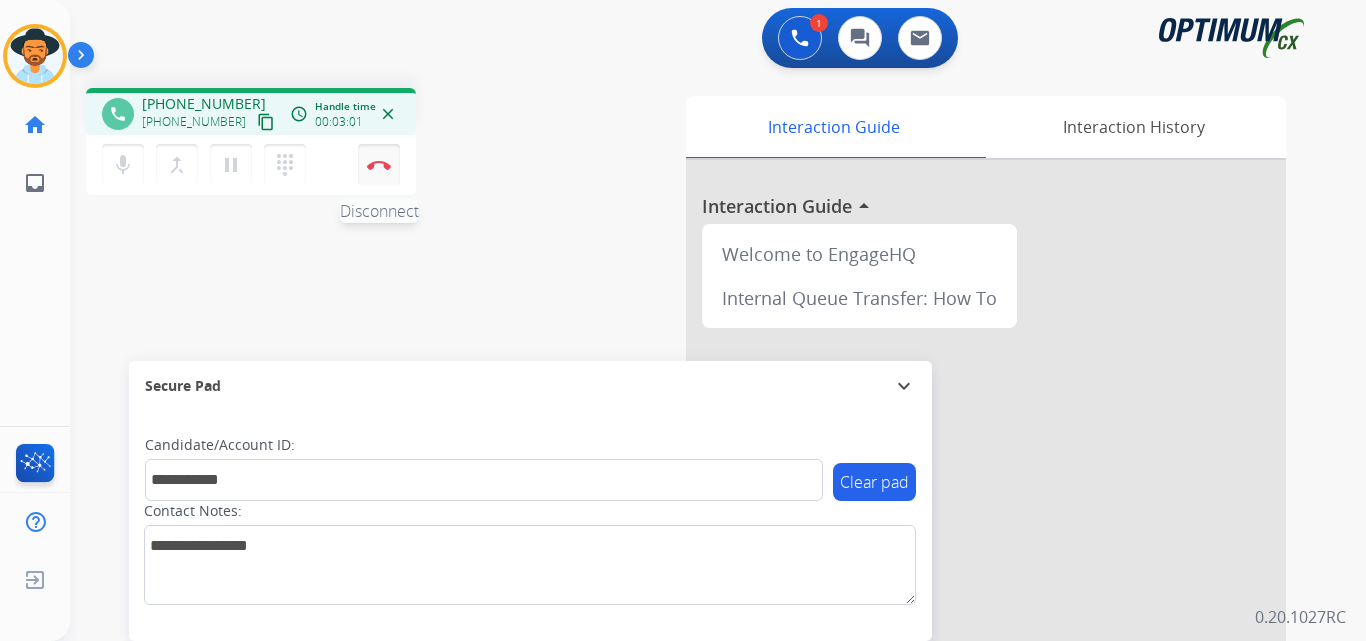 click at bounding box center [379, 165] 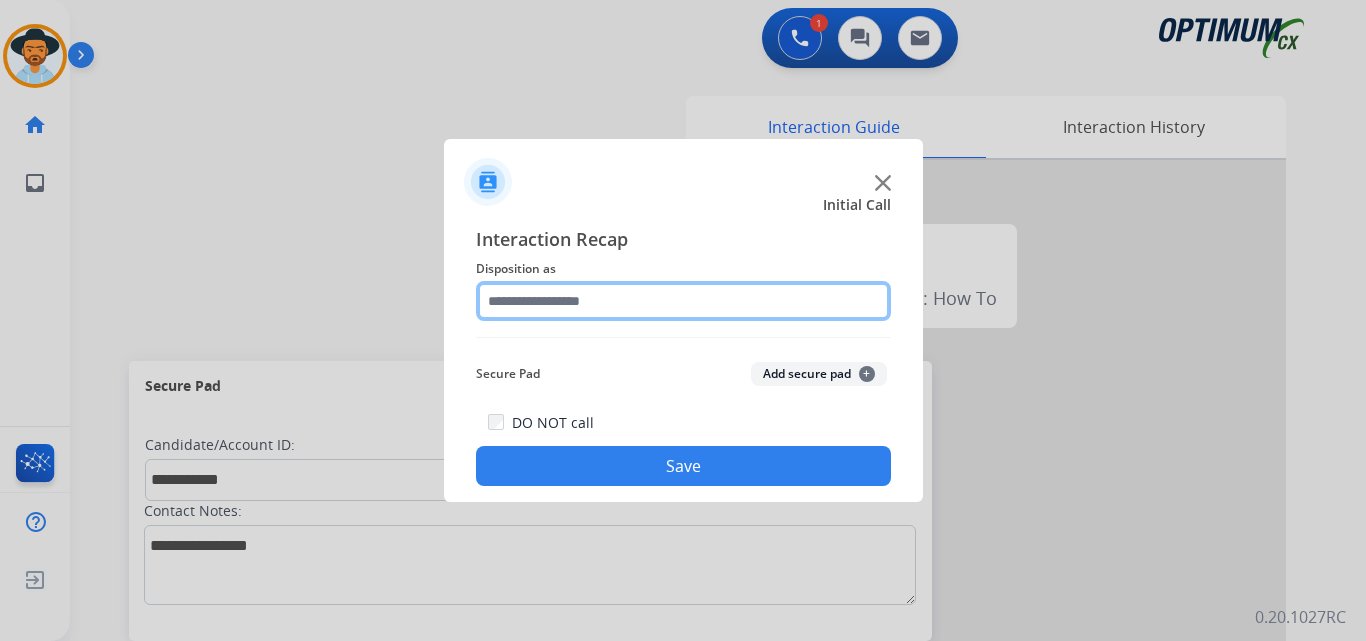 click 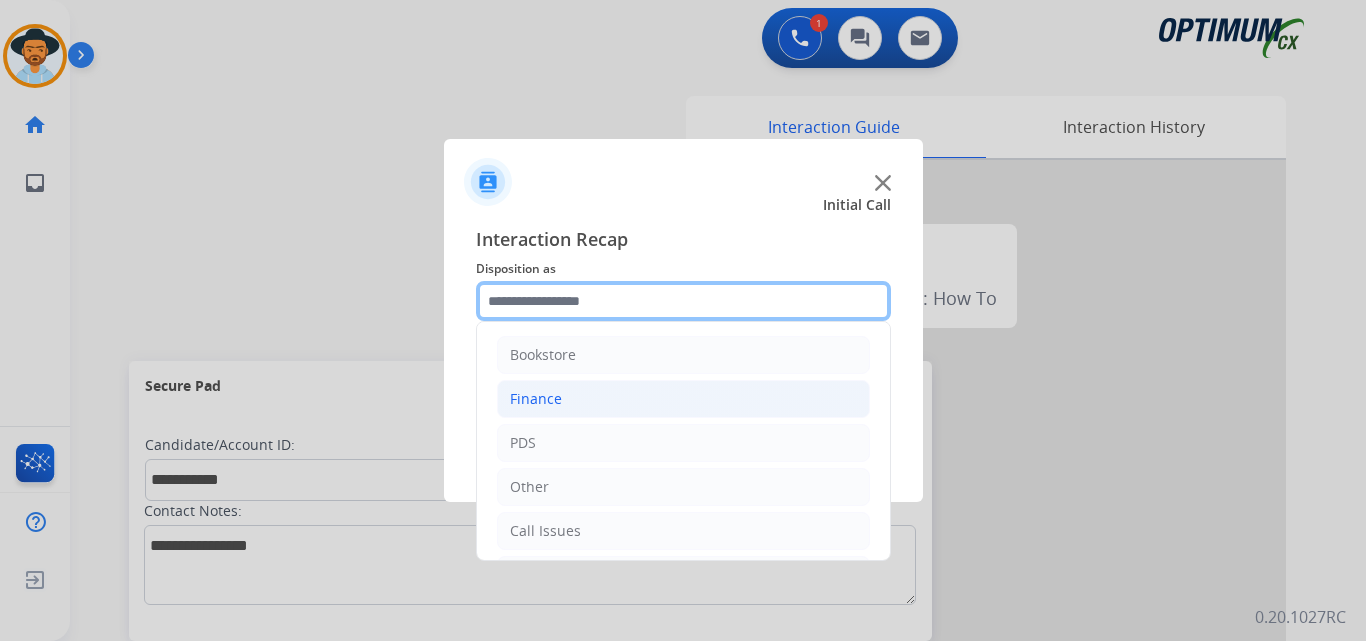 scroll, scrollTop: 136, scrollLeft: 0, axis: vertical 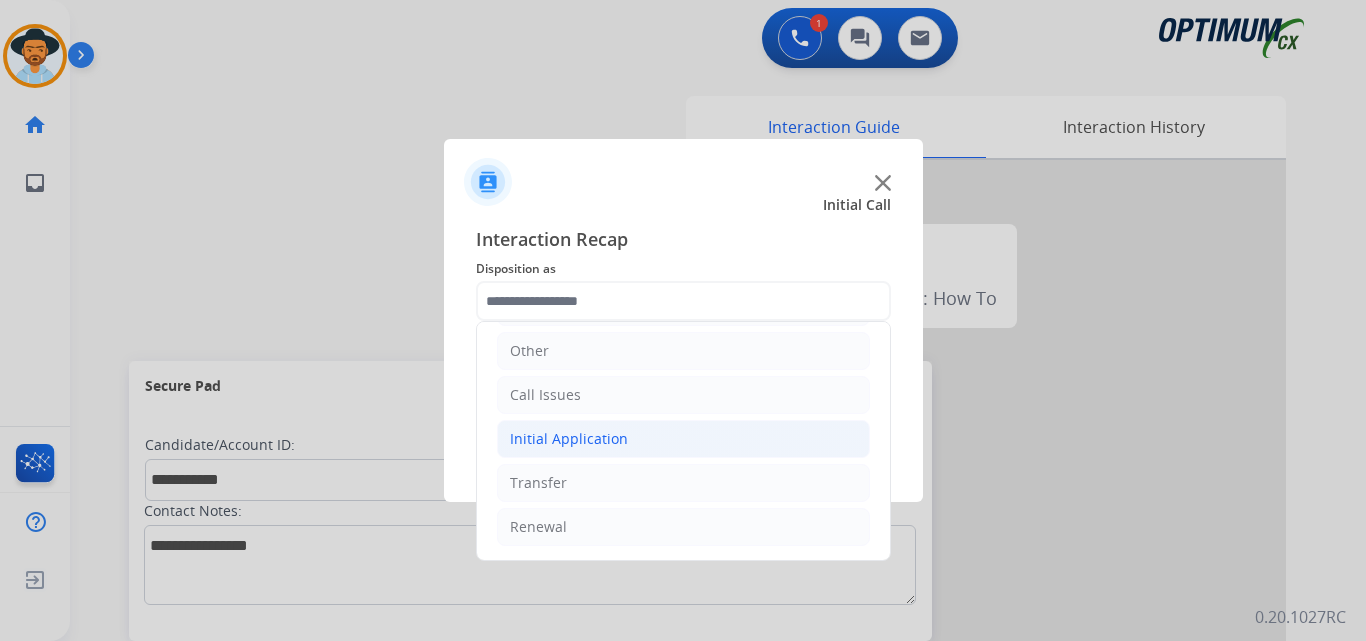 click on "Initial Application" 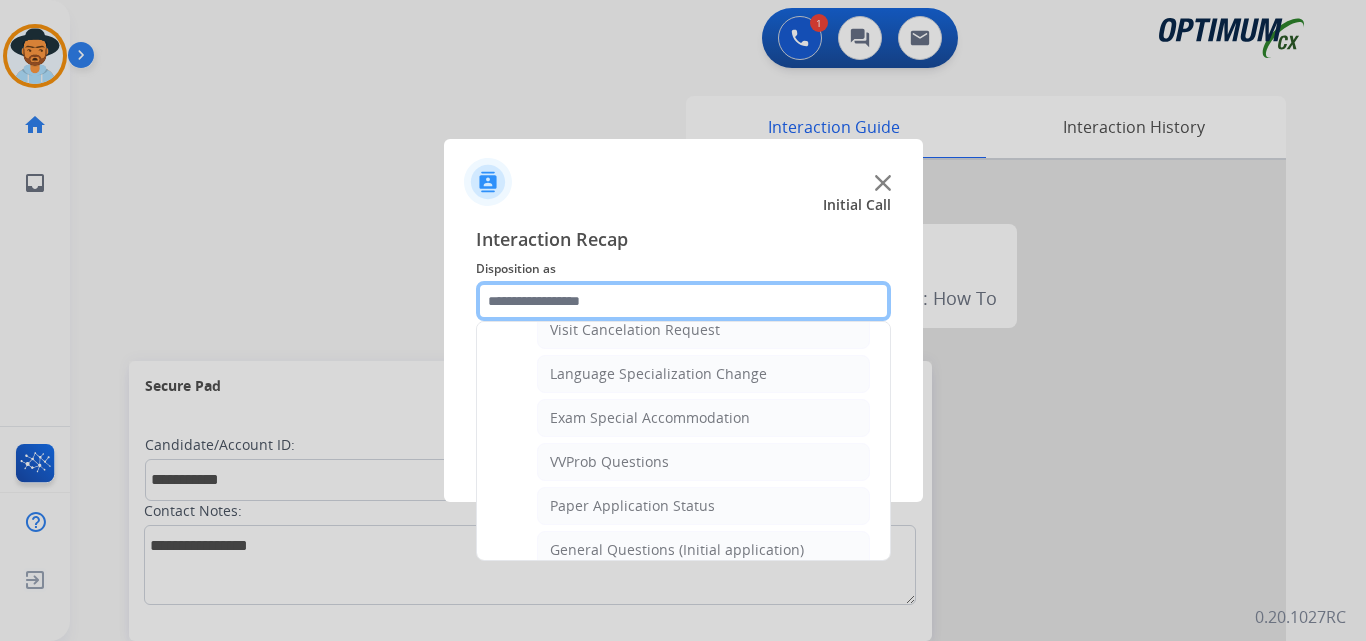 scroll, scrollTop: 1136, scrollLeft: 0, axis: vertical 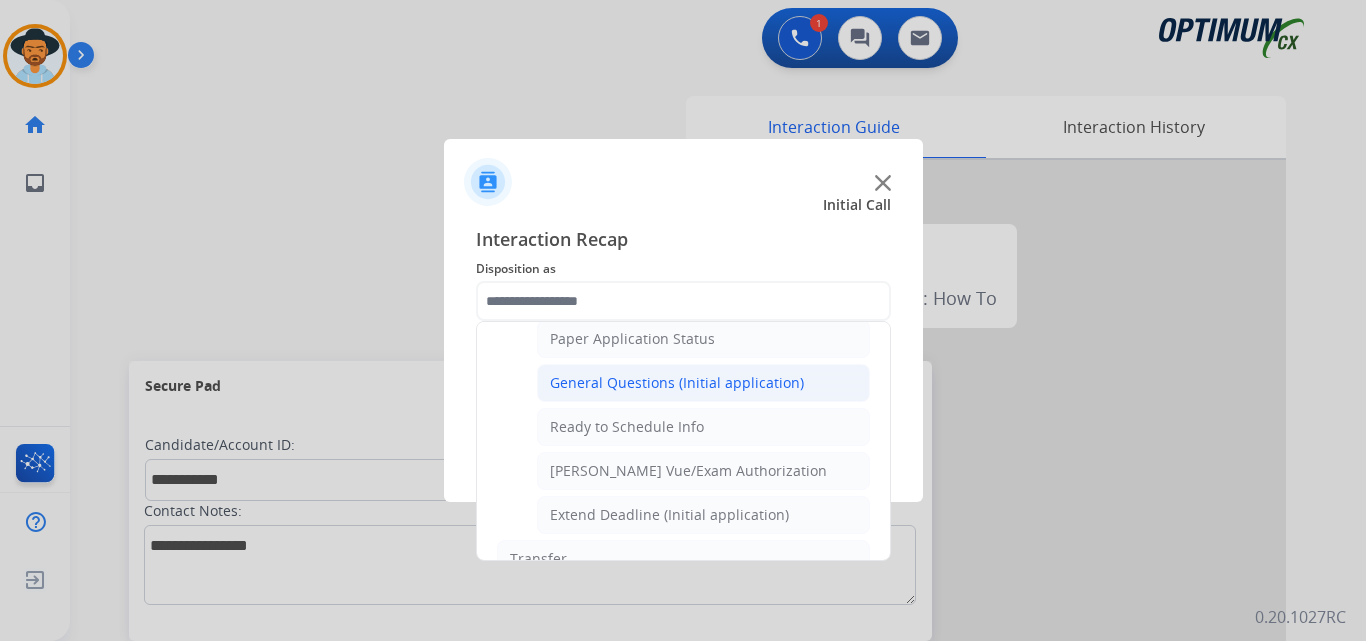 click on "General Questions (Initial application)" 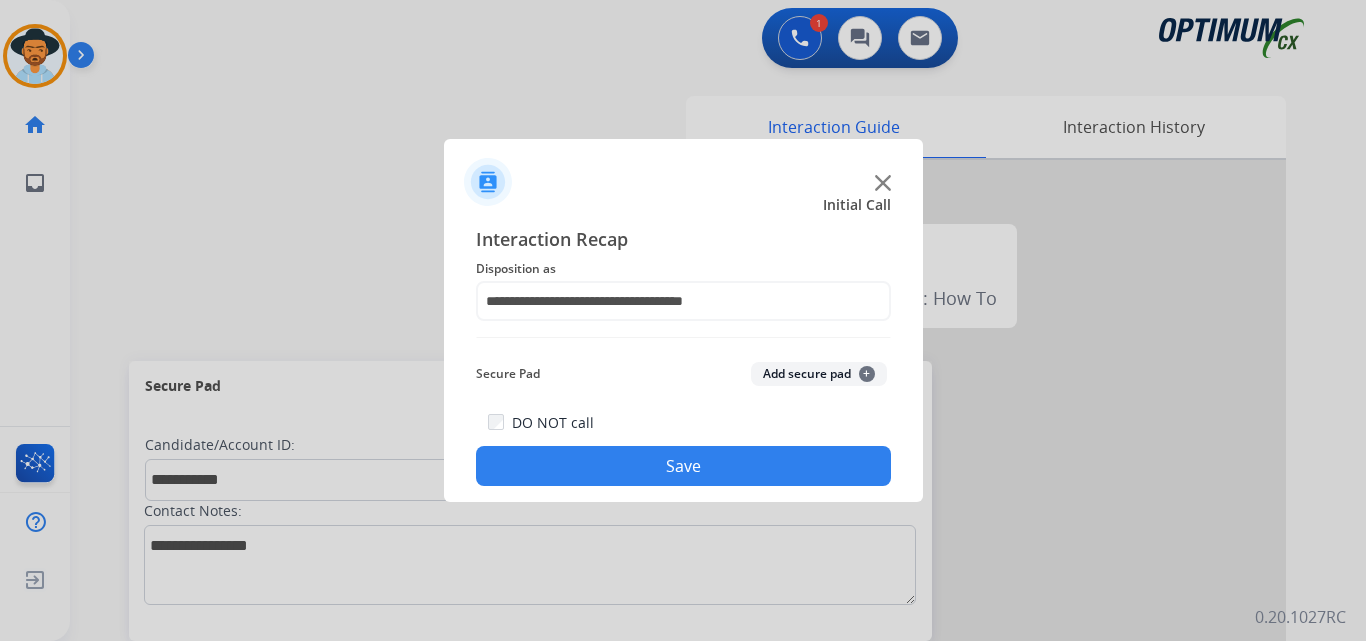 click on "Save" 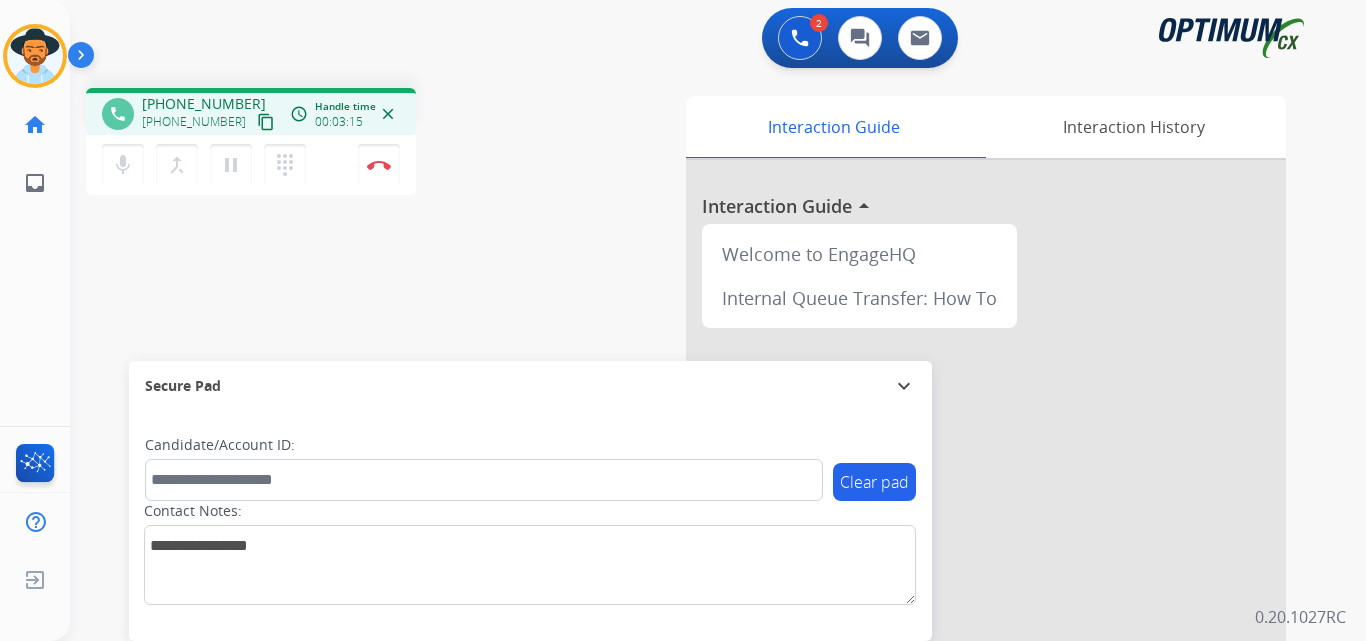 click on "+19082470238" at bounding box center (204, 104) 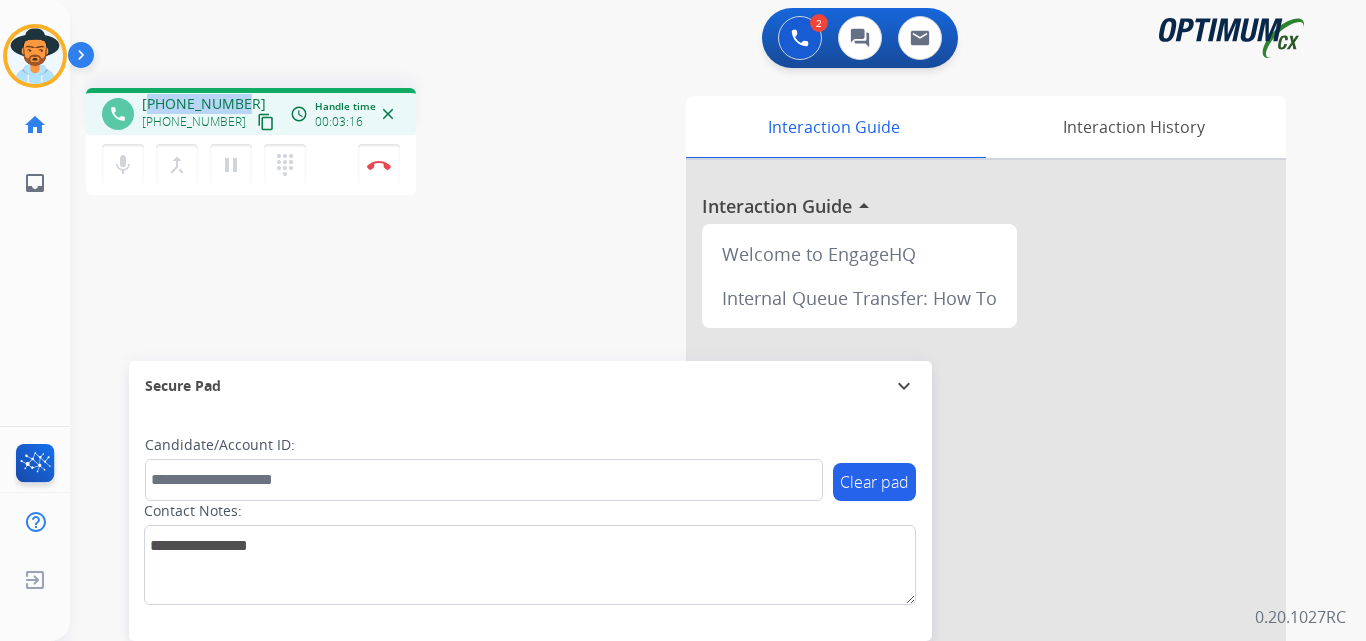 click on "+19082470238" at bounding box center [204, 104] 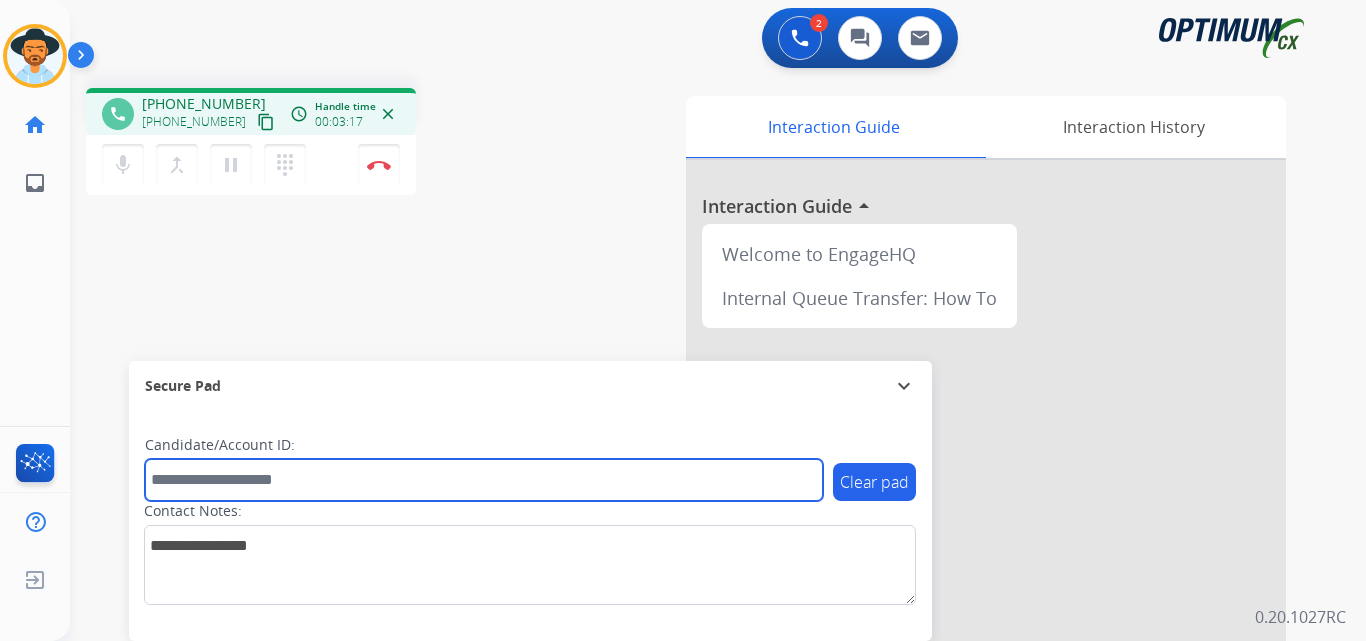 click at bounding box center [484, 480] 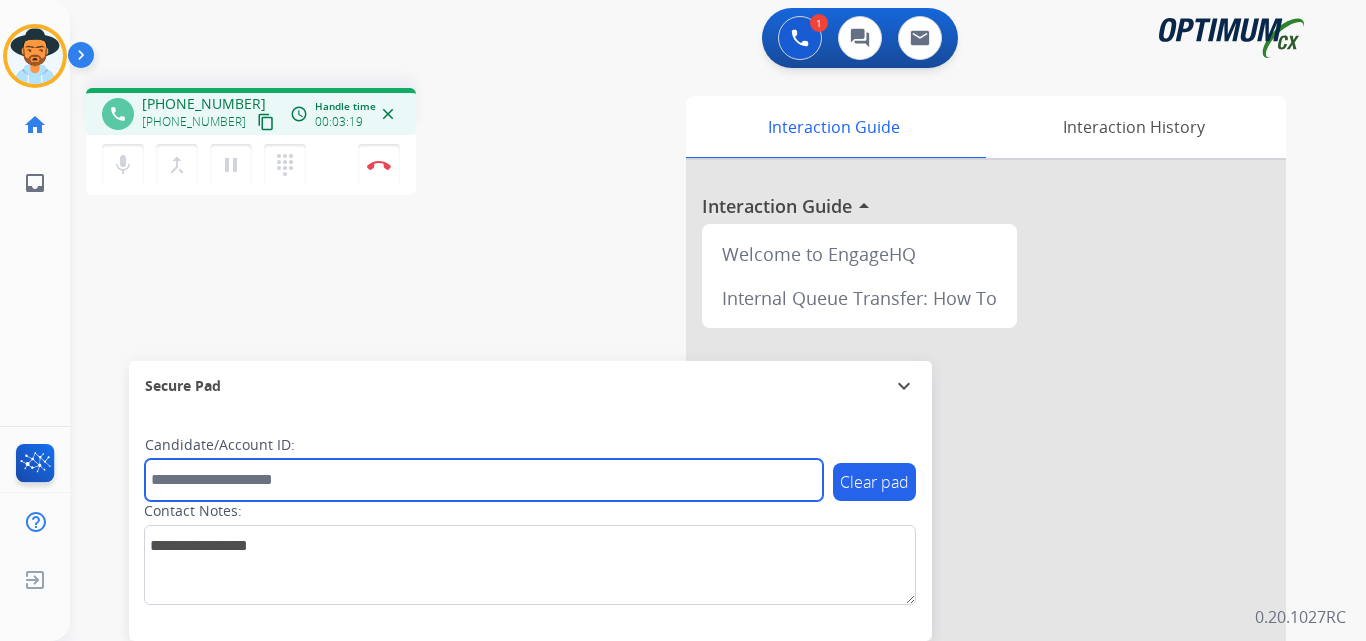 paste on "**********" 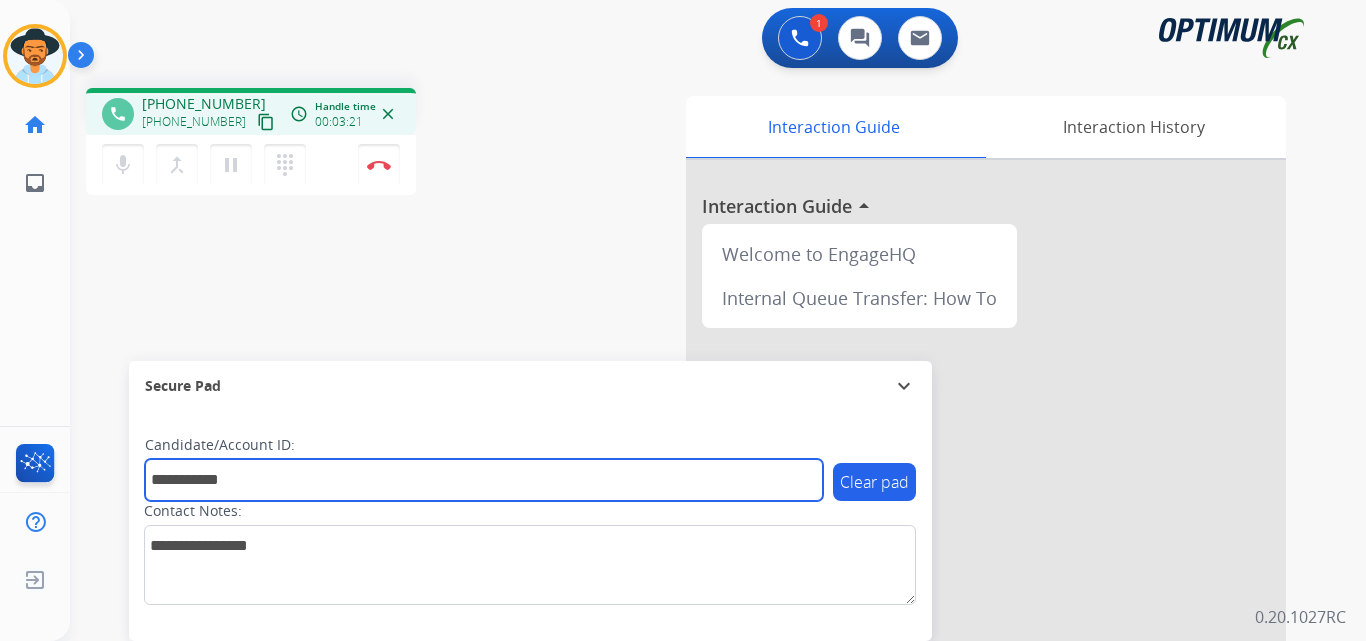 click on "**********" at bounding box center (484, 480) 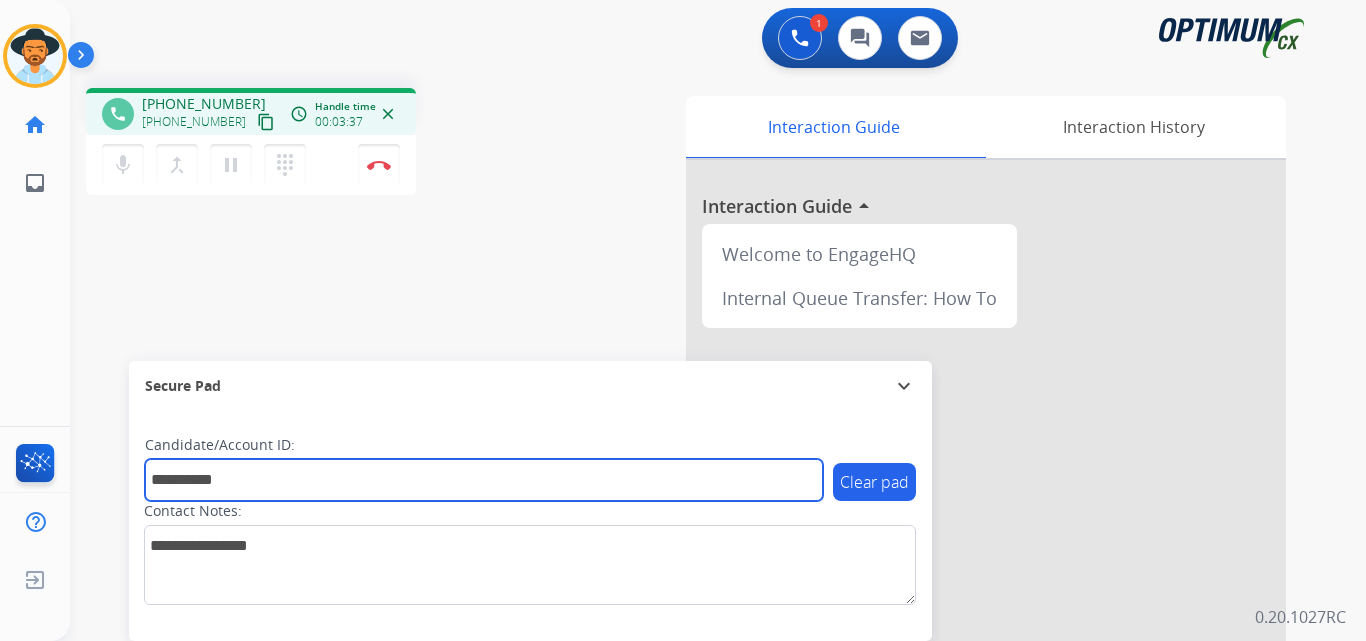 type on "**********" 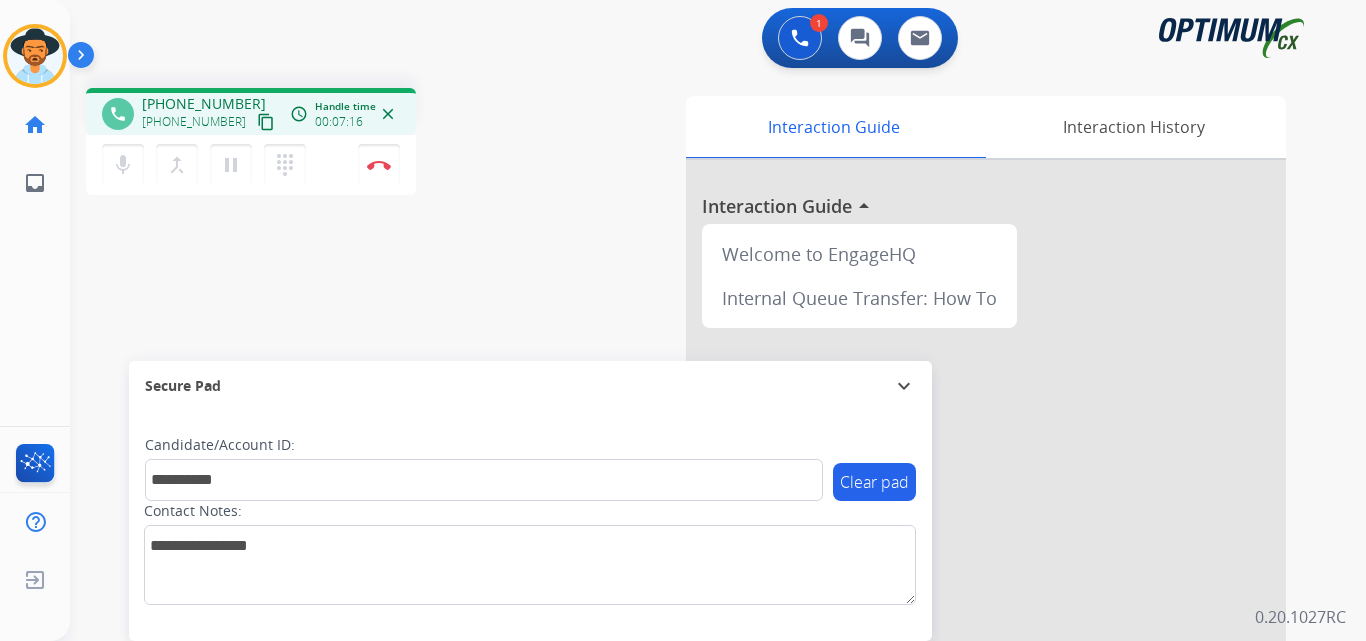 click on "+19082470238" at bounding box center [204, 104] 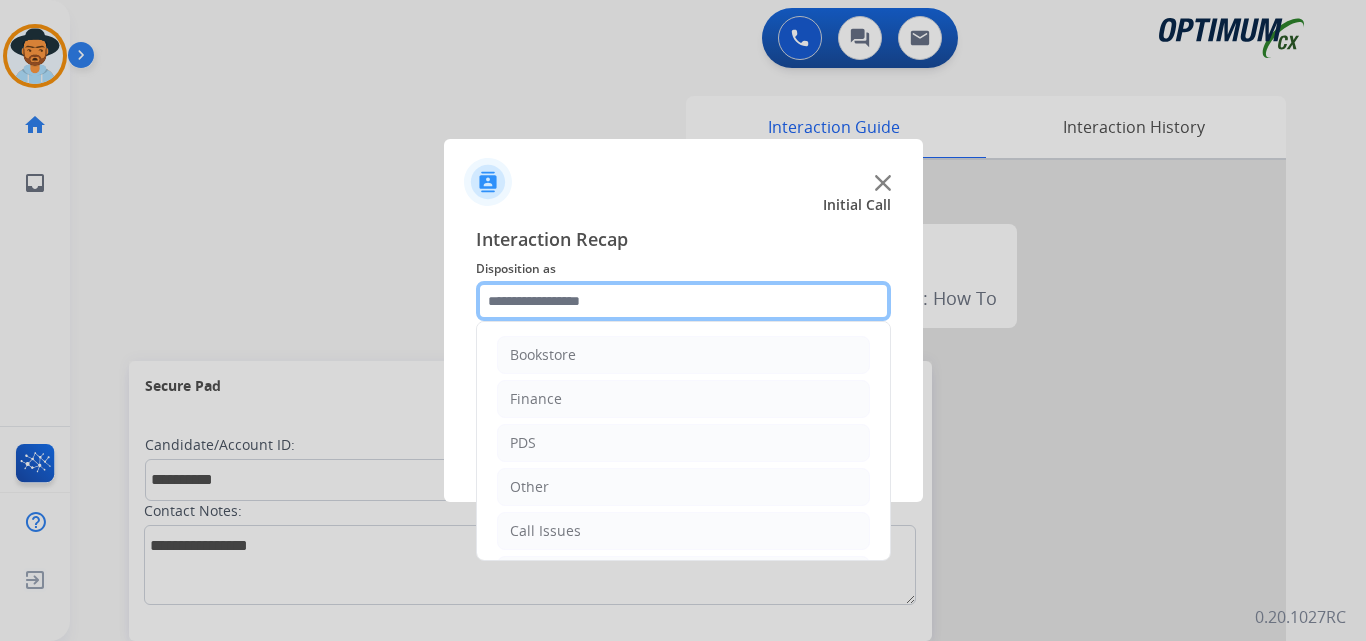 click 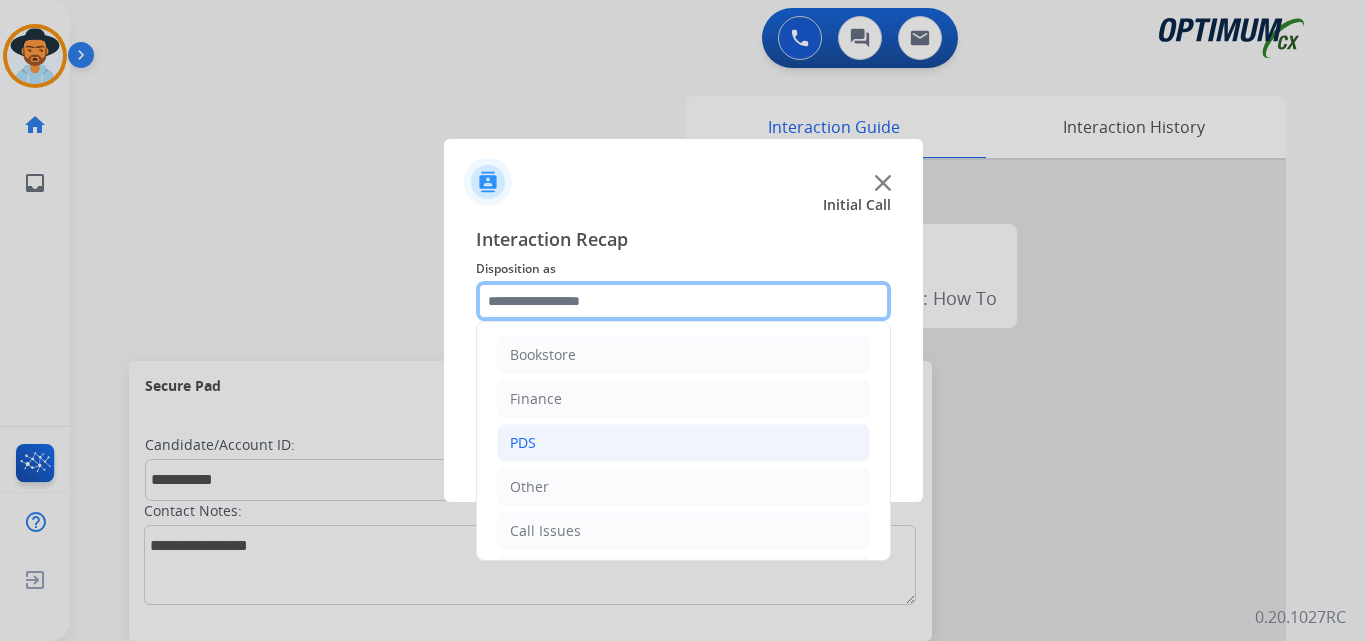 scroll, scrollTop: 136, scrollLeft: 0, axis: vertical 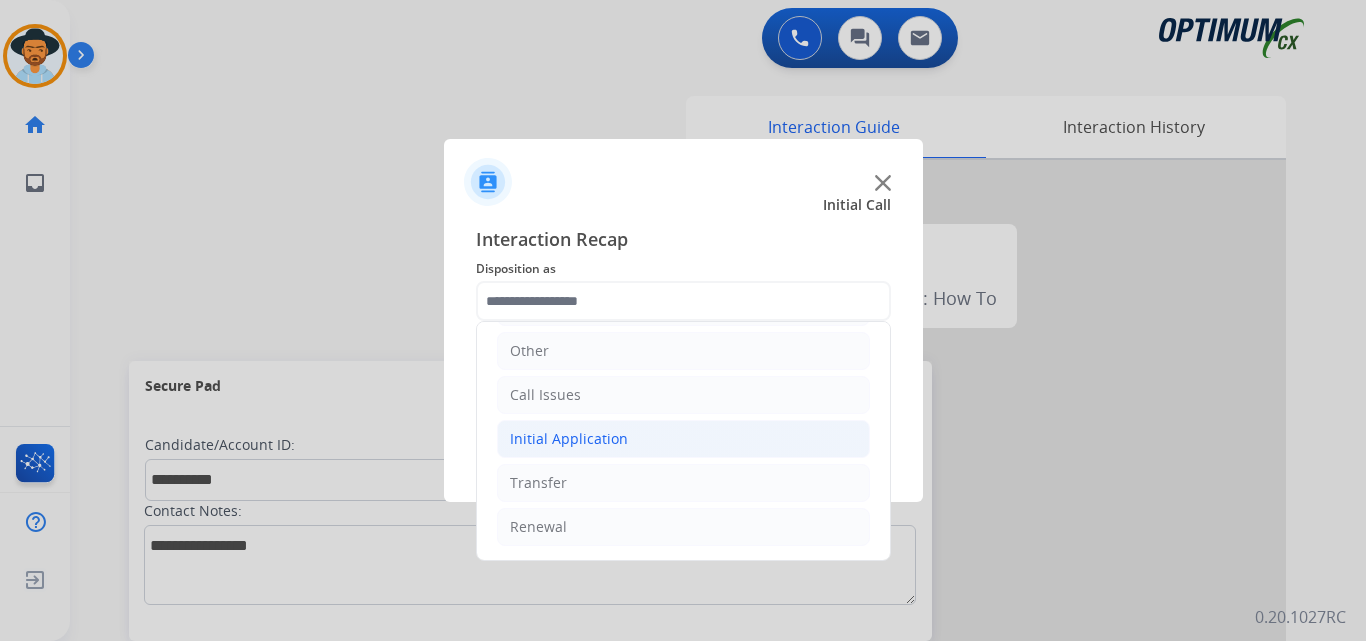 click on "Initial Application" 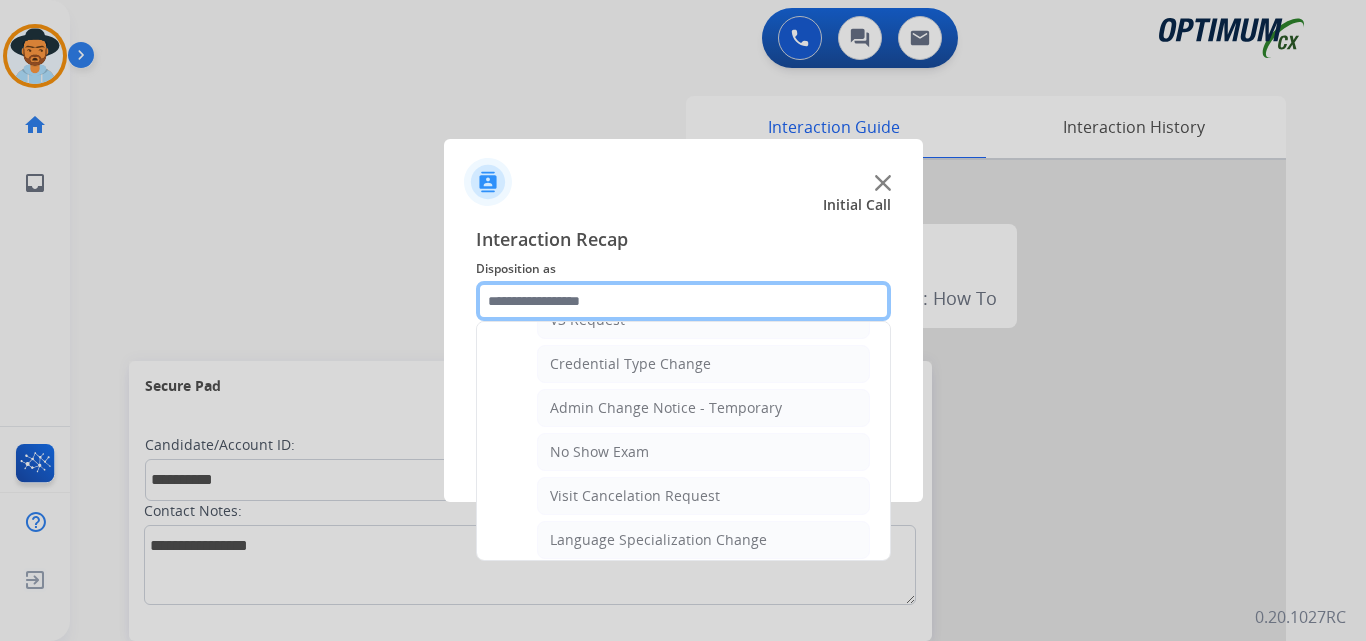 scroll, scrollTop: 1136, scrollLeft: 0, axis: vertical 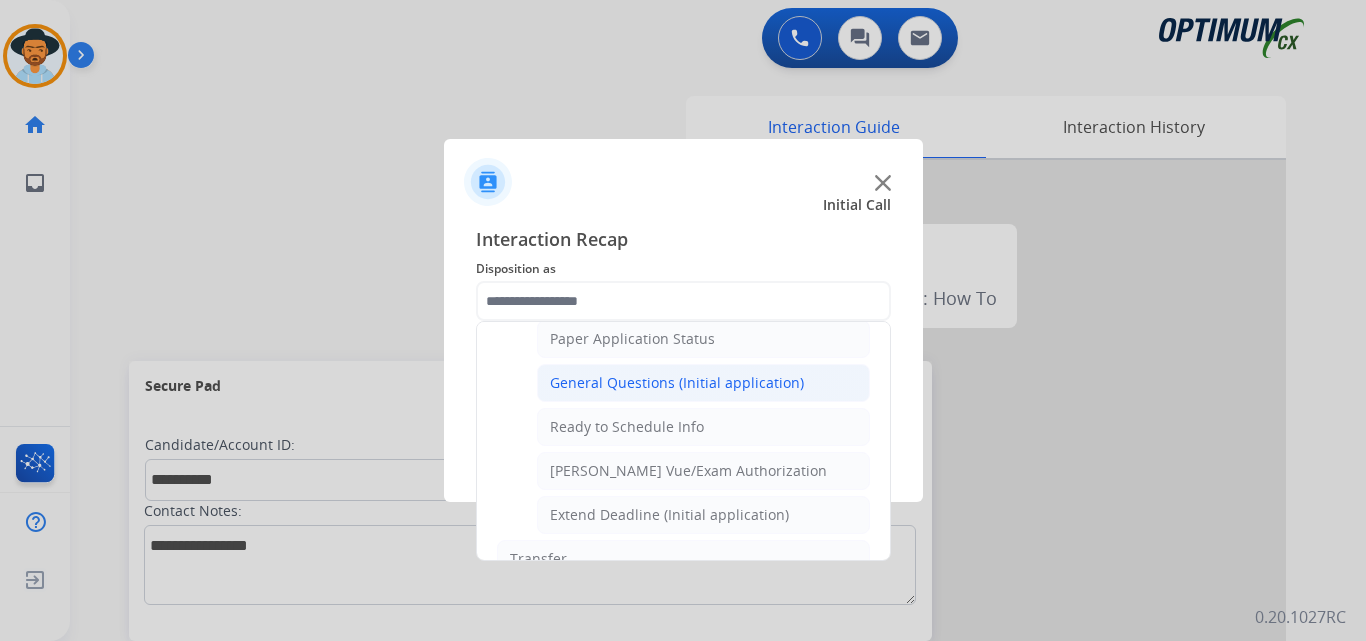 click on "General Questions (Initial application)" 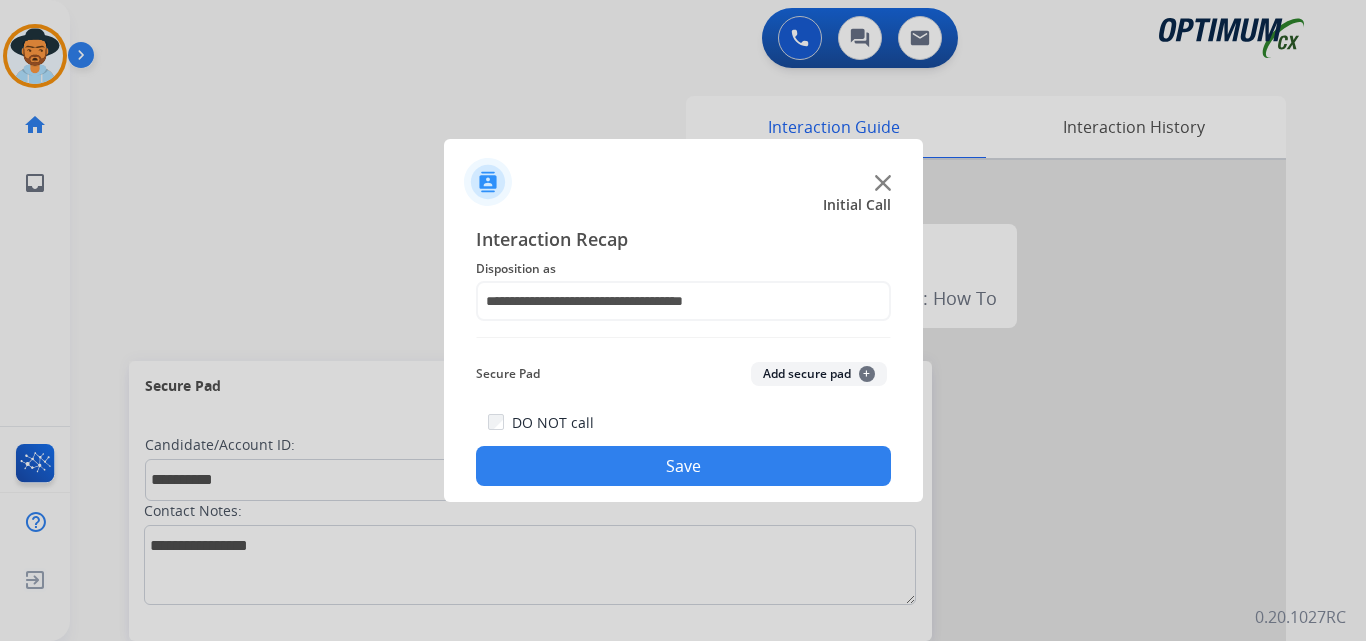 click on "Save" 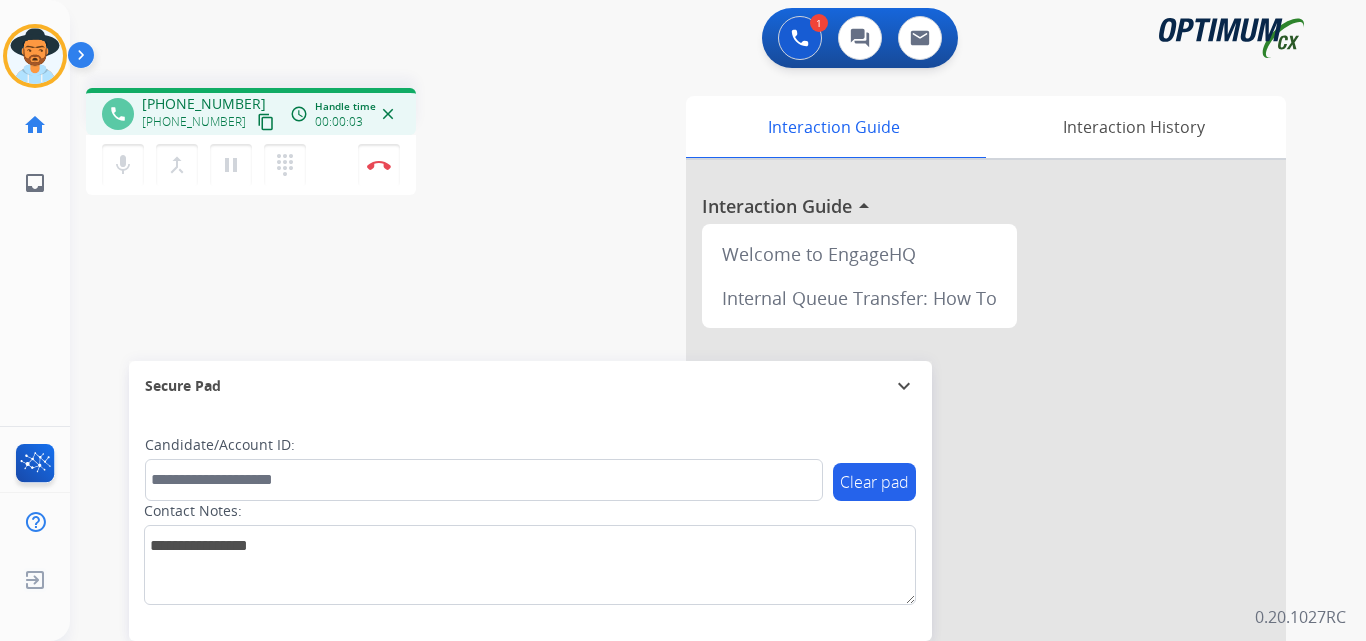 click on "+17872242465" at bounding box center (204, 104) 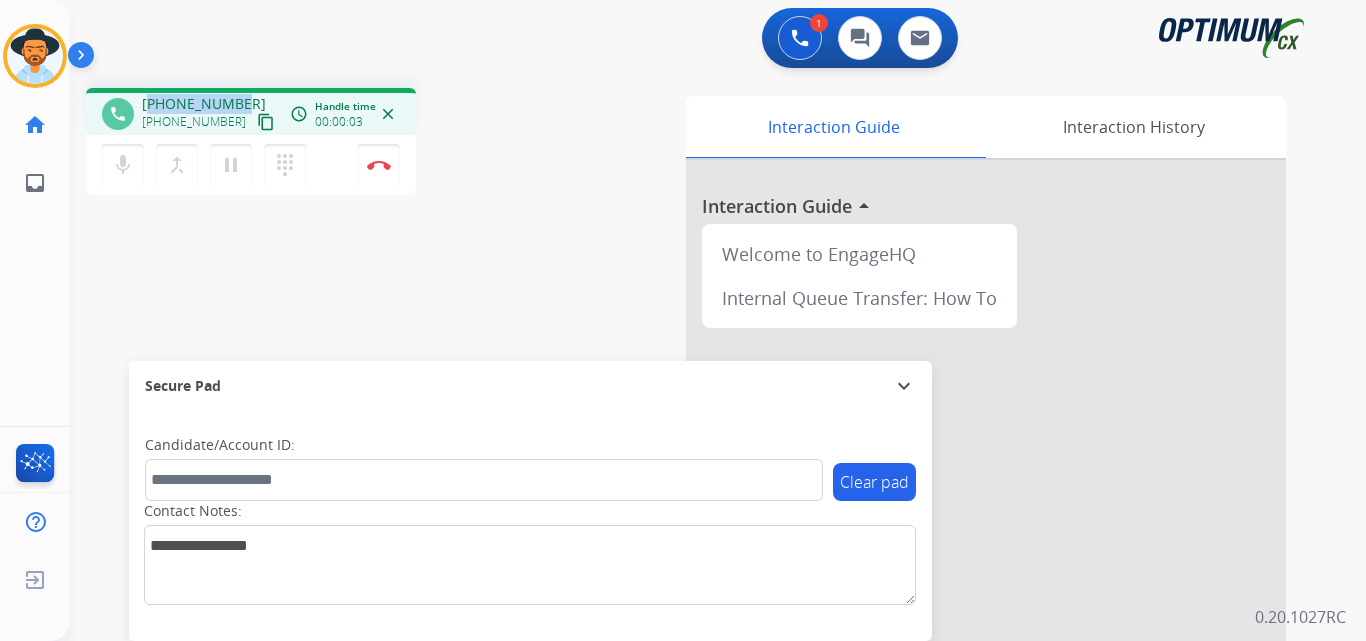click on "+17872242465" at bounding box center [204, 104] 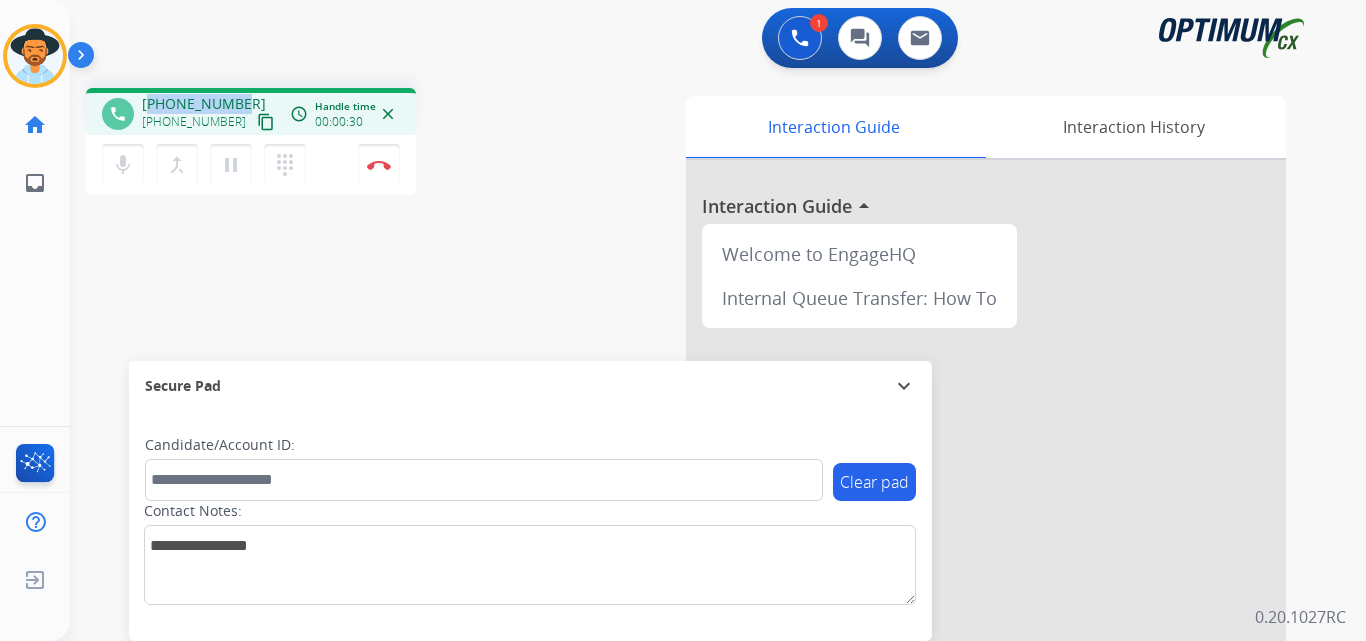 click on "+17872242465" at bounding box center [204, 104] 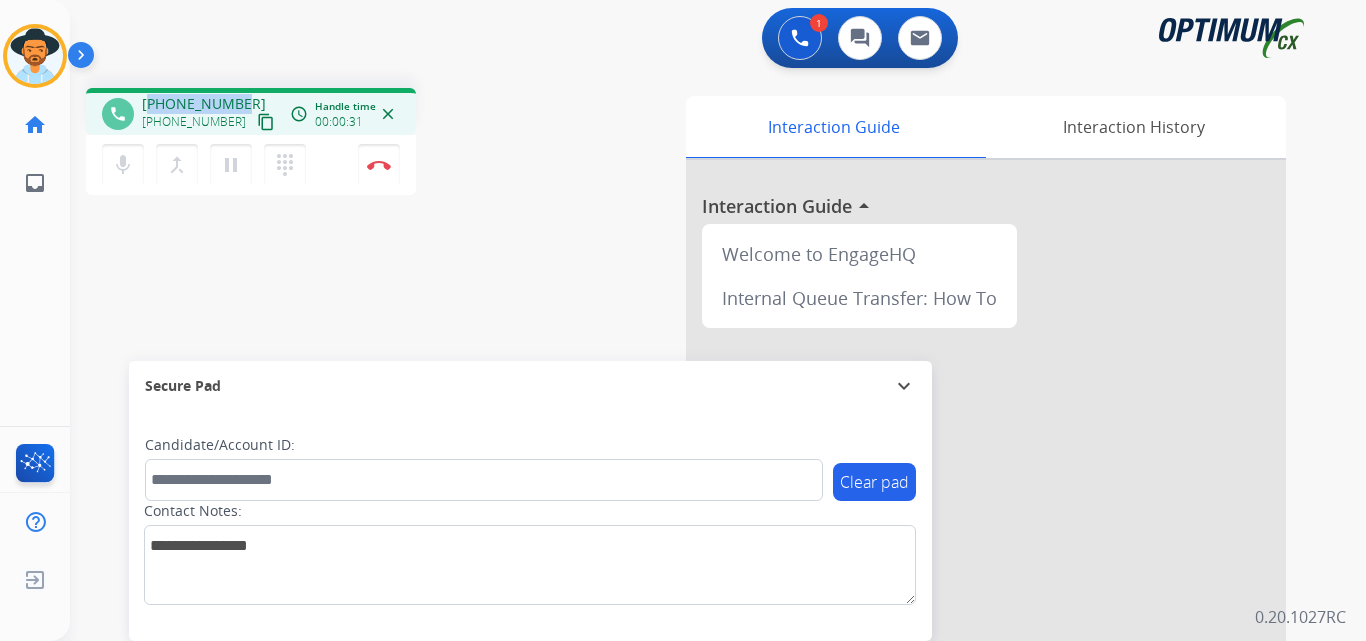 click on "+17872242465" at bounding box center [204, 104] 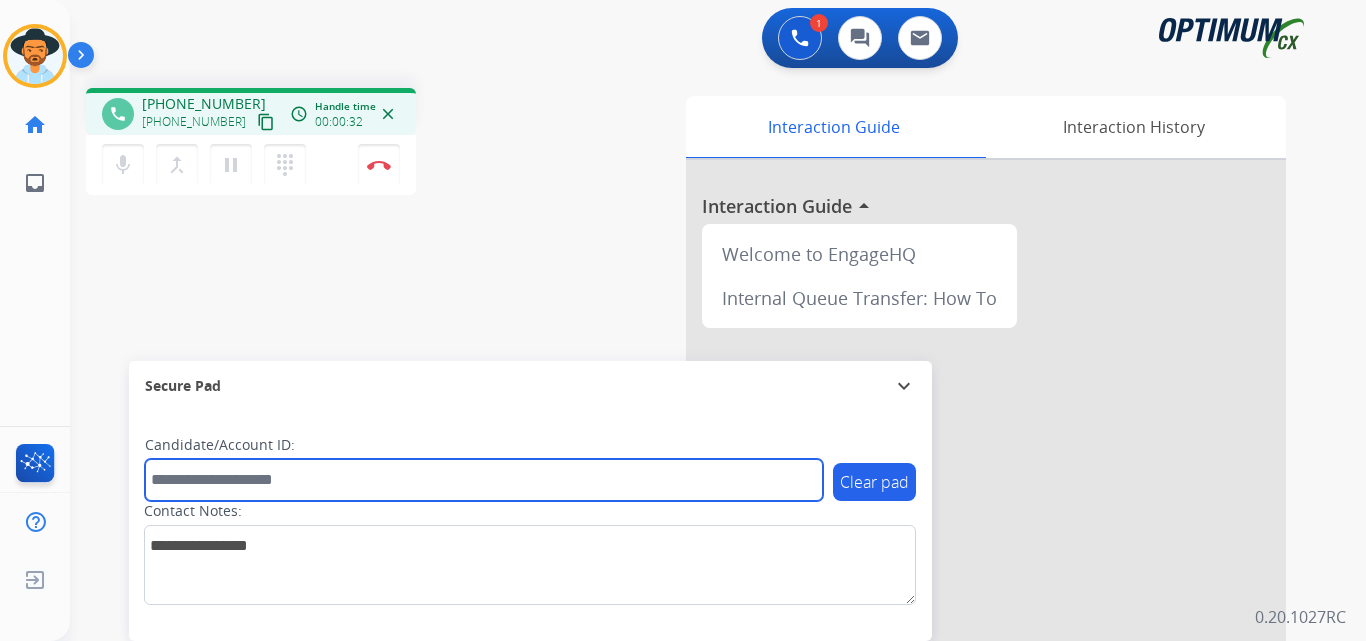 click at bounding box center (484, 480) 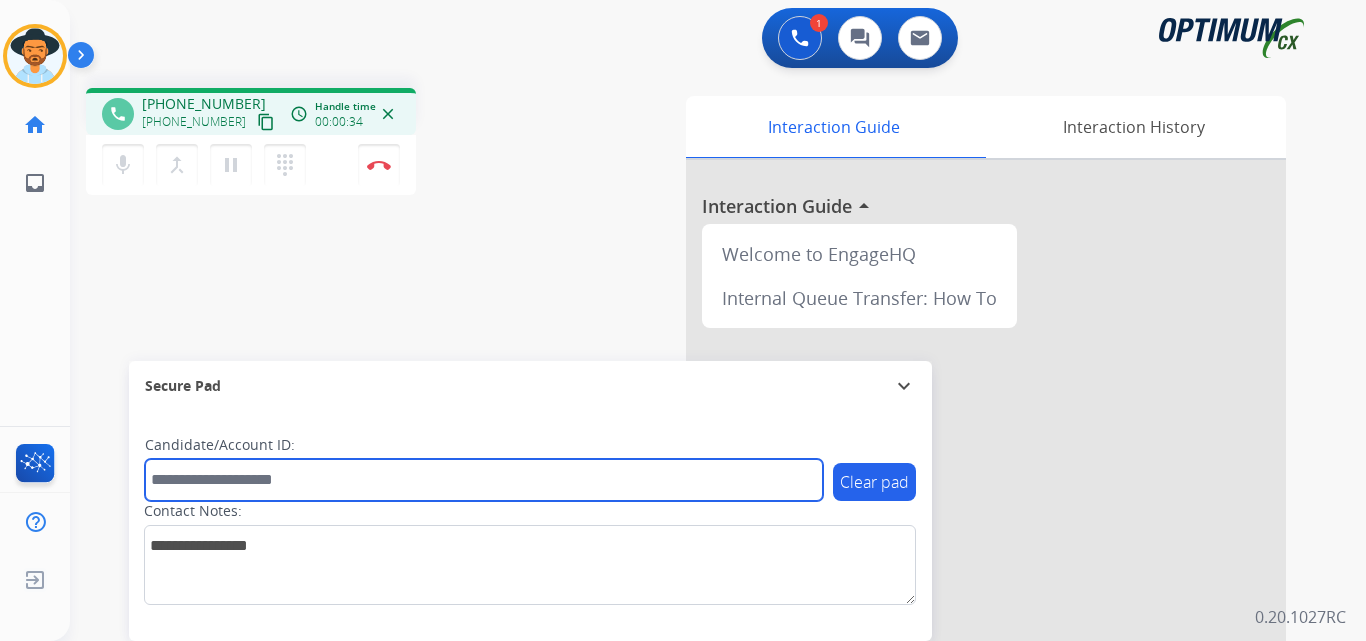 paste on "**********" 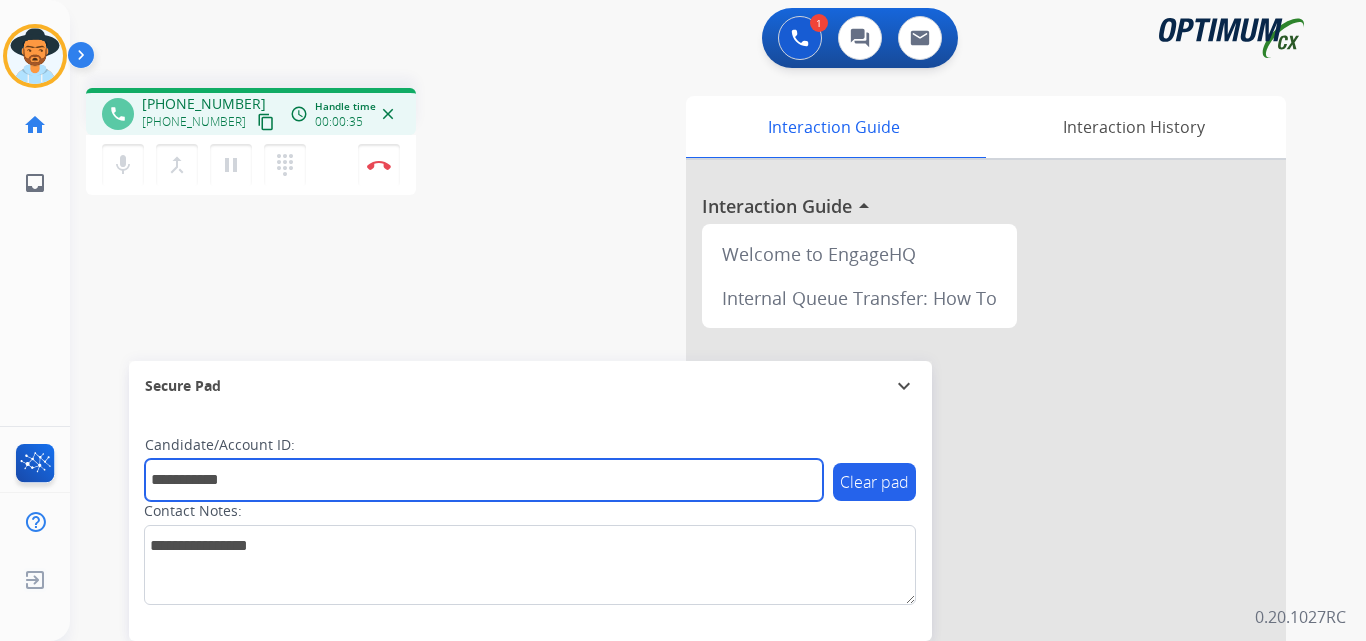 click on "**********" at bounding box center [484, 480] 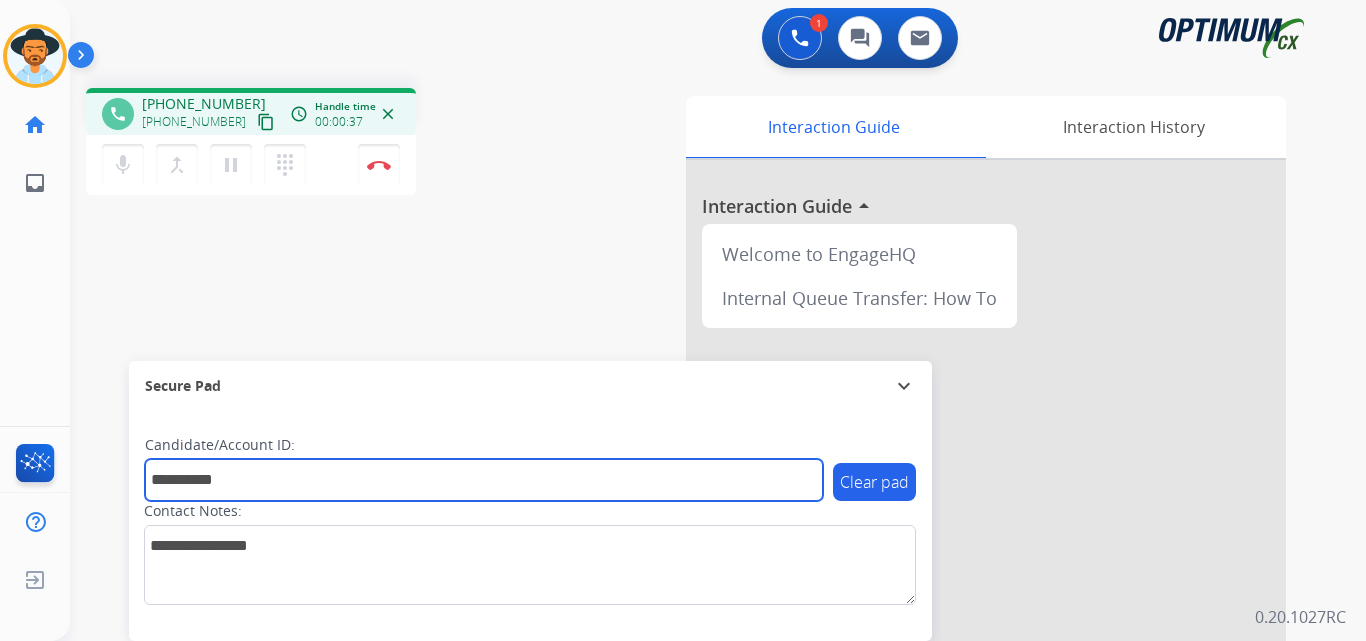 type on "**********" 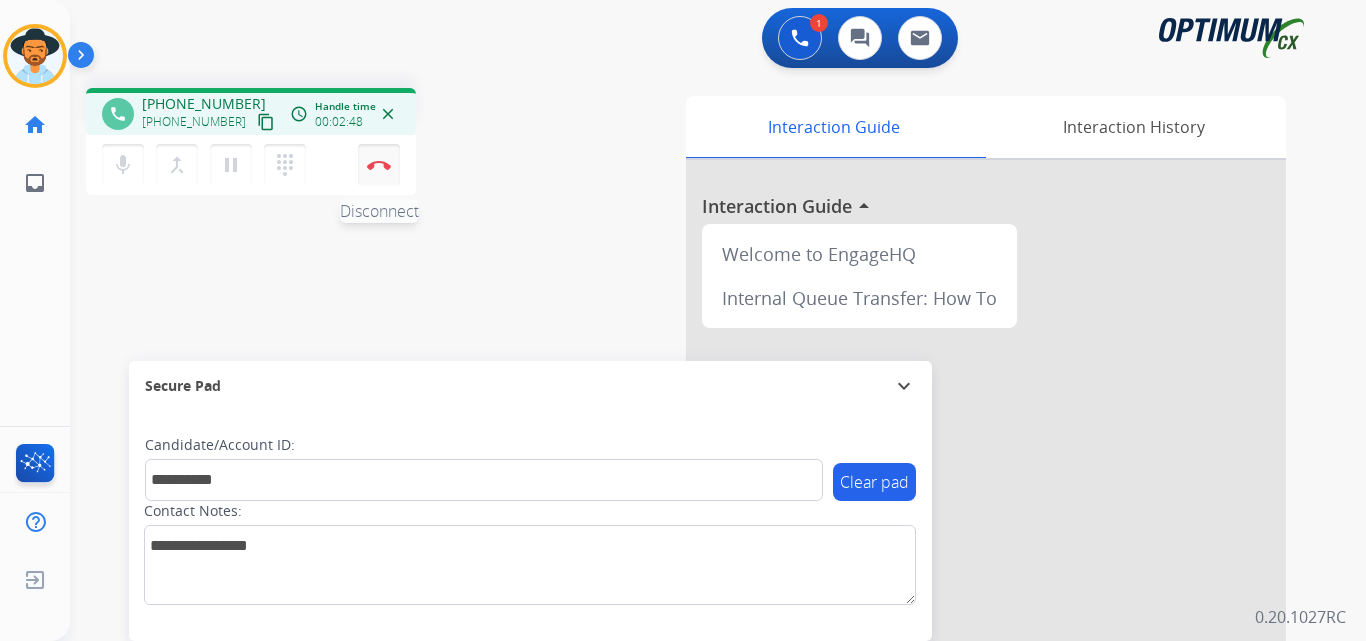 click on "Disconnect" at bounding box center [379, 165] 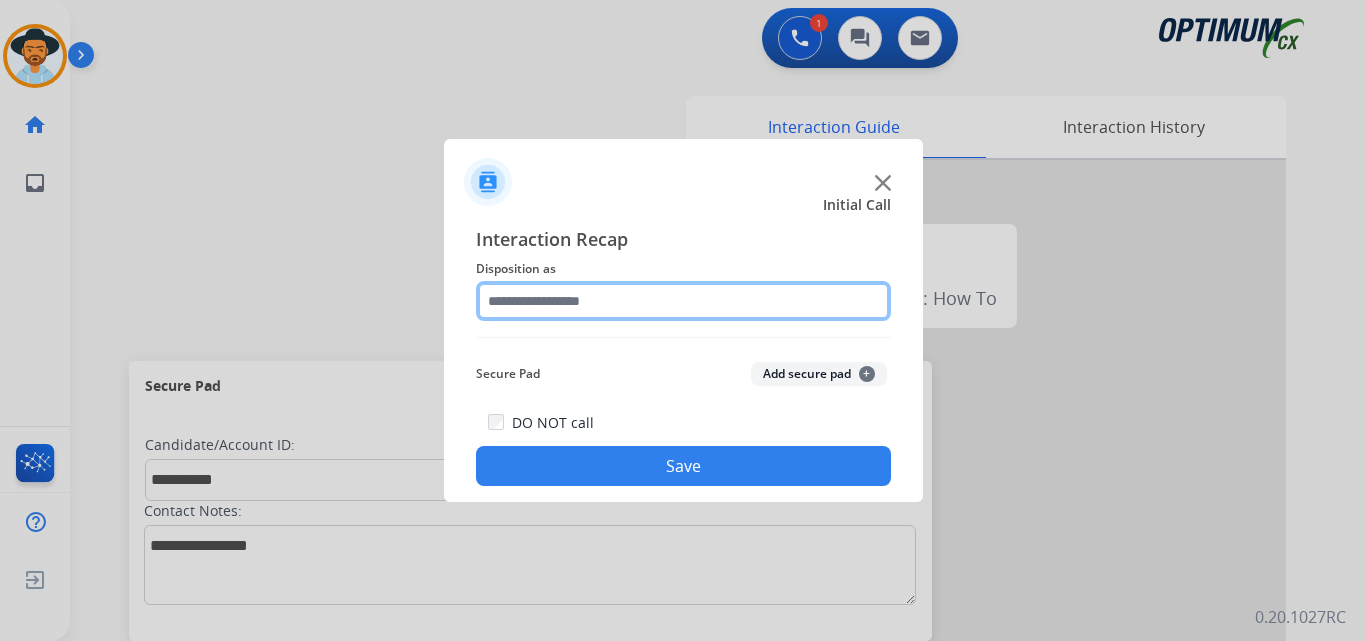 click 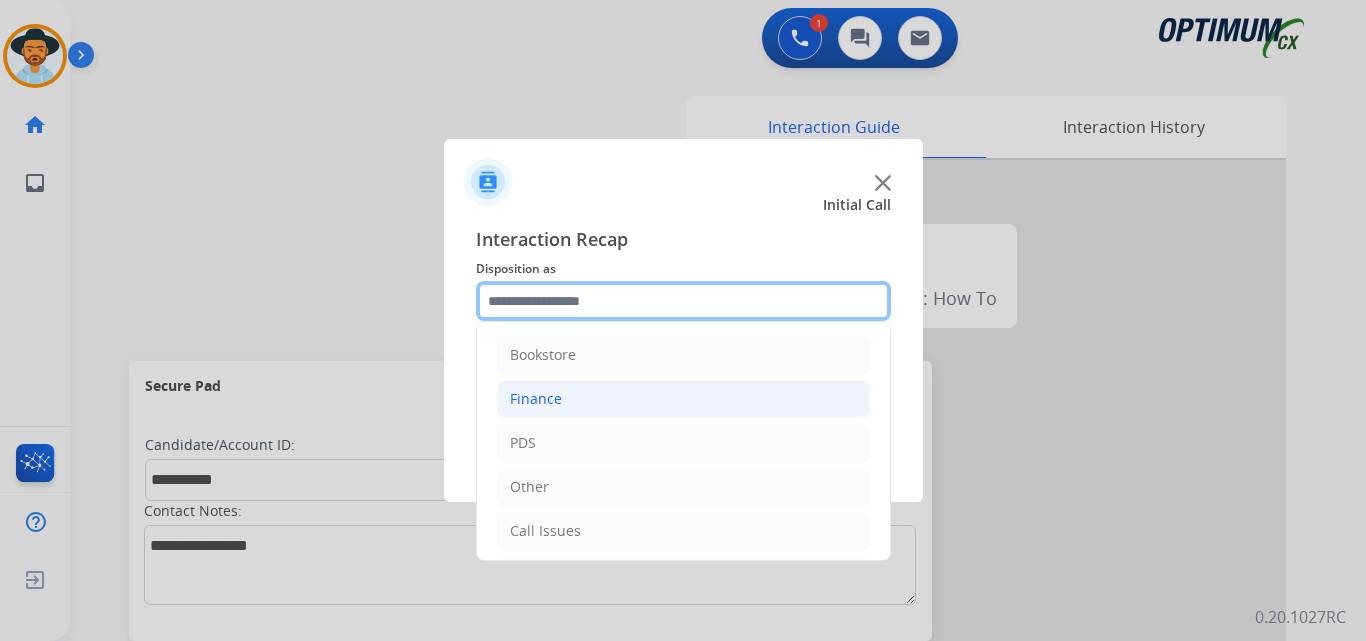 scroll, scrollTop: 136, scrollLeft: 0, axis: vertical 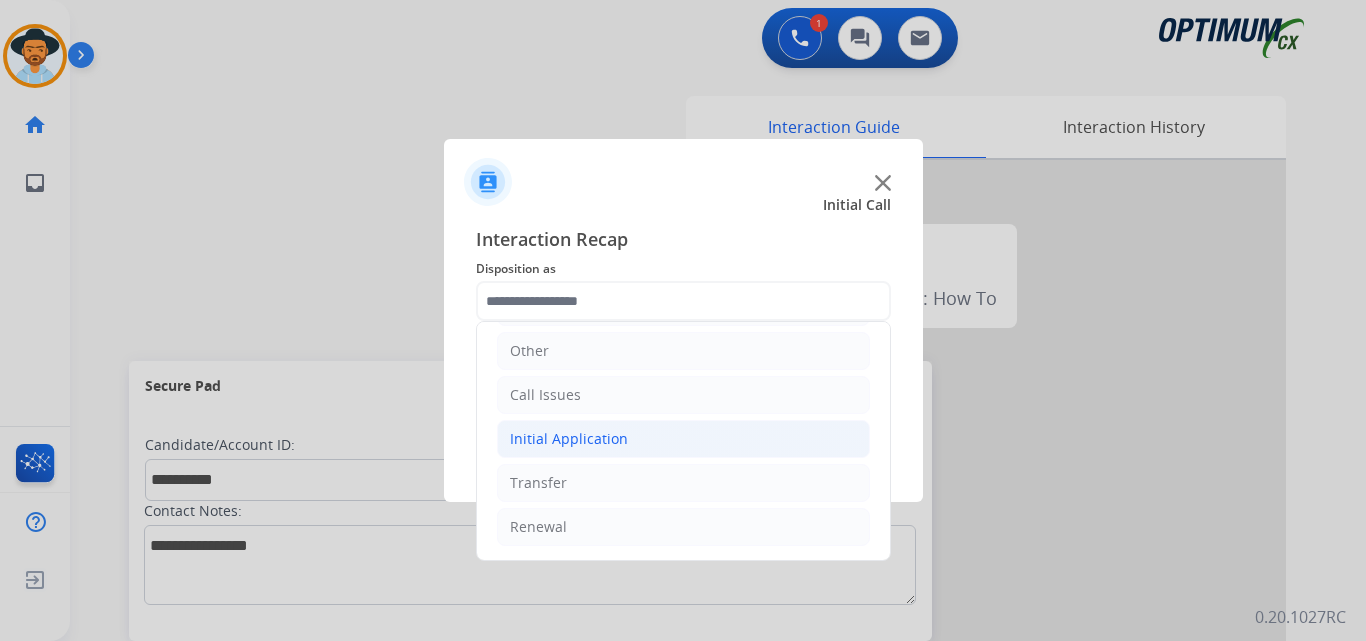 click on "Initial Application" 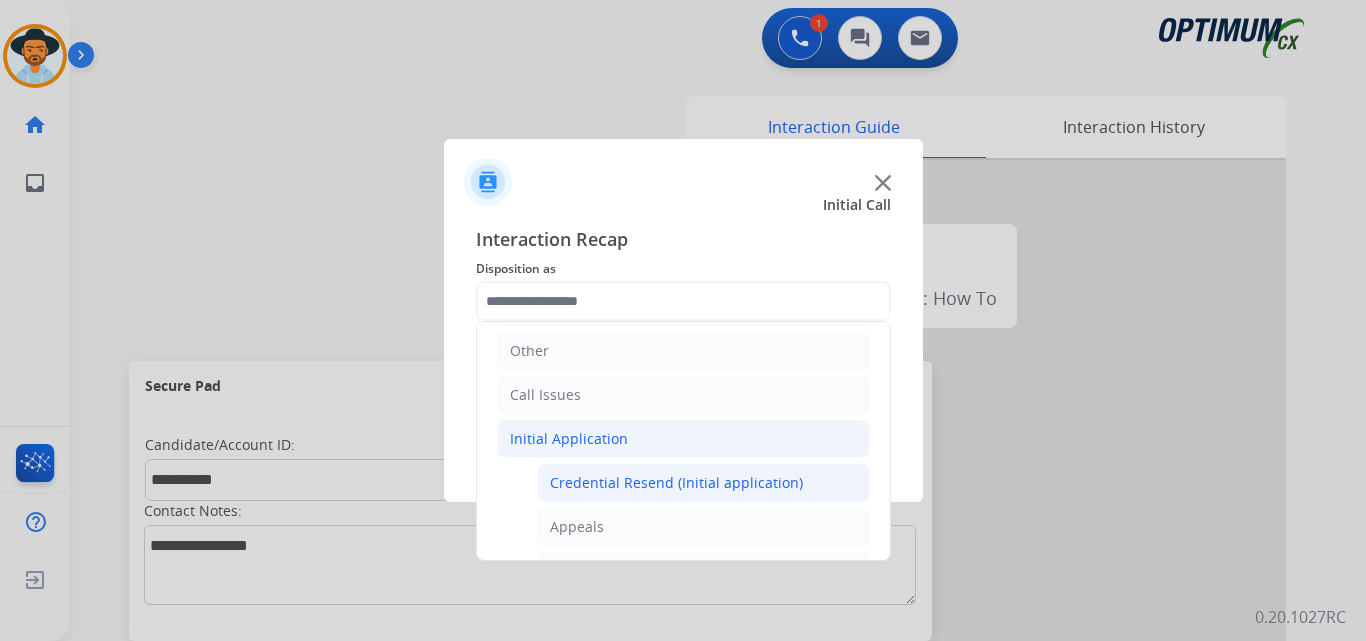 drag, startPoint x: 667, startPoint y: 479, endPoint x: 656, endPoint y: 479, distance: 11 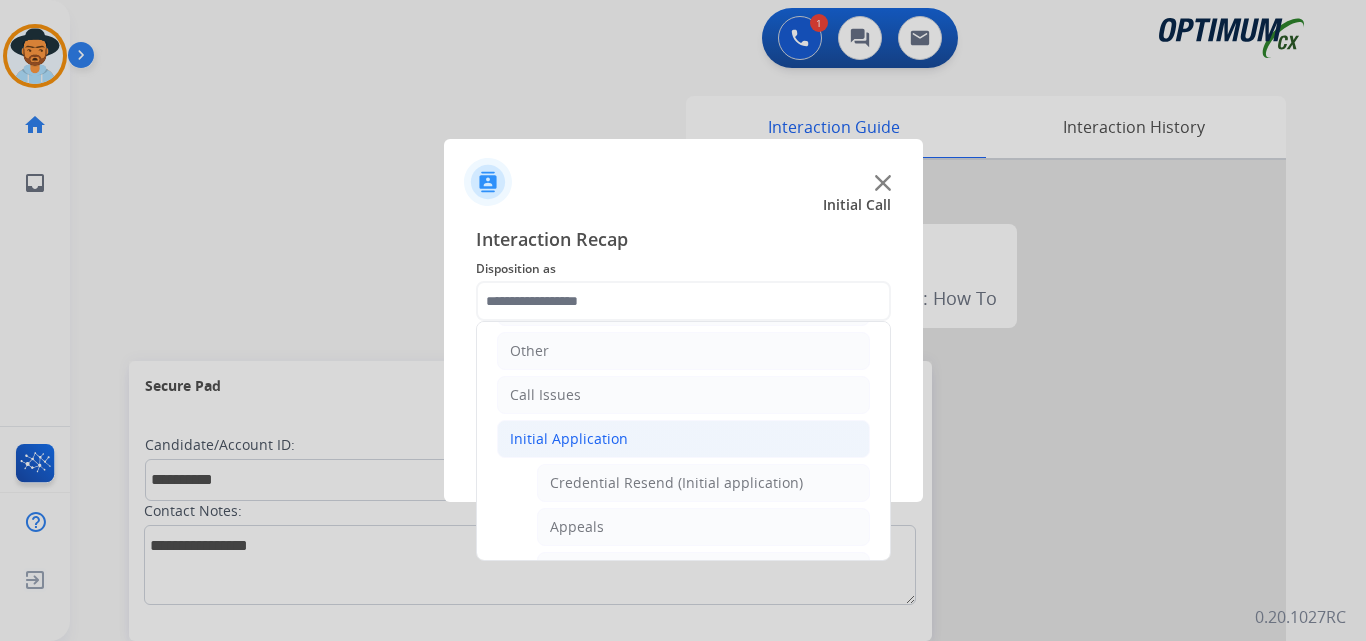 click on "Credential Resend (Initial application)" 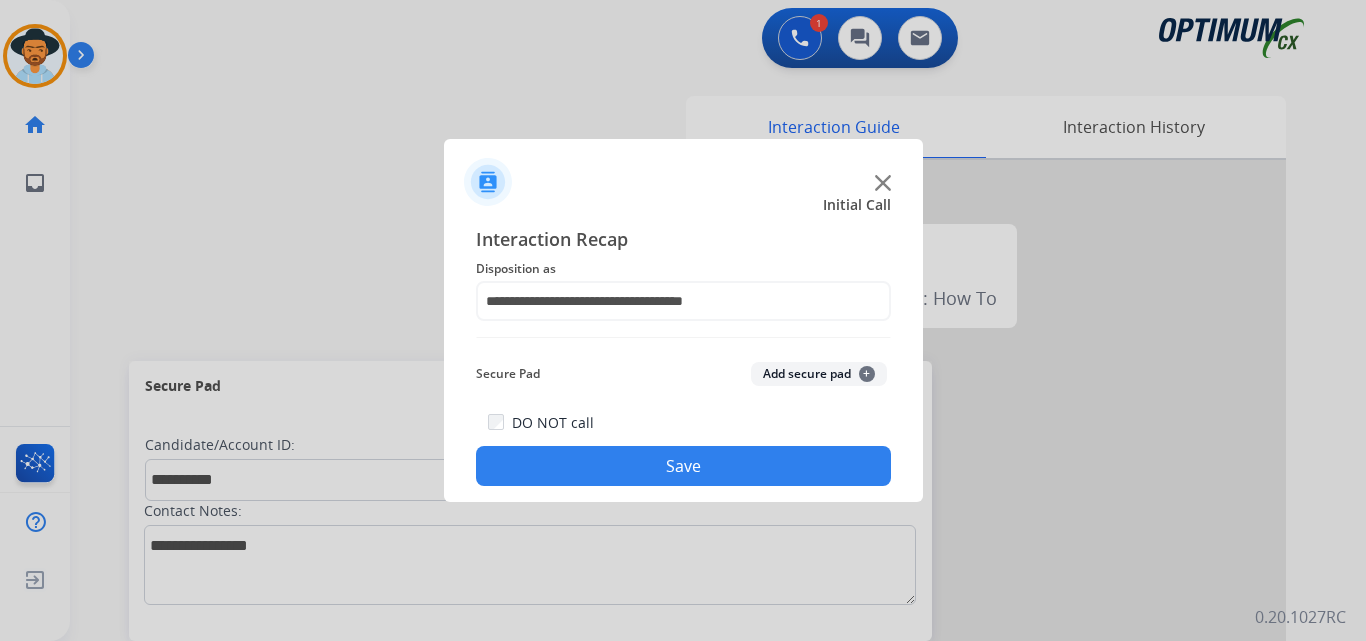 click on "Save" 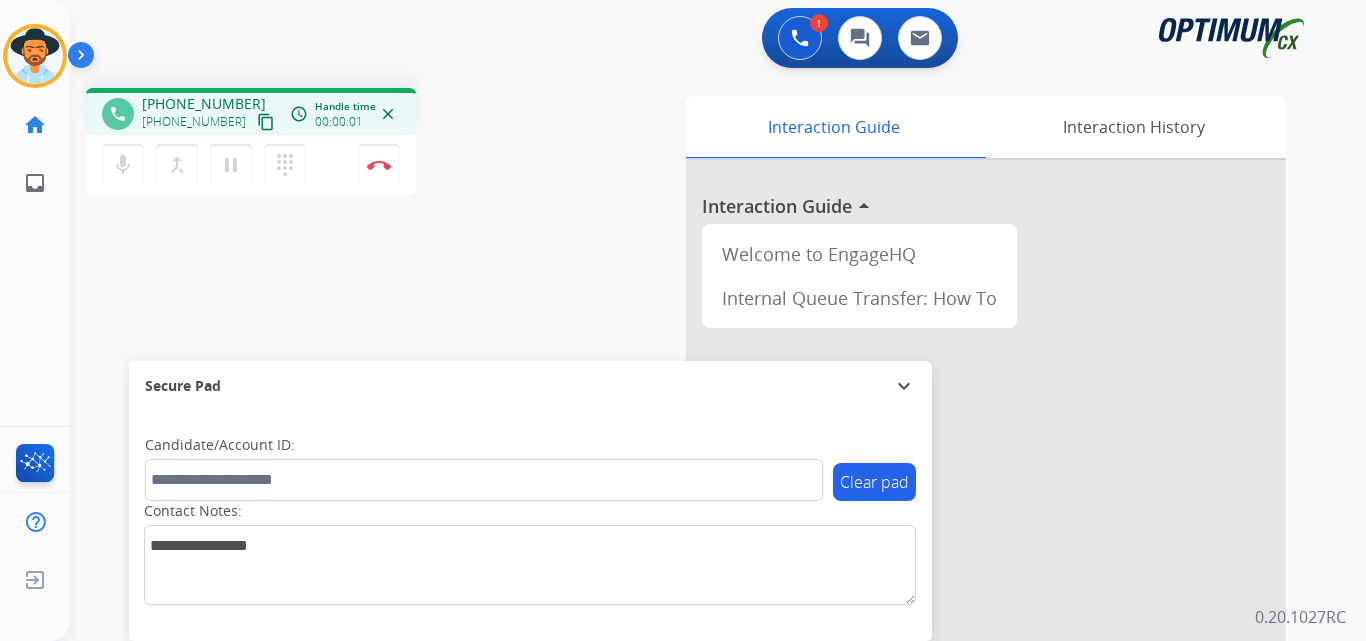 click on "phone +19175928063 +19175928063 content_copy access_time Call metrics Queue   00:08 Hold   00:00 Talk   00:02 Total   00:09 Handle time 00:00:01 close" at bounding box center (251, 111) 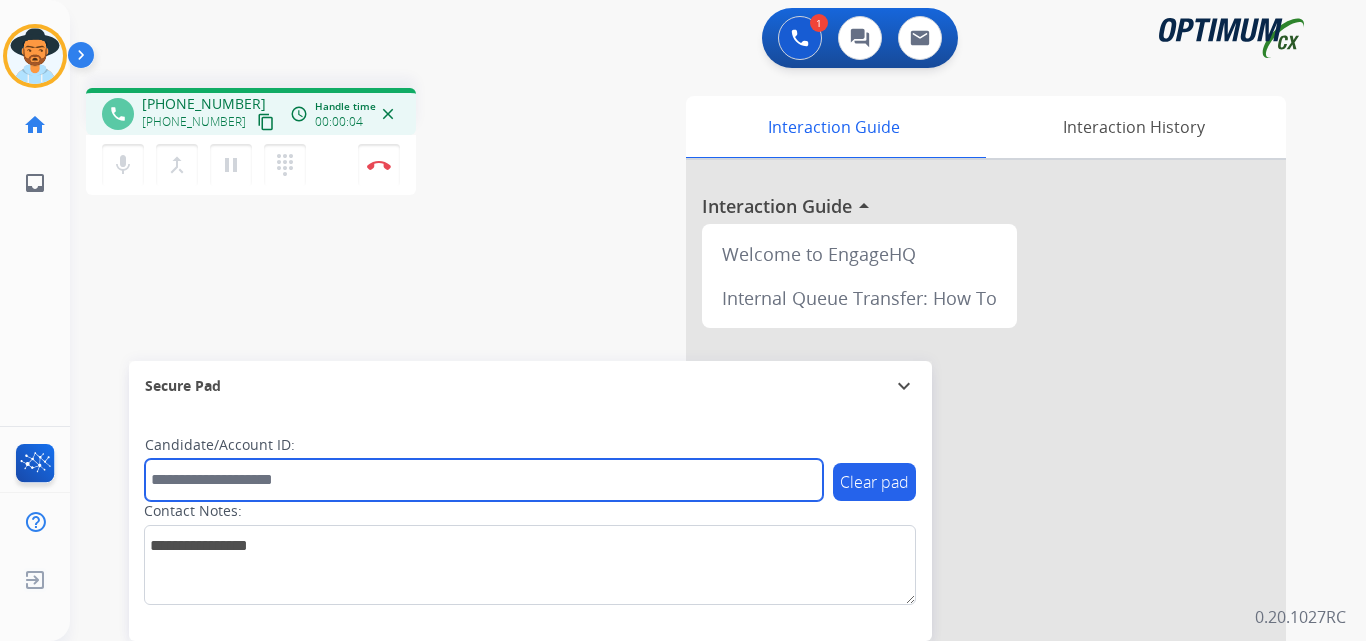 click at bounding box center (484, 480) 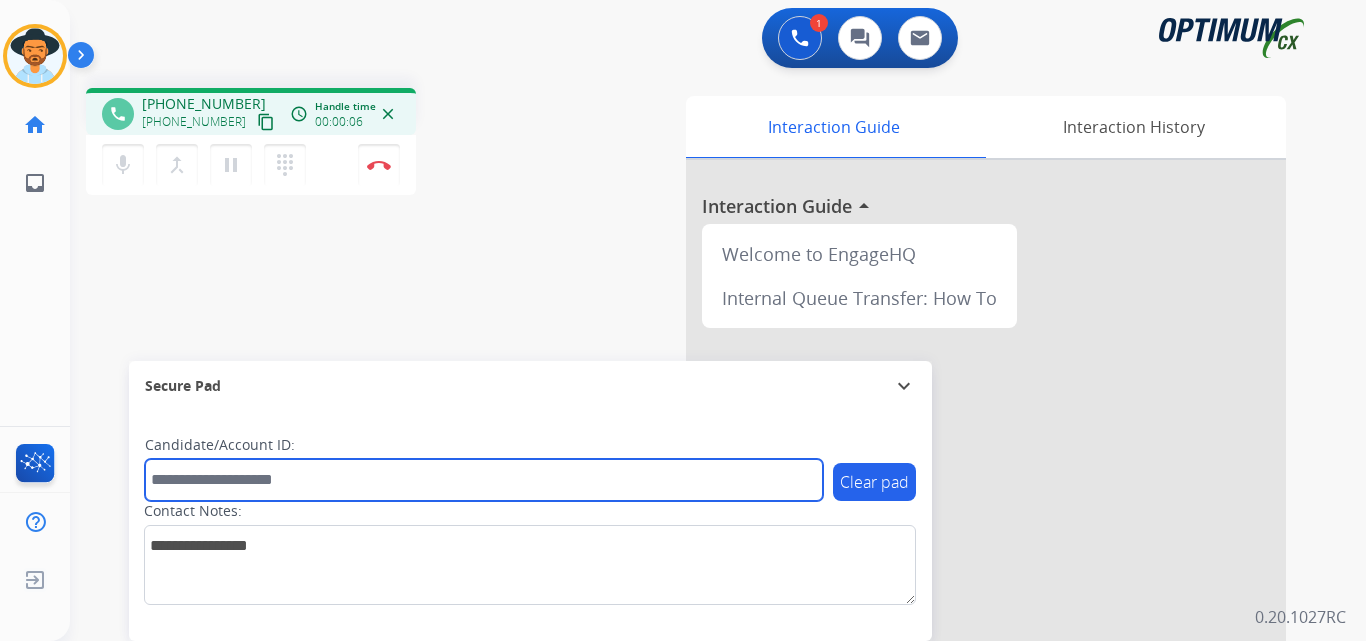 paste on "**********" 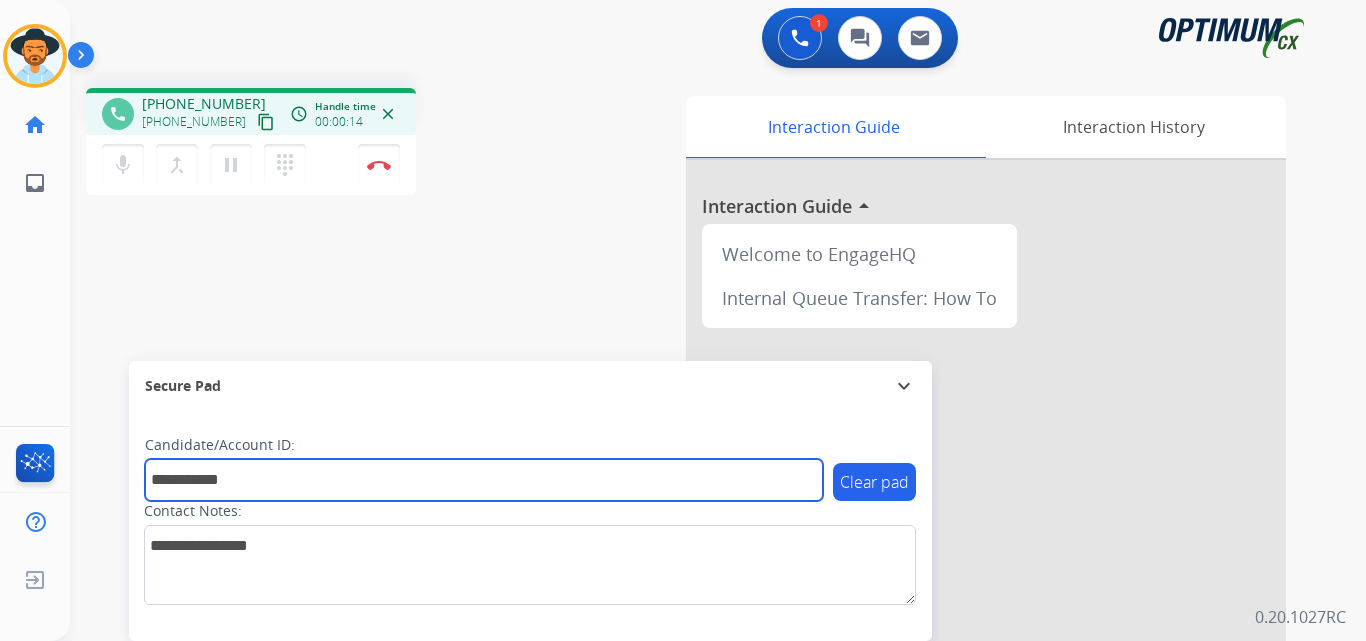 type on "**********" 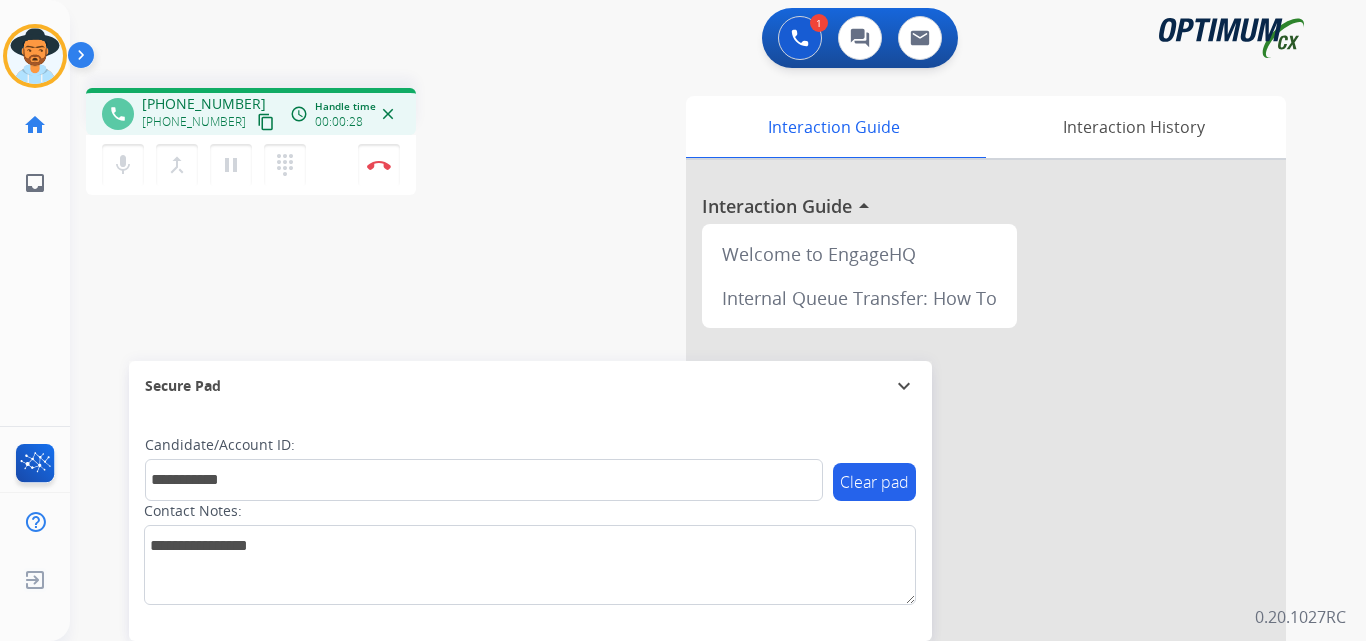 click on "+19175928063" at bounding box center (204, 104) 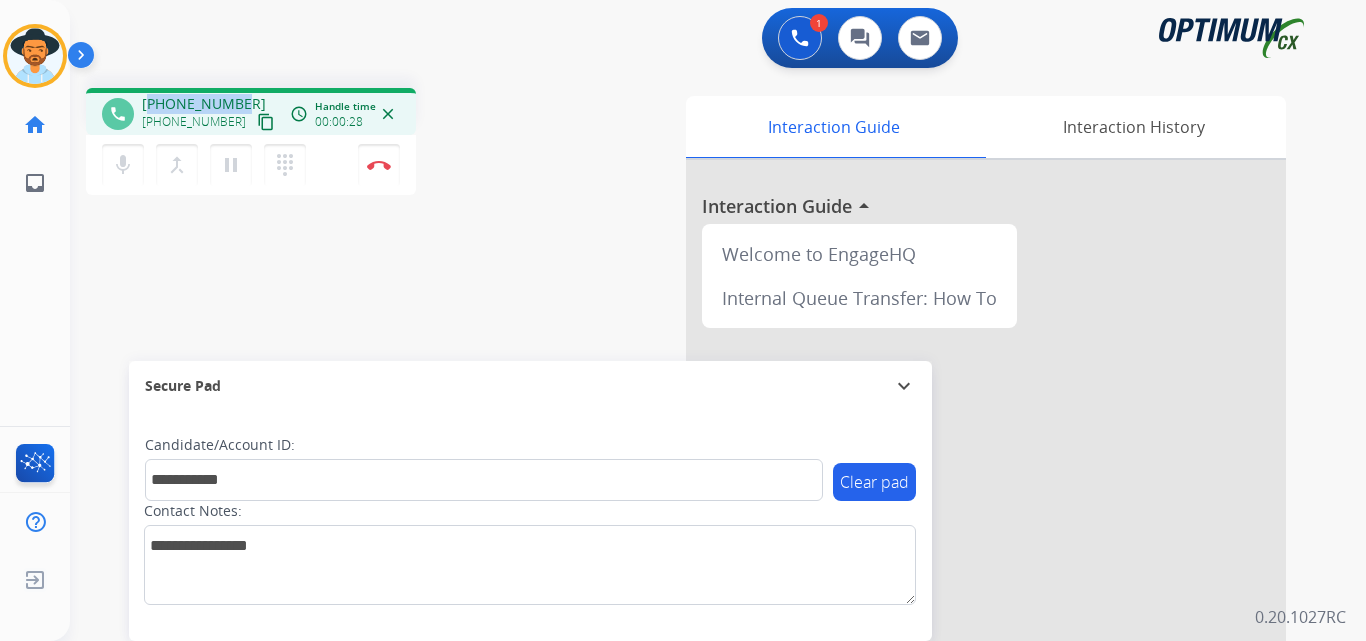 click on "+19175928063" at bounding box center (204, 104) 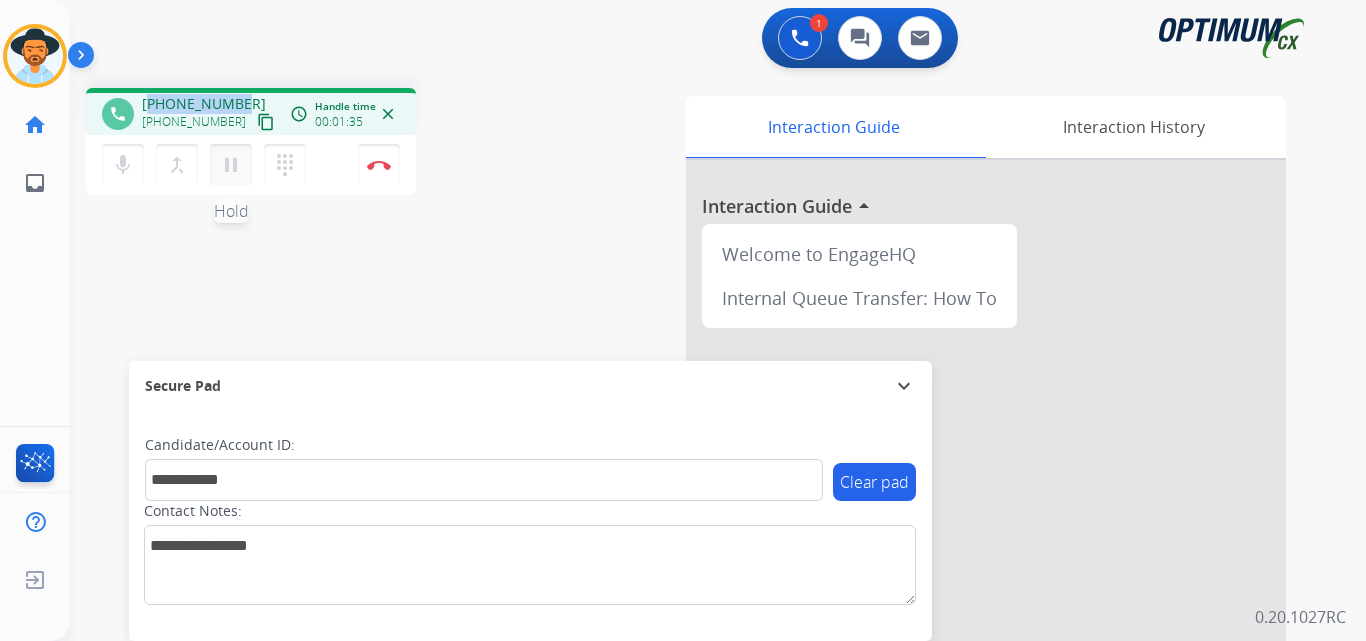 click on "pause" at bounding box center [231, 165] 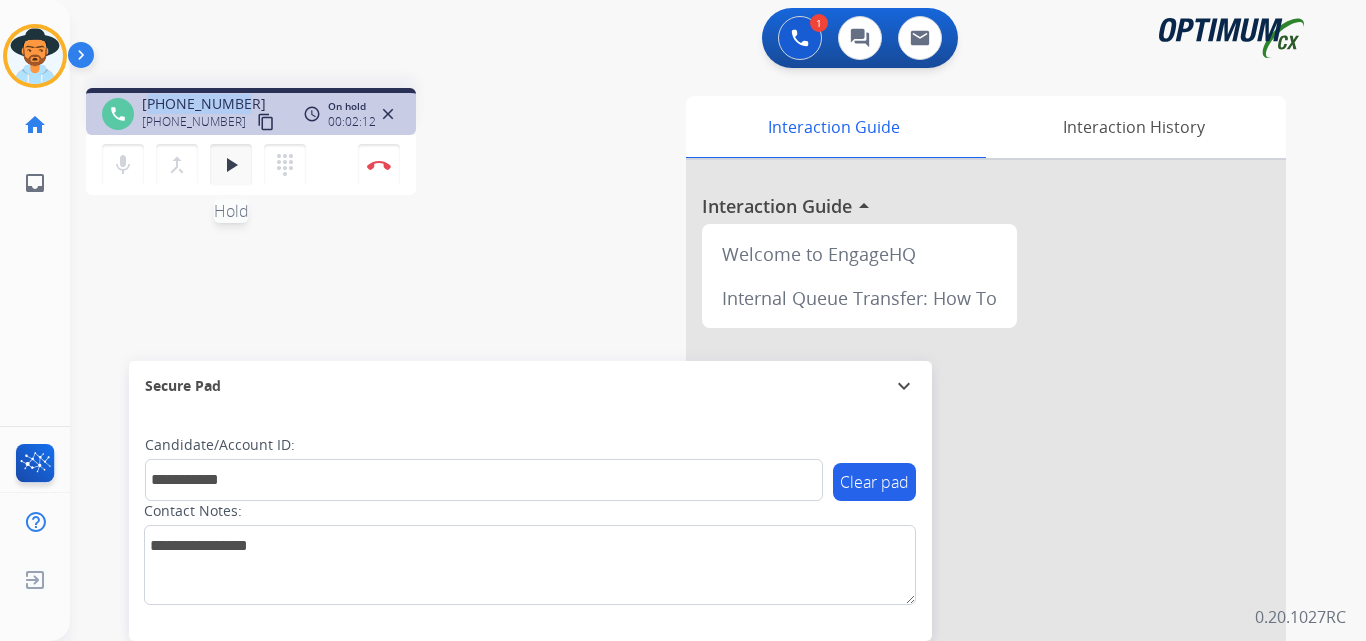 click on "play_arrow" at bounding box center [231, 165] 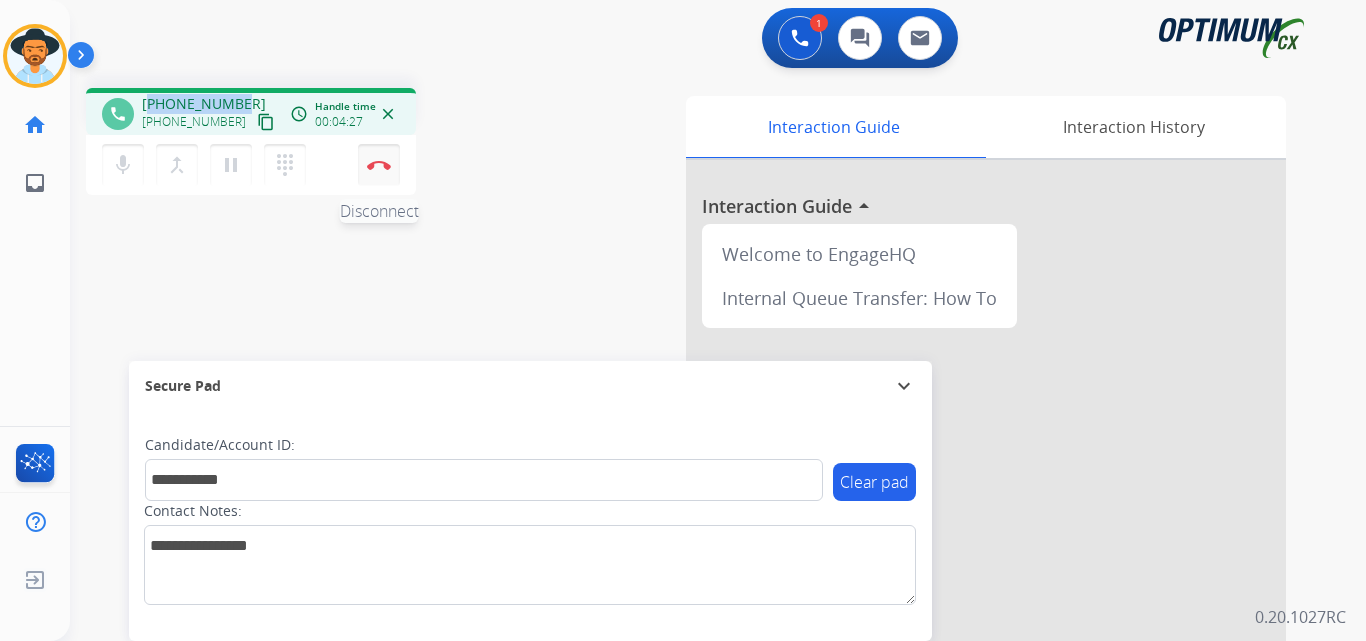 click at bounding box center [379, 165] 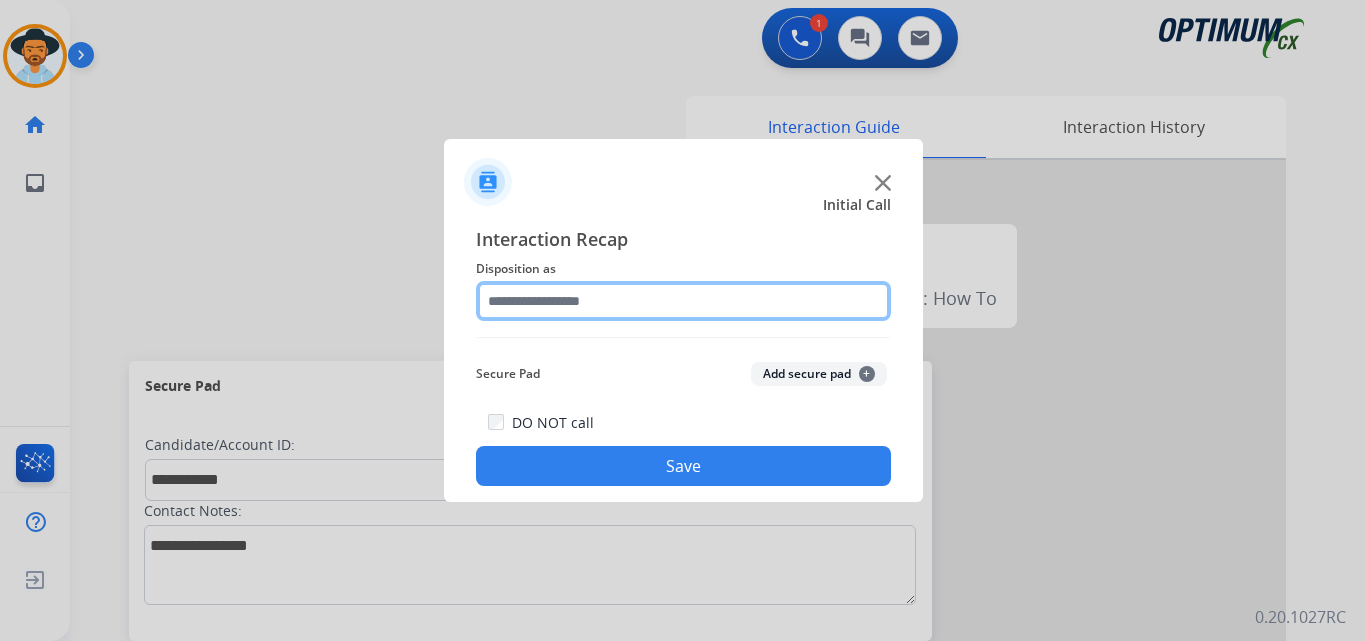 click 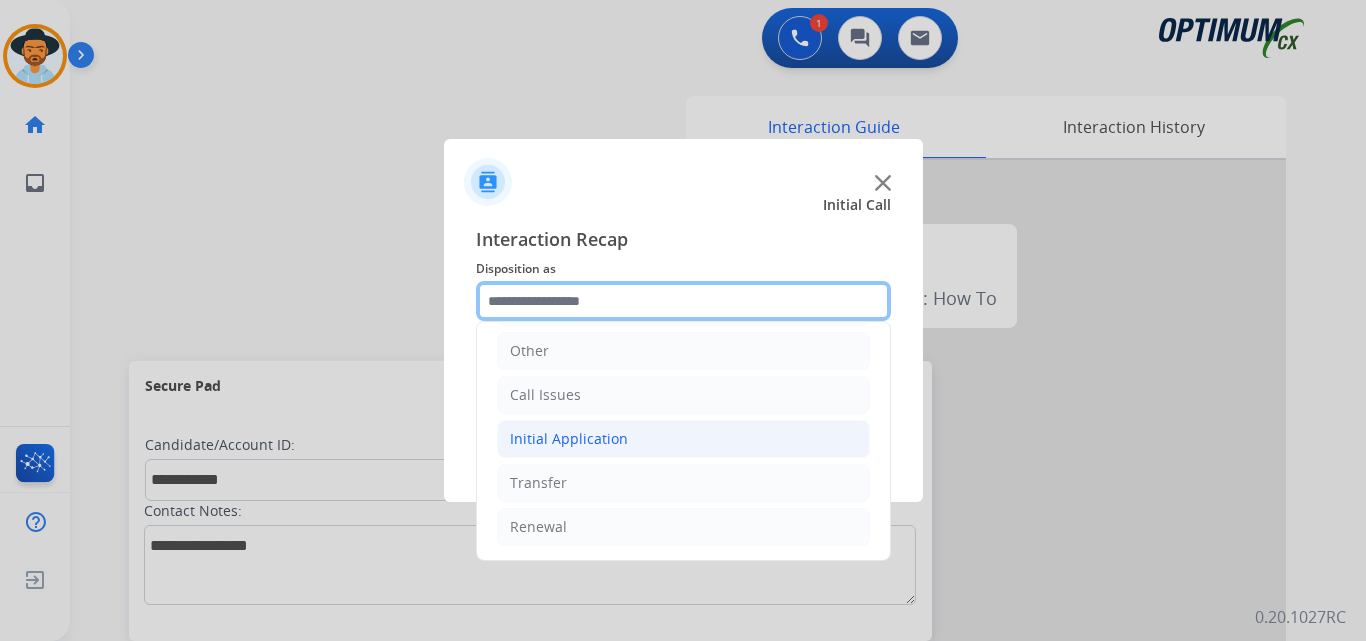 scroll, scrollTop: 0, scrollLeft: 0, axis: both 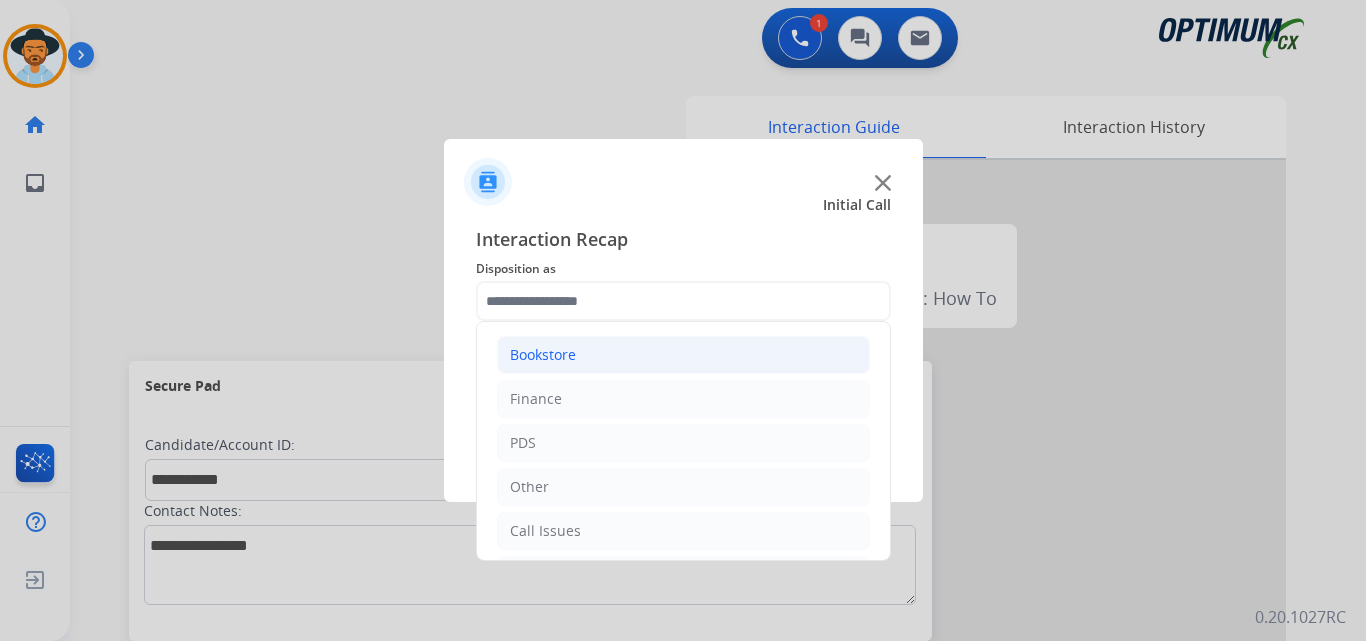 click on "Bookstore" 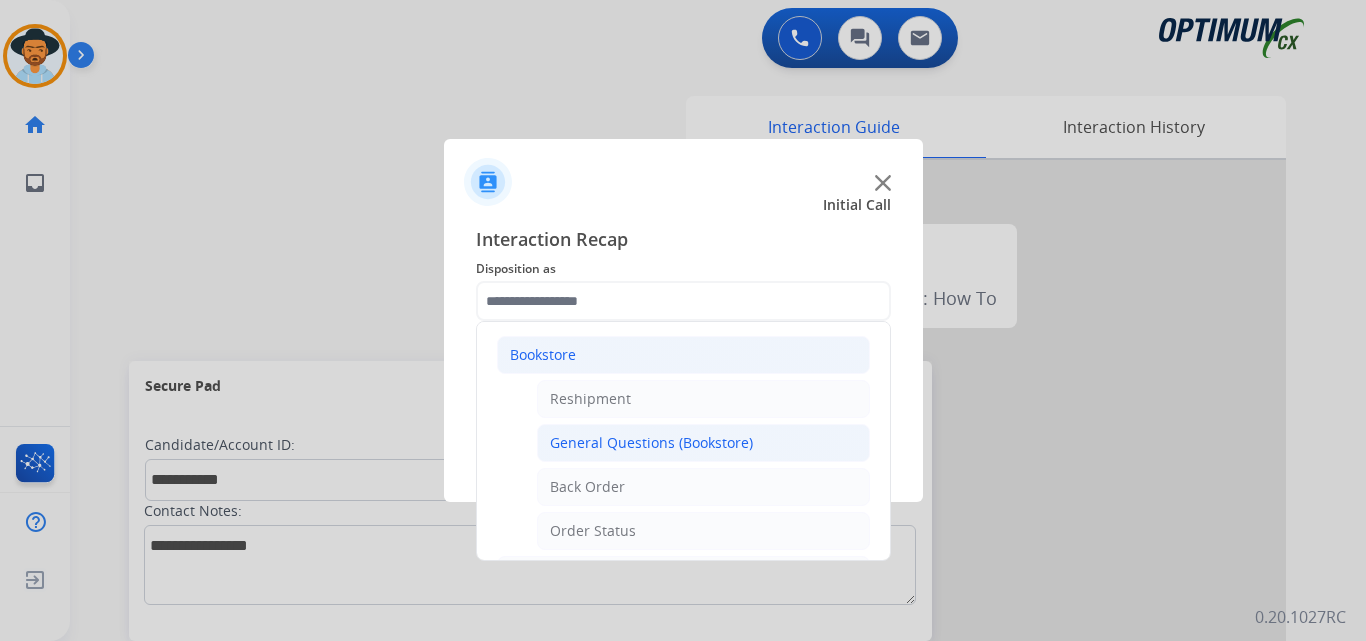 click on "General Questions (Bookstore)" 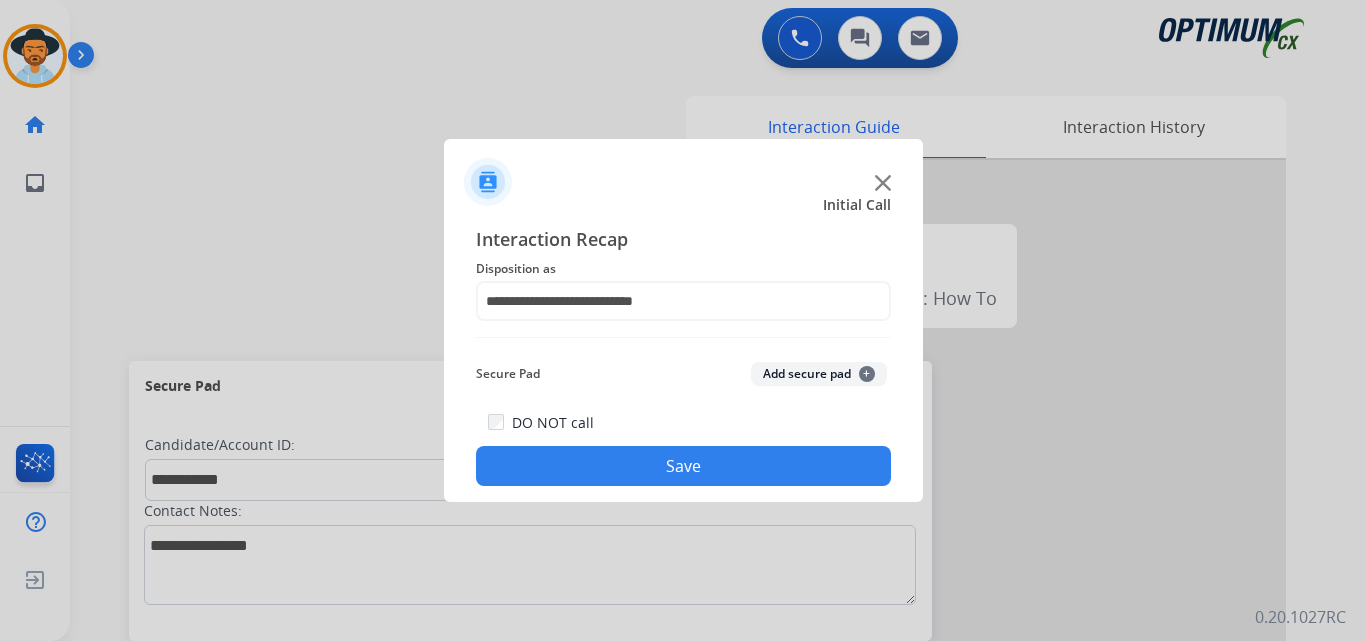 click on "Save" 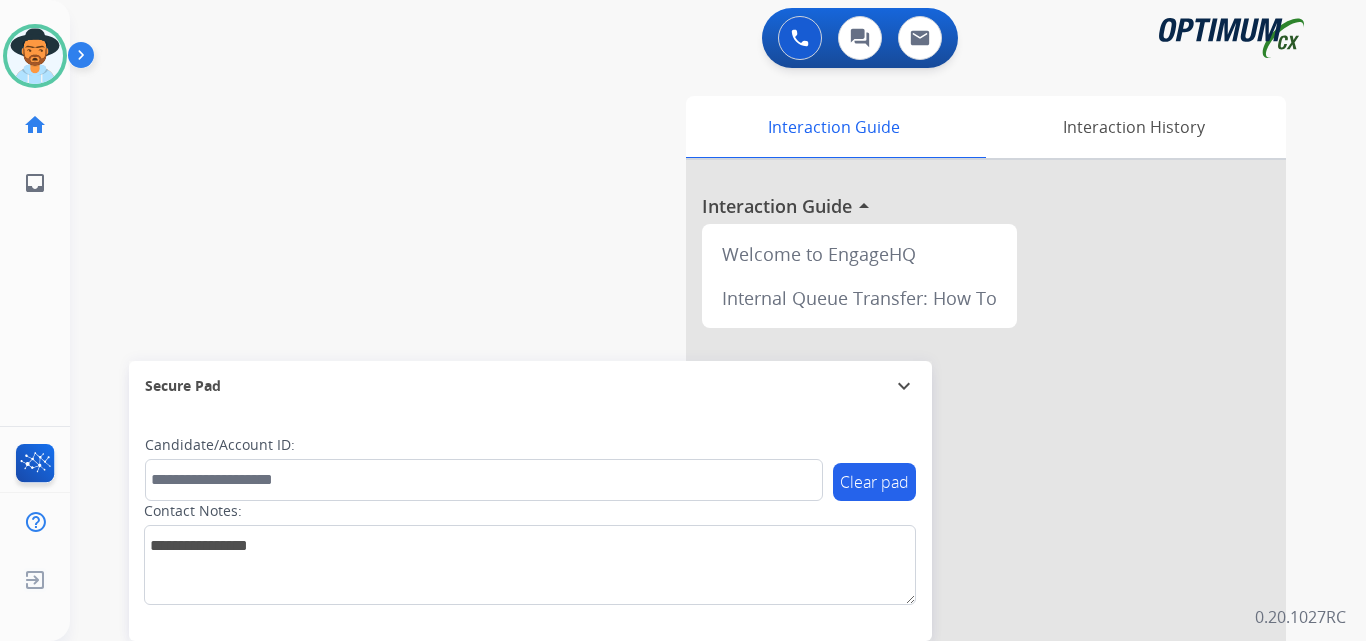 click on "swap_horiz Break voice bridge close_fullscreen Connect 3-Way Call merge_type Separate 3-Way Call  Interaction Guide   Interaction History  Interaction Guide arrow_drop_up  Welcome to EngageHQ   Internal Queue Transfer: How To  Secure Pad expand_more Clear pad Candidate/Account ID: Contact Notes:" at bounding box center [694, 489] 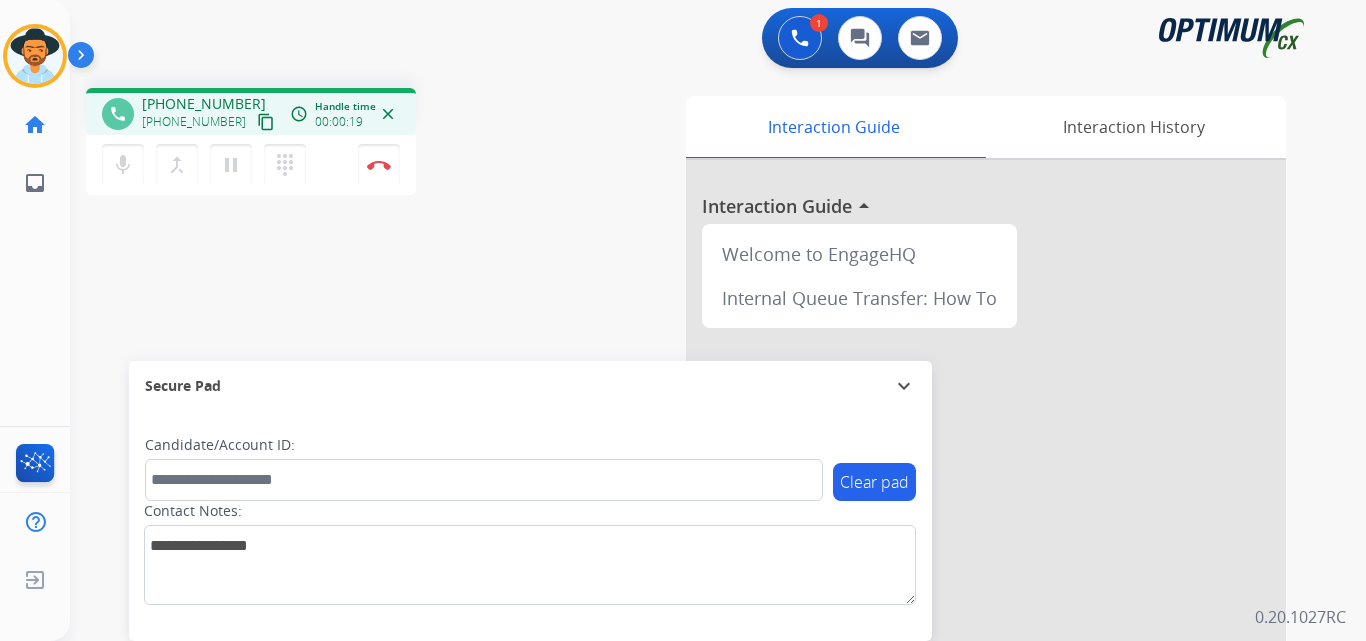 click on "+14044311346" at bounding box center [204, 104] 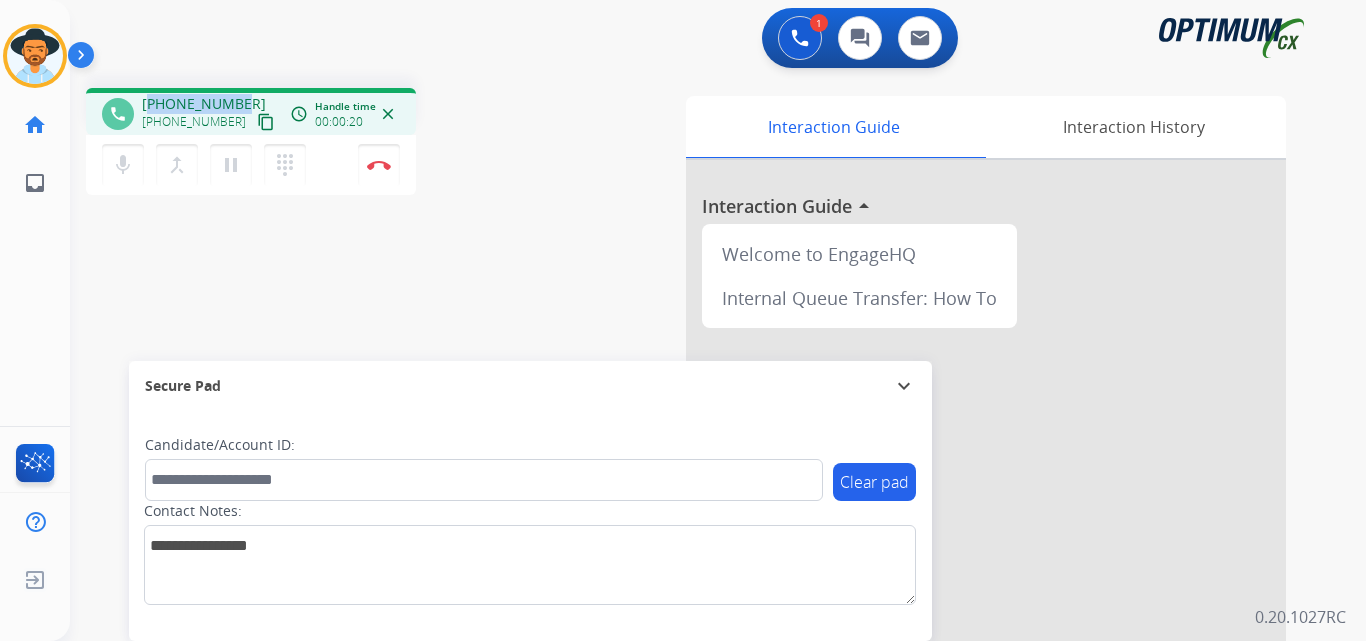 click on "+14044311346" at bounding box center (204, 104) 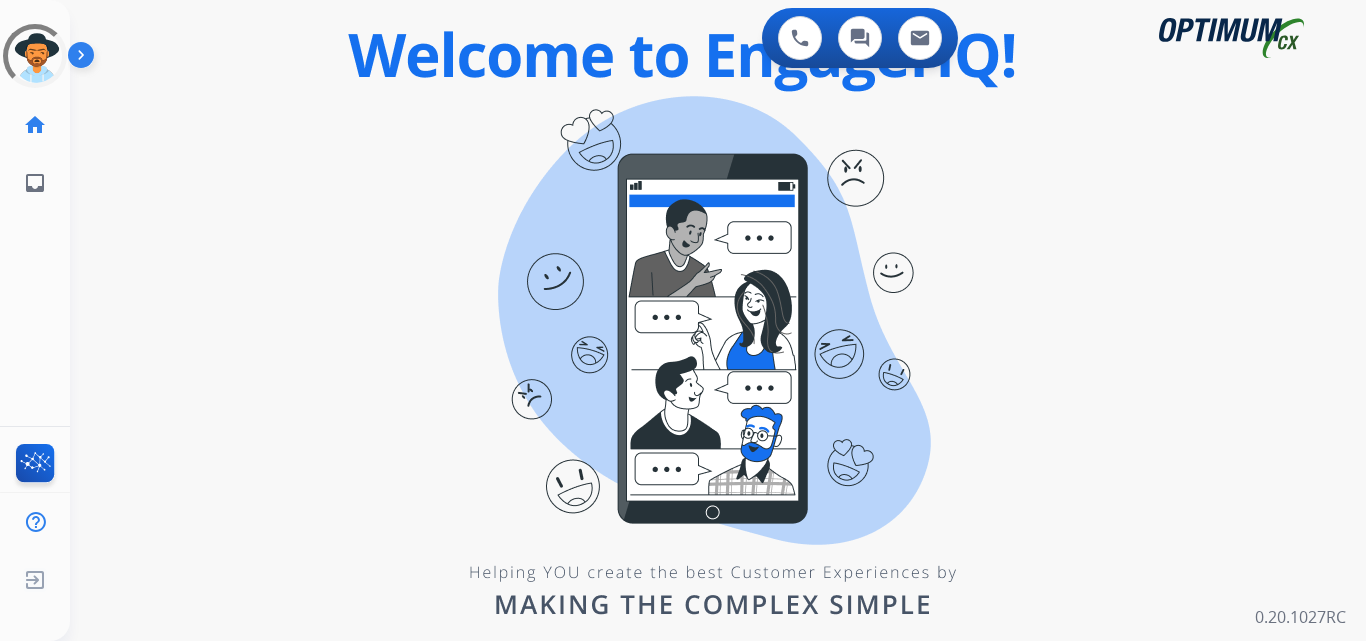scroll, scrollTop: 0, scrollLeft: 0, axis: both 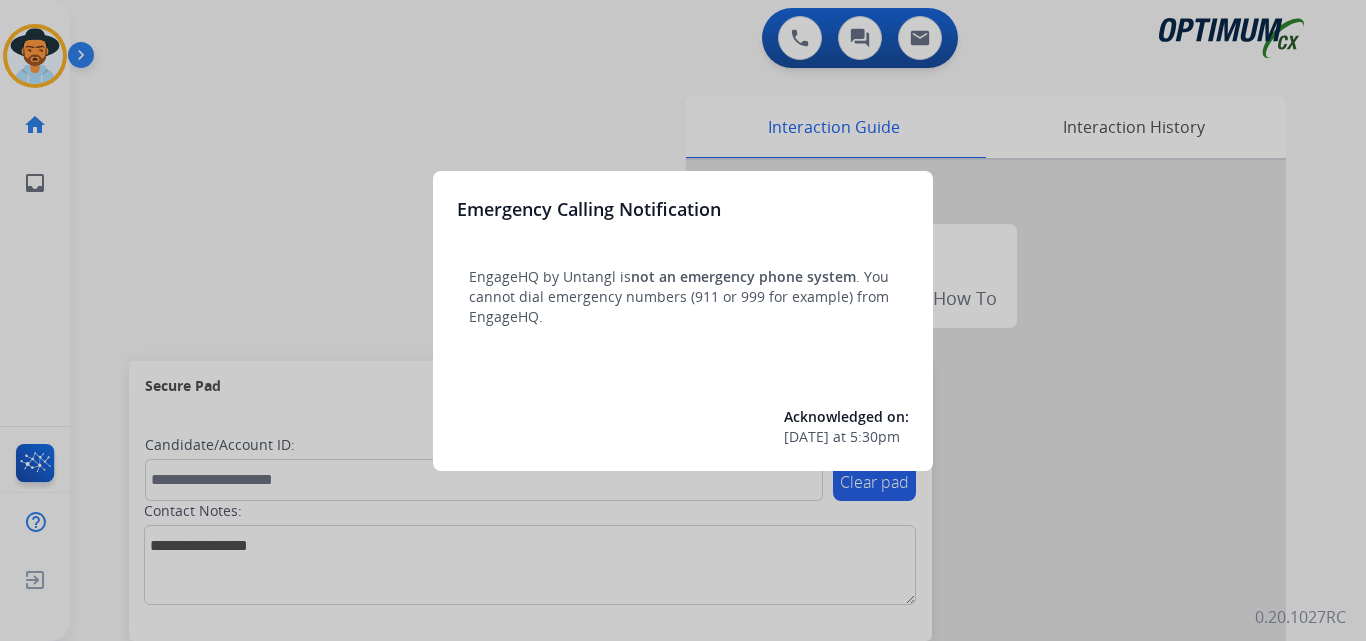 click at bounding box center (683, 320) 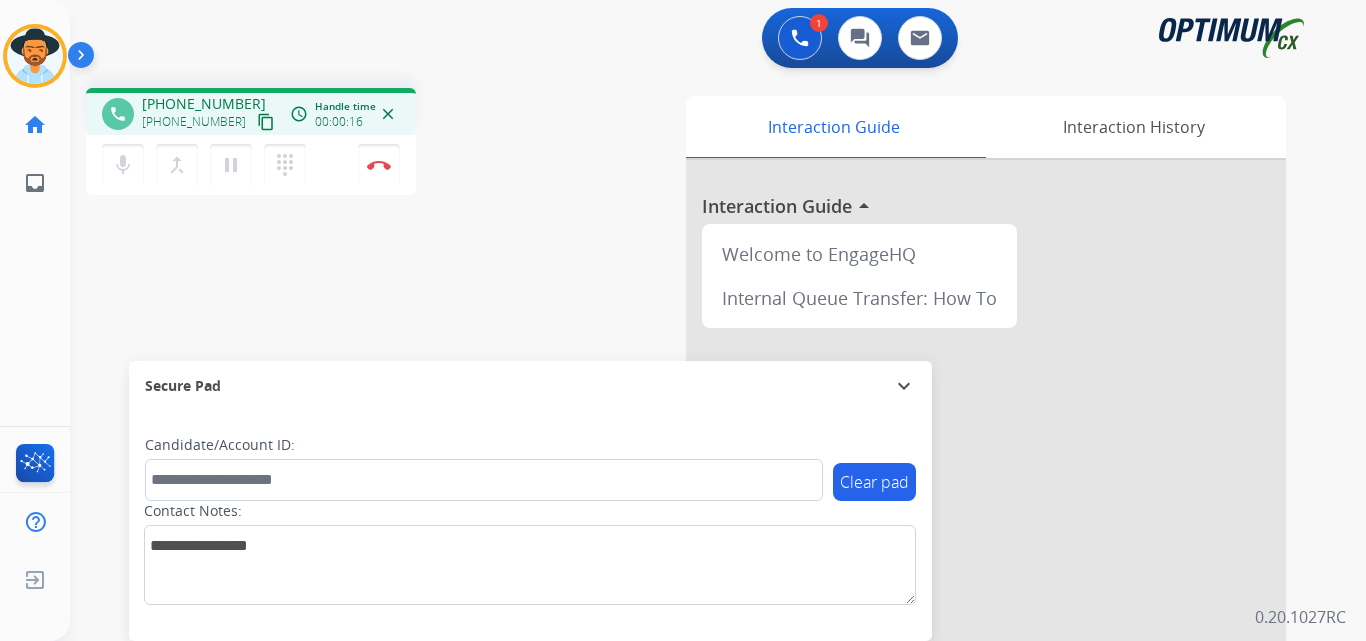 click on "+18505824649" at bounding box center (204, 104) 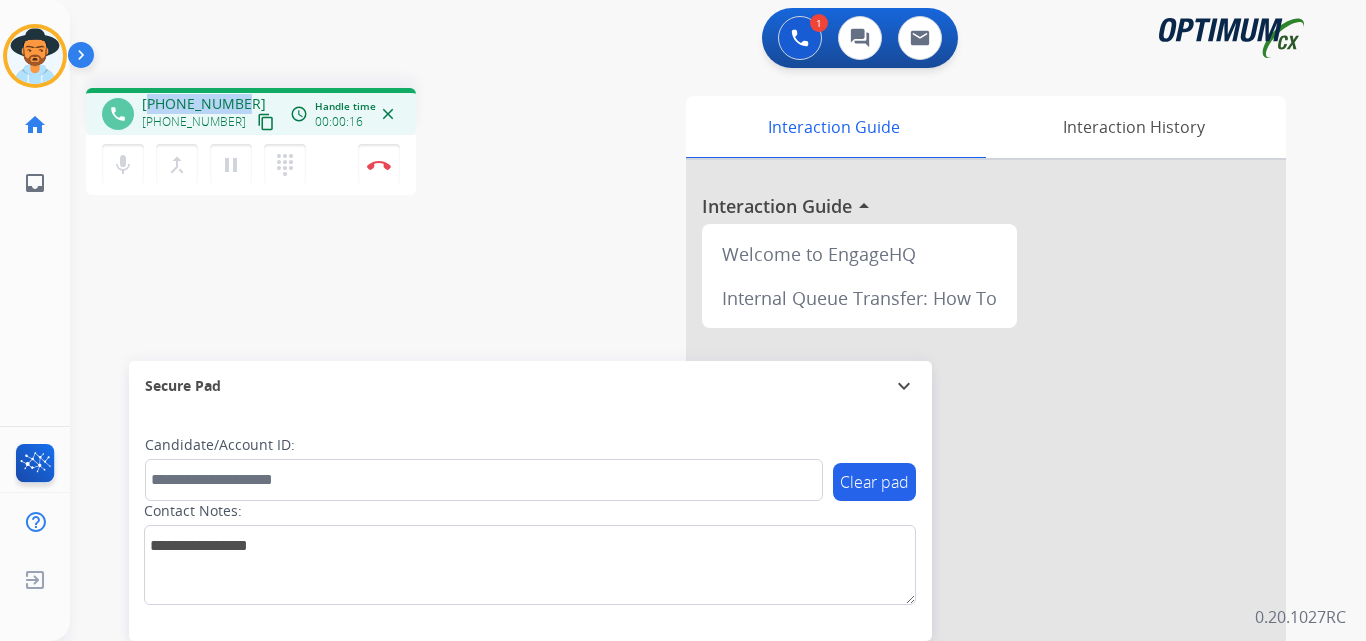 click on "+18505824649" at bounding box center [204, 104] 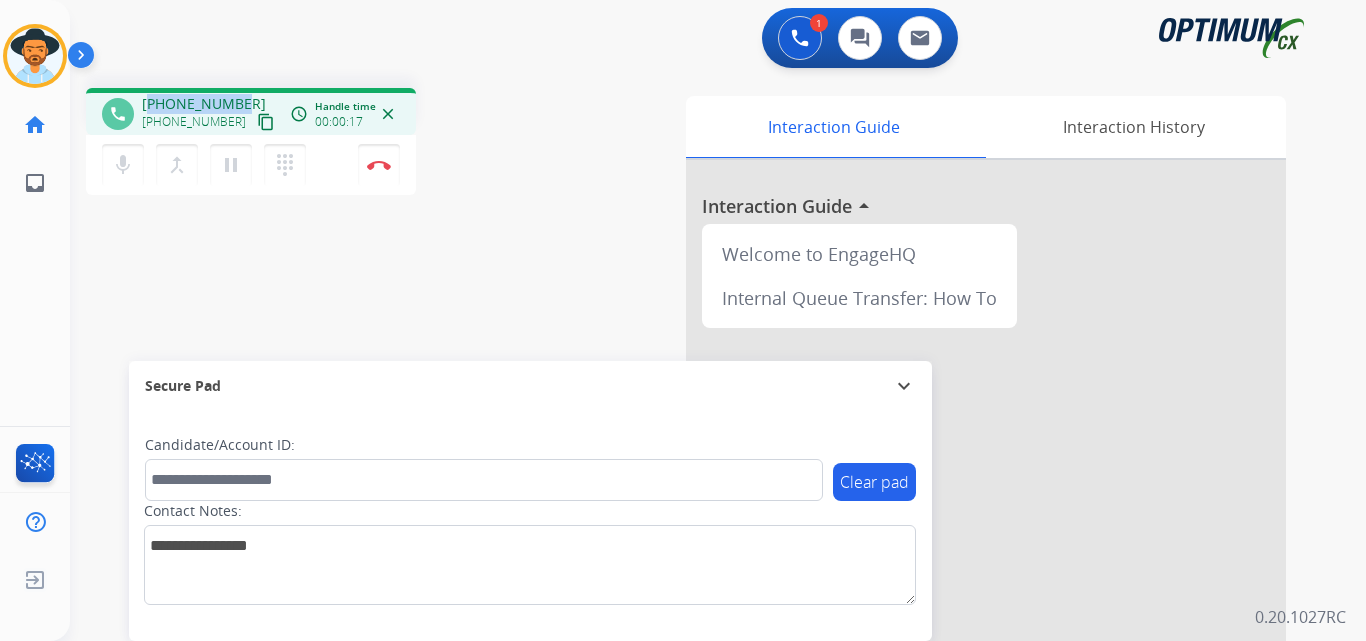 copy on "18505824649" 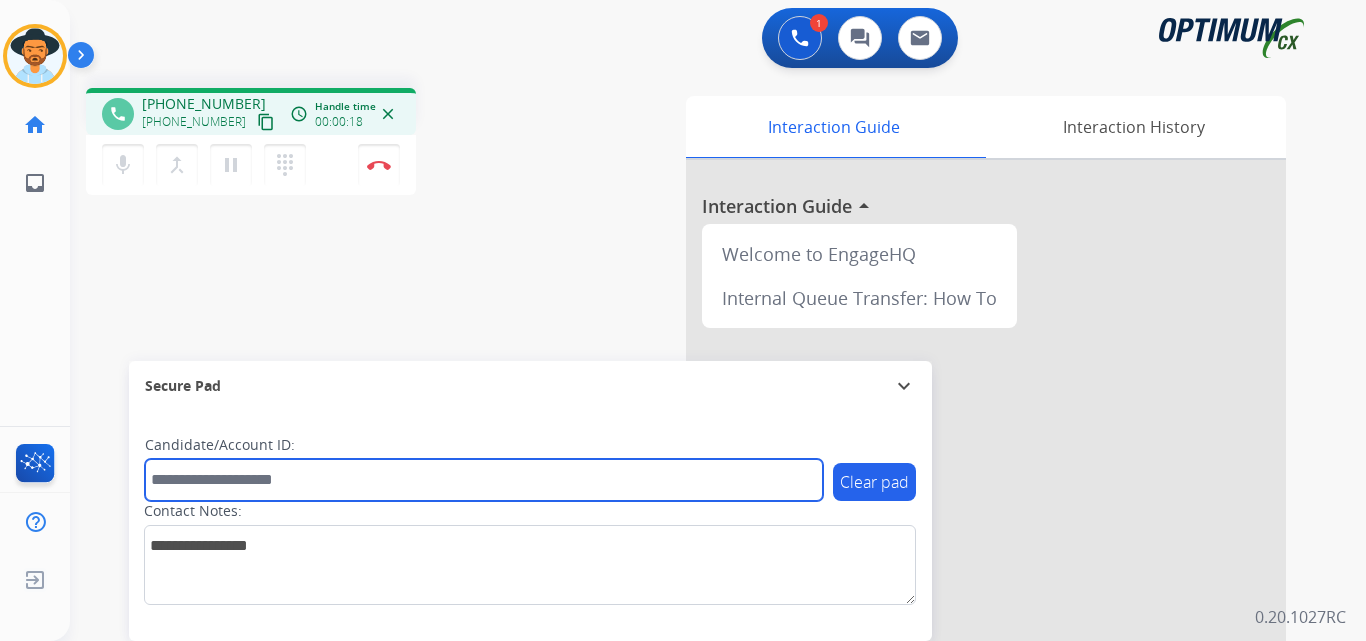 click at bounding box center [484, 480] 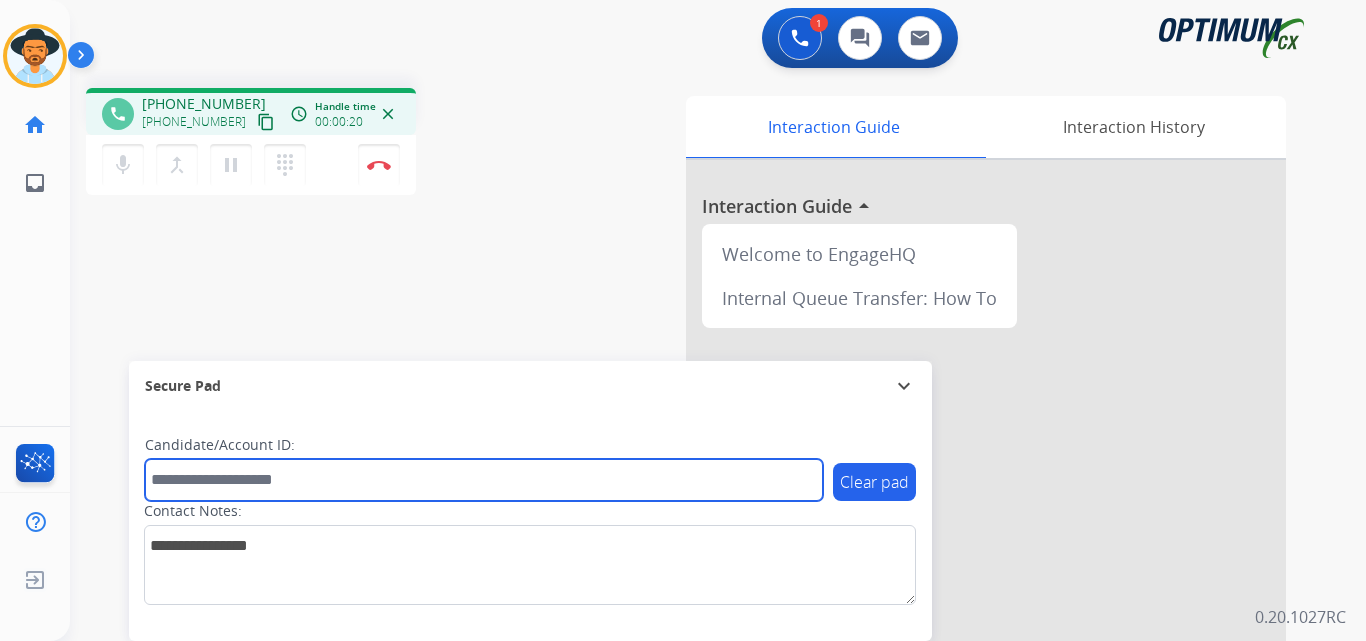 paste on "**********" 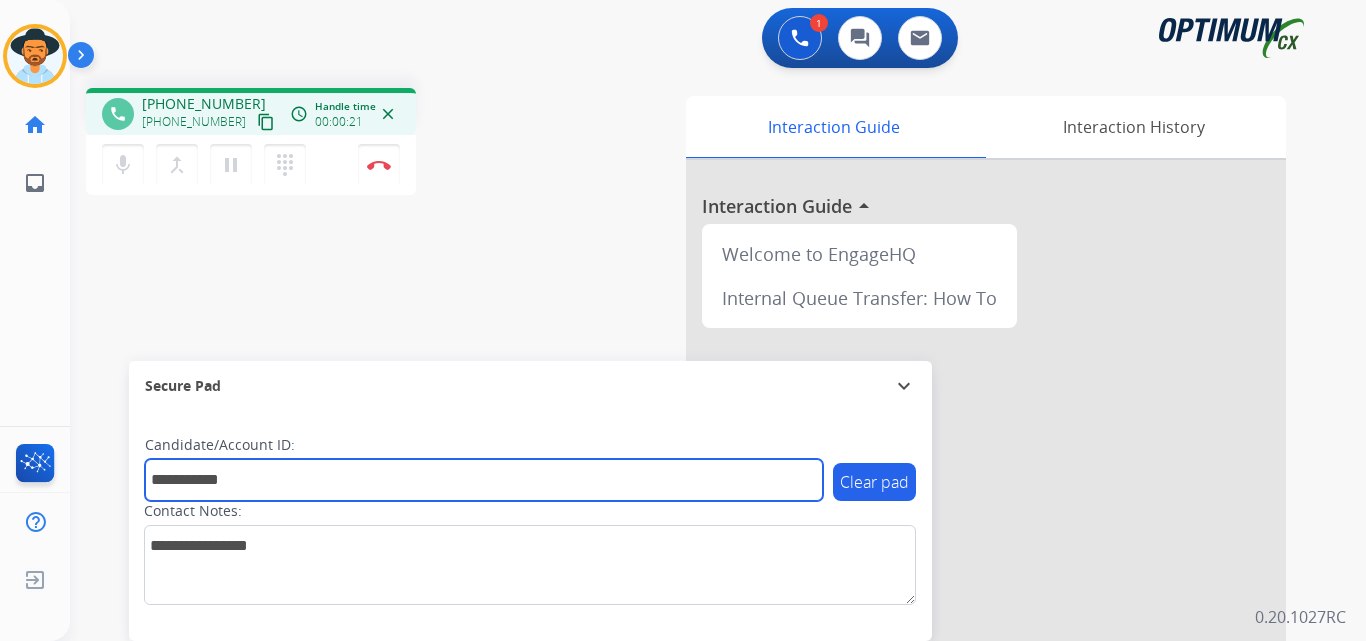 click on "**********" at bounding box center [484, 480] 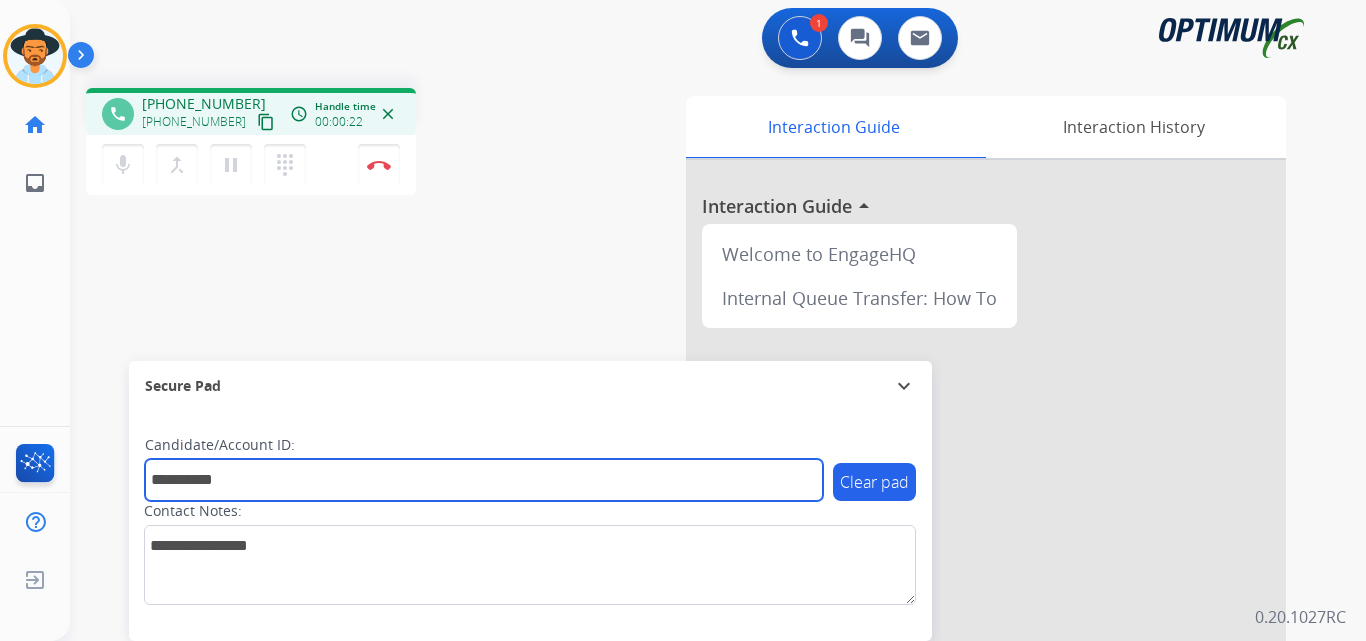 type on "**********" 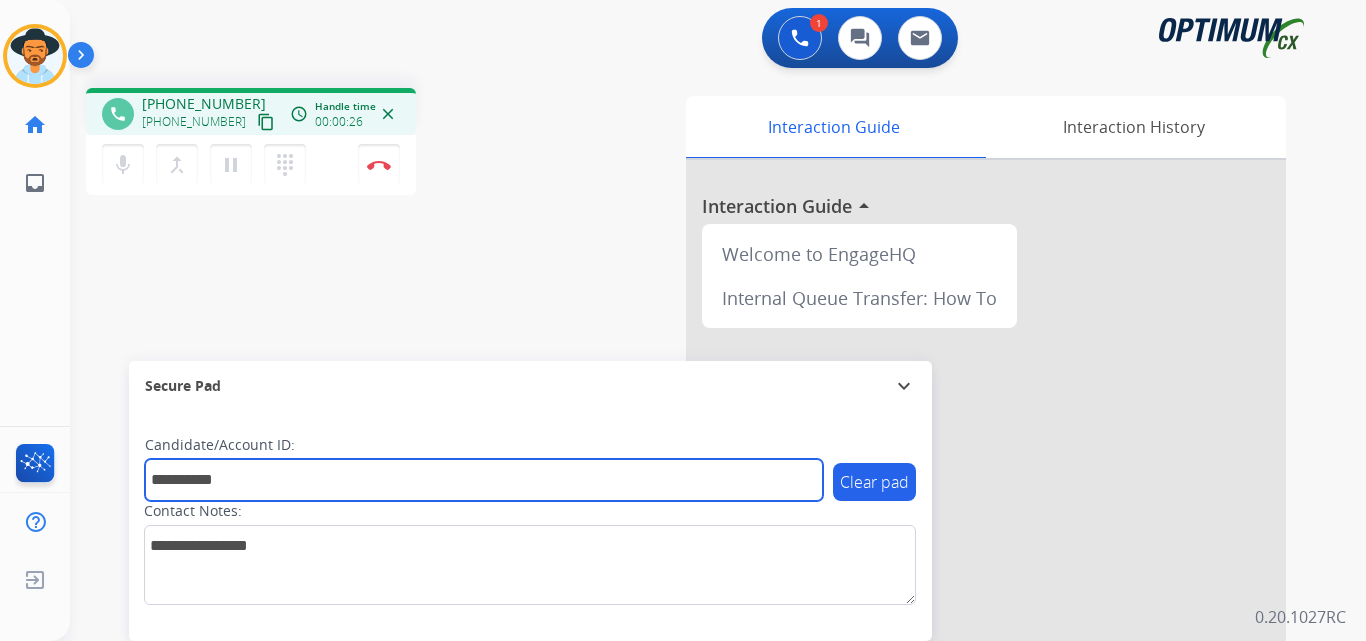 click on "**********" at bounding box center [484, 480] 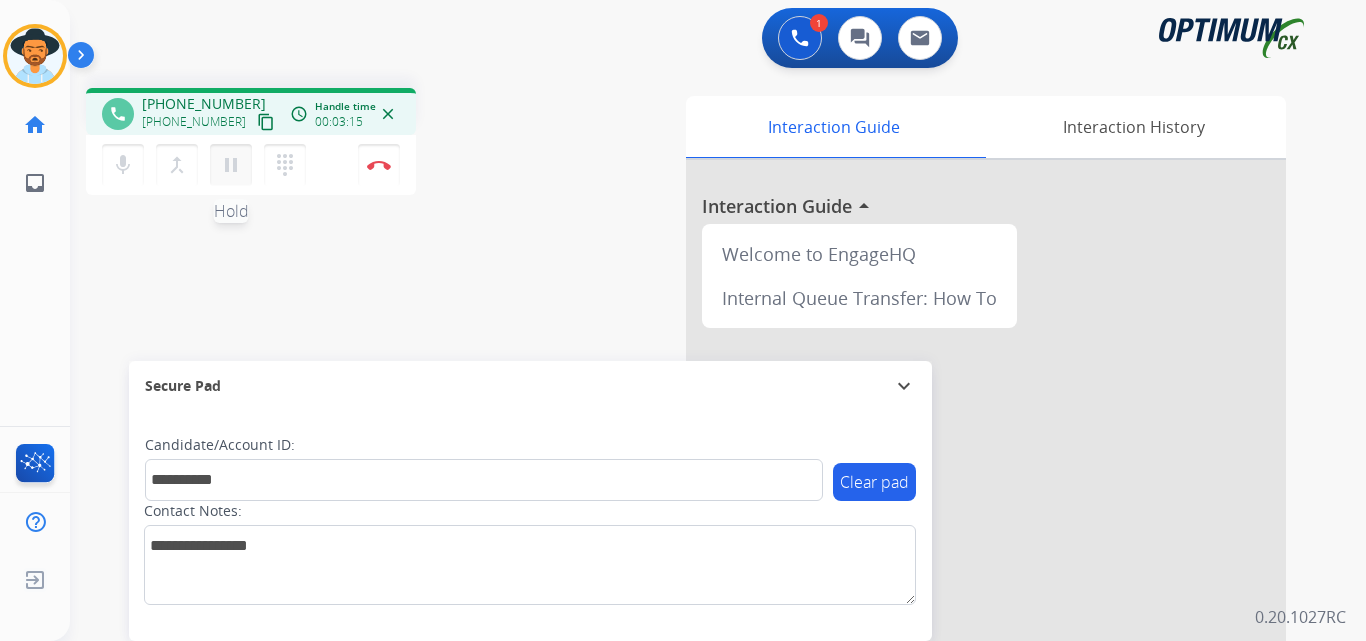 click on "pause" at bounding box center (231, 165) 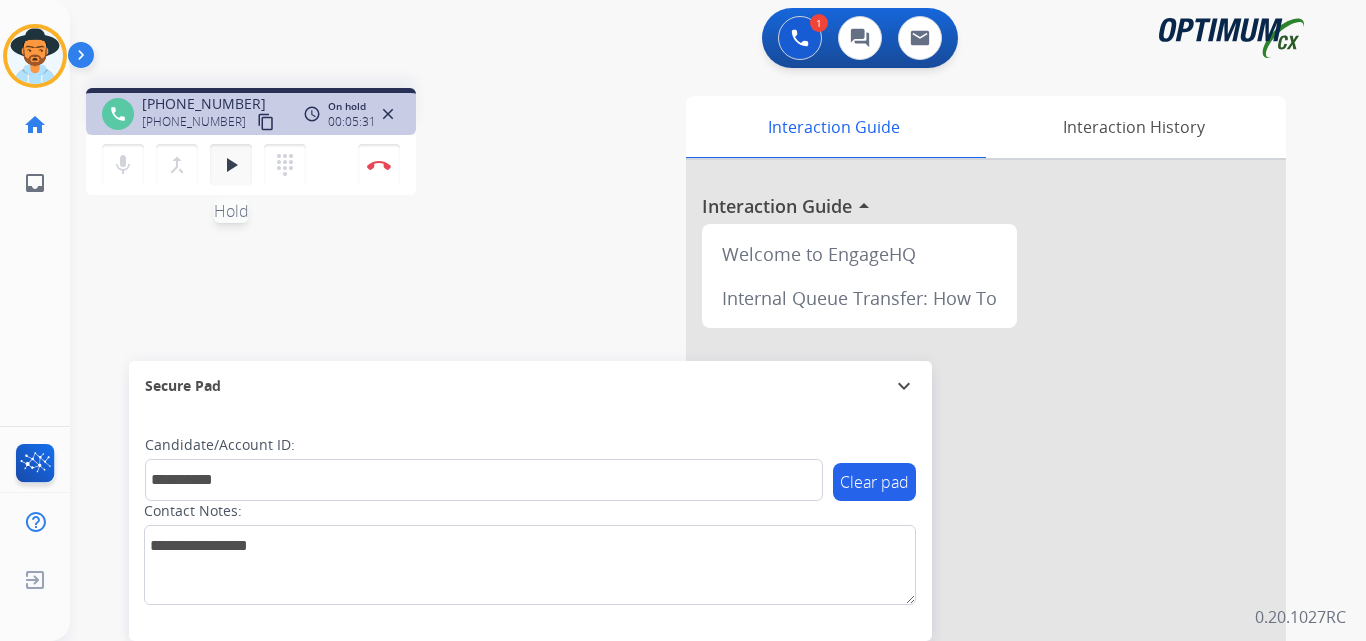 click on "play_arrow" at bounding box center (231, 165) 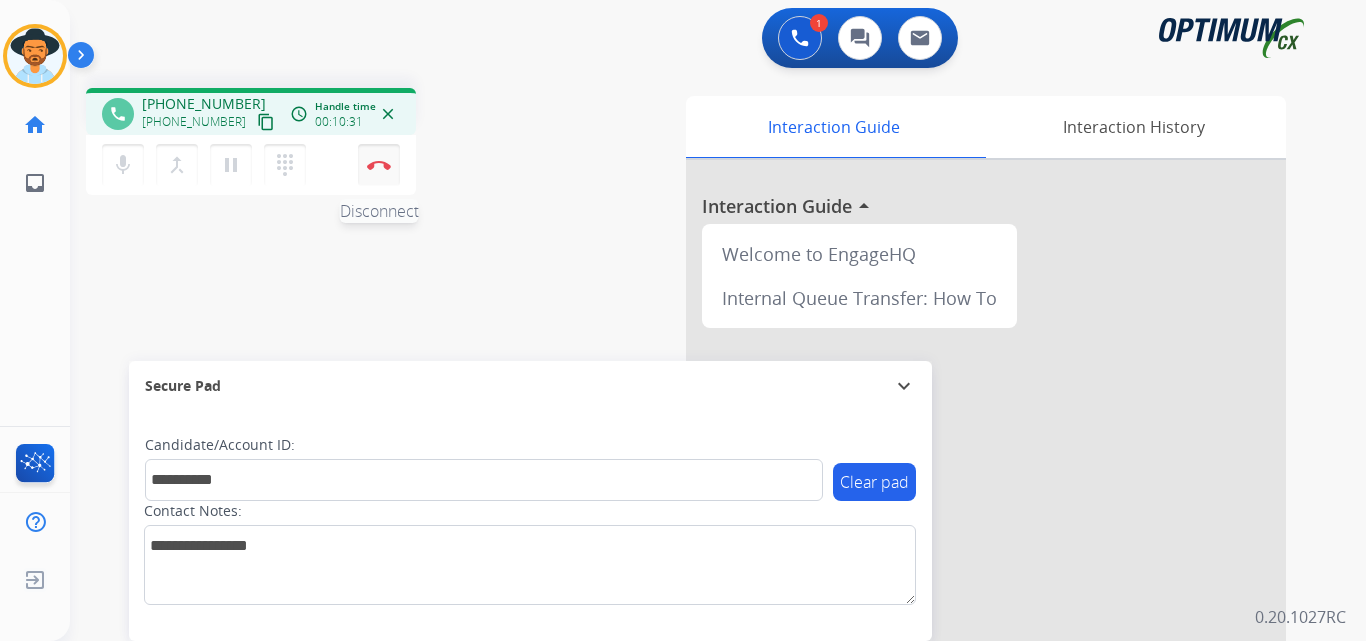 click at bounding box center [379, 165] 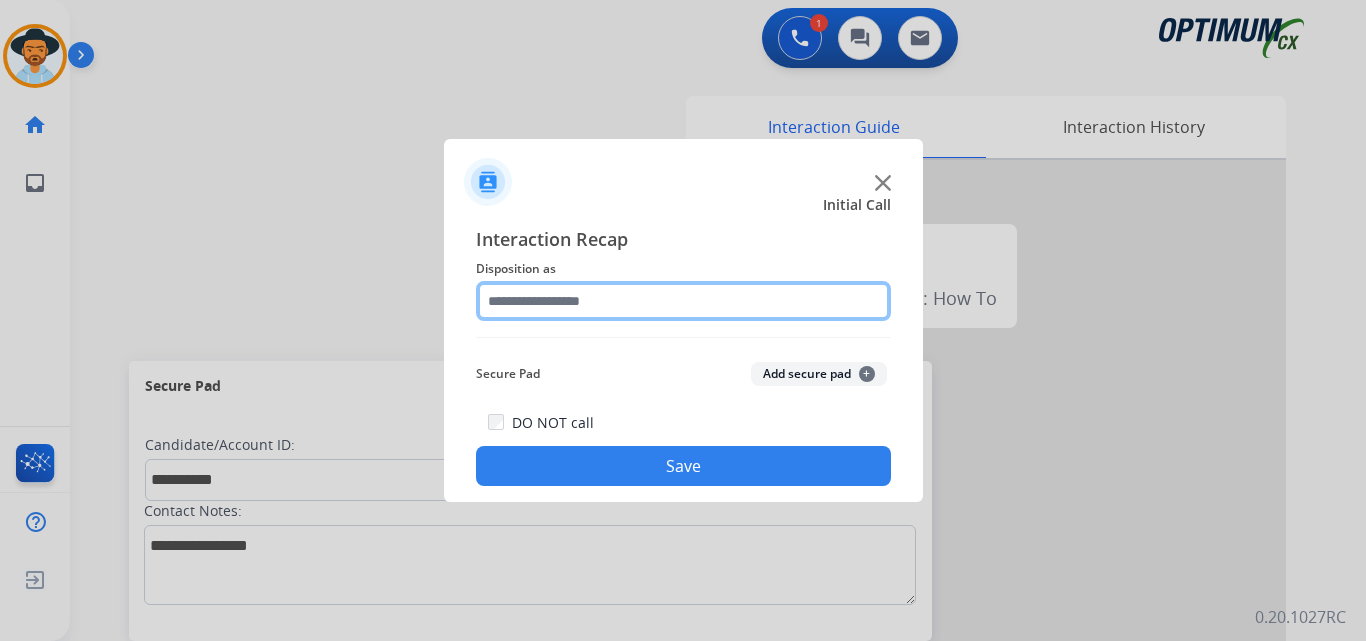 click 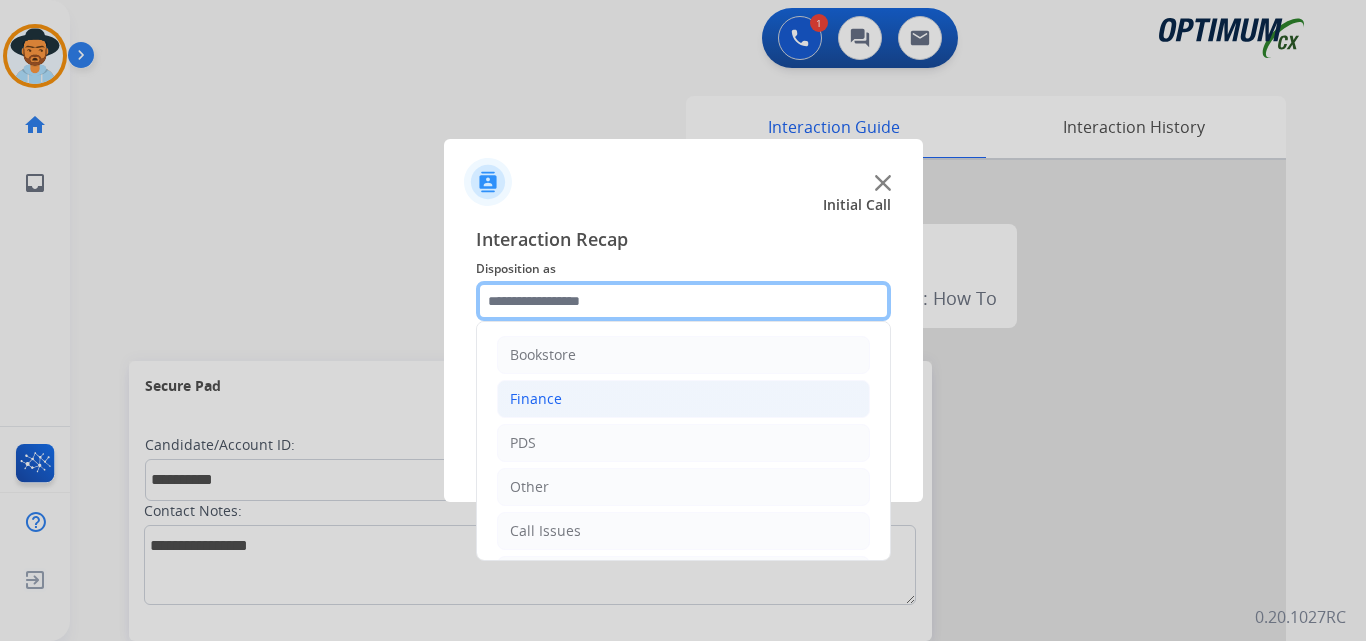 scroll, scrollTop: 136, scrollLeft: 0, axis: vertical 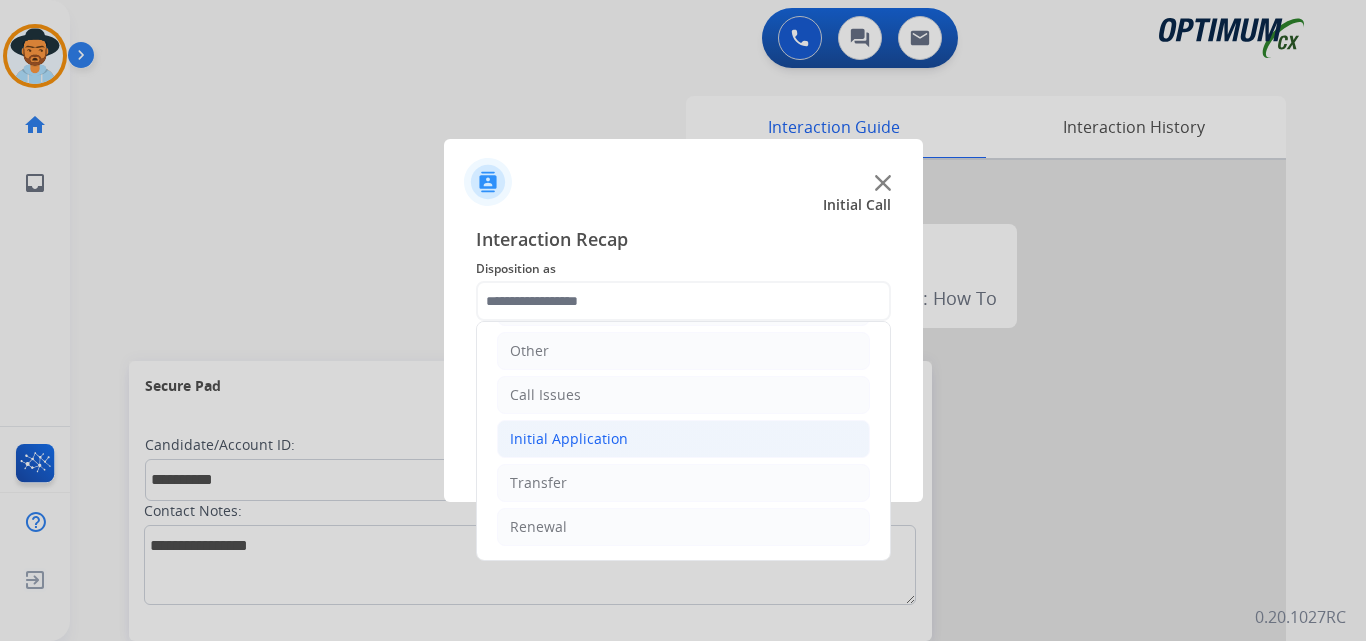 click on "Initial Application" 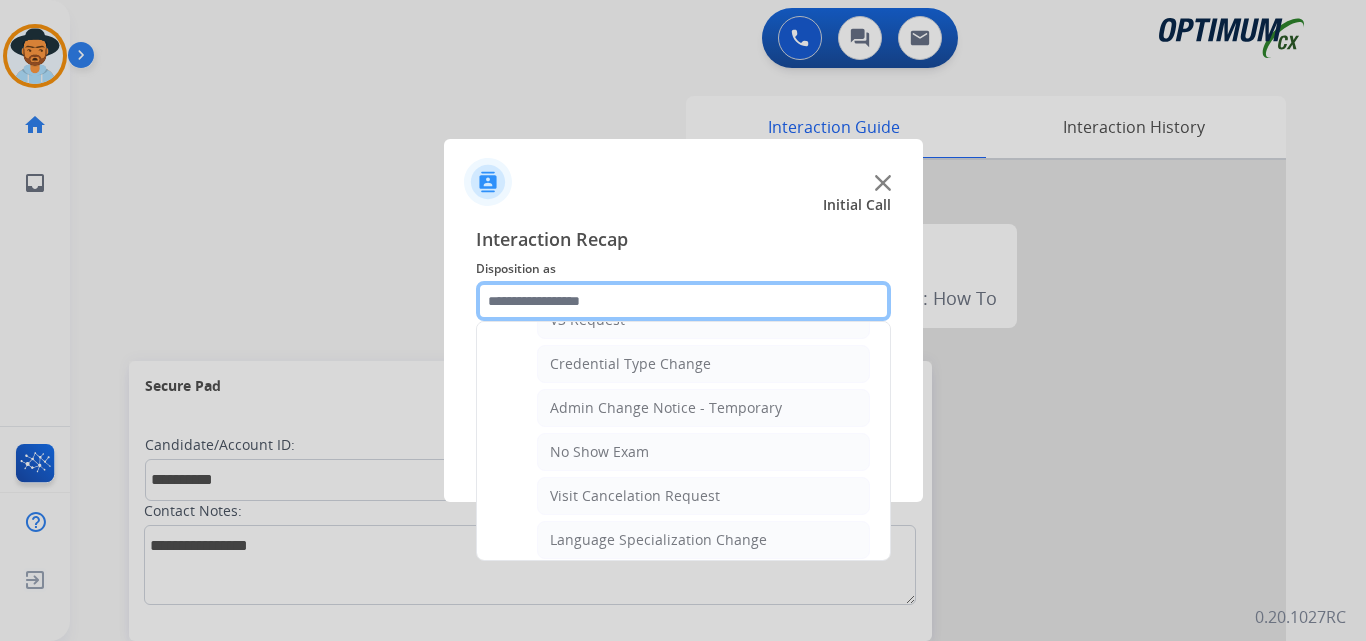scroll, scrollTop: 1136, scrollLeft: 0, axis: vertical 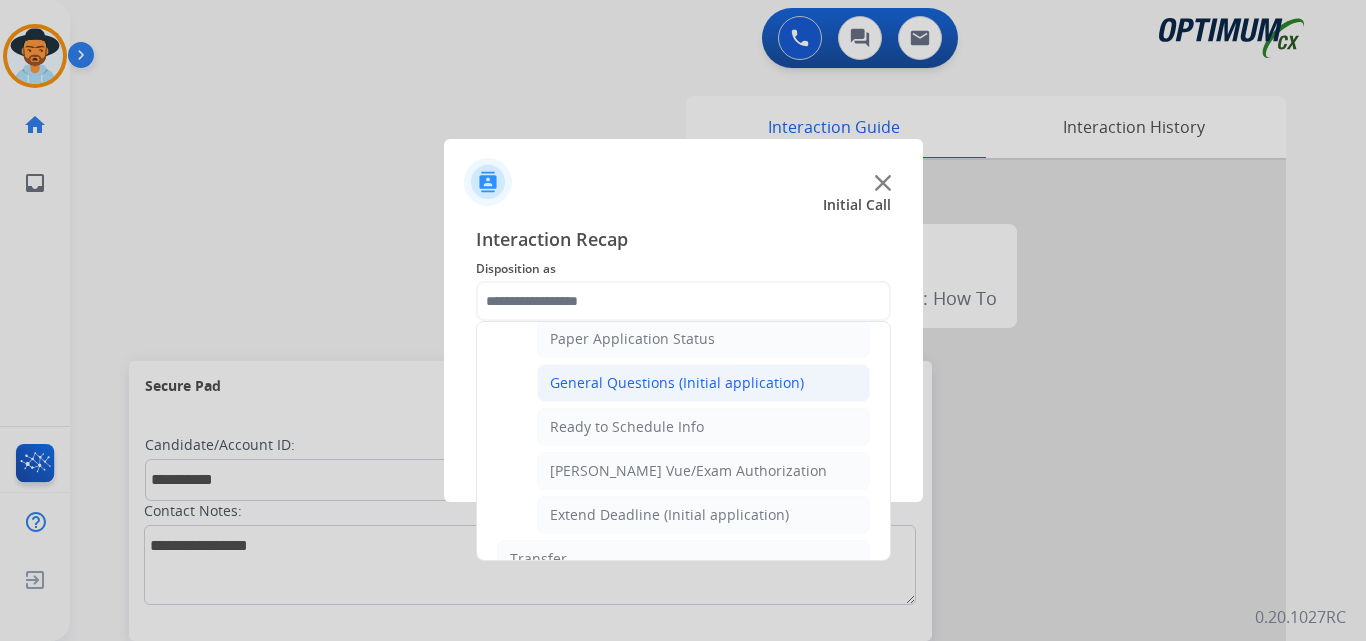 click on "General Questions (Initial application)" 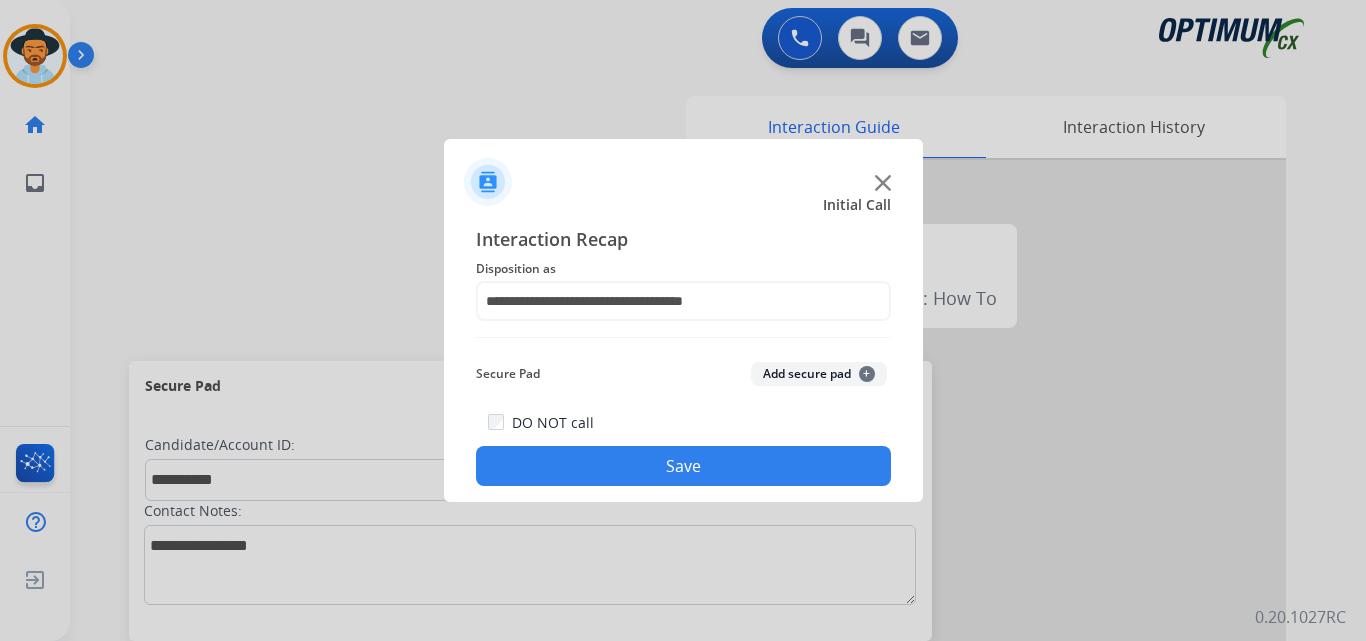 click on "Save" 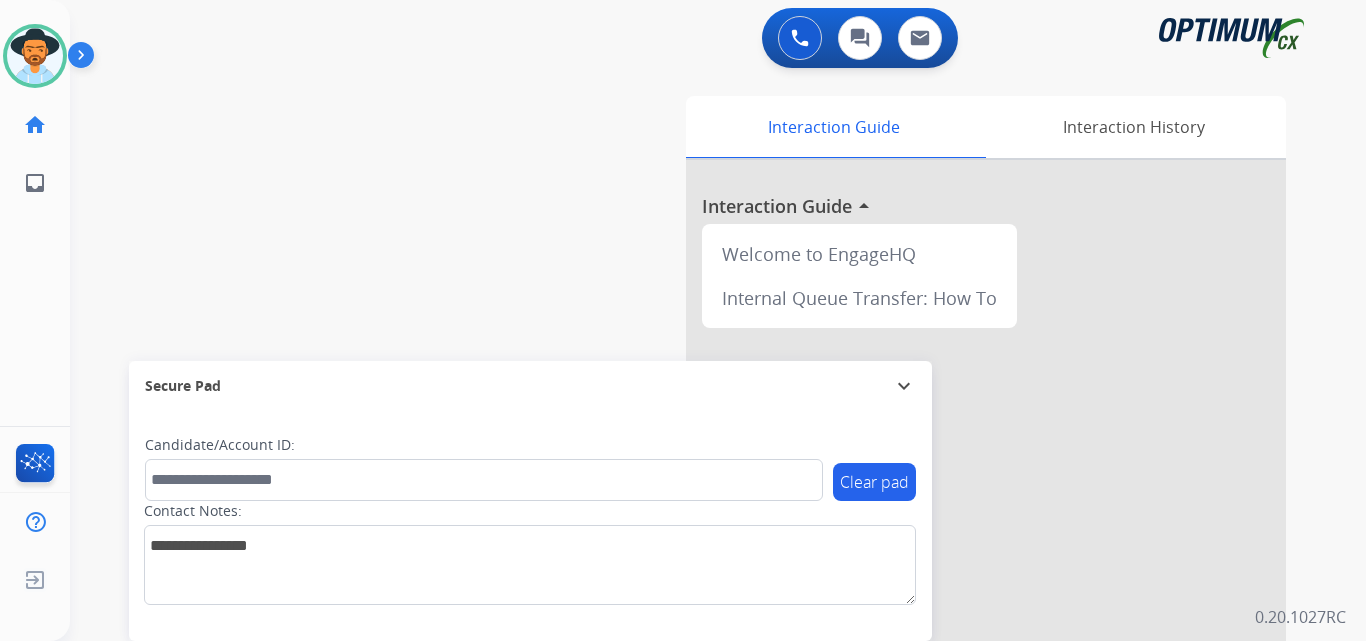 click on "swap_horiz Break voice bridge close_fullscreen Connect 3-Way Call merge_type Separate 3-Way Call  Interaction Guide   Interaction History  Interaction Guide arrow_drop_up  Welcome to EngageHQ   Internal Queue Transfer: How To  Secure Pad expand_more Clear pad Candidate/Account ID: Contact Notes:" at bounding box center (694, 489) 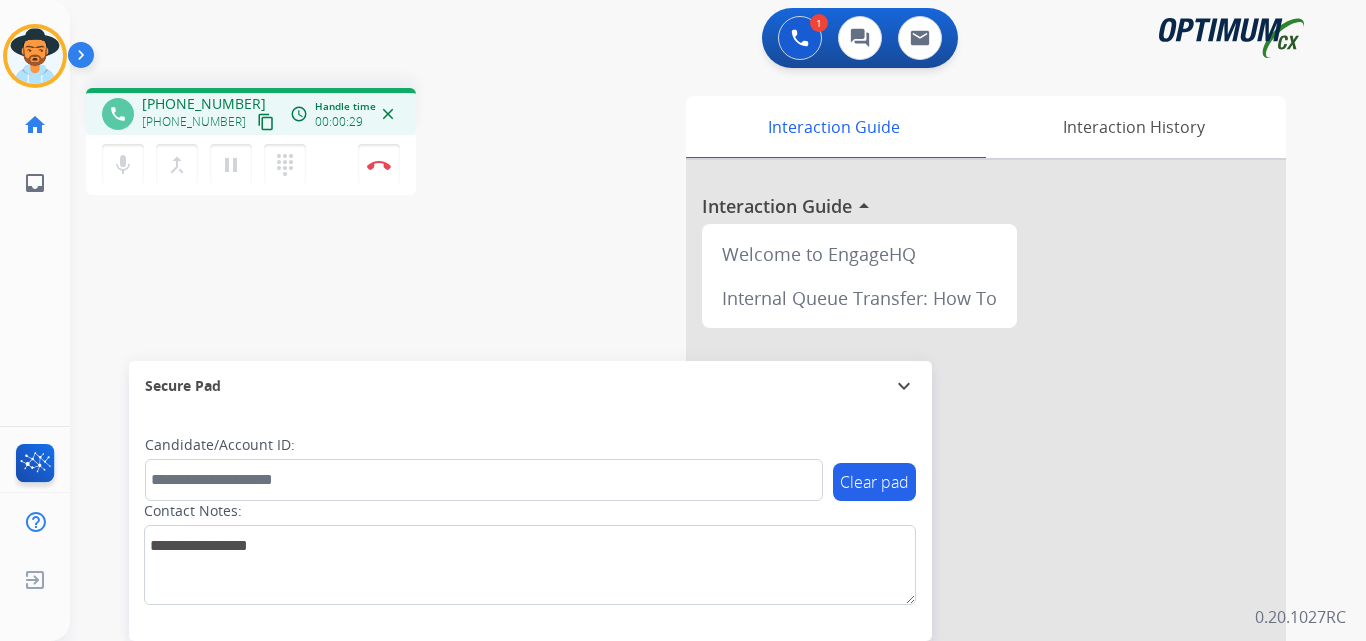 click on "+18505824649" at bounding box center [204, 104] 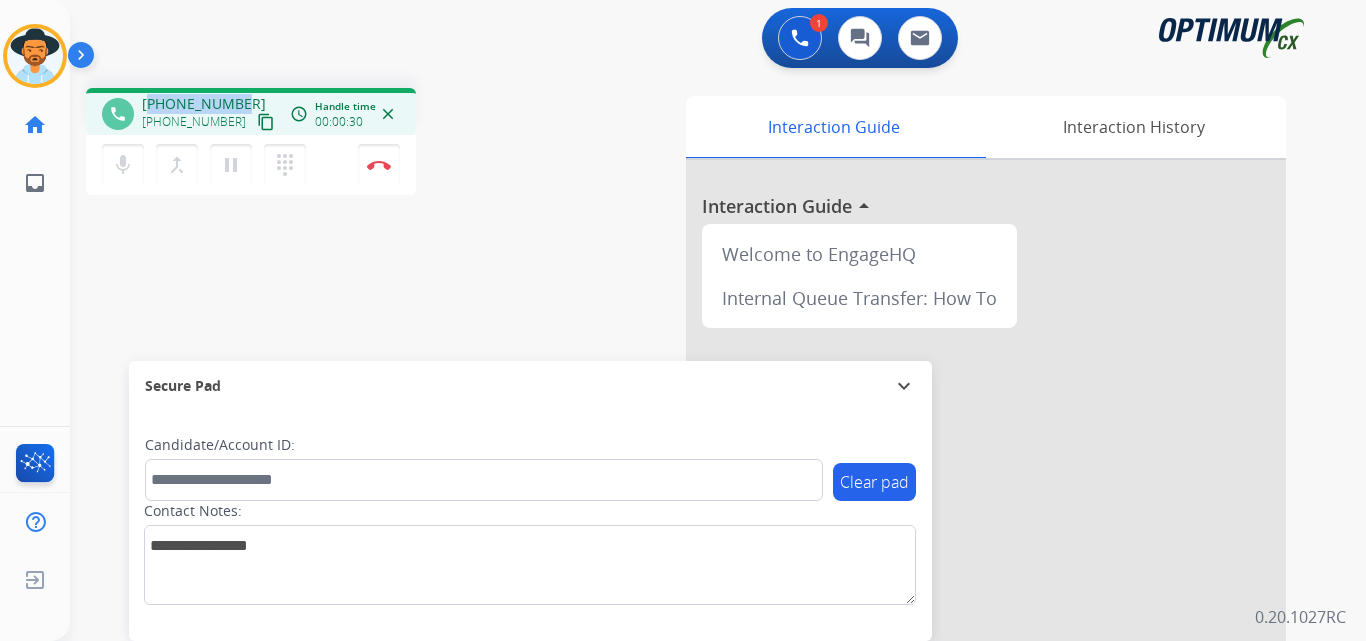 copy on "18505824649" 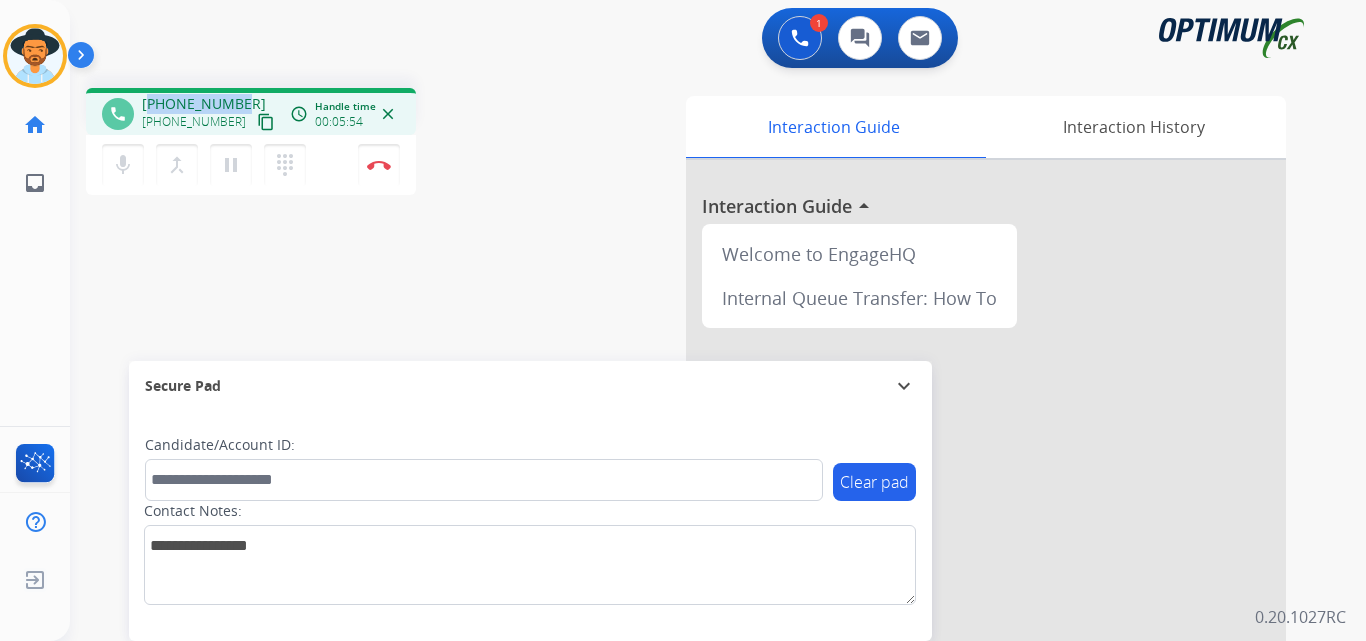 click on "+18505824649" at bounding box center (204, 104) 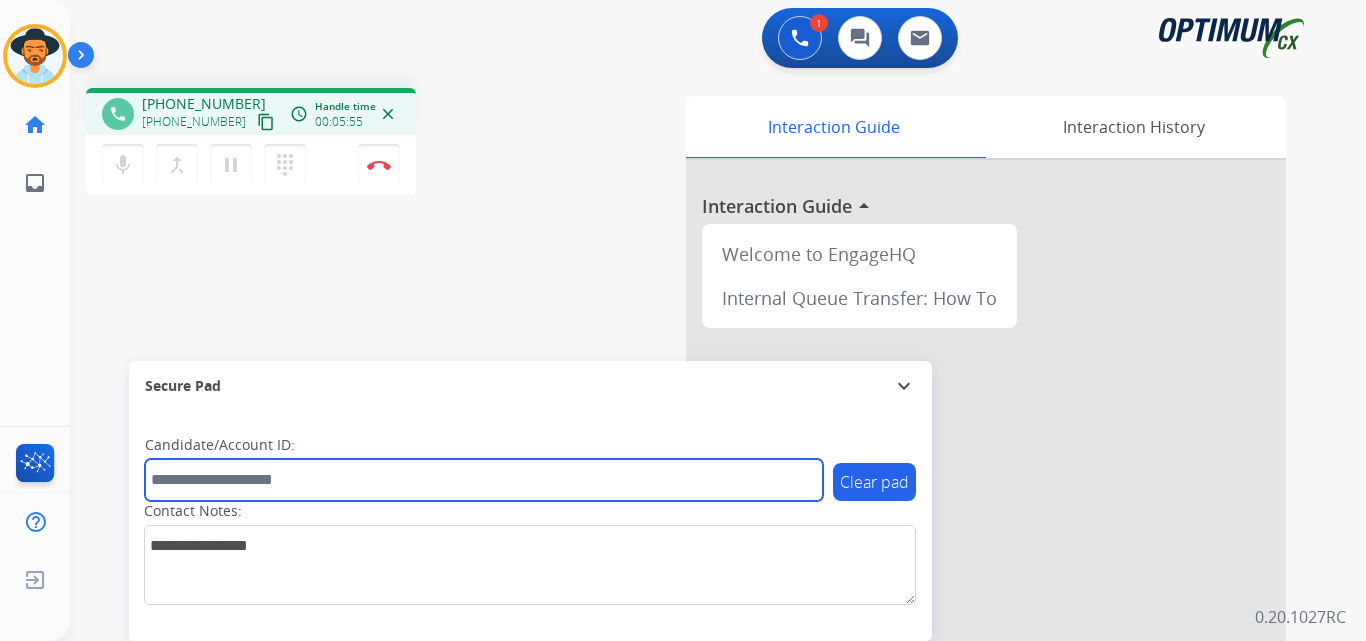 click at bounding box center [484, 480] 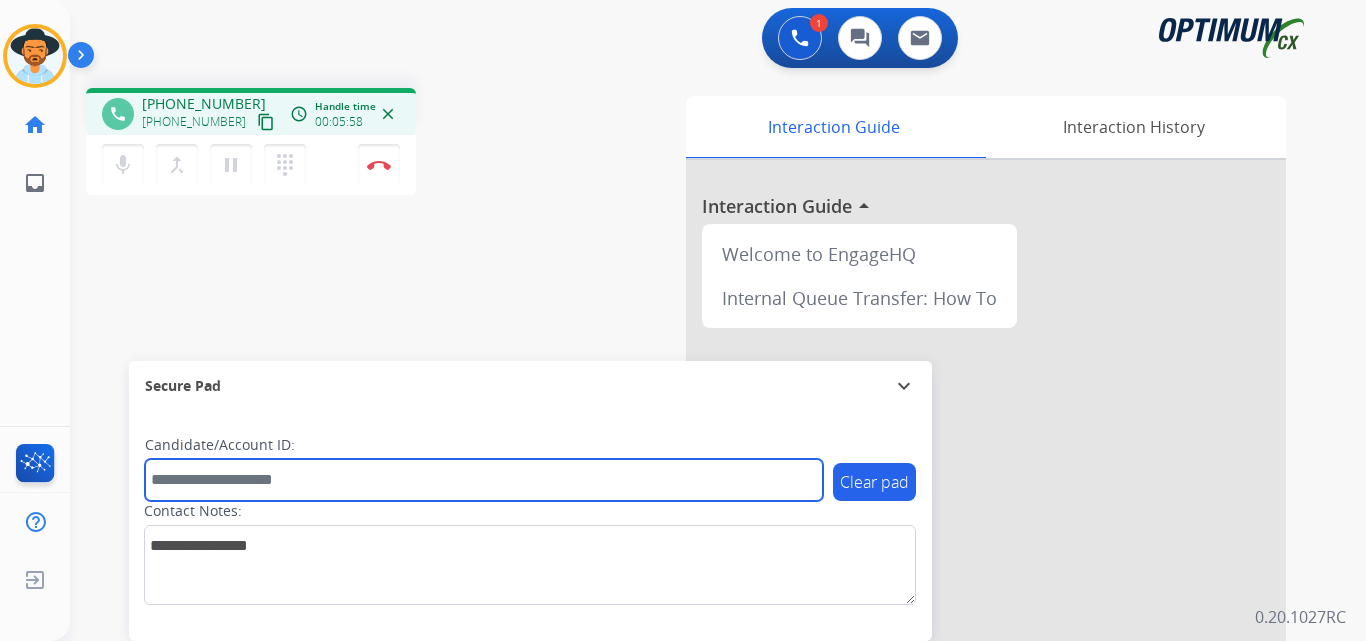 paste on "**********" 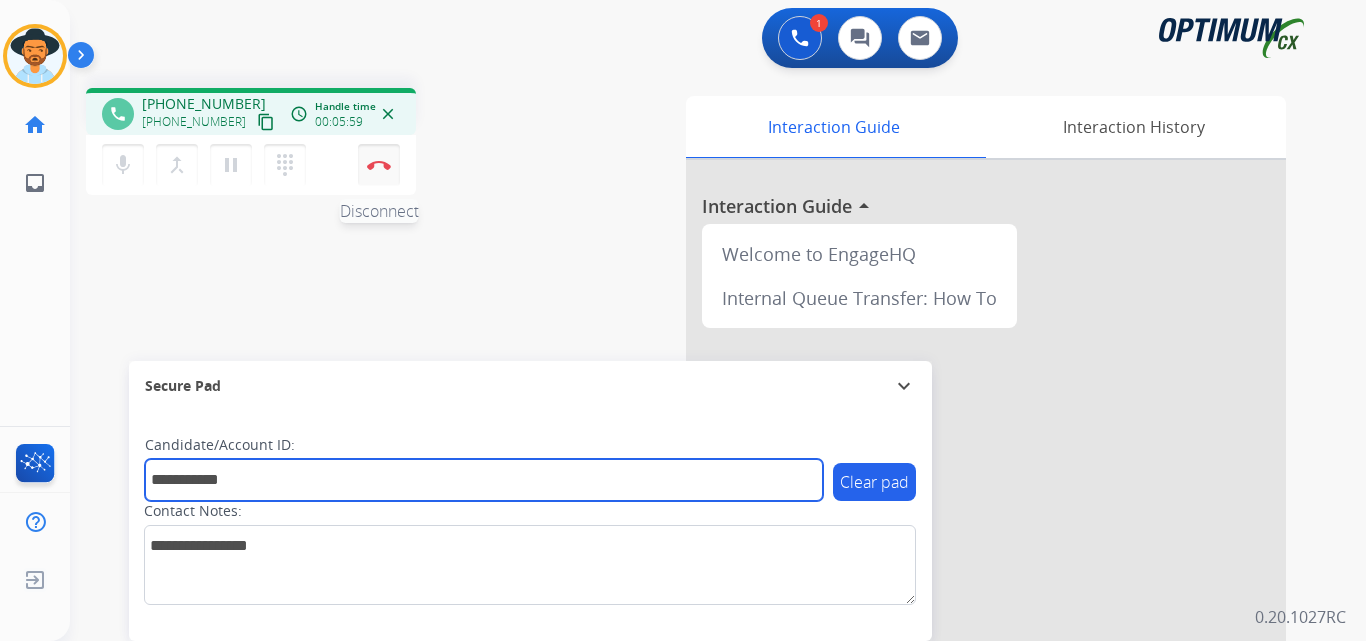 type on "**********" 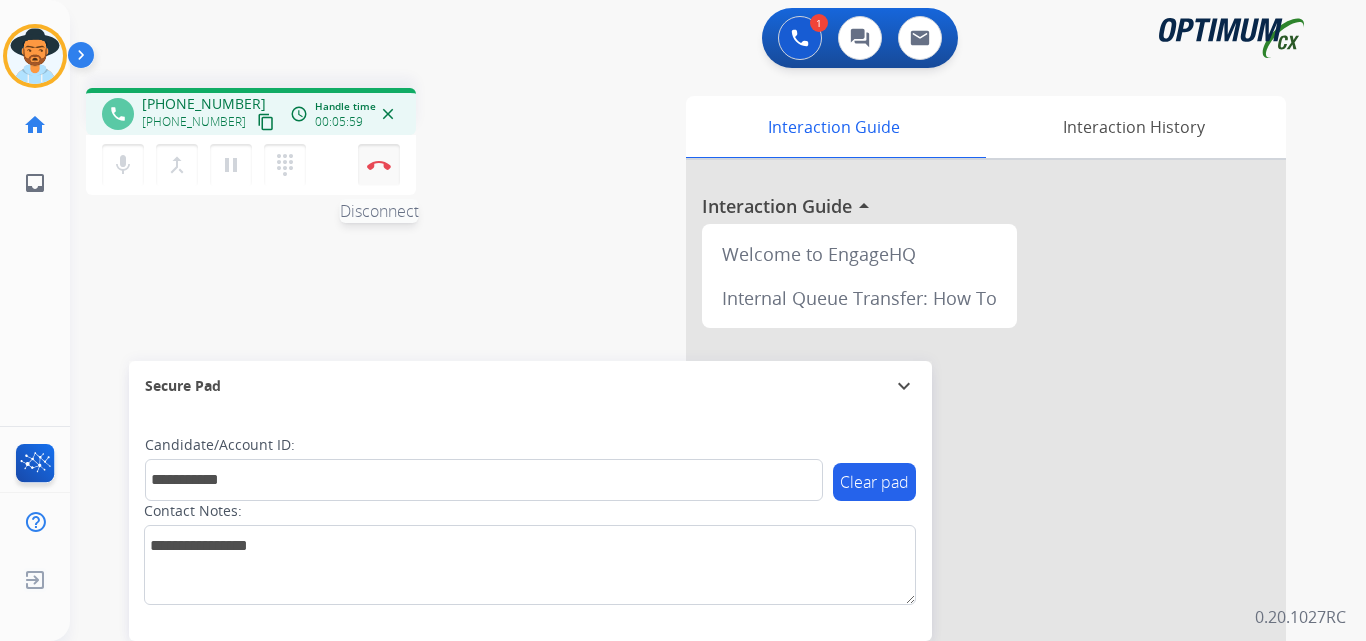 click on "Disconnect" at bounding box center (379, 165) 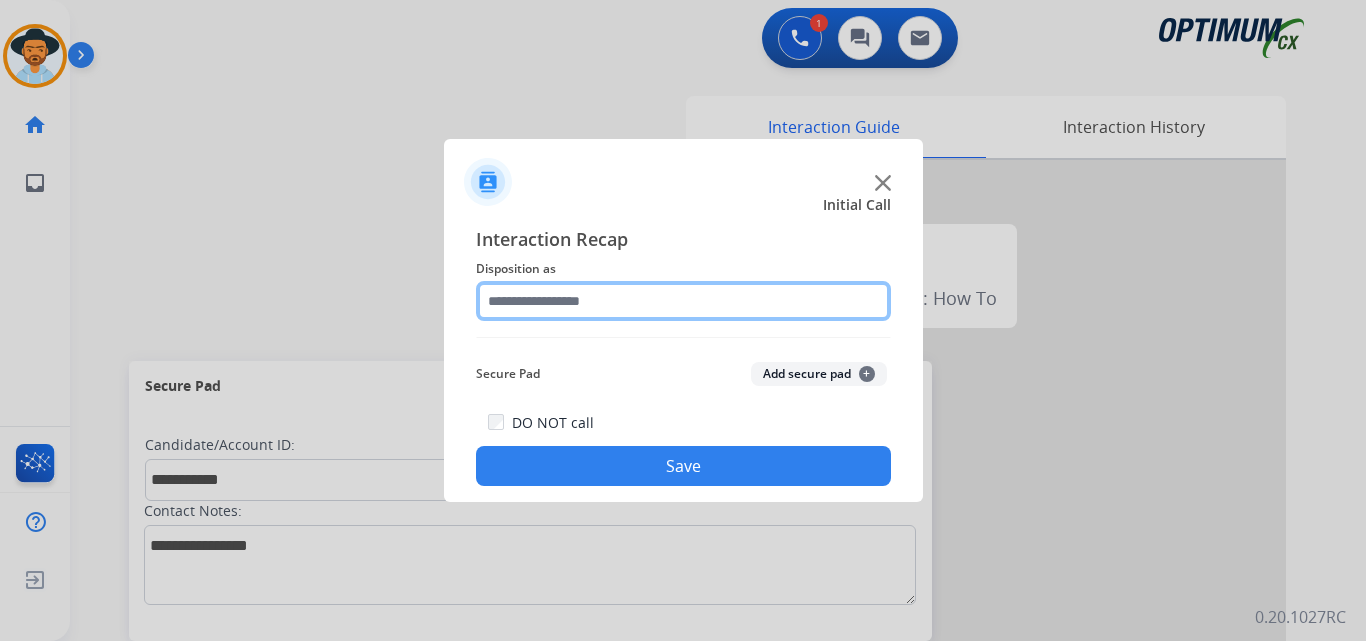 click 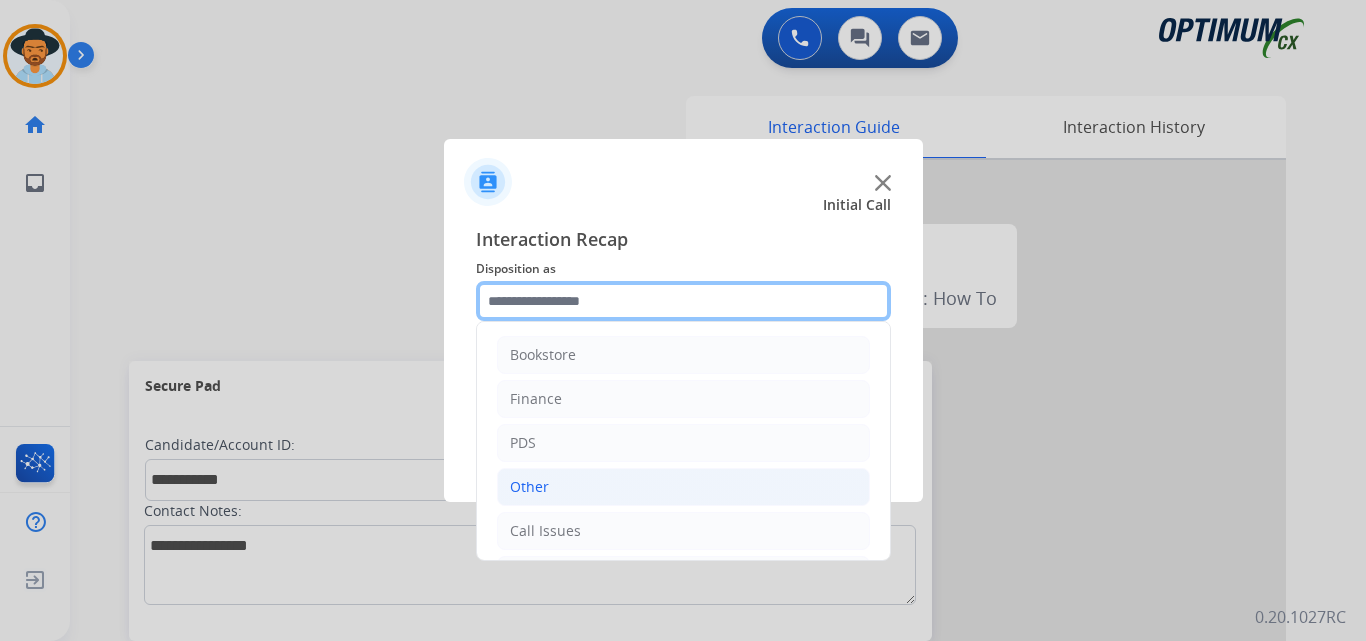 scroll, scrollTop: 136, scrollLeft: 0, axis: vertical 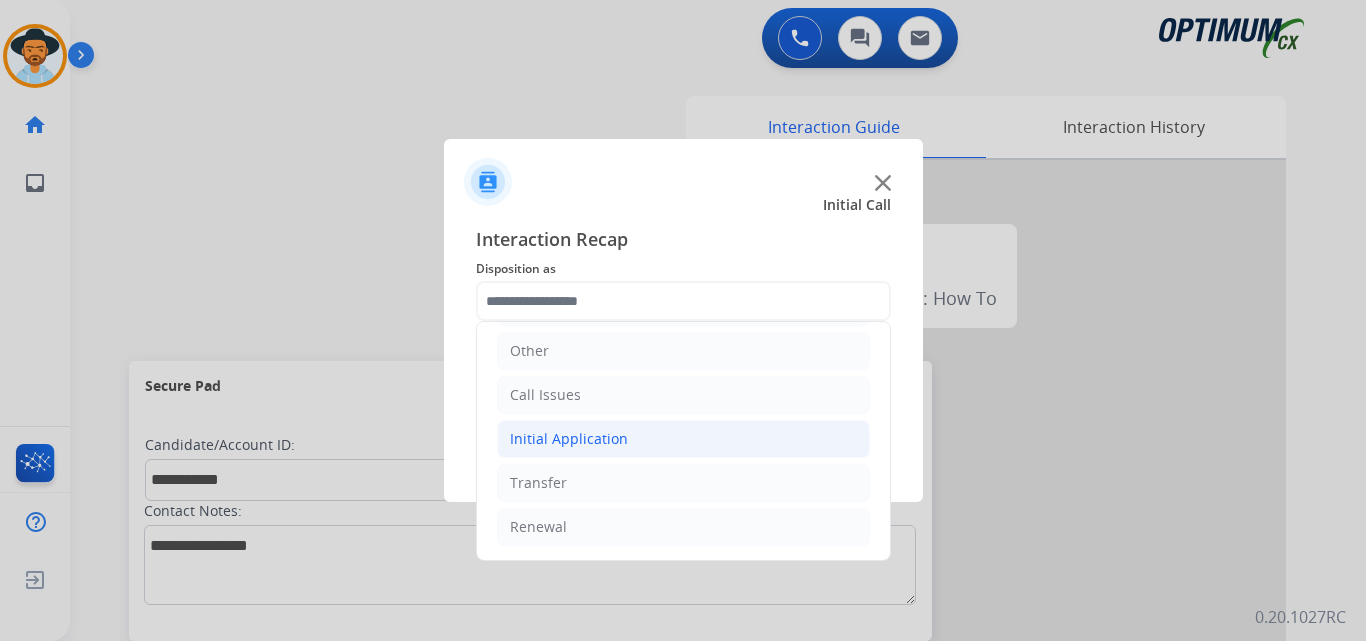 click on "Initial Application" 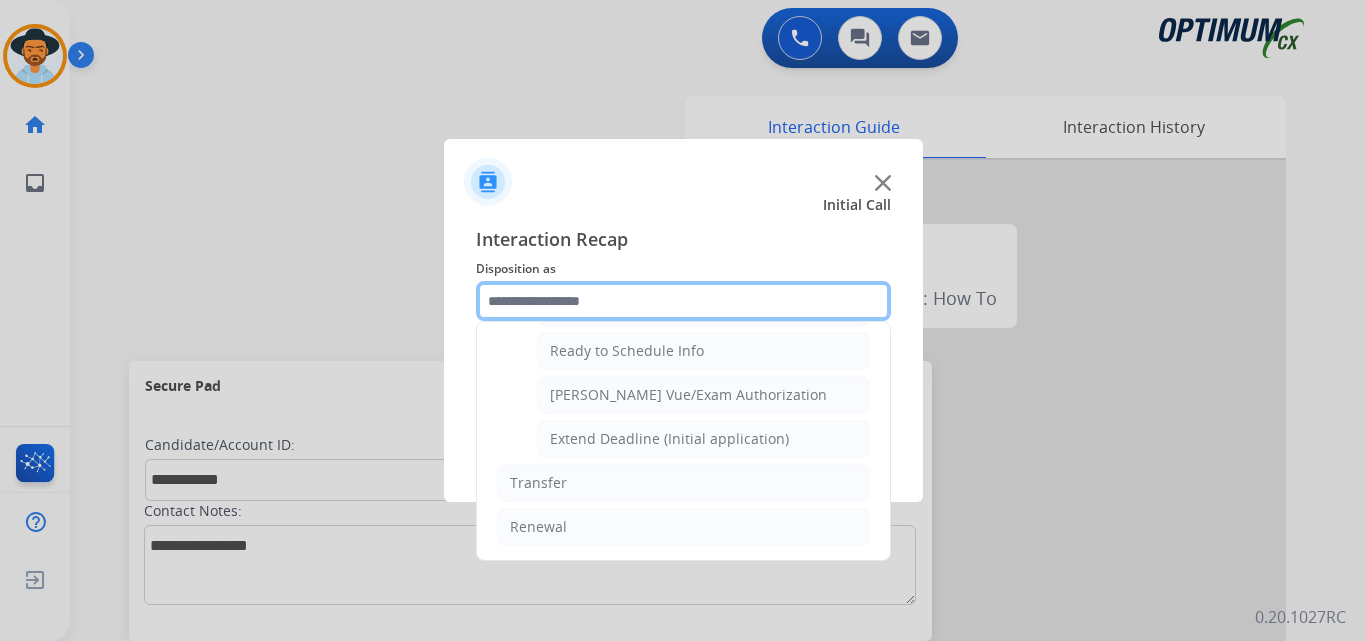 scroll, scrollTop: 1065, scrollLeft: 0, axis: vertical 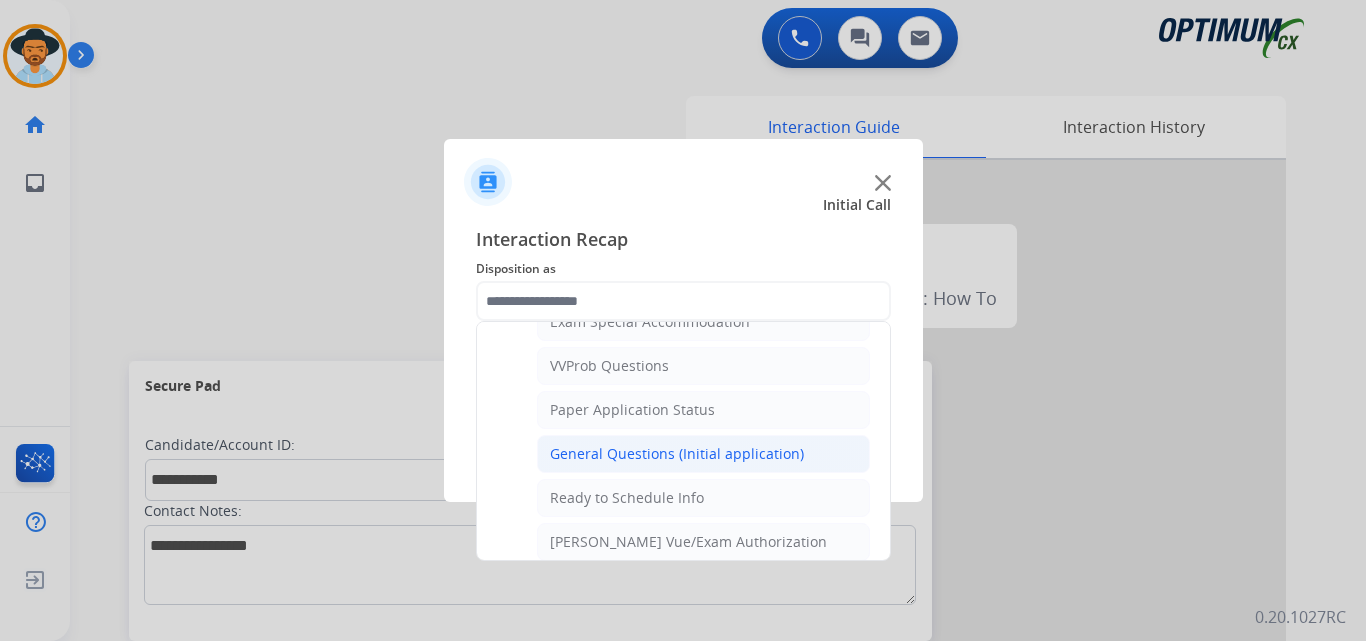 click on "General Questions (Initial application)" 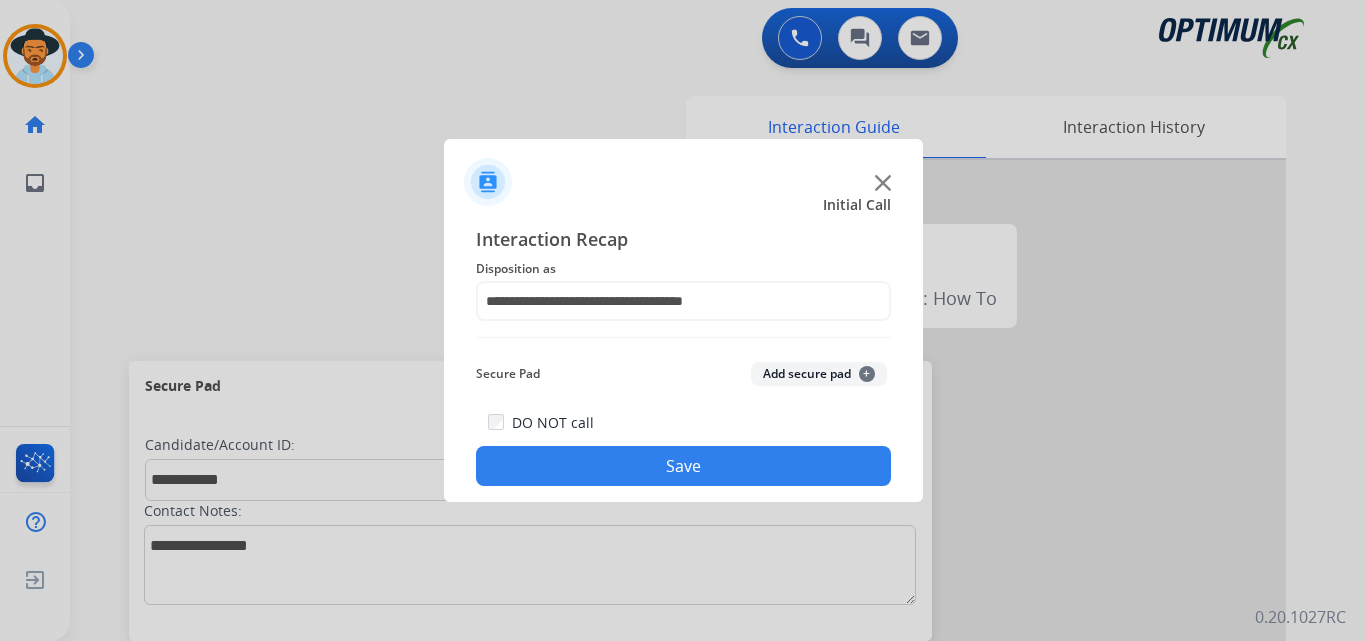 click on "Save" 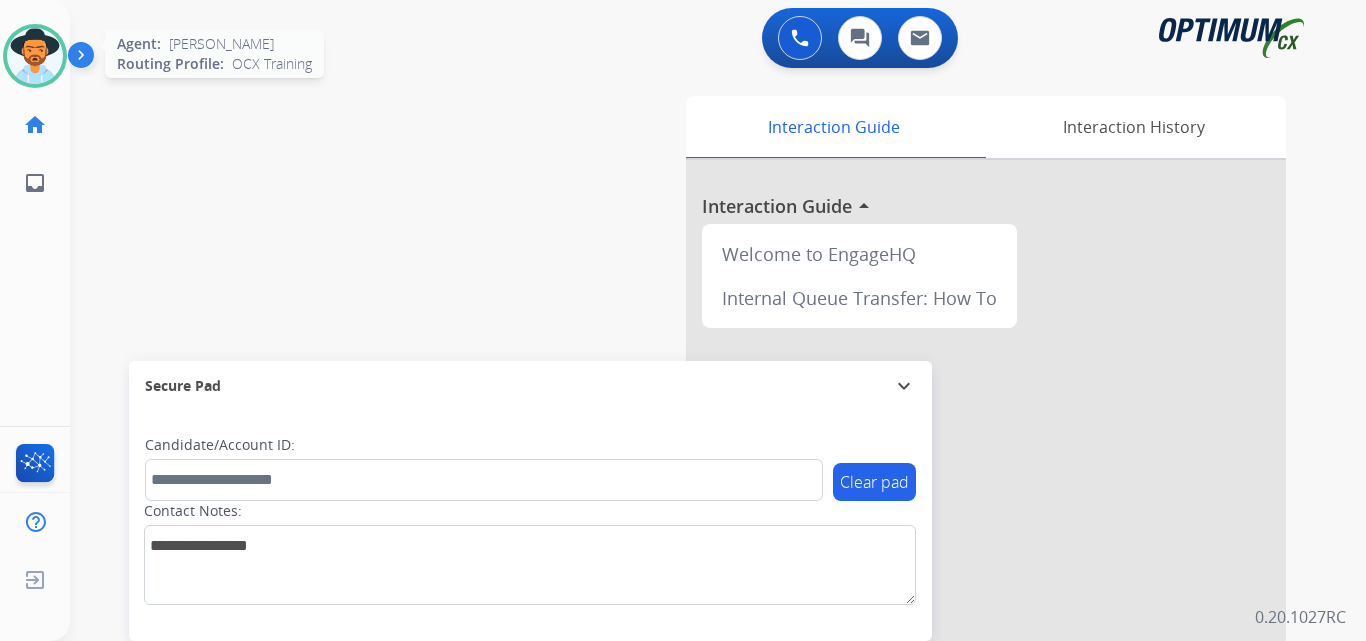 click at bounding box center (35, 56) 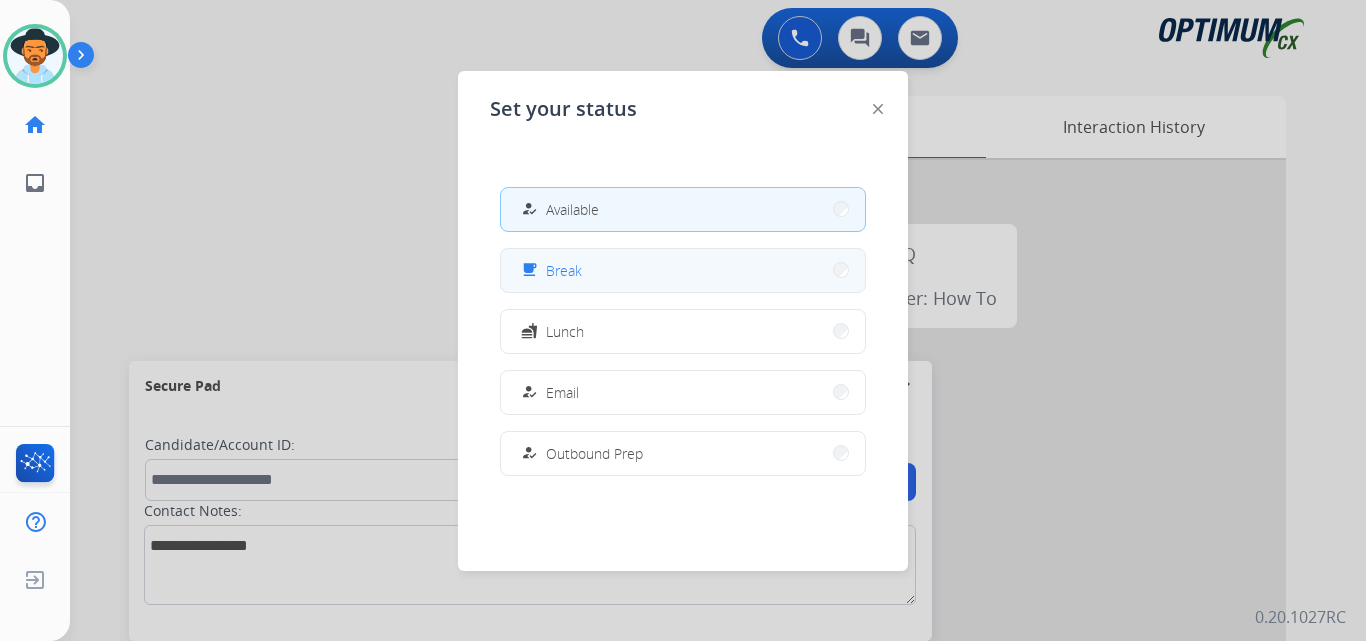click on "free_breakfast Break" at bounding box center (683, 270) 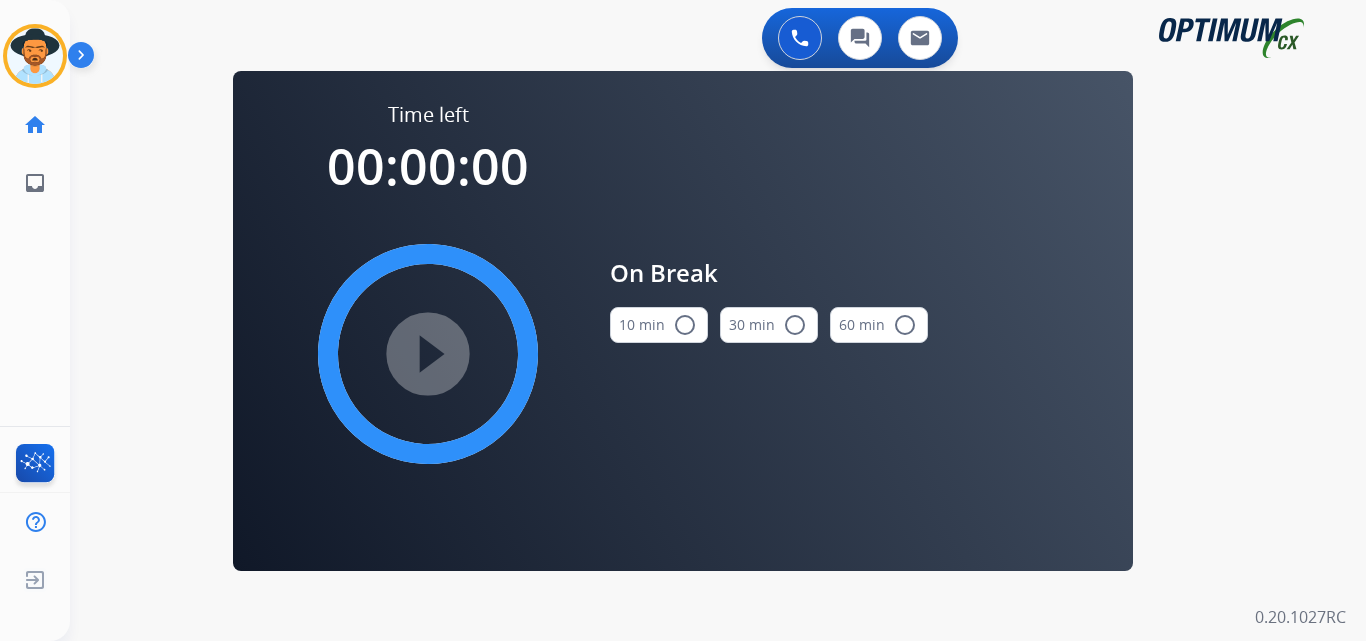 click on "radio_button_unchecked" at bounding box center [685, 325] 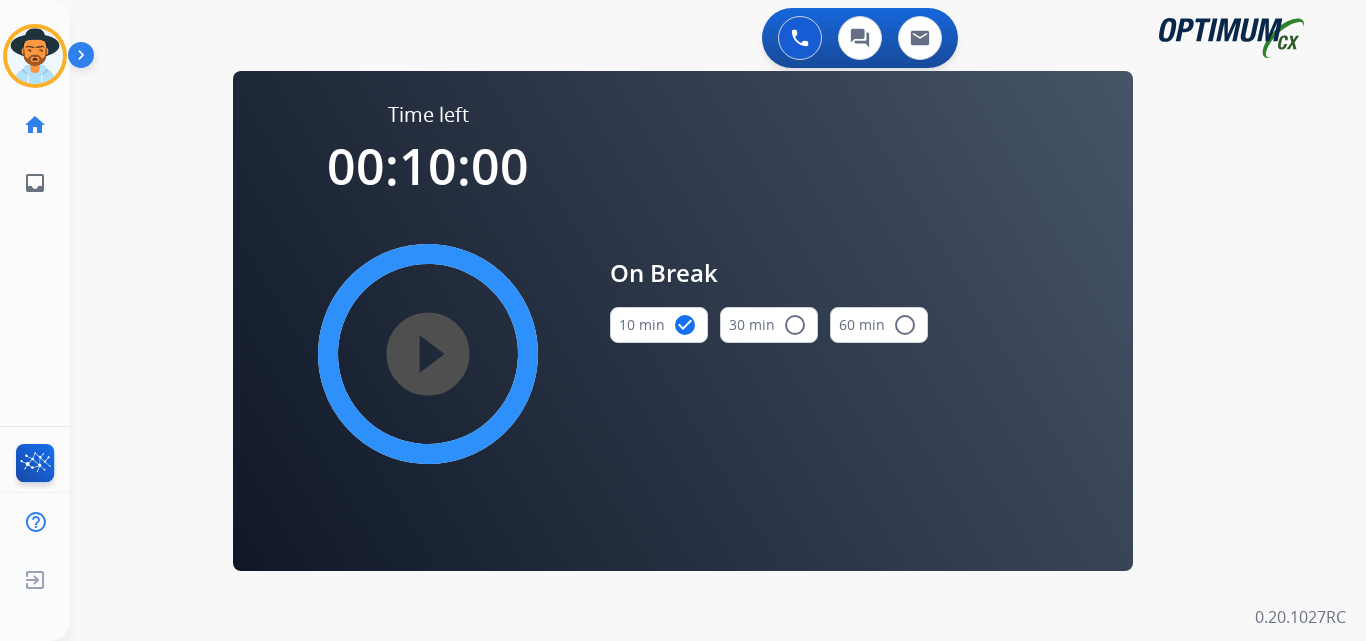 click on "play_circle_filled" at bounding box center (428, 354) 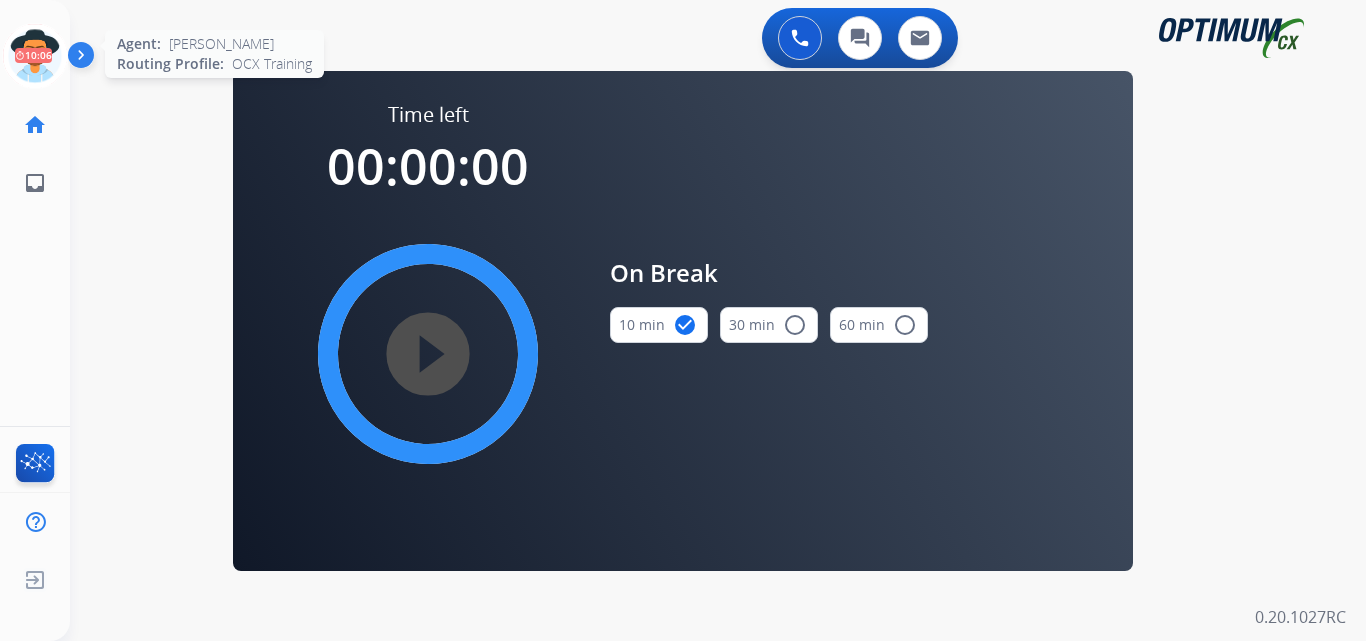 click 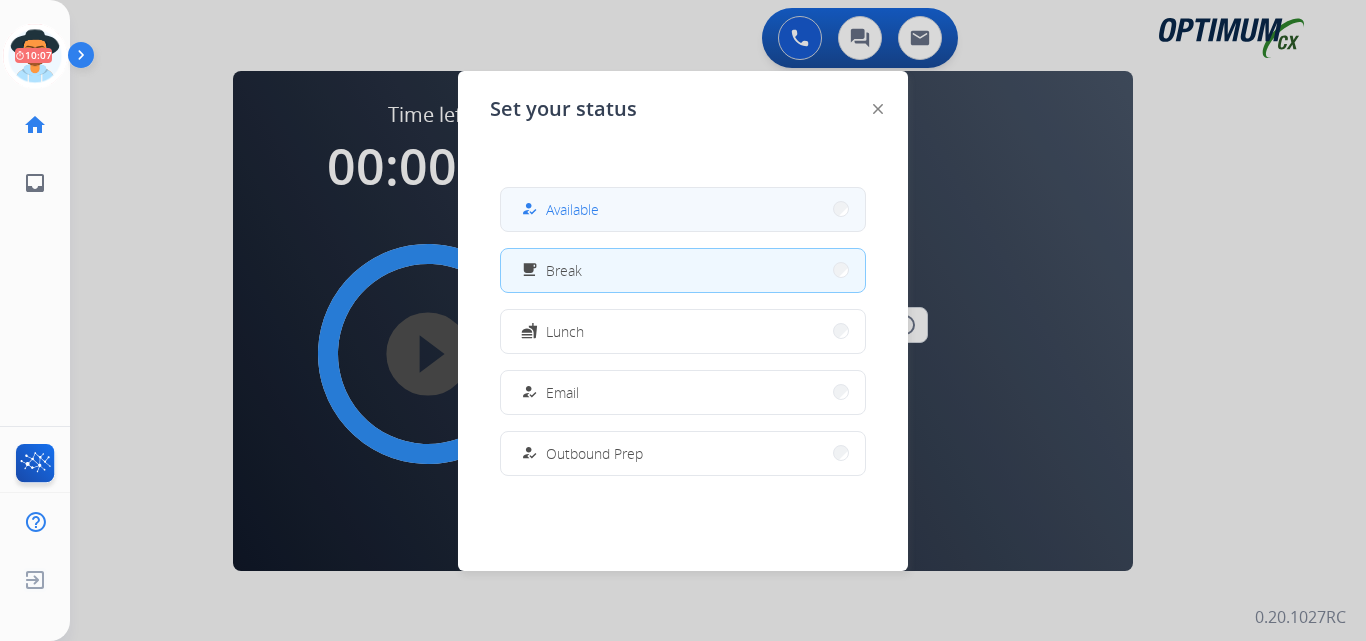 click on "how_to_reg Available" at bounding box center (683, 209) 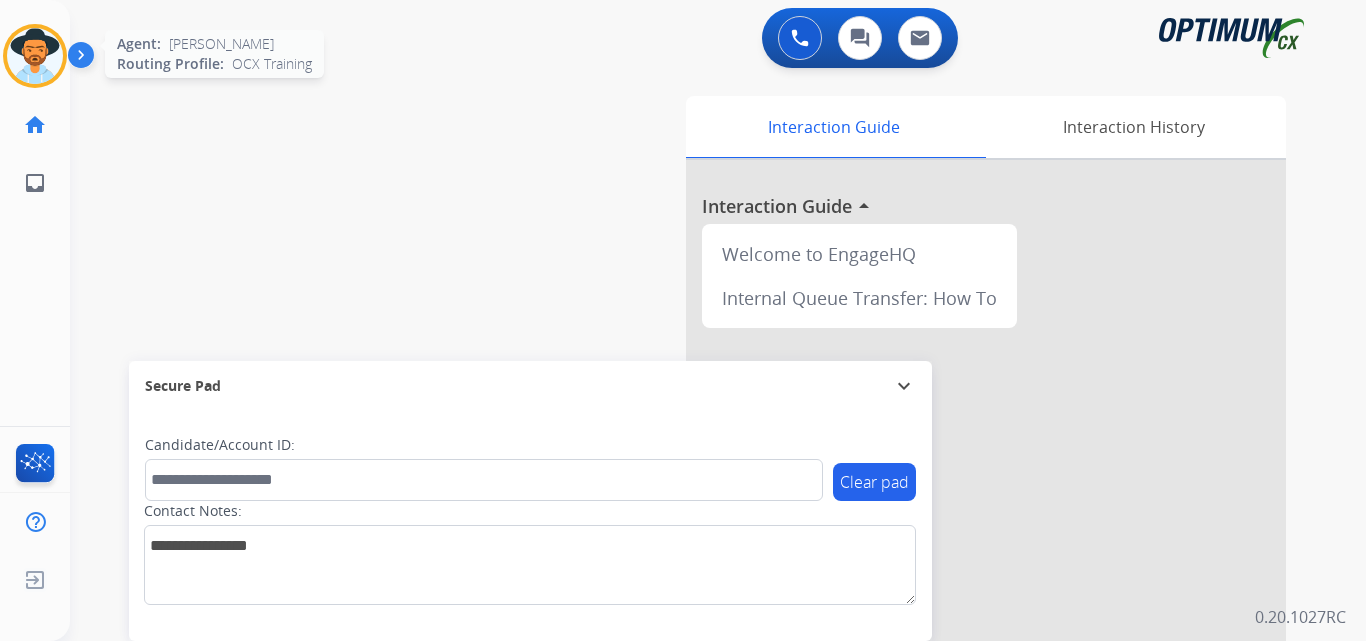 click at bounding box center [35, 56] 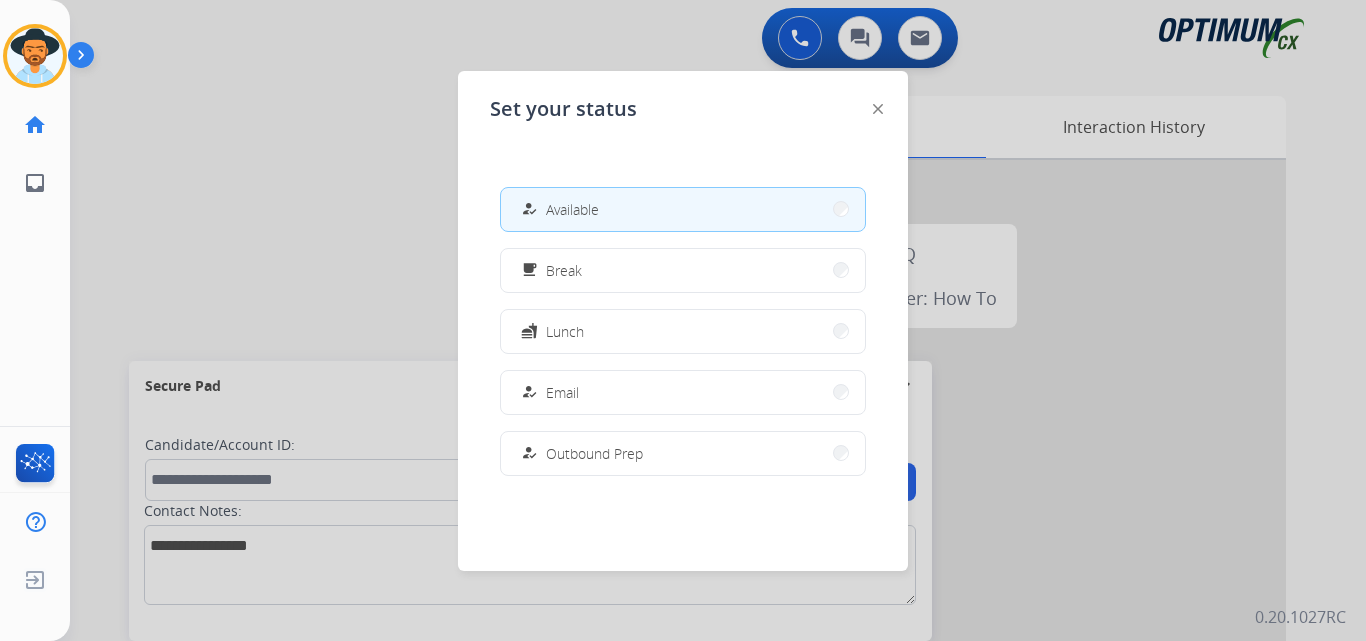 click at bounding box center (683, 320) 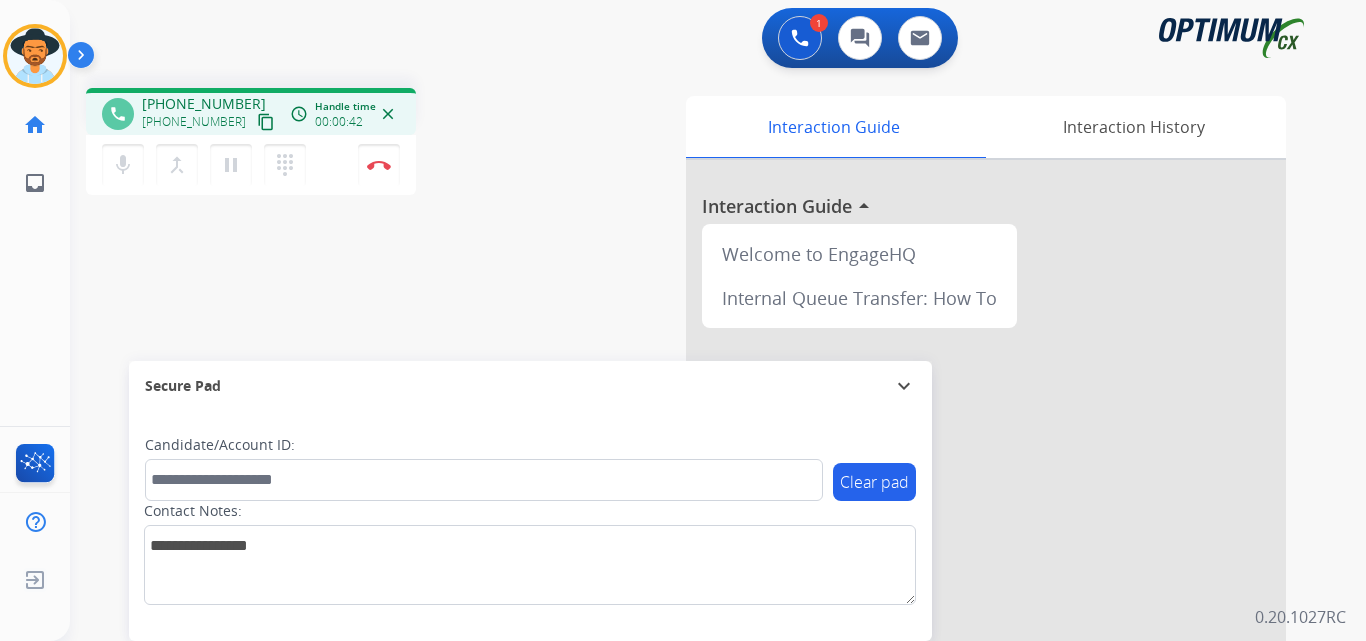 click on "+12404759111" at bounding box center (204, 104) 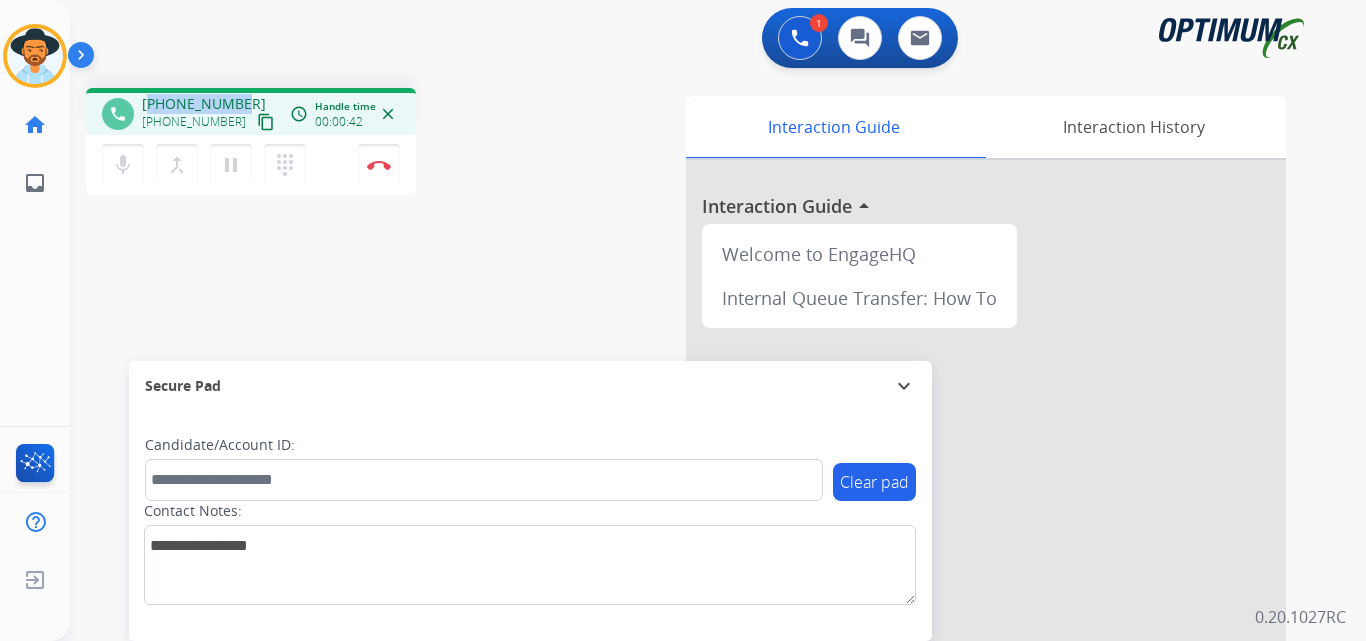 click on "+12404759111" at bounding box center (204, 104) 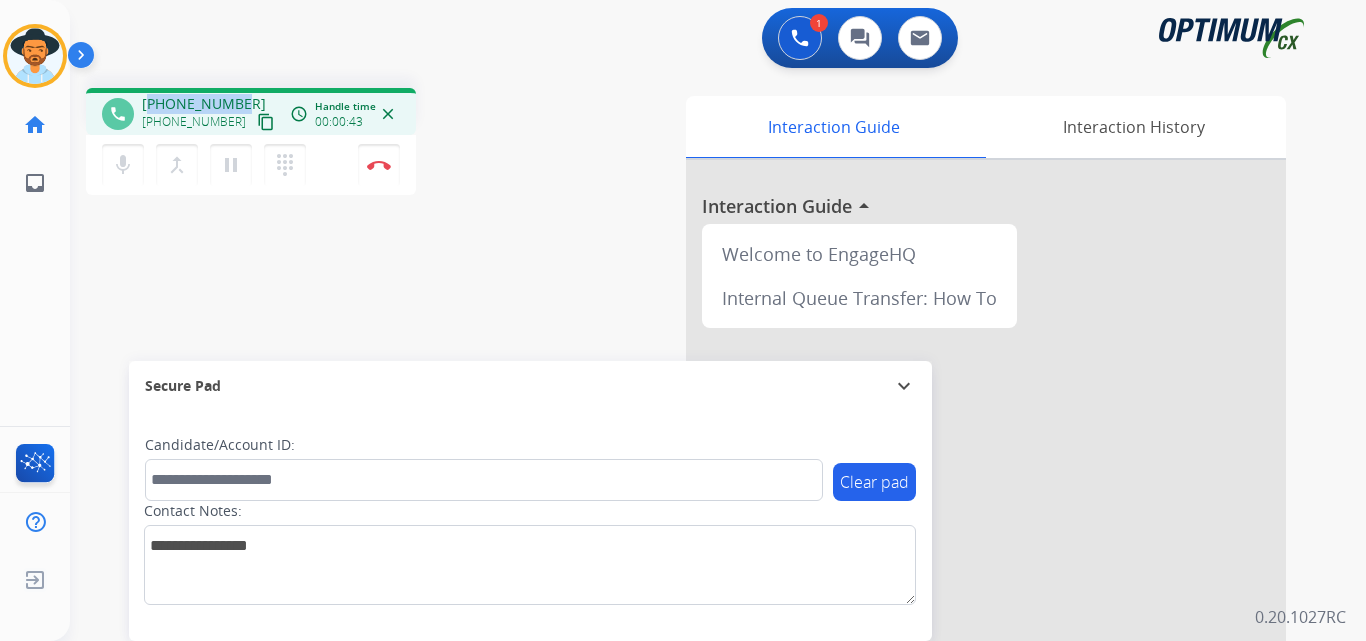 copy on "12404759111" 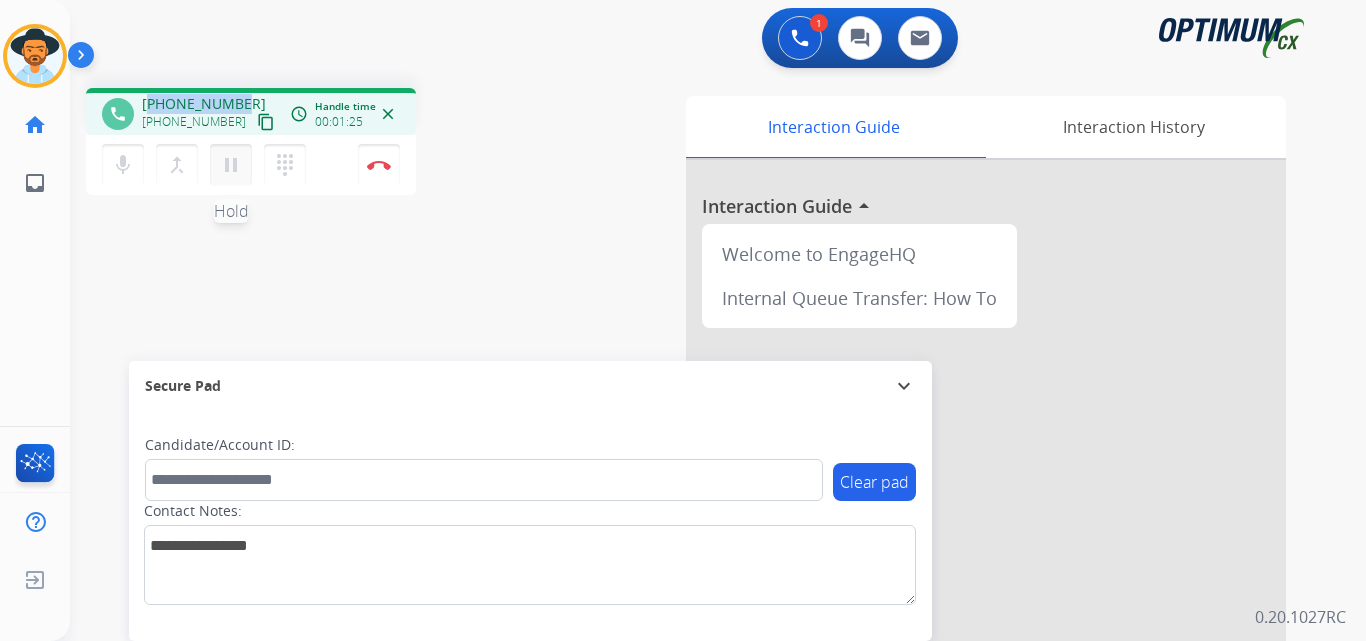 click on "pause" at bounding box center (231, 165) 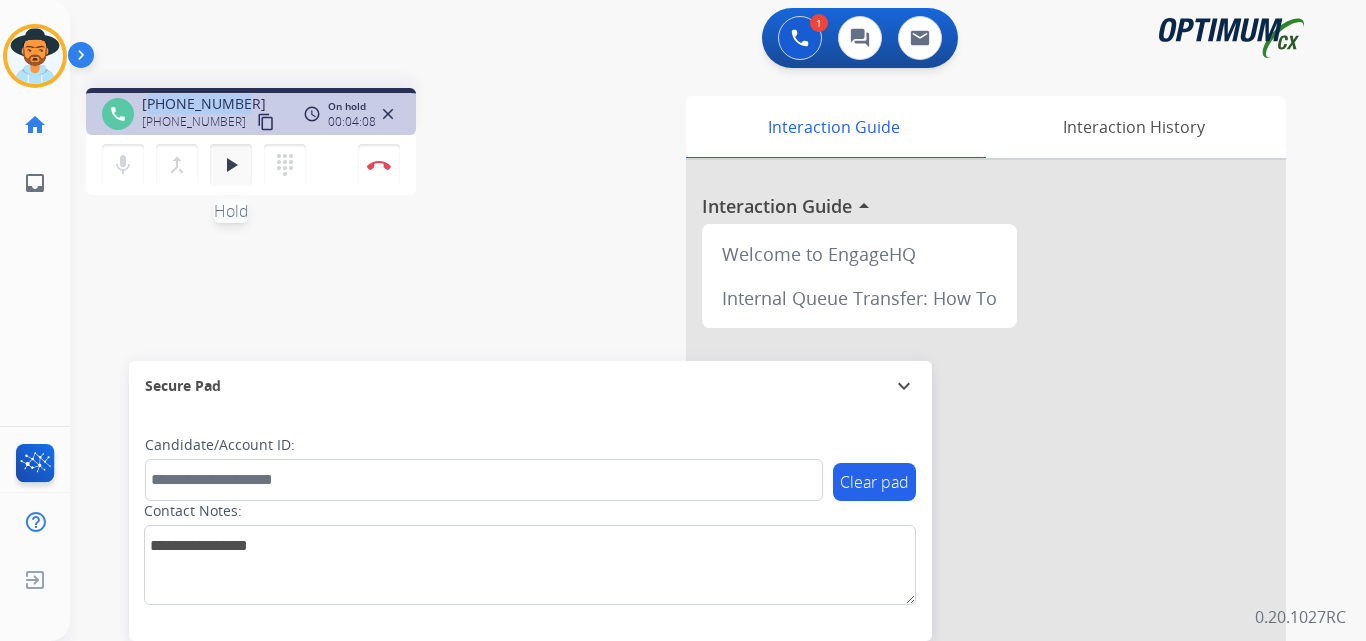 click on "play_arrow" at bounding box center (231, 165) 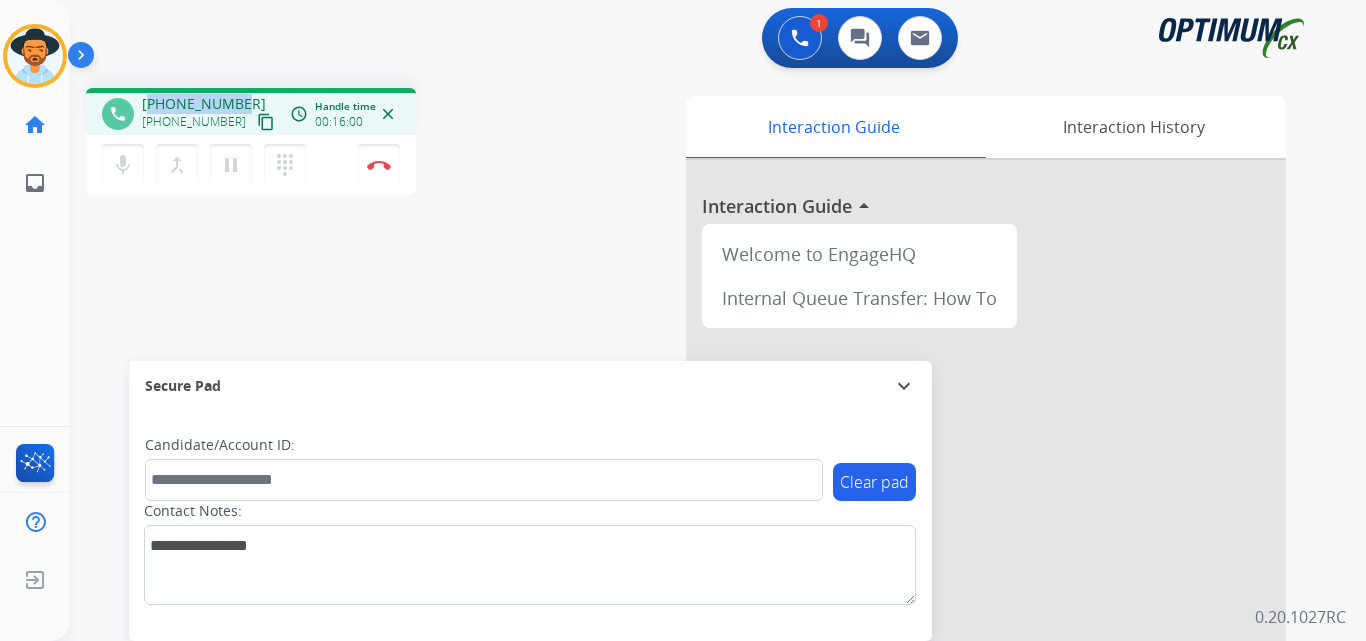 click on "+12404759111" at bounding box center (204, 104) 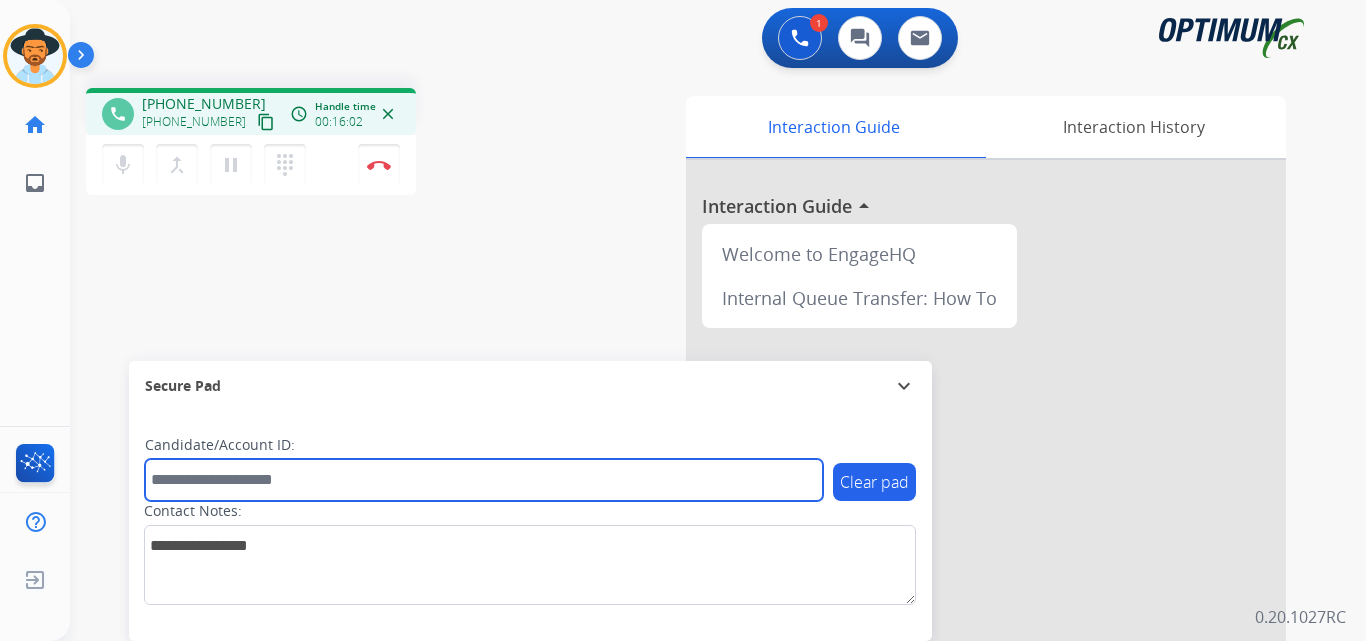 click at bounding box center [484, 480] 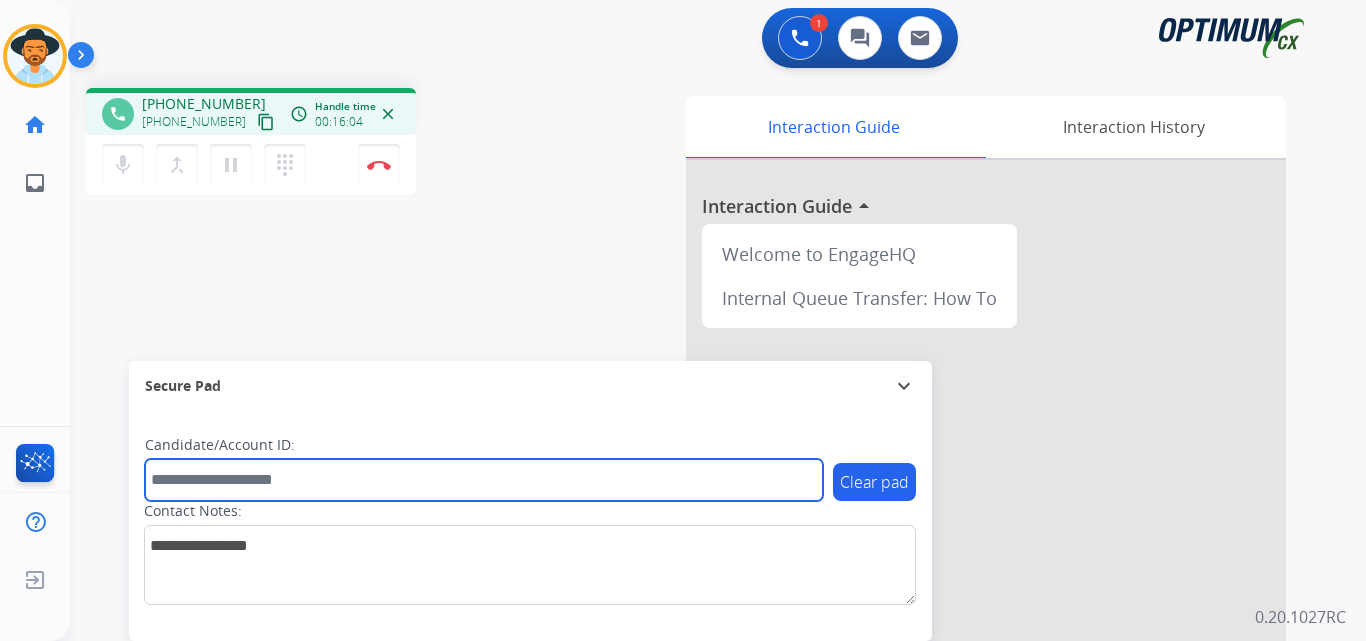 paste on "**********" 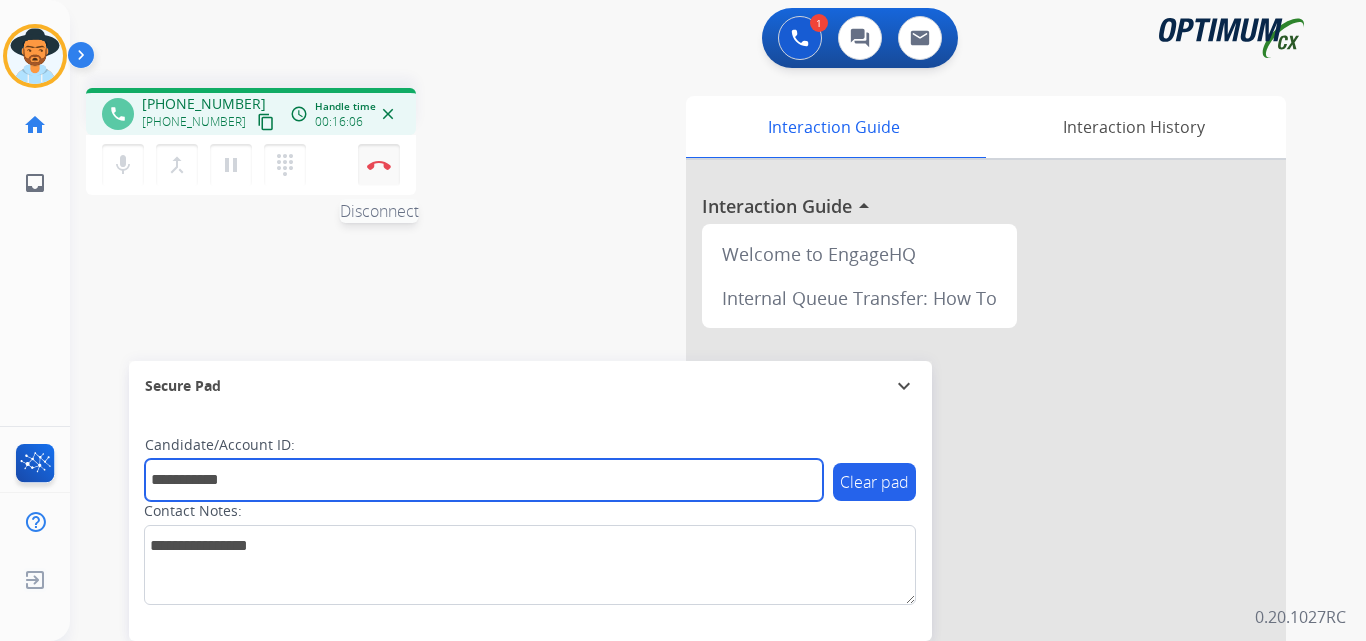 type on "**********" 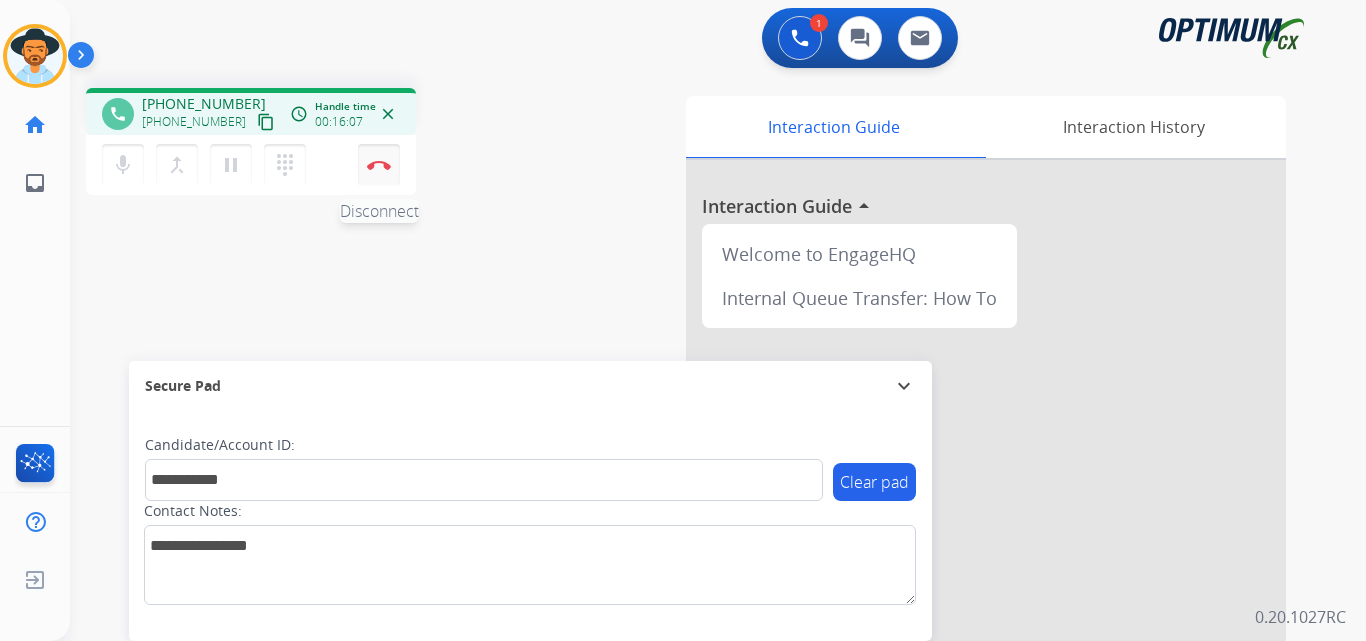 click at bounding box center (379, 165) 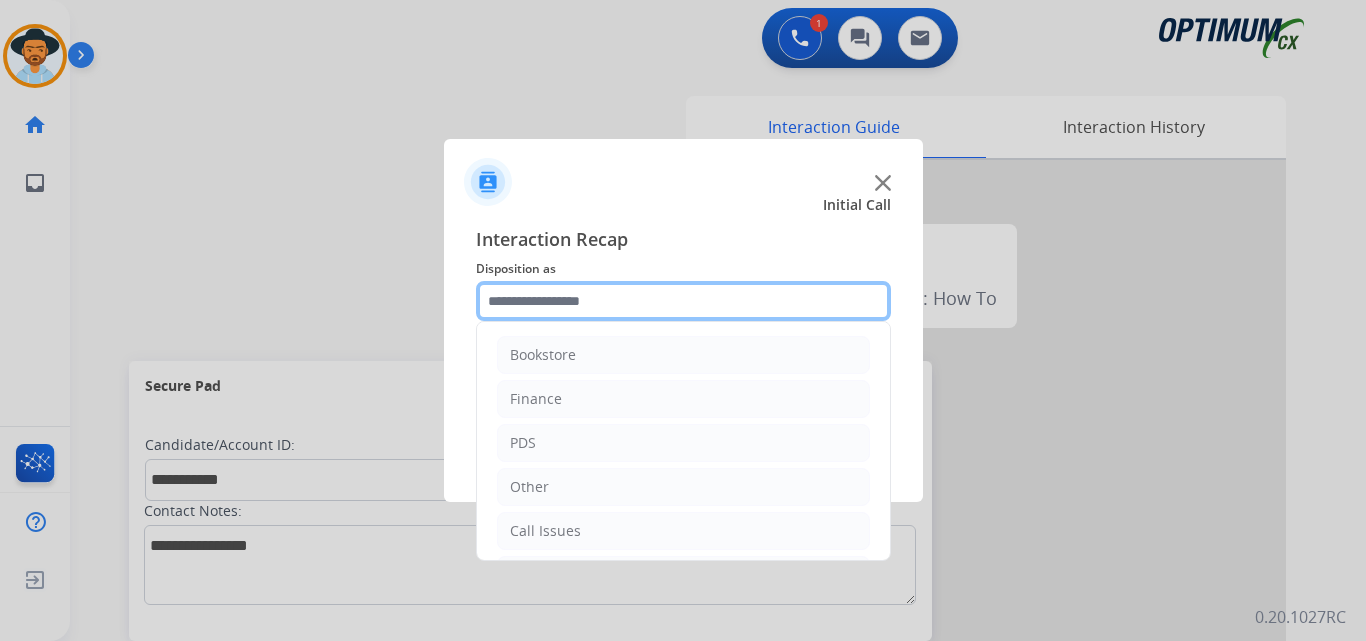 click 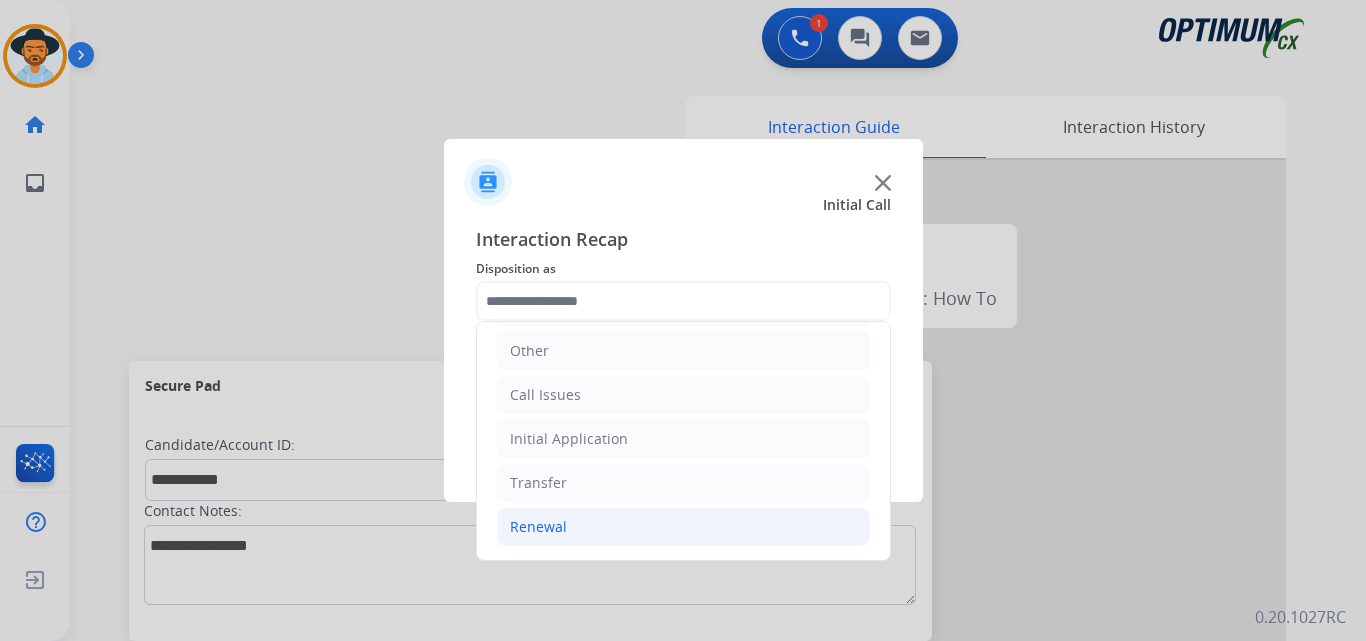click on "Renewal" 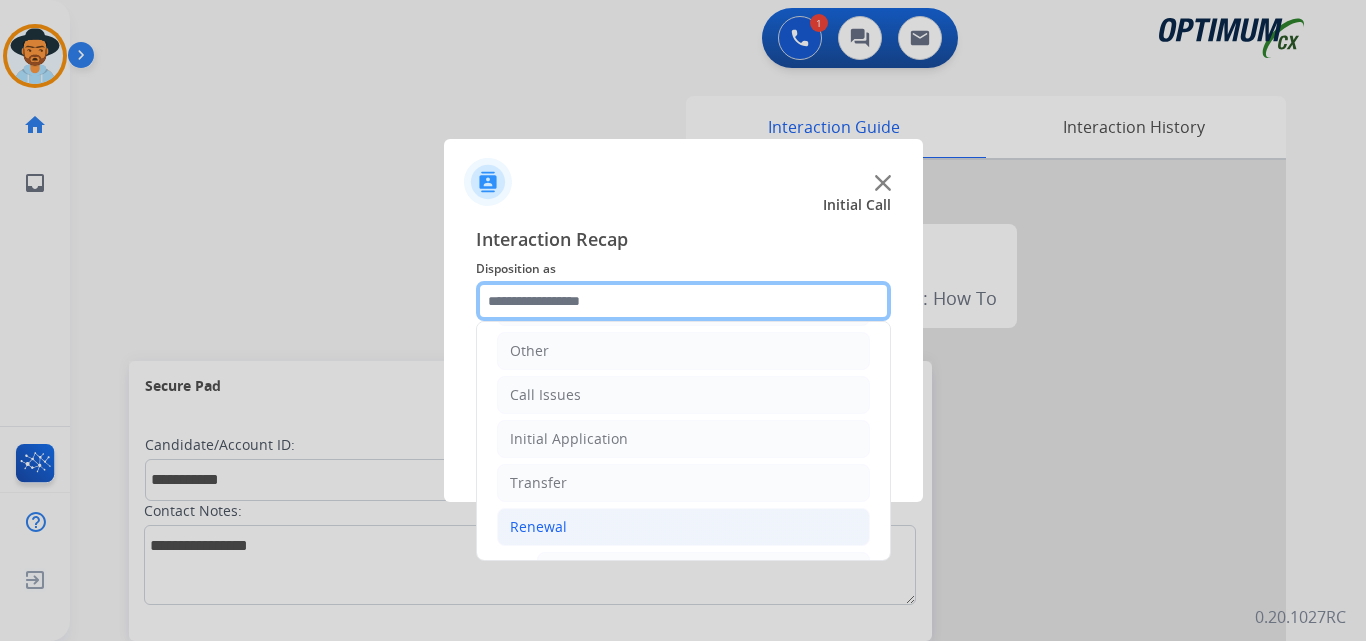 scroll, scrollTop: 636, scrollLeft: 0, axis: vertical 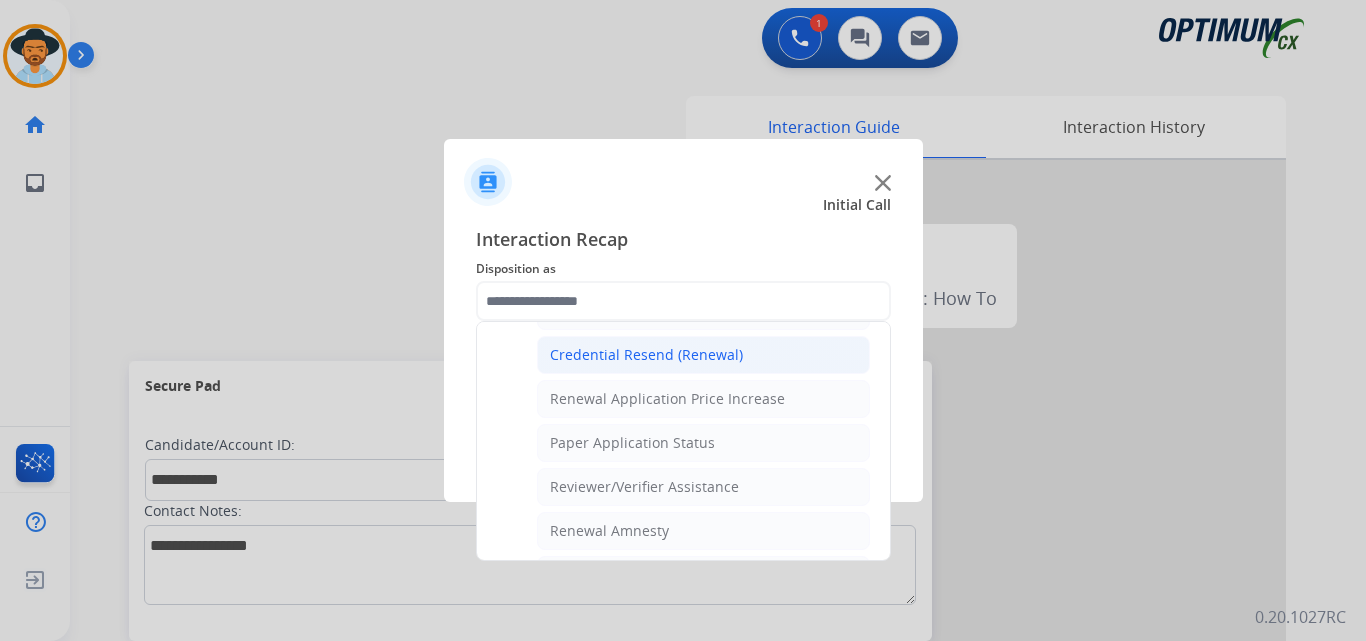 click on "Credential Resend (Renewal)" 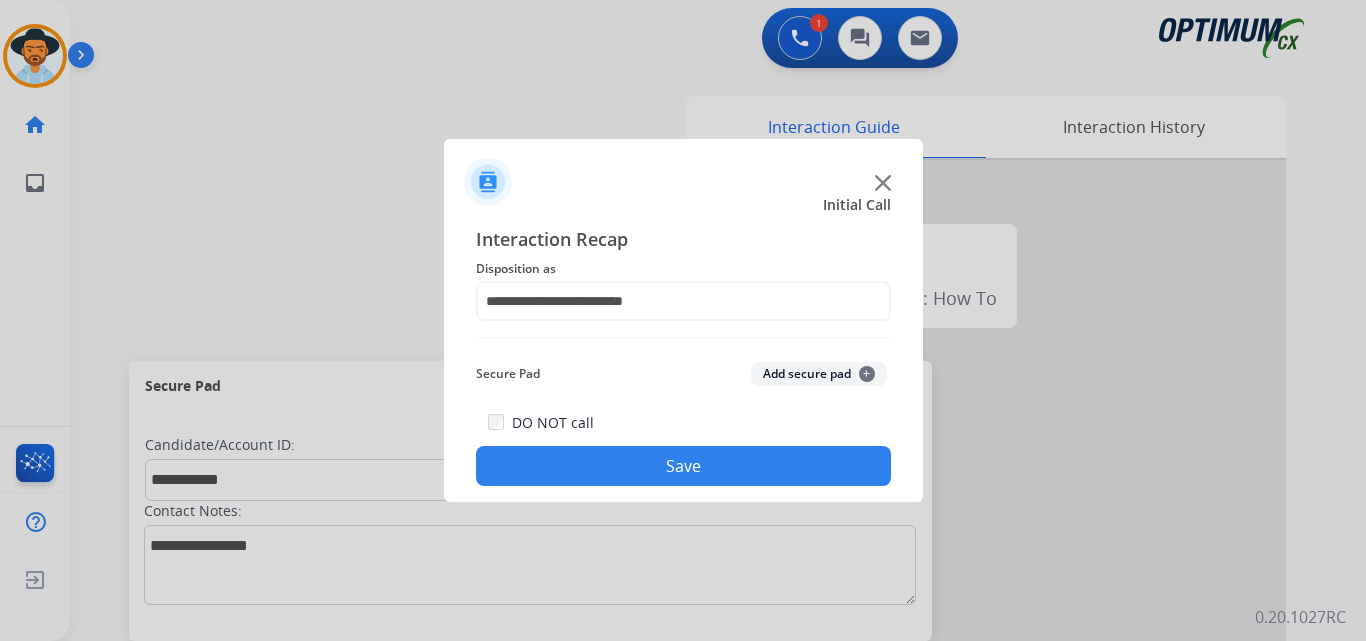 click on "Save" 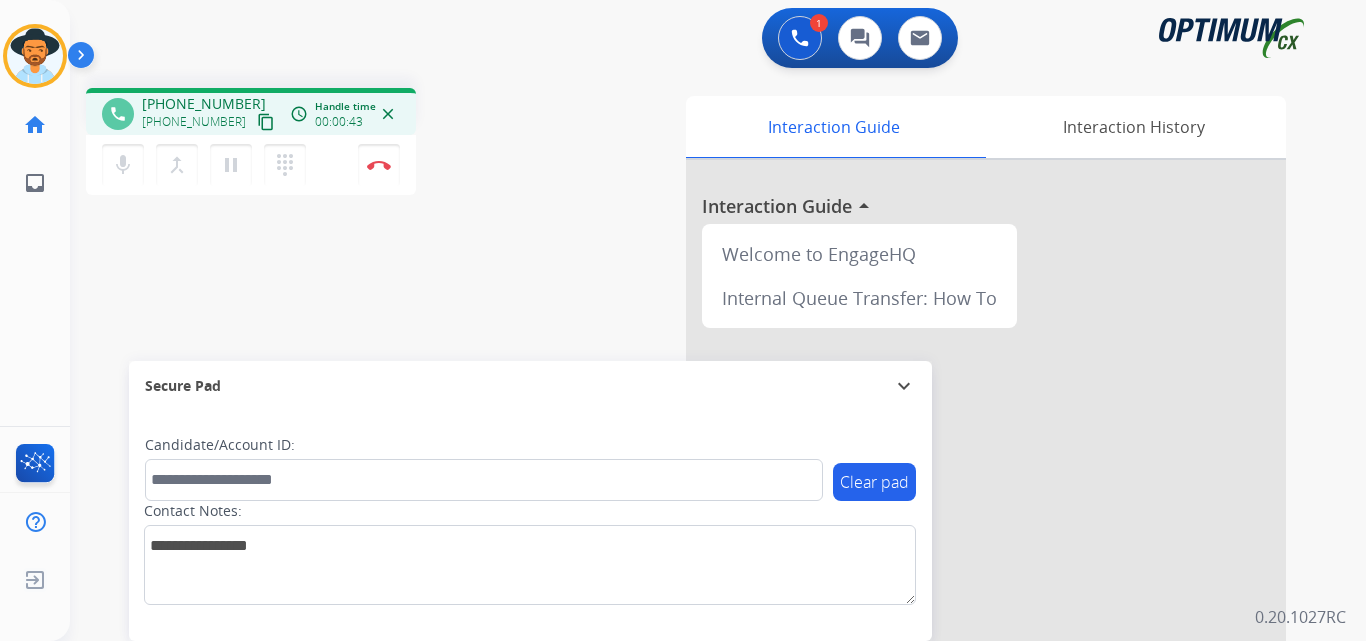 click on "+15048831328" at bounding box center (204, 104) 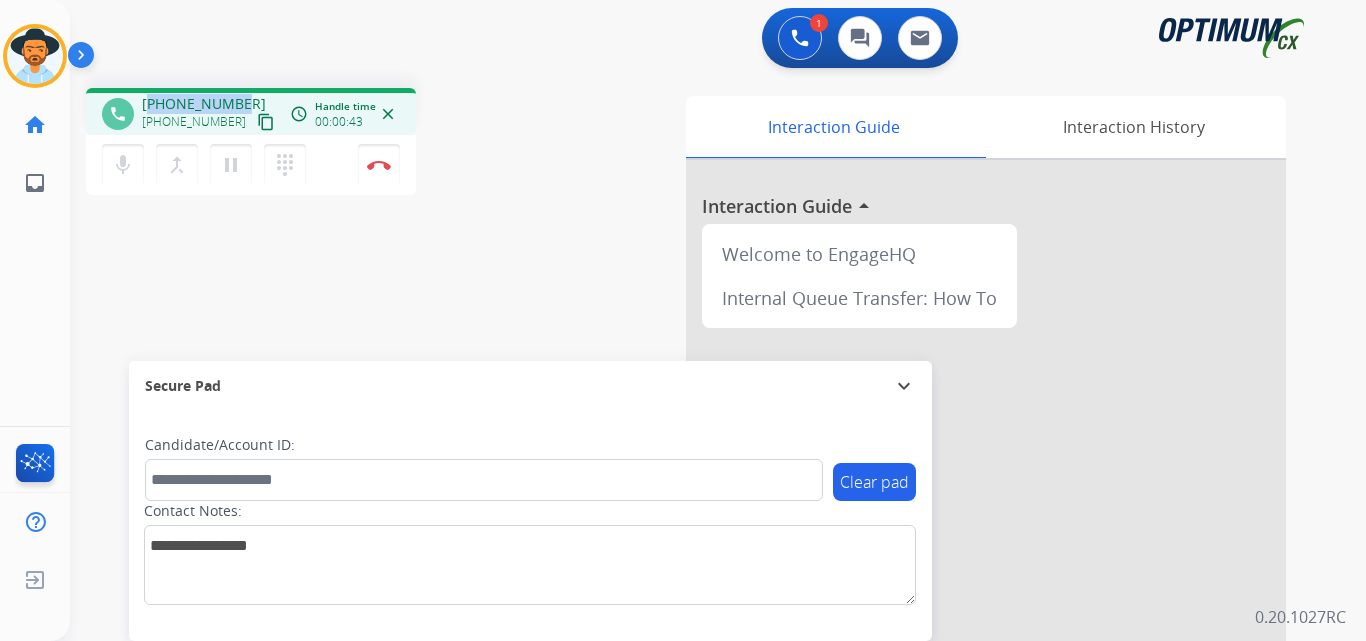 click on "+15048831328" at bounding box center [204, 104] 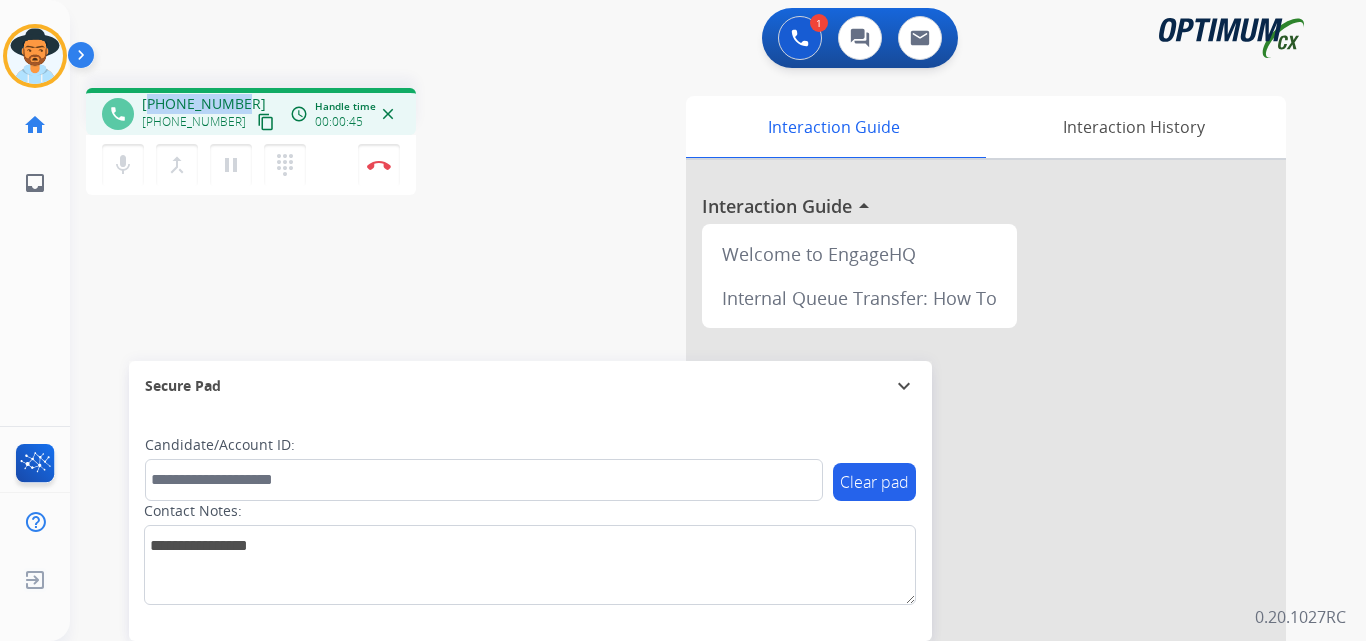 copy on "15048831328" 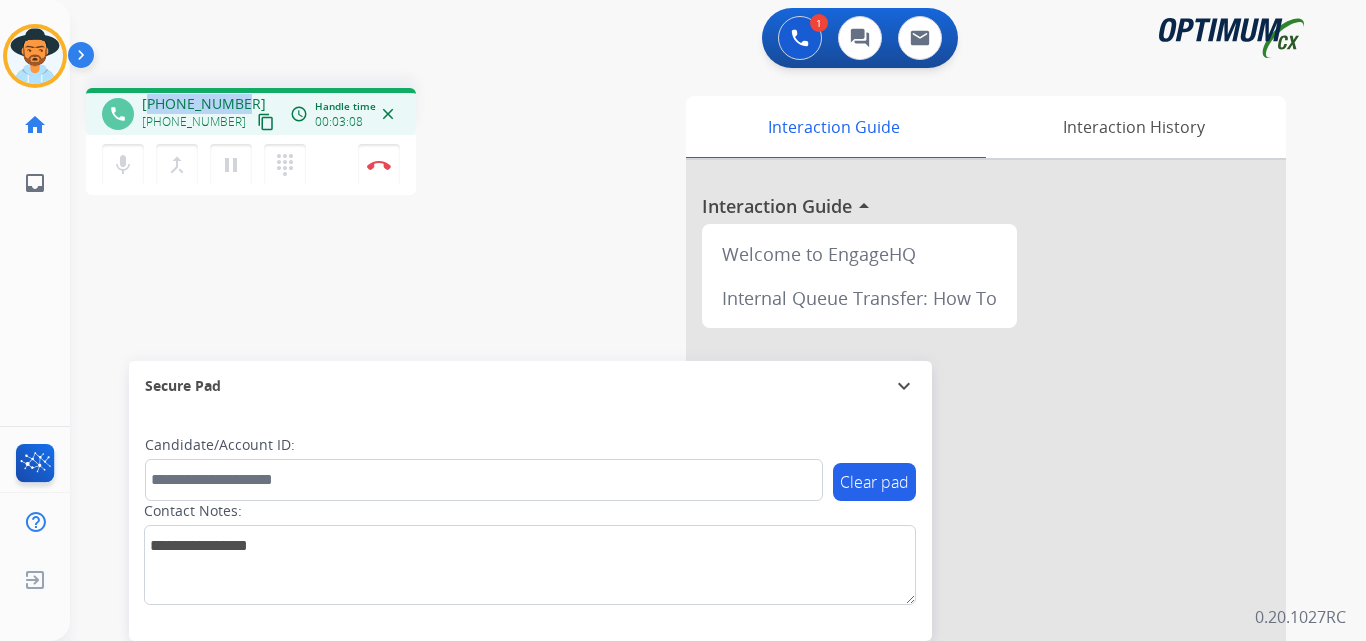 click on "+15048831328" at bounding box center [204, 104] 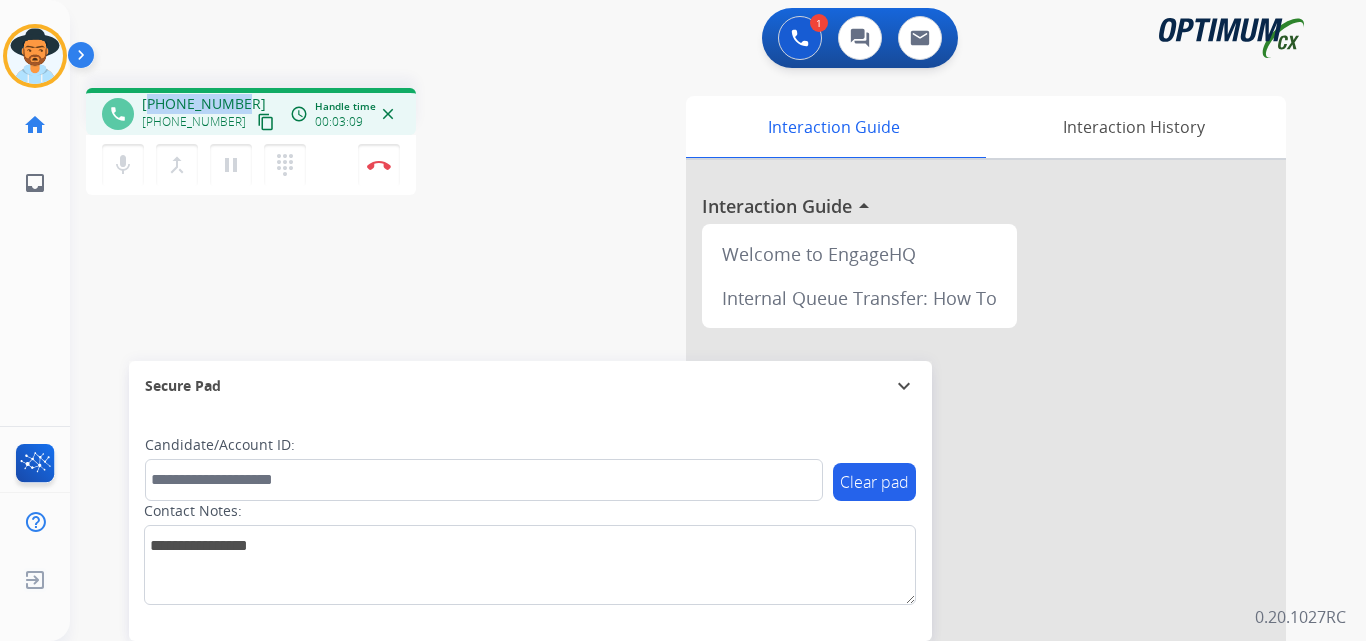 copy on "15048831328" 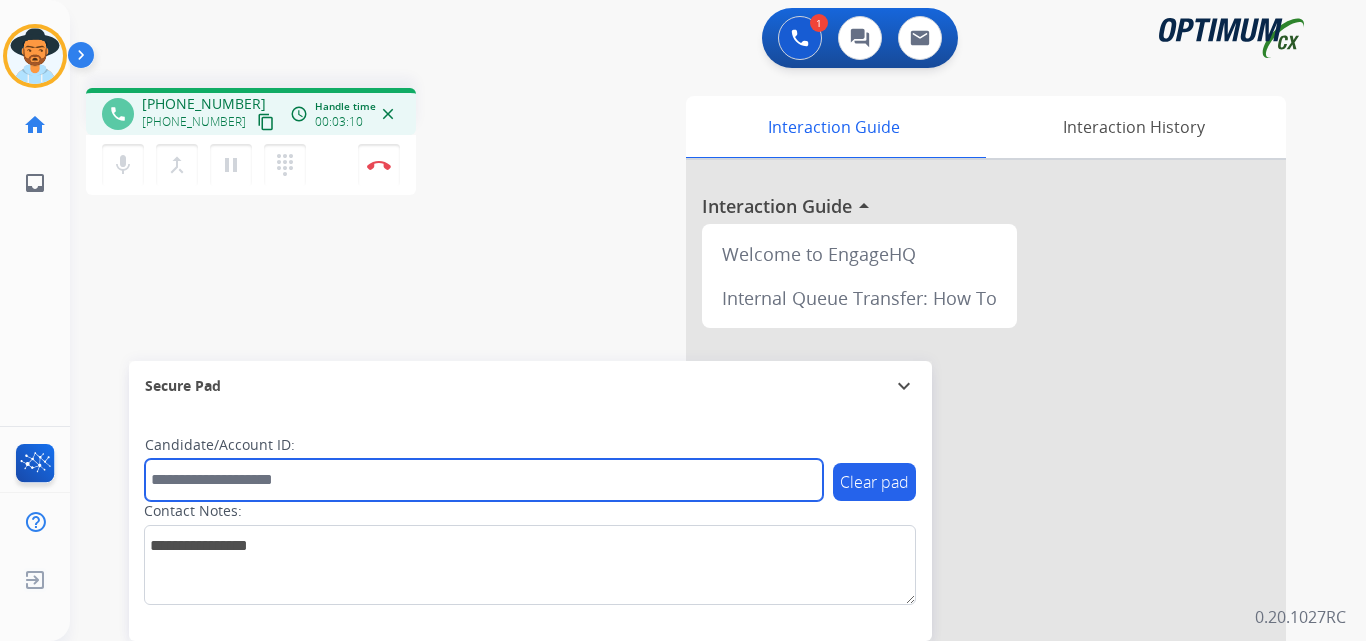 click at bounding box center [484, 480] 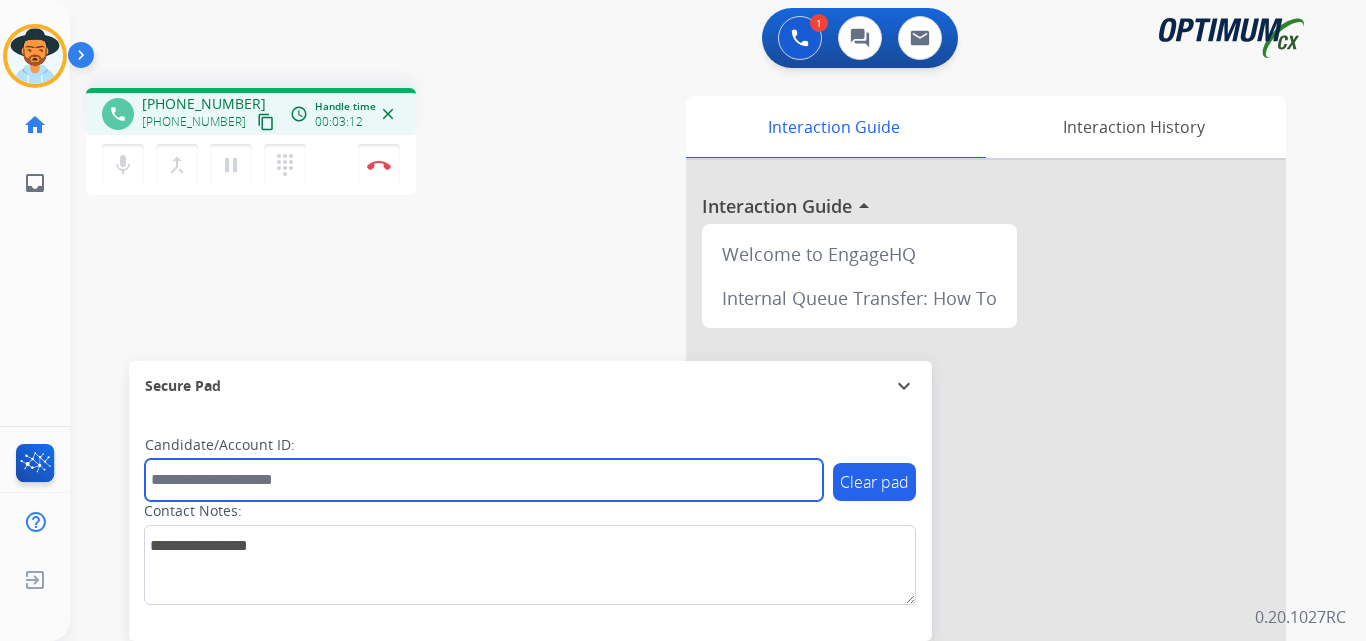 paste on "**********" 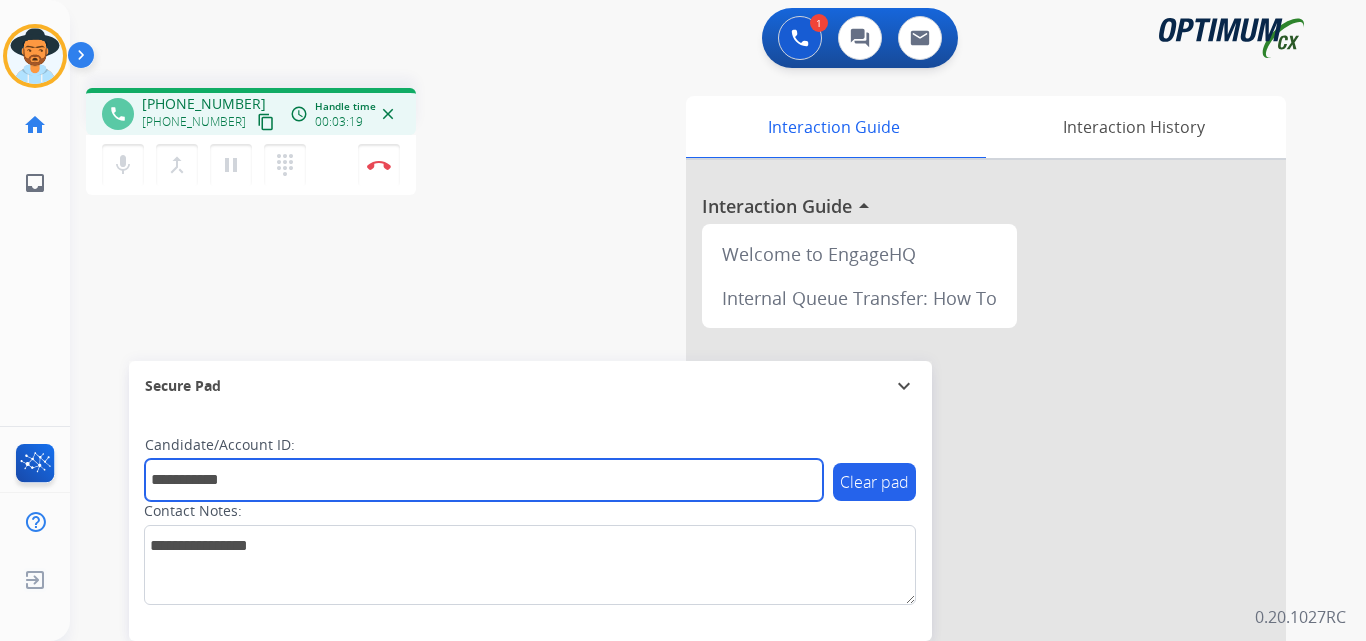 click on "**********" at bounding box center [484, 480] 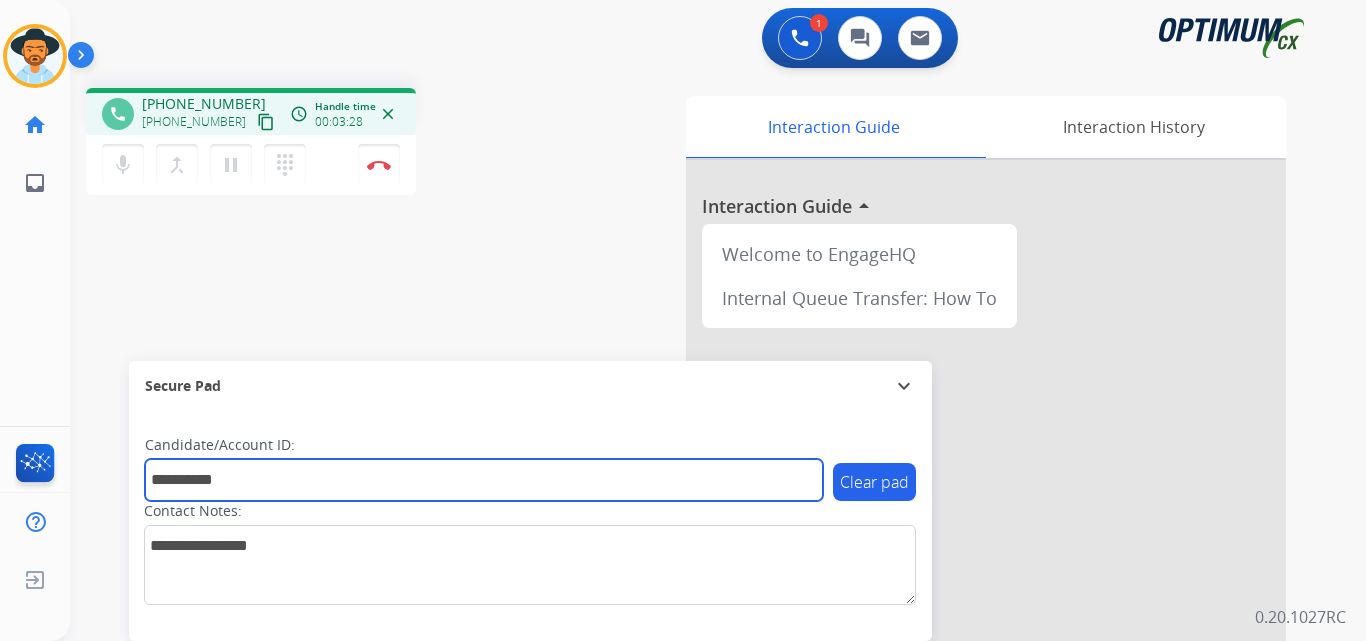type on "**********" 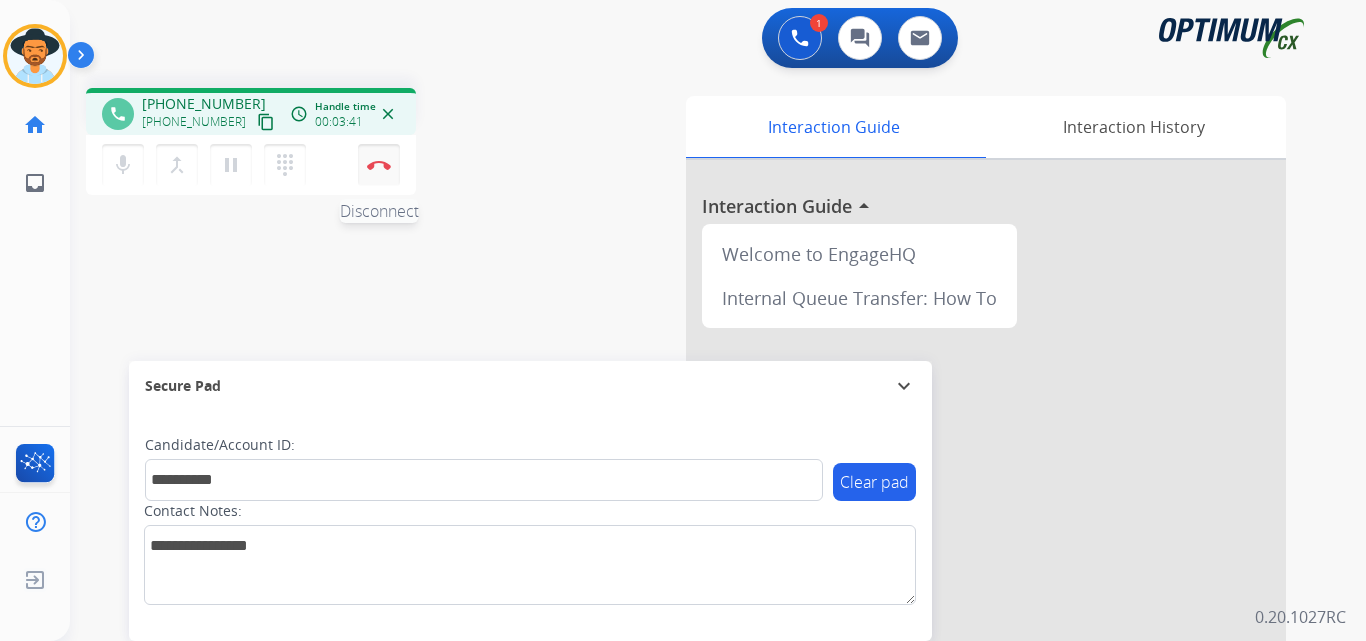 click at bounding box center [379, 165] 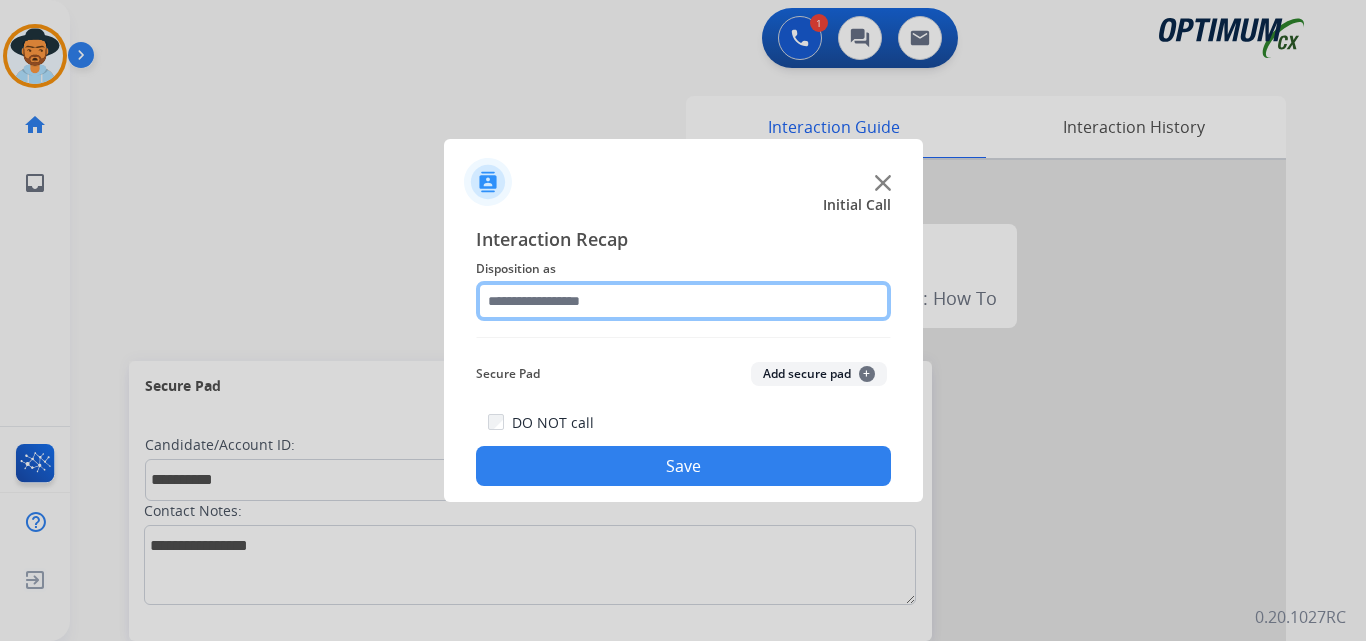 click 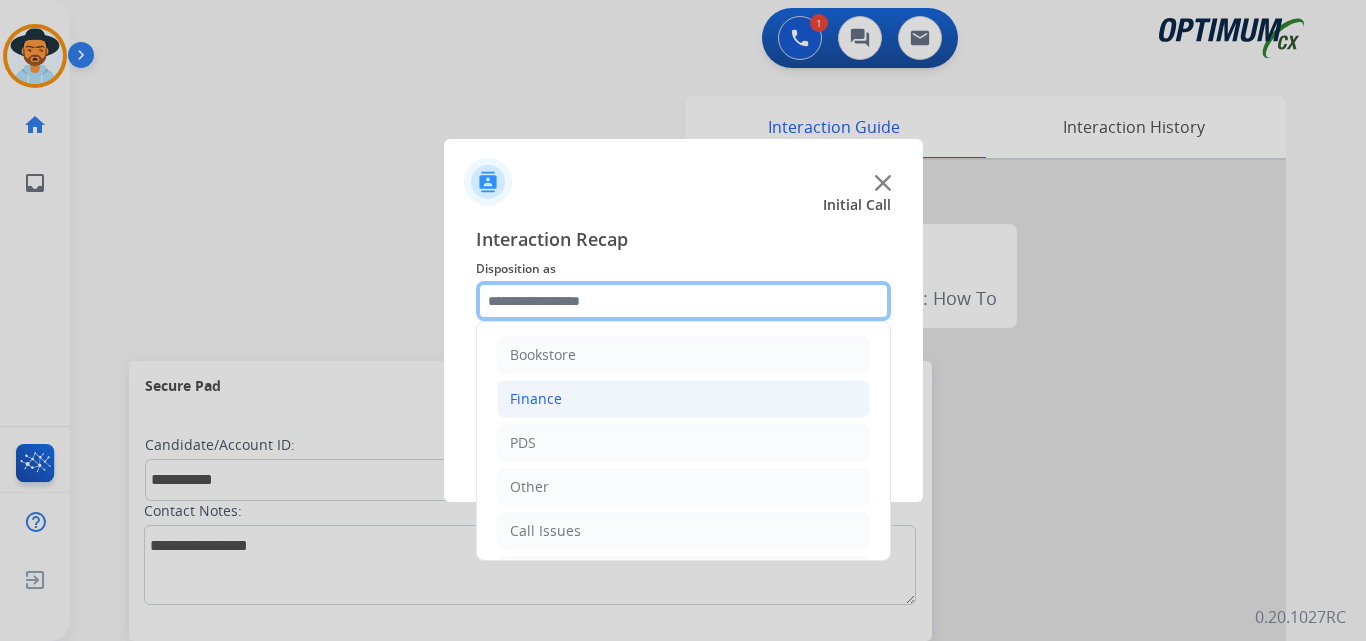 scroll, scrollTop: 136, scrollLeft: 0, axis: vertical 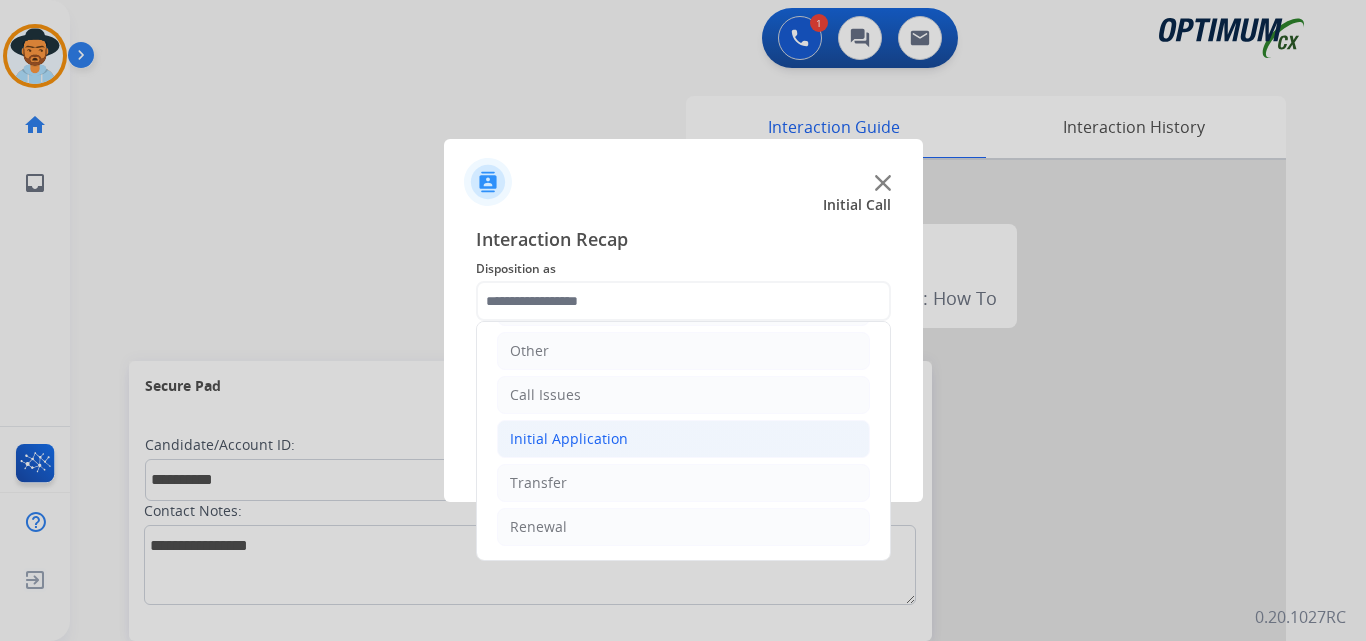 click on "Initial Application" 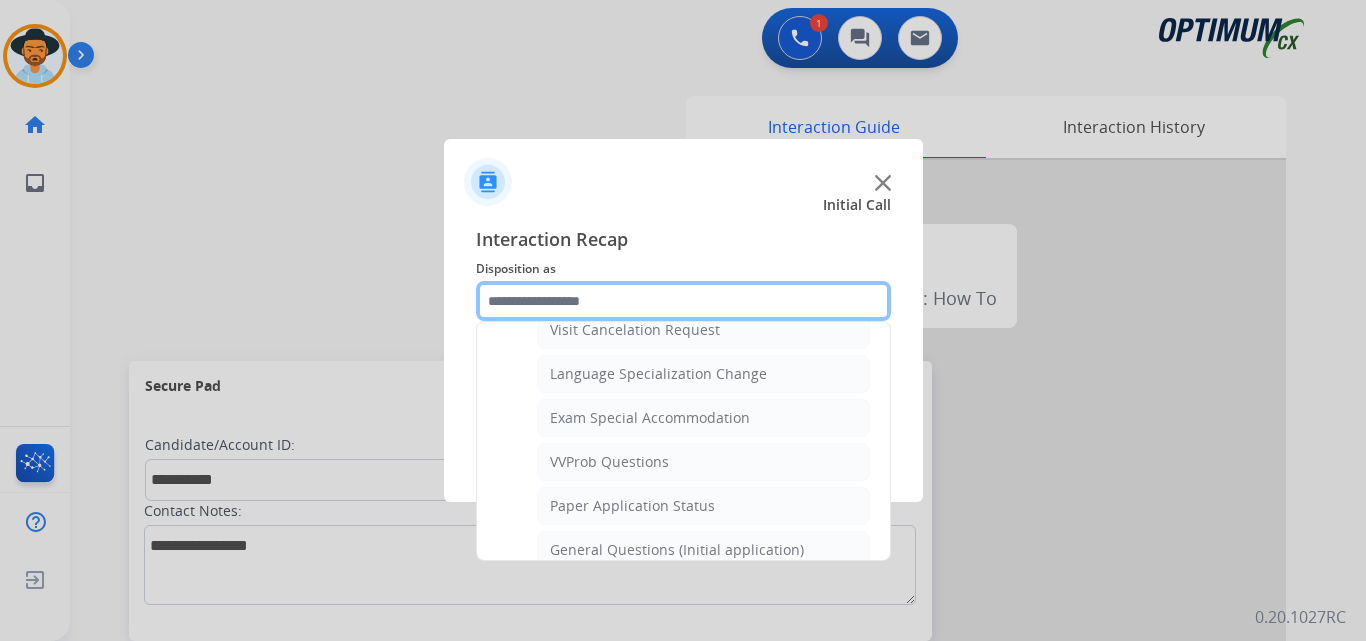 scroll, scrollTop: 1136, scrollLeft: 0, axis: vertical 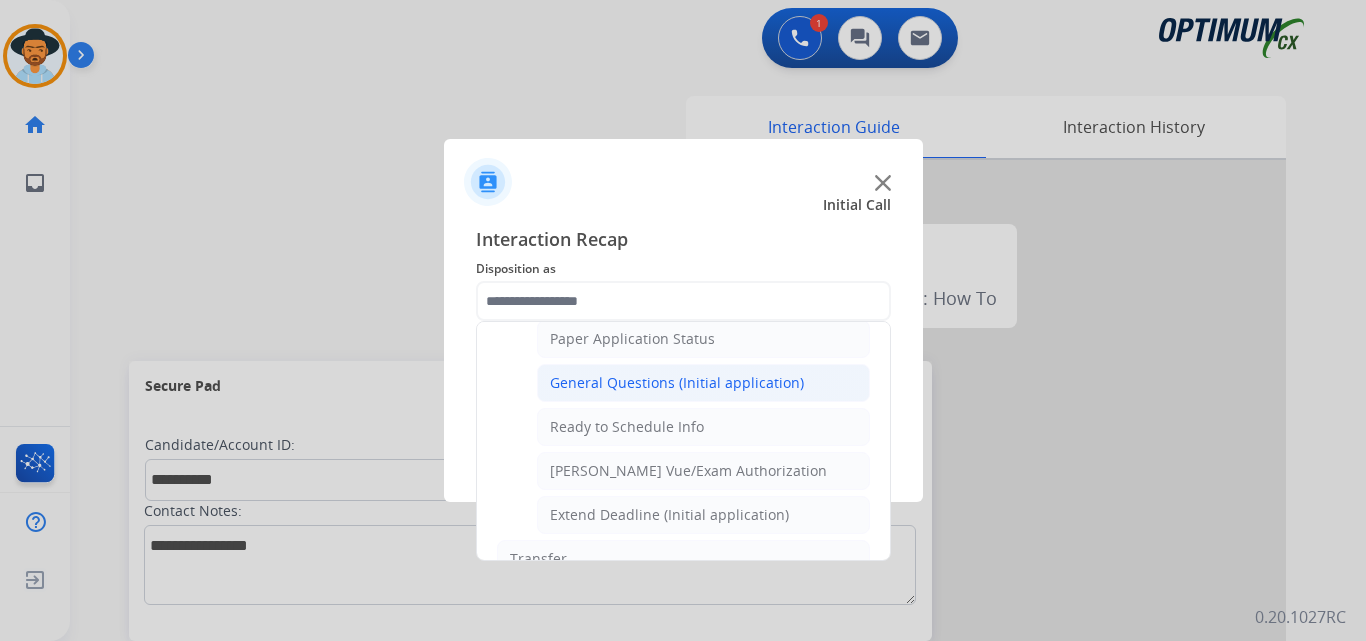 click on "General Questions (Initial application)" 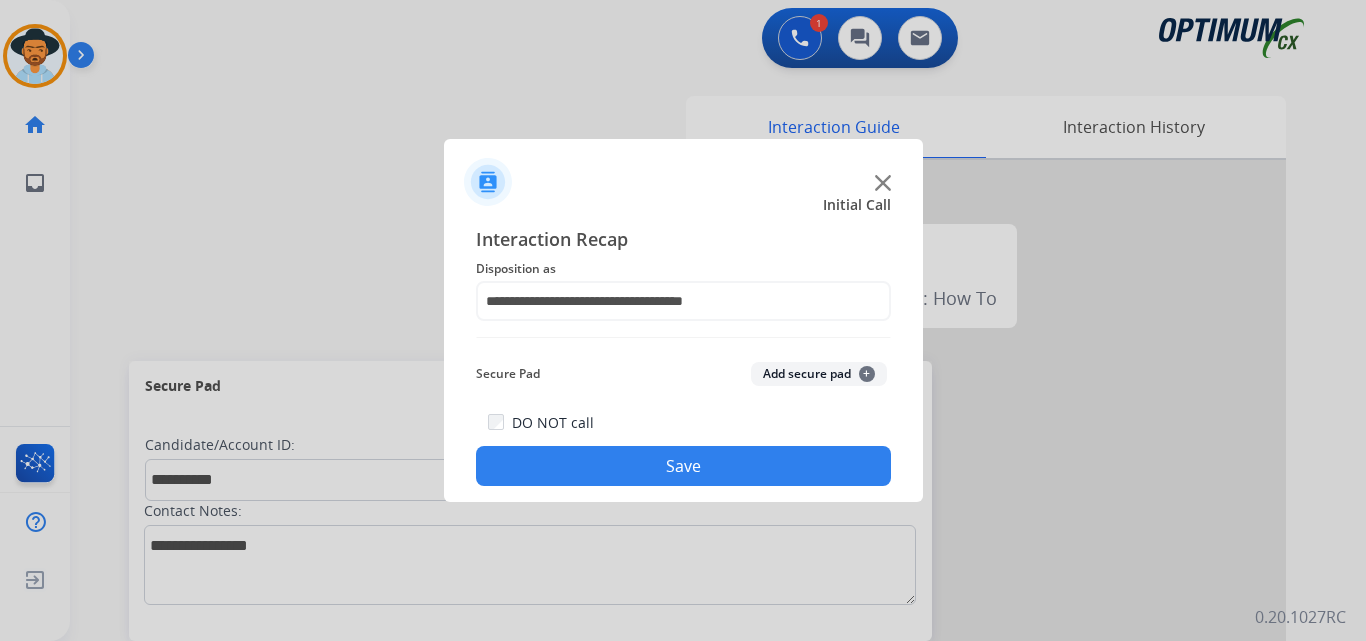 click on "Save" 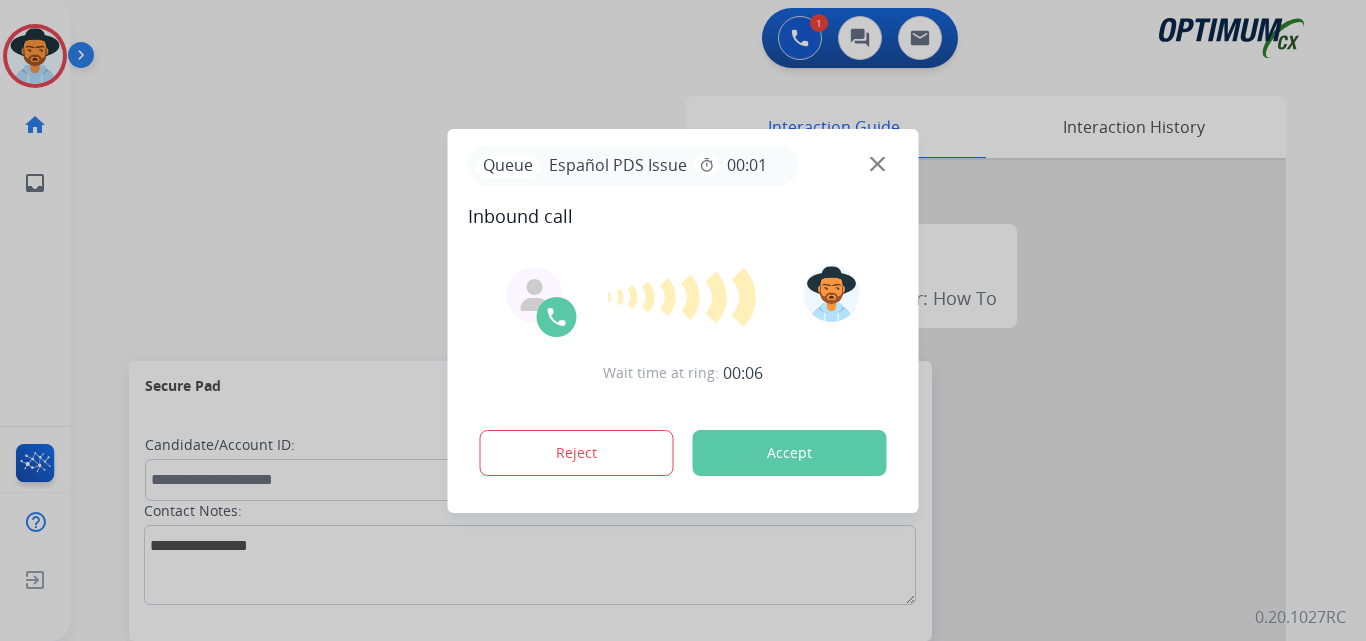 click on "Wait time at ring:  00:06 Reject Accept" at bounding box center (683, 373) 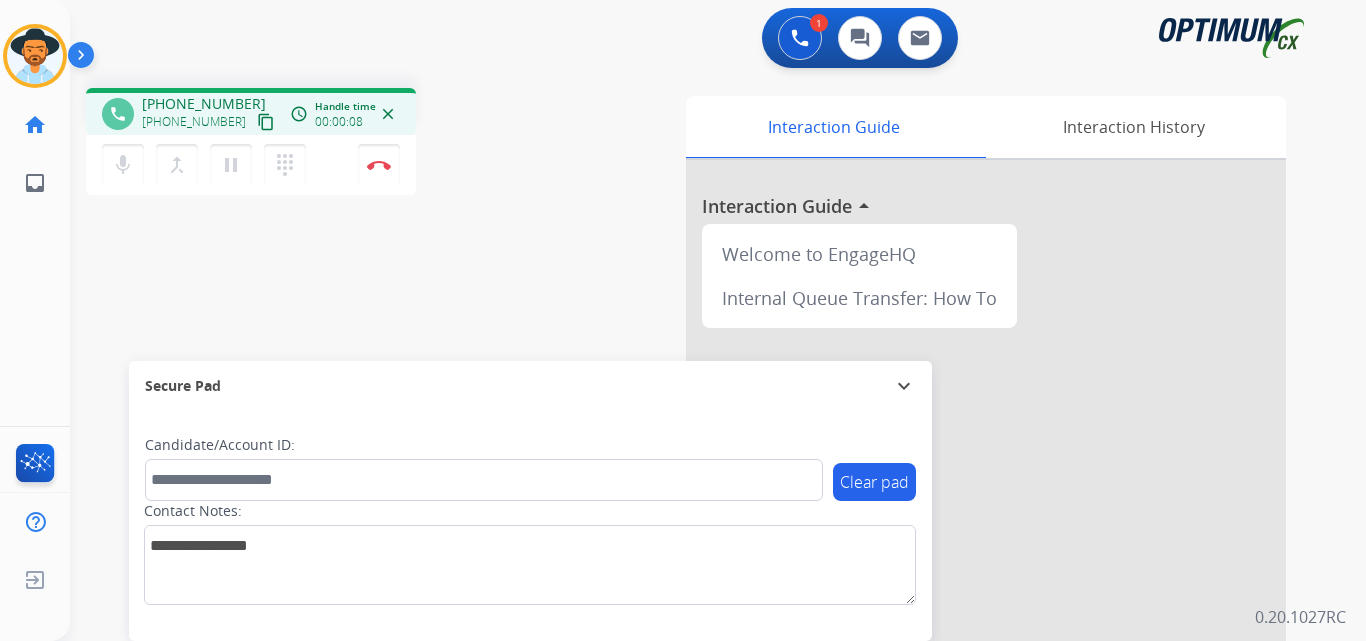 click on "+17879101808" at bounding box center (204, 104) 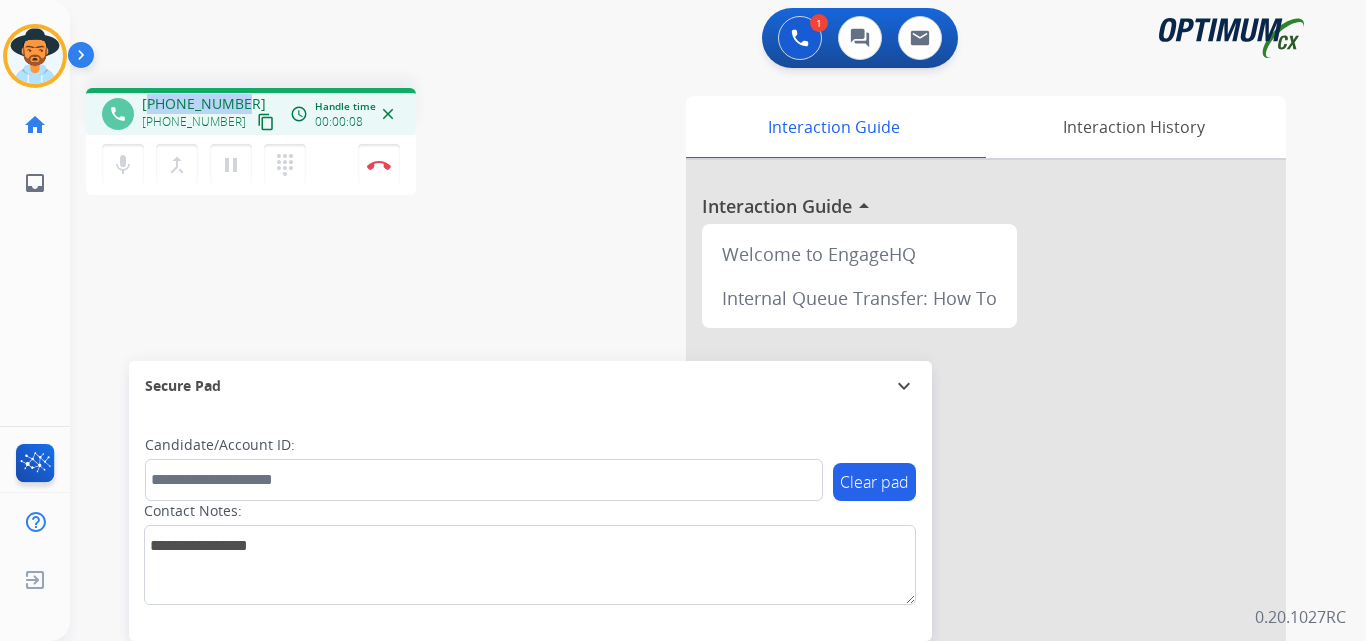 click on "+17879101808" at bounding box center (204, 104) 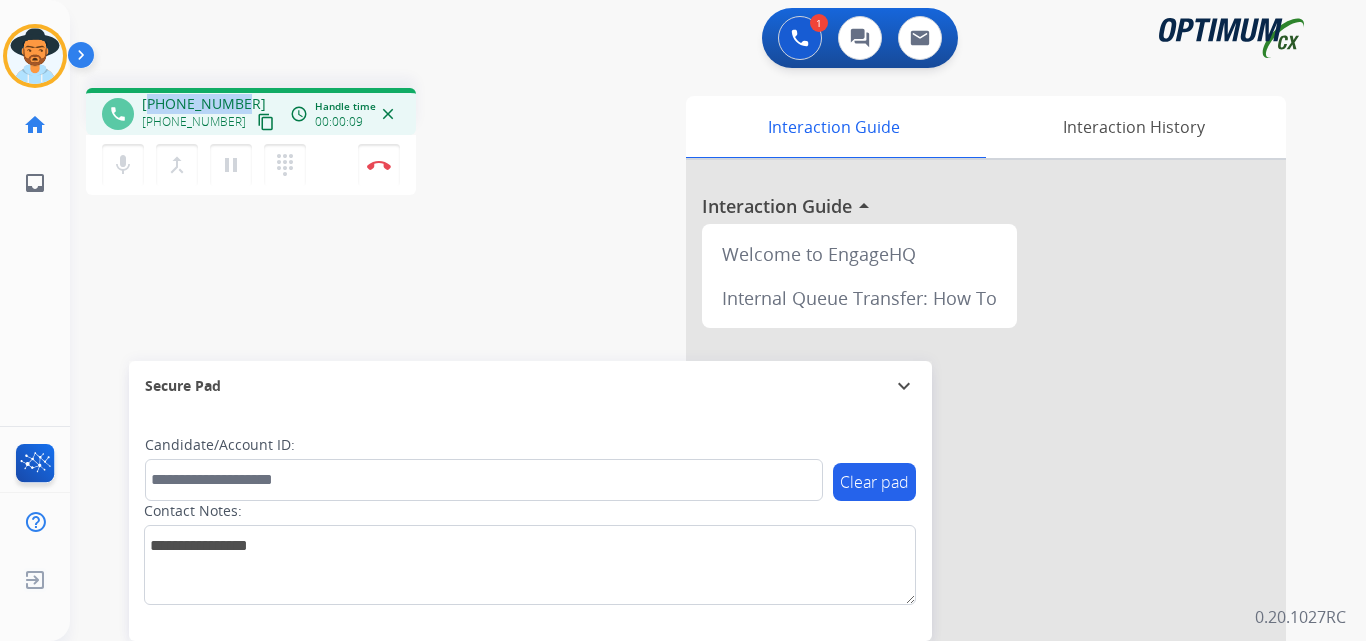 copy on "17879101808" 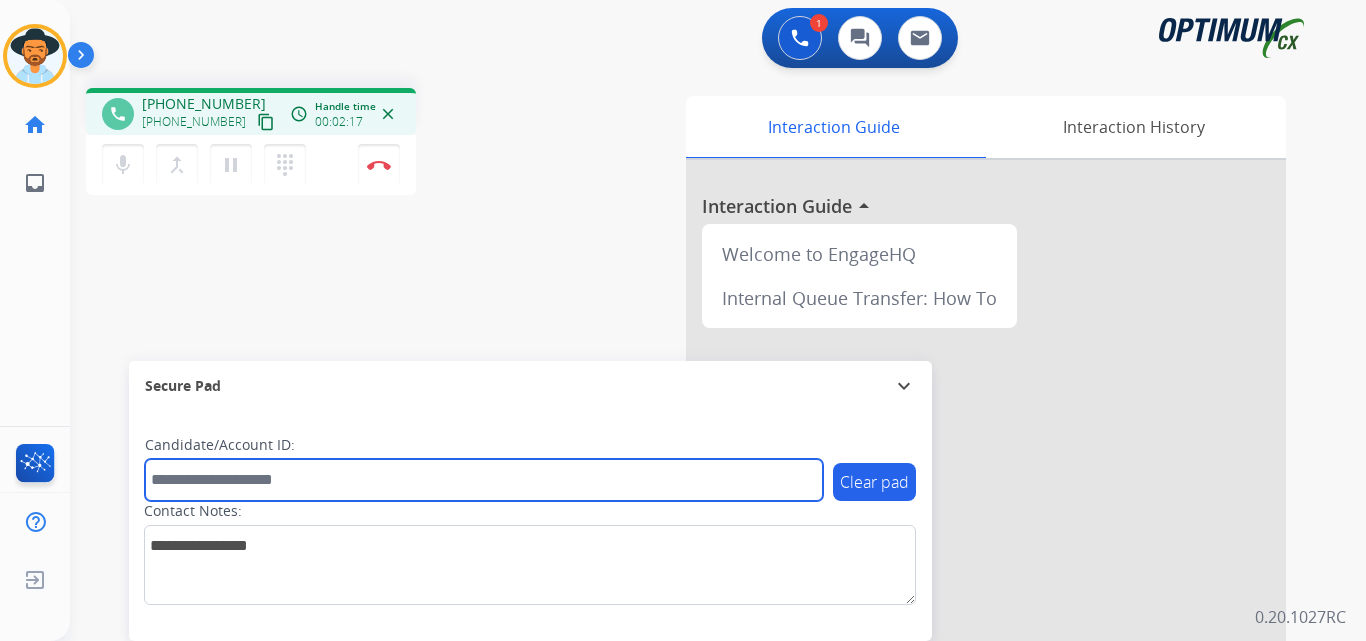 click at bounding box center (484, 480) 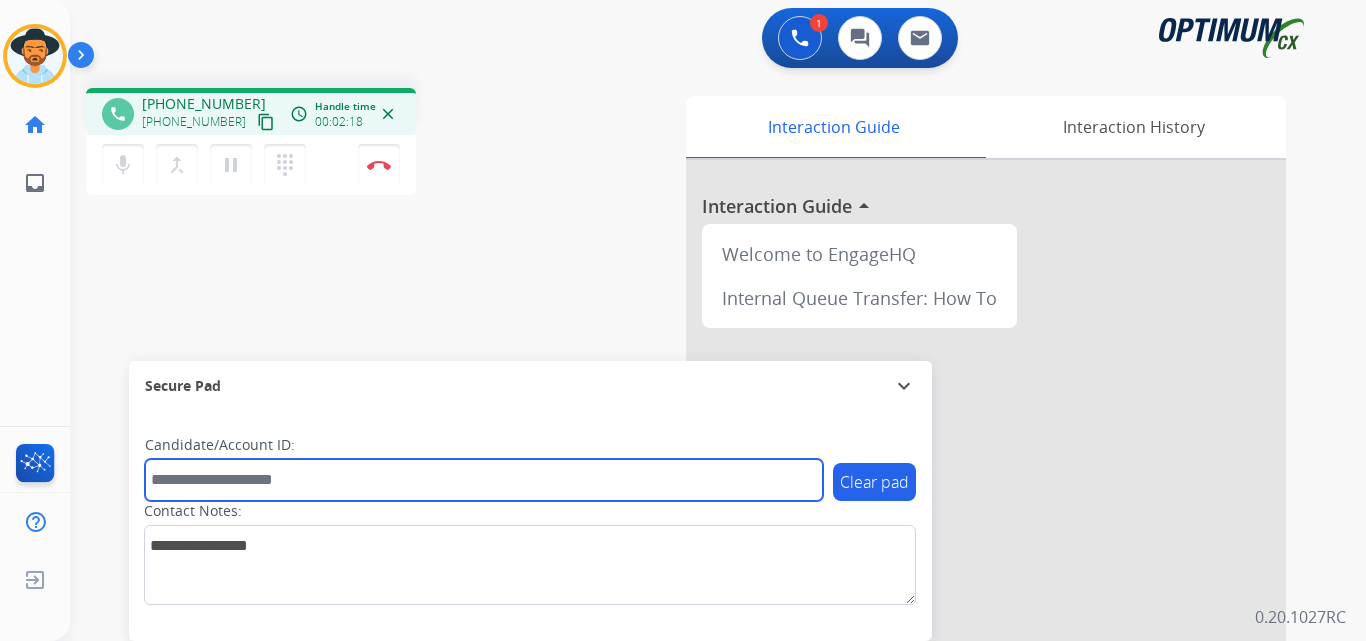 paste on "*******" 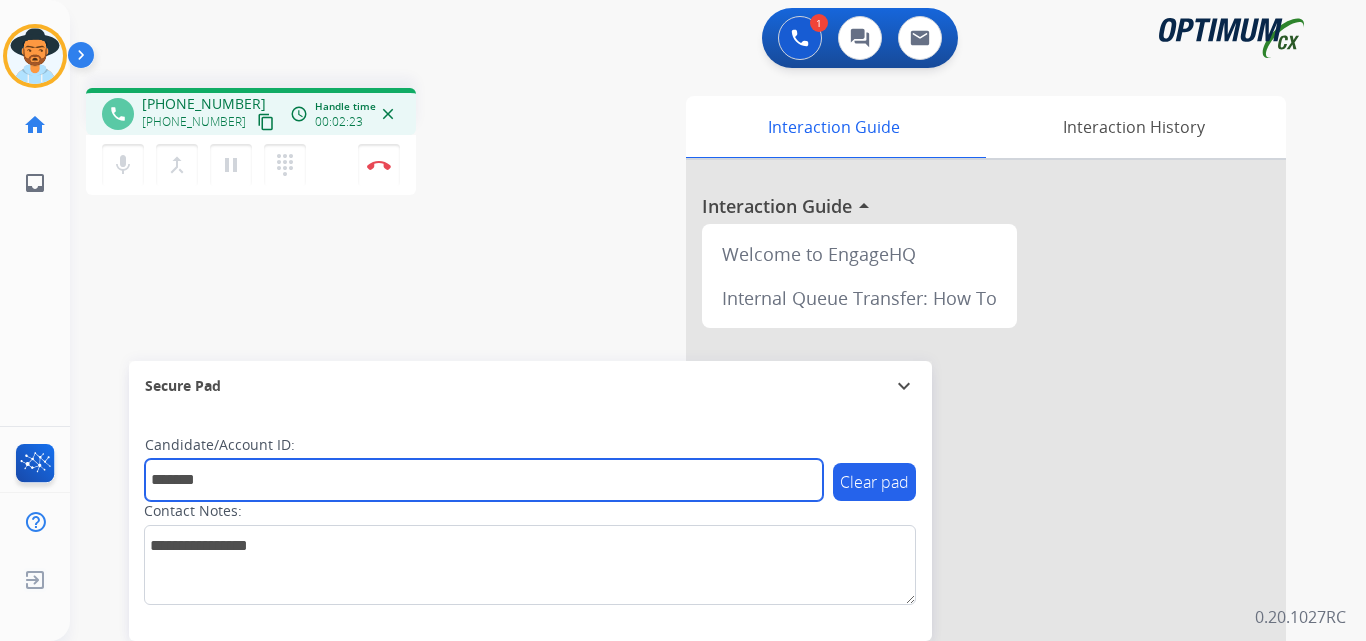 type on "*******" 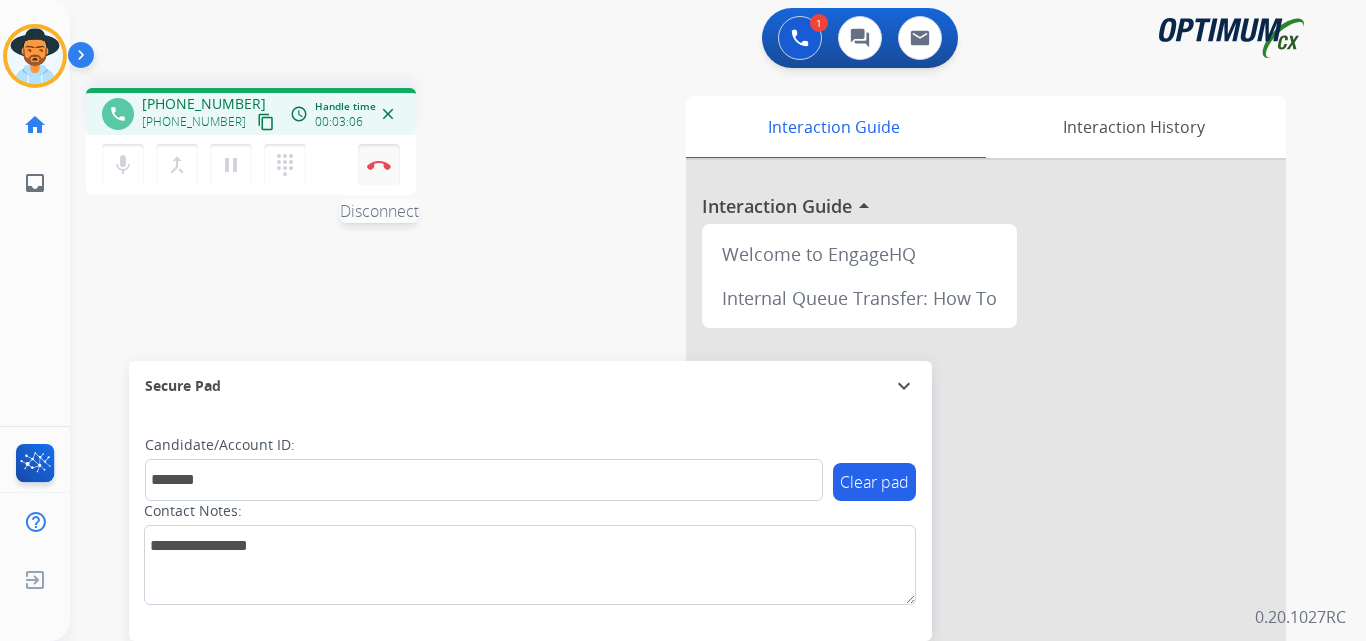 click at bounding box center [379, 165] 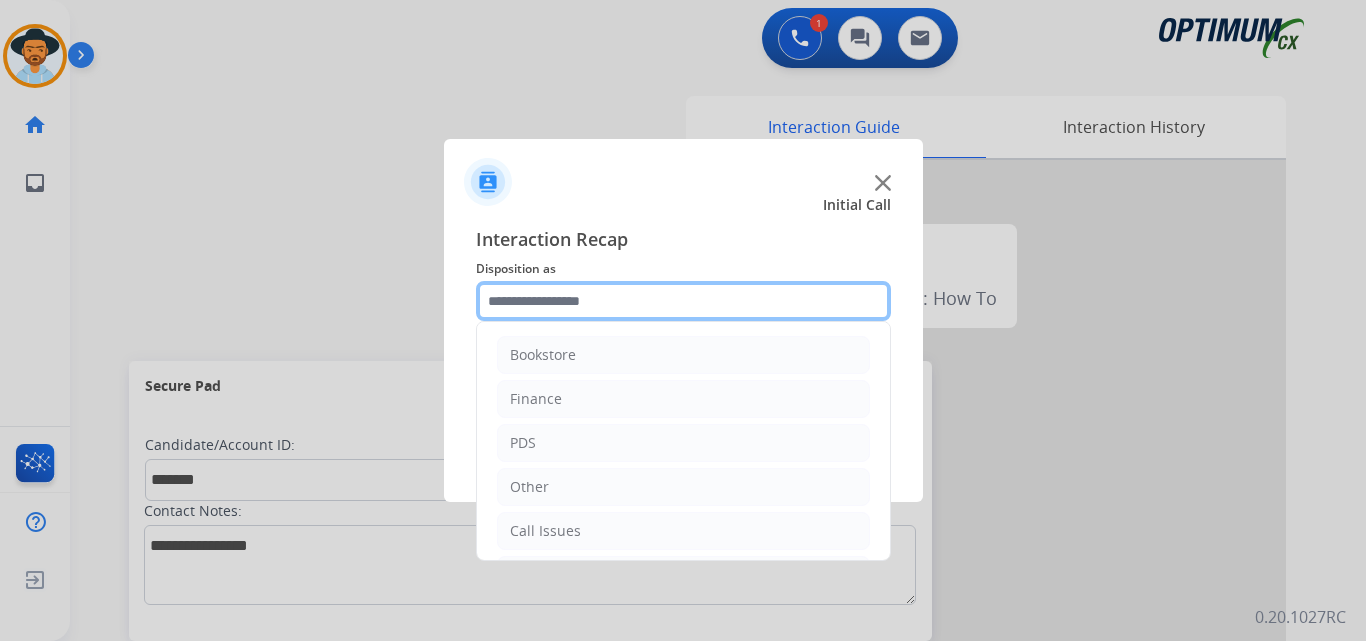 click 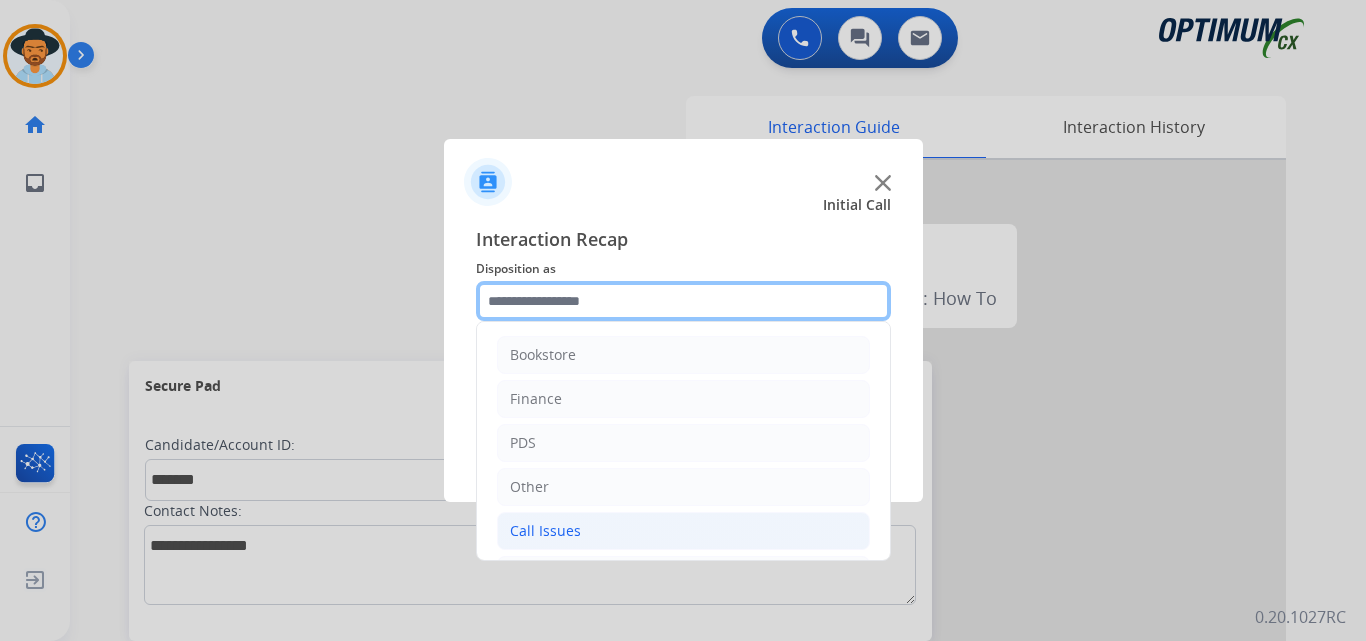 scroll, scrollTop: 136, scrollLeft: 0, axis: vertical 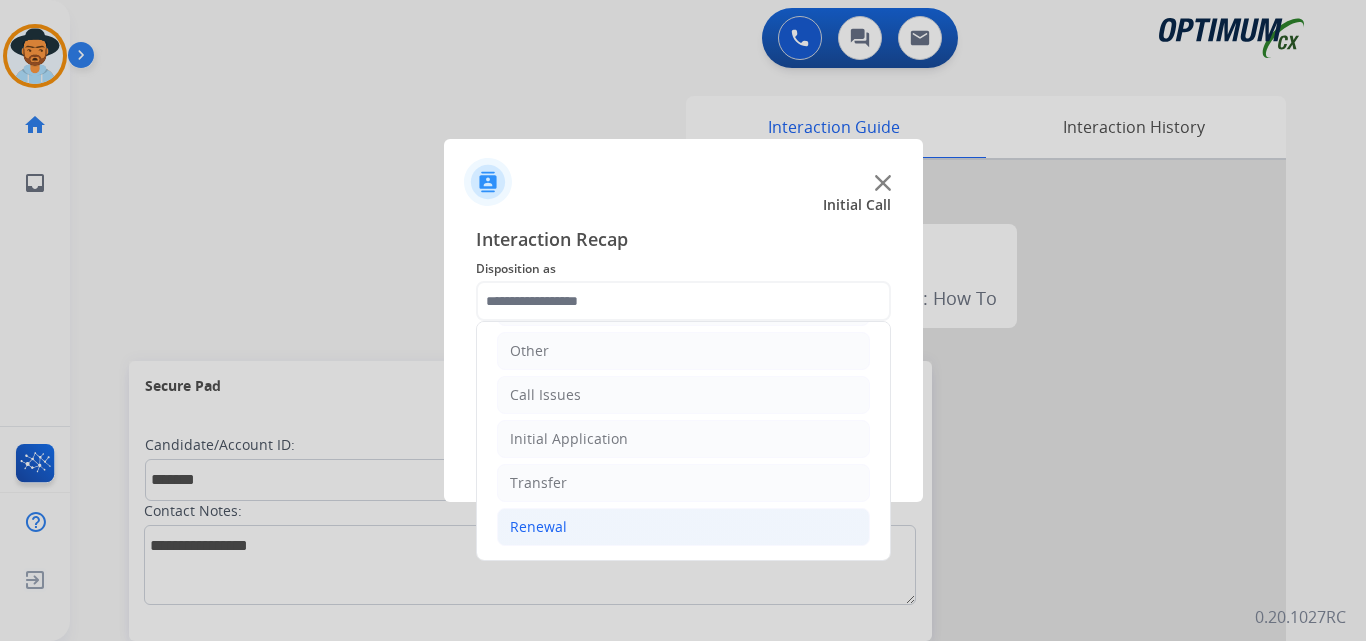 click on "Renewal" 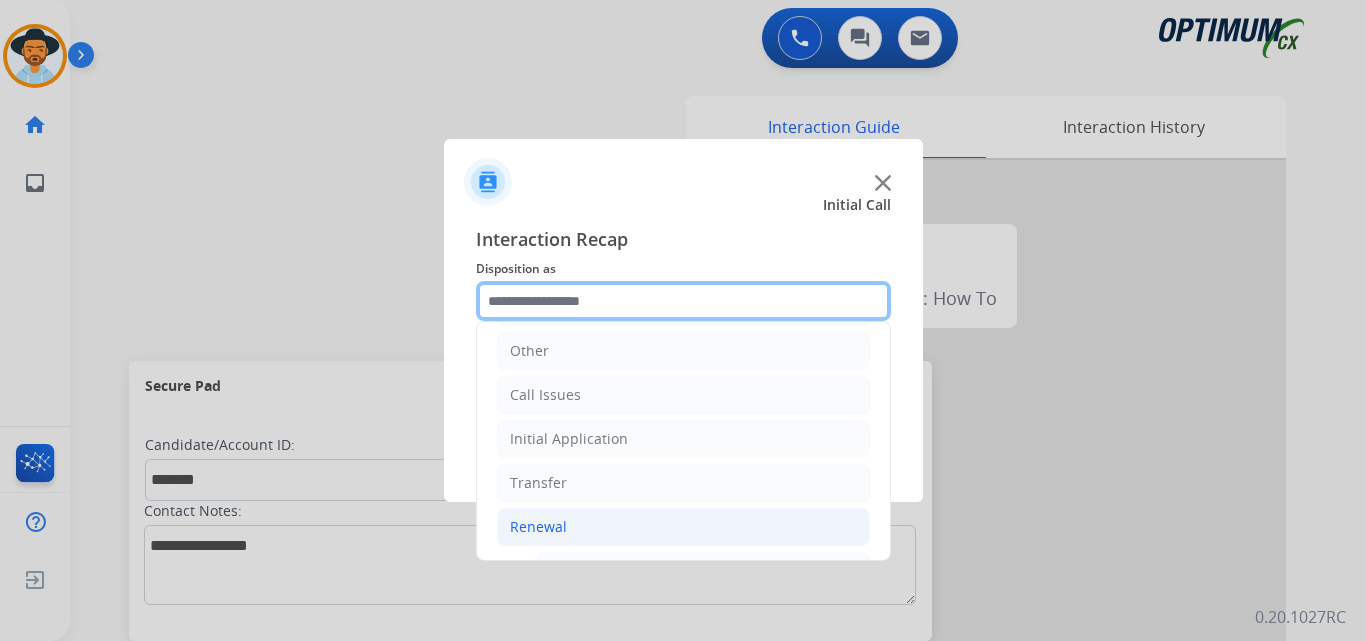 scroll, scrollTop: 636, scrollLeft: 0, axis: vertical 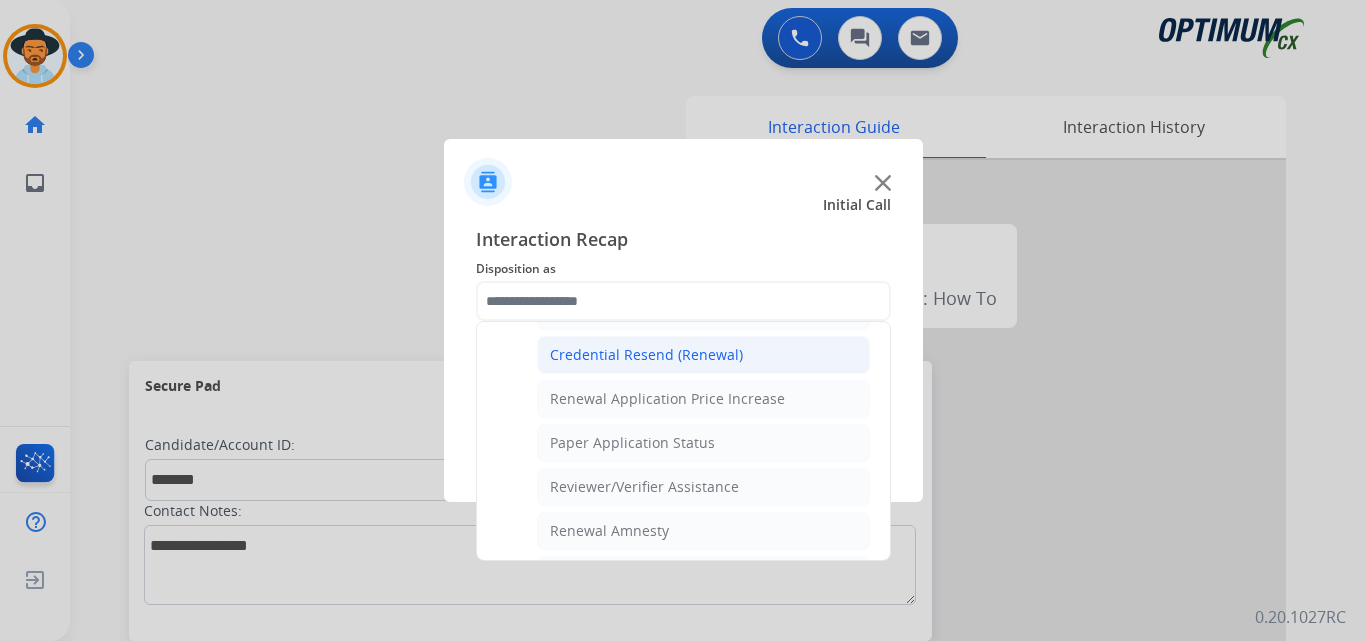 click on "Credential Resend (Renewal)" 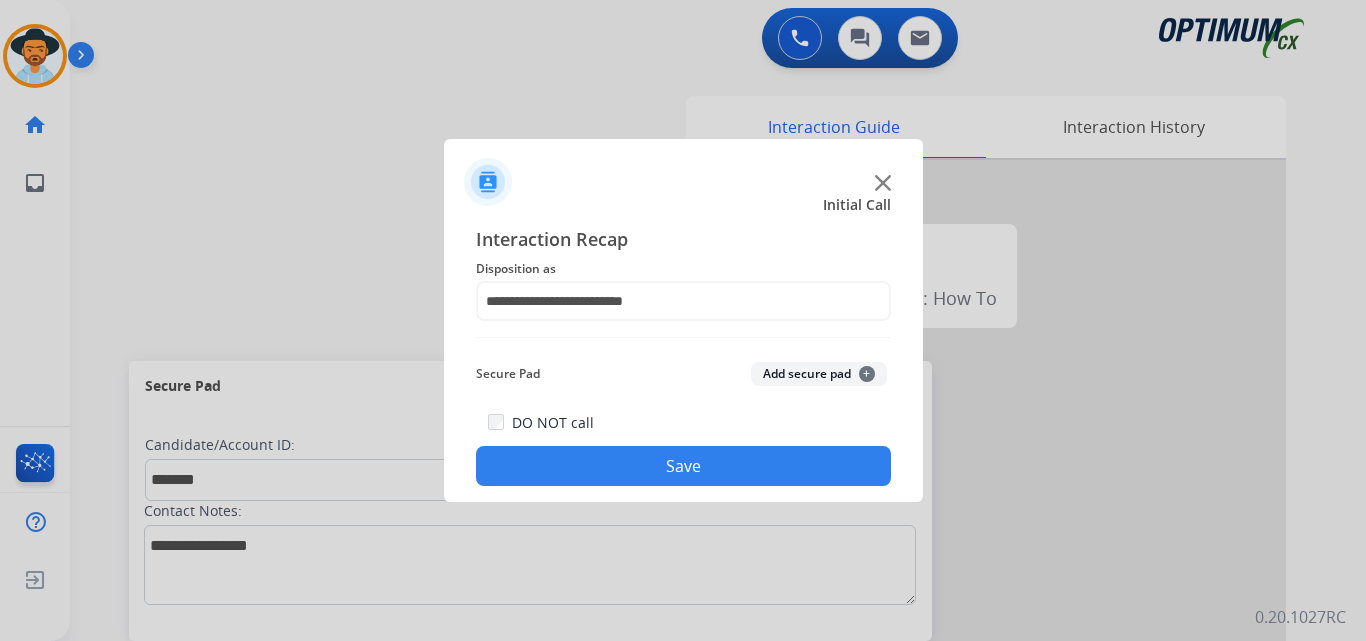click on "Save" 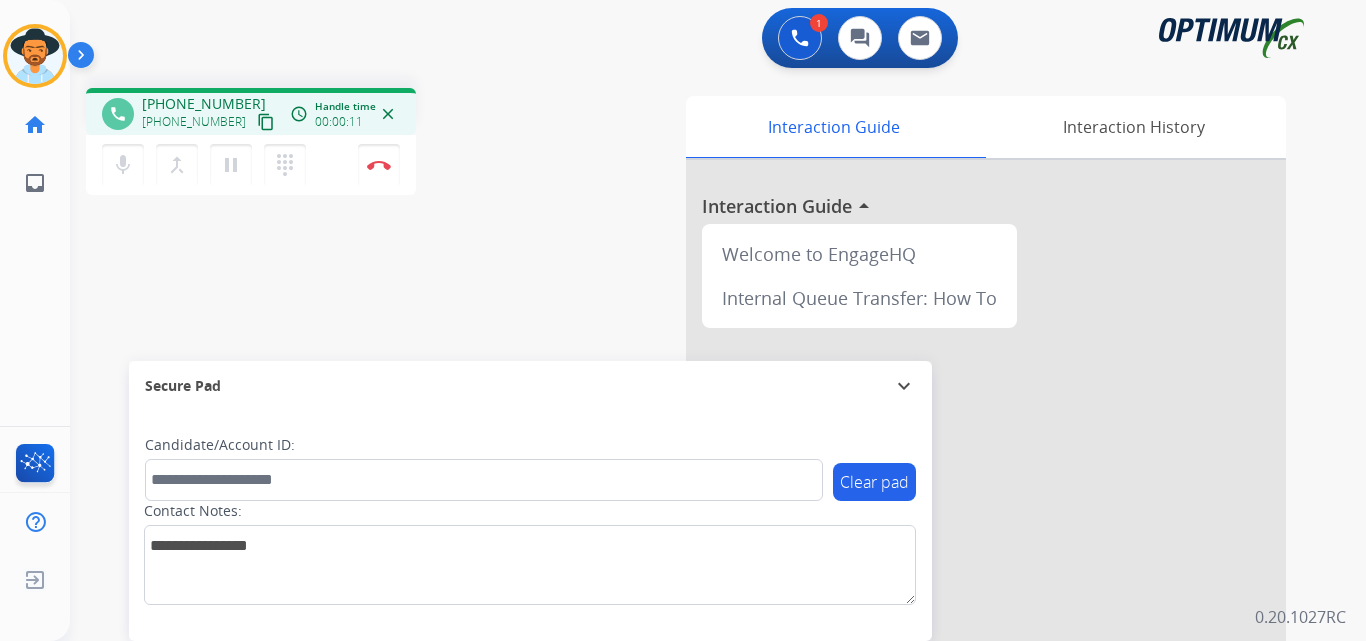 click on "+16145624802" at bounding box center (204, 104) 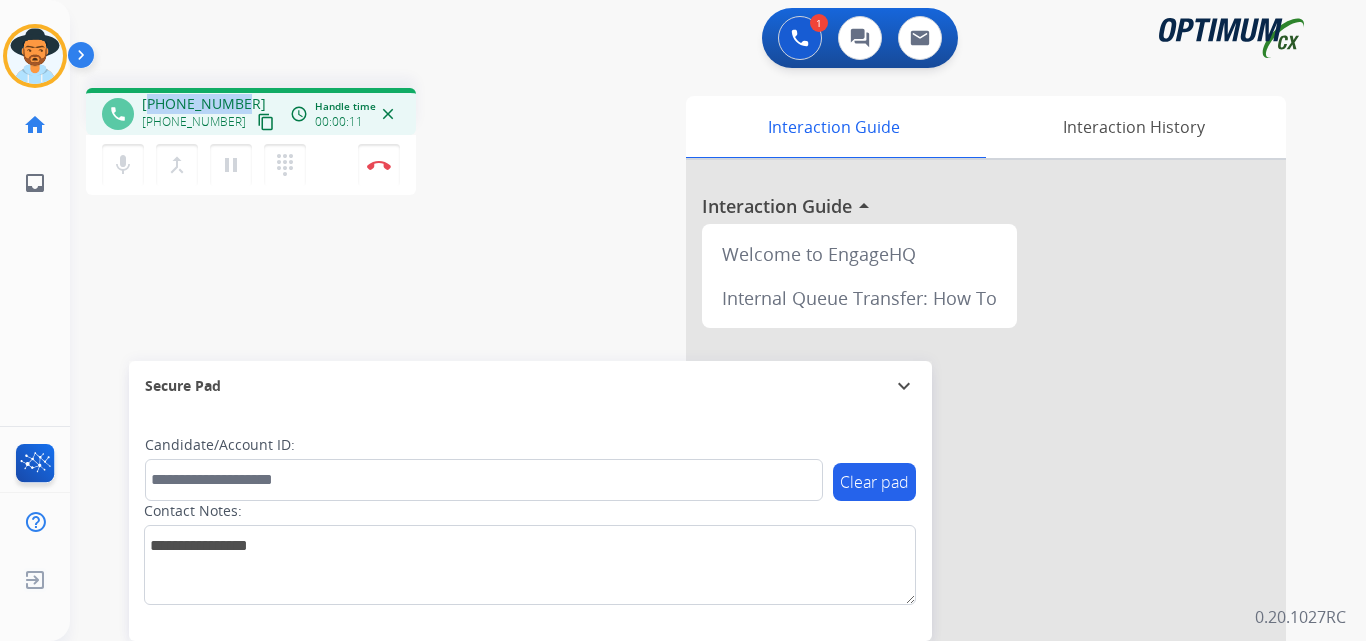 click on "+16145624802" at bounding box center [204, 104] 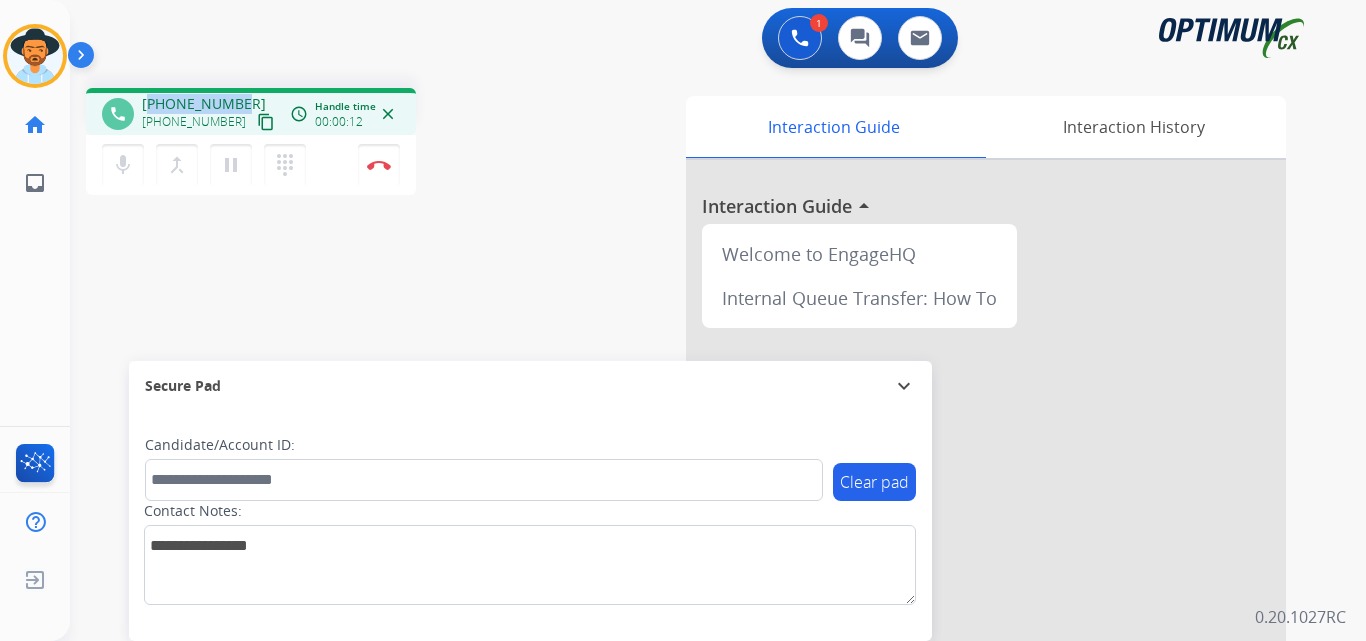 copy on "16145624802" 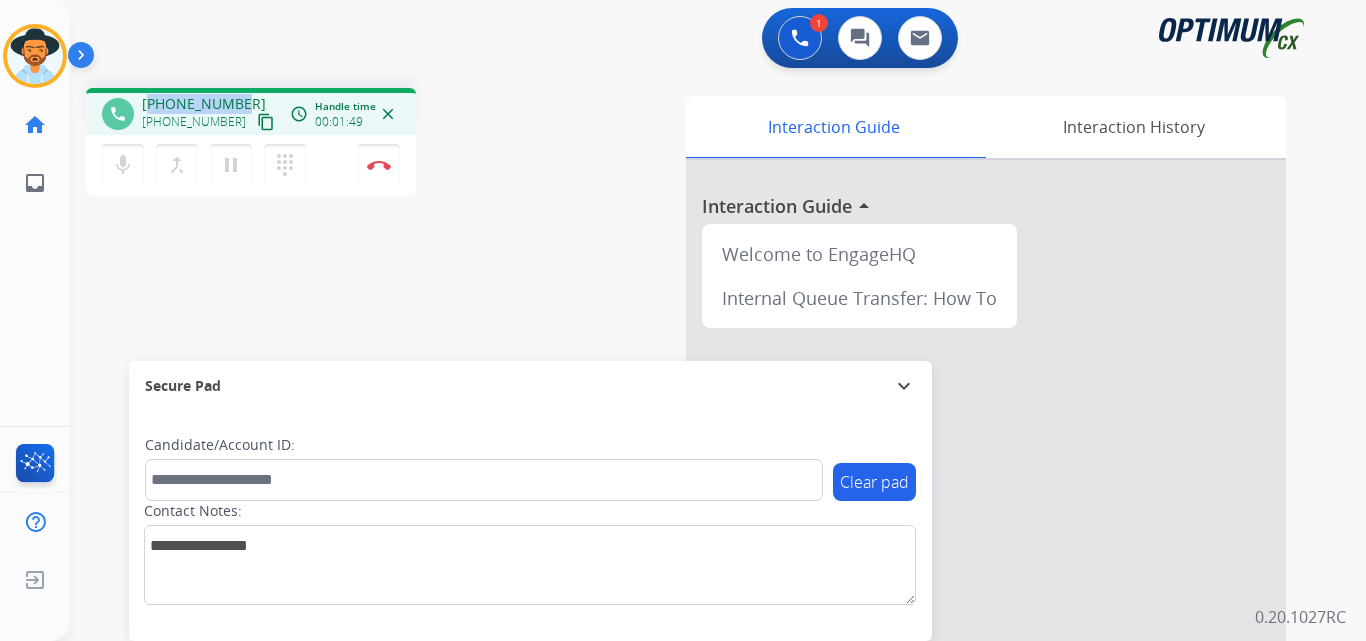 click on "+16145624802" at bounding box center (204, 104) 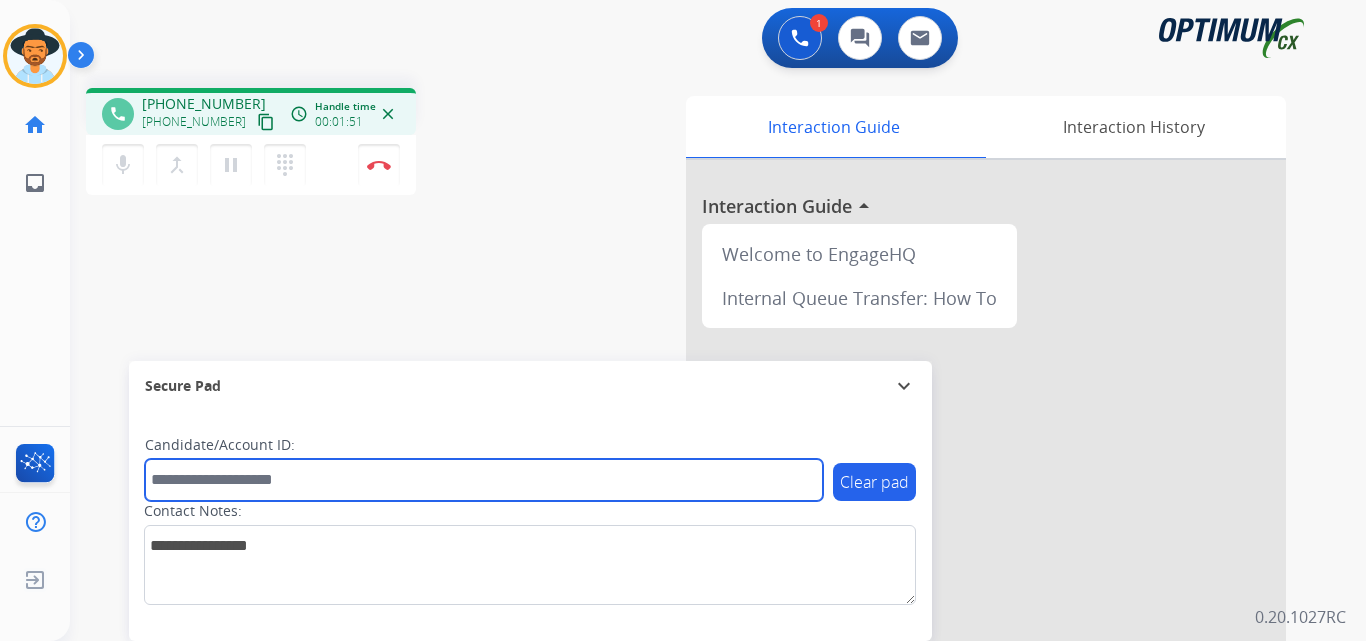 click at bounding box center (484, 480) 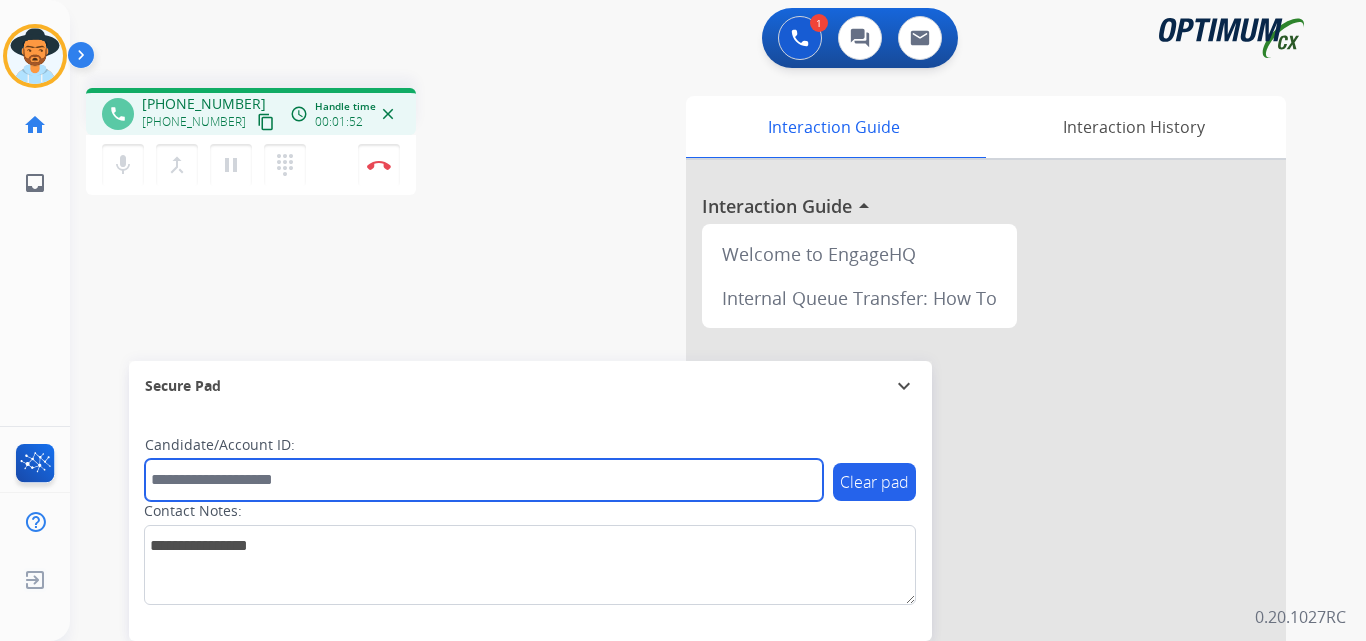 paste on "**********" 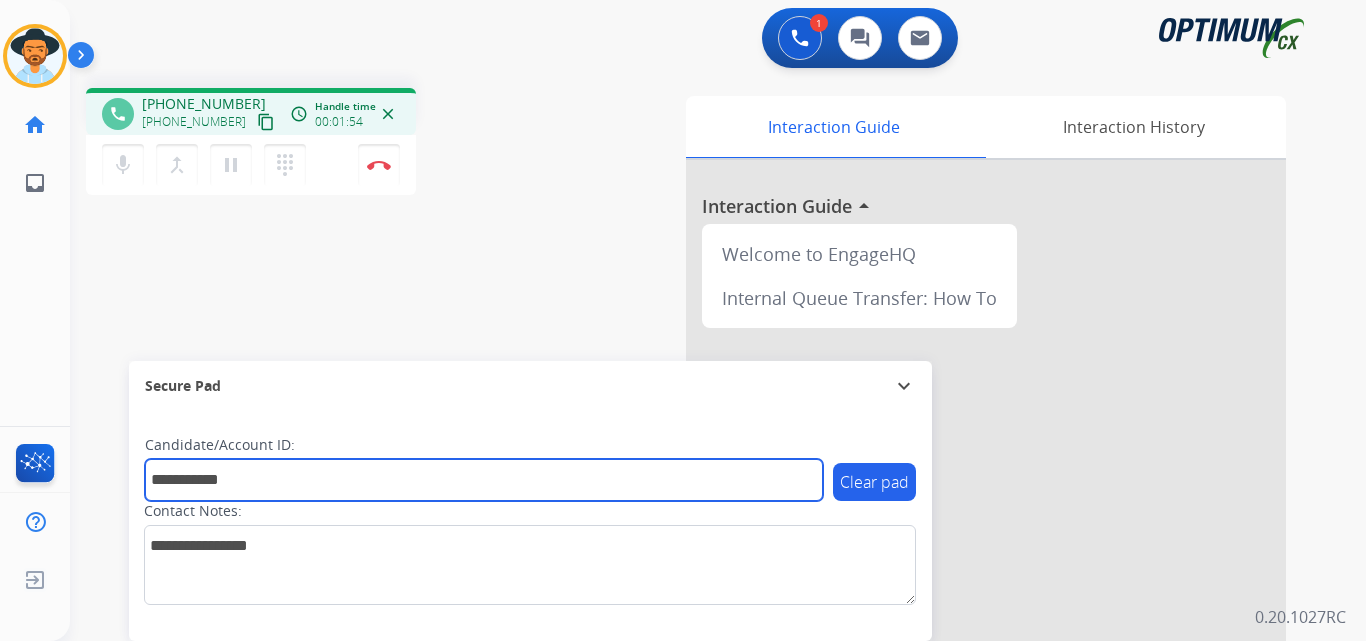 click on "**********" at bounding box center (484, 480) 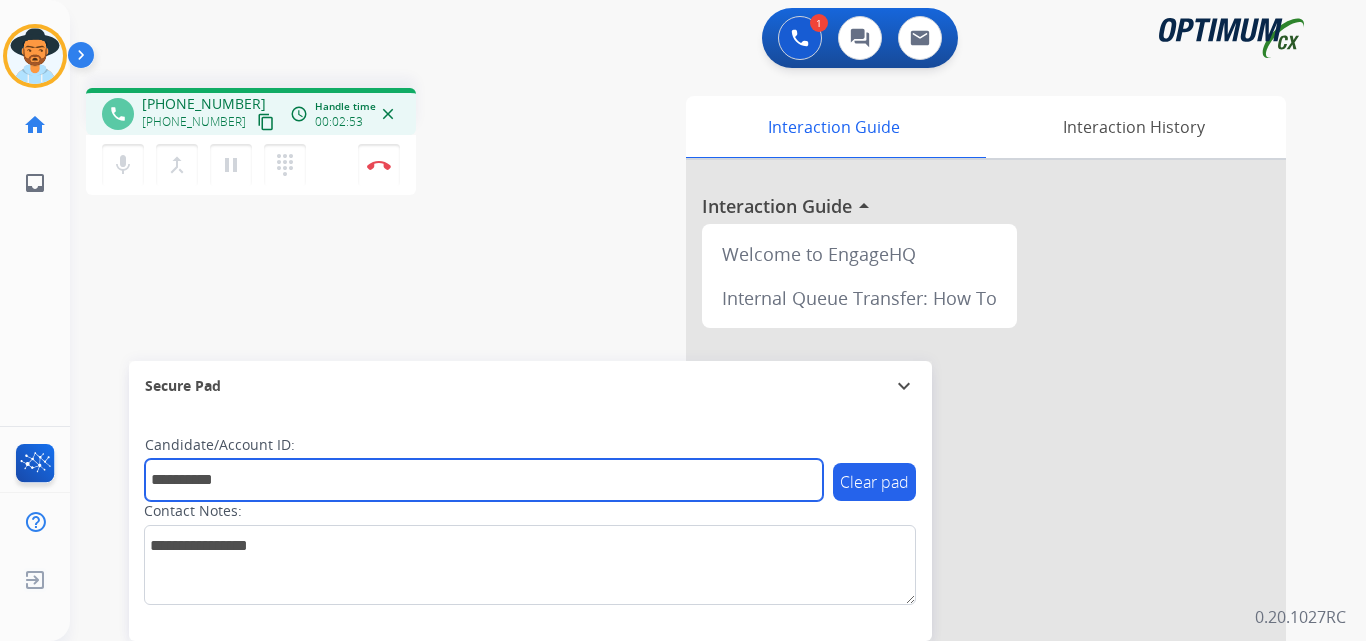 type on "**********" 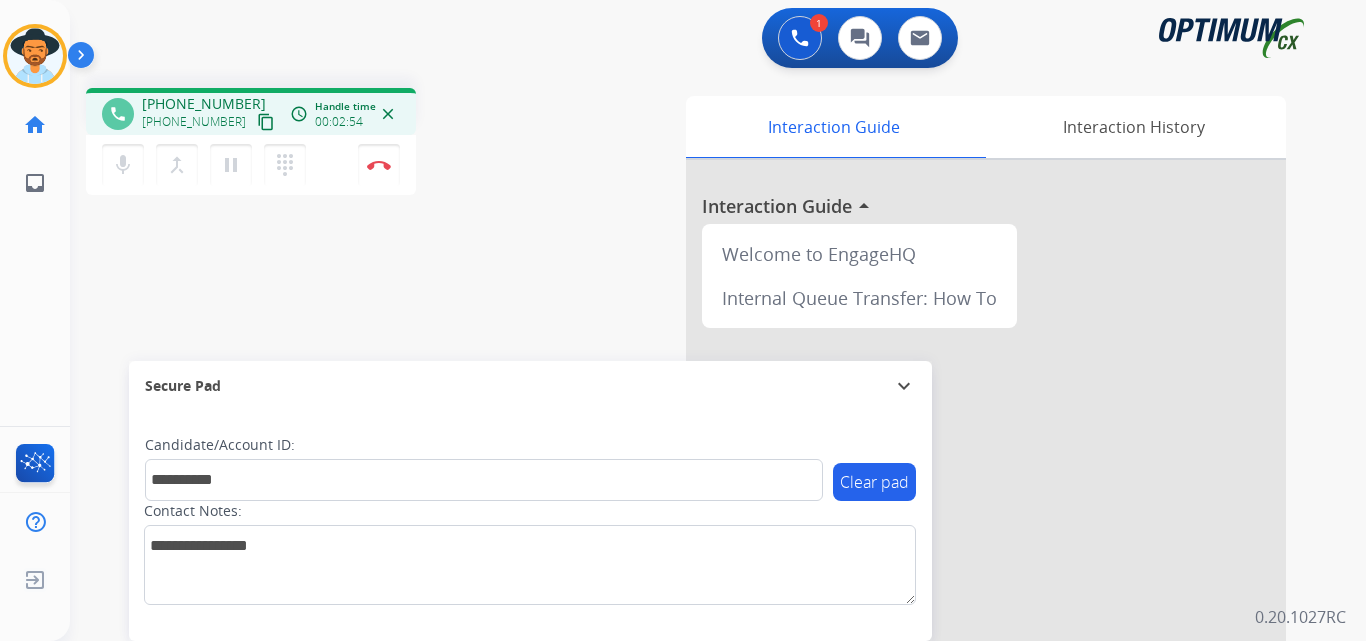 click on "**********" at bounding box center [694, 489] 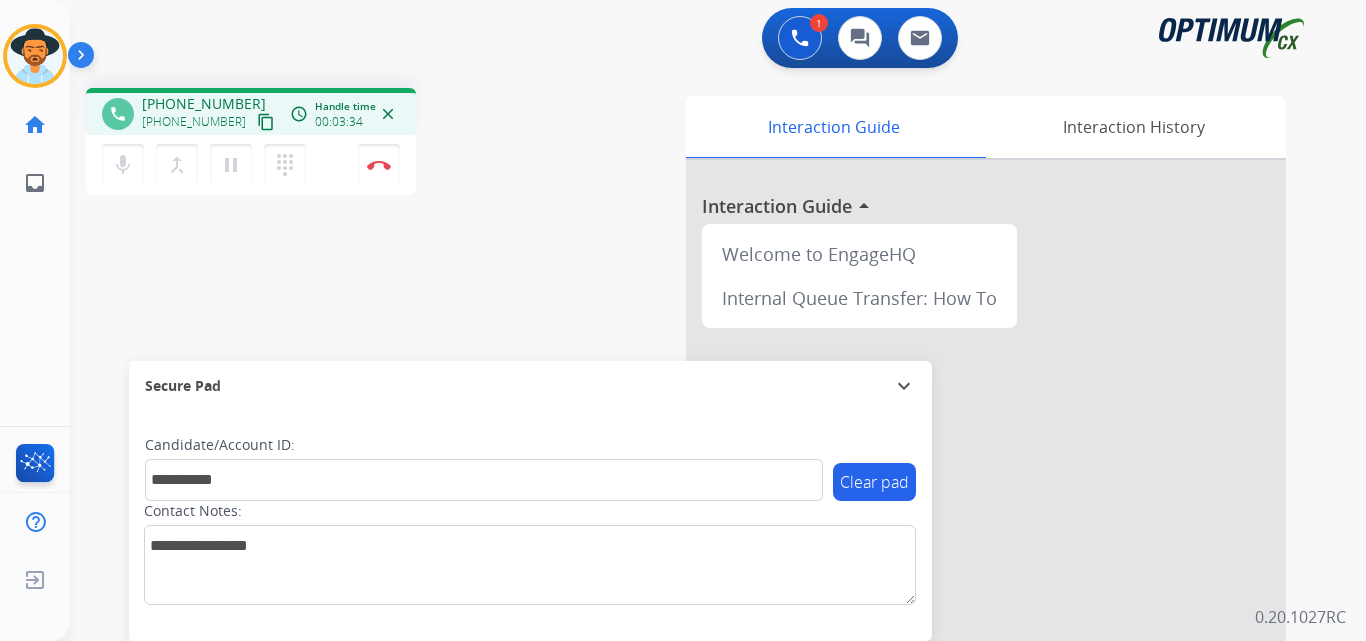 click on "+16145624802" at bounding box center (204, 104) 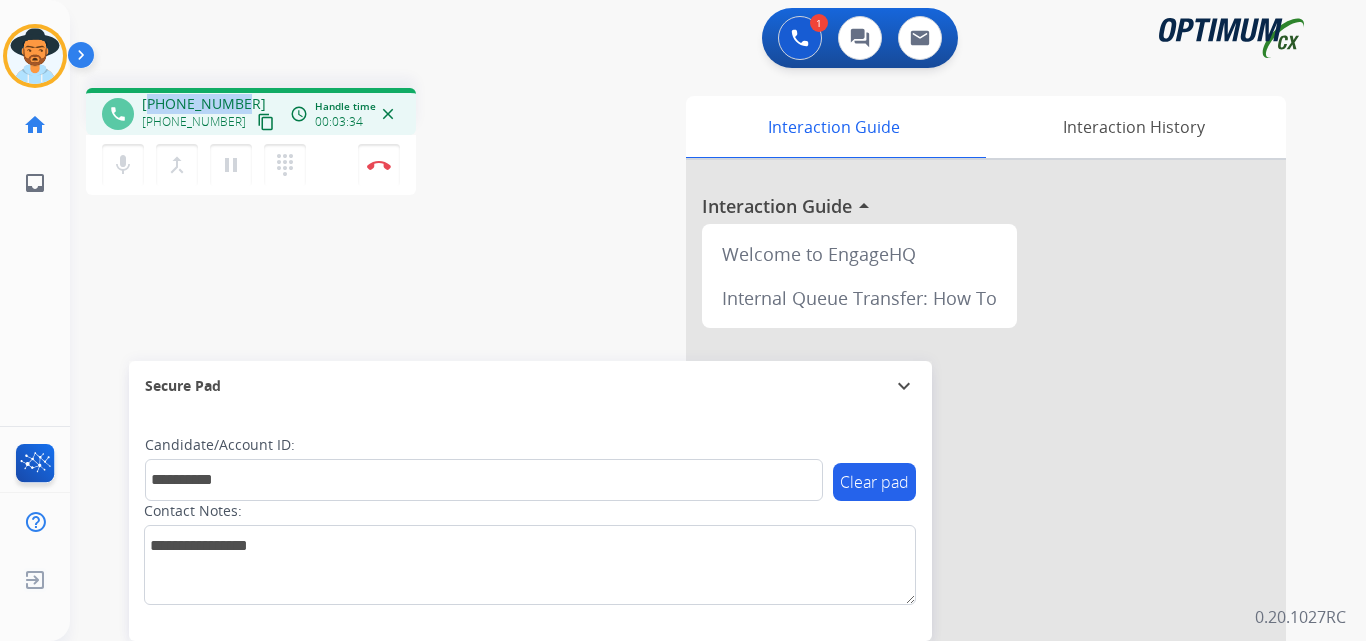 click on "+16145624802" at bounding box center [204, 104] 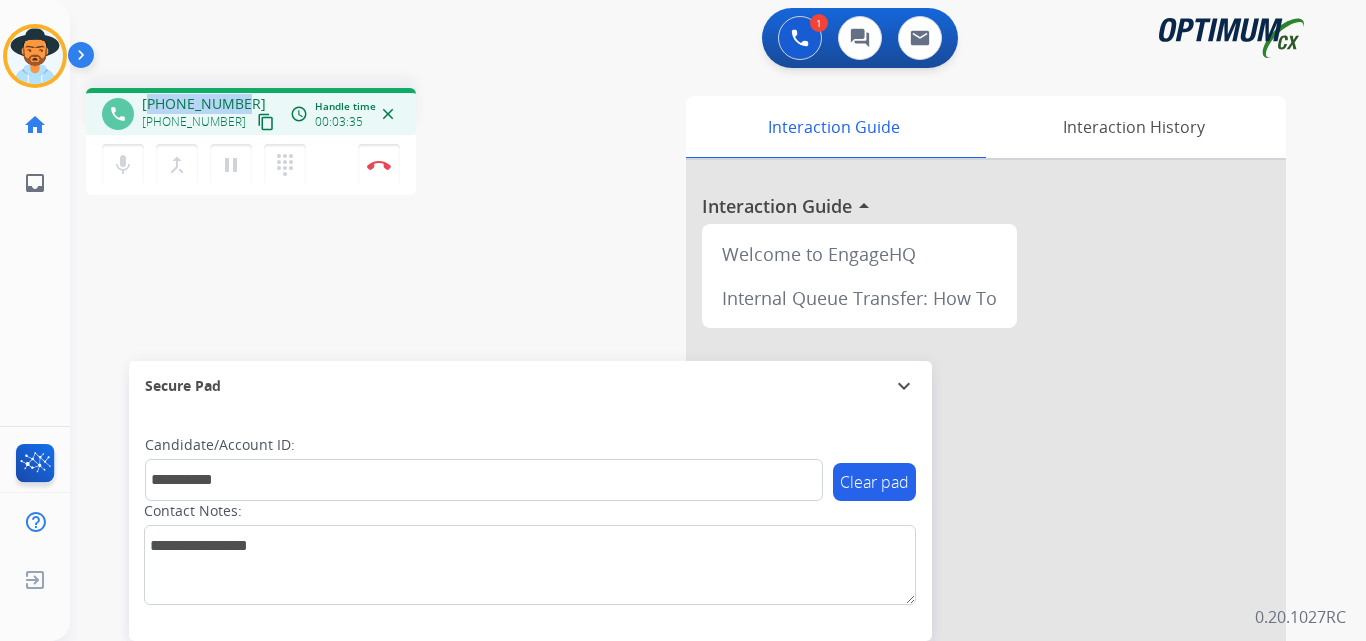 copy on "16145624802" 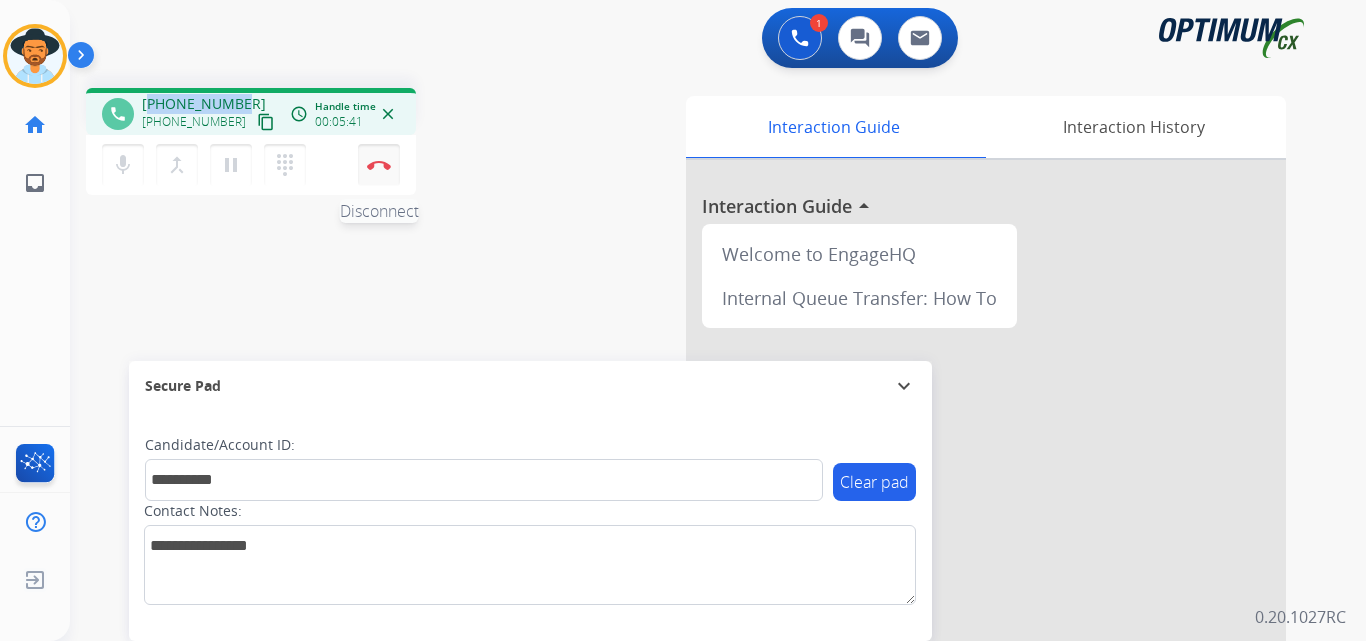 click on "Disconnect" at bounding box center [379, 165] 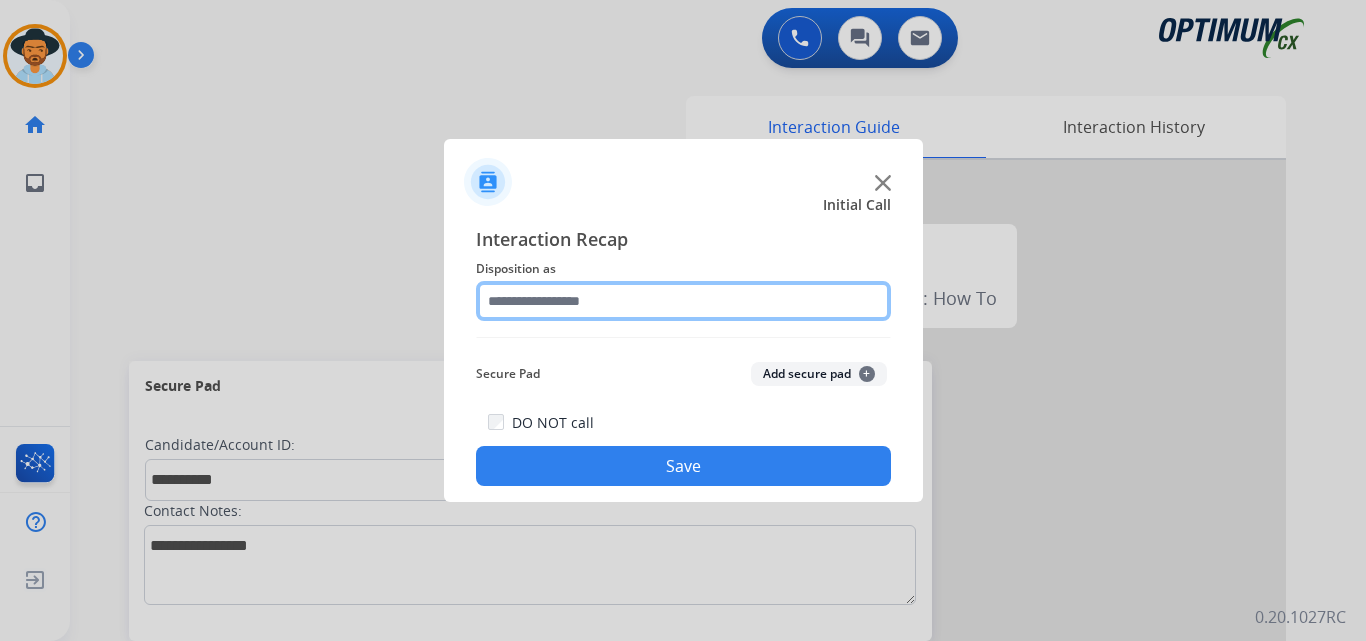 click 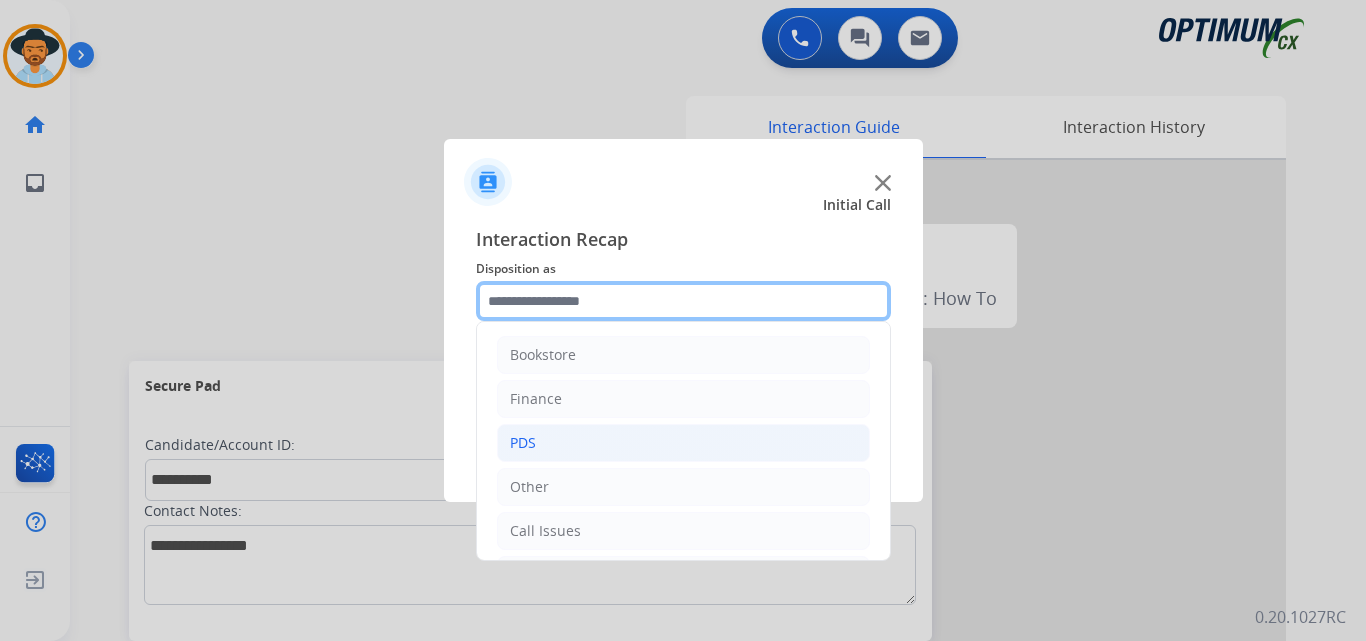 scroll, scrollTop: 136, scrollLeft: 0, axis: vertical 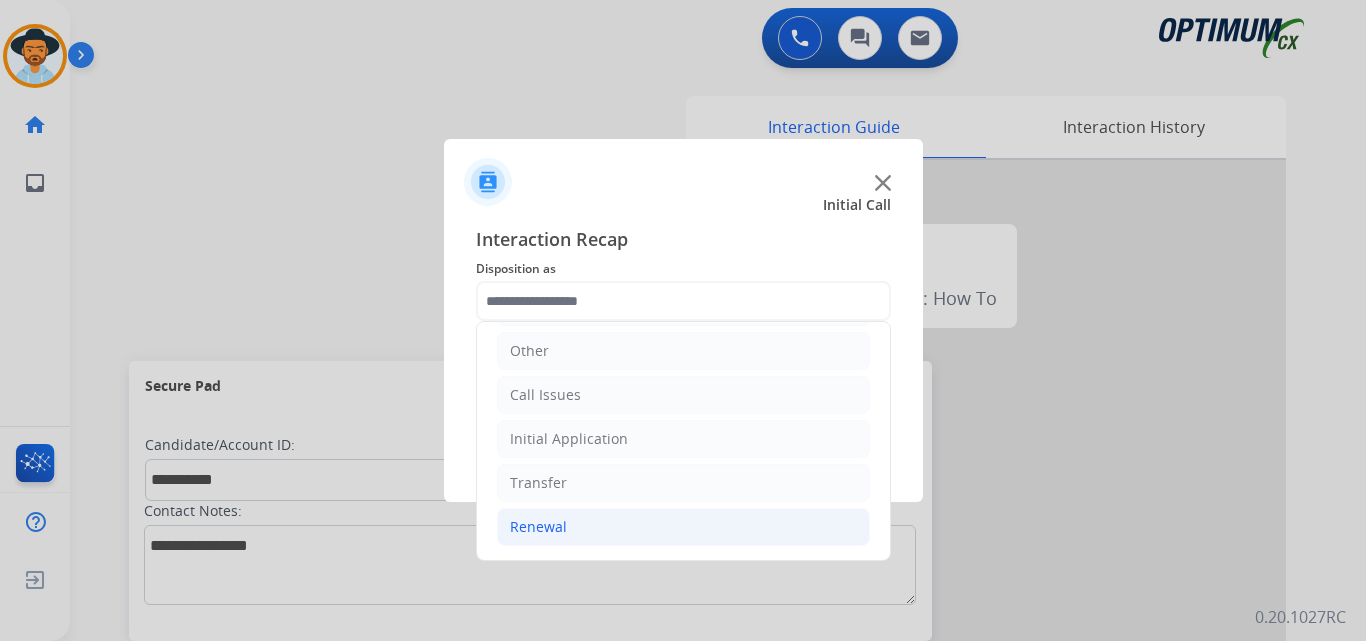 click on "Renewal" 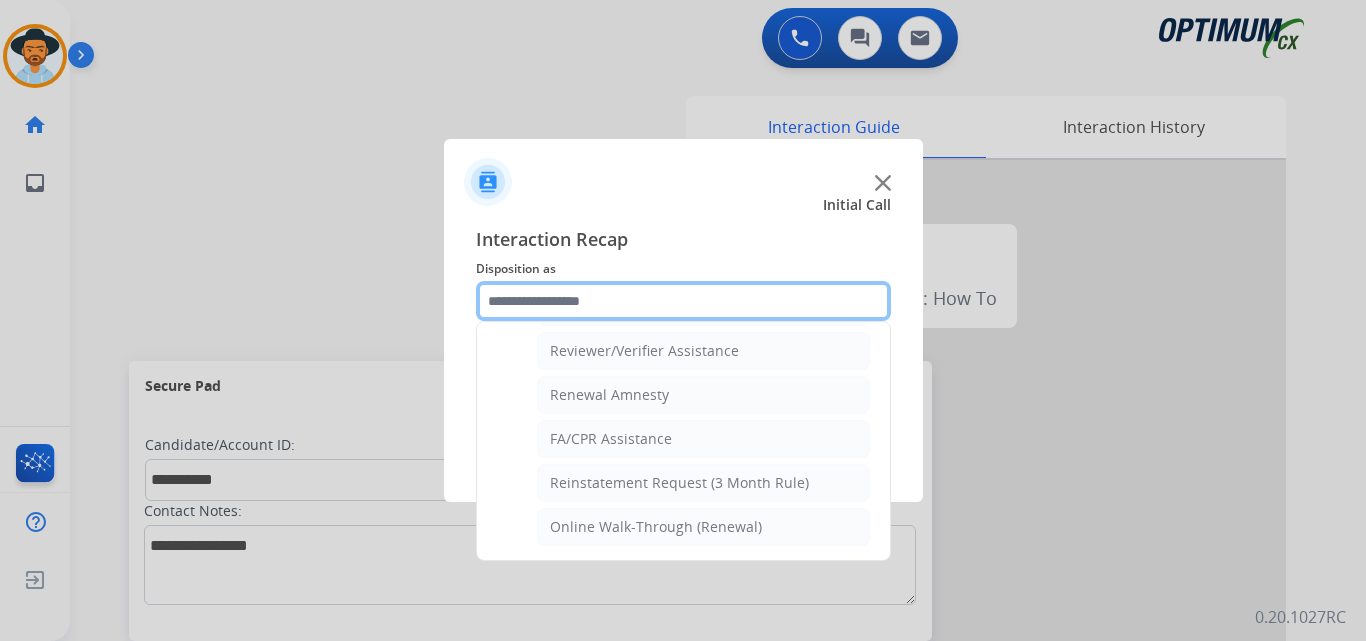 scroll, scrollTop: 605, scrollLeft: 0, axis: vertical 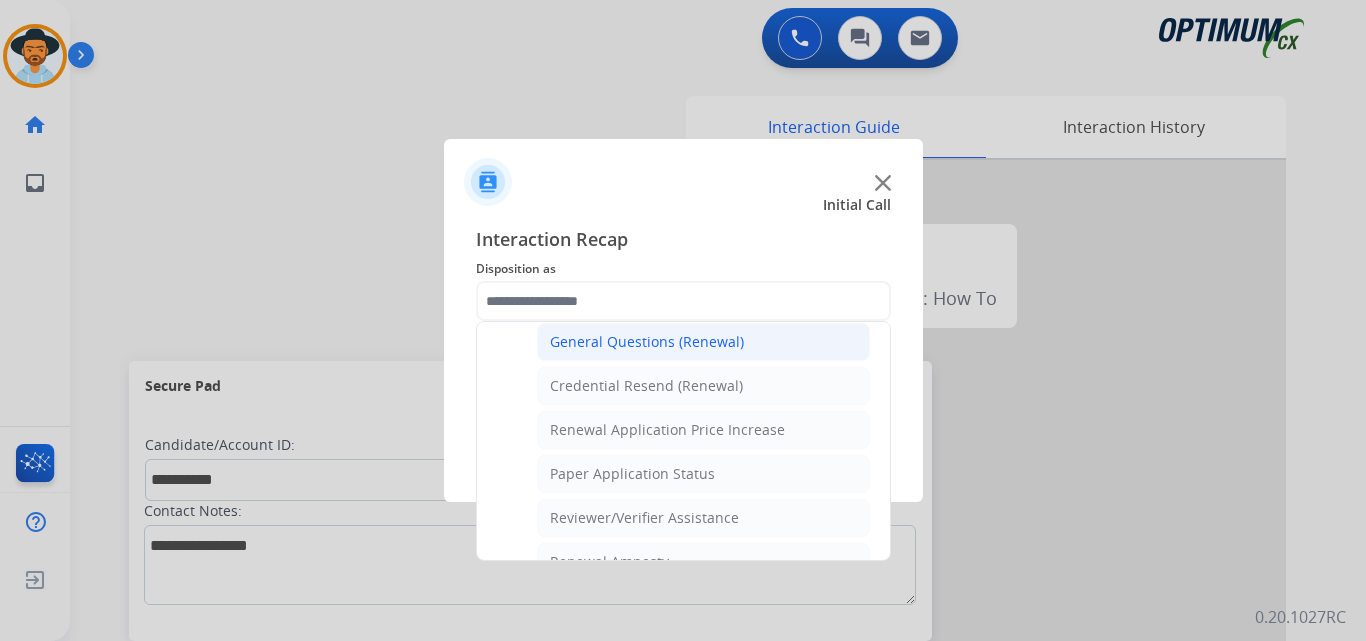 click on "General Questions (Renewal)" 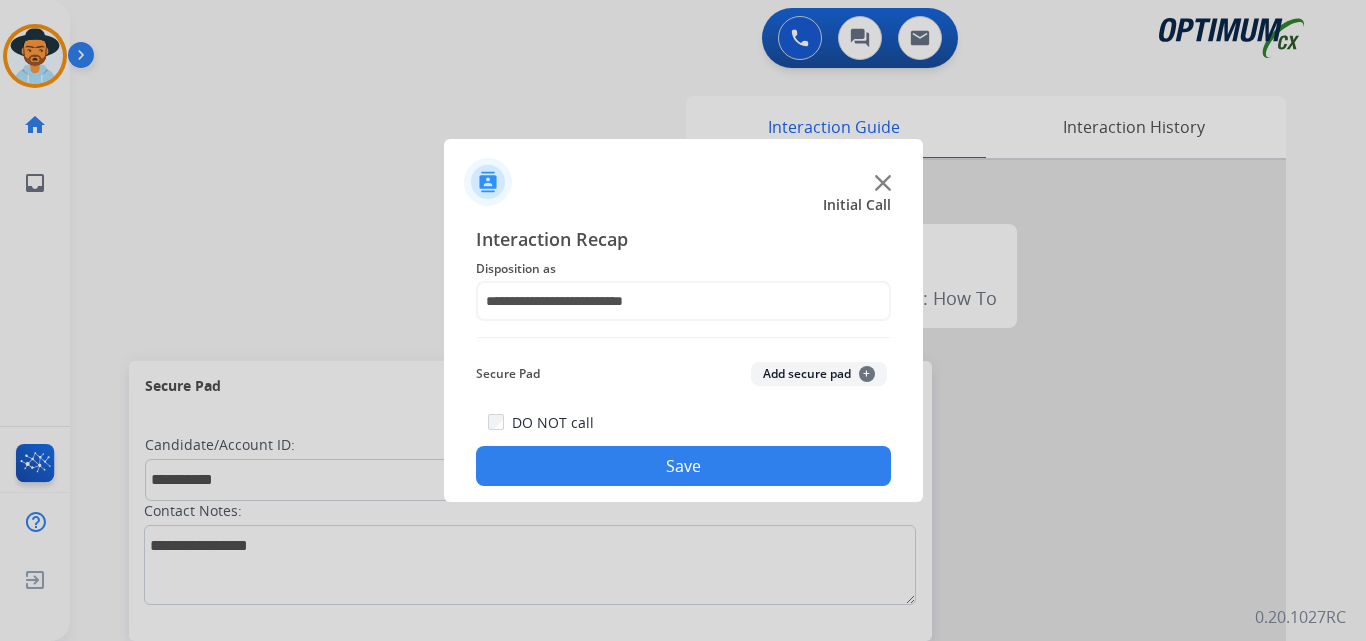click on "Save" 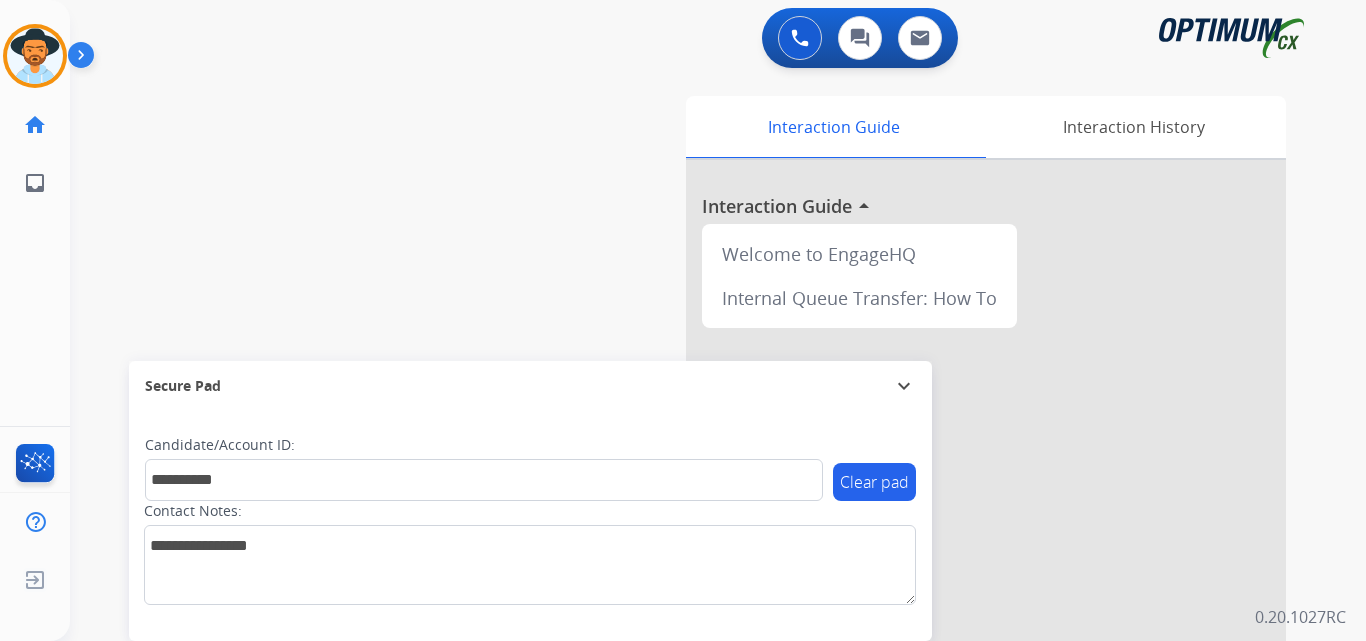 type 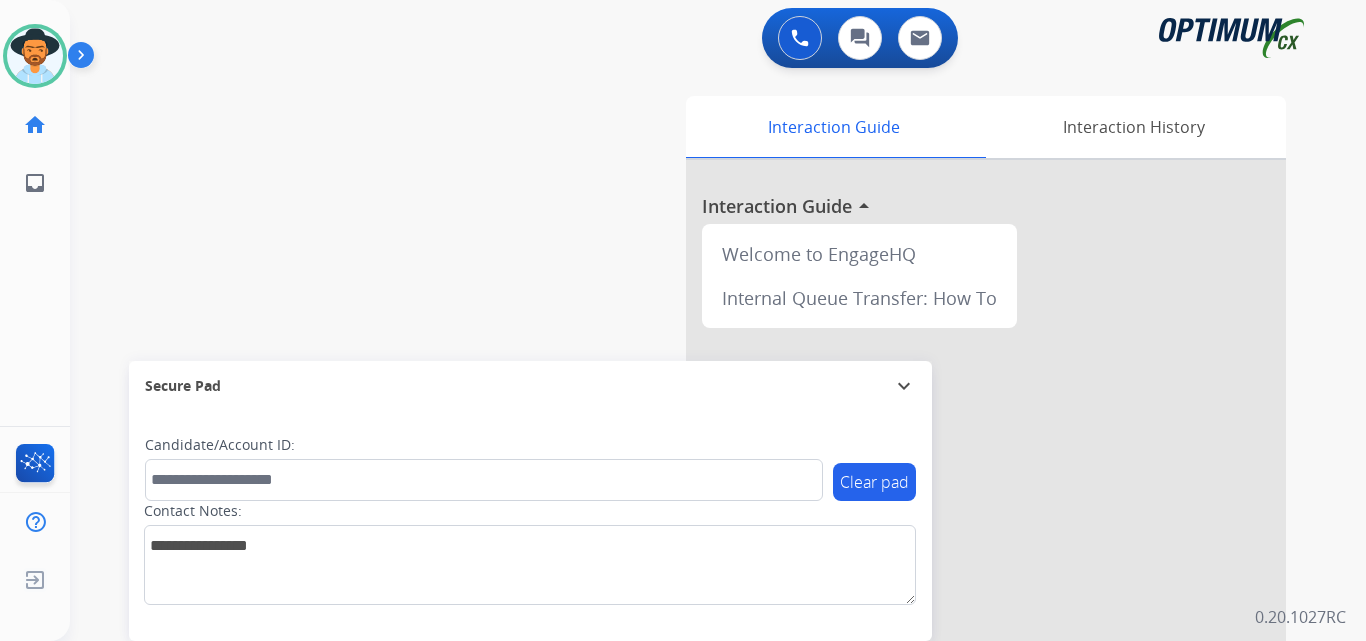 drag, startPoint x: 419, startPoint y: 202, endPoint x: 402, endPoint y: 152, distance: 52.810986 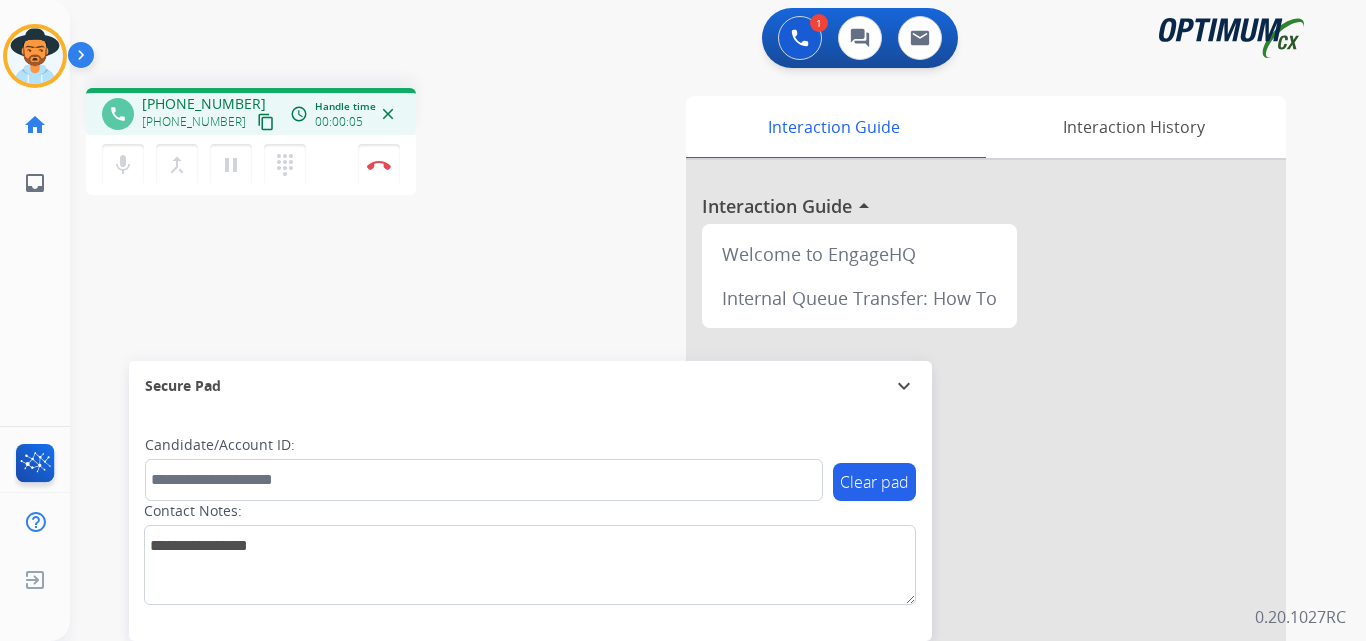 click on "+15048831328" at bounding box center [204, 104] 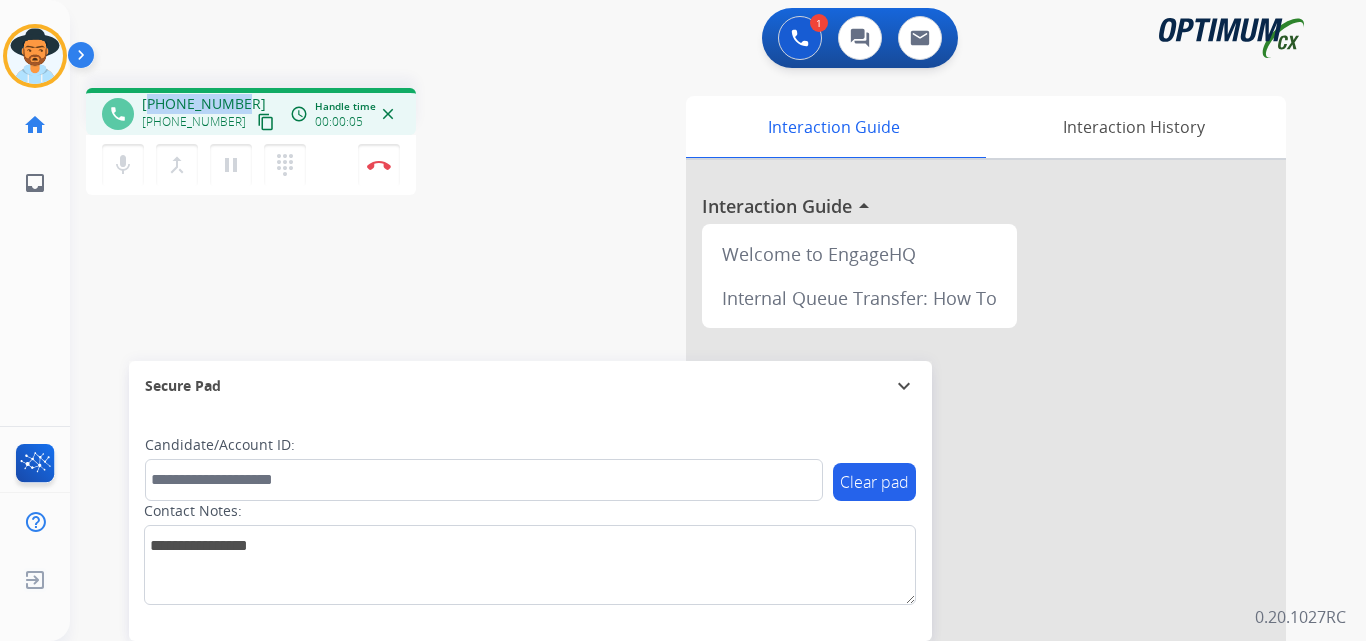 click on "+15048831328" at bounding box center [204, 104] 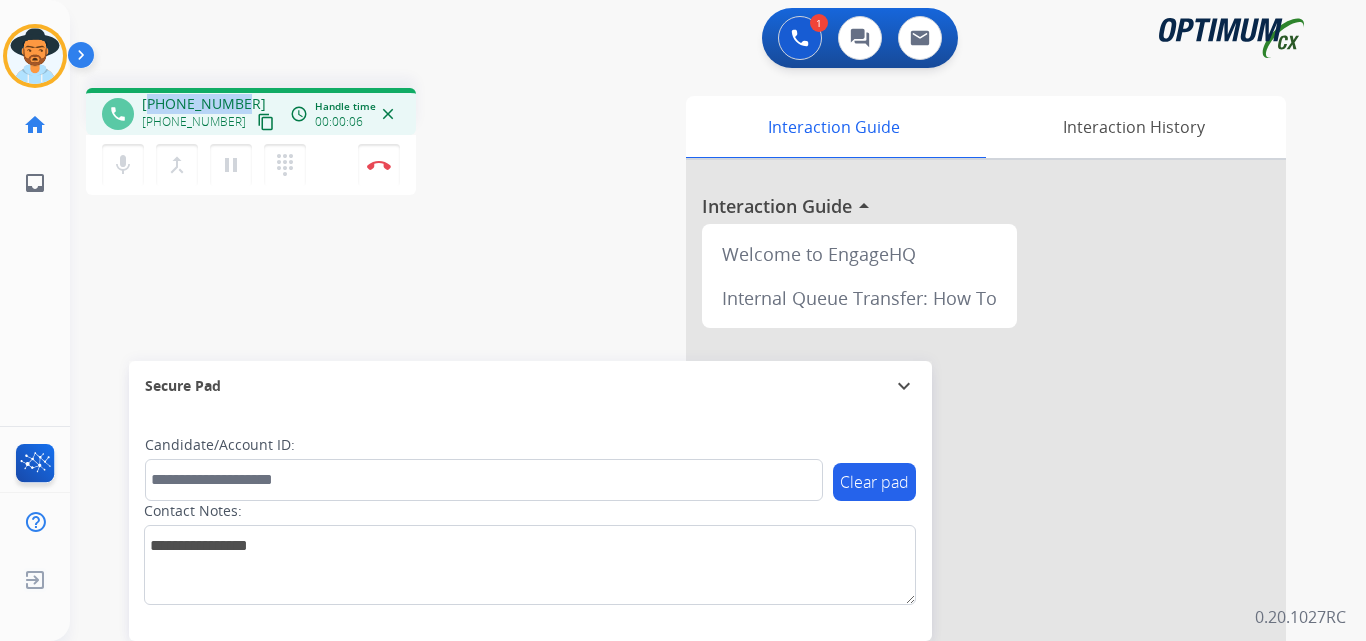 copy on "15048831328" 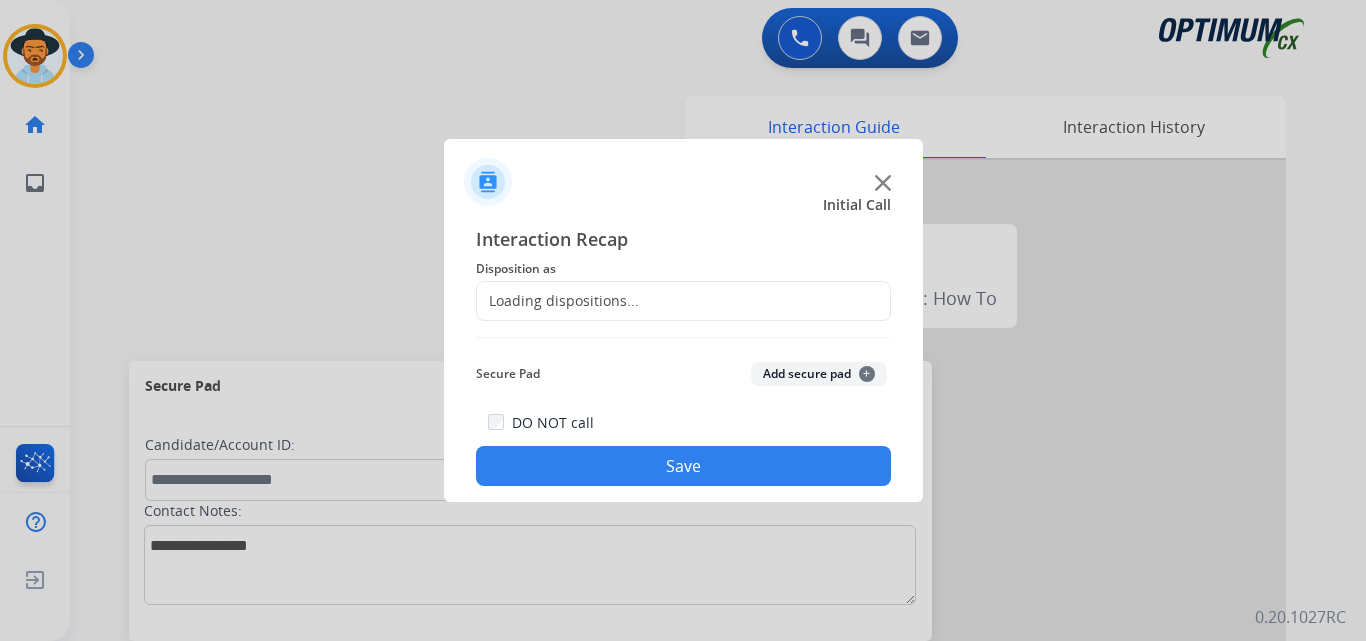 click on "Loading dispositions..." 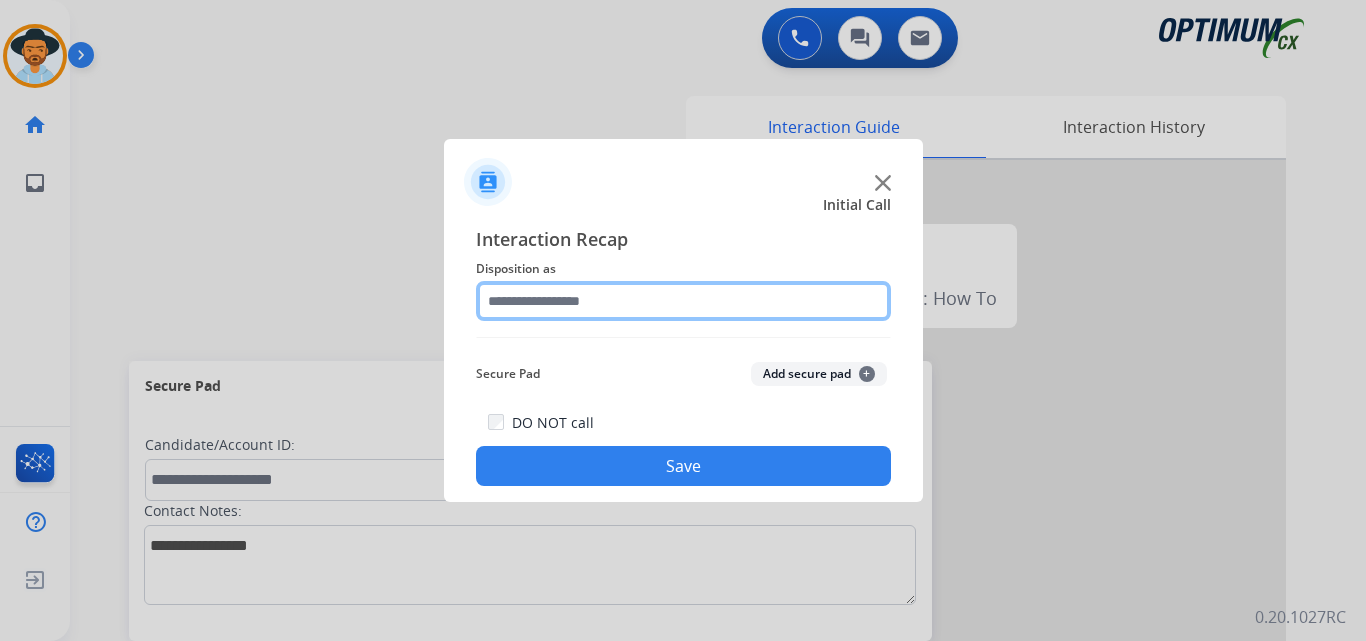 click 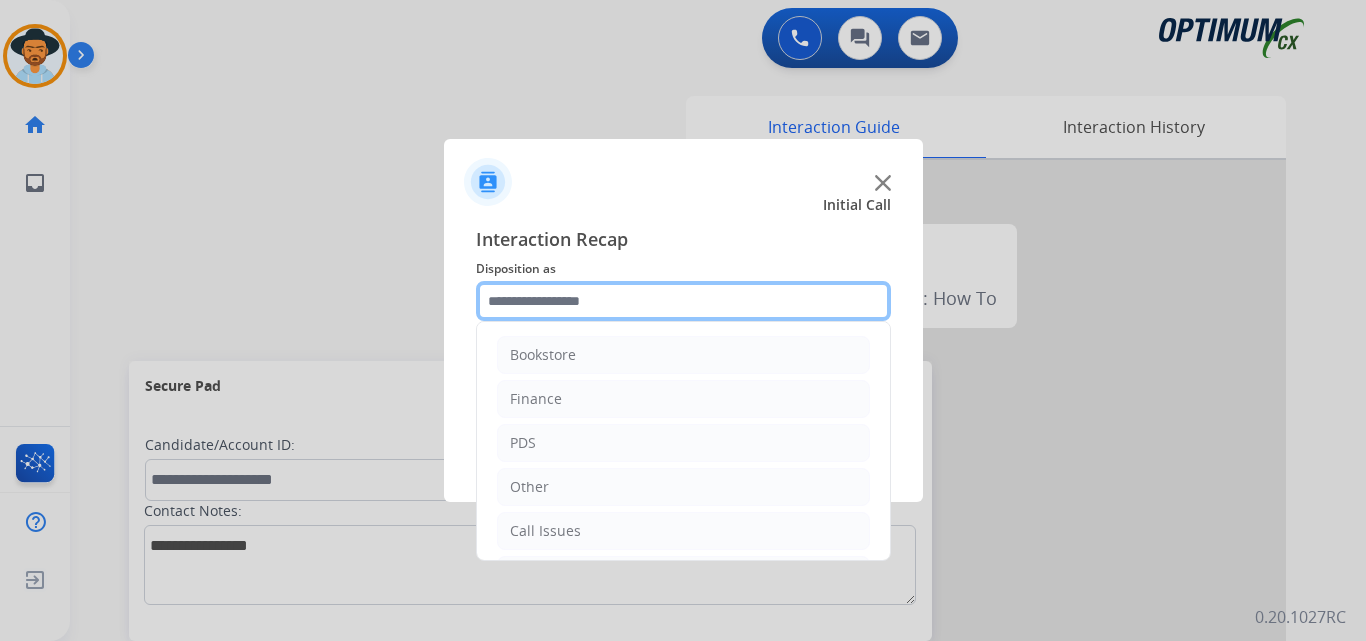 scroll, scrollTop: 136, scrollLeft: 0, axis: vertical 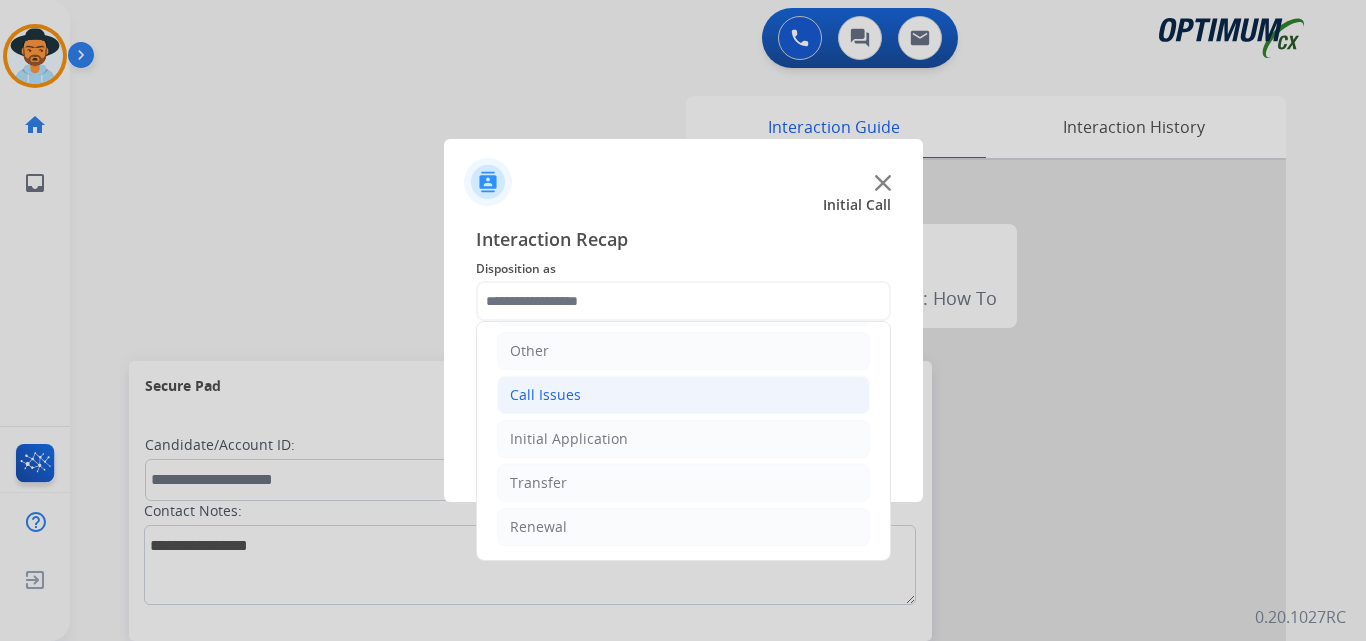 click on "Call Issues" 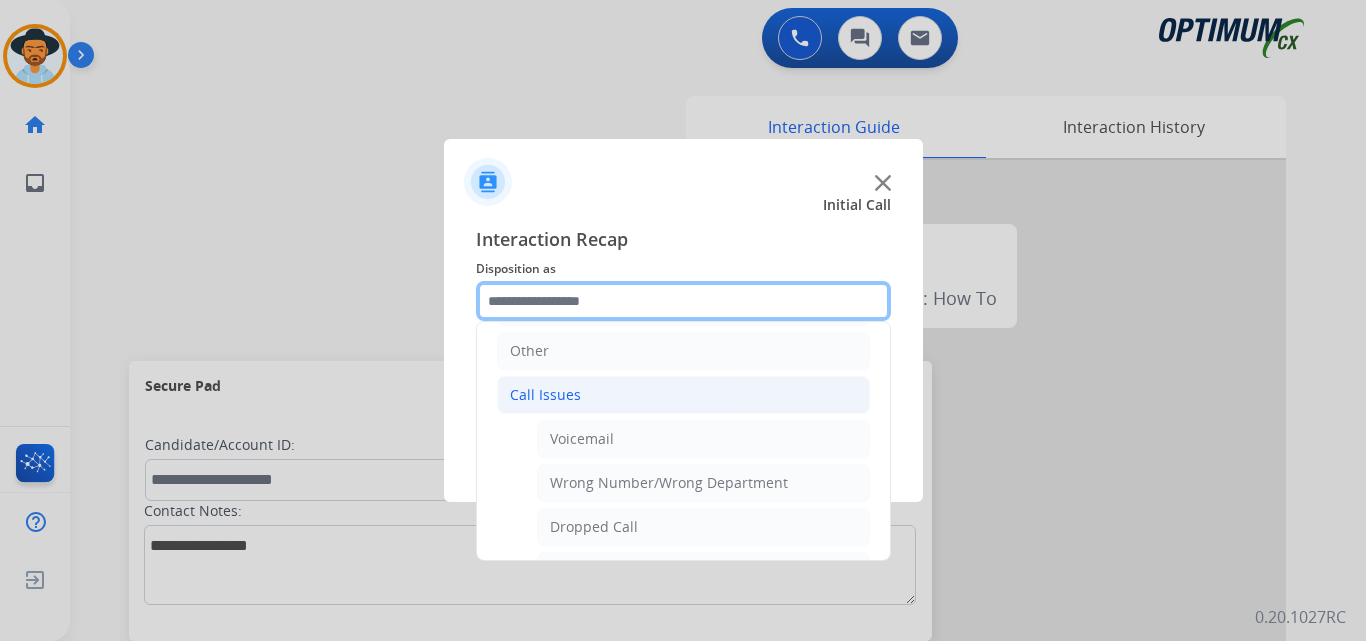 scroll, scrollTop: 356, scrollLeft: 0, axis: vertical 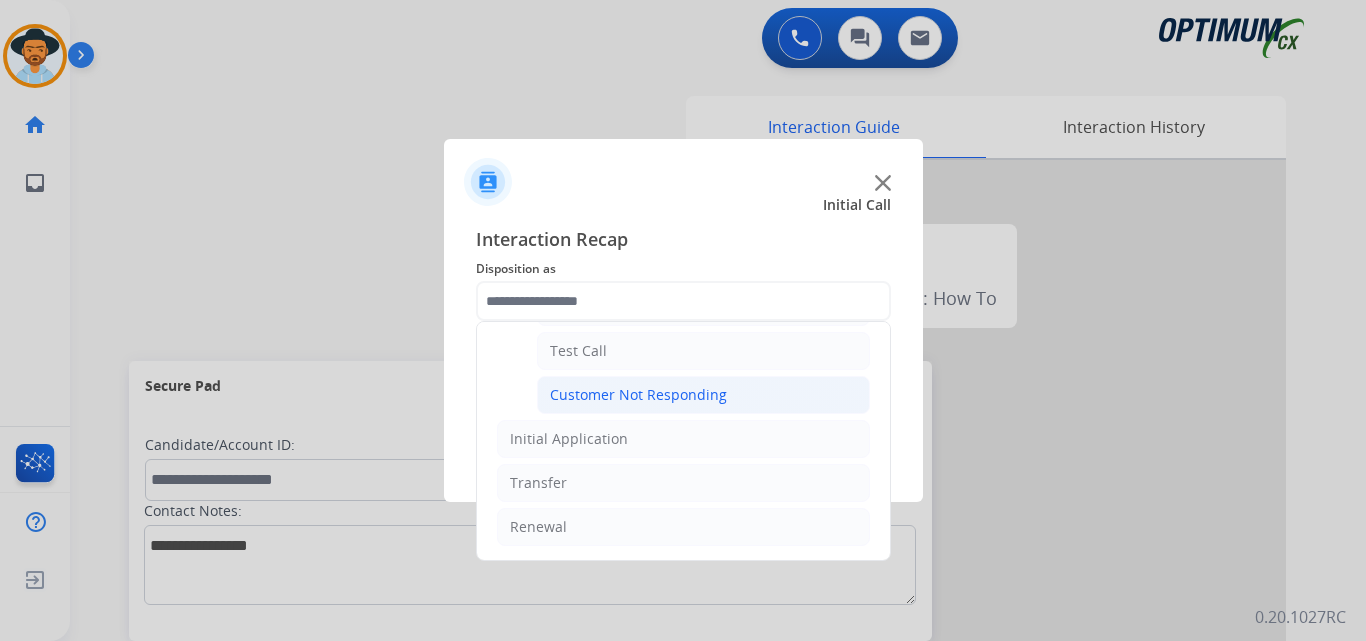 click on "Customer Not Responding" 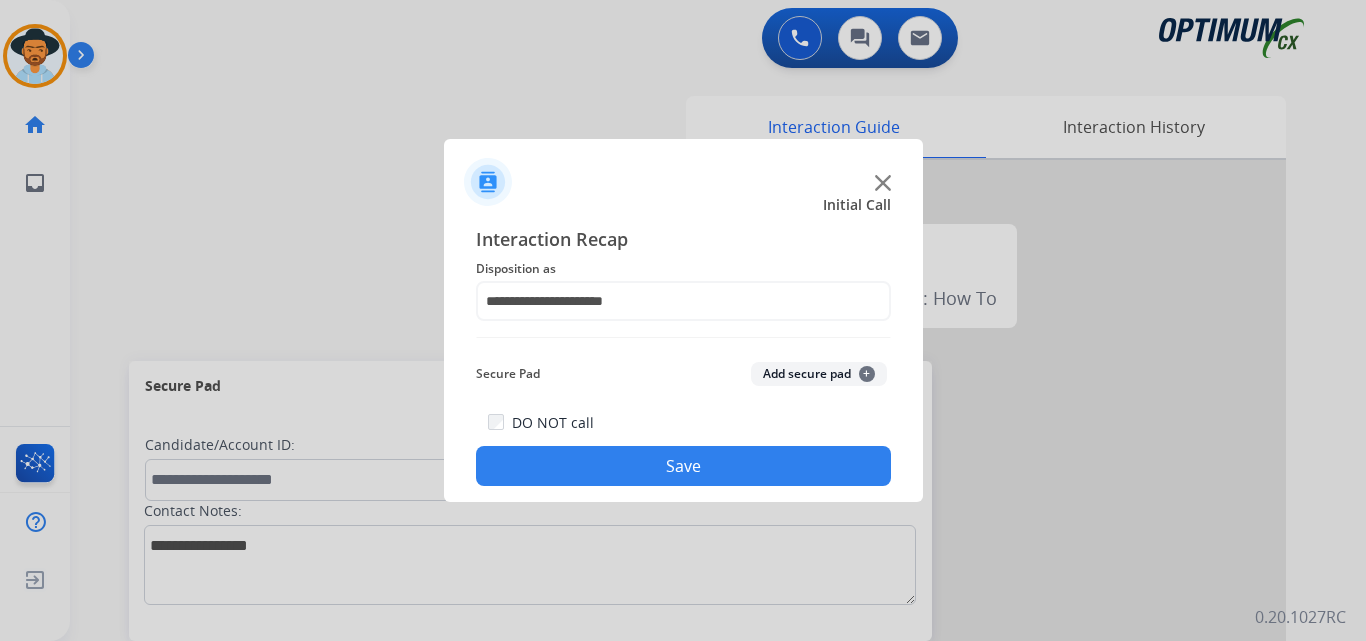 click on "Save" 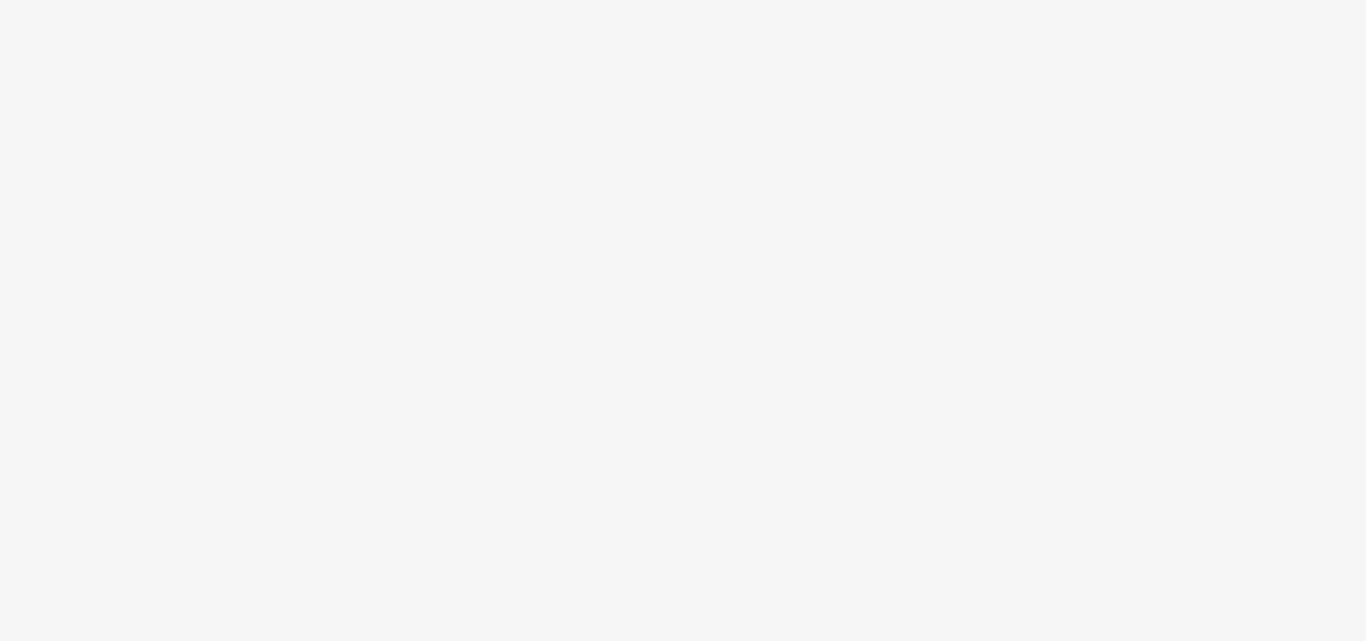 scroll, scrollTop: 0, scrollLeft: 0, axis: both 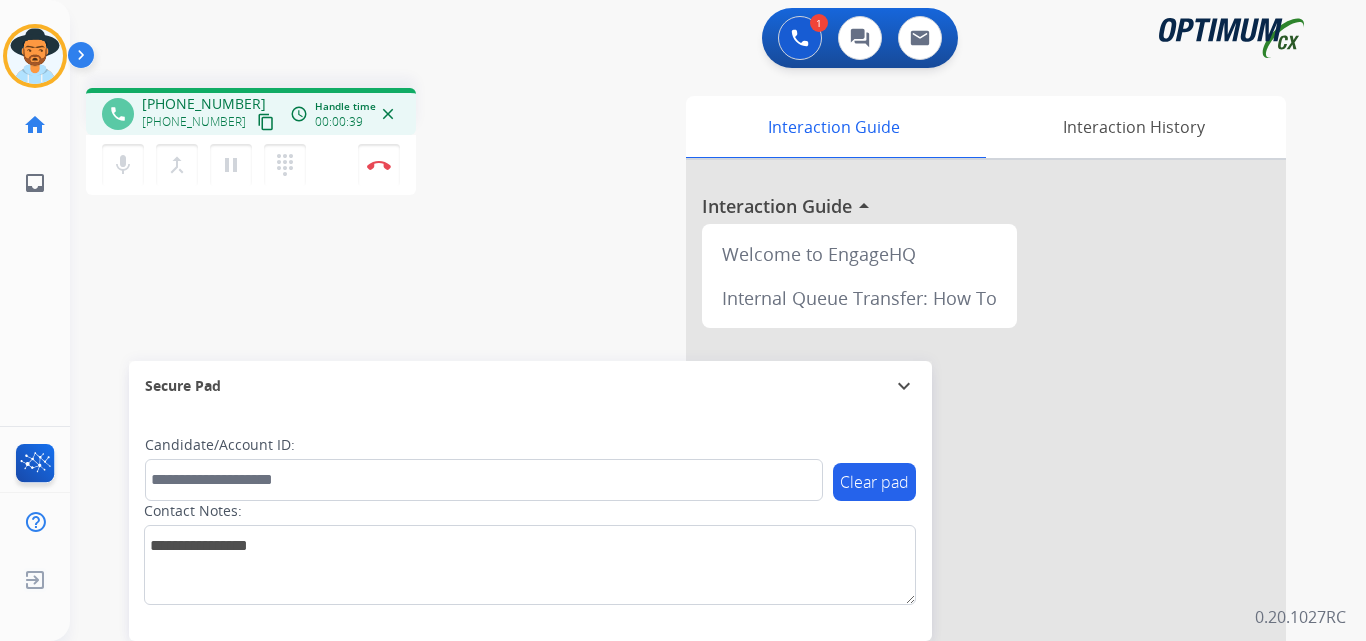 click on "+19032352193" at bounding box center [204, 104] 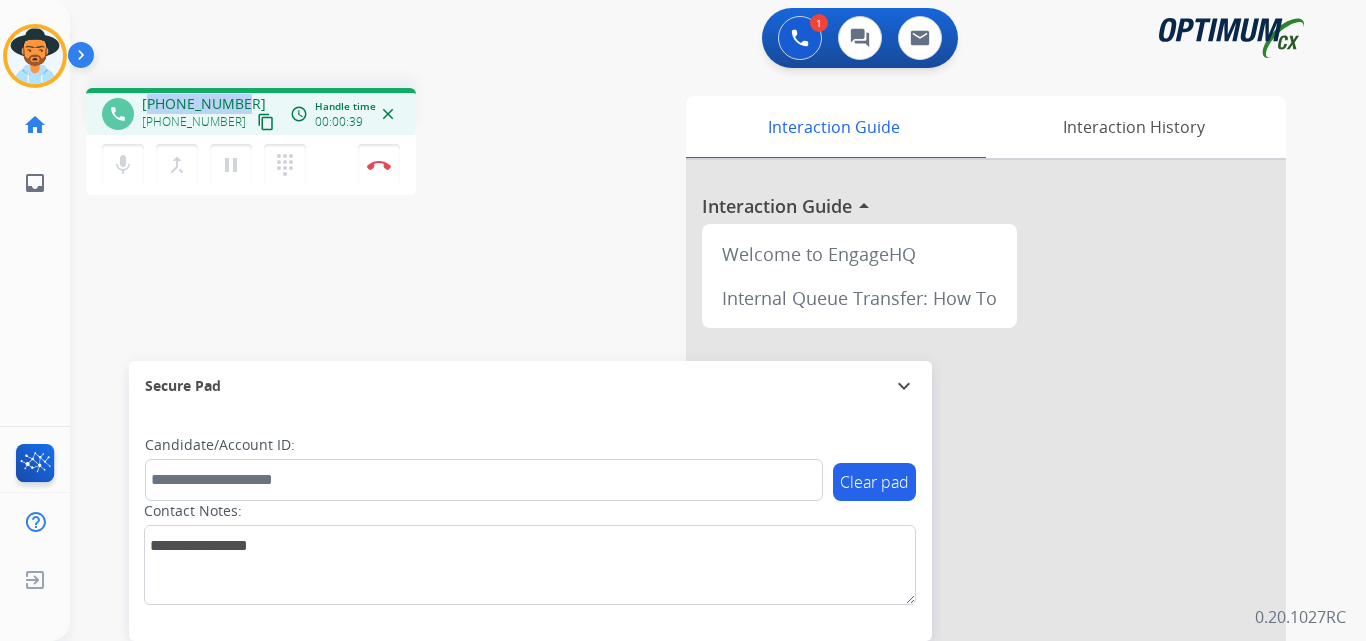 click on "+19032352193" at bounding box center (204, 104) 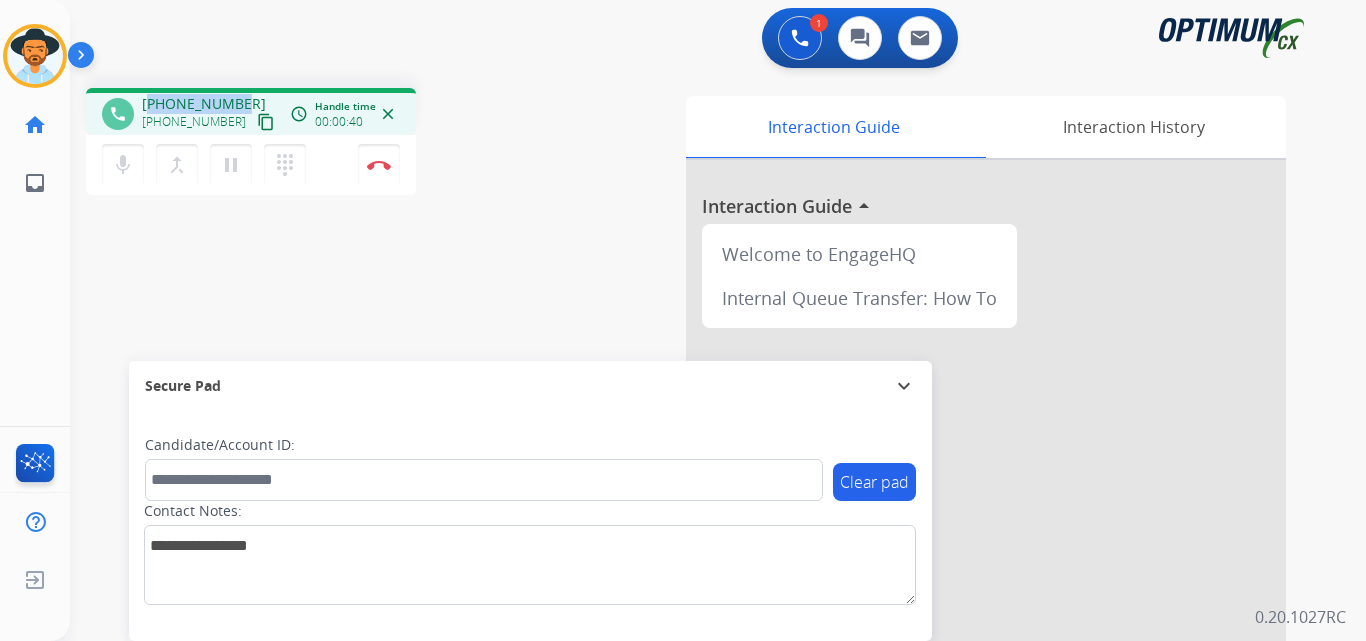 copy on "19032352193" 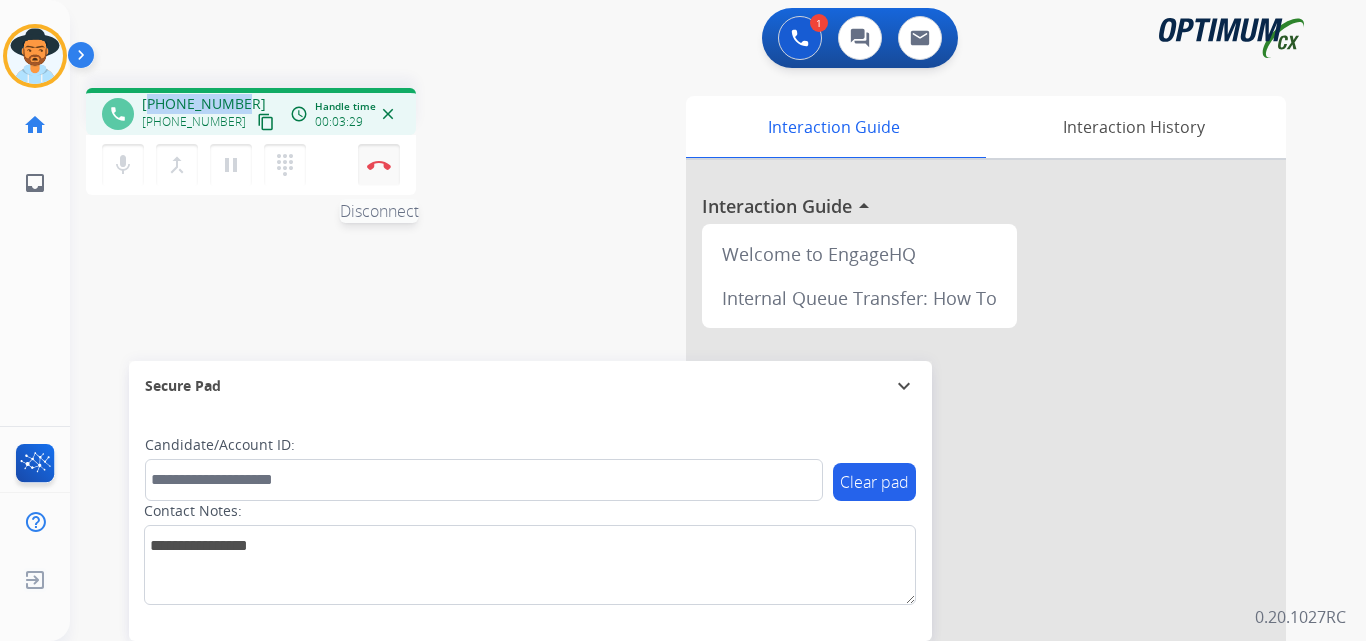click on "Disconnect" at bounding box center (379, 165) 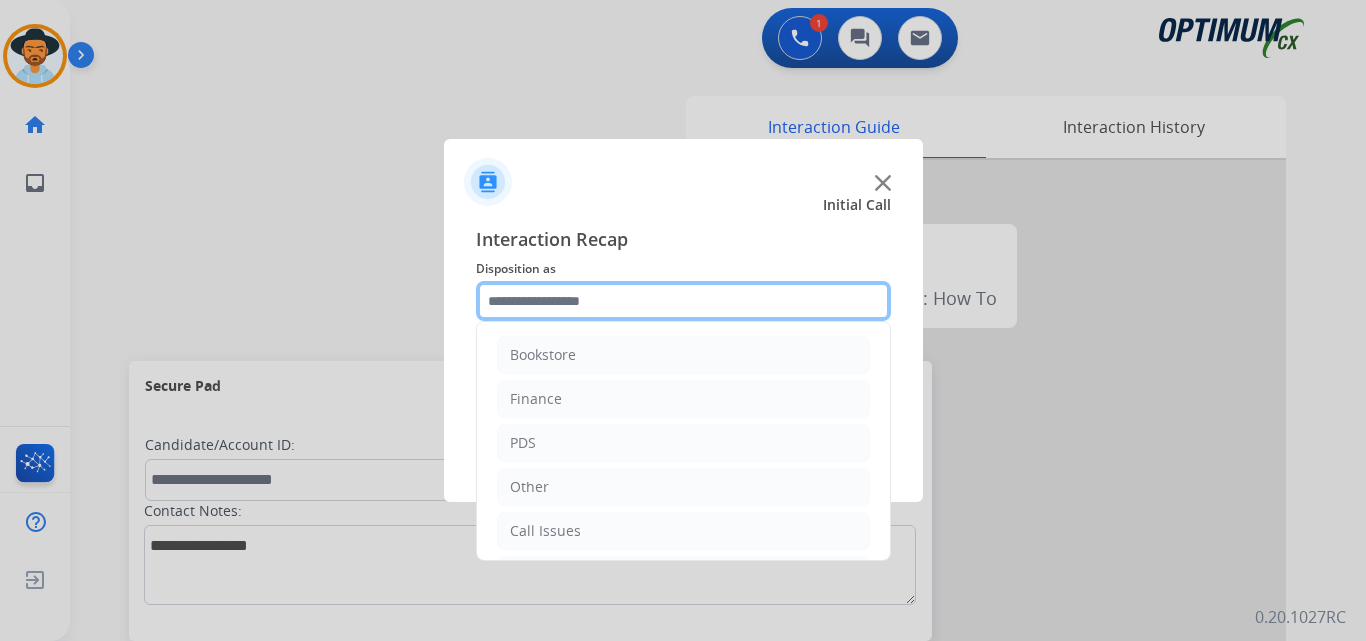 click 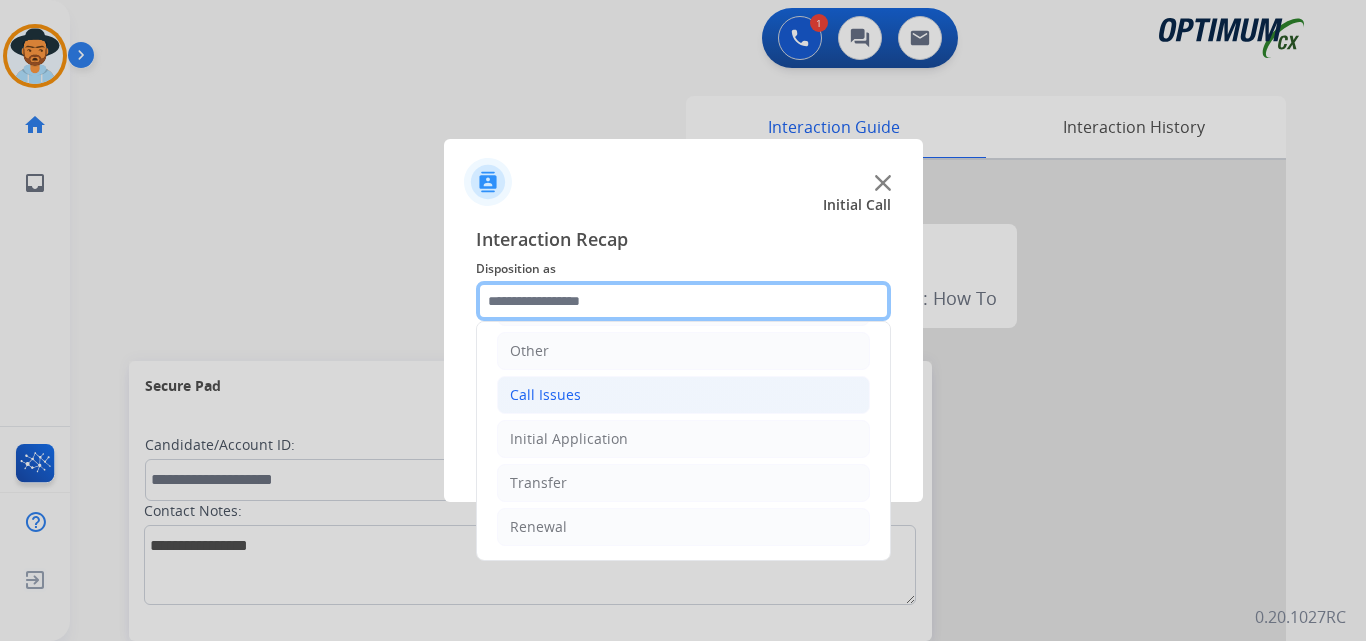scroll, scrollTop: 0, scrollLeft: 0, axis: both 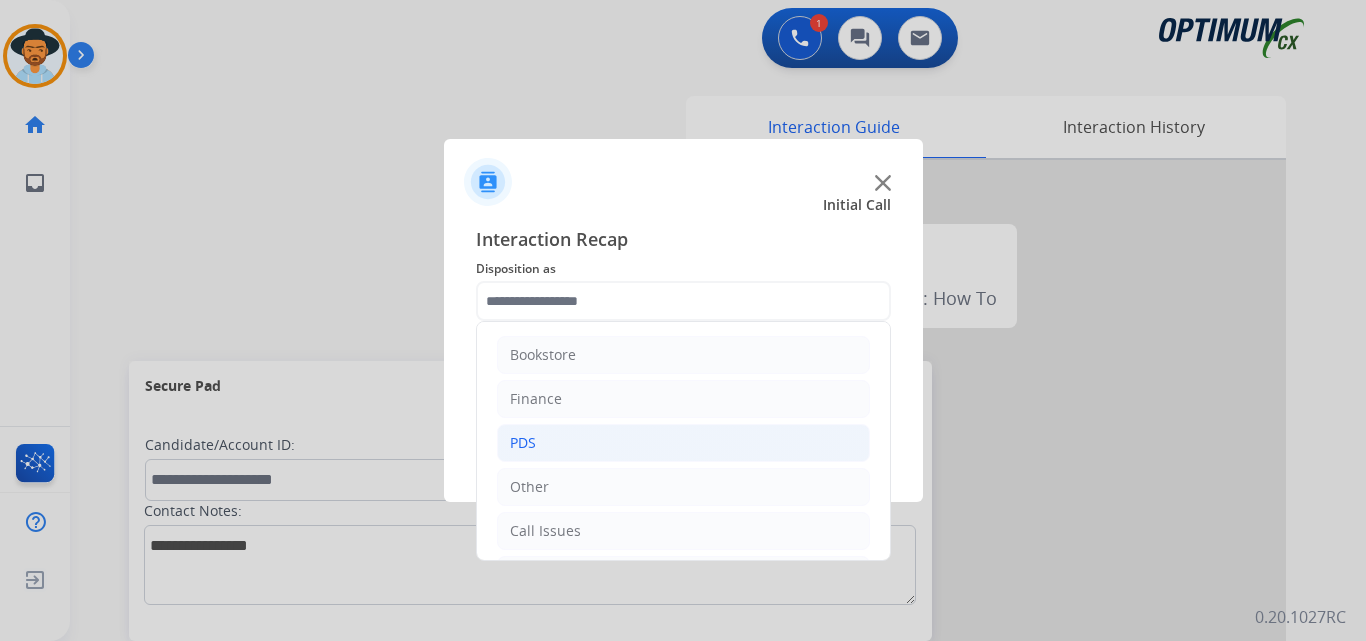 click on "PDS" 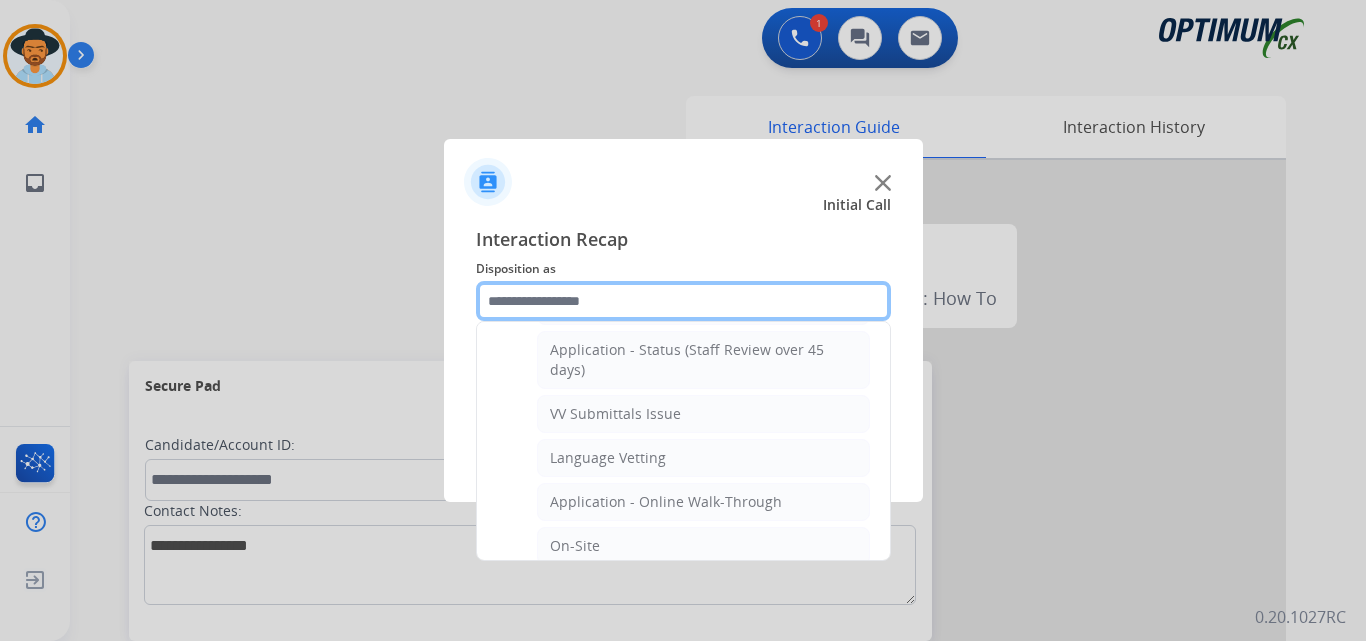 scroll, scrollTop: 500, scrollLeft: 0, axis: vertical 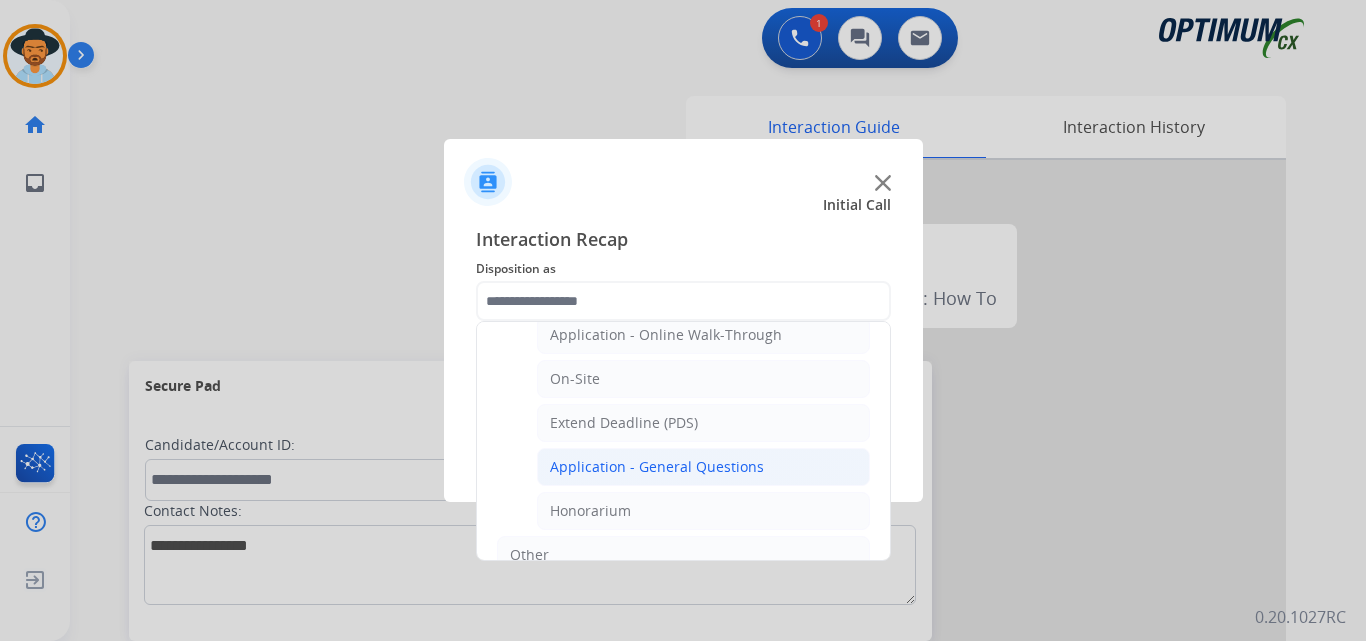 click on "Application - General Questions" 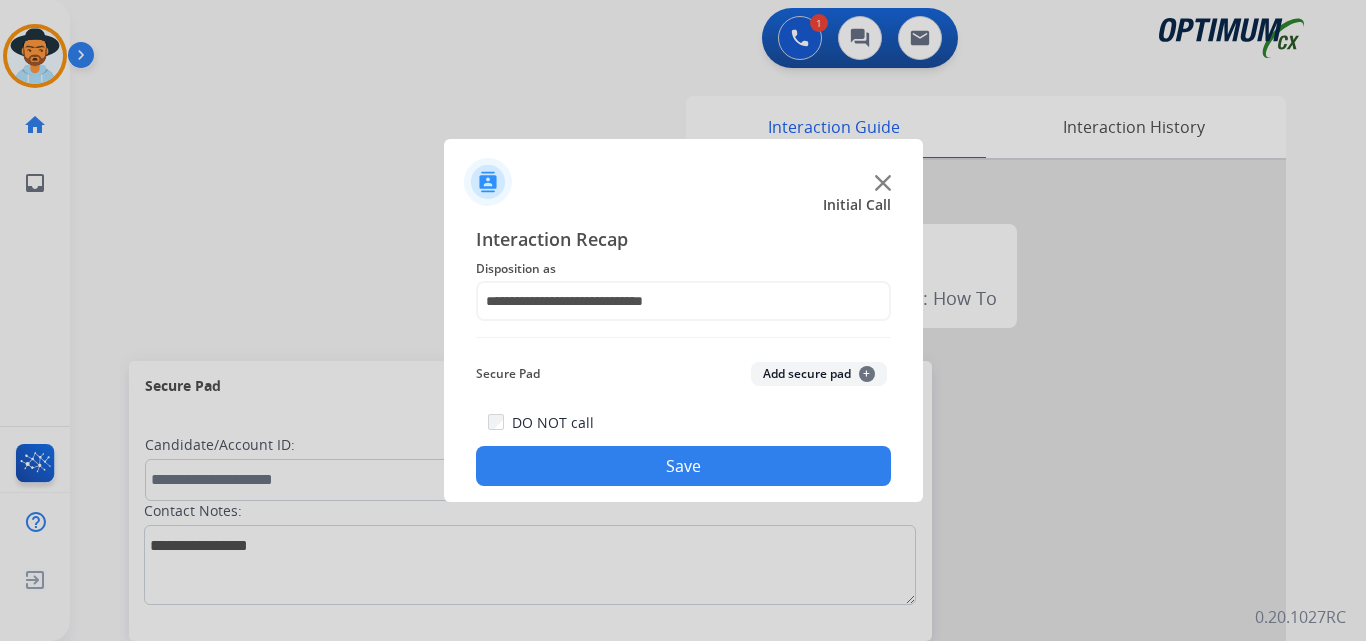 click on "Save" 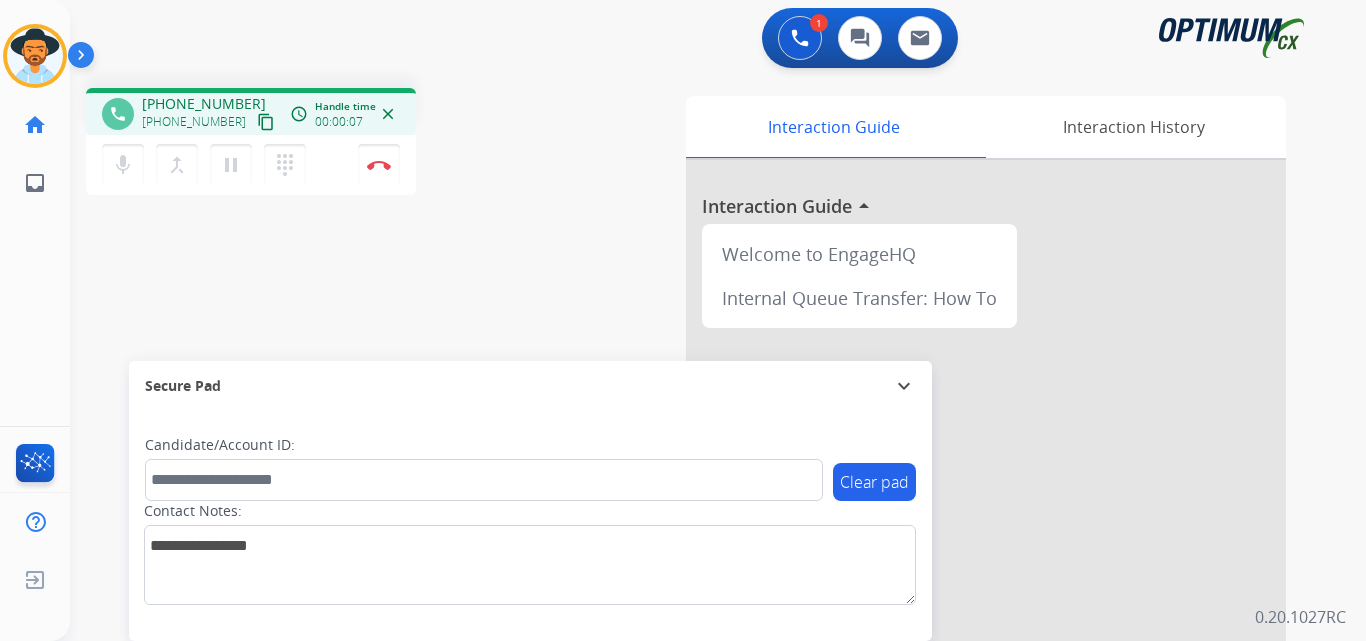 click on "phone +13187305846 +13187305846 content_copy access_time Call metrics Queue   00:09 Hold   00:00 Talk   00:08 Total   00:16 Handle time 00:00:07 close" at bounding box center [251, 111] 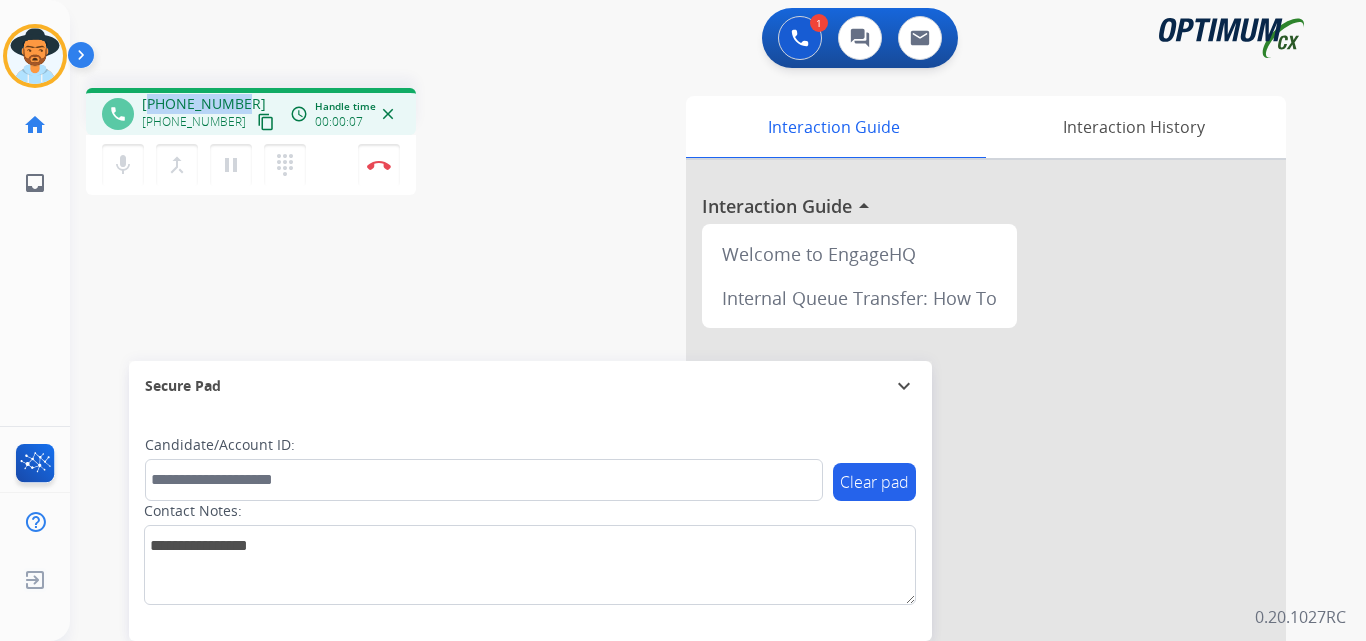 click on "phone +13187305846 +13187305846 content_copy access_time Call metrics Queue   00:09 Hold   00:00 Talk   00:08 Total   00:16 Handle time 00:00:07 close" at bounding box center [251, 111] 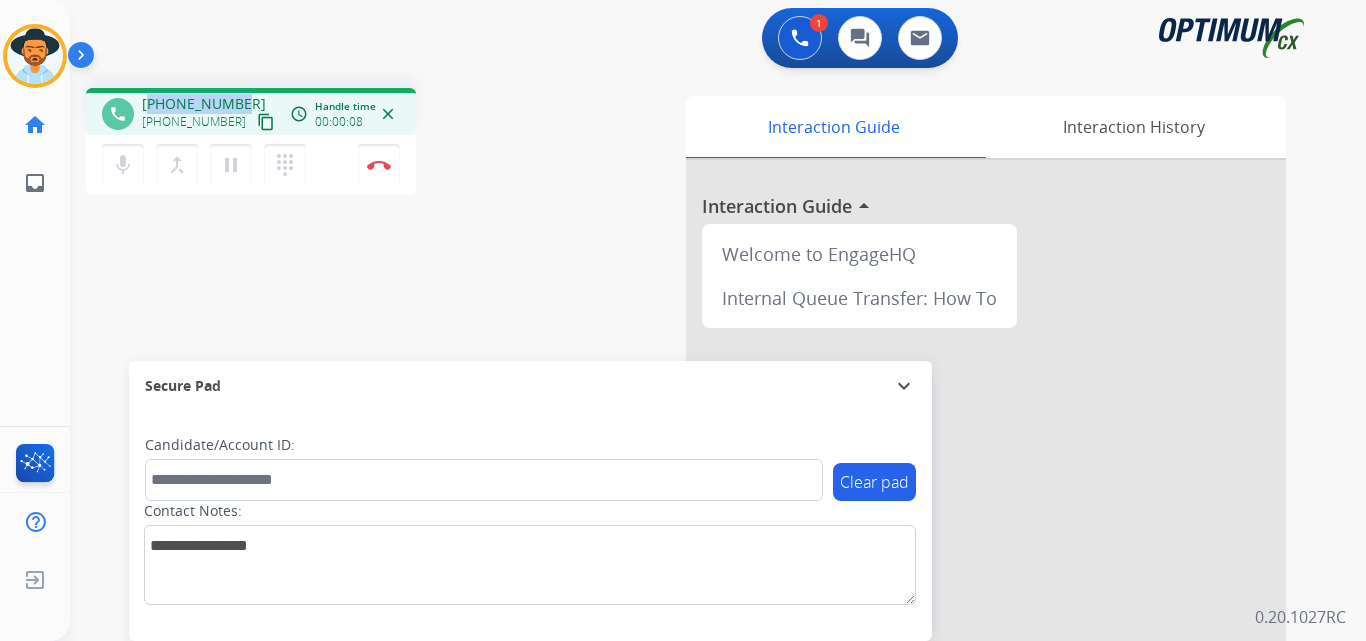 copy on "13187305846" 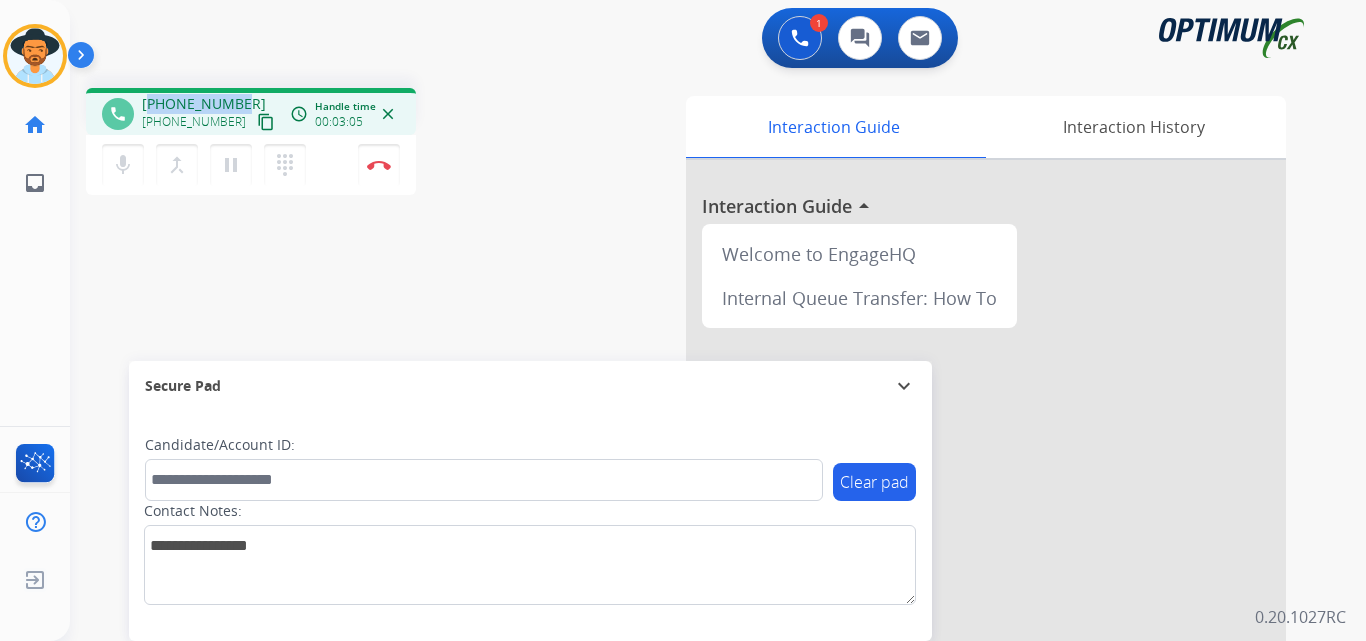 click on "+13187305846" at bounding box center (204, 104) 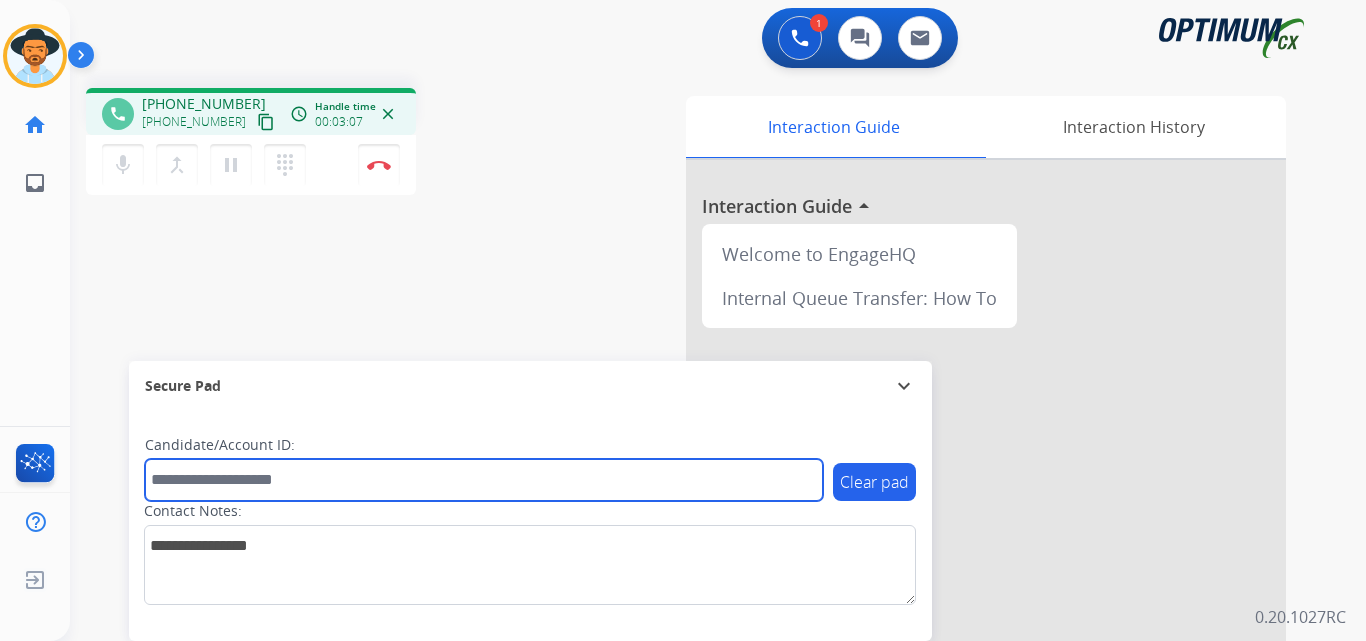 click at bounding box center (484, 480) 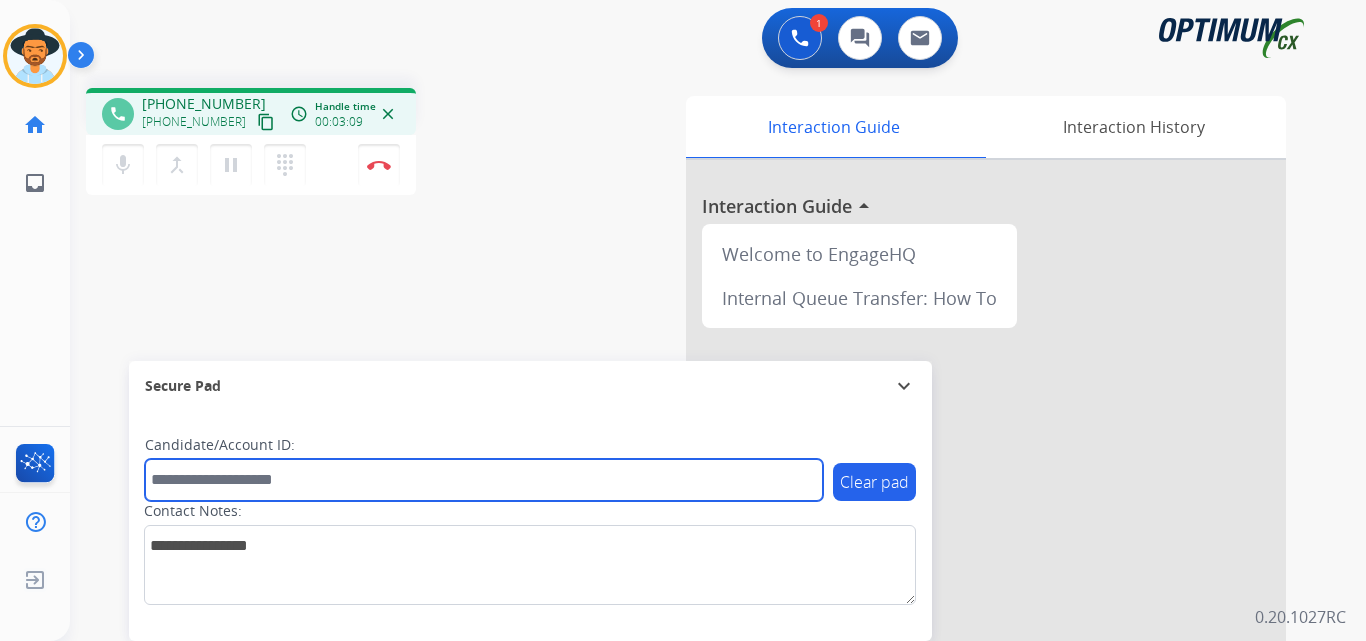 paste on "**********" 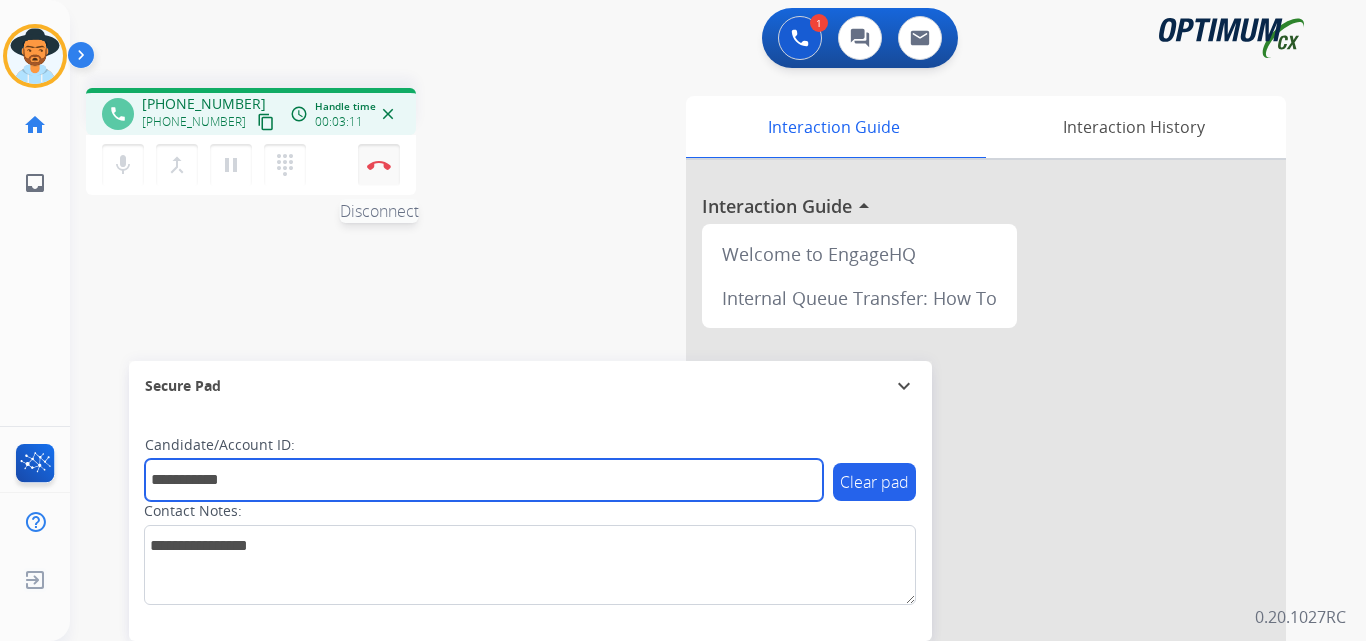type on "**********" 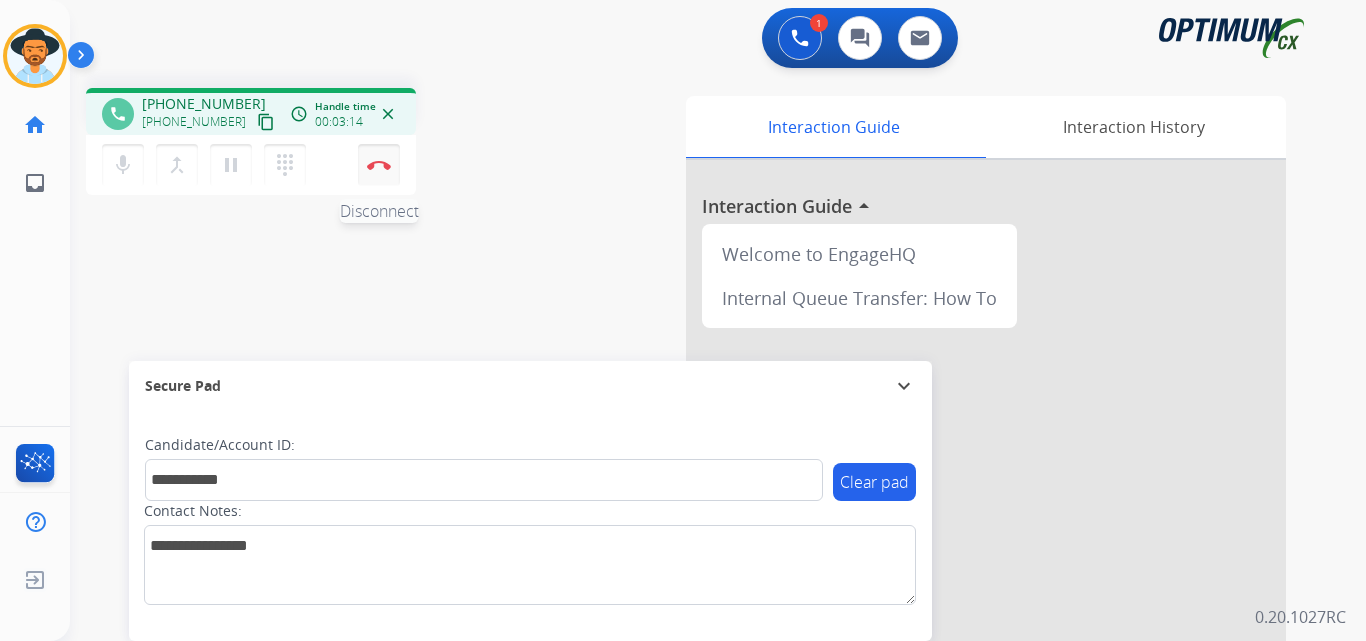 click at bounding box center [379, 165] 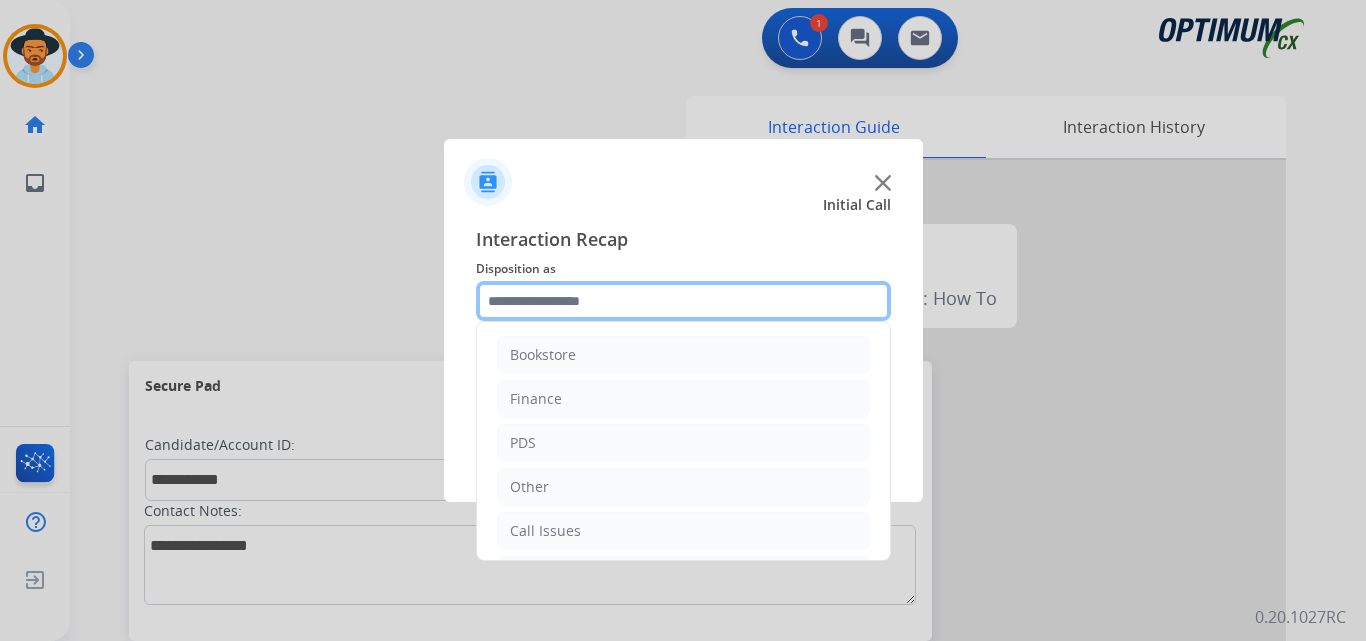 click 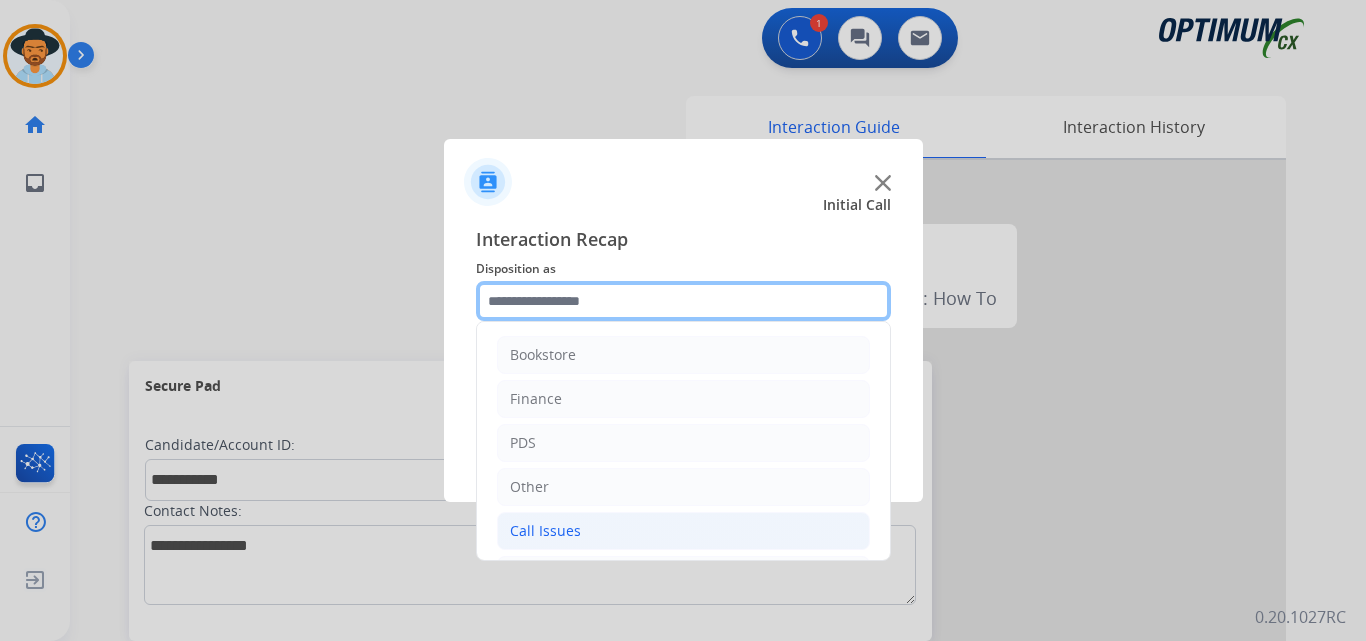 scroll, scrollTop: 136, scrollLeft: 0, axis: vertical 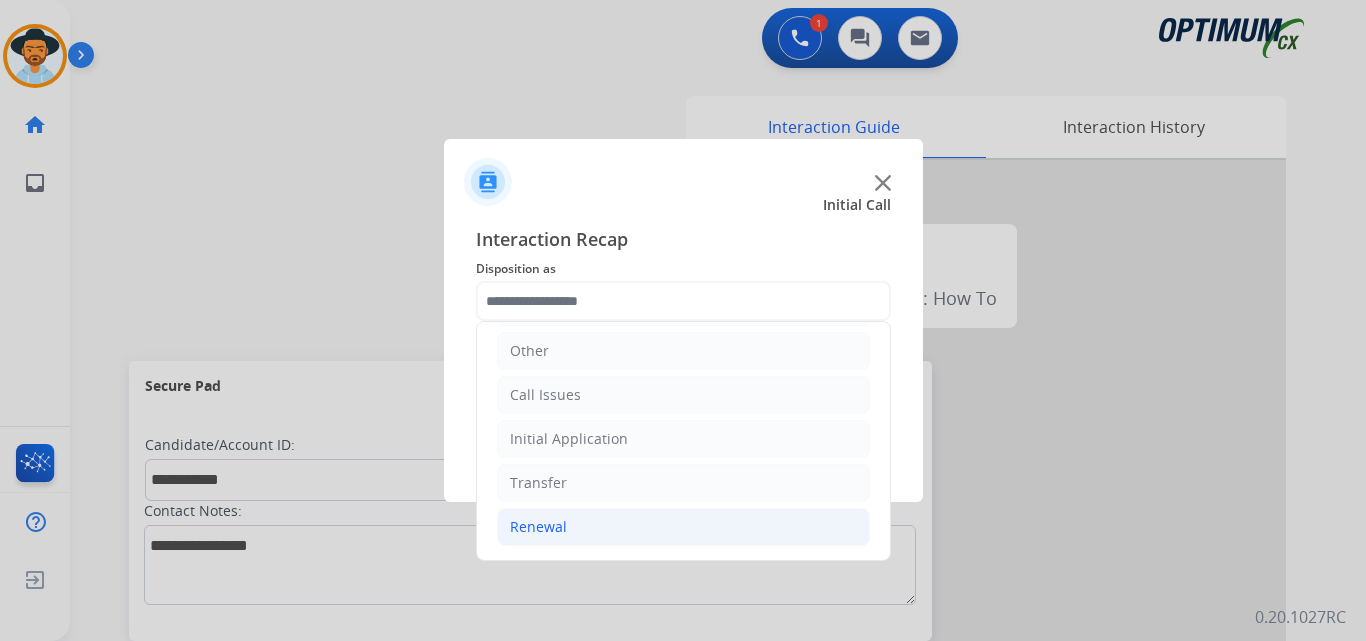 click on "Renewal" 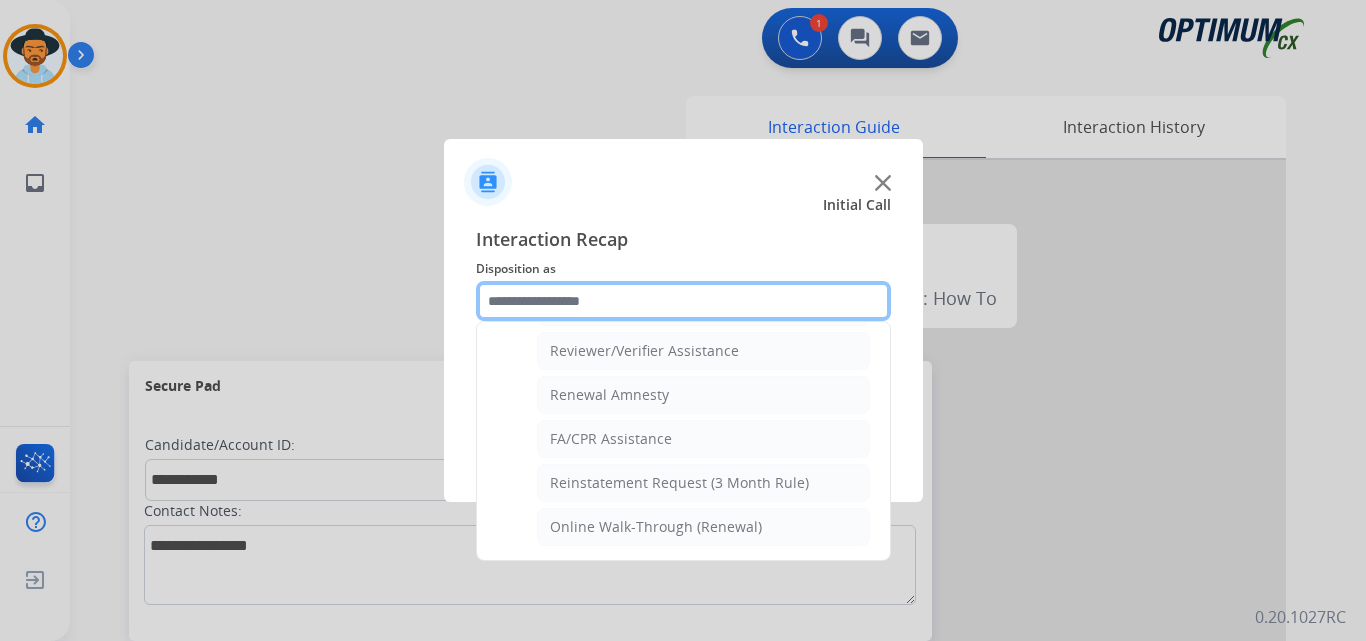scroll, scrollTop: 439, scrollLeft: 0, axis: vertical 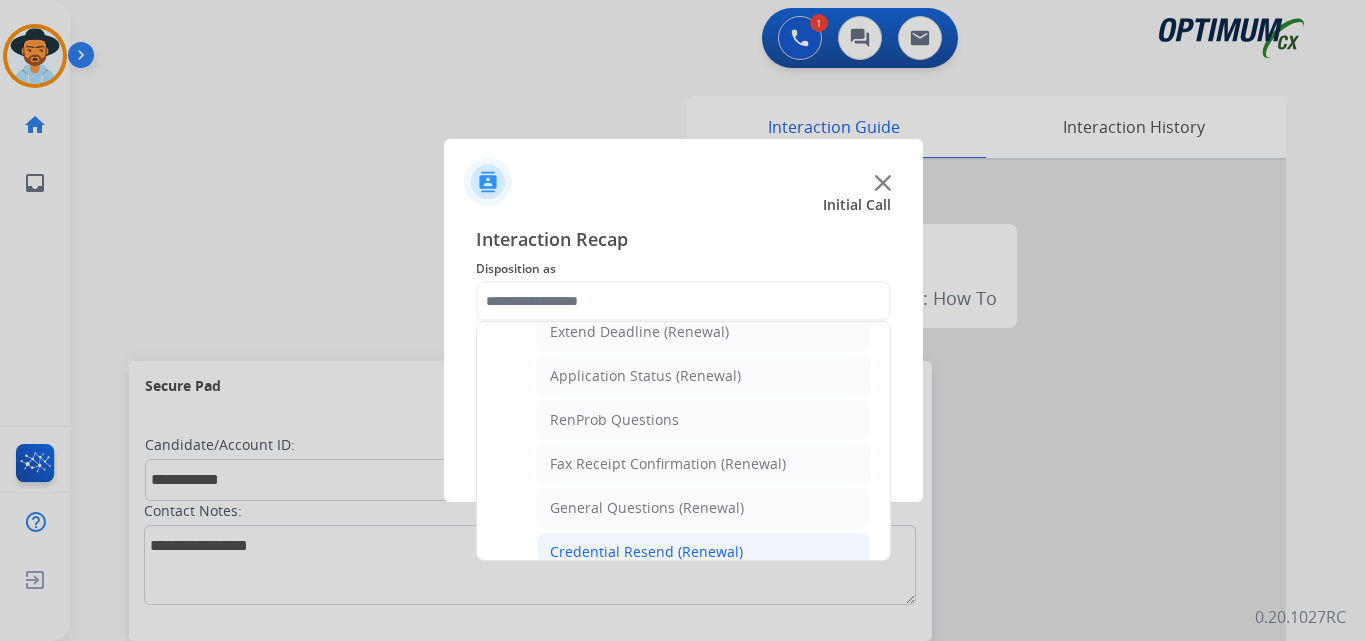 click on "Credential Resend (Renewal)" 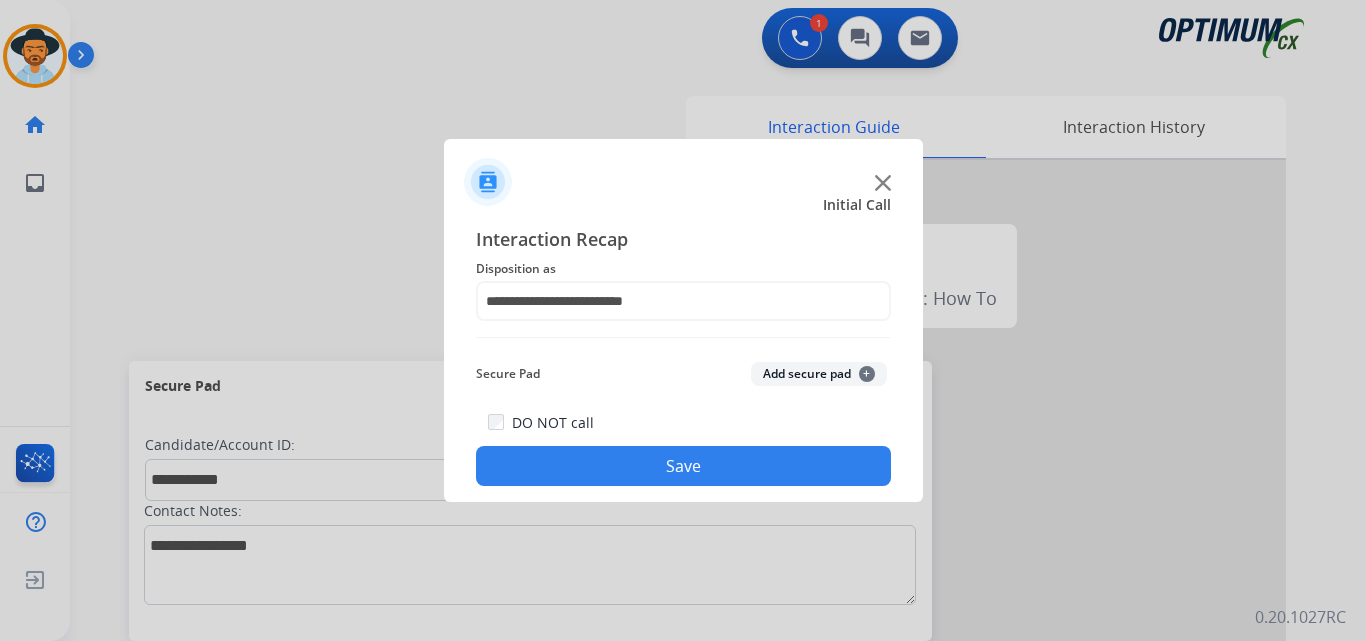 click on "Save" 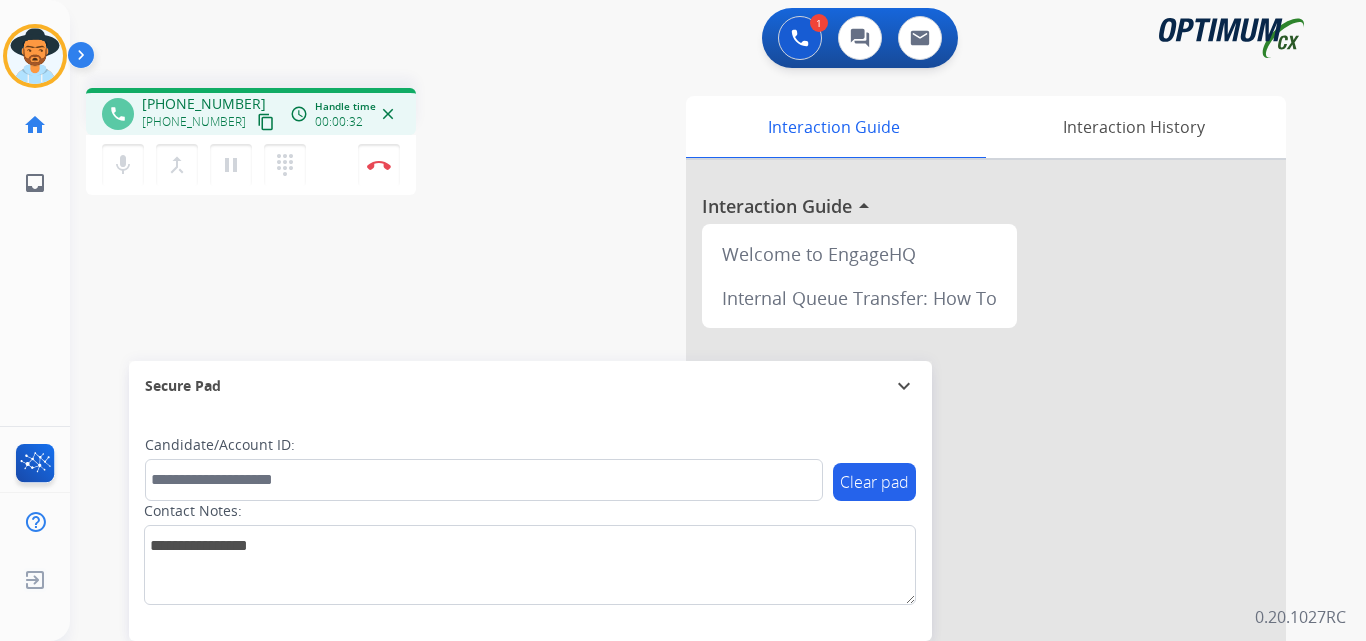 click on "+13127191623" at bounding box center [204, 104] 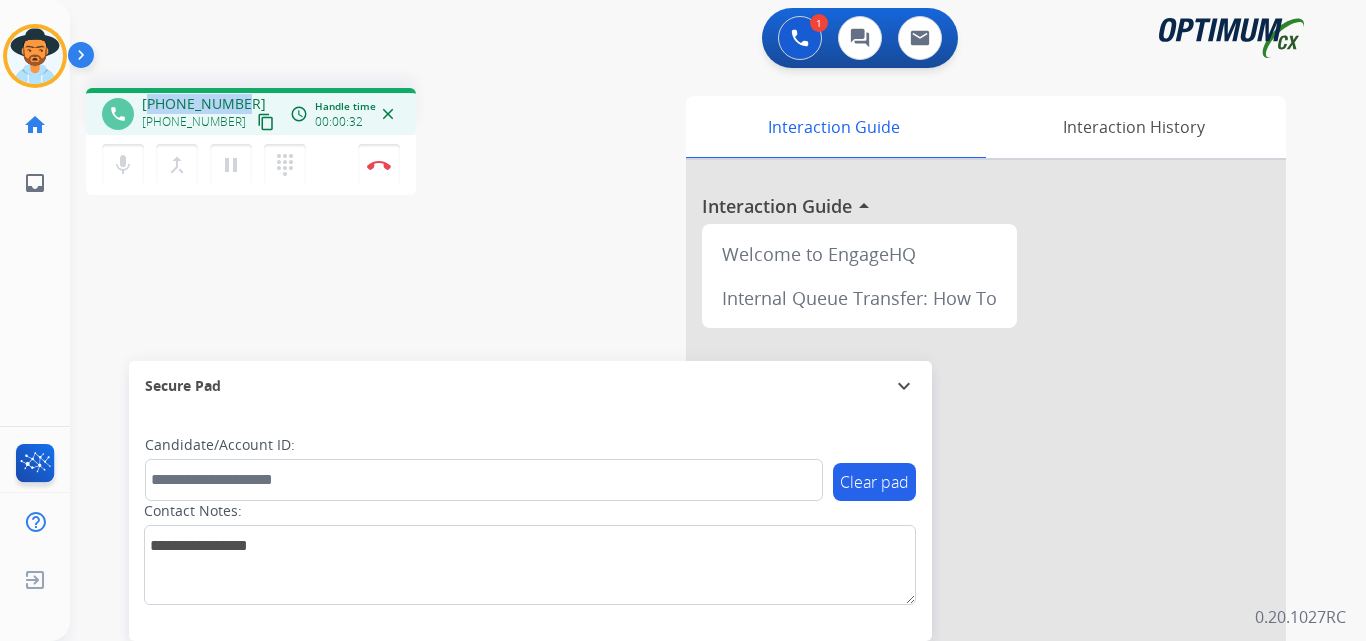 click on "+13127191623" at bounding box center [204, 104] 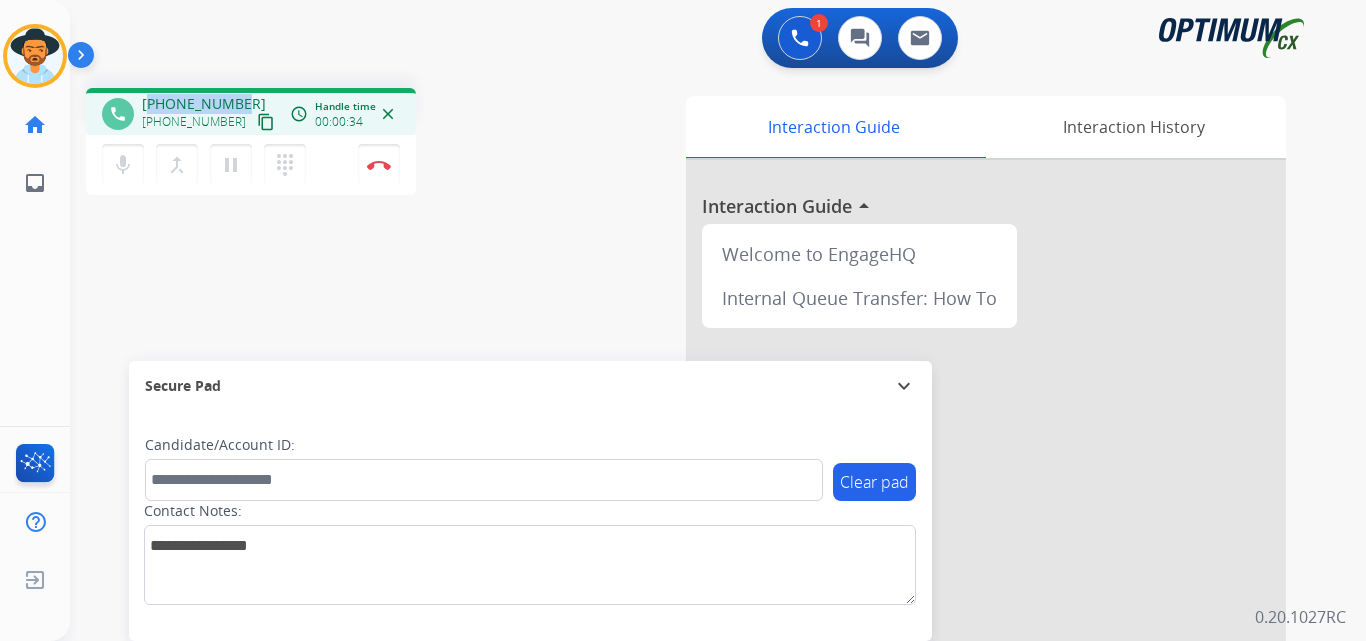 copy on "13127191623" 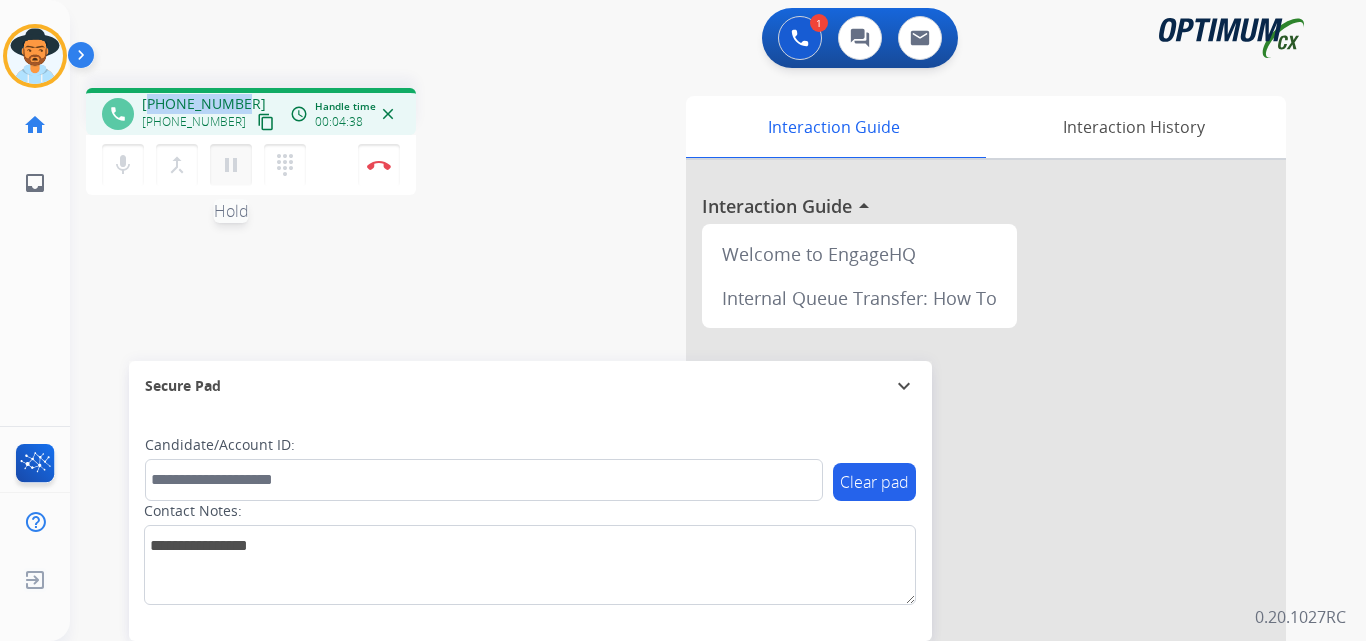 click on "pause" at bounding box center [231, 165] 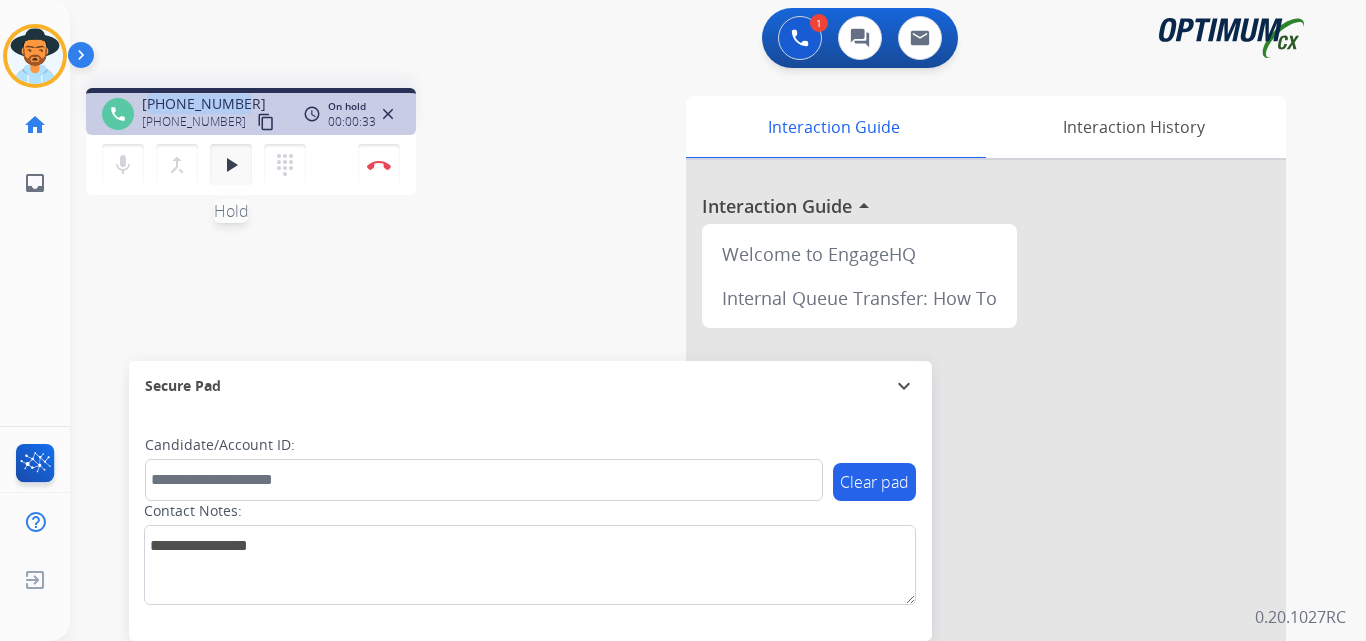 click on "play_arrow" at bounding box center [231, 165] 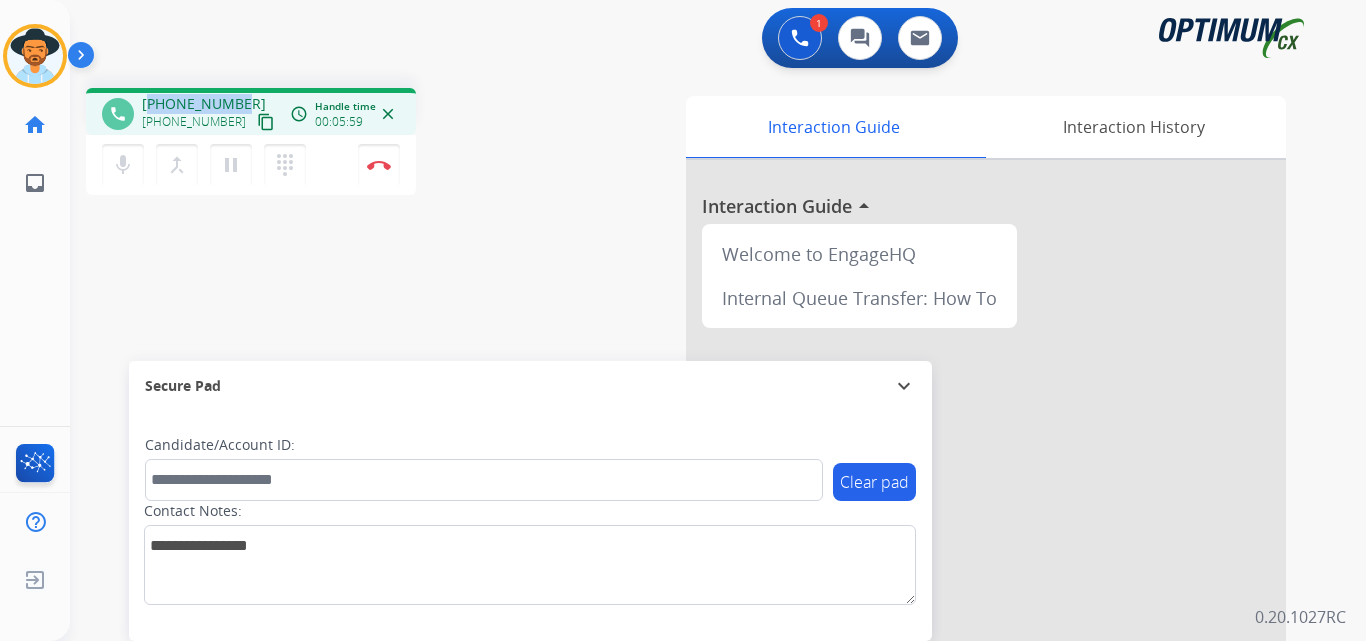 click on "+13127191623" at bounding box center (204, 104) 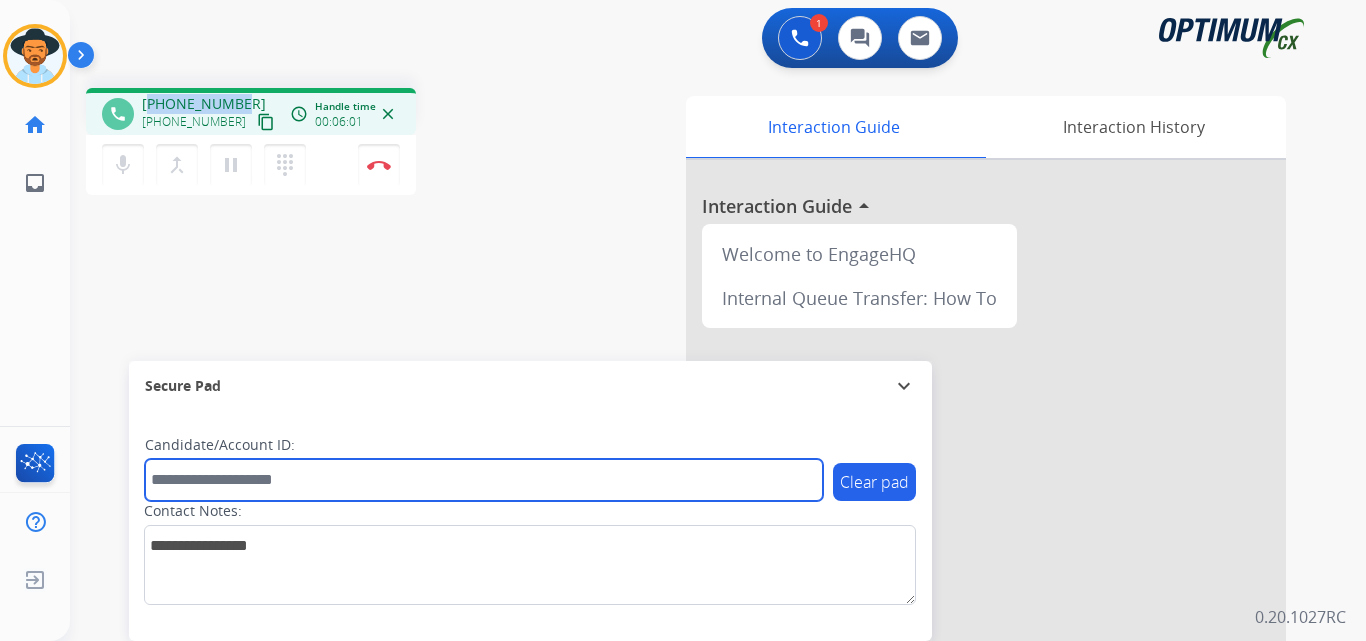click at bounding box center (484, 480) 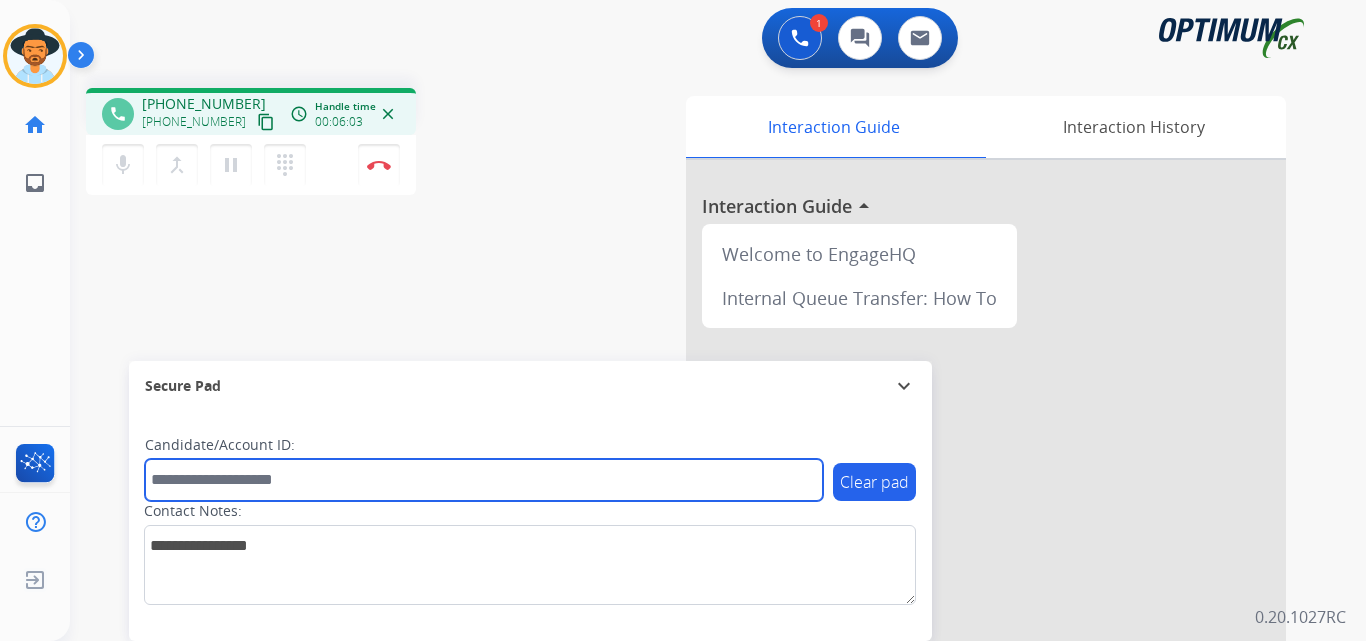 paste on "**********" 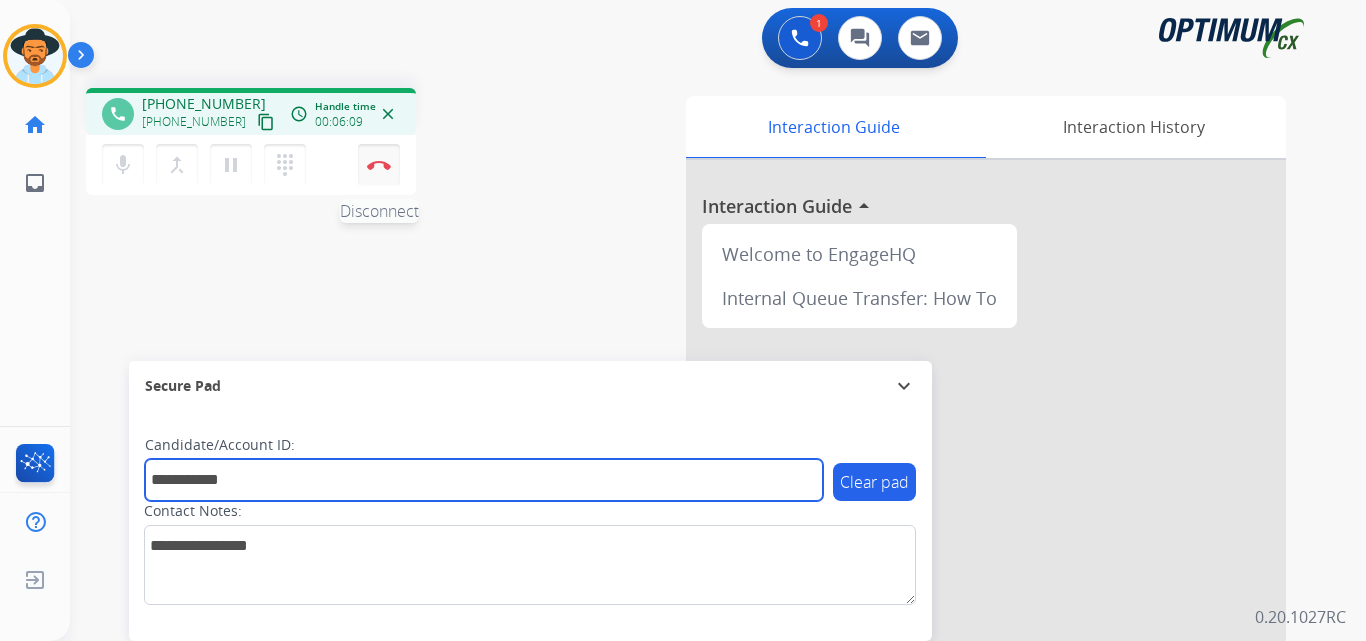 type on "**********" 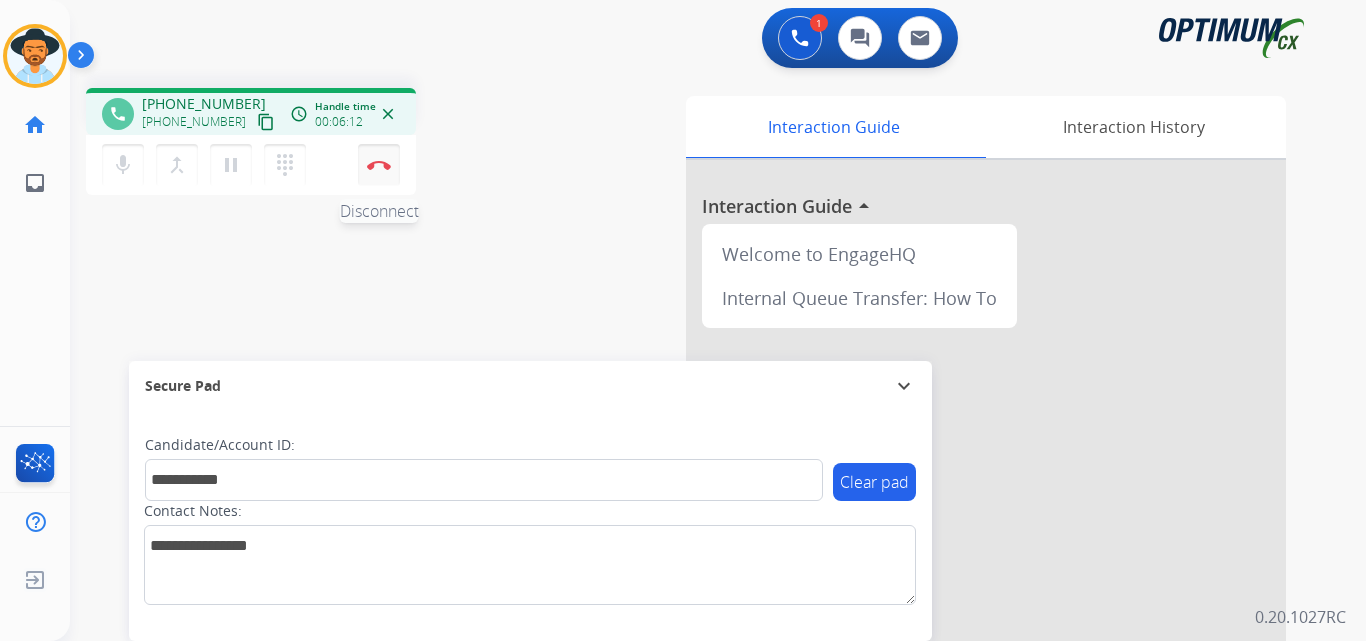 click at bounding box center [379, 165] 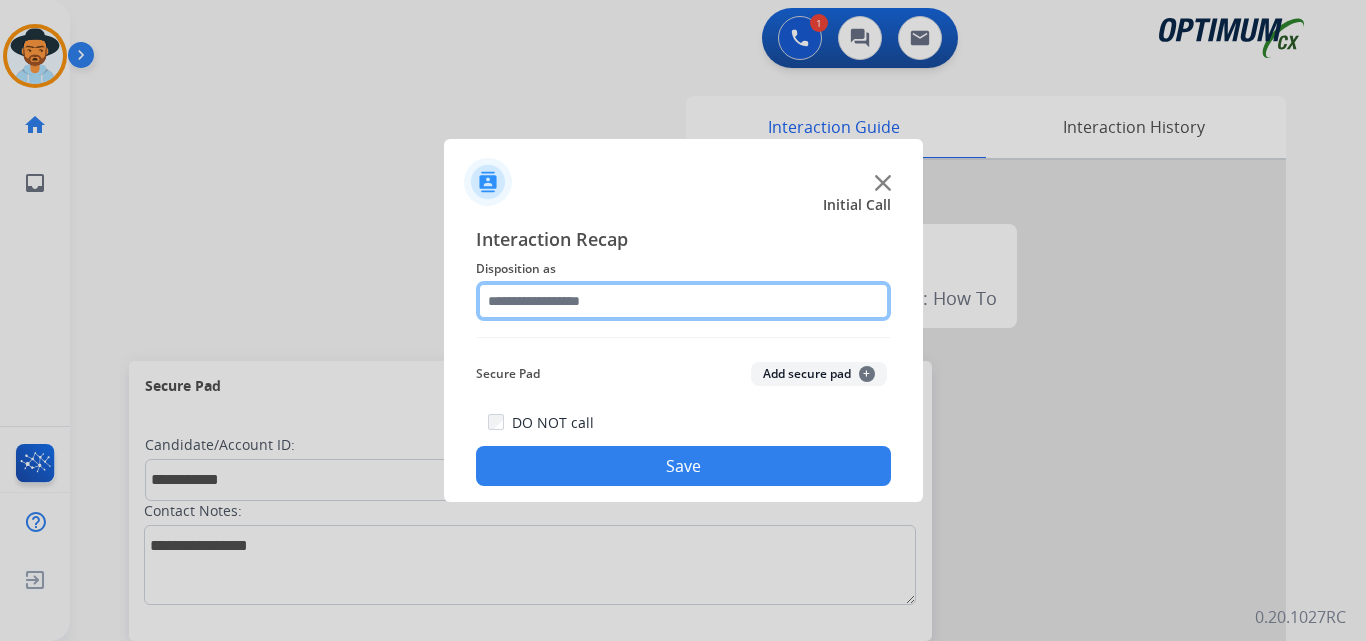 click 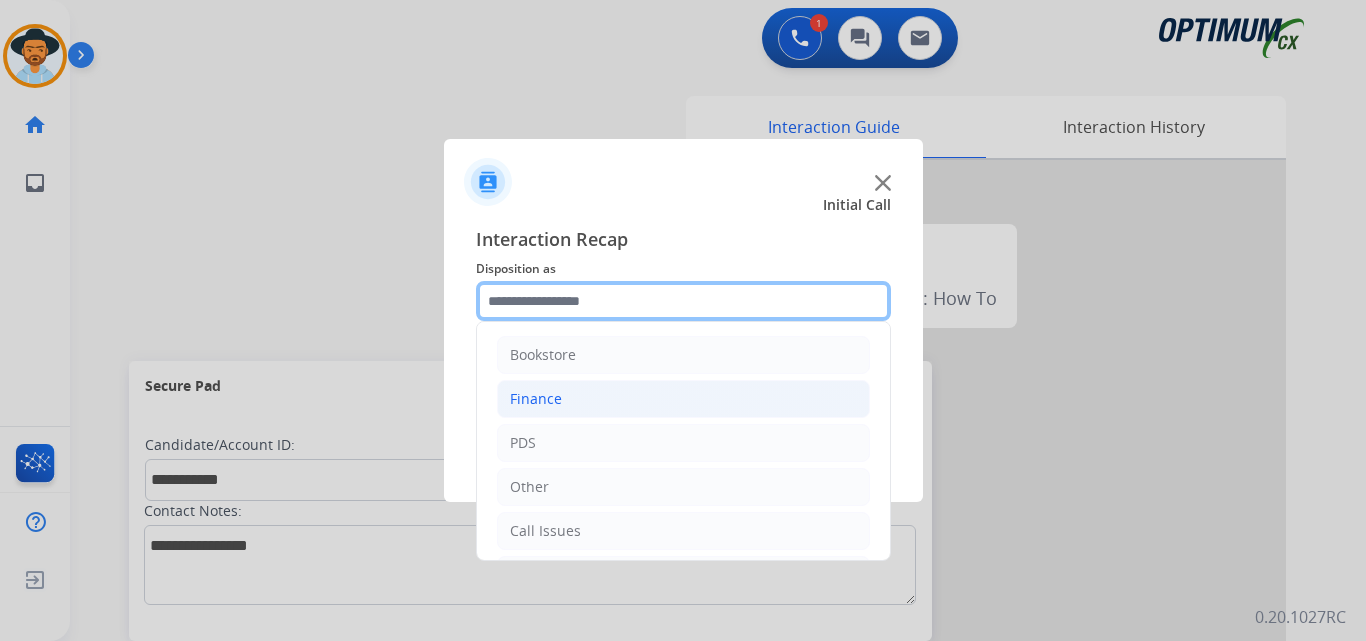 scroll, scrollTop: 136, scrollLeft: 0, axis: vertical 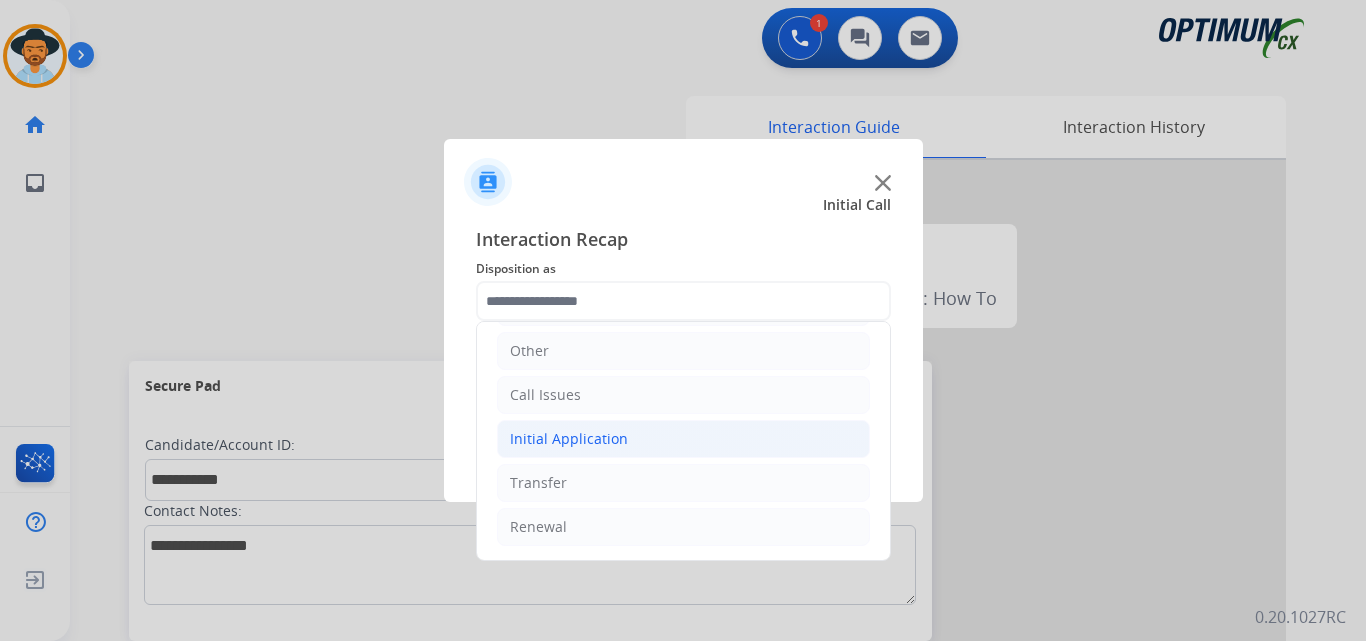 click on "Initial Application" 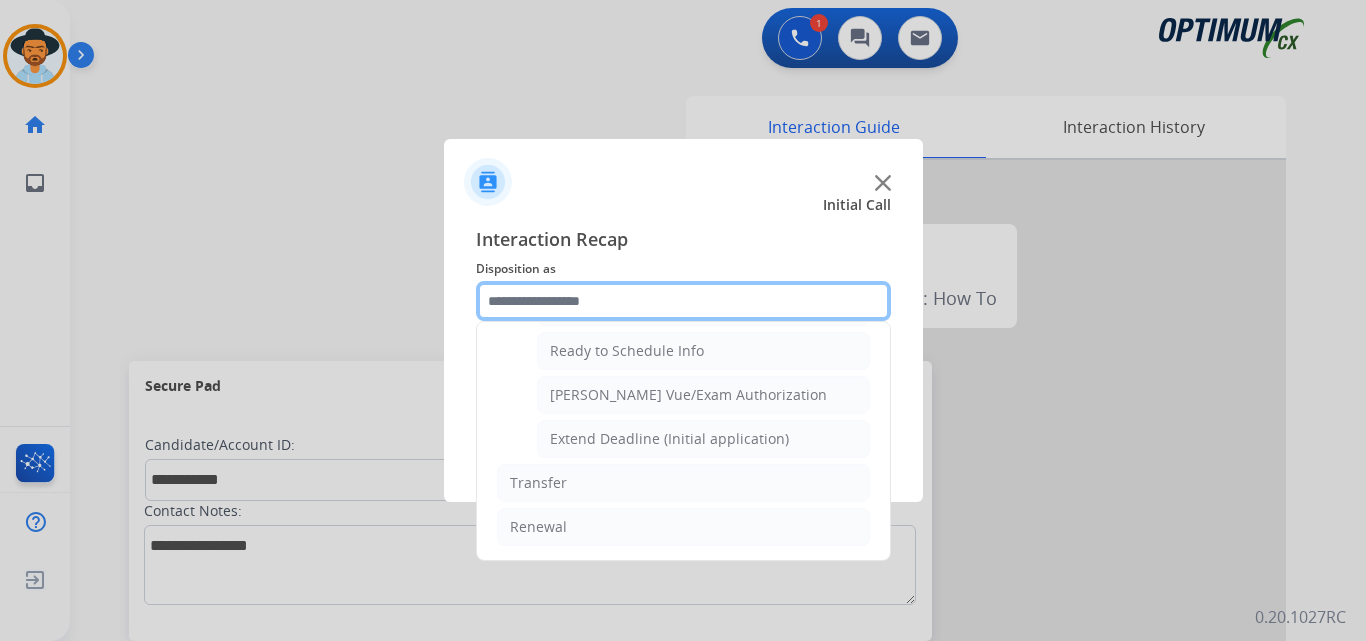 scroll, scrollTop: 1065, scrollLeft: 0, axis: vertical 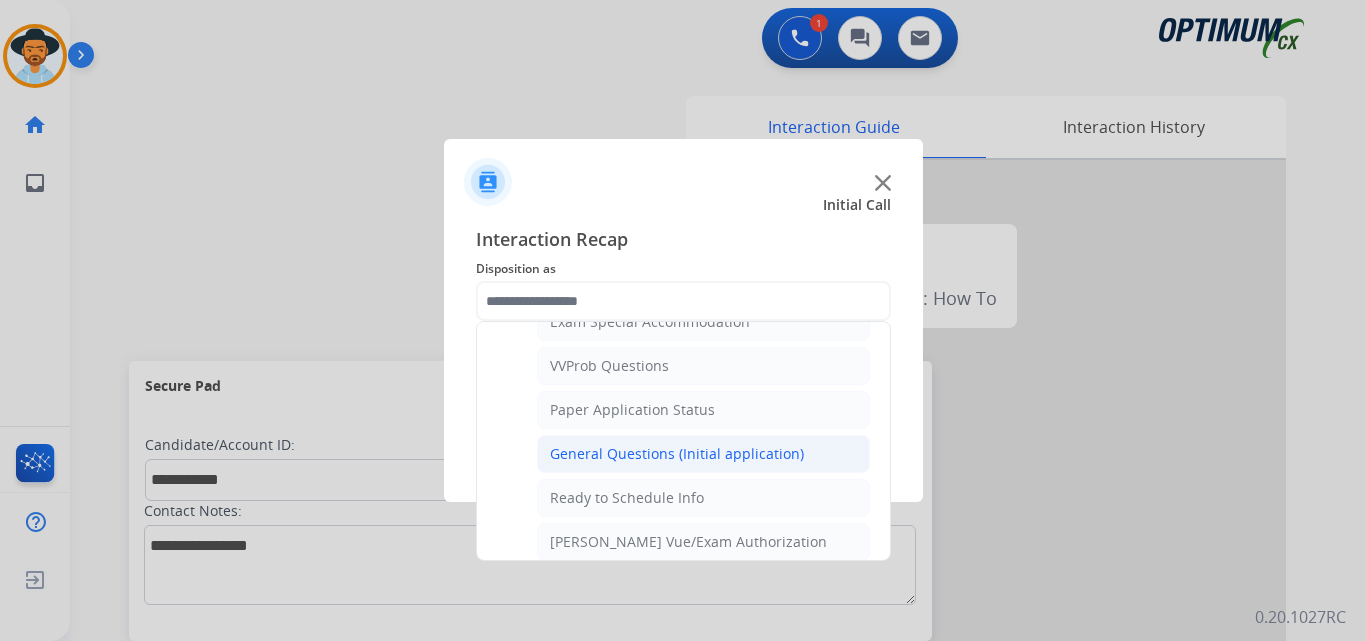 click on "General Questions (Initial application)" 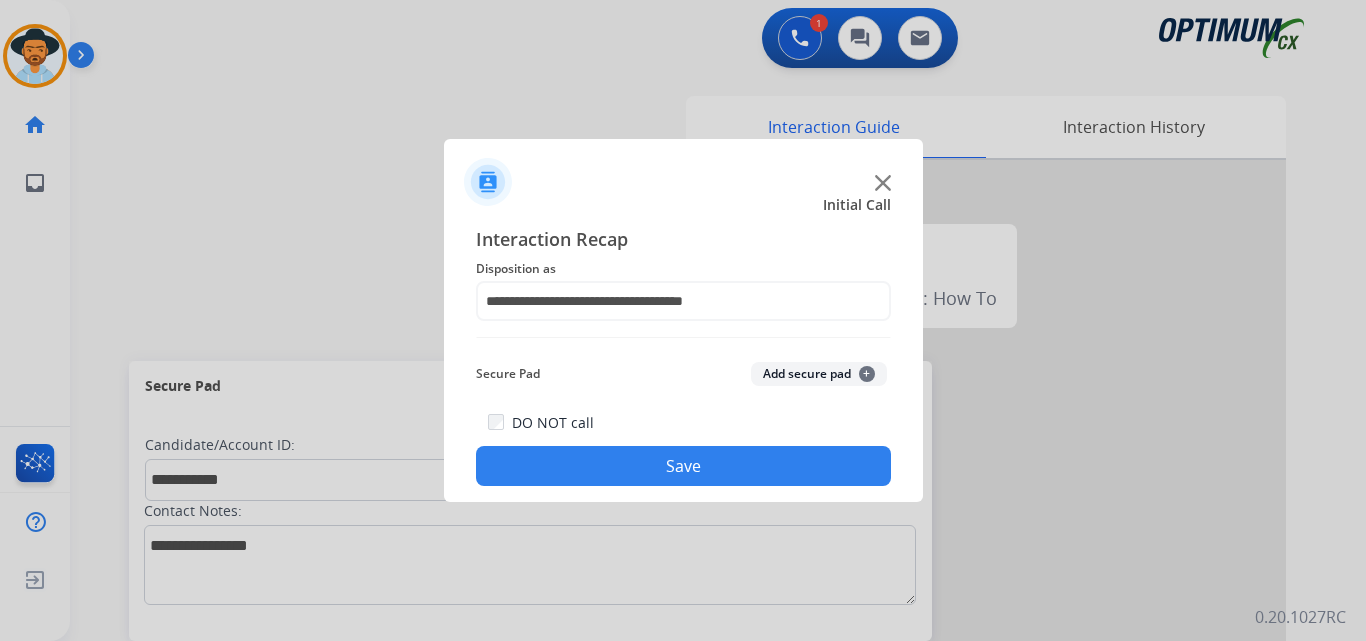 click on "Save" 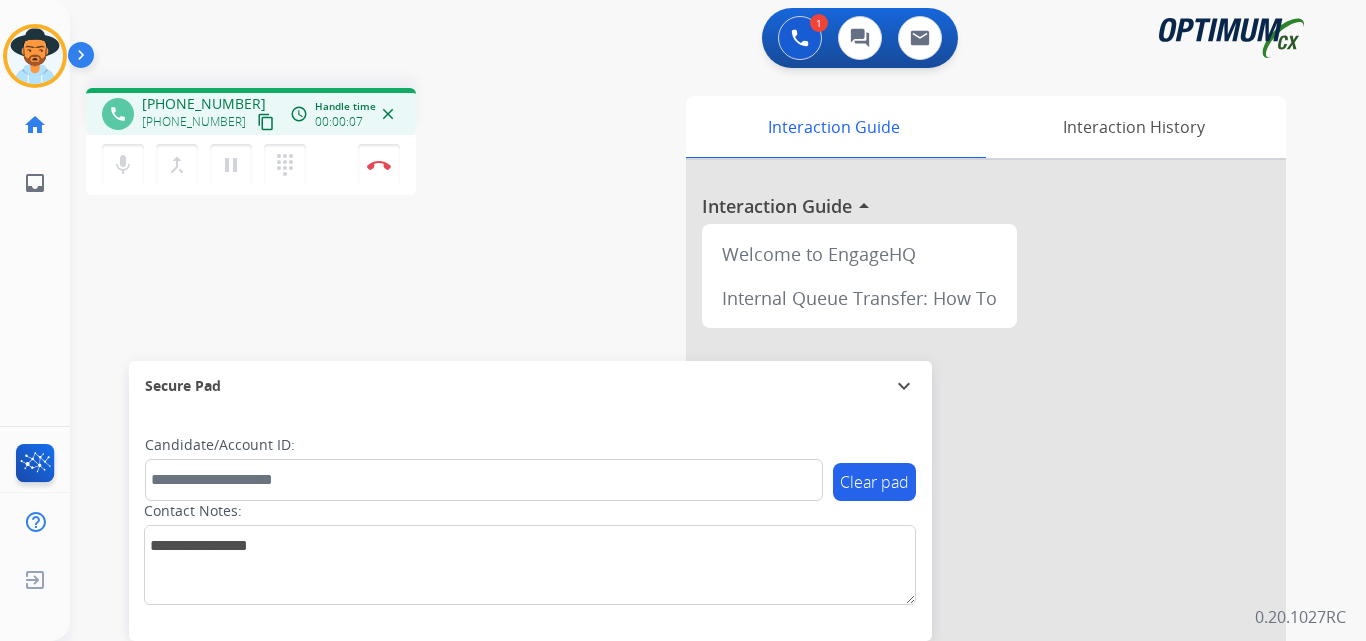click on "+12292300356" at bounding box center (204, 104) 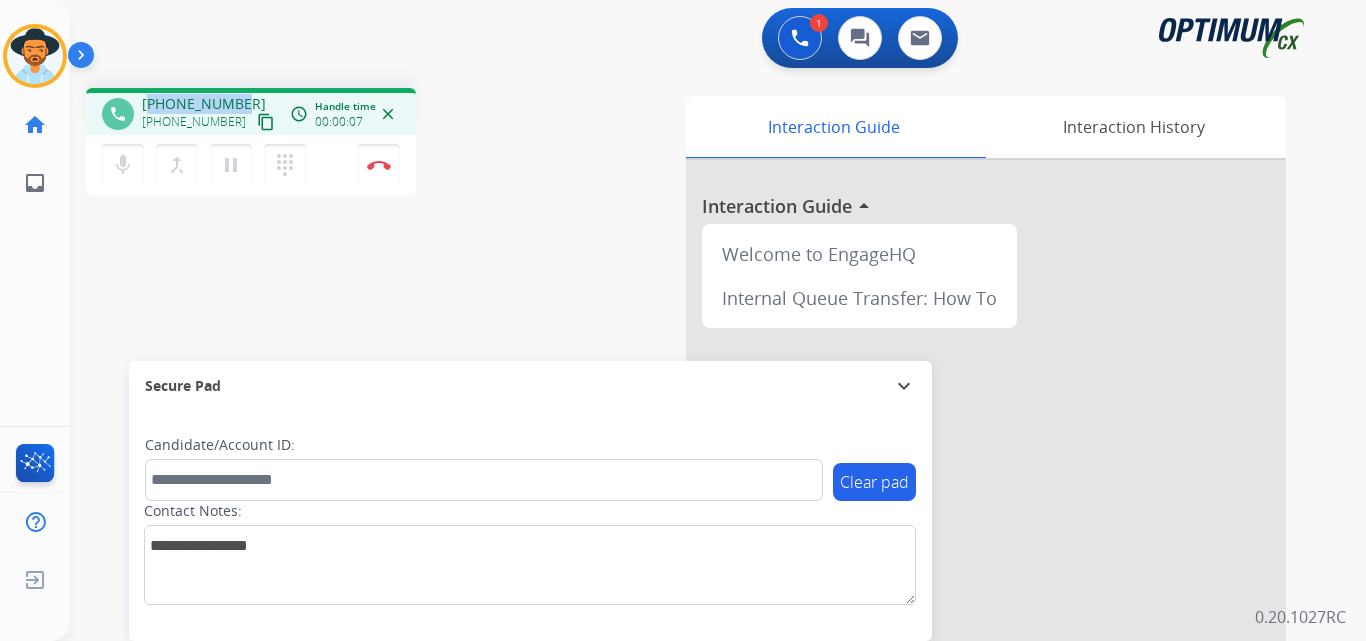 click on "+12292300356" at bounding box center [204, 104] 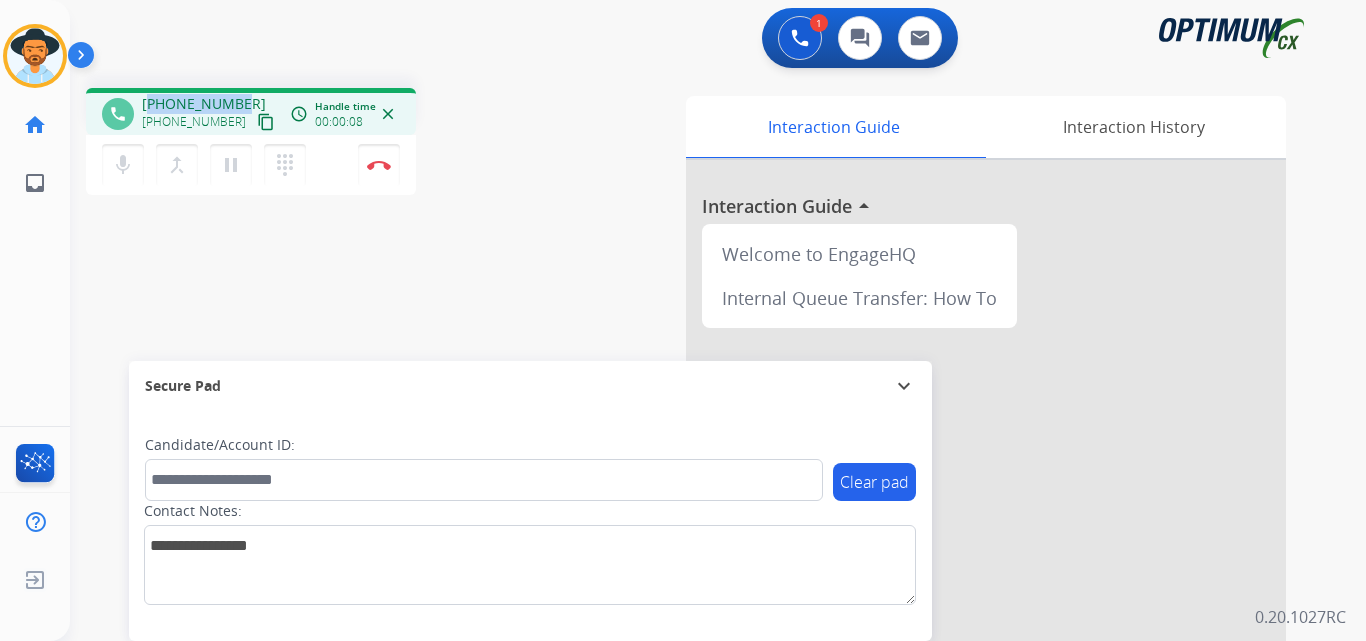 copy on "12292300356" 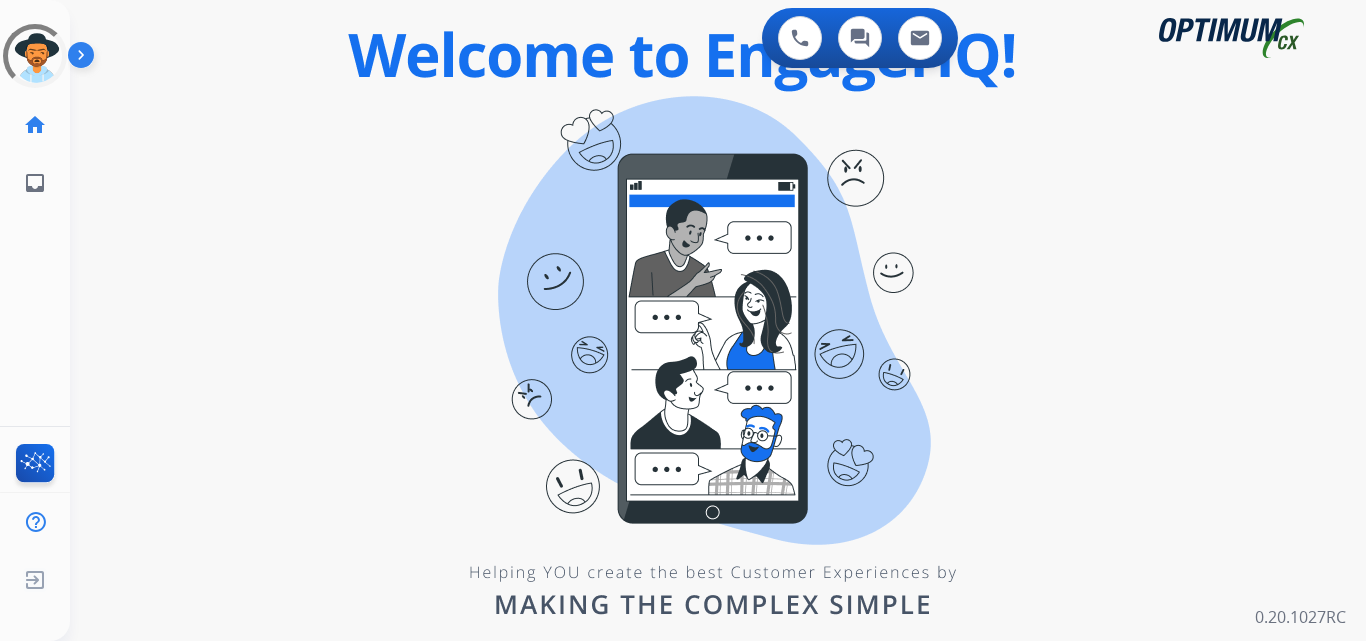 scroll, scrollTop: 0, scrollLeft: 0, axis: both 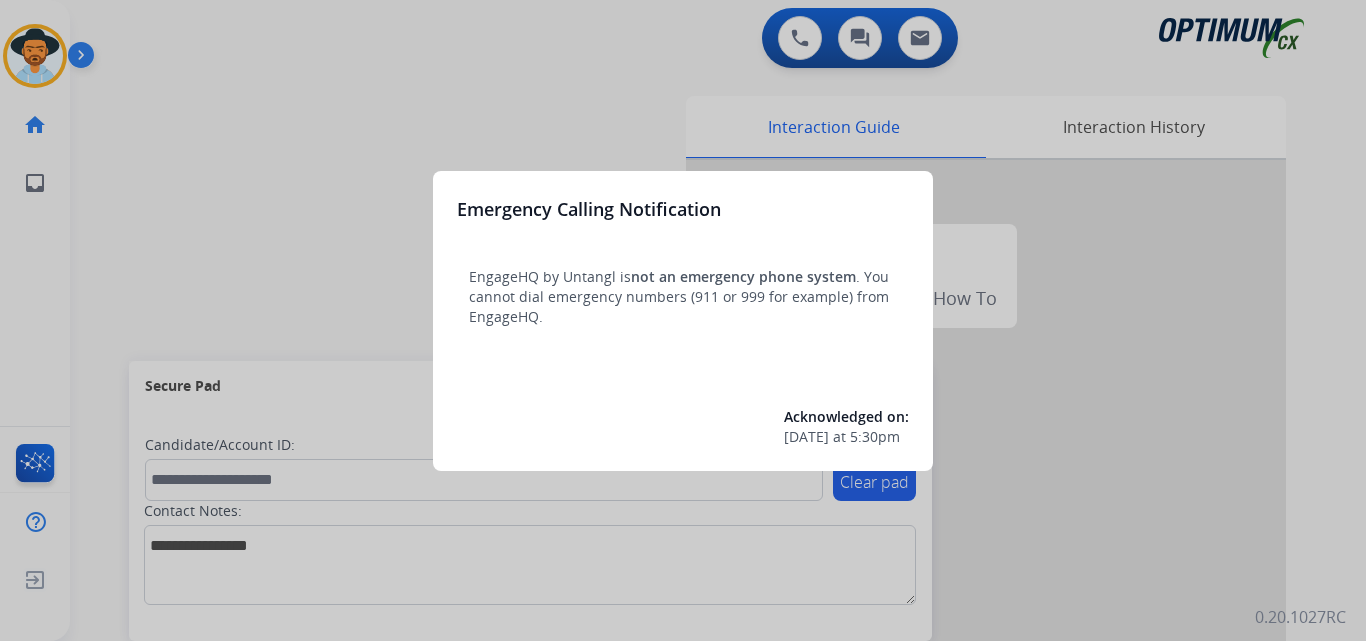 click at bounding box center (683, 320) 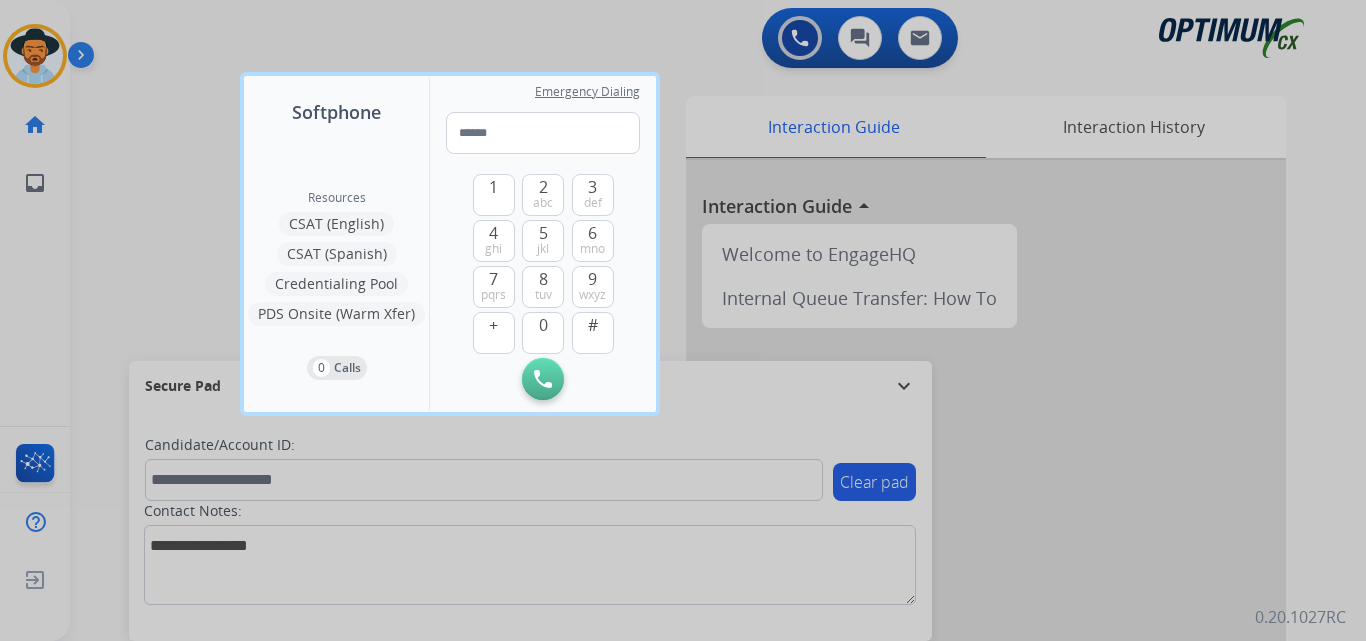 click at bounding box center [683, 320] 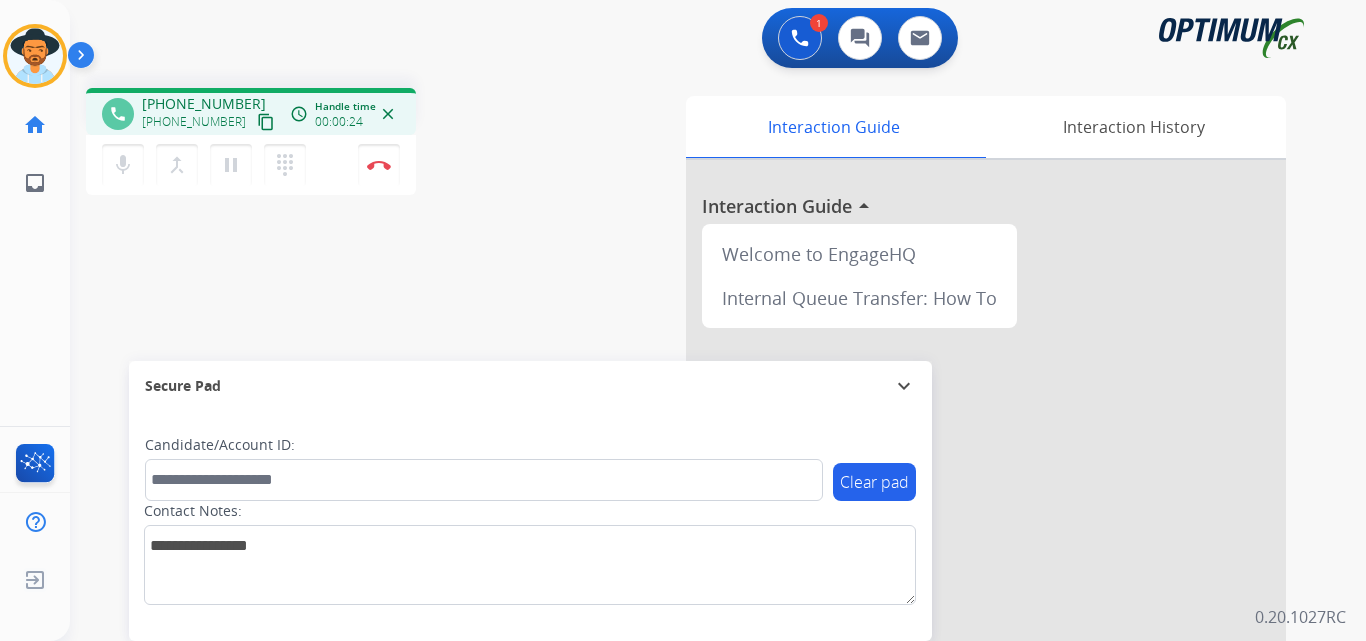 click on "+12544509495" at bounding box center (204, 104) 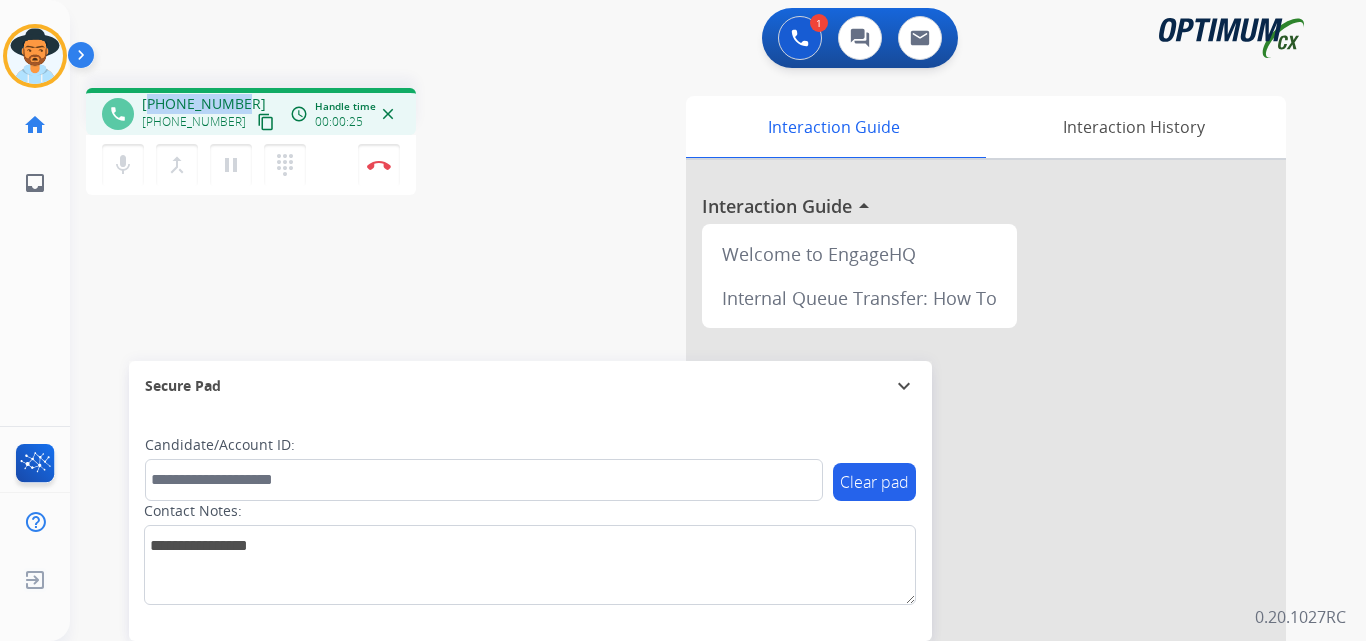click on "+12544509495" at bounding box center [204, 104] 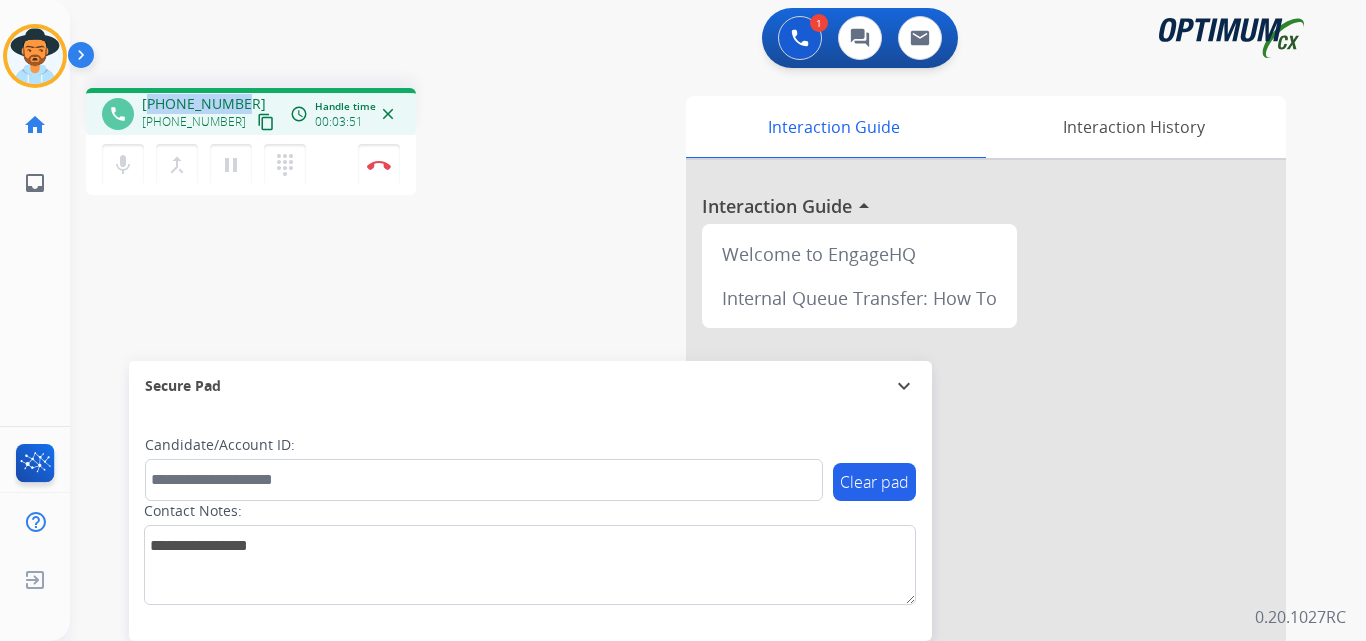 click on "+12544509495" at bounding box center [204, 104] 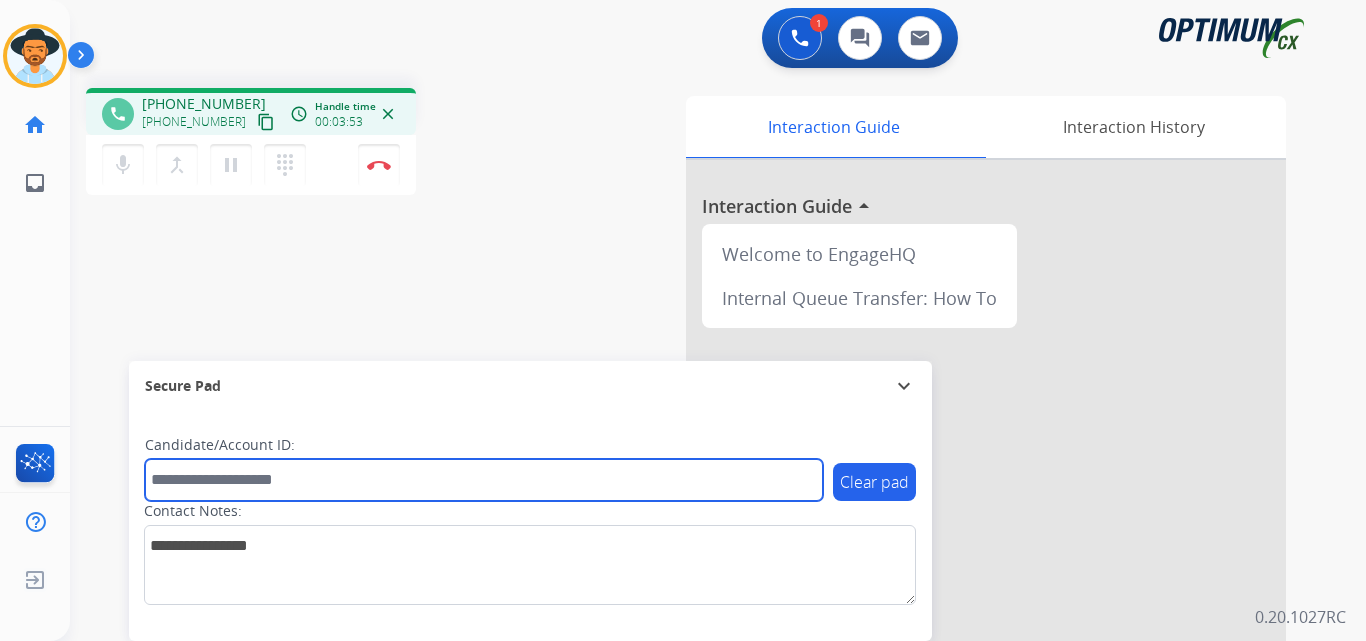 click at bounding box center [484, 480] 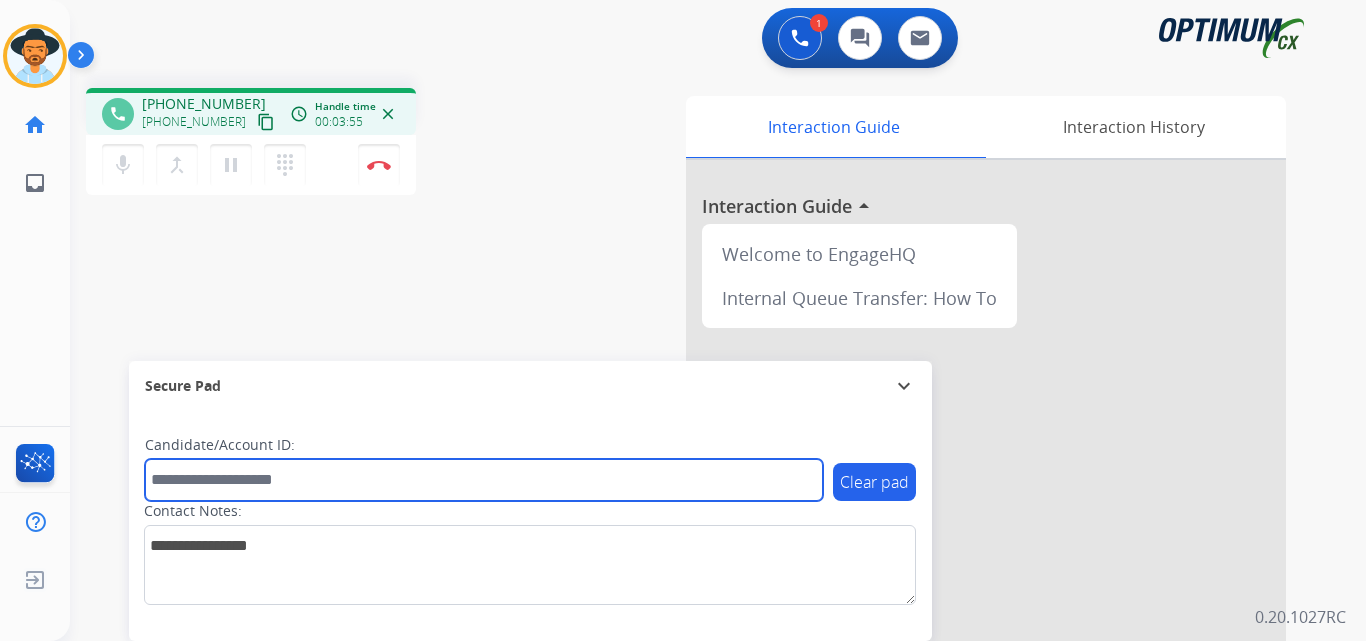 paste on "**********" 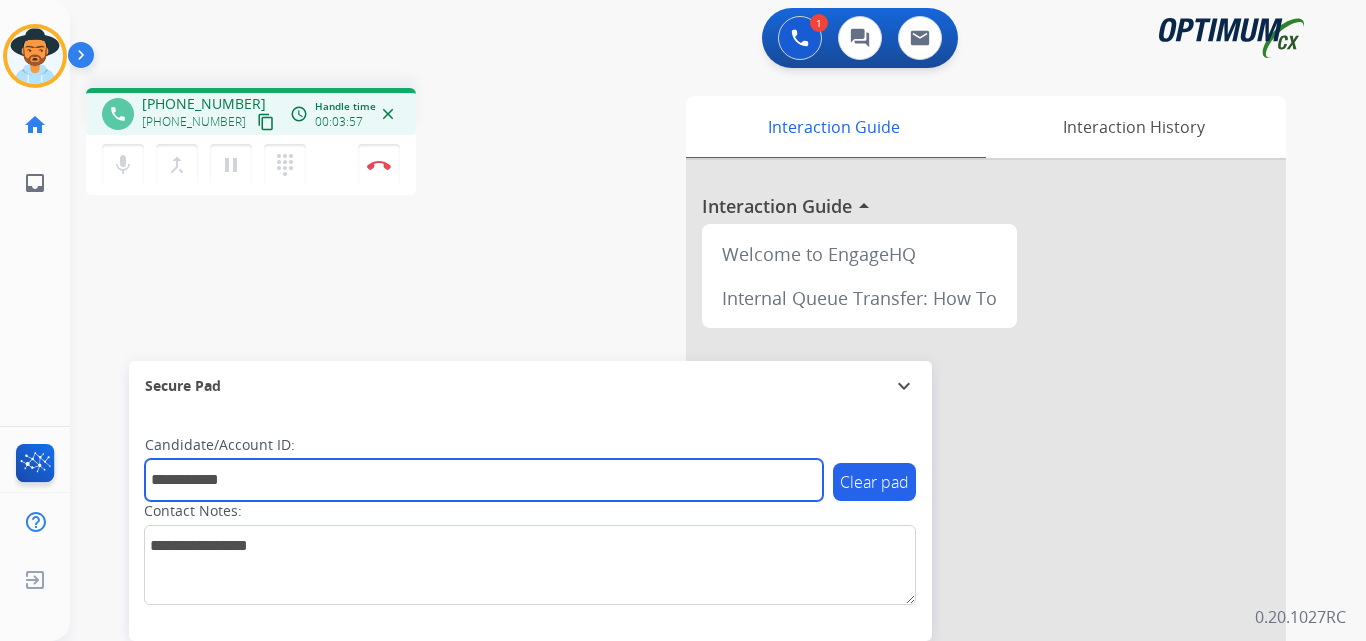 click on "**********" at bounding box center [484, 480] 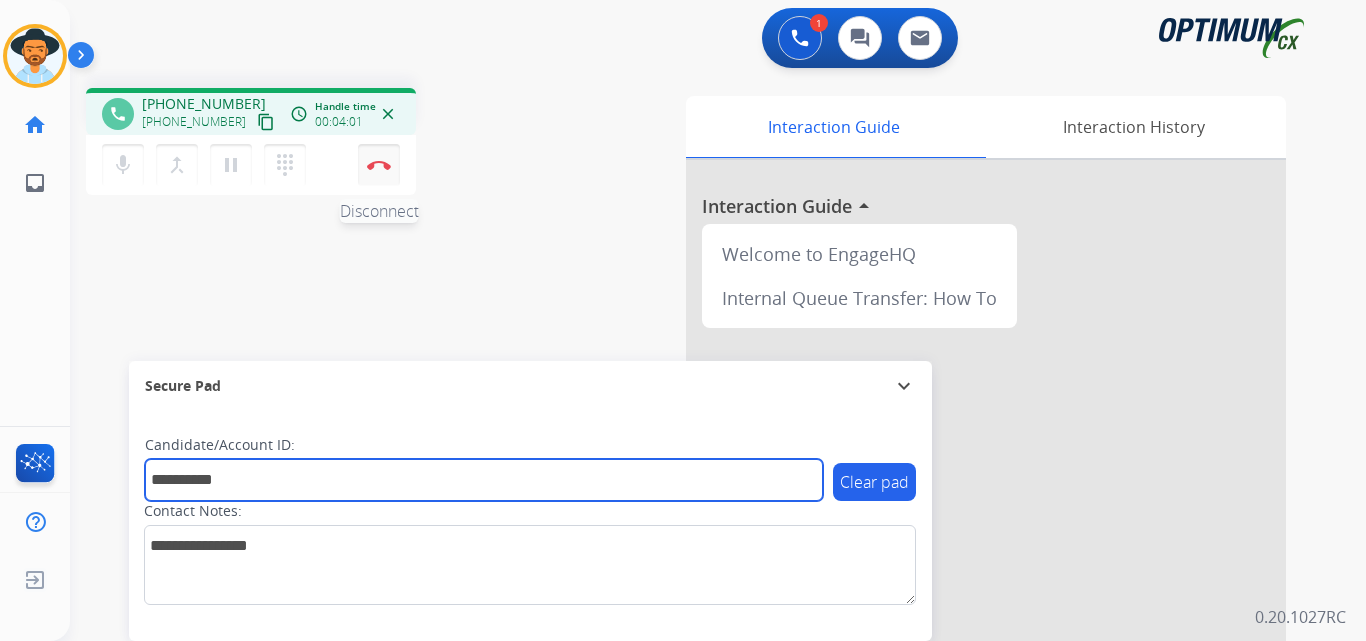 type on "**********" 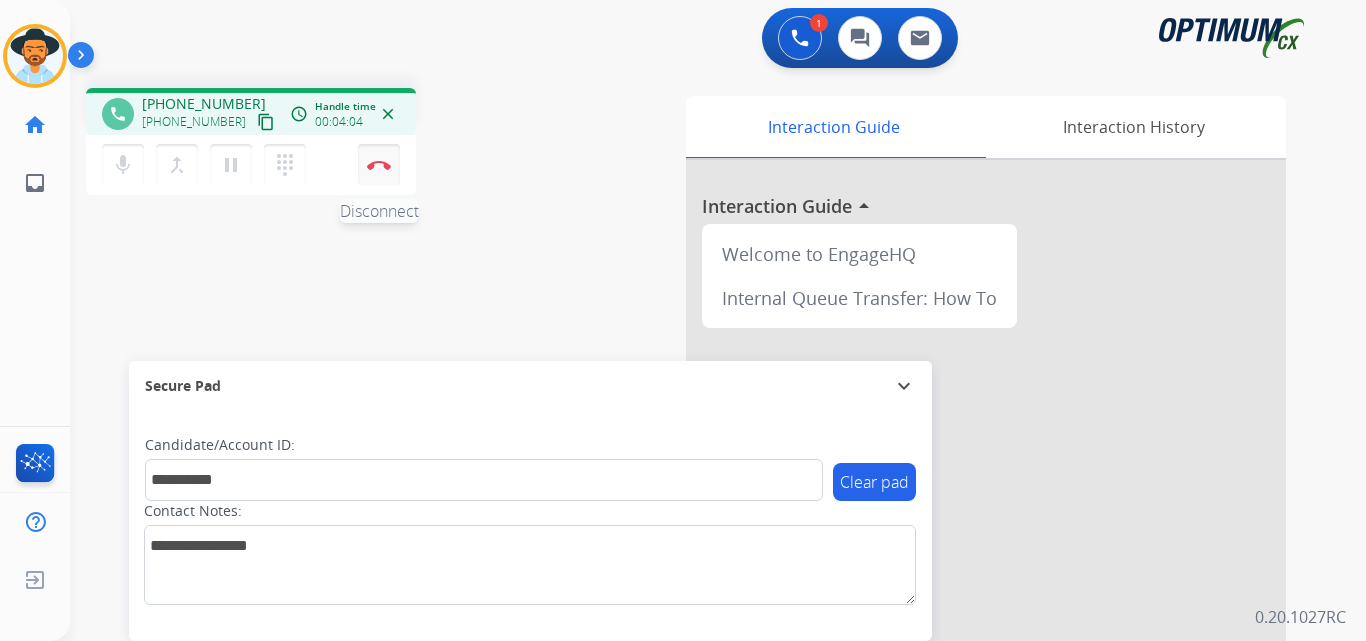 click at bounding box center (379, 165) 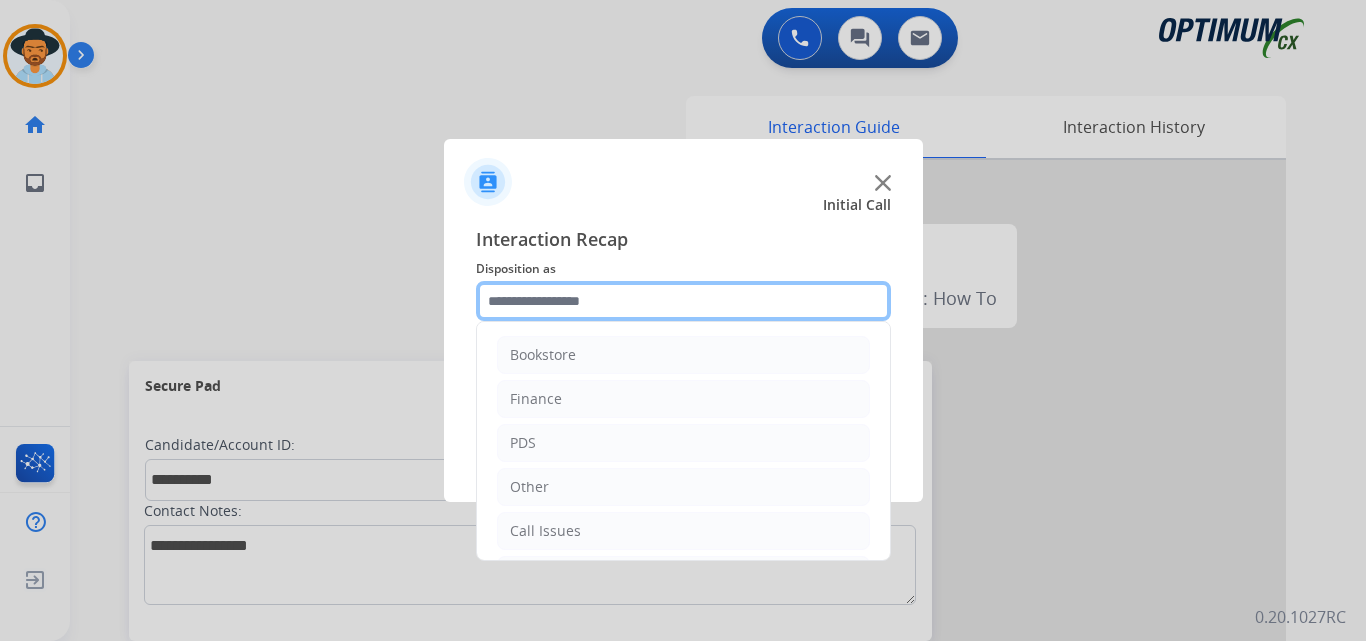 click 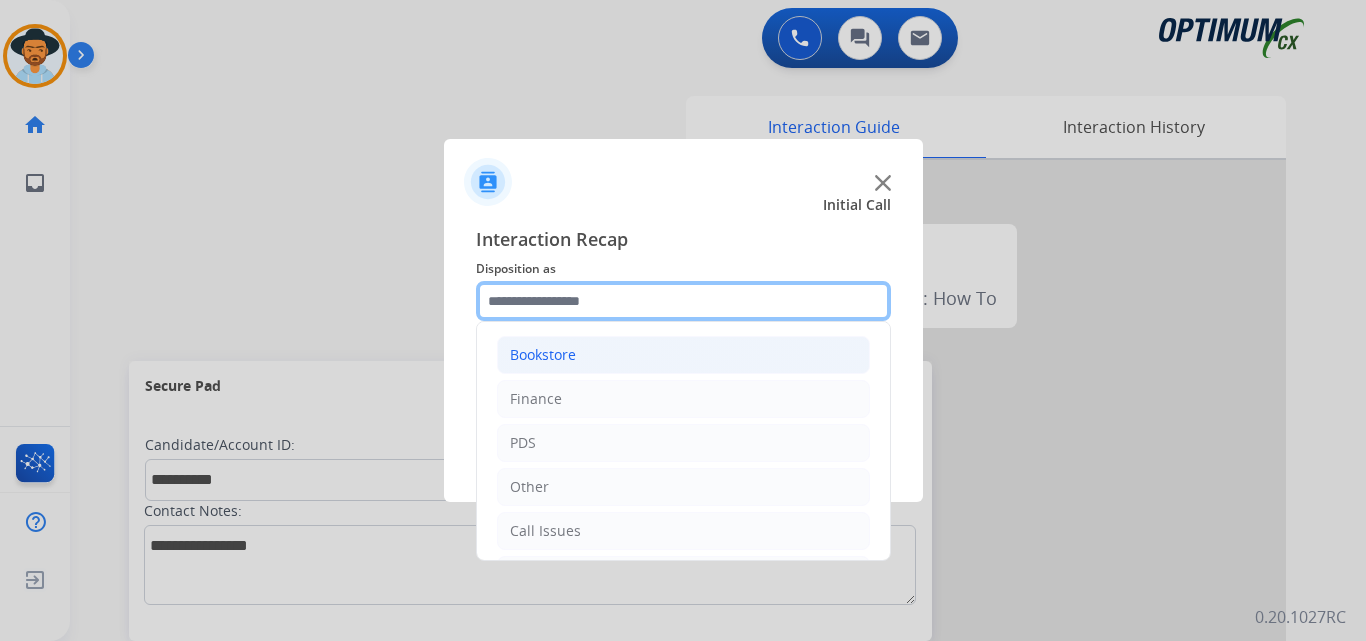 scroll, scrollTop: 136, scrollLeft: 0, axis: vertical 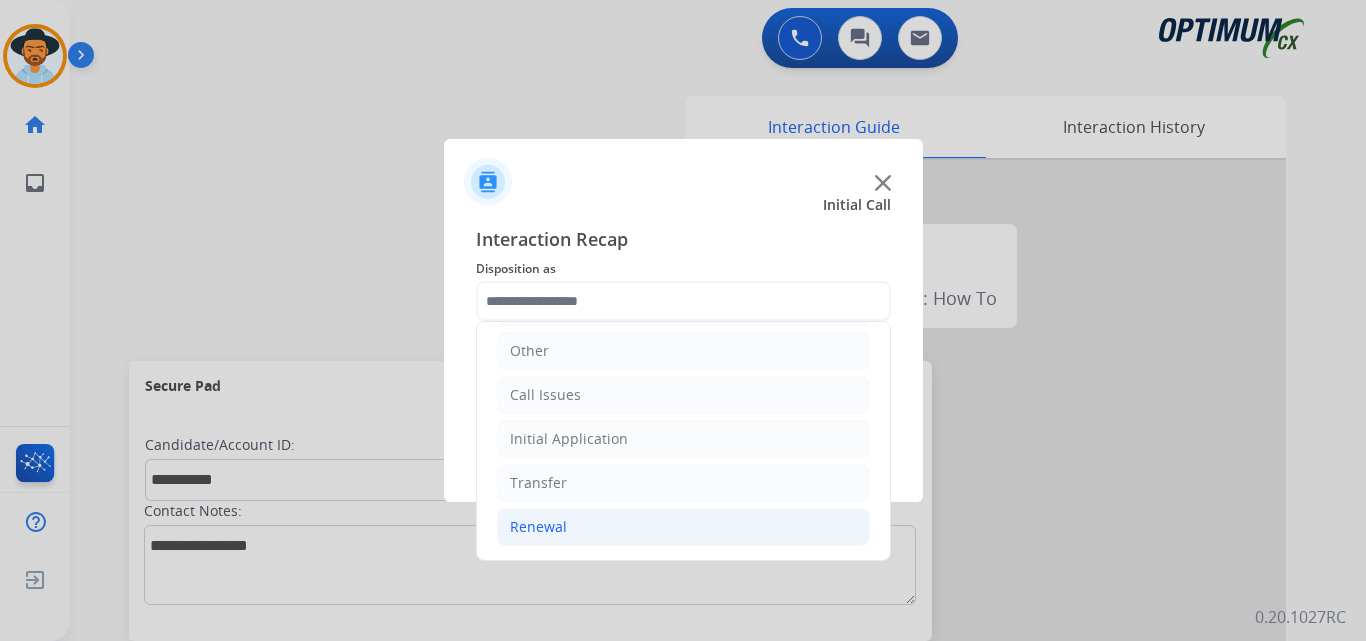 click on "Renewal" 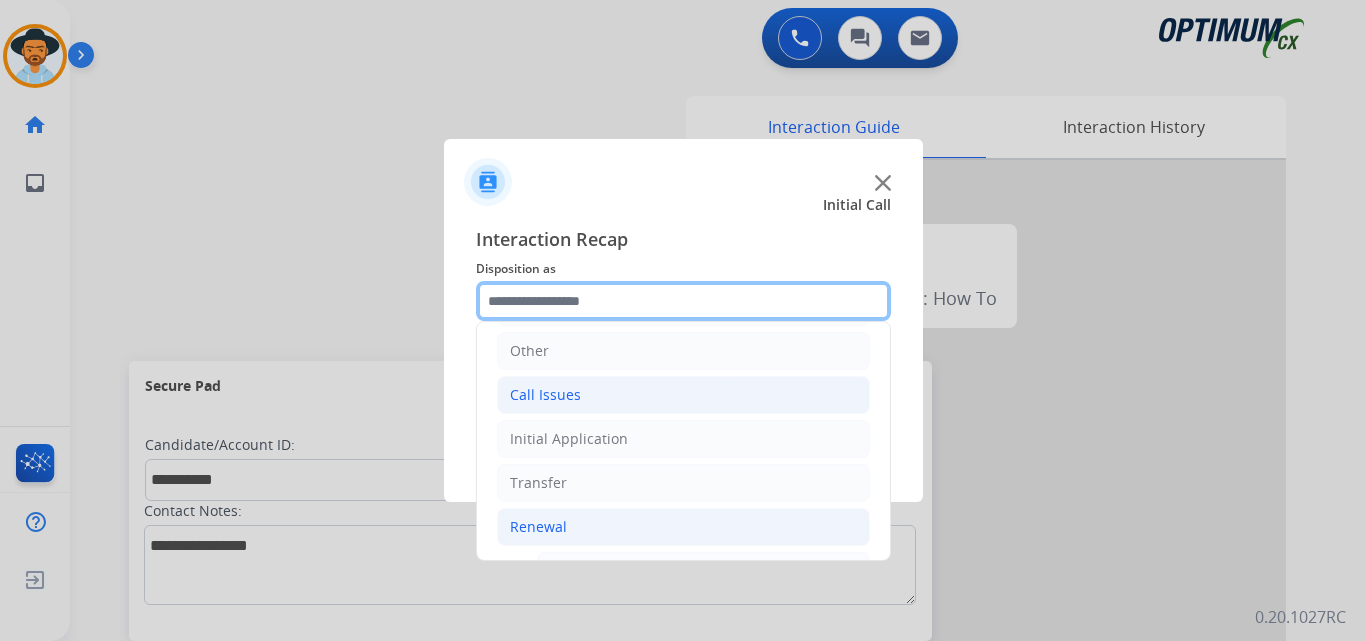 scroll, scrollTop: 636, scrollLeft: 0, axis: vertical 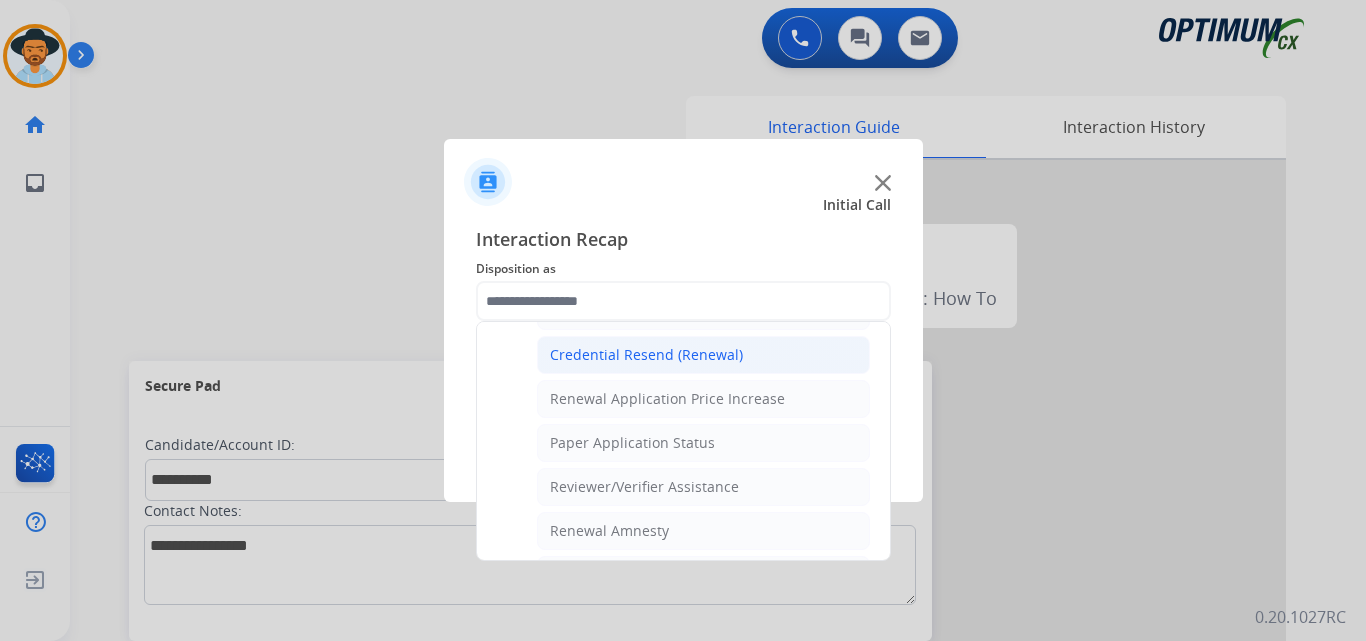 click on "Credential Resend (Renewal)" 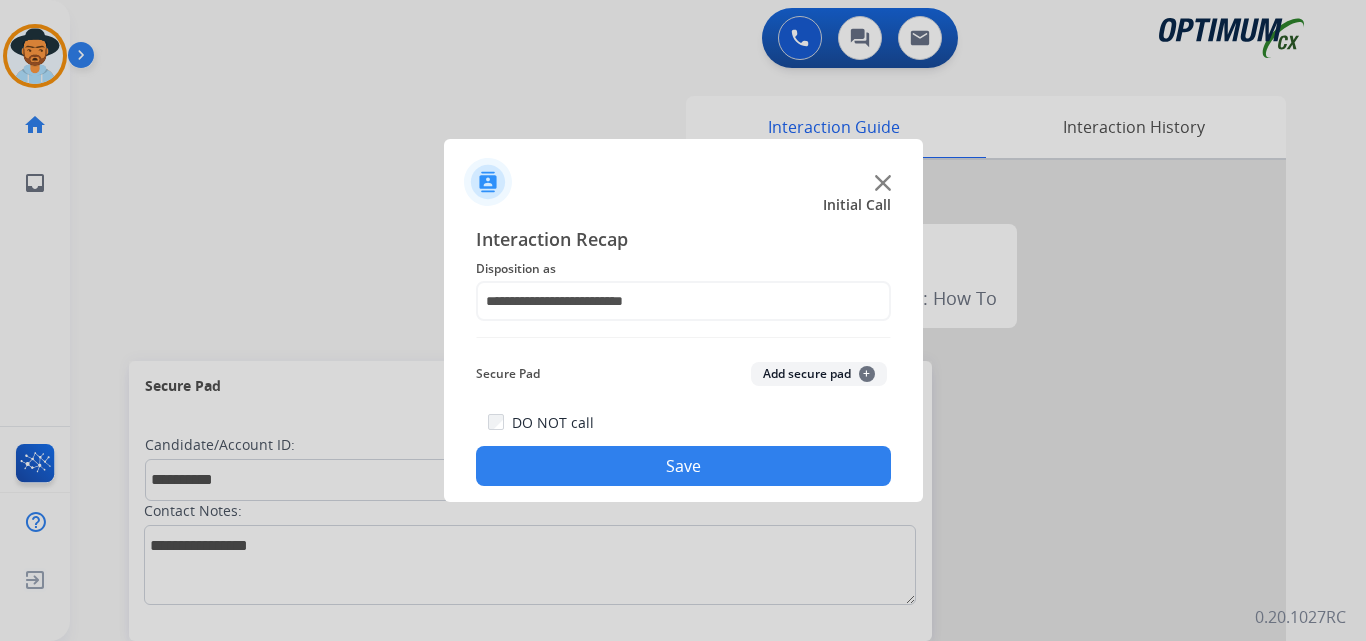 click on "Save" 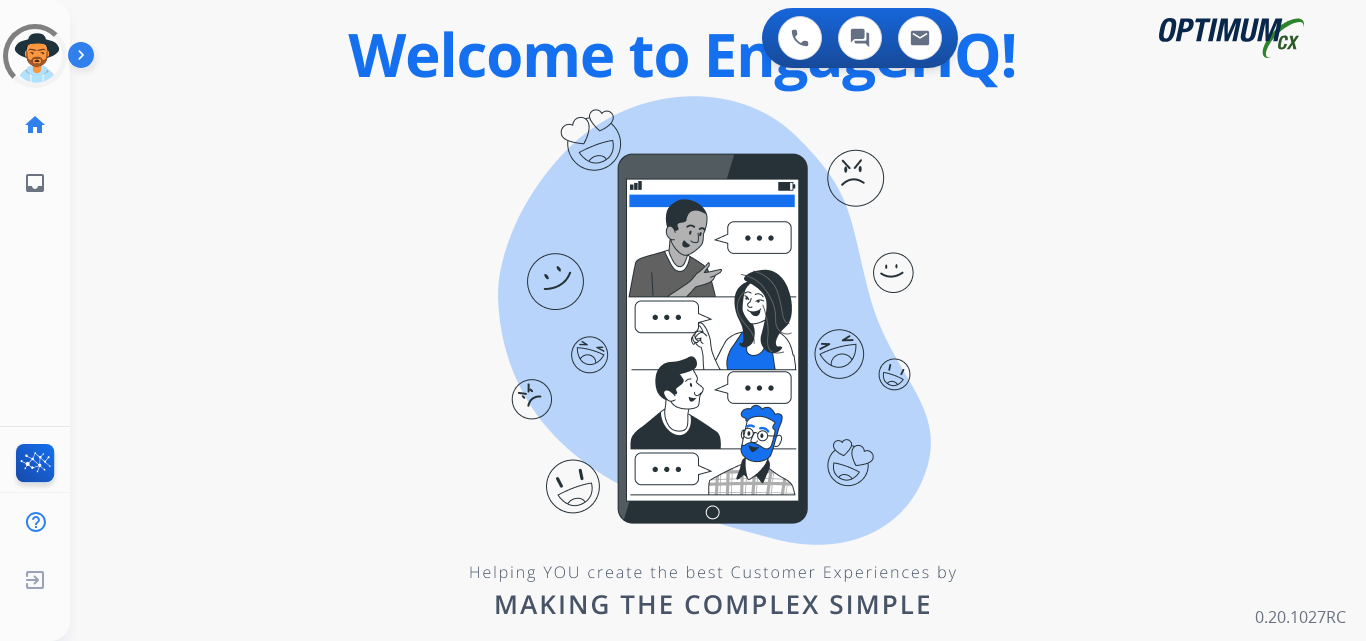 scroll, scrollTop: 0, scrollLeft: 0, axis: both 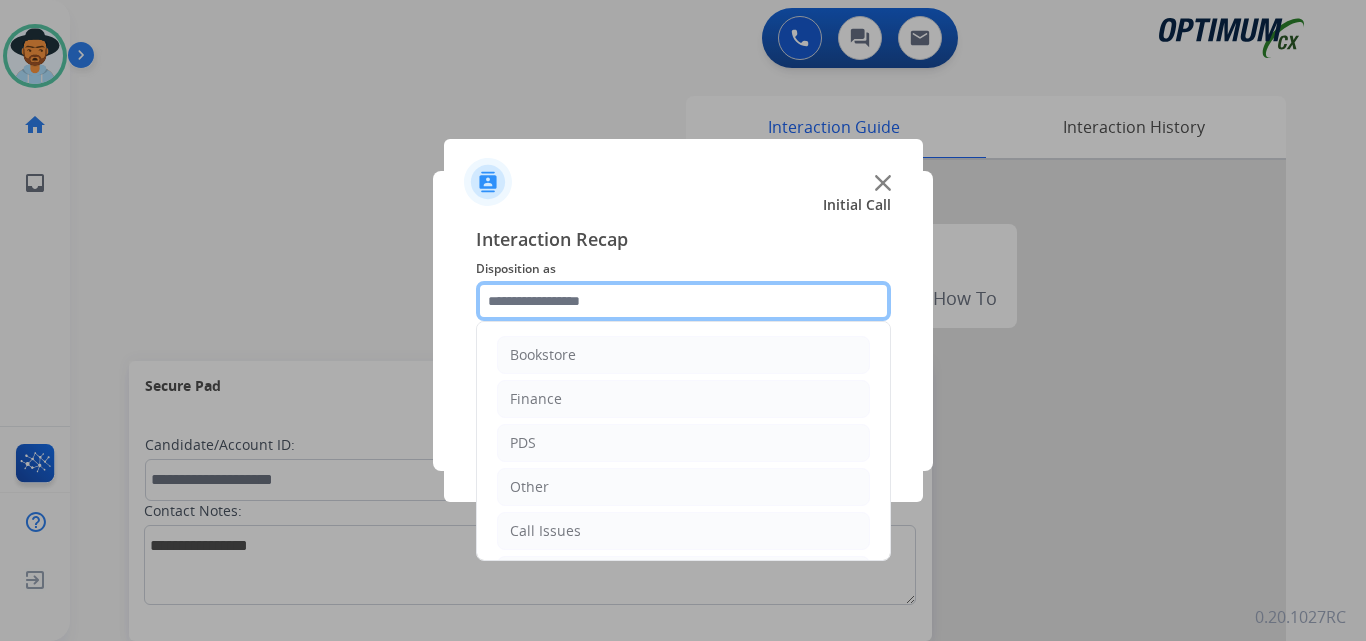click 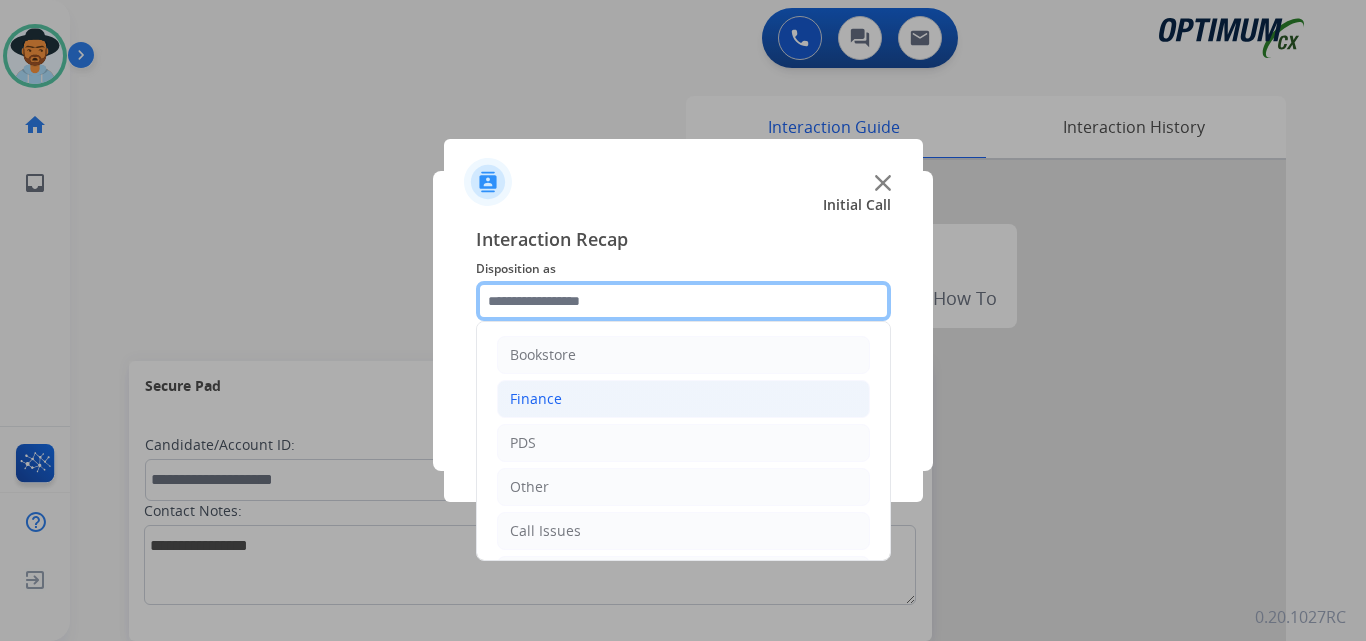 scroll, scrollTop: 136, scrollLeft: 0, axis: vertical 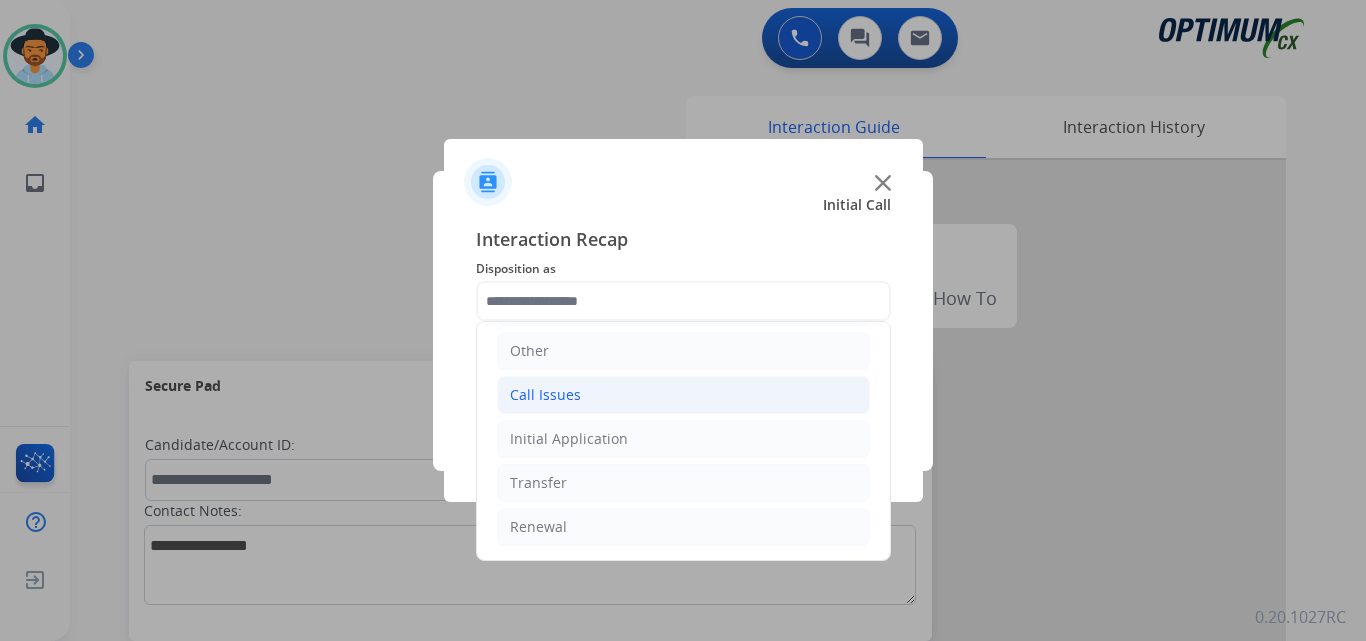 click on "Call Issues" 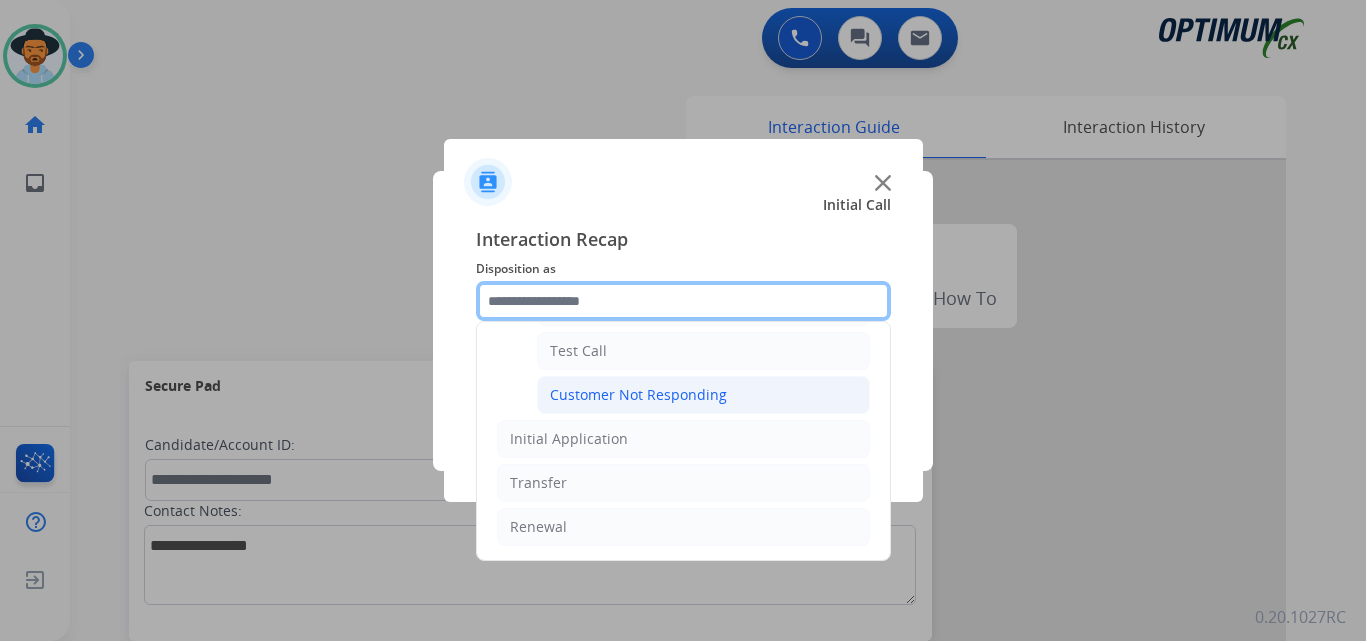scroll, scrollTop: 189, scrollLeft: 0, axis: vertical 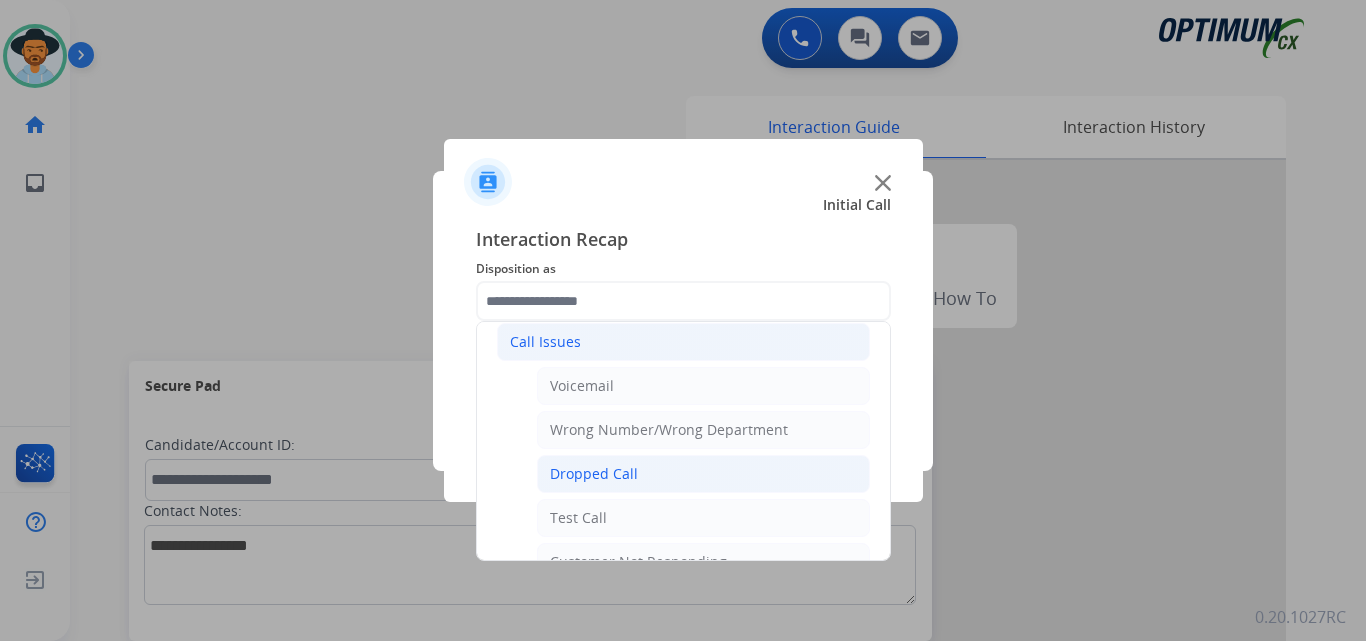 click on "Dropped Call" 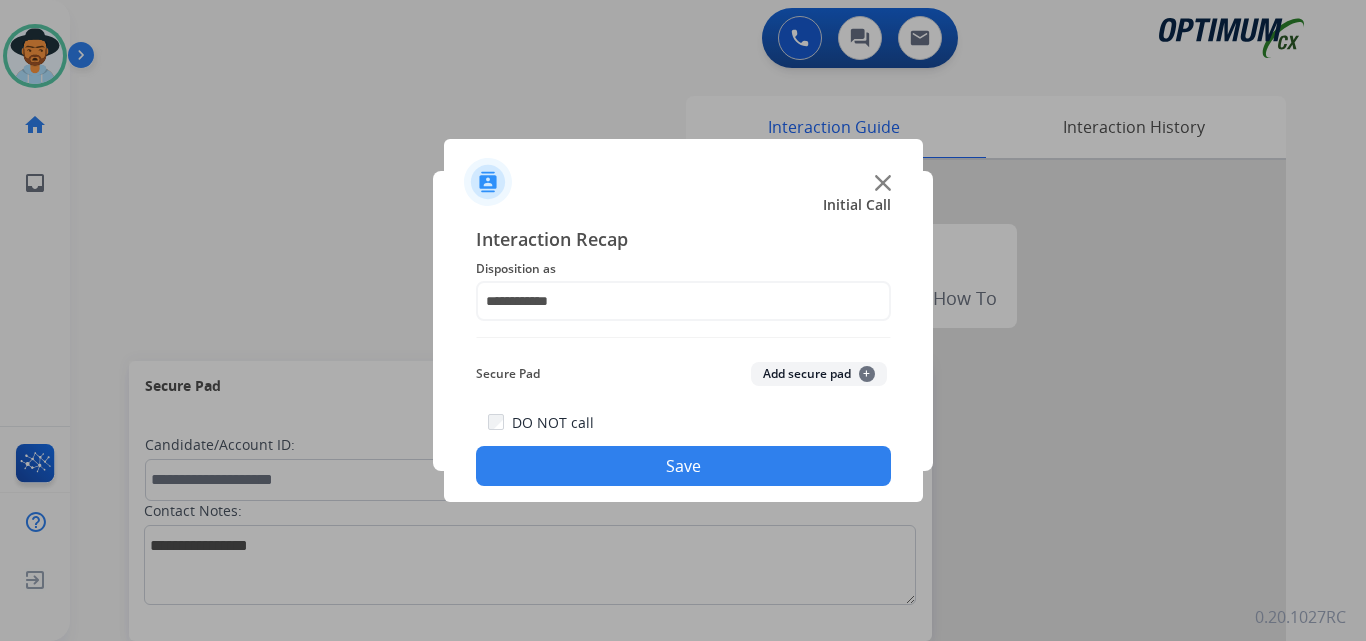 click on "Save" 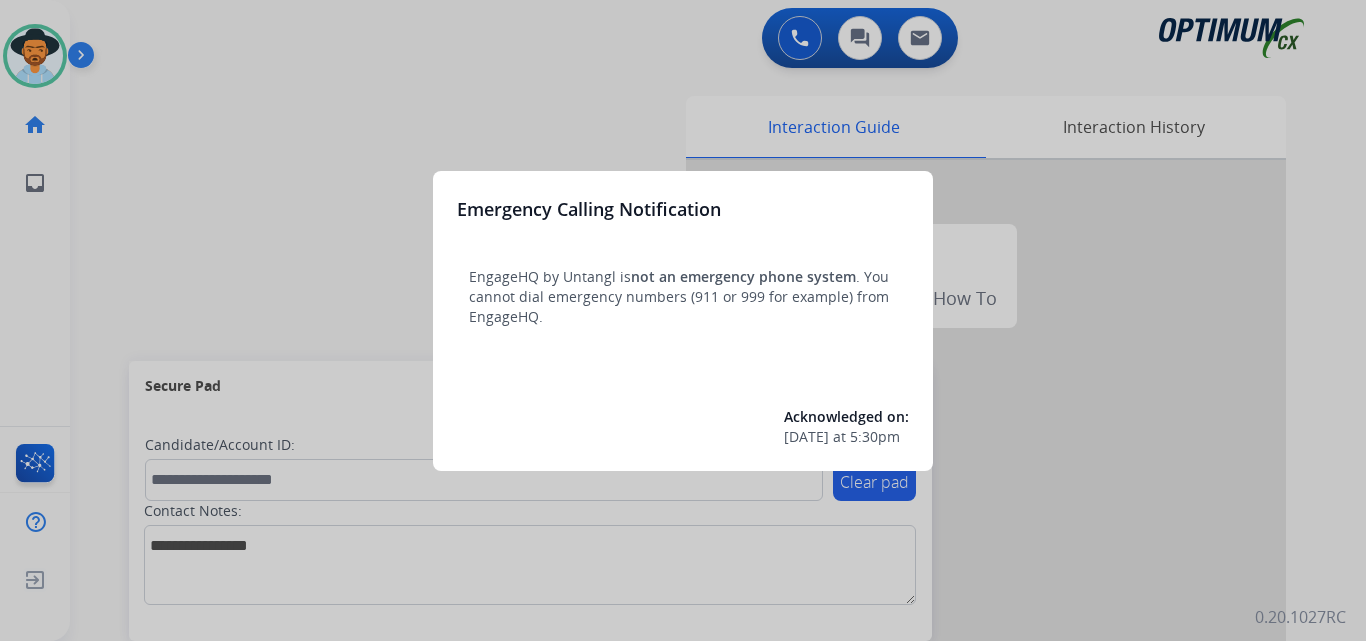 click at bounding box center [683, 320] 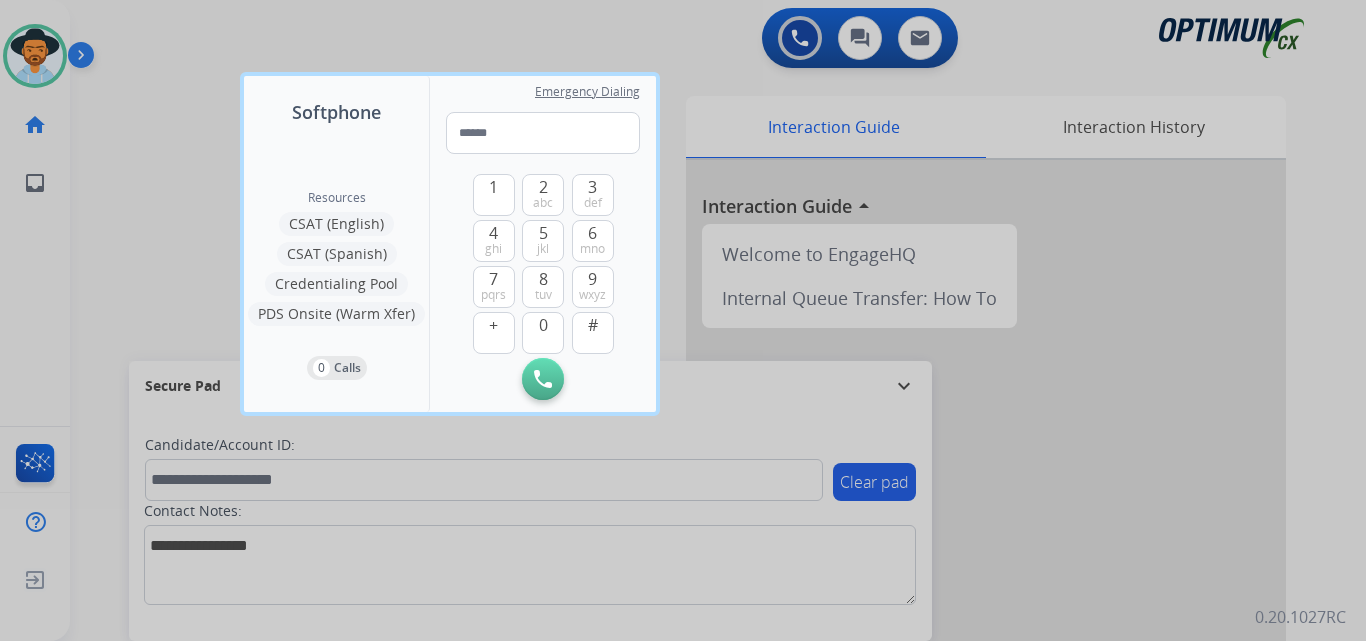 click at bounding box center [683, 320] 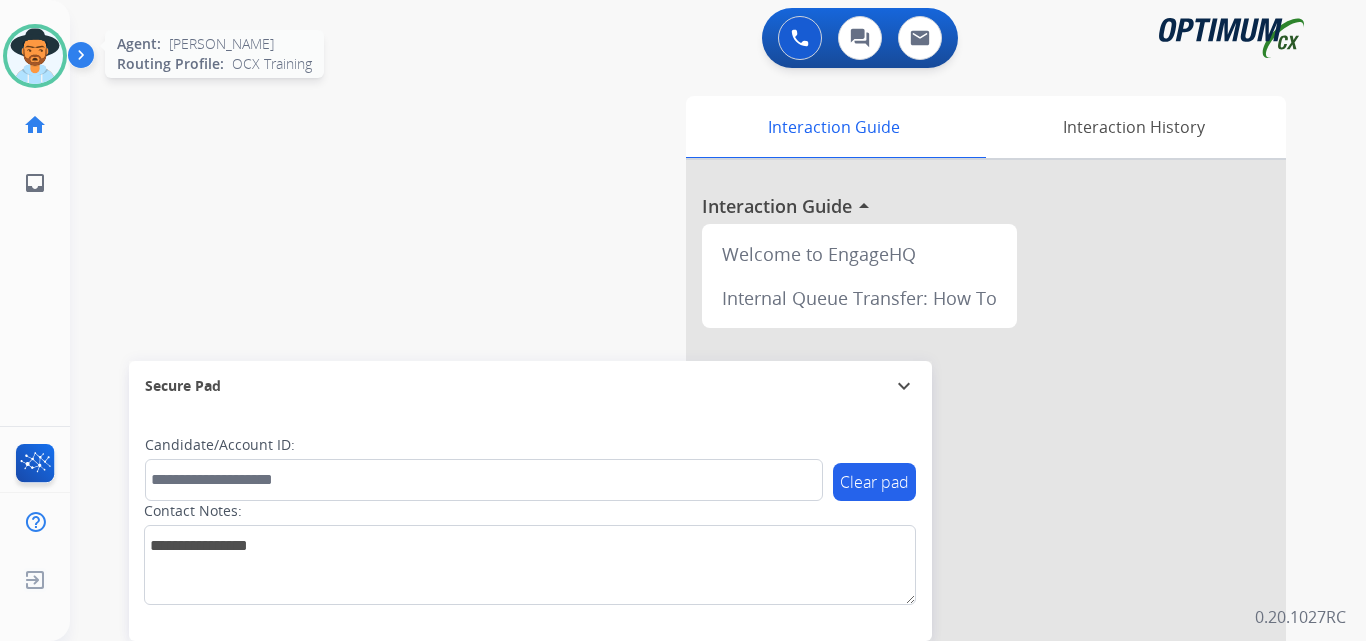 click at bounding box center [35, 56] 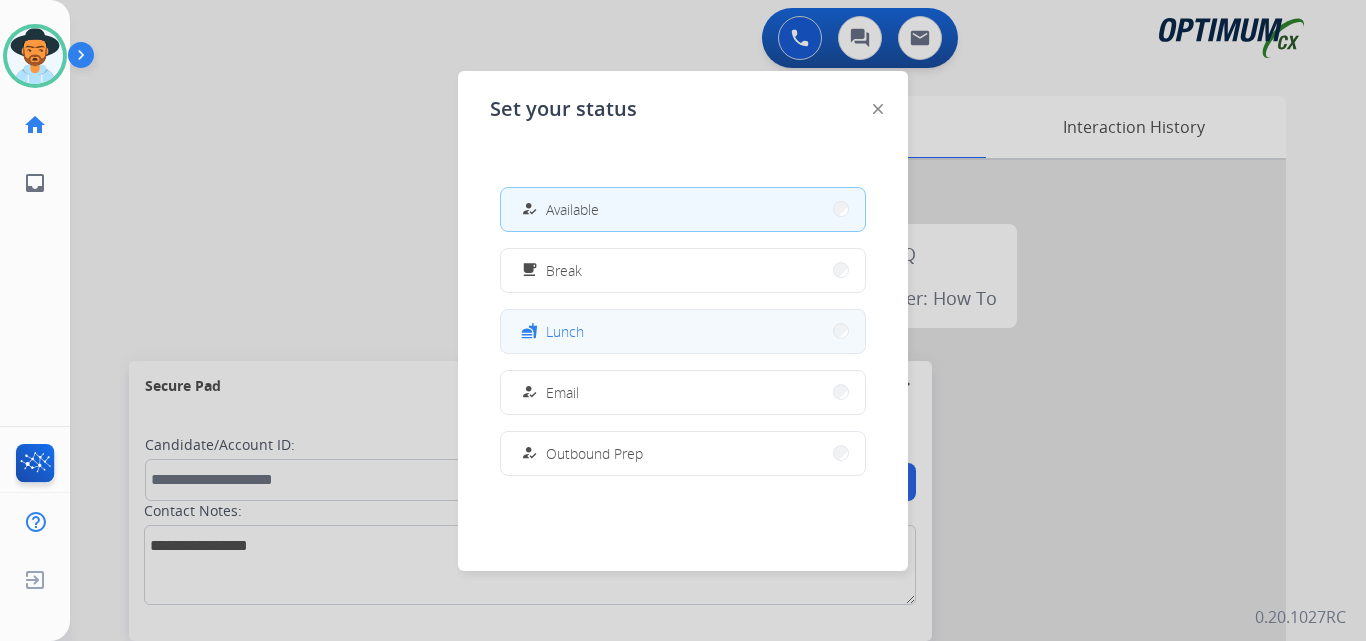 click on "fastfood Lunch" at bounding box center [683, 331] 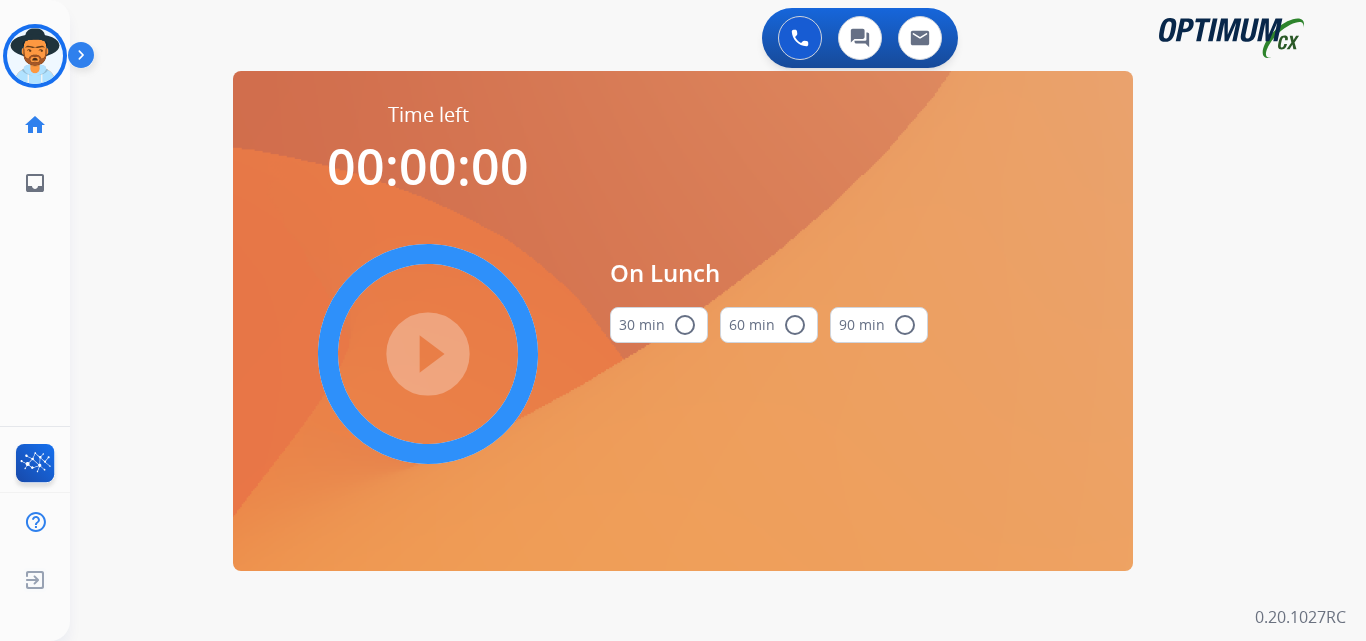 click on "radio_button_unchecked" at bounding box center [685, 325] 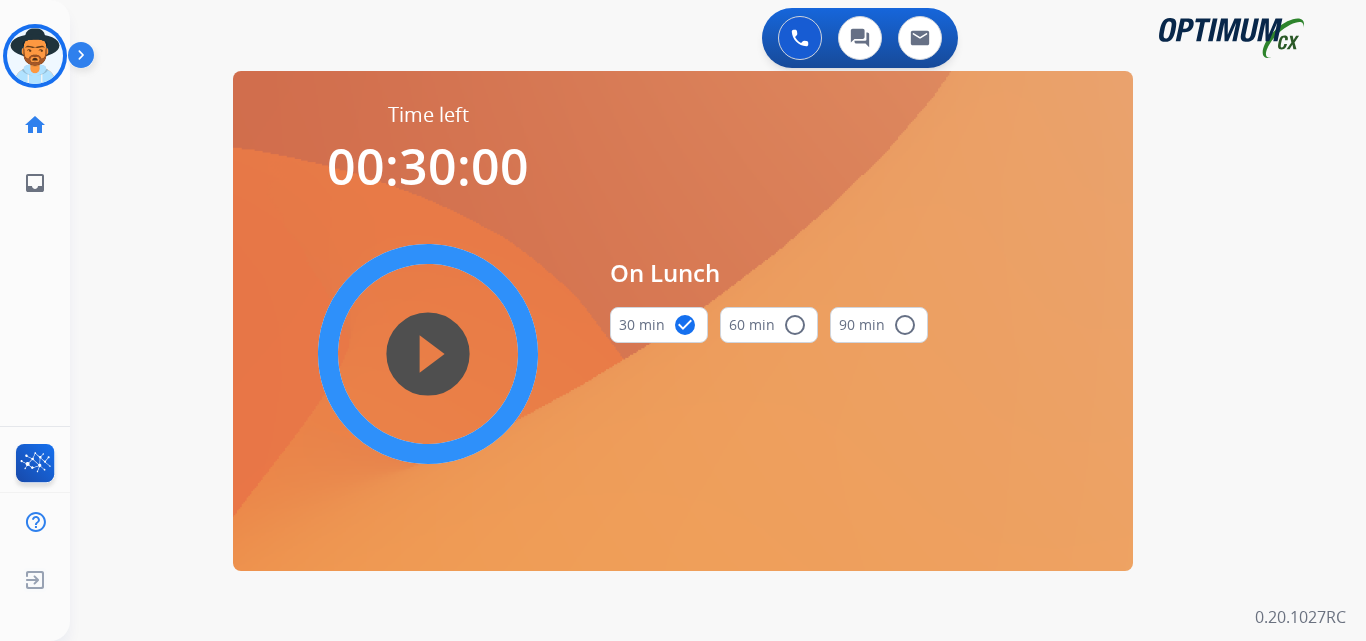 click on "play_circle_filled" at bounding box center [428, 354] 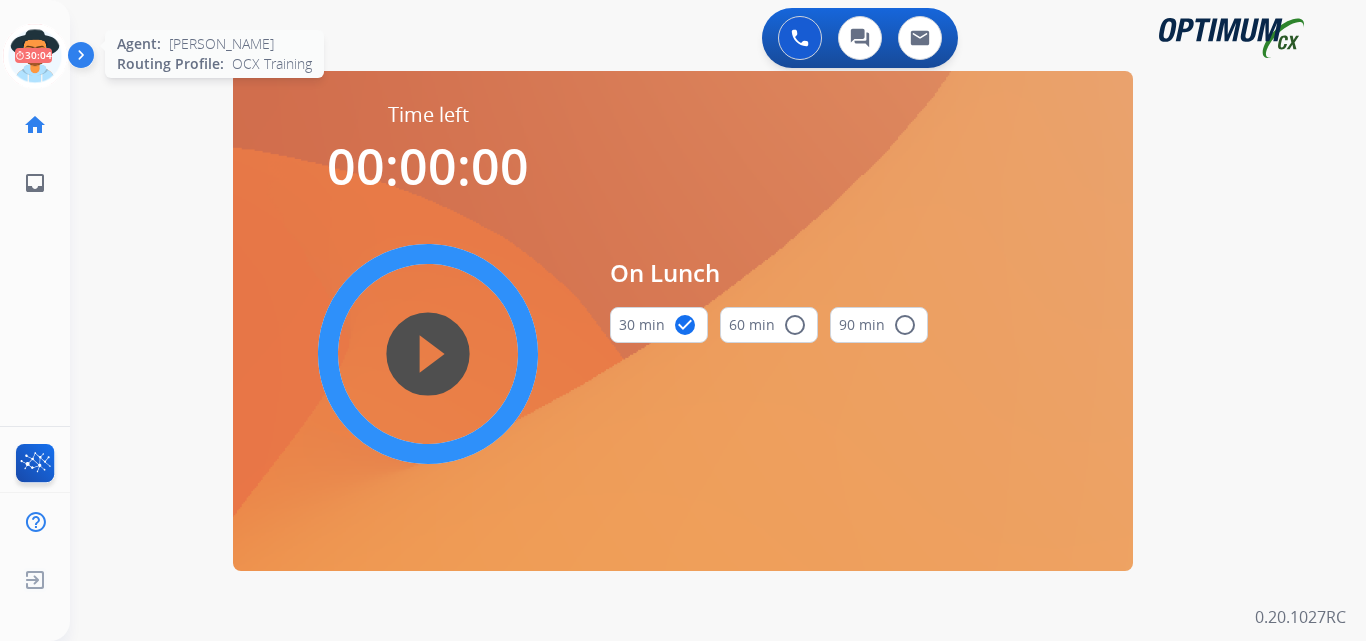 drag, startPoint x: 14, startPoint y: 46, endPoint x: 167, endPoint y: 68, distance: 154.57361 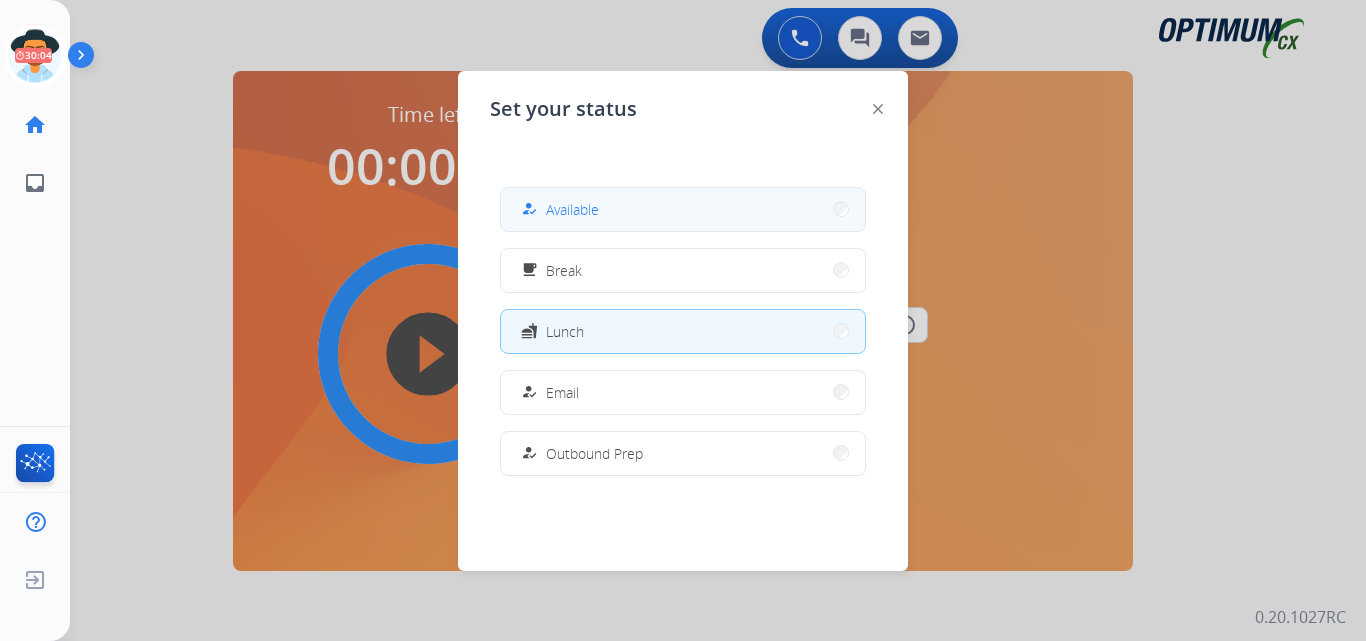 click on "how_to_reg Available" at bounding box center (683, 209) 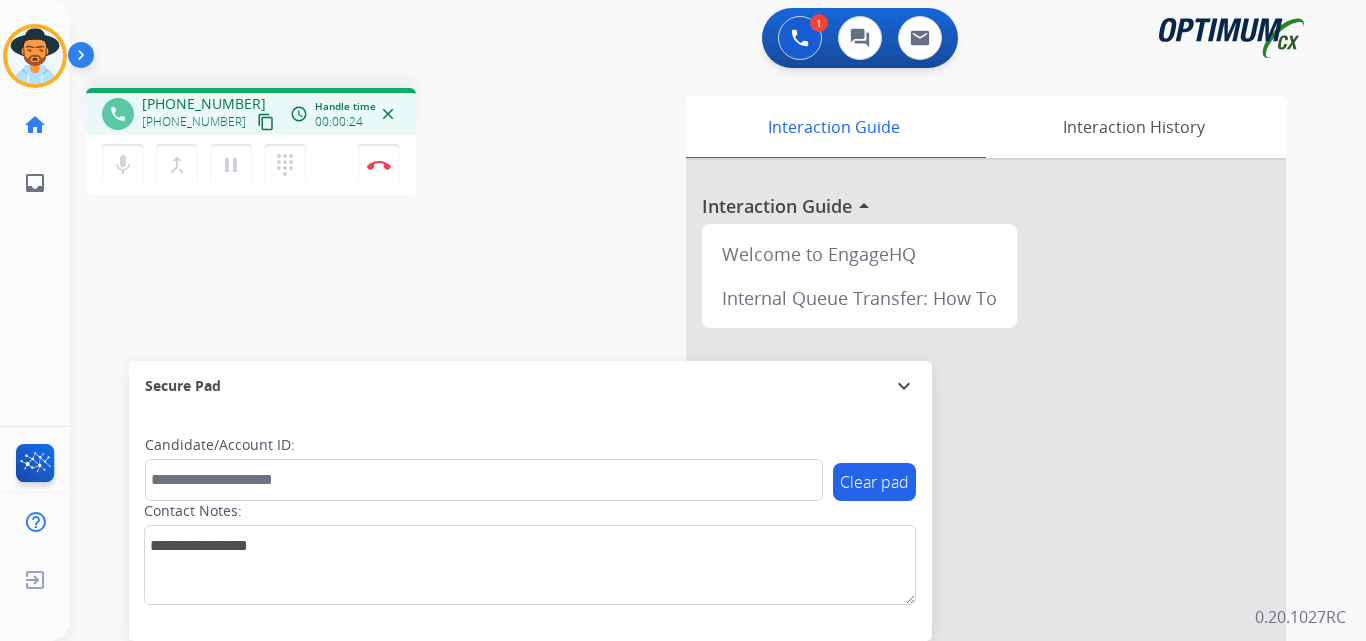 click on "+16788869677" at bounding box center [204, 104] 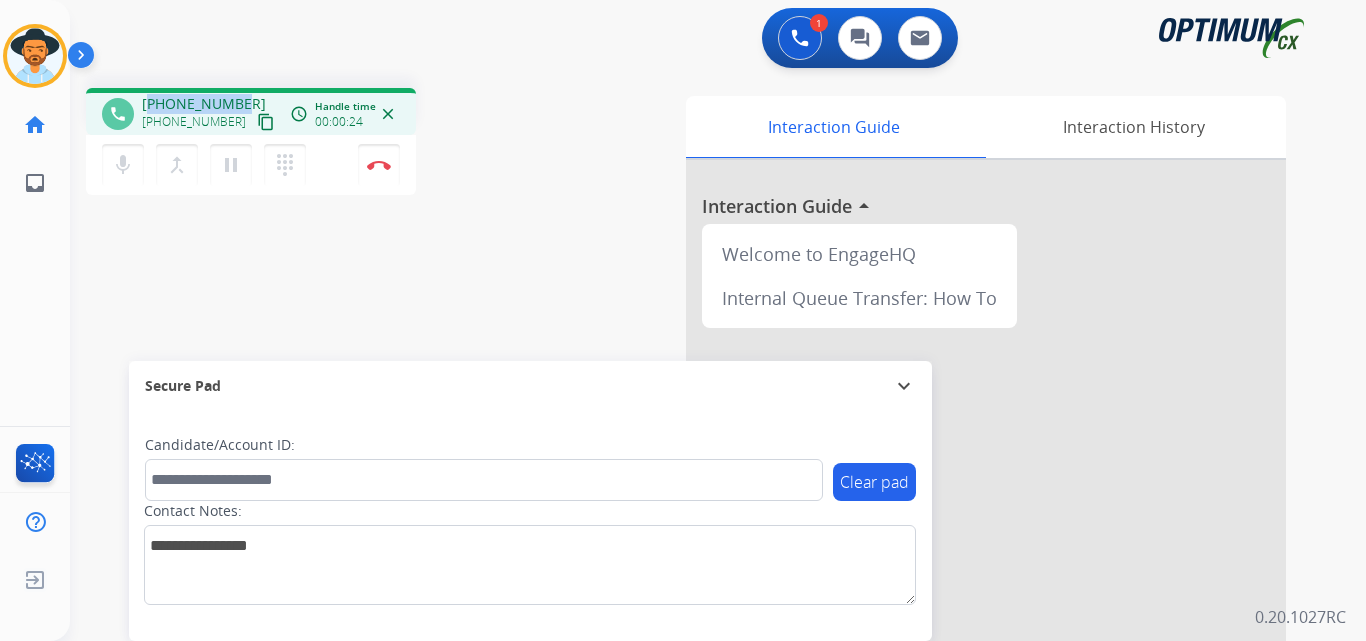 click on "+16788869677" at bounding box center [204, 104] 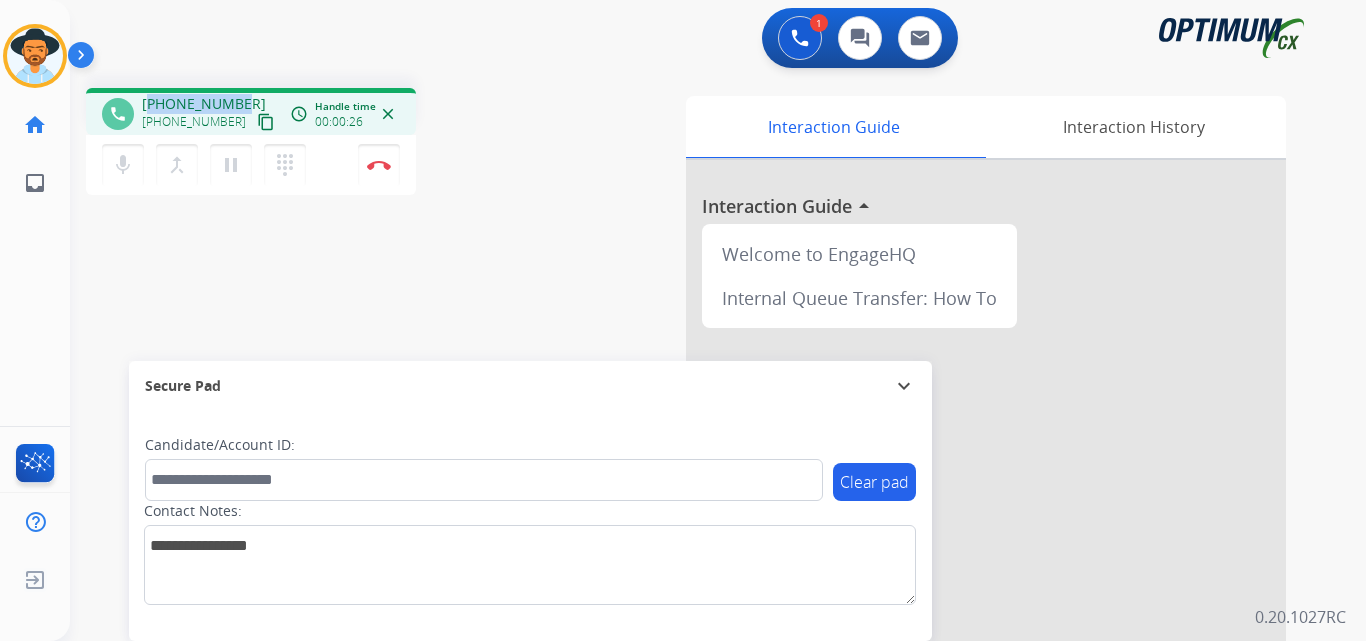 copy on "16788869677" 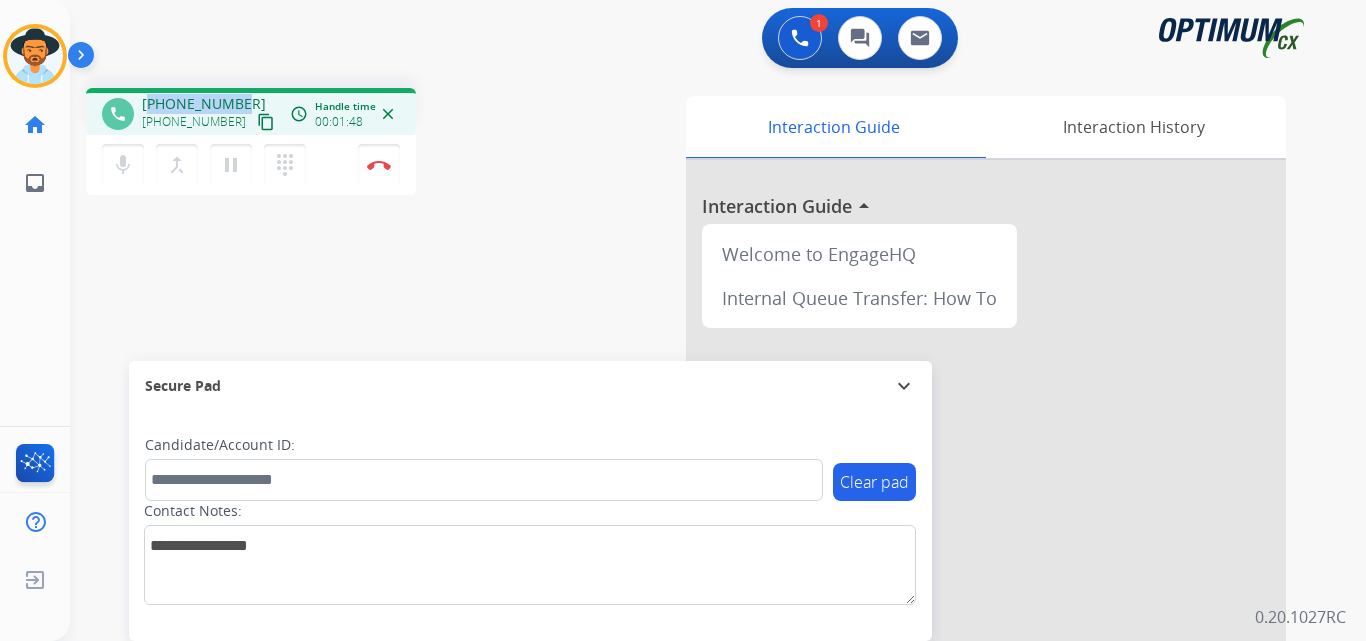 click on "+16788869677" at bounding box center [204, 104] 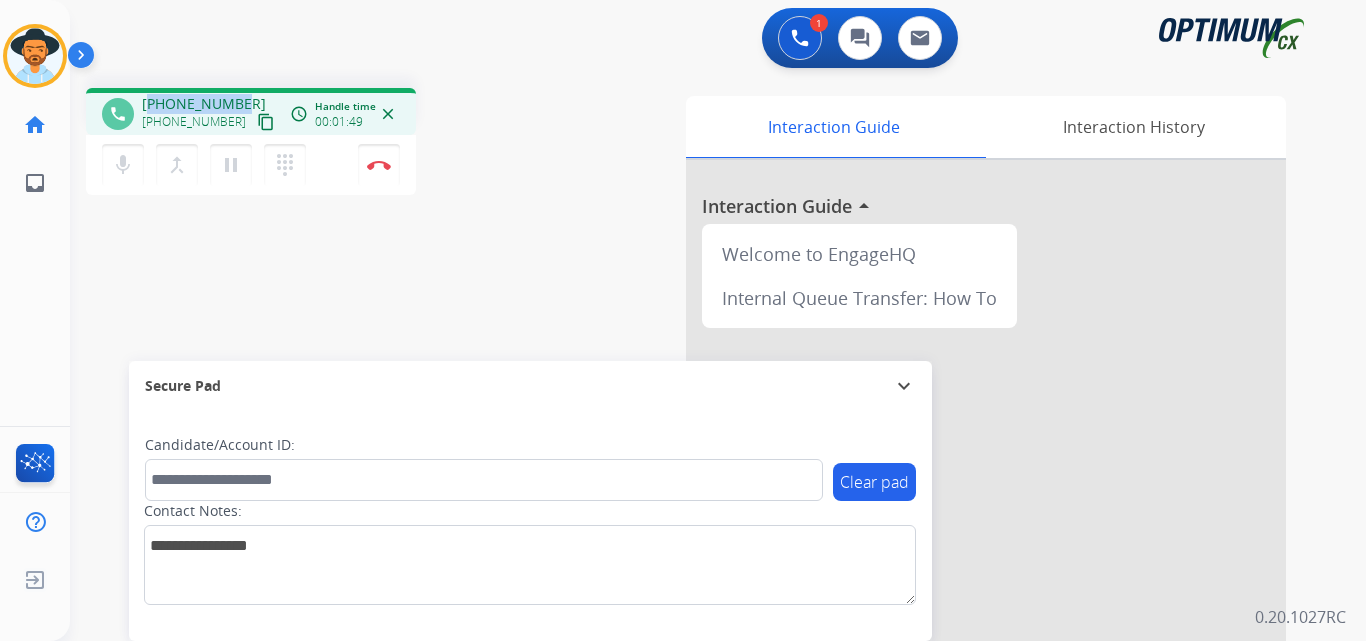 copy on "16788869677" 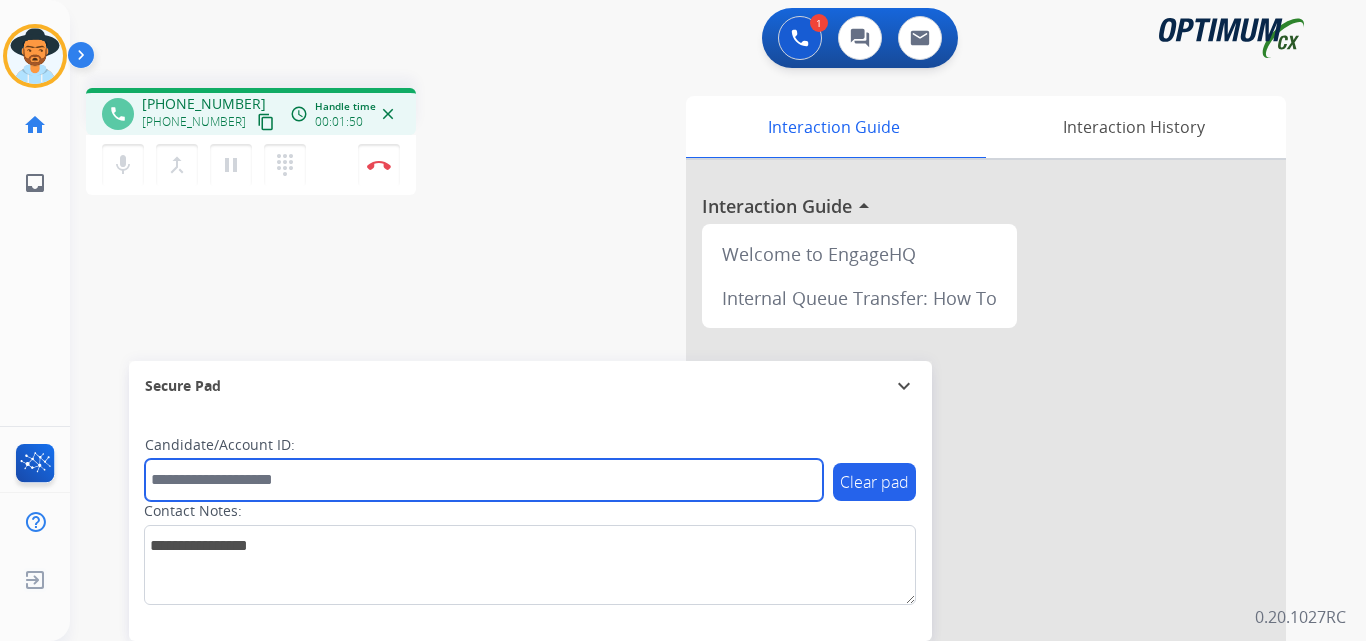 click at bounding box center [484, 480] 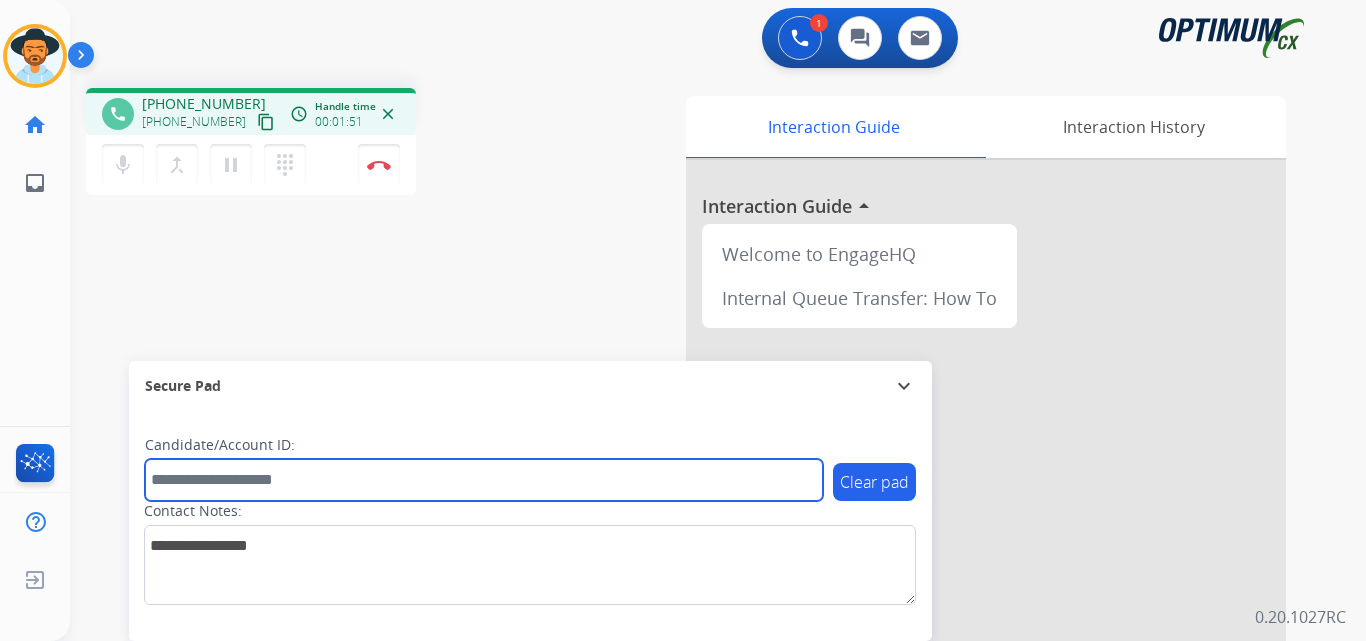 paste on "**********" 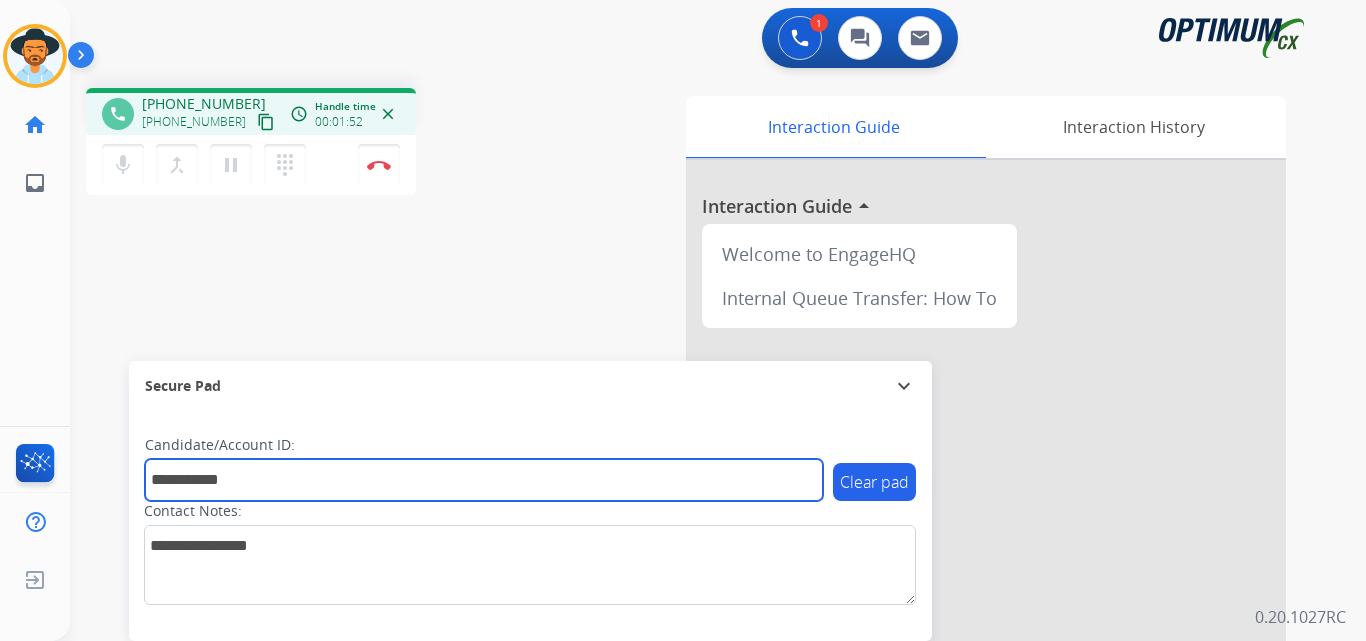 type on "**********" 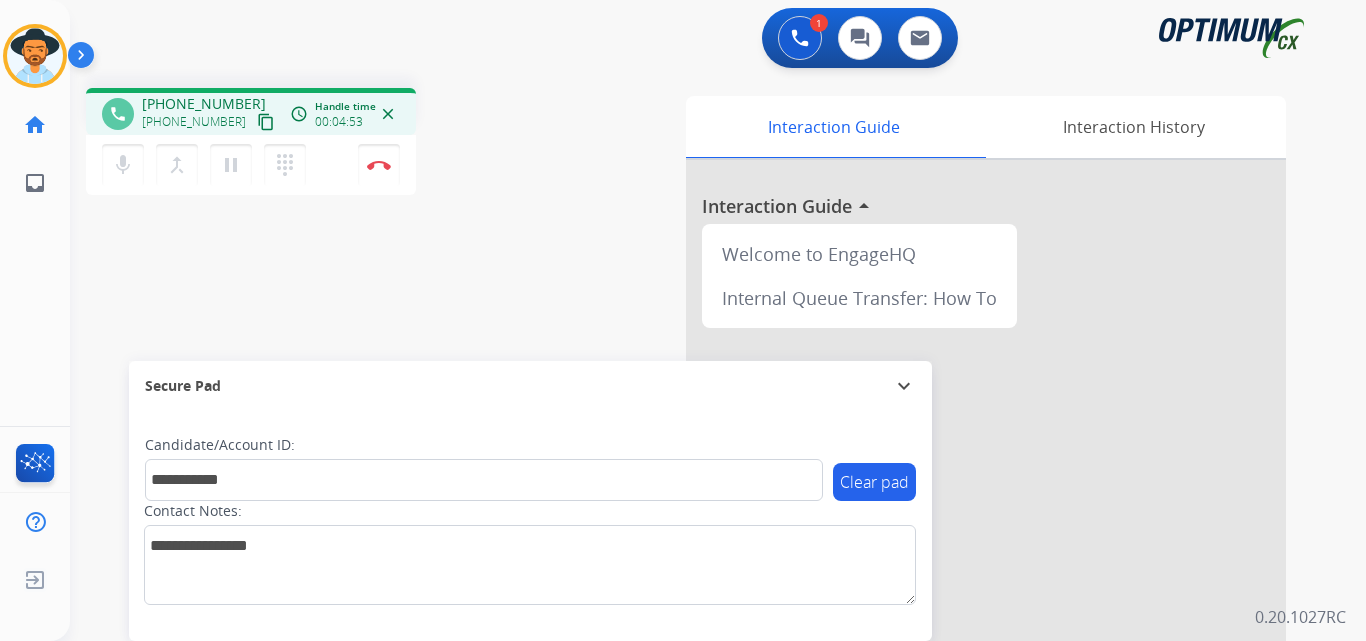 click on "**********" at bounding box center (694, 489) 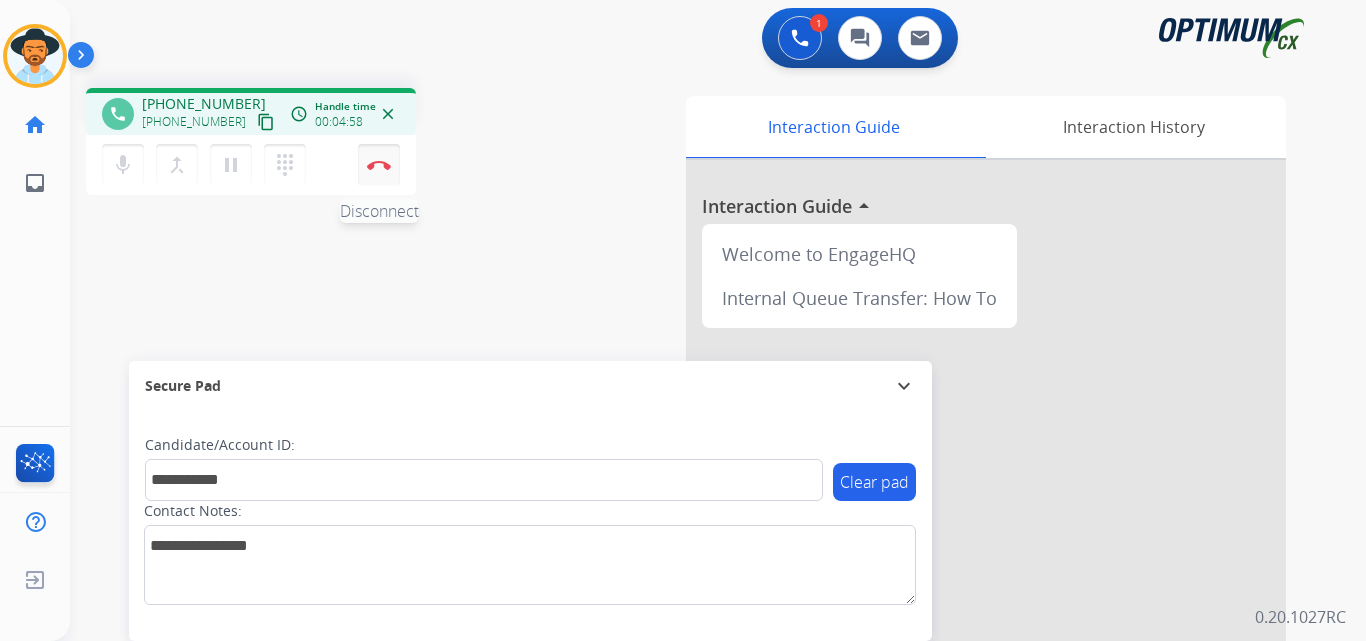 click at bounding box center [379, 165] 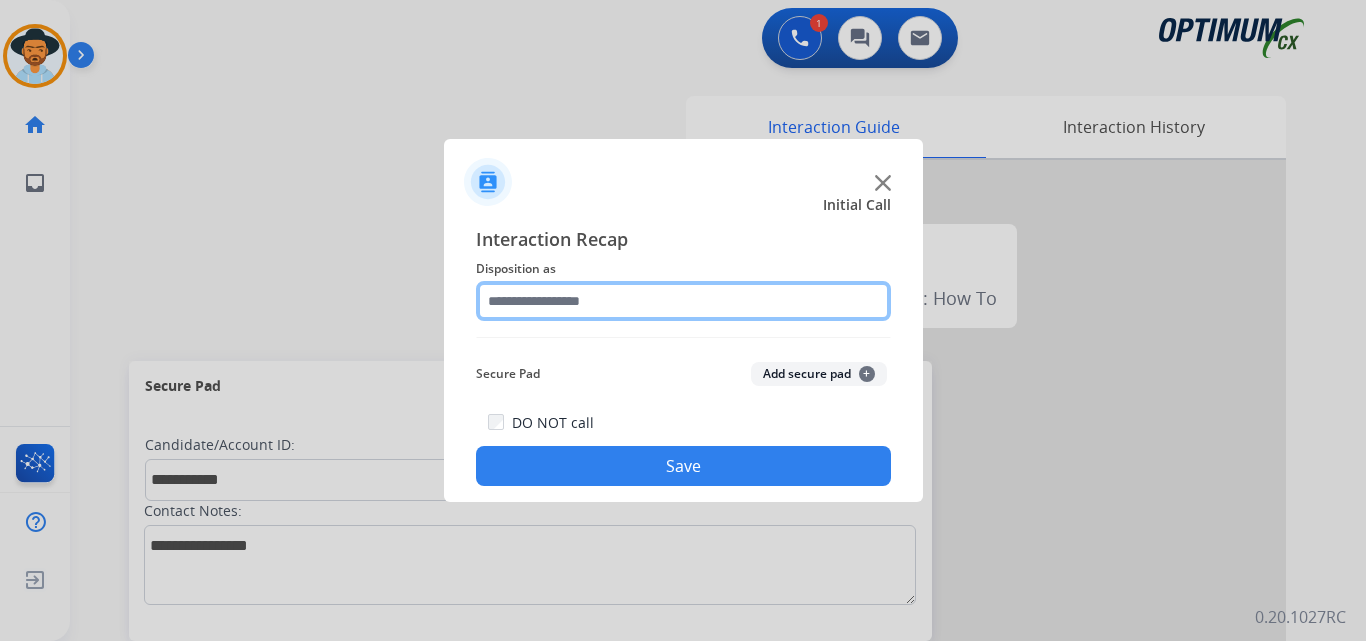 click 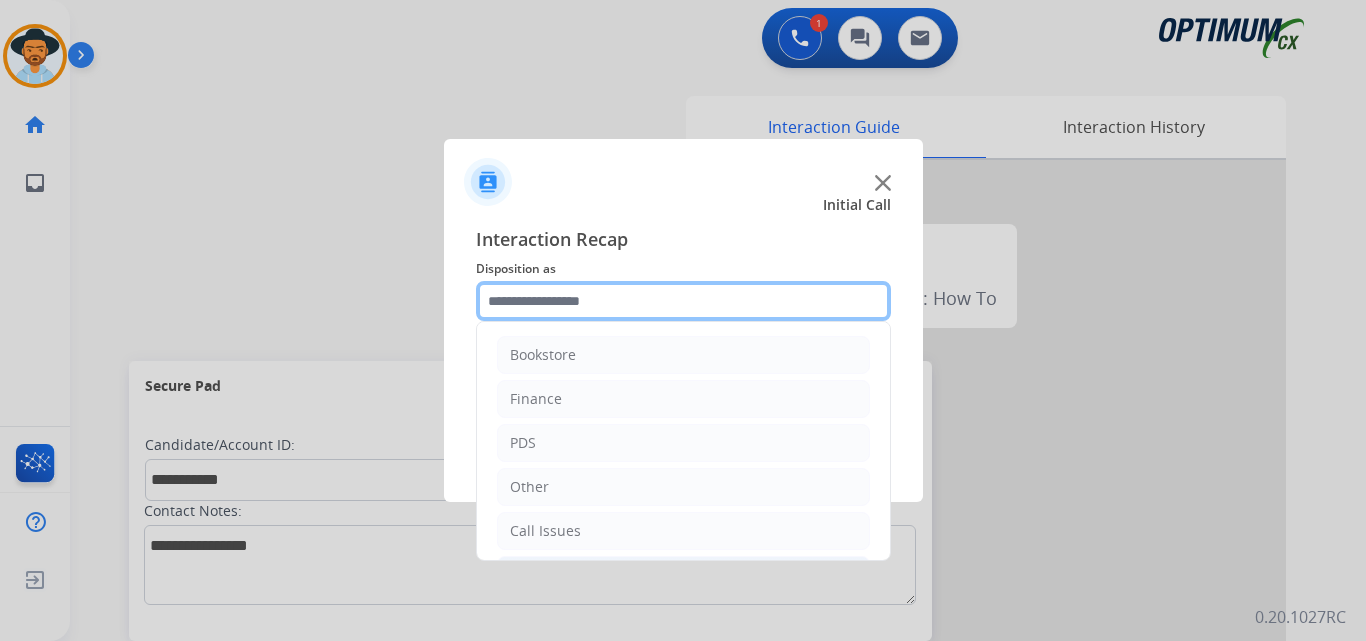 scroll, scrollTop: 136, scrollLeft: 0, axis: vertical 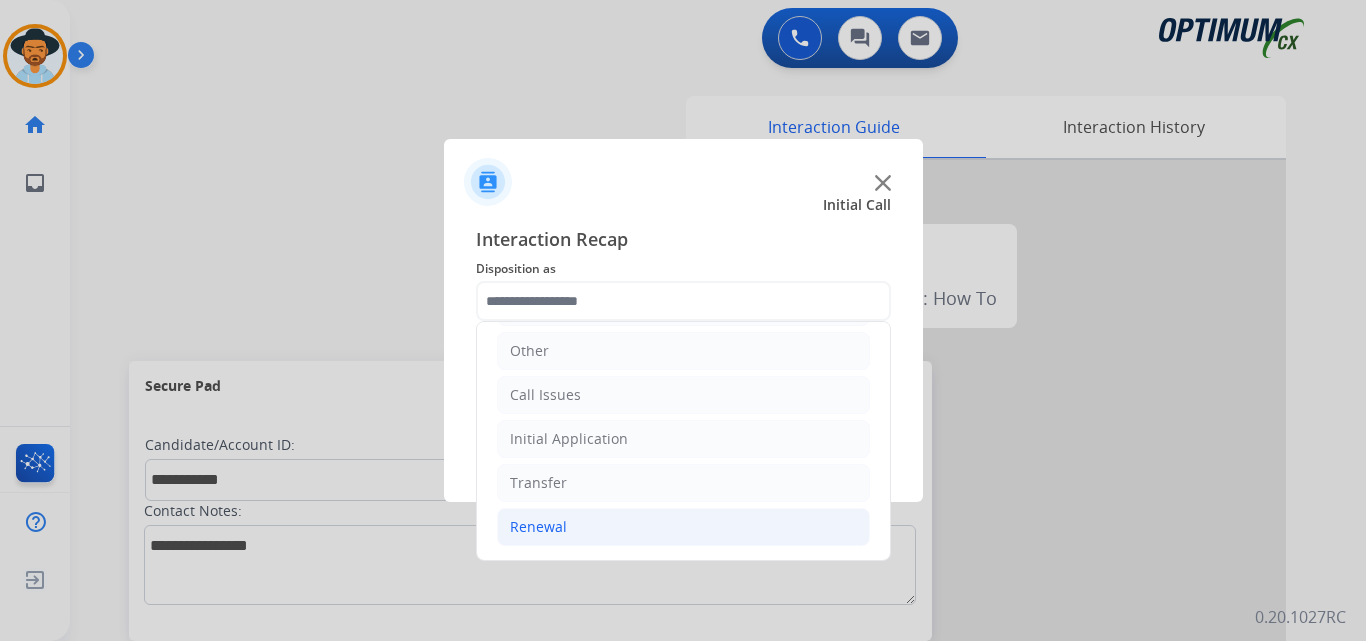 click on "Renewal" 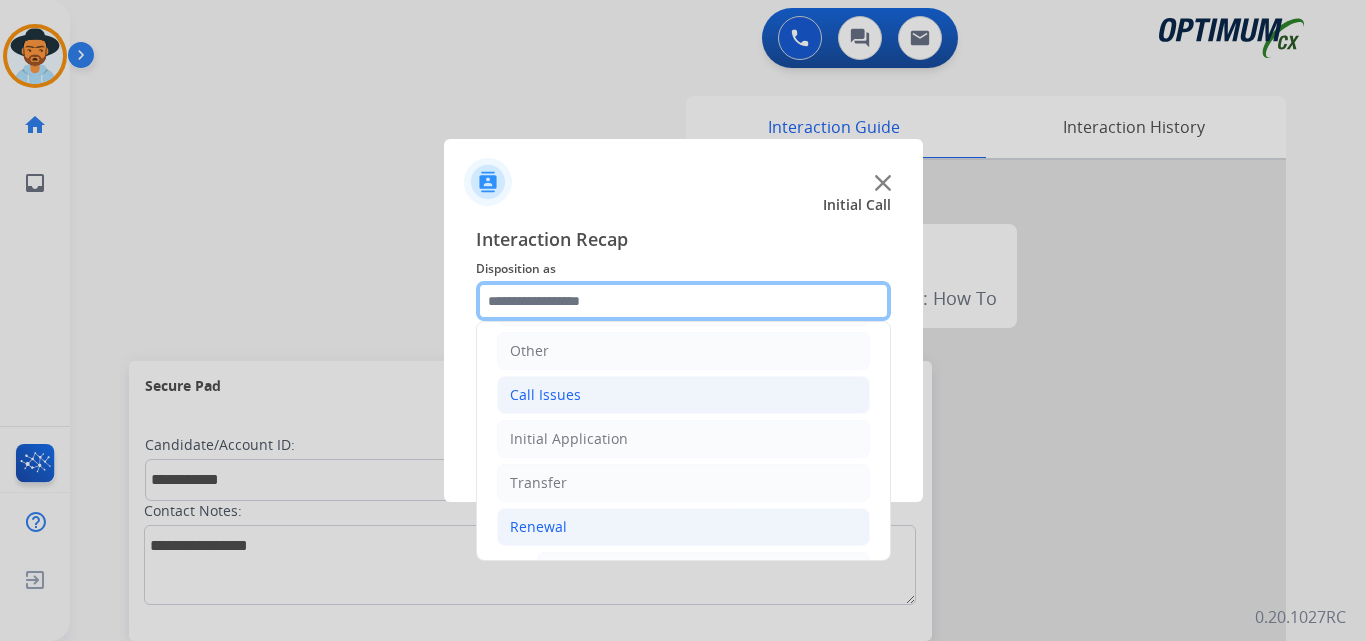 scroll, scrollTop: 469, scrollLeft: 0, axis: vertical 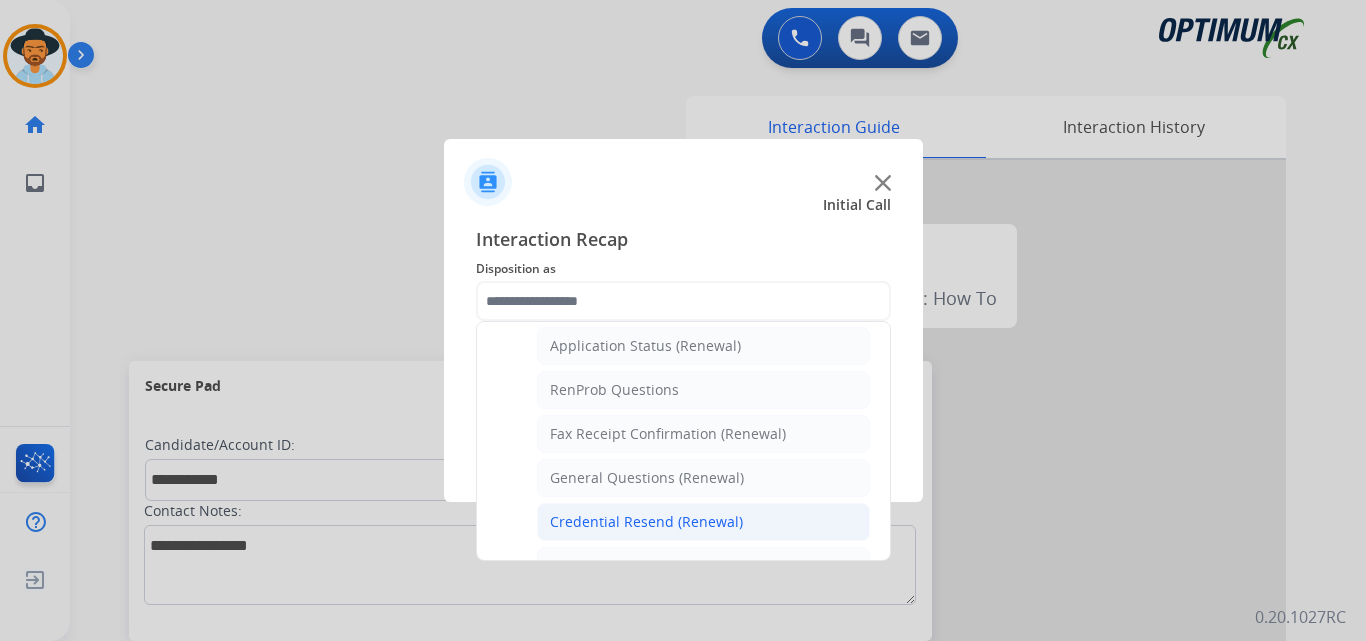 click on "Credential Resend (Renewal)" 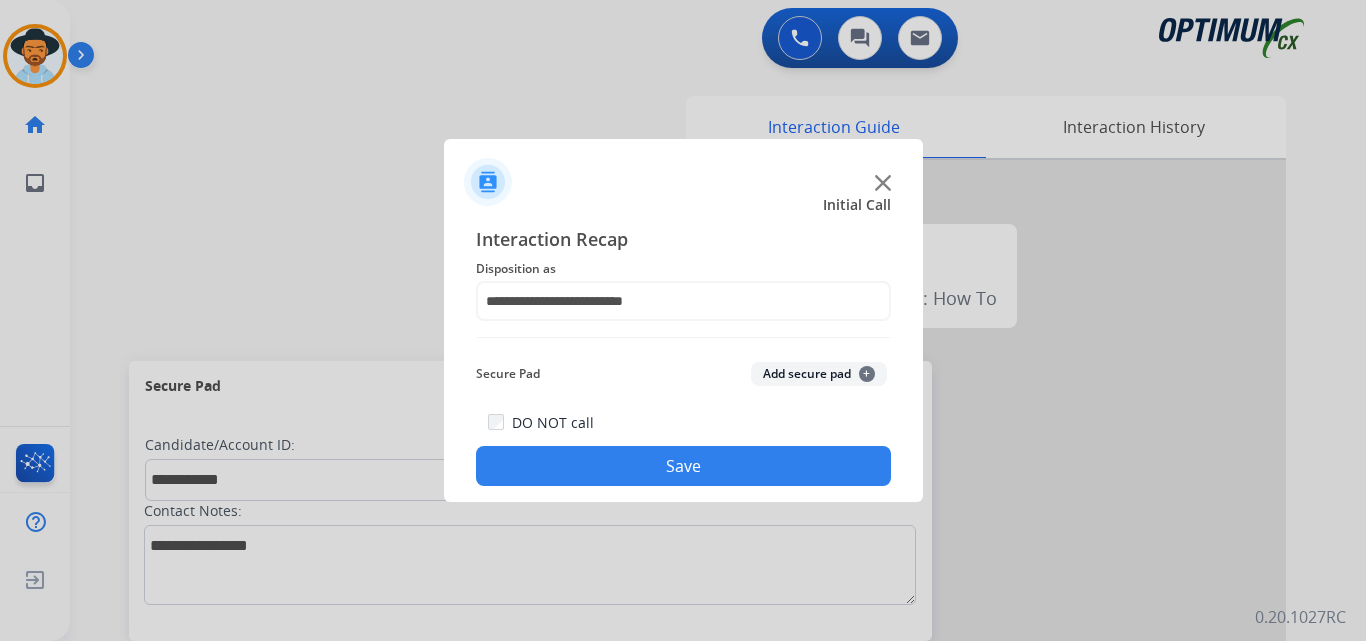 click on "Save" 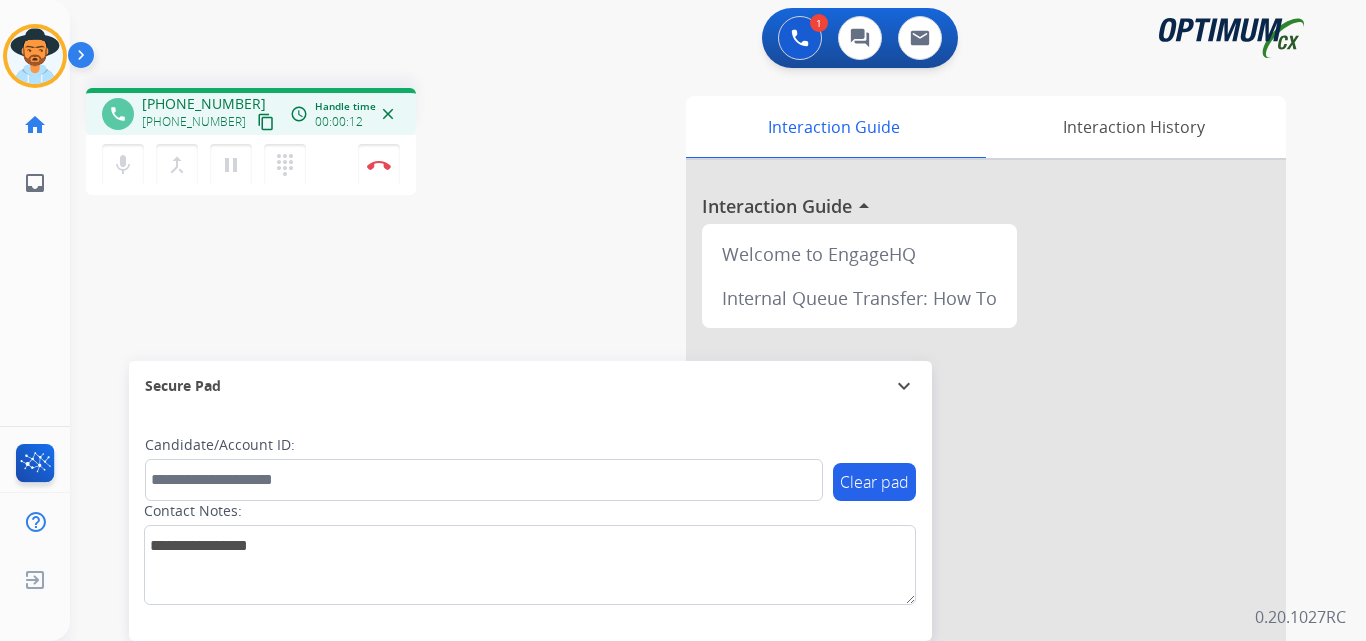 click on "+18564558377" at bounding box center [204, 104] 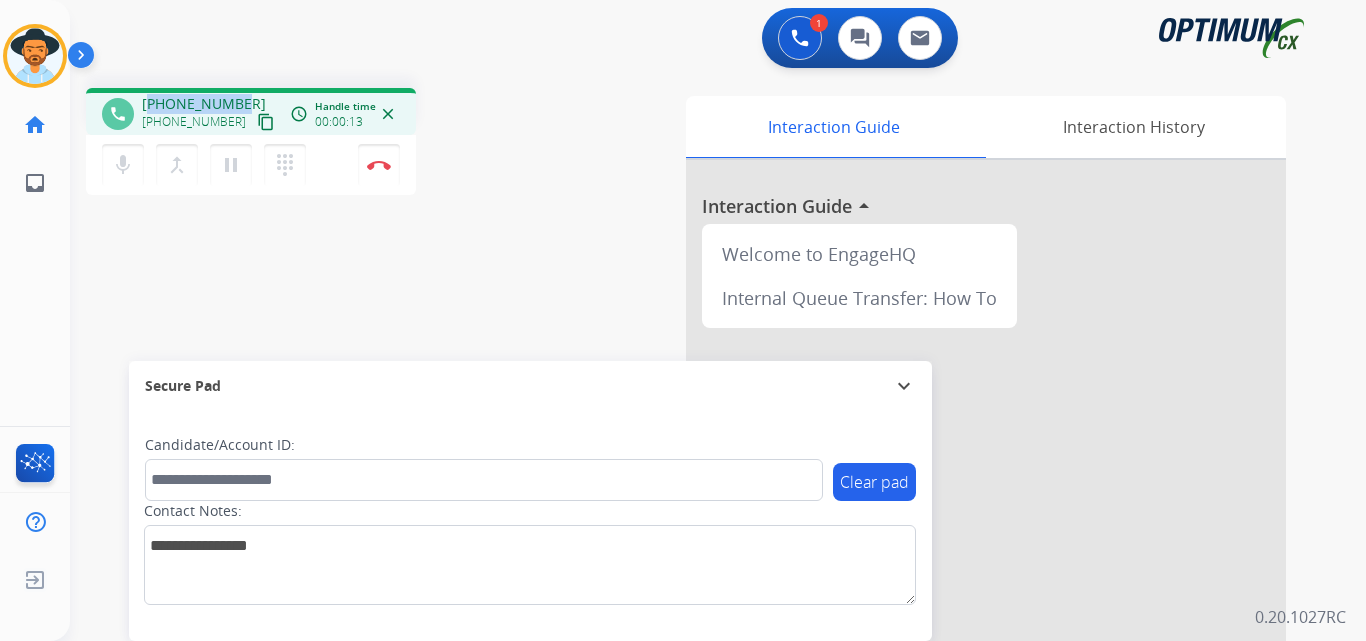 click on "+18564558377" at bounding box center [204, 104] 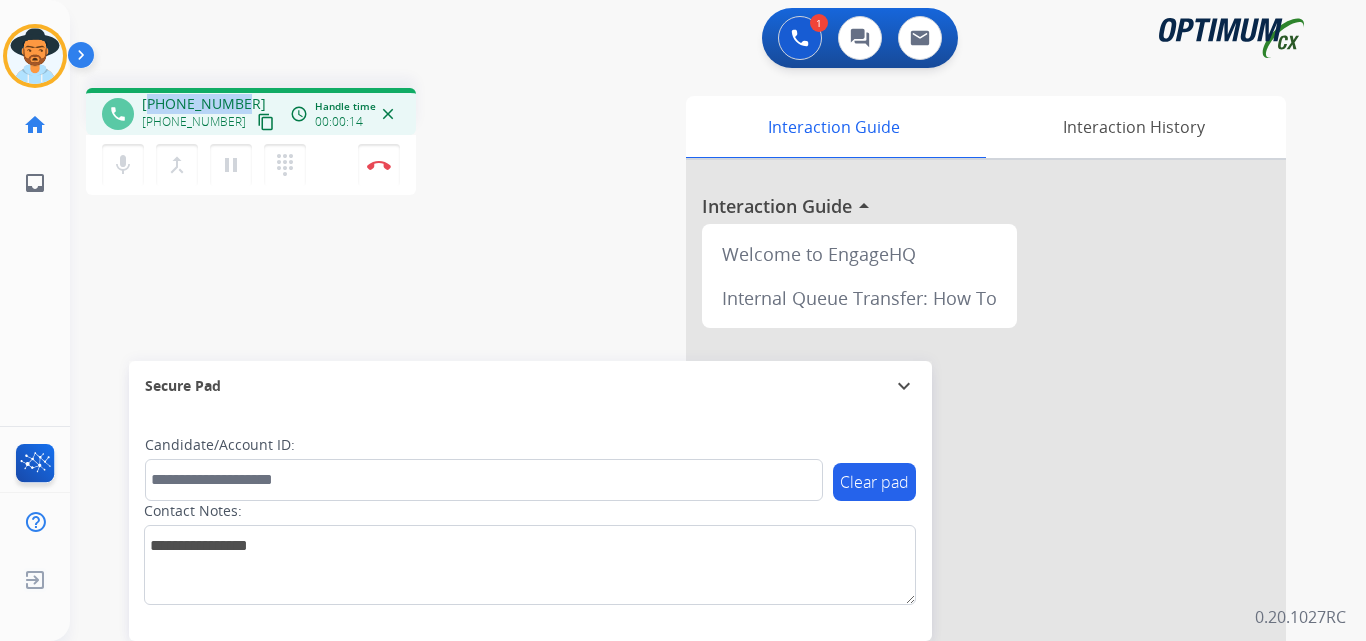 copy on "18564558377" 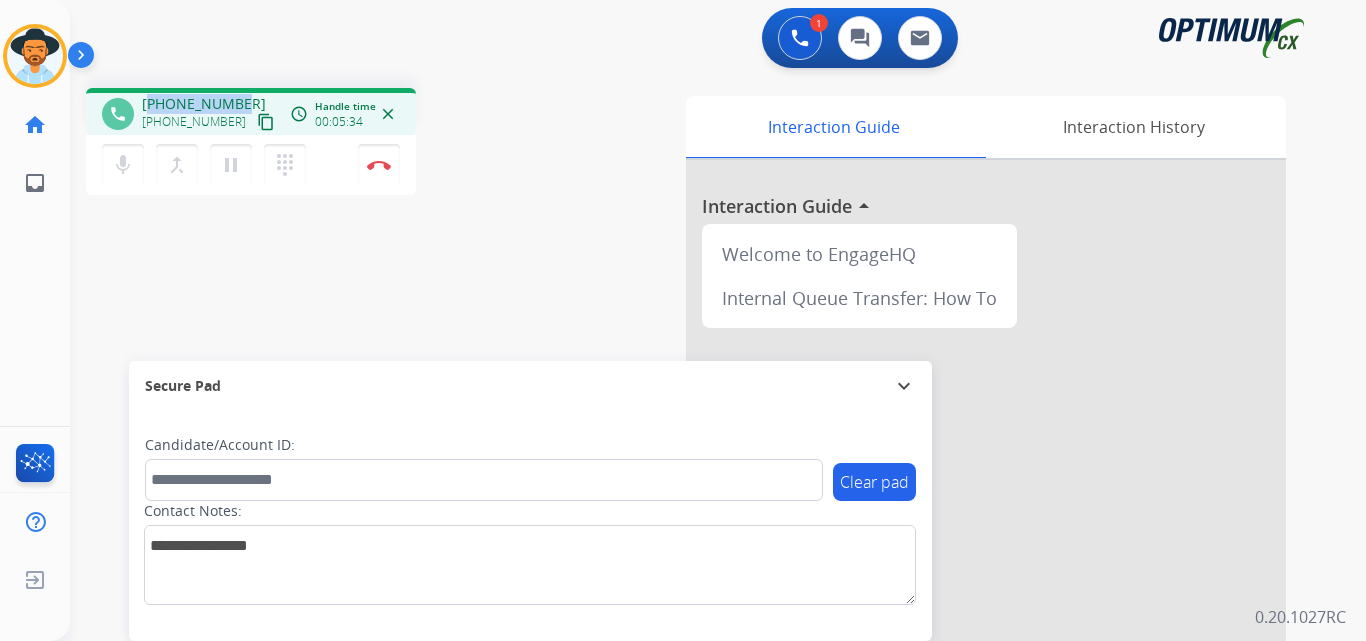 copy on "18564558377" 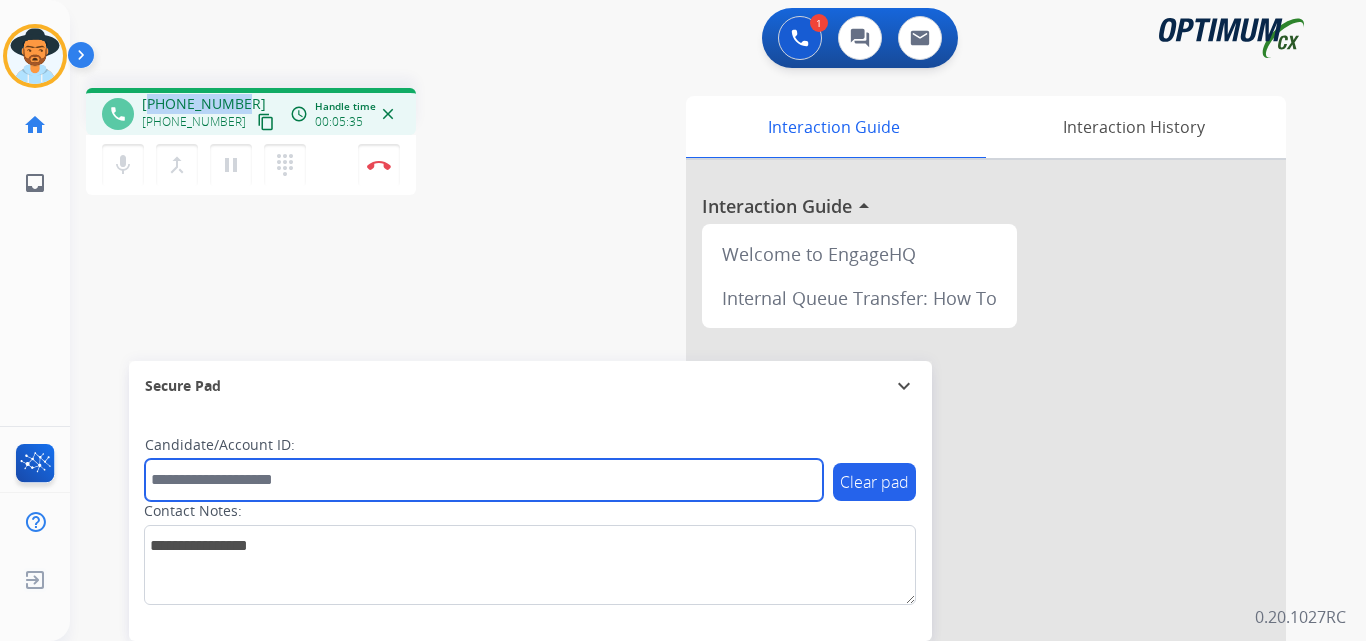 click at bounding box center [484, 480] 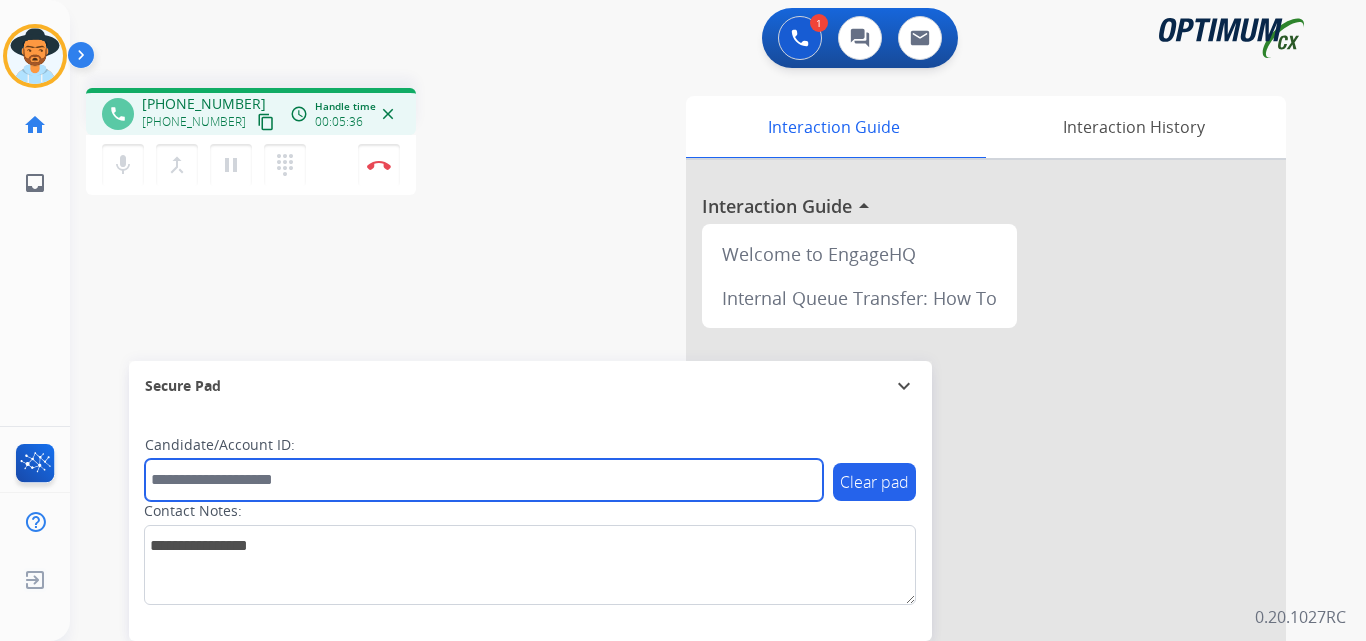paste on "**********" 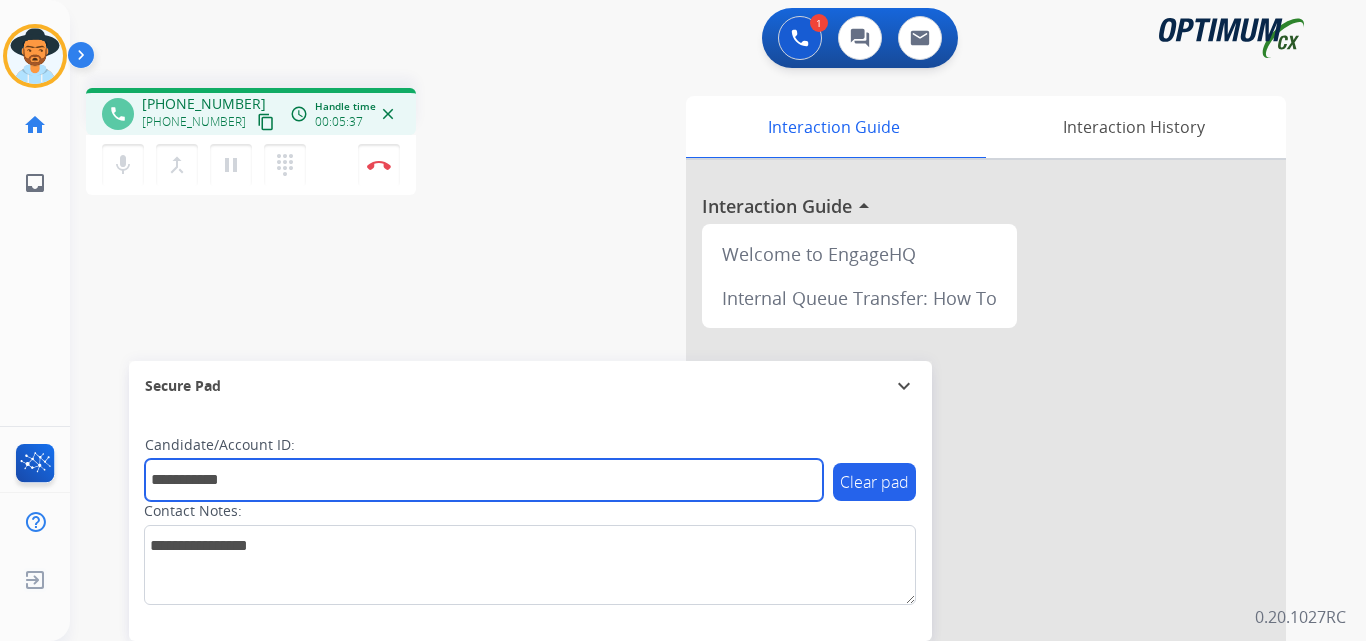 click on "**********" at bounding box center [484, 480] 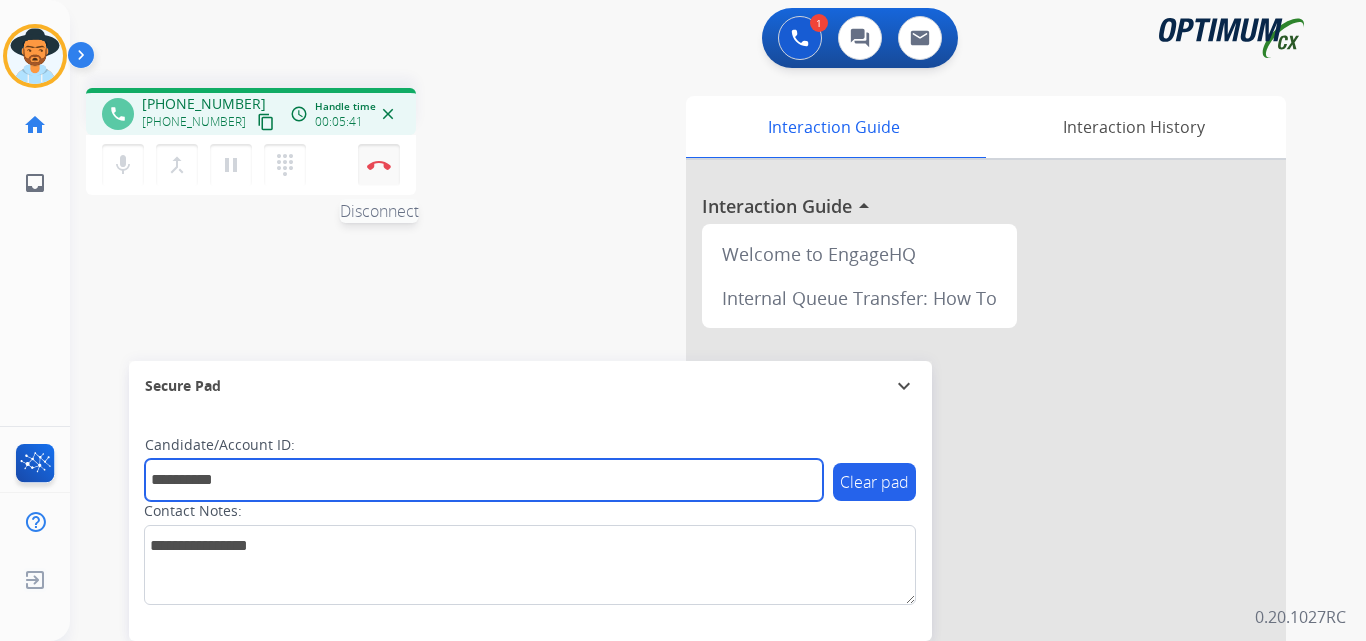 type on "**********" 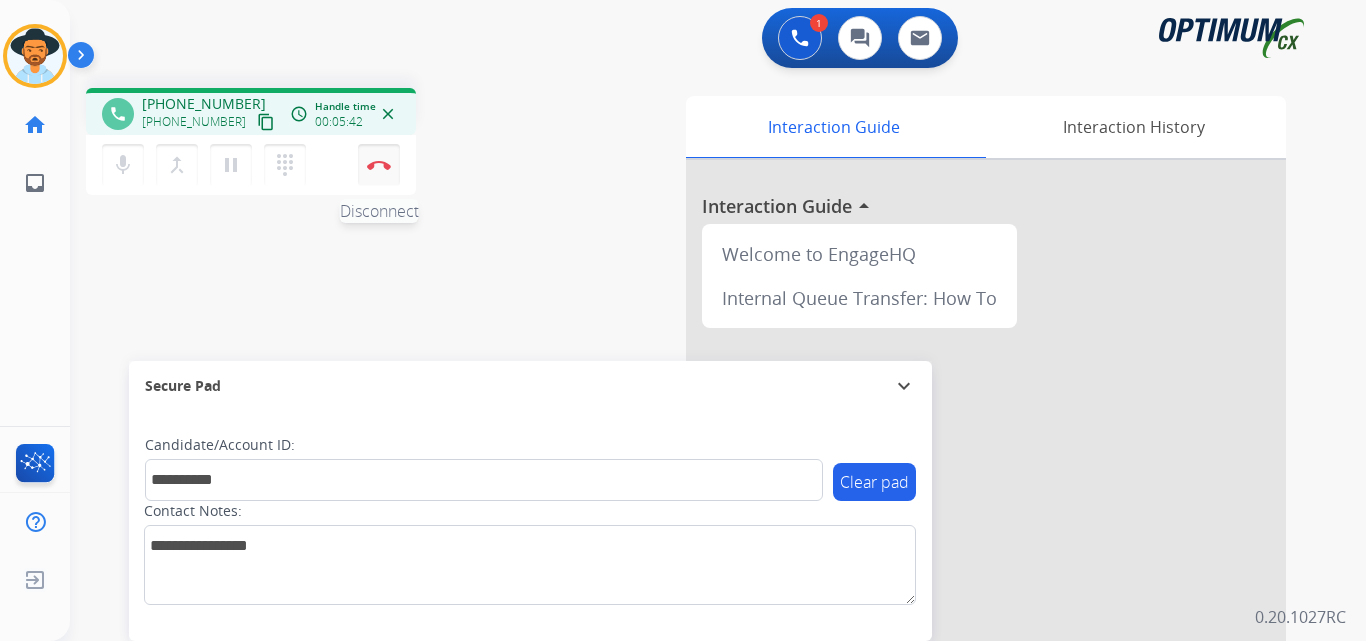click on "Disconnect" at bounding box center (379, 165) 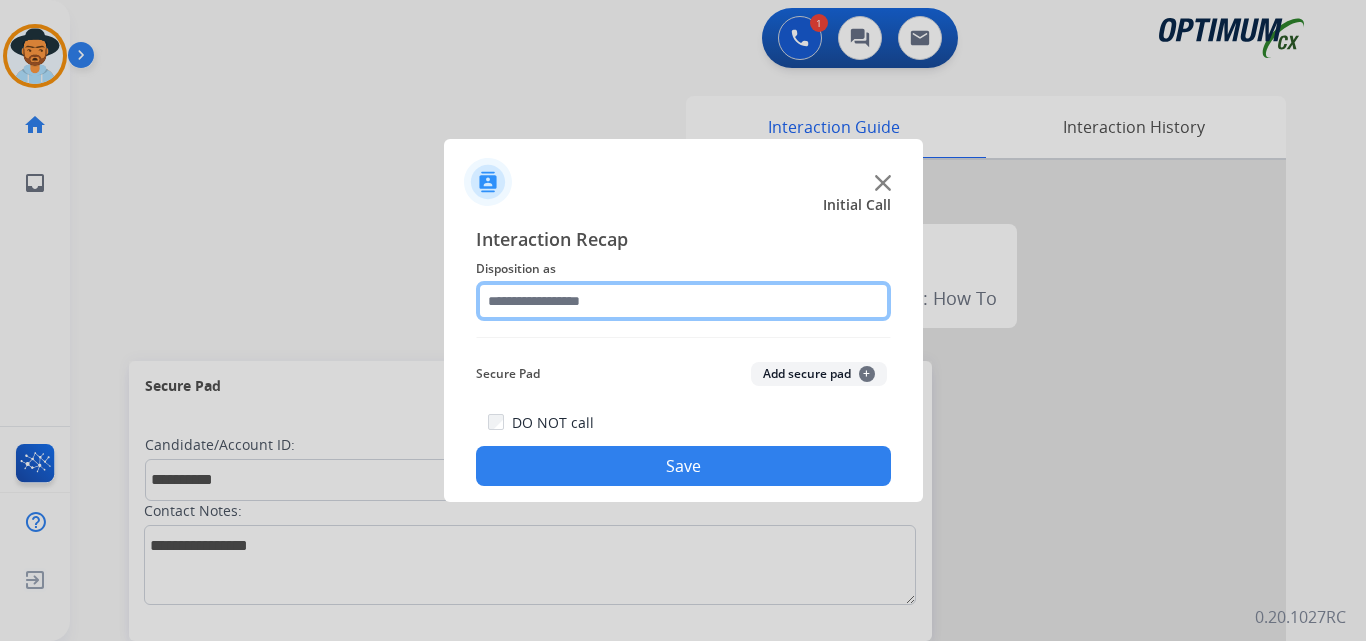 click 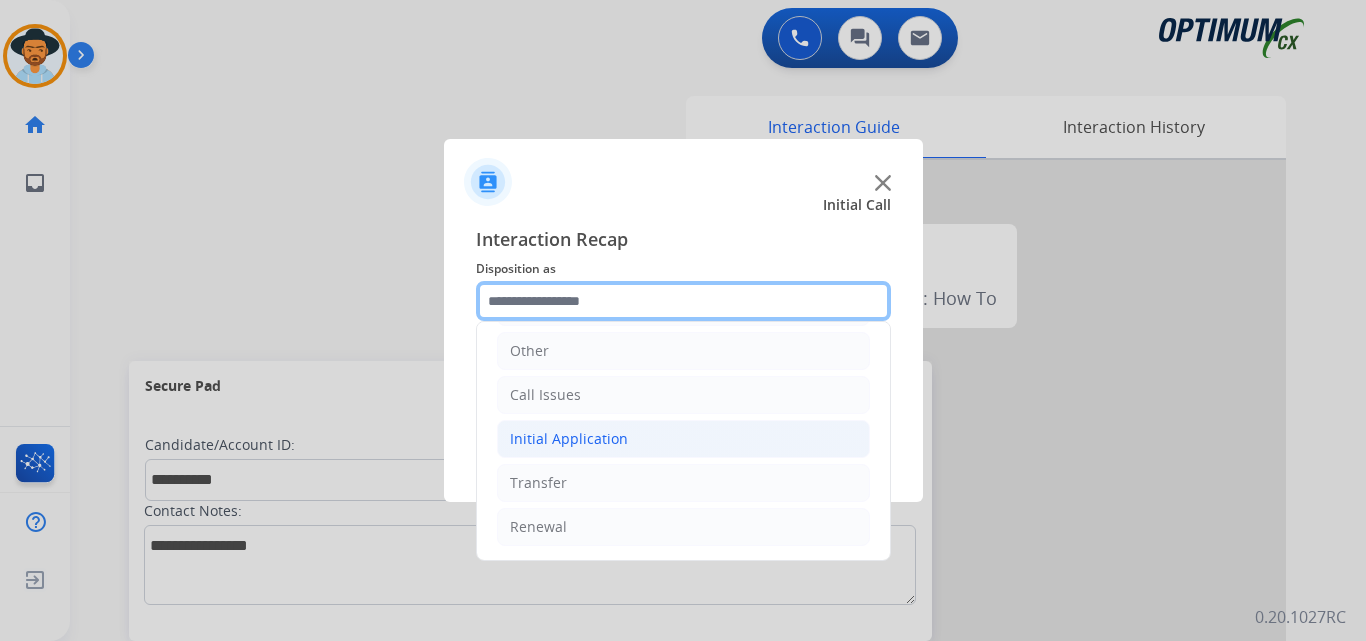 scroll, scrollTop: 0, scrollLeft: 0, axis: both 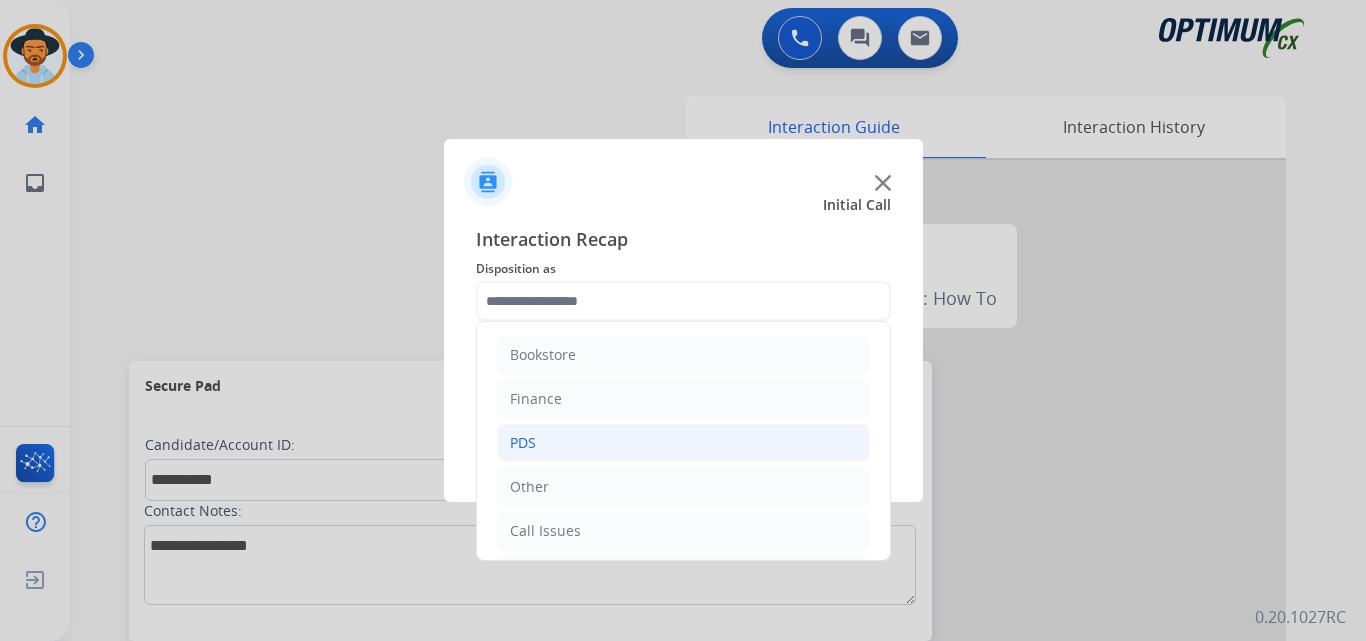 click on "PDS" 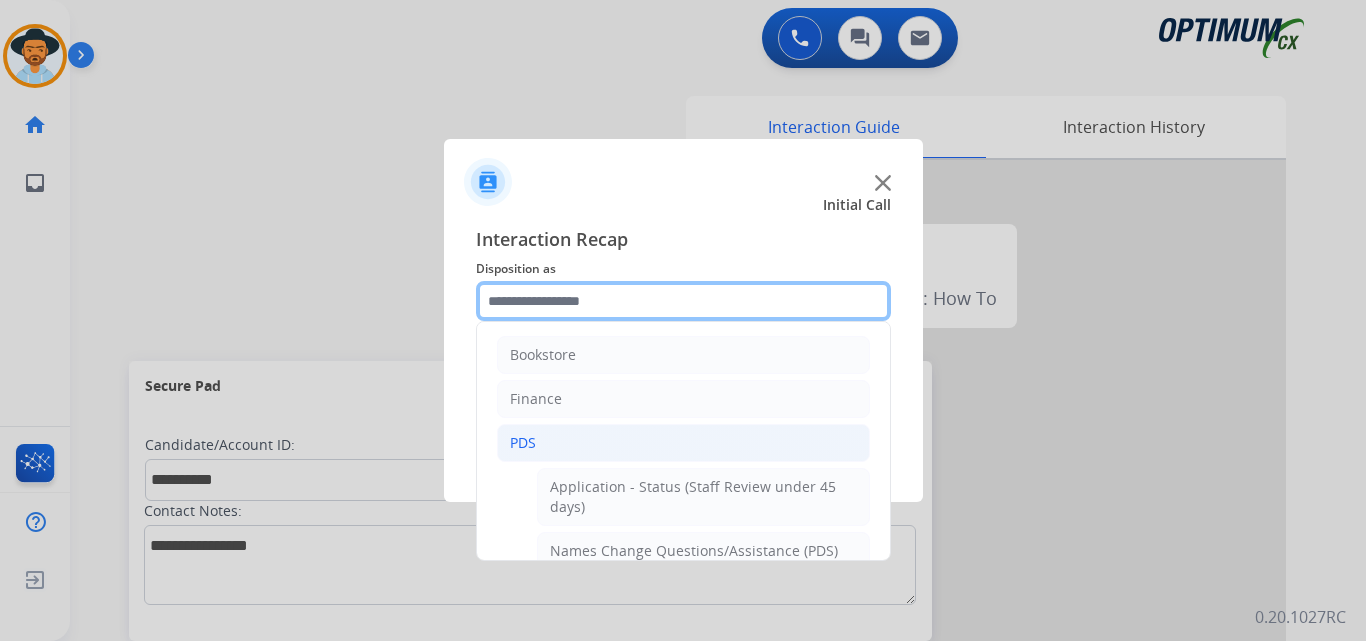 scroll, scrollTop: 167, scrollLeft: 0, axis: vertical 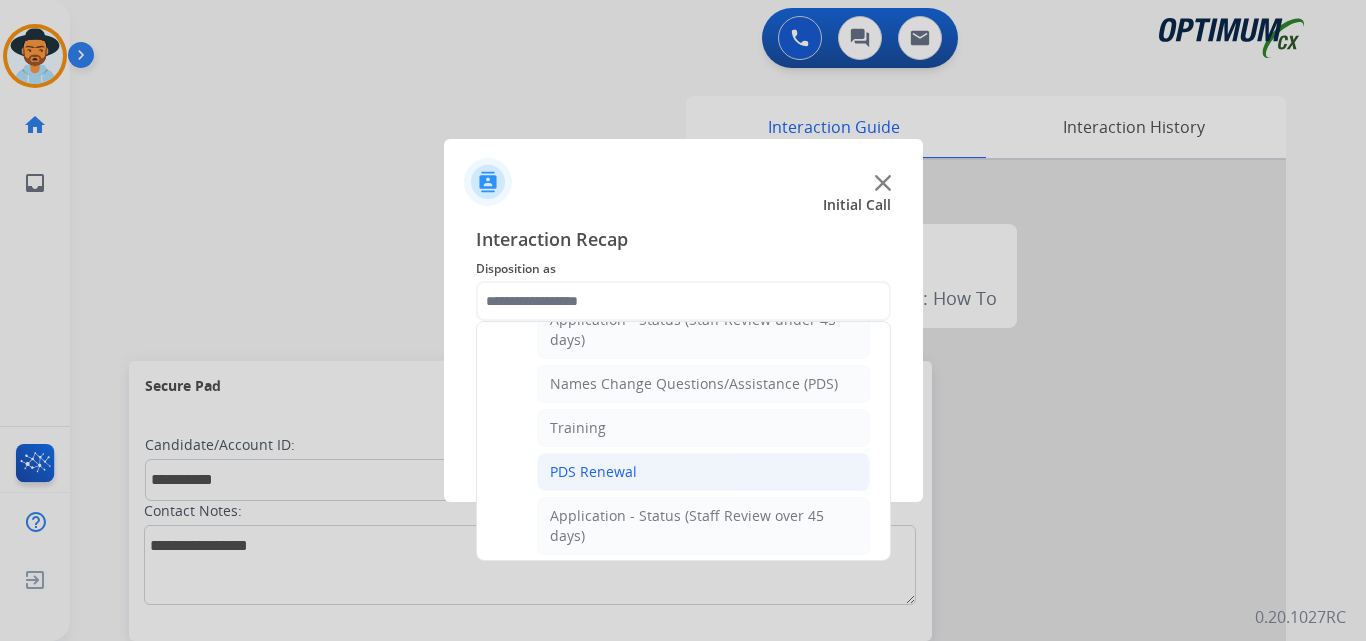 click on "PDS Renewal" 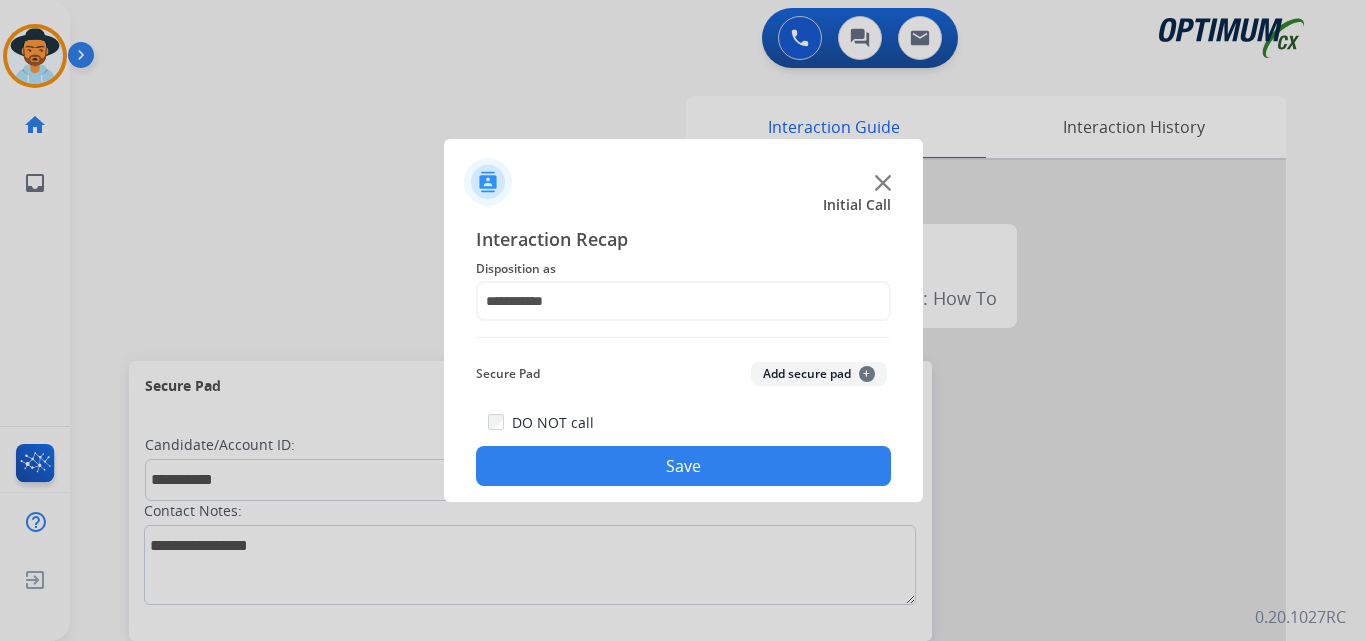 click on "Save" 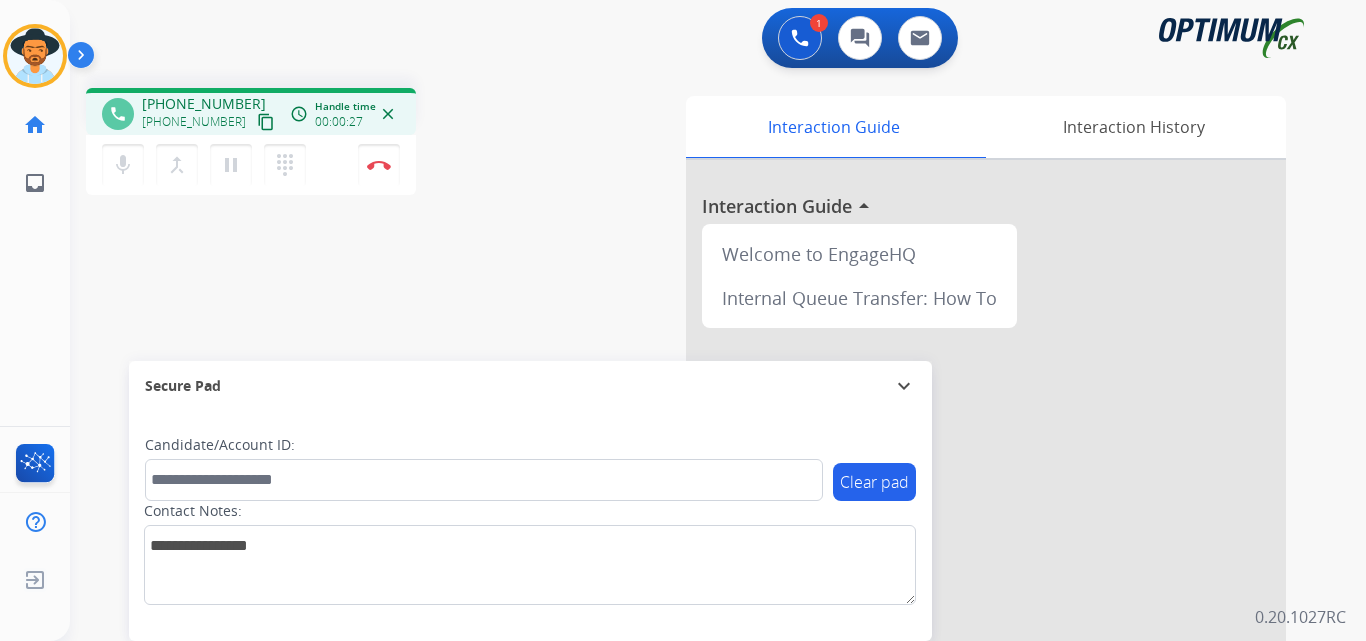 click on "+17879748991" at bounding box center [204, 104] 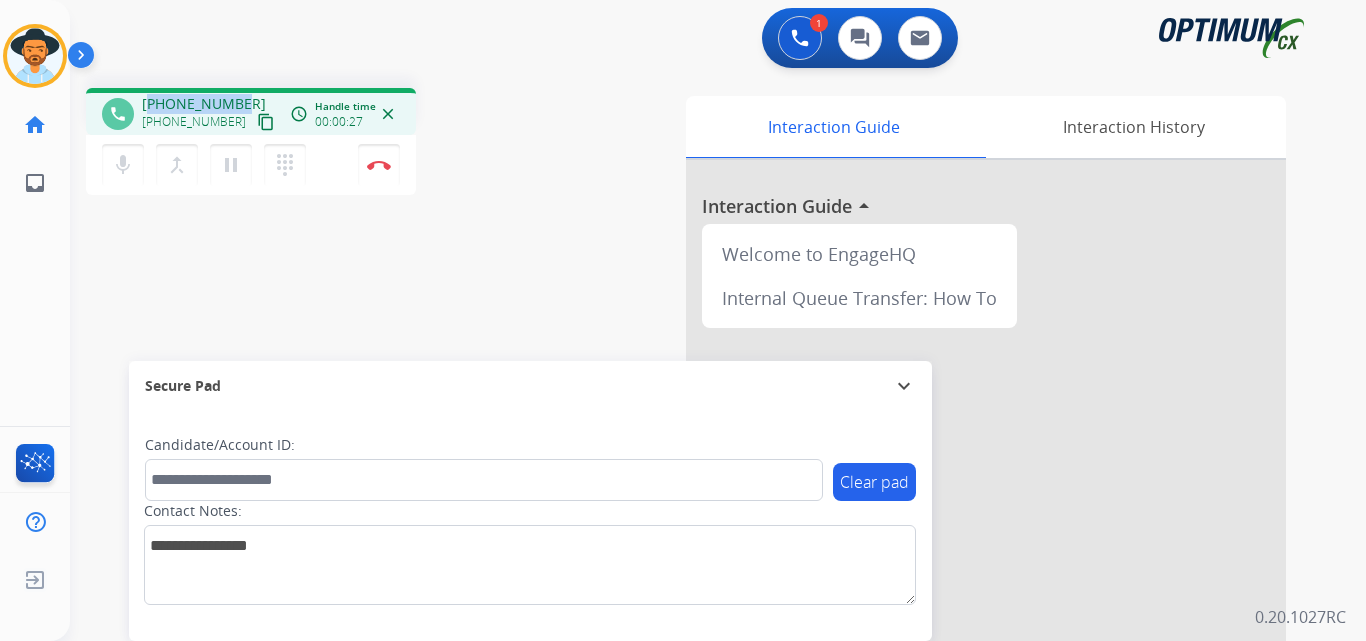 click on "+17879748991" at bounding box center [204, 104] 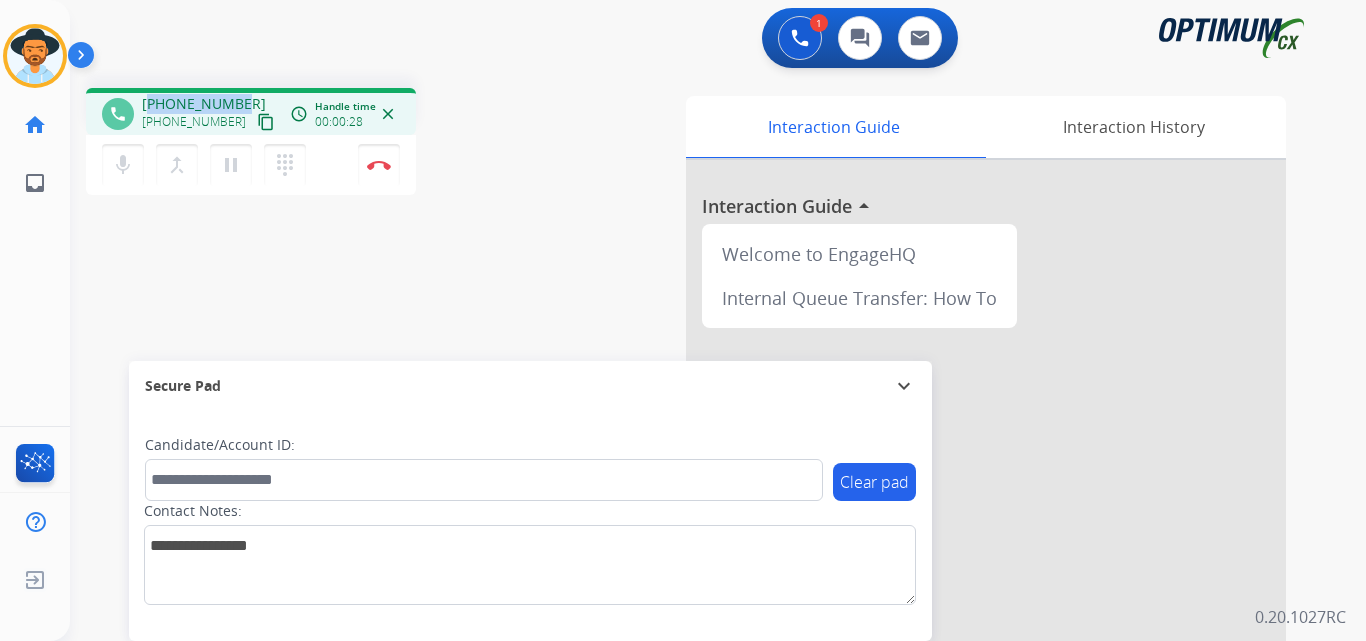 copy on "17879748991" 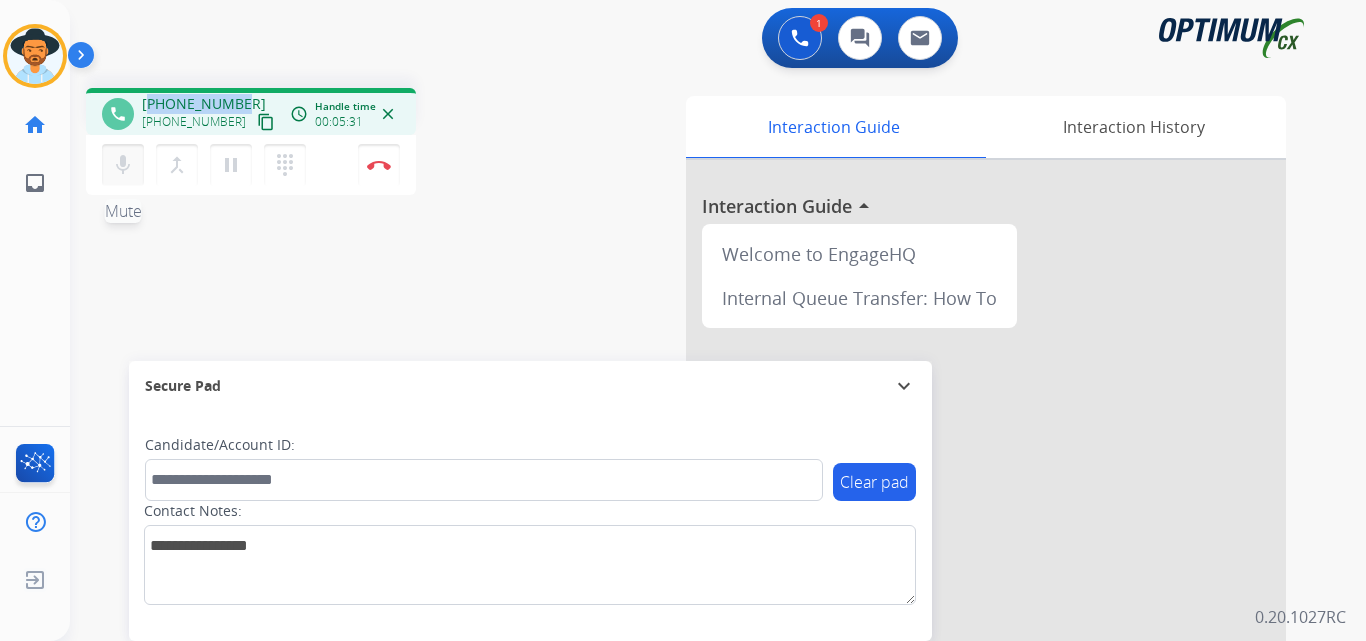 click on "mic" at bounding box center [123, 165] 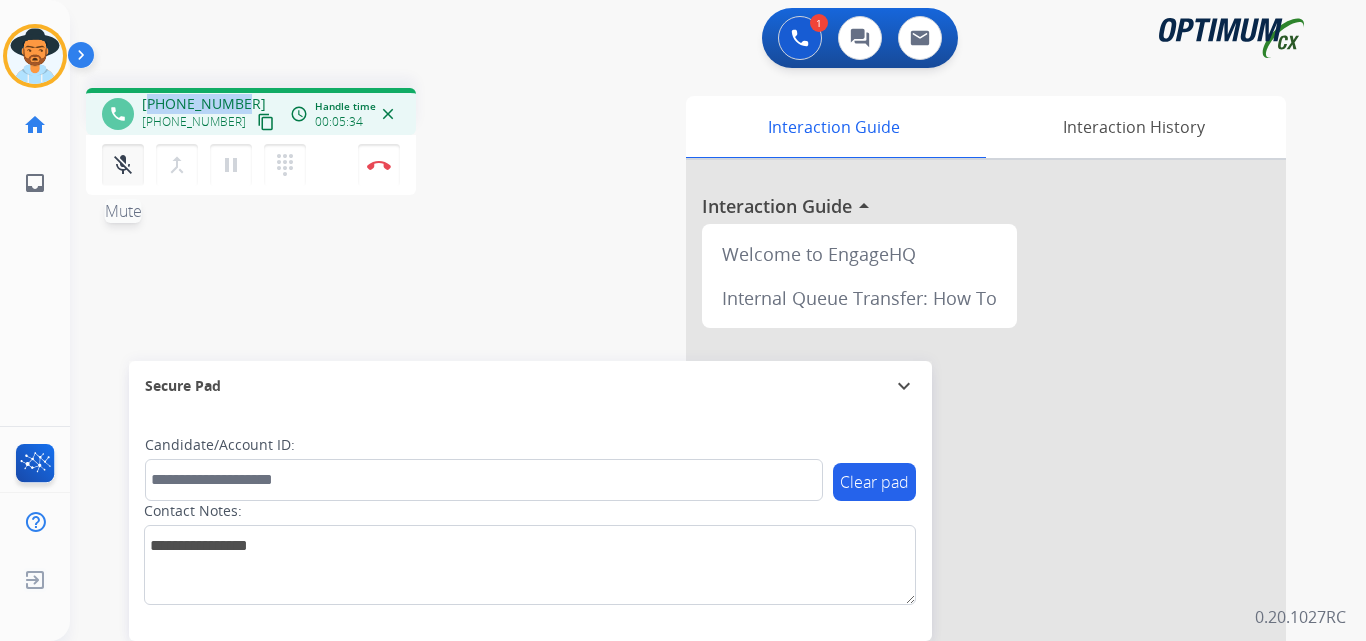 click on "mic_off" at bounding box center [123, 165] 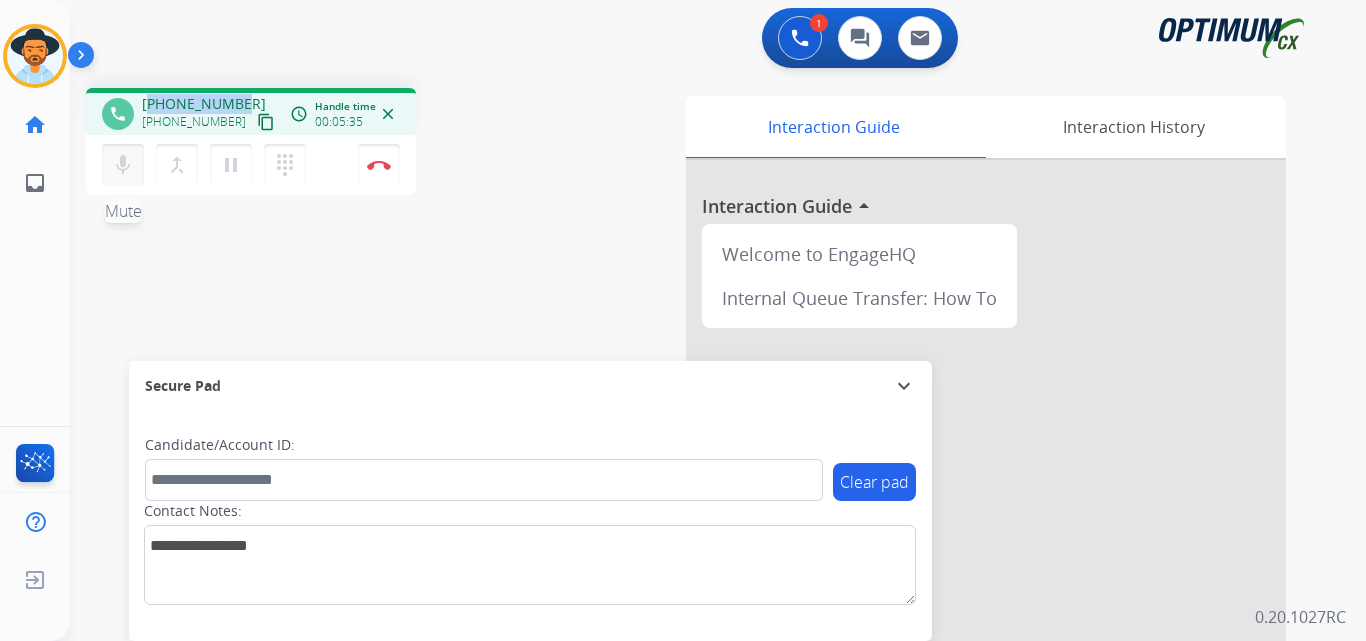 click on "mic" at bounding box center (123, 165) 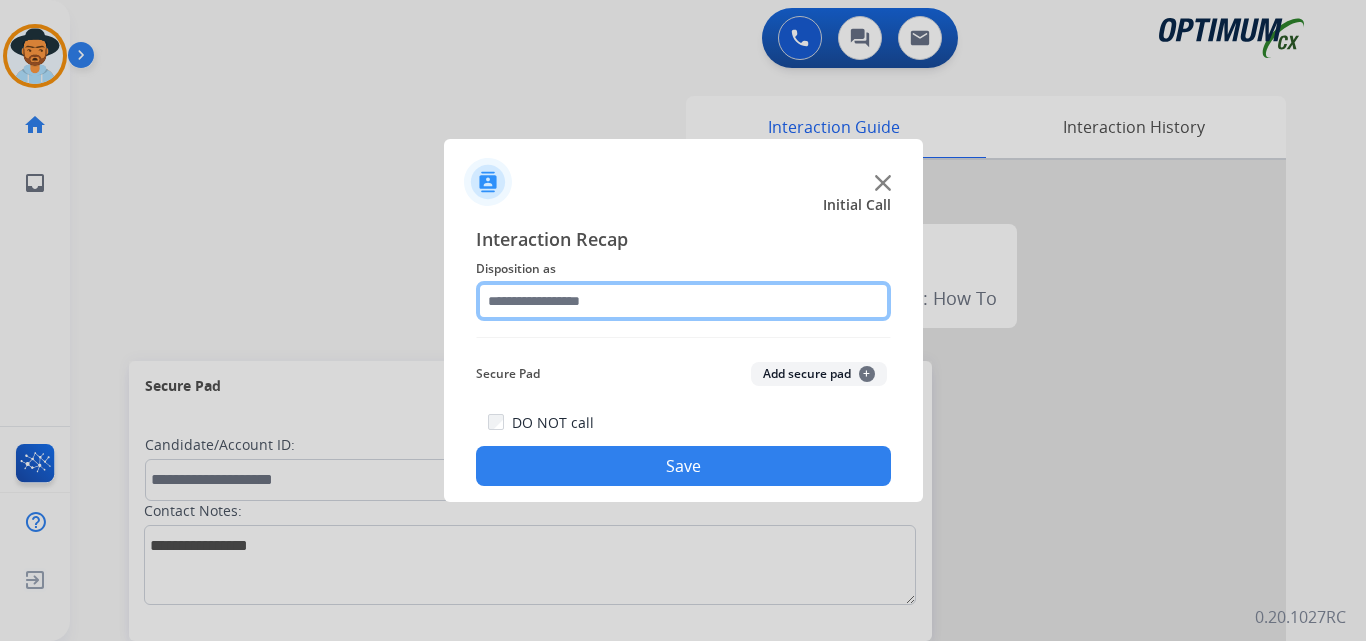 click 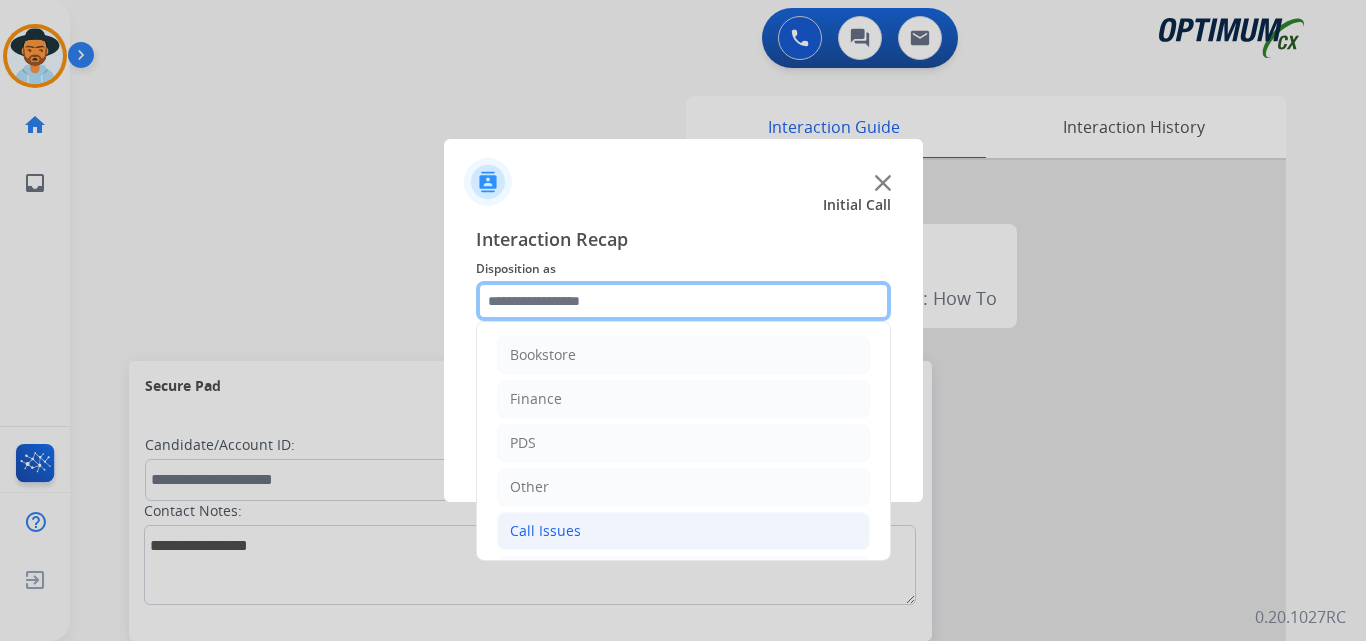 scroll, scrollTop: 136, scrollLeft: 0, axis: vertical 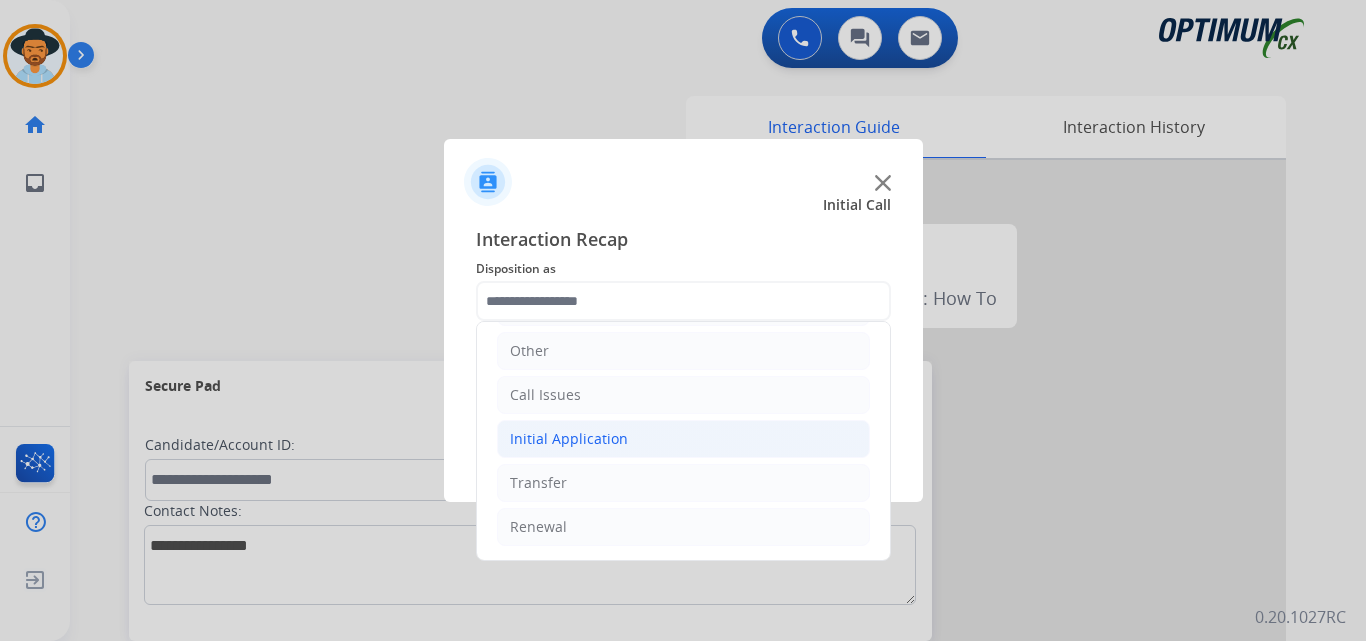 click on "Initial Application" 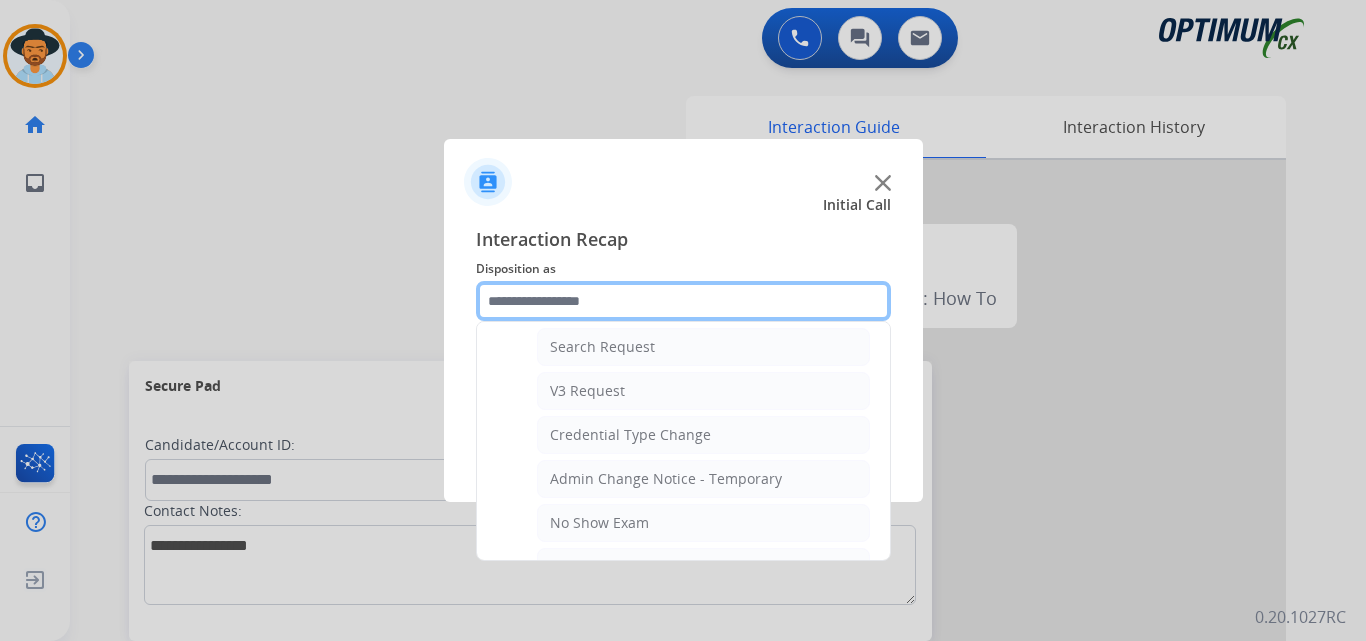 scroll, scrollTop: 0, scrollLeft: 0, axis: both 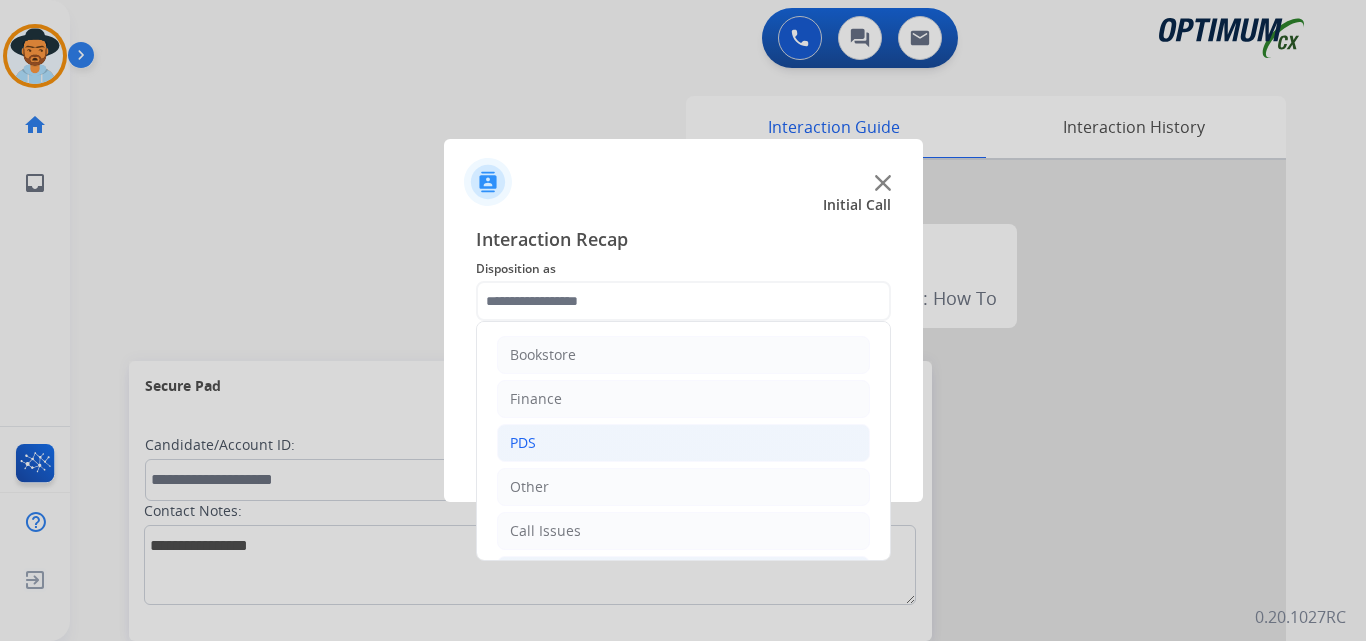 click on "PDS" 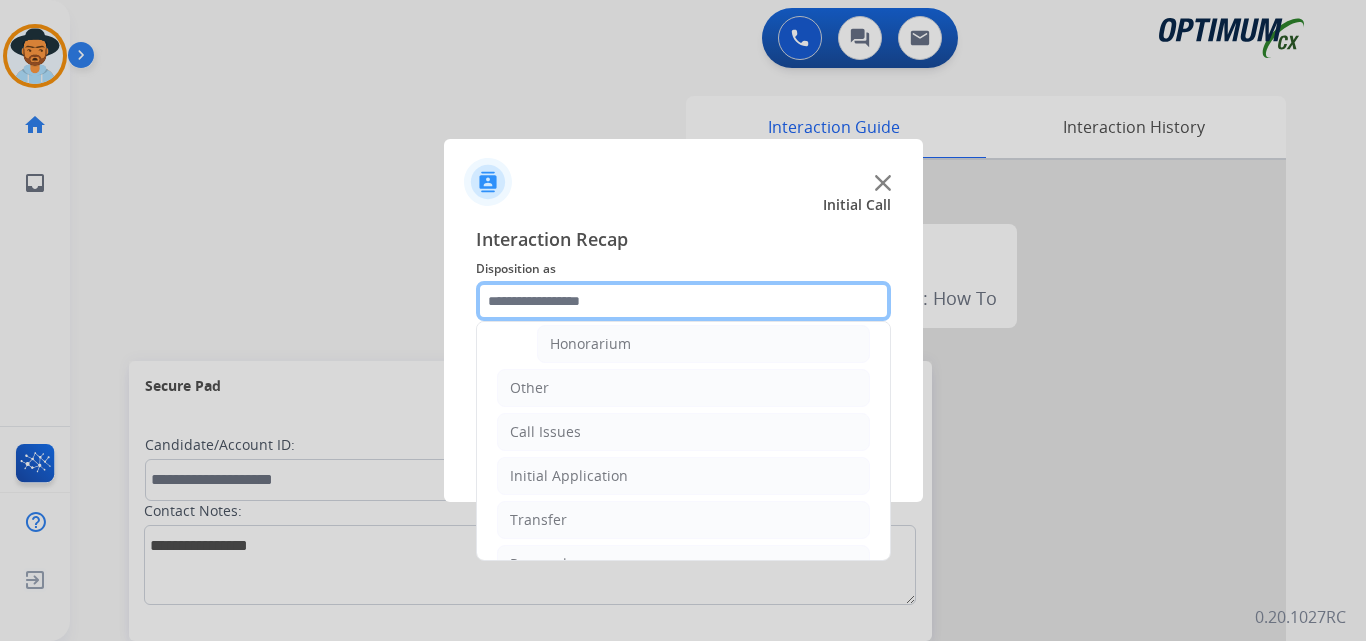 scroll, scrollTop: 500, scrollLeft: 0, axis: vertical 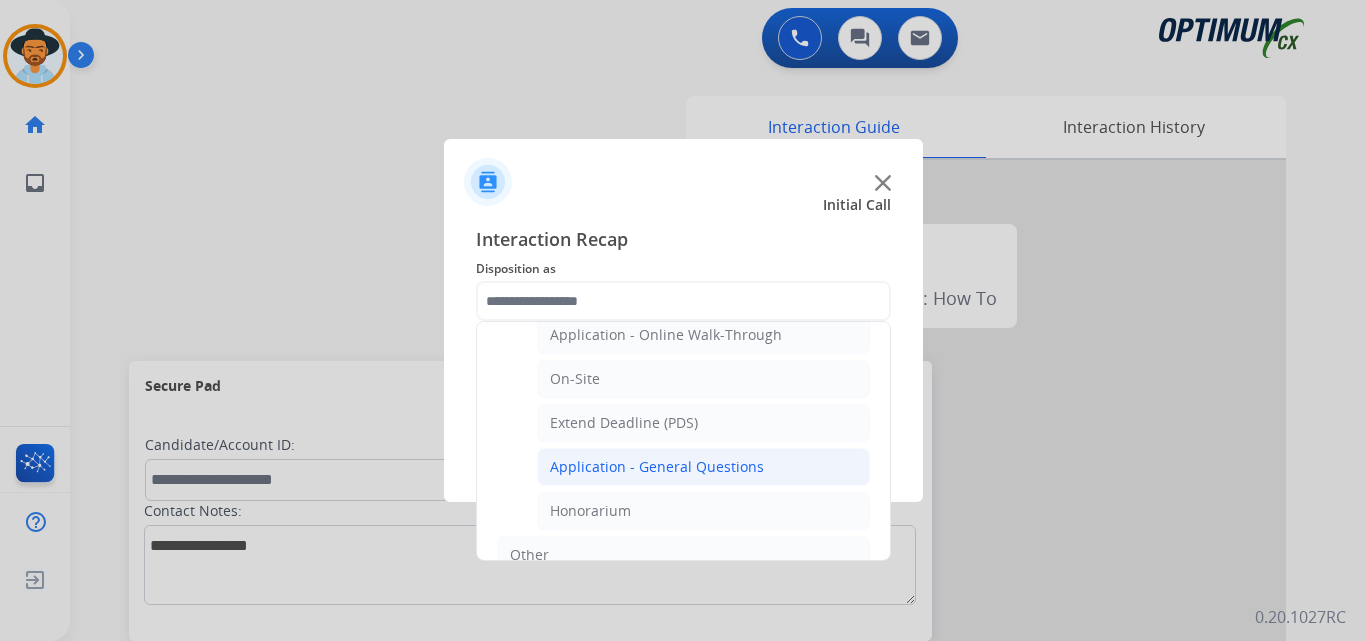 click on "Application - General Questions" 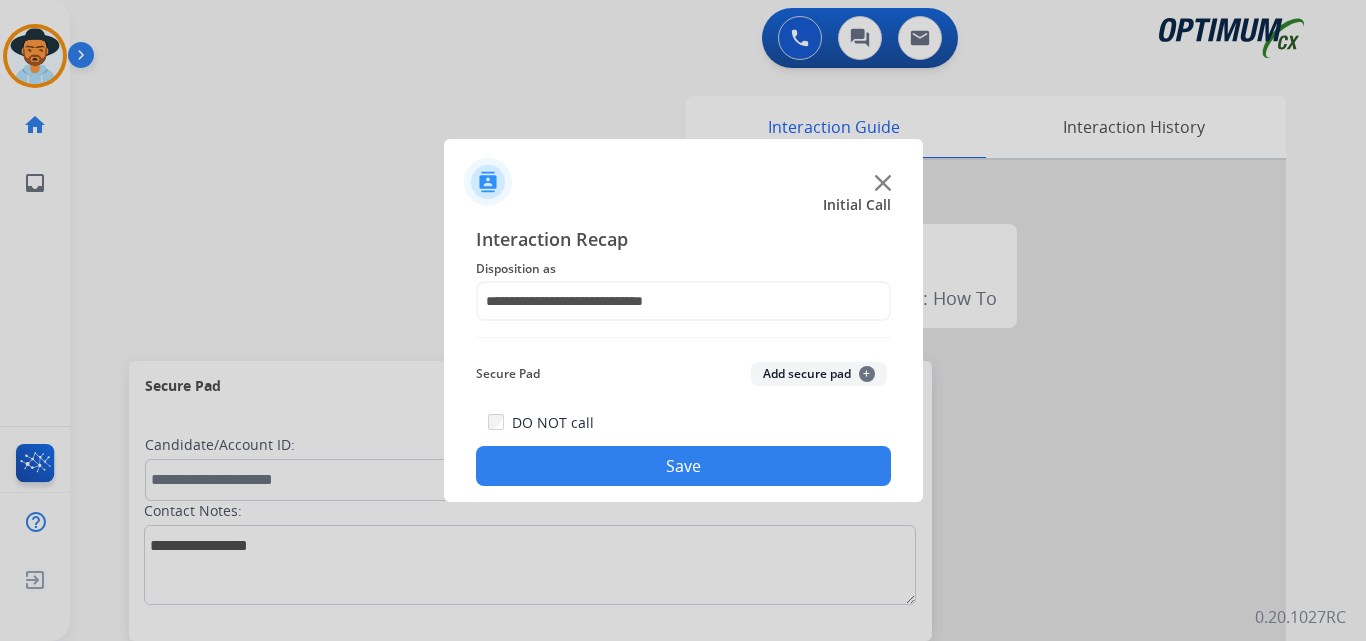 click on "DO NOT call  Save" 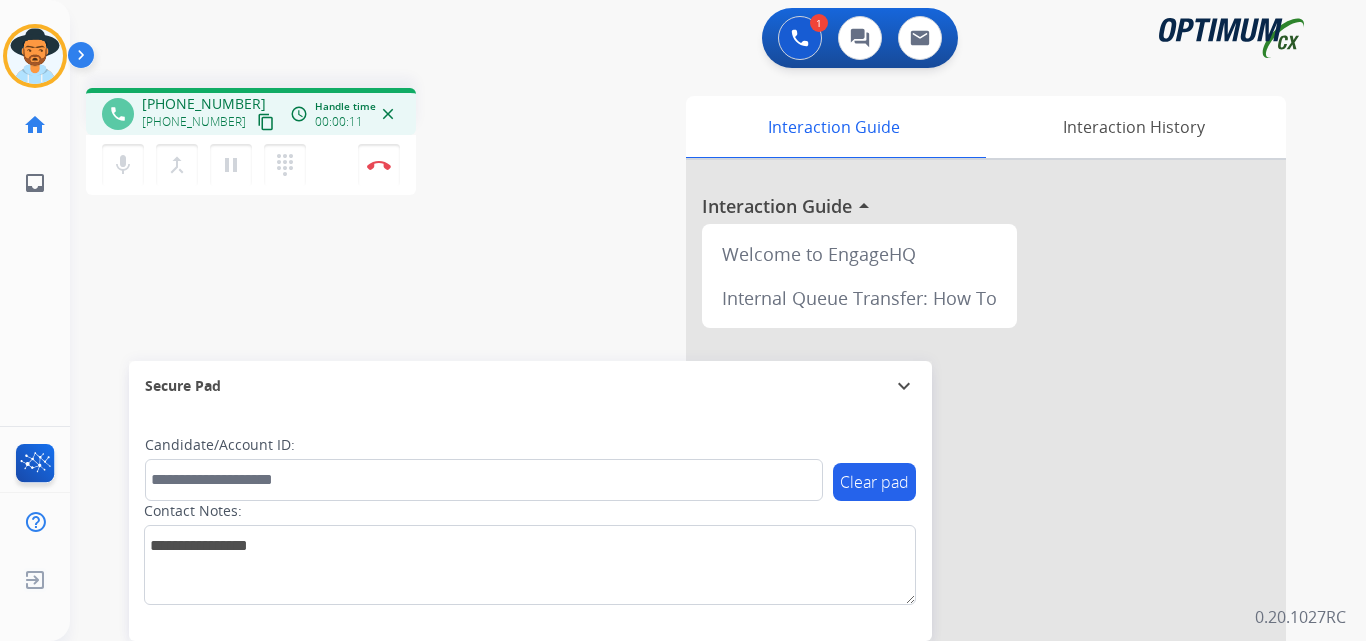 click on "+19565432247" at bounding box center (204, 104) 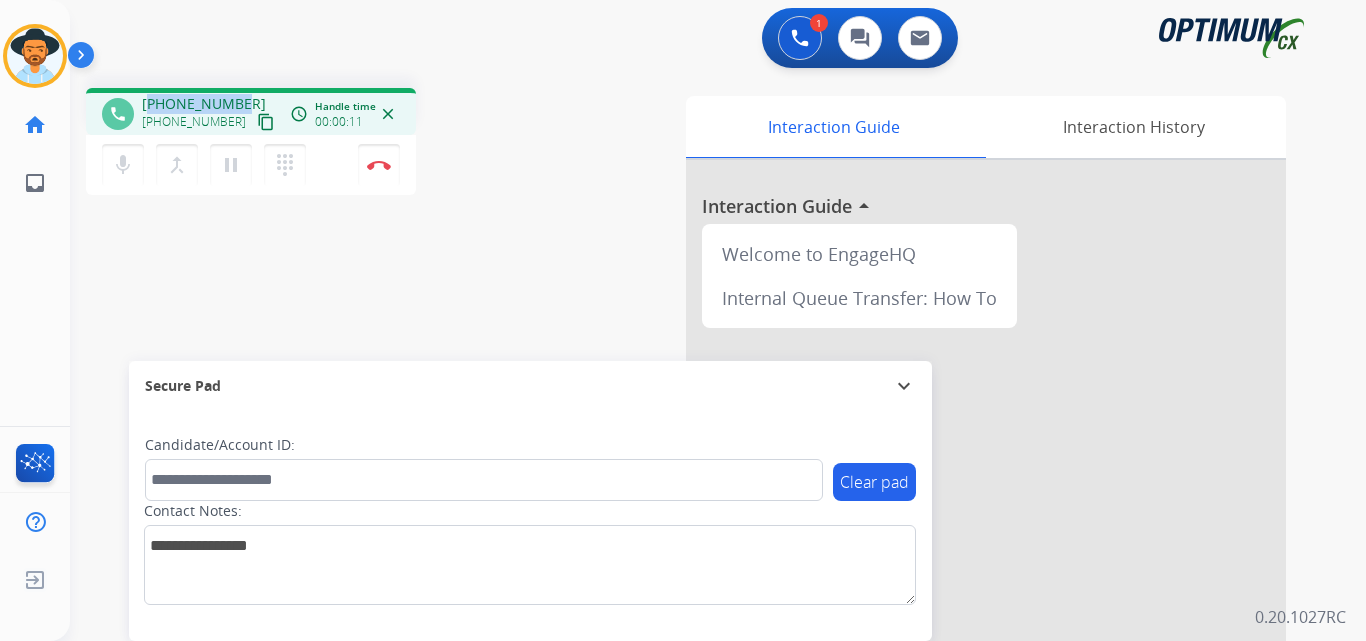 click on "+19565432247" at bounding box center [204, 104] 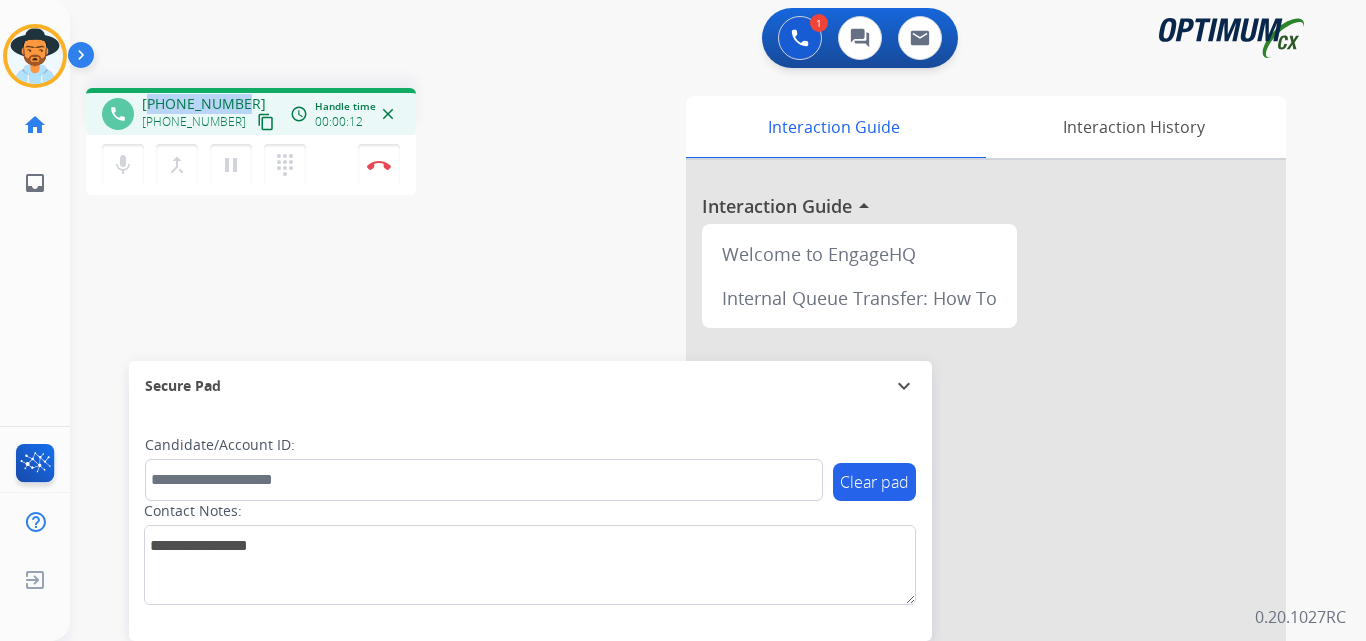 copy on "19565432247" 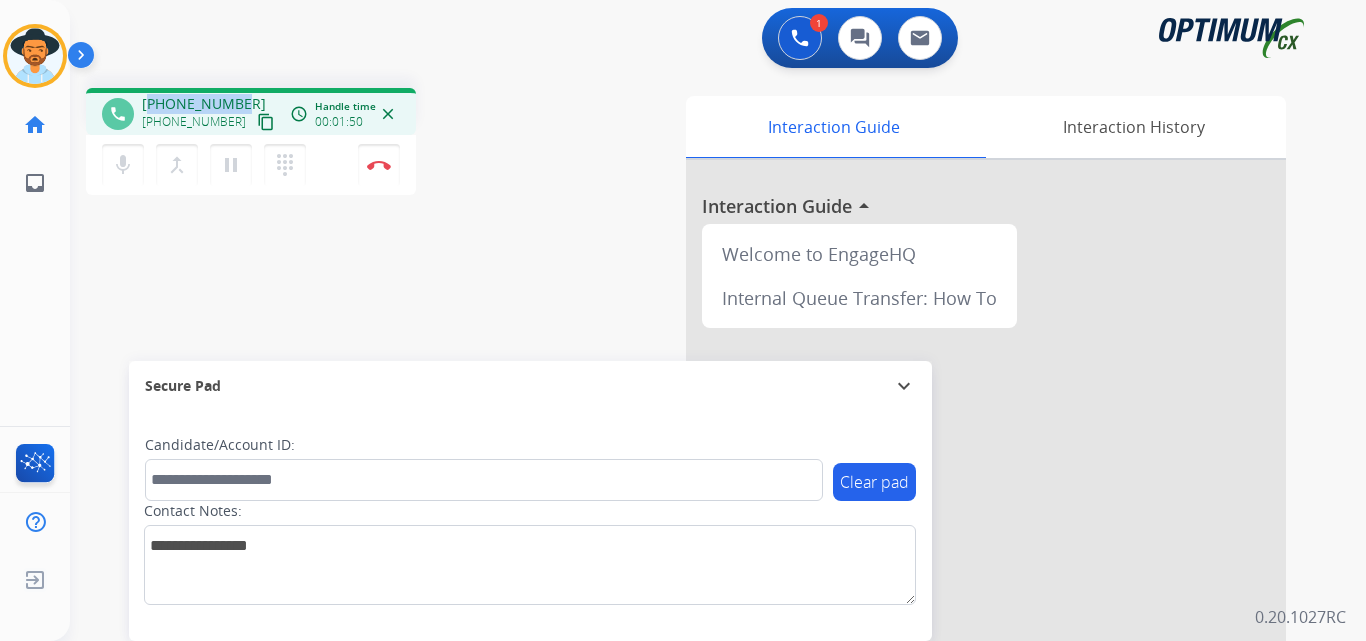 click on "+19565432247" at bounding box center [204, 104] 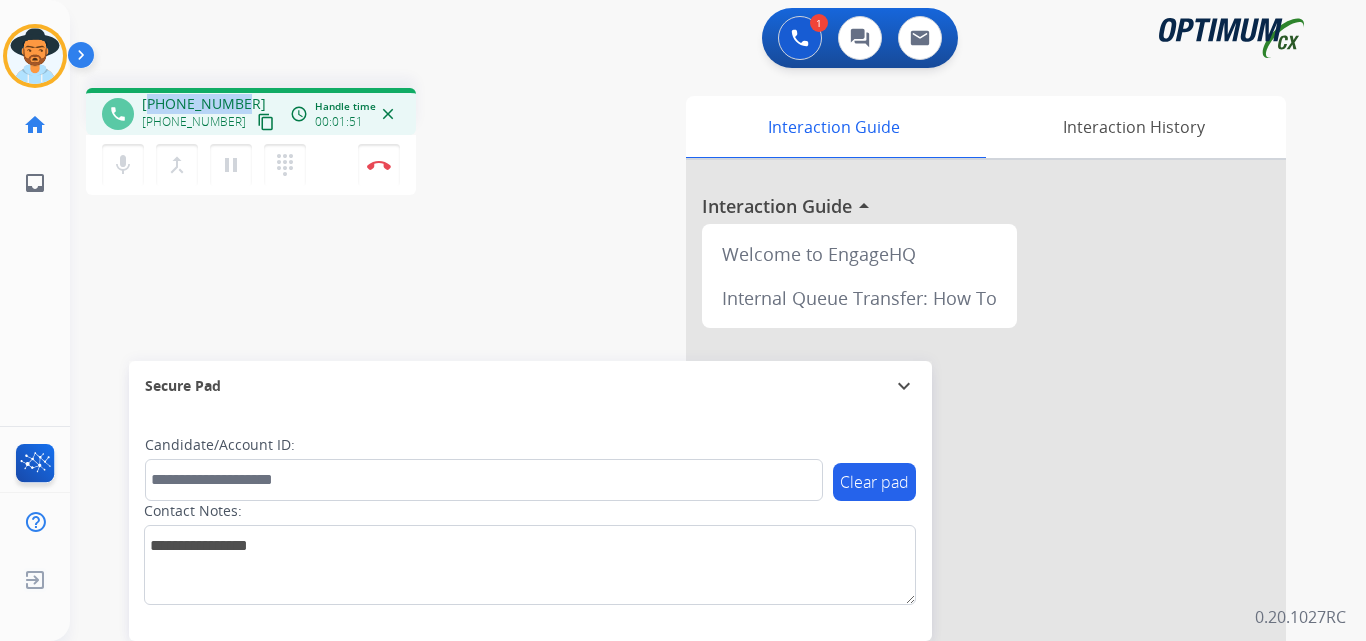 click on "+19565432247" at bounding box center (204, 104) 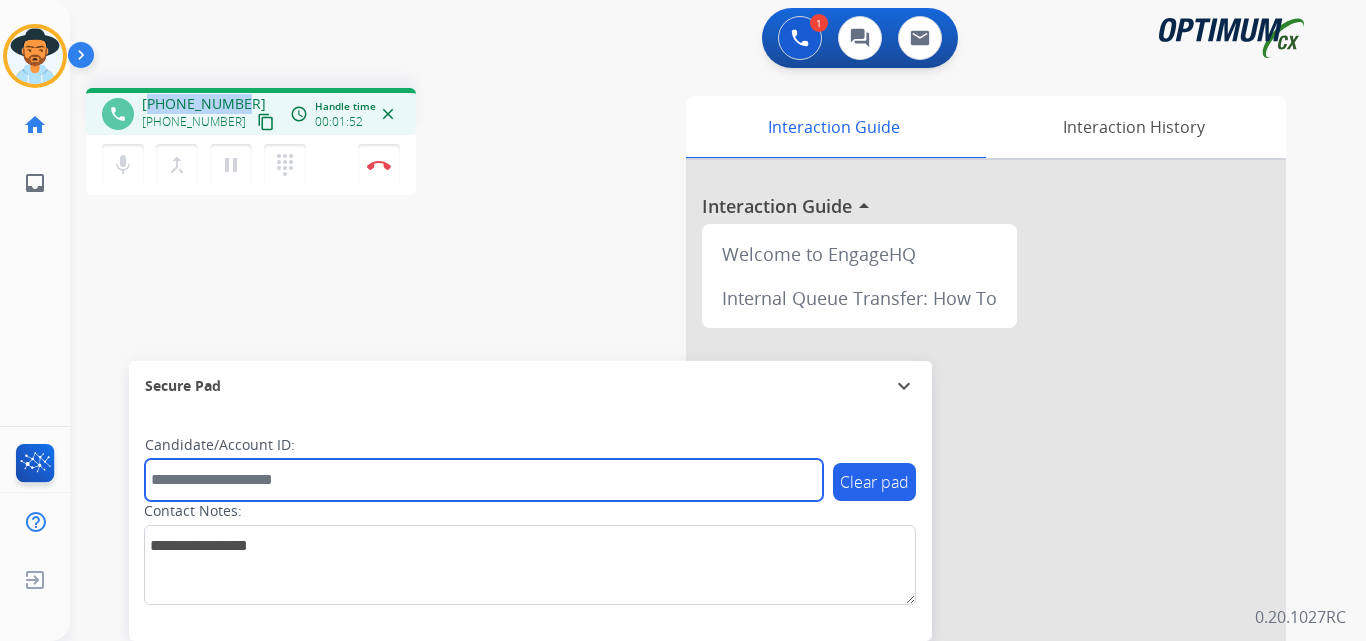 click at bounding box center (484, 480) 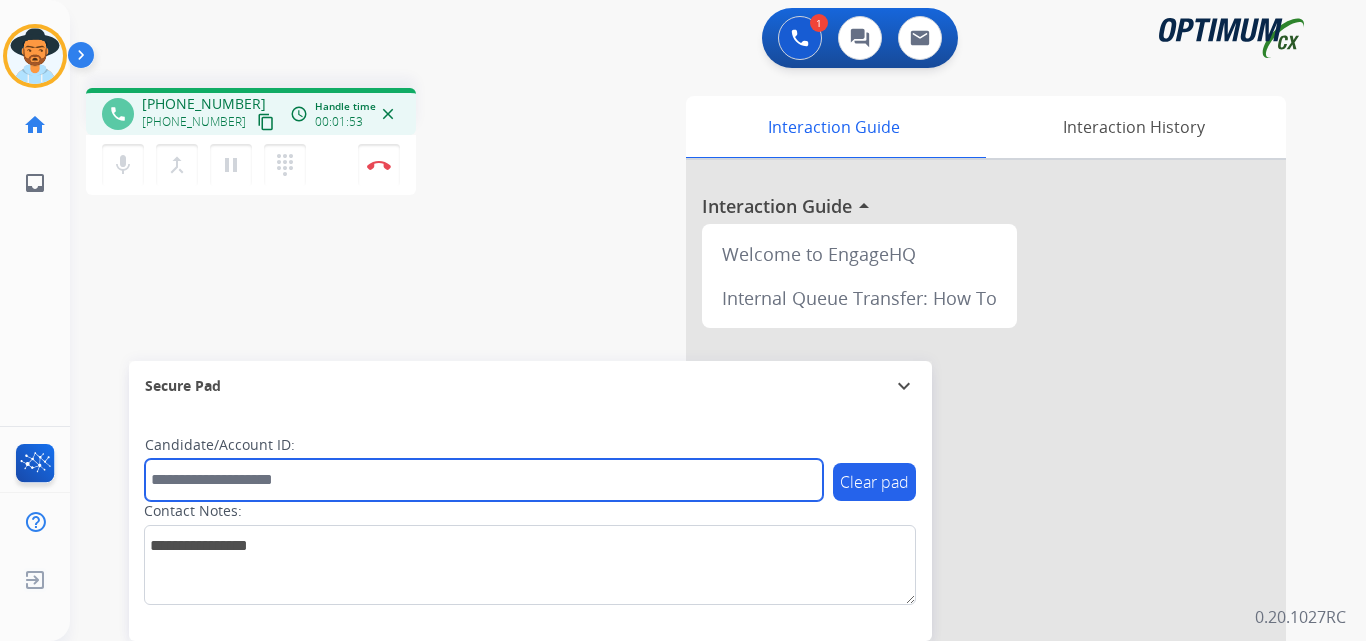 paste on "**********" 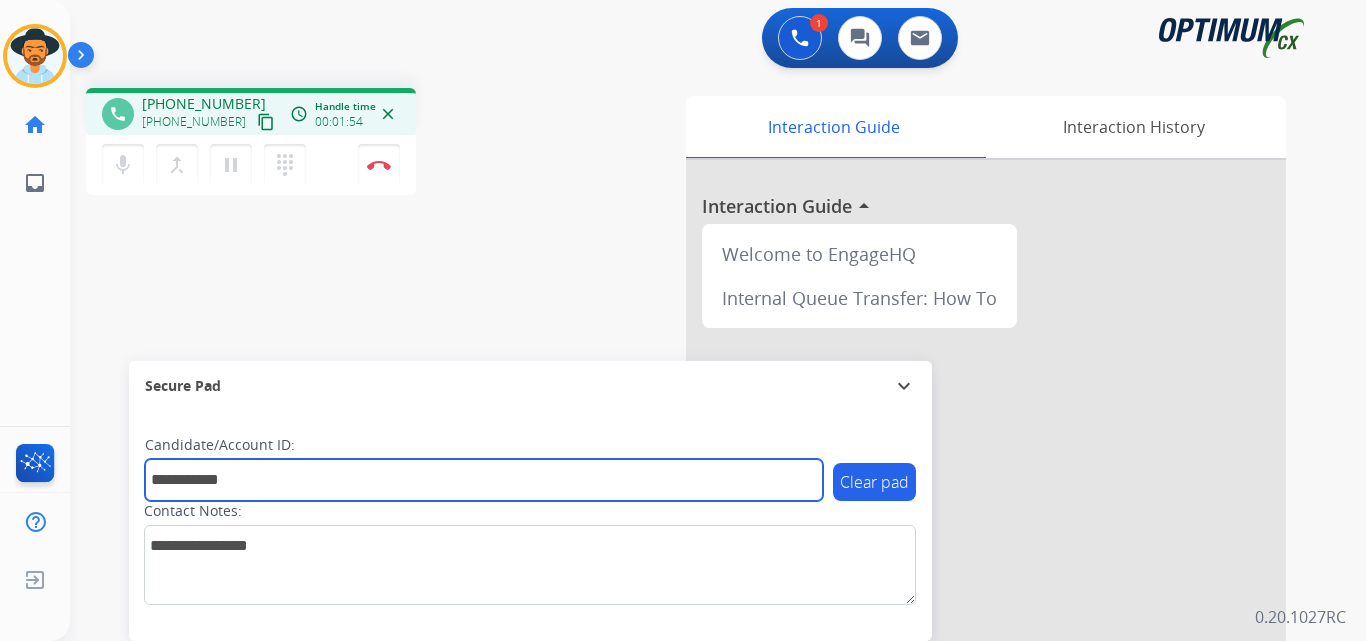 click on "**********" at bounding box center [484, 480] 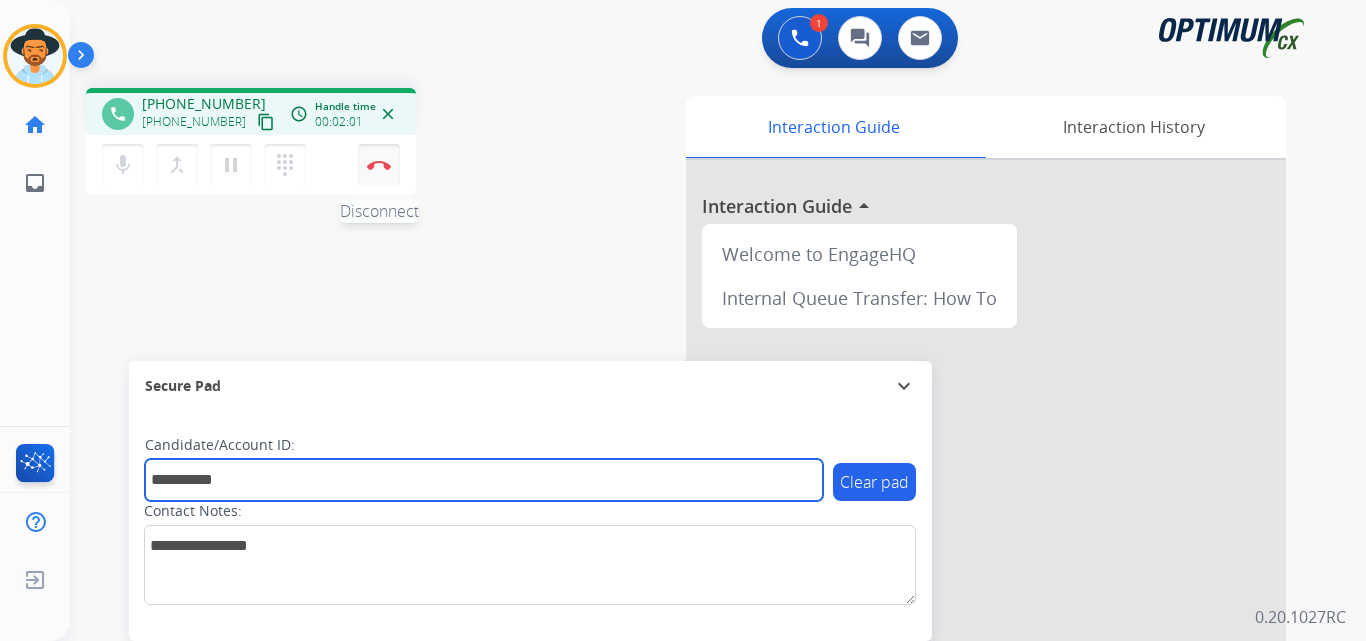 type on "**********" 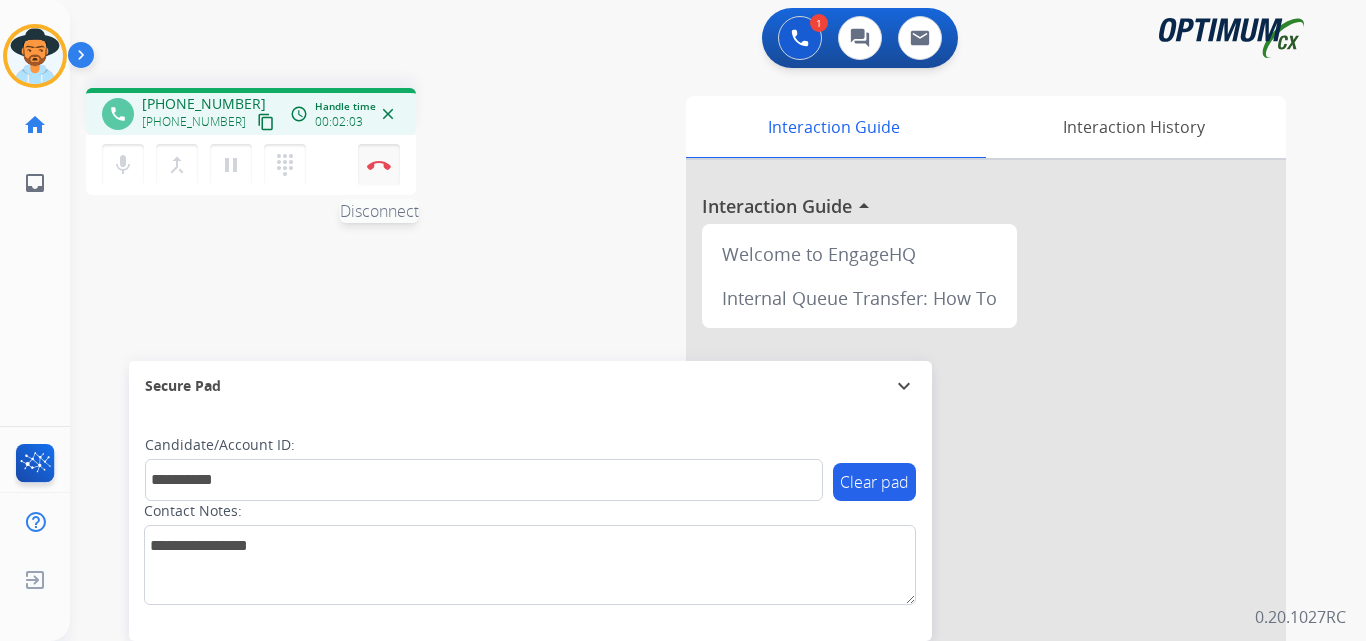 click at bounding box center [379, 165] 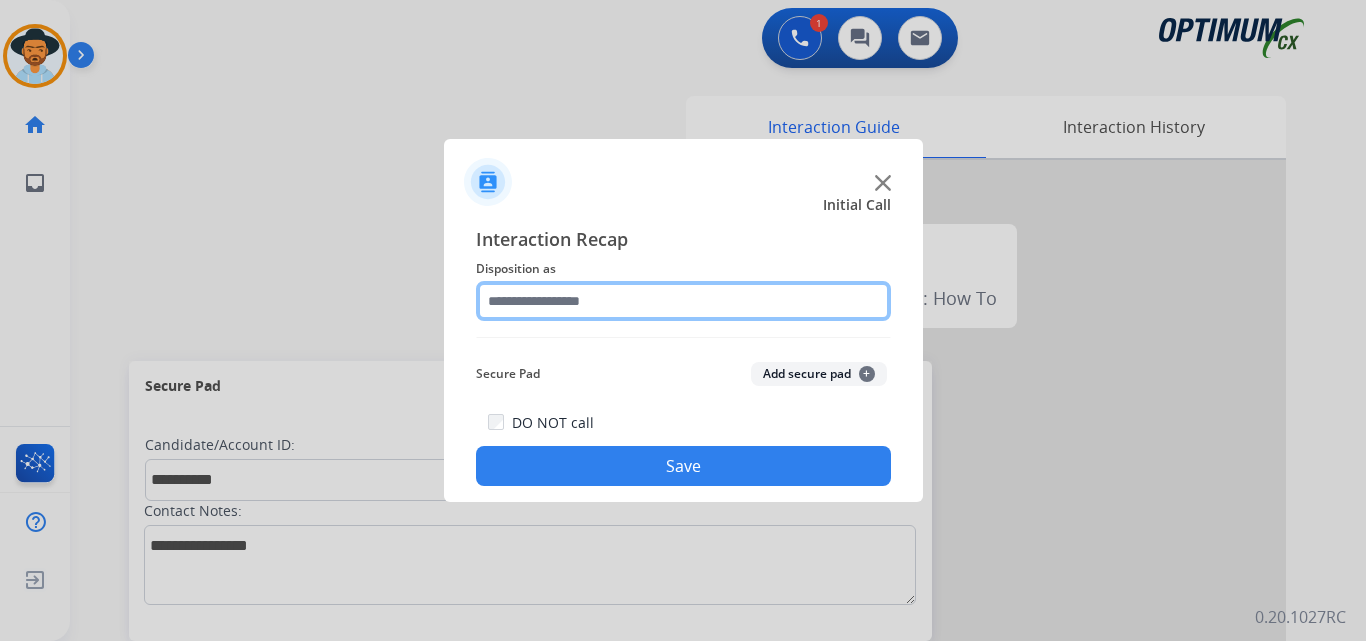 click 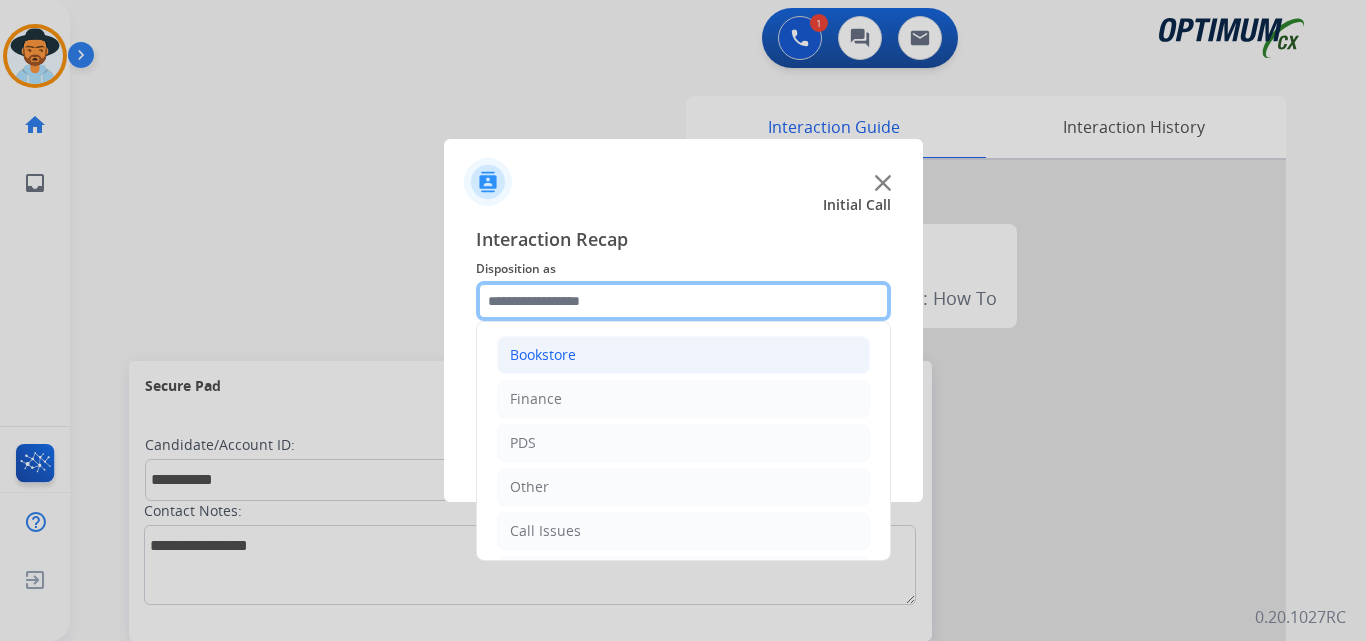 scroll, scrollTop: 136, scrollLeft: 0, axis: vertical 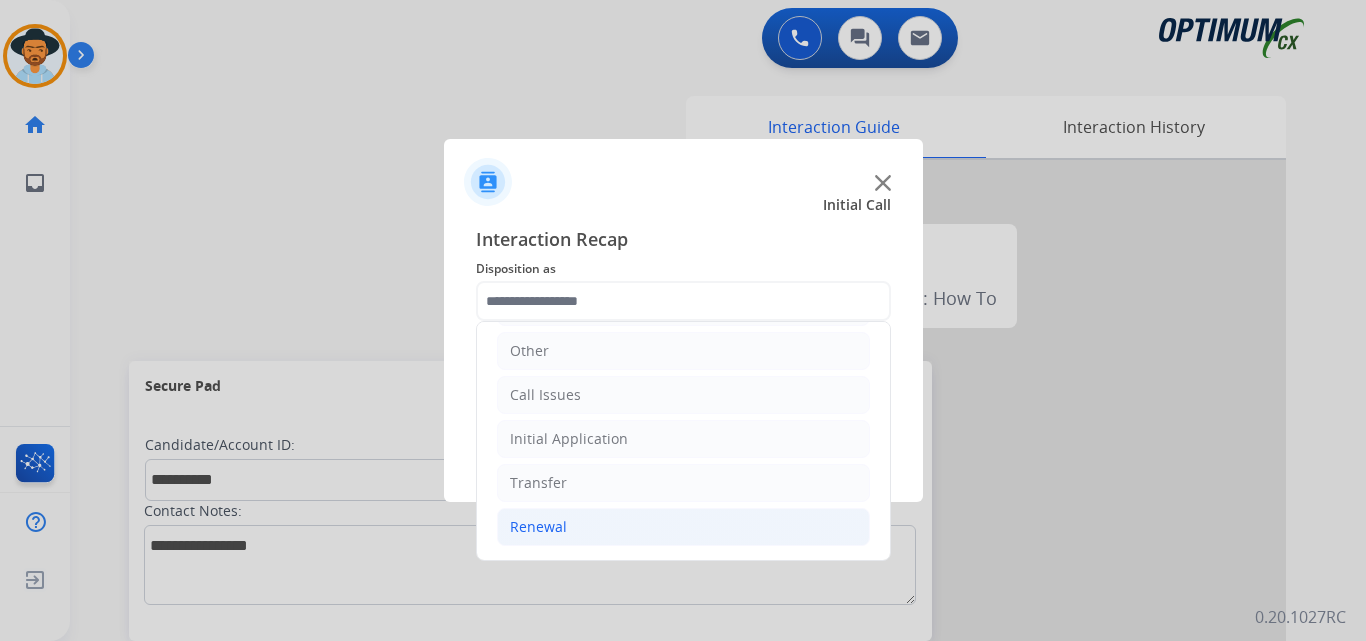 click on "Renewal" 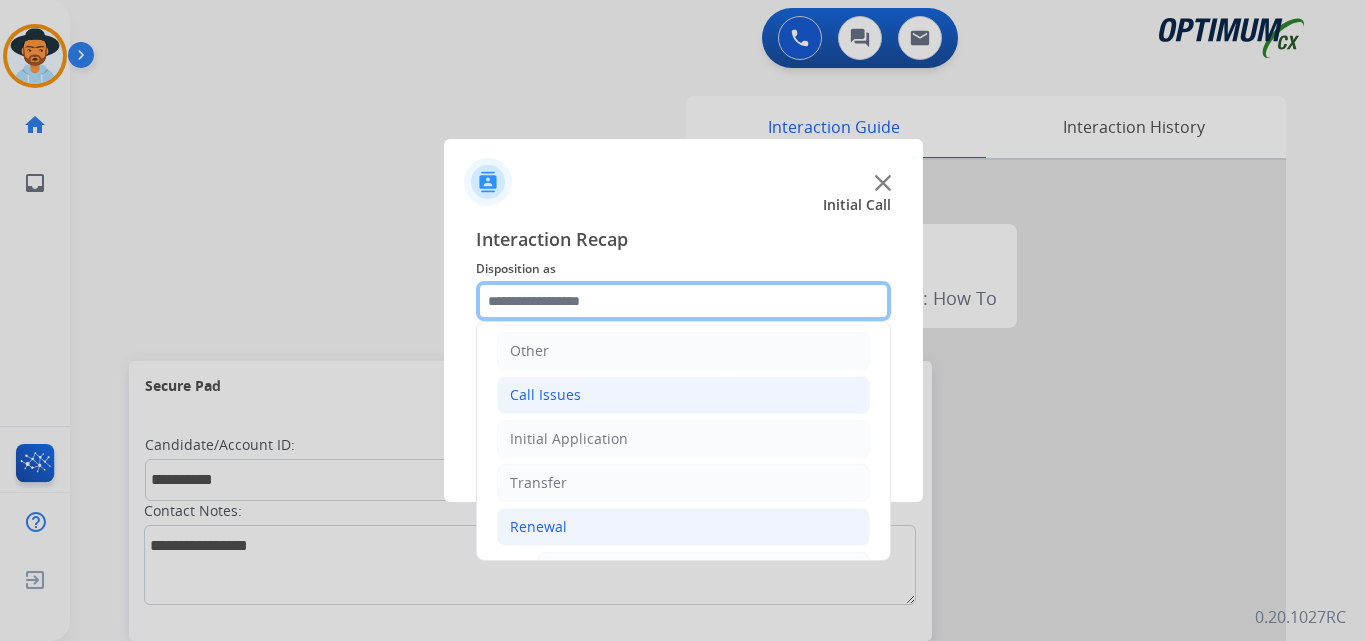 scroll, scrollTop: 469, scrollLeft: 0, axis: vertical 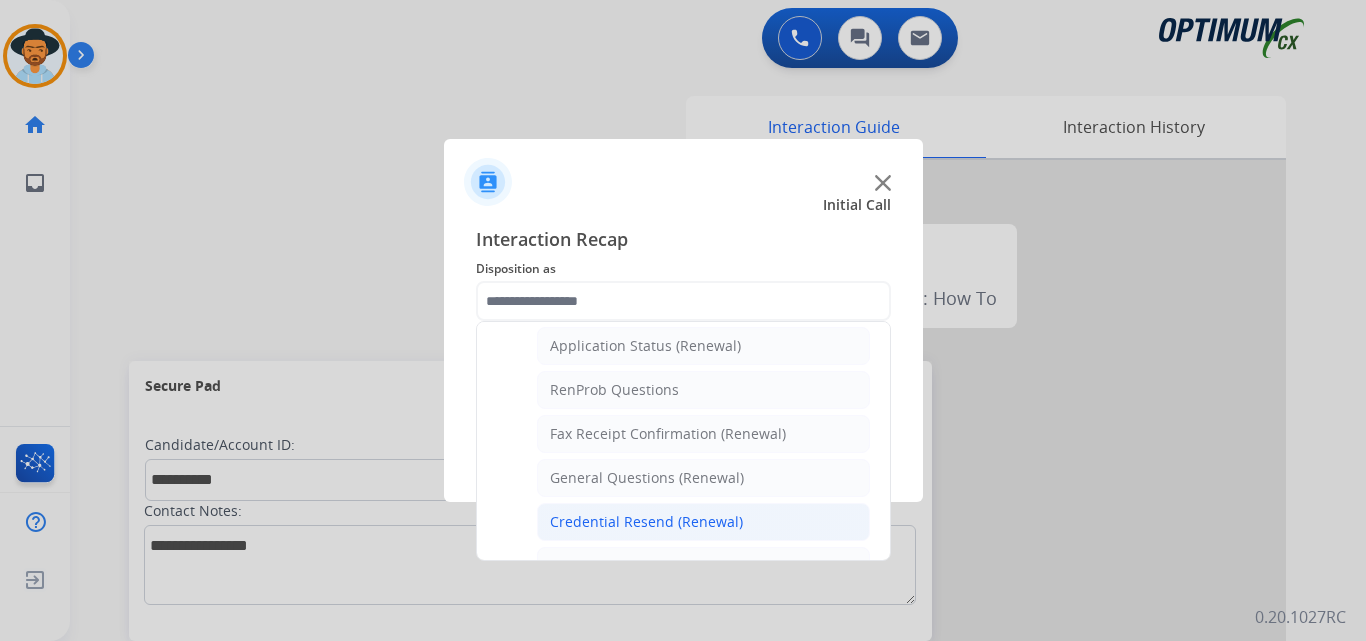 click on "Credential Resend (Renewal)" 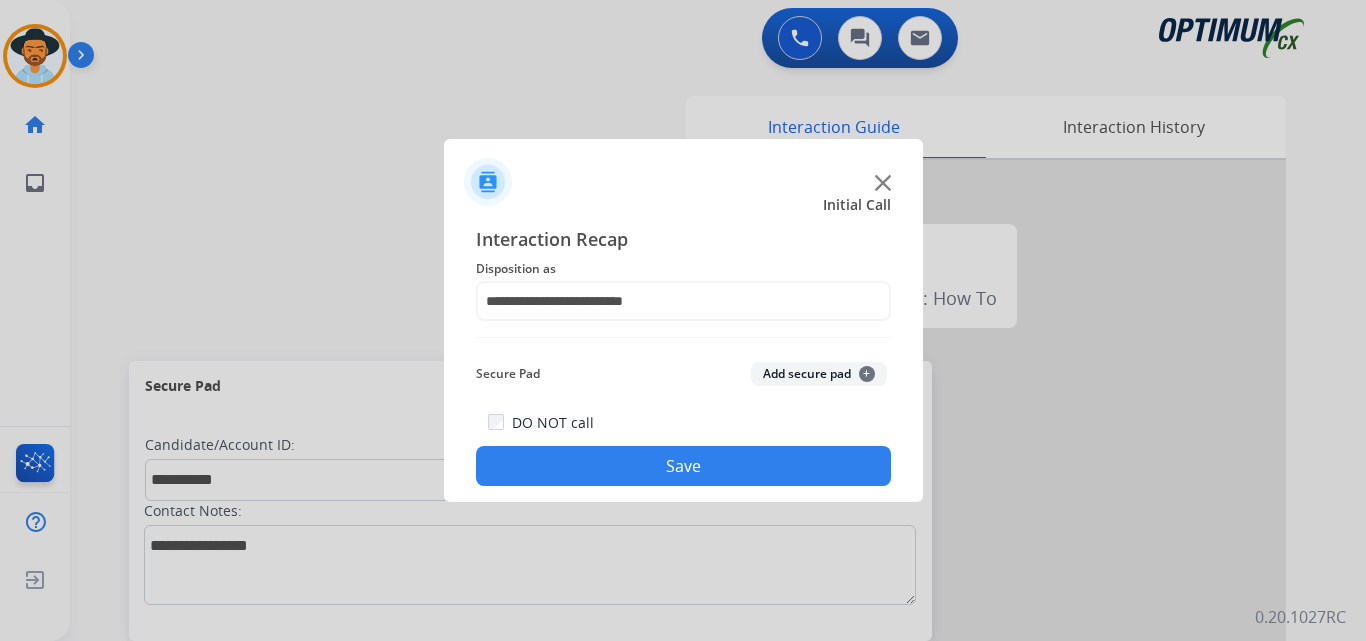 click on "Save" 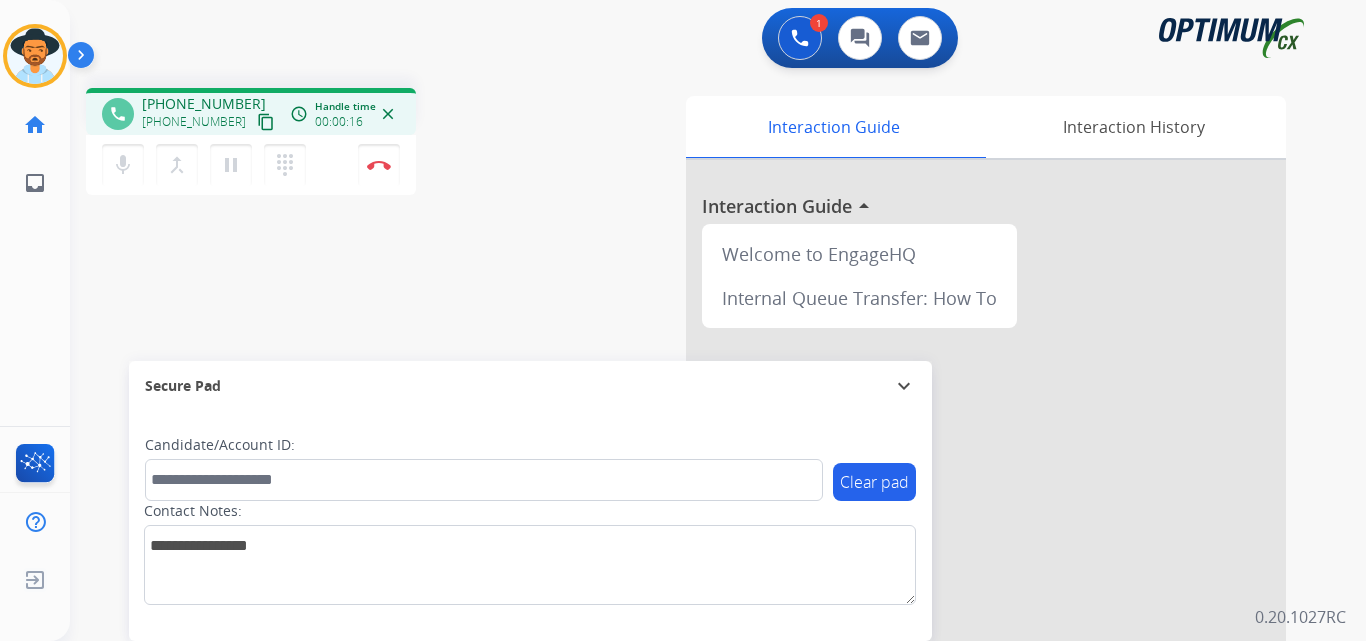 click on "+13374940280" at bounding box center (204, 104) 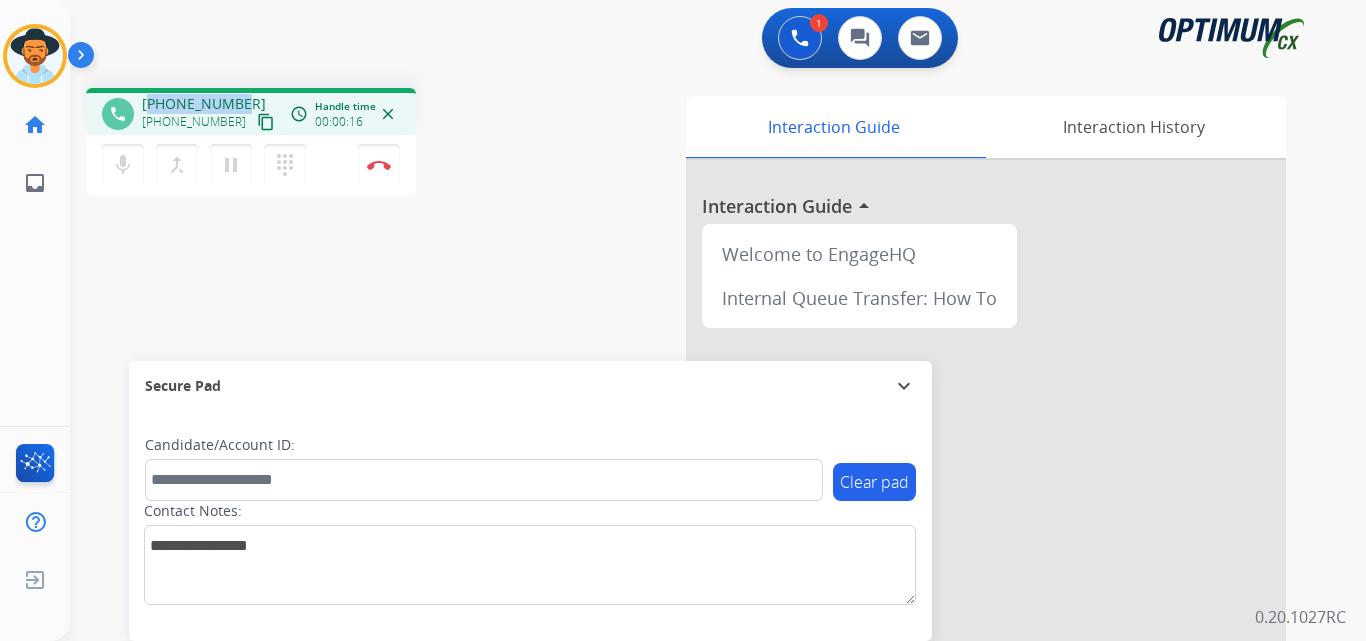 click on "+13374940280" at bounding box center [204, 104] 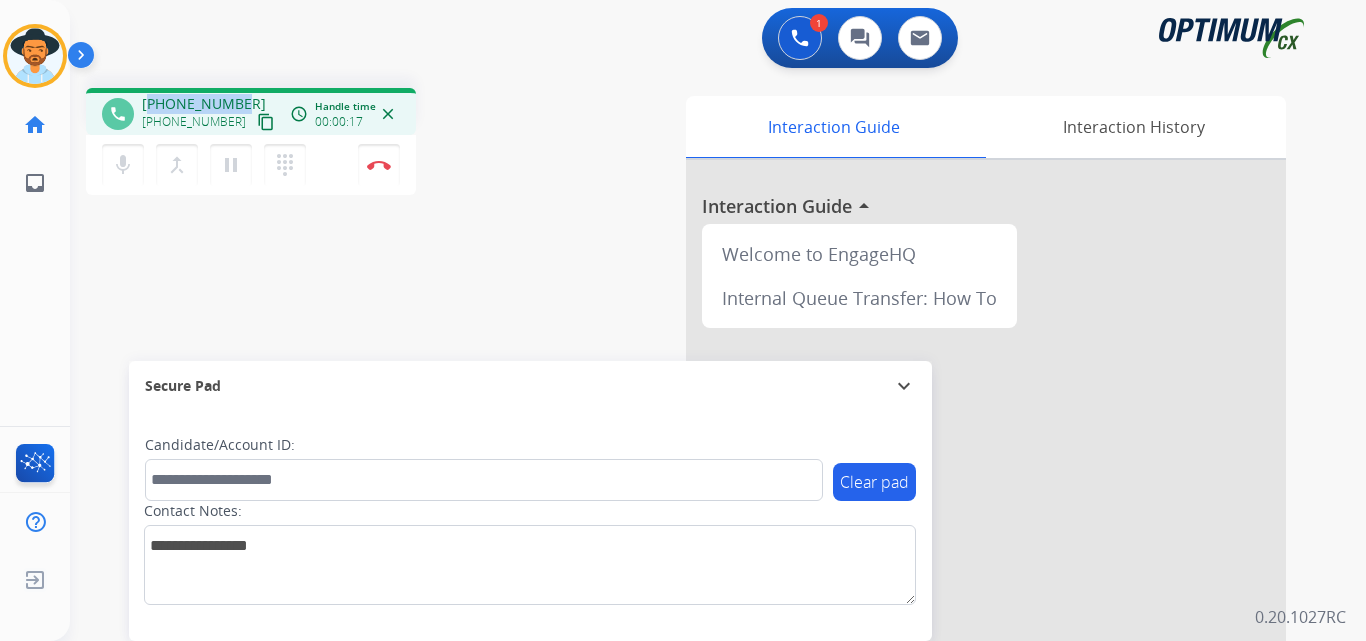 copy on "13374940280" 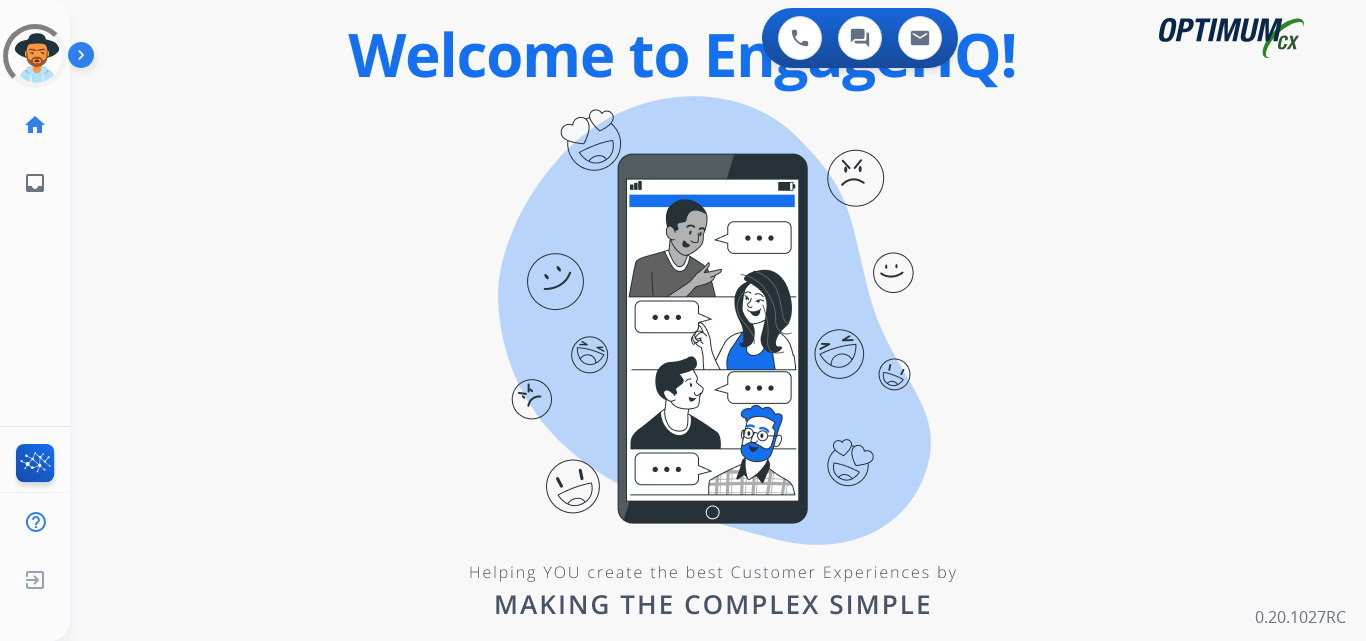 scroll, scrollTop: 0, scrollLeft: 0, axis: both 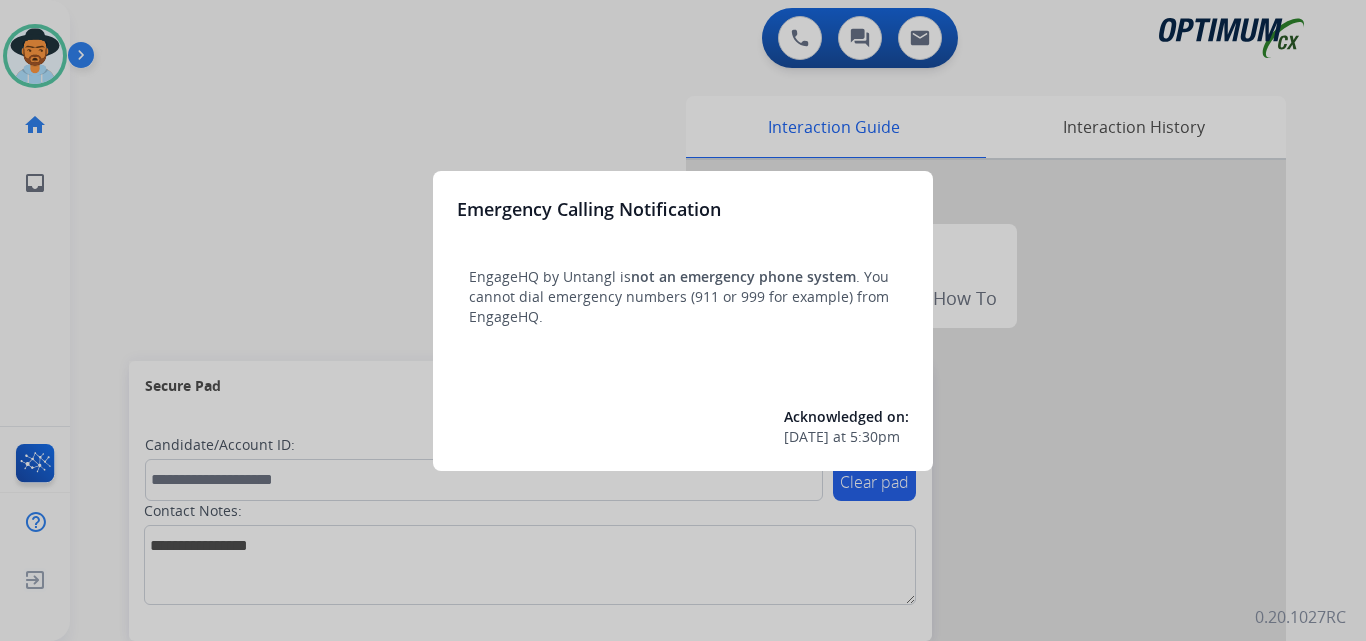 click at bounding box center [683, 320] 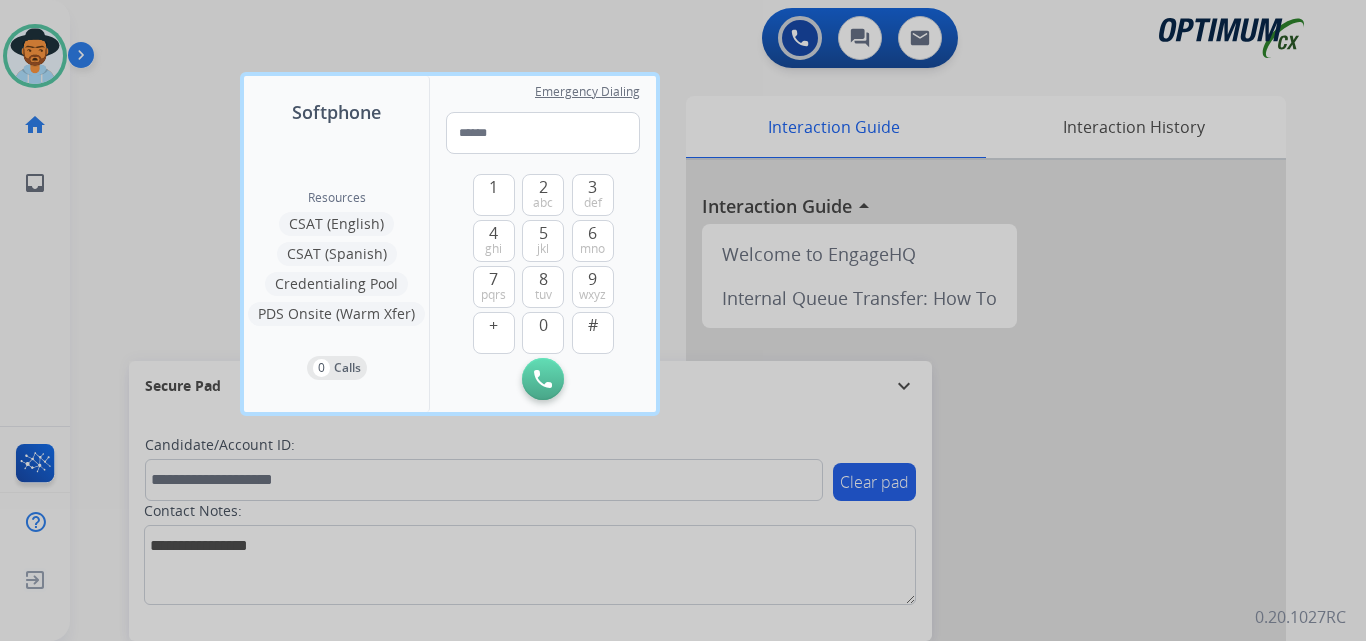 click at bounding box center [683, 320] 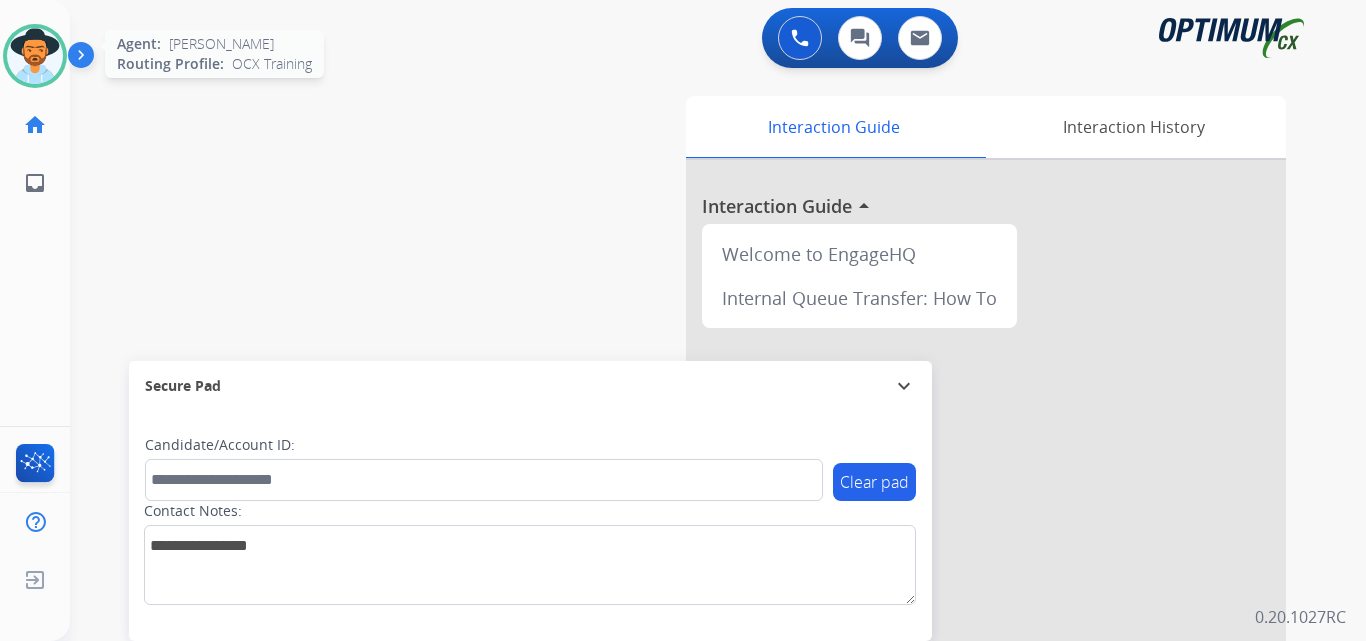 click at bounding box center [35, 56] 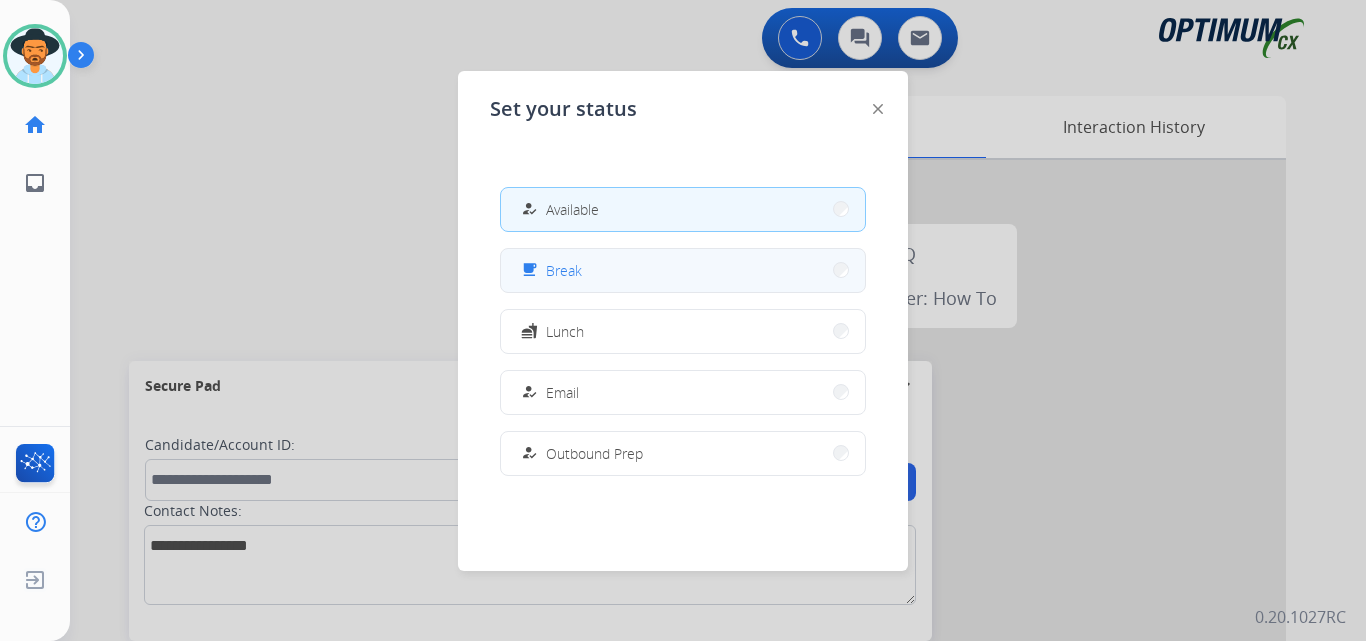 click on "free_breakfast Break" at bounding box center (683, 270) 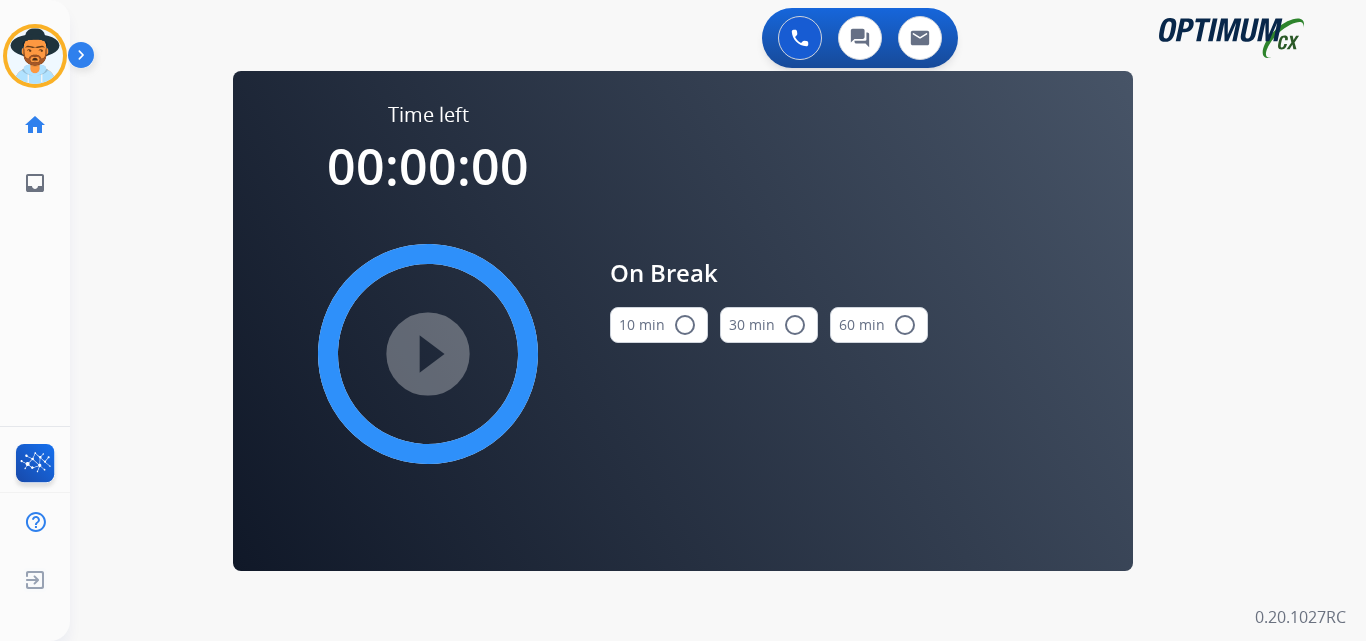 click on "radio_button_unchecked" at bounding box center (685, 325) 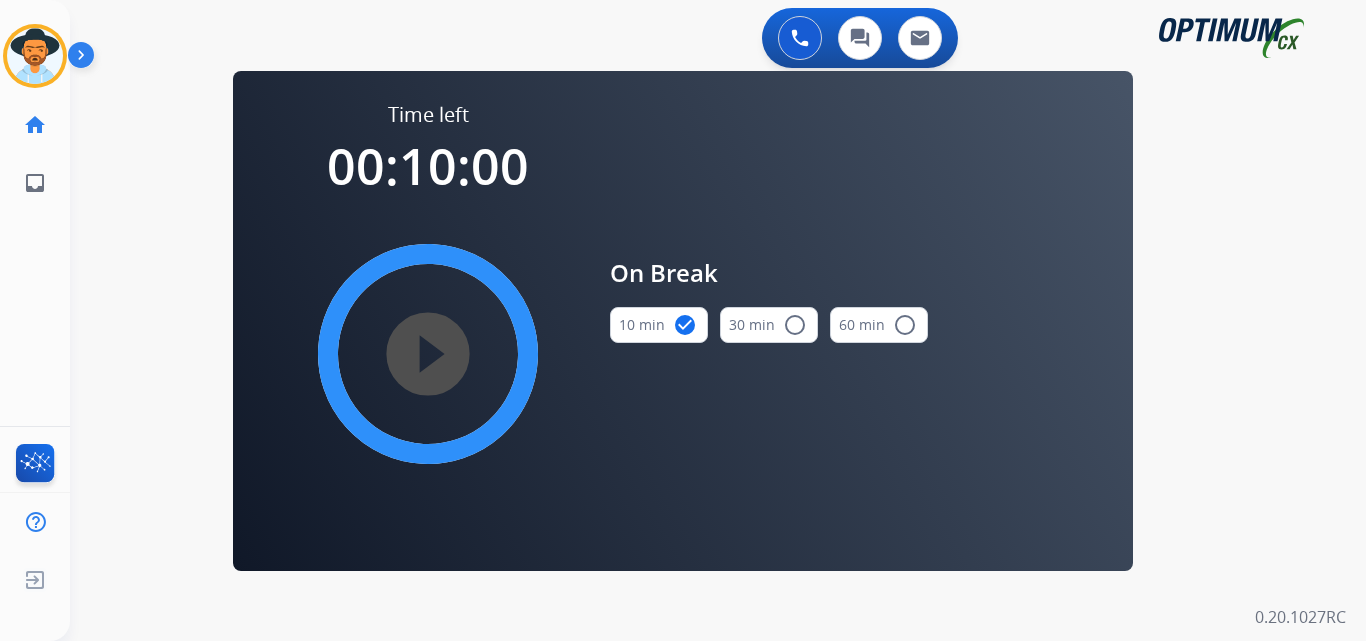click on "play_circle_filled" at bounding box center [428, 354] 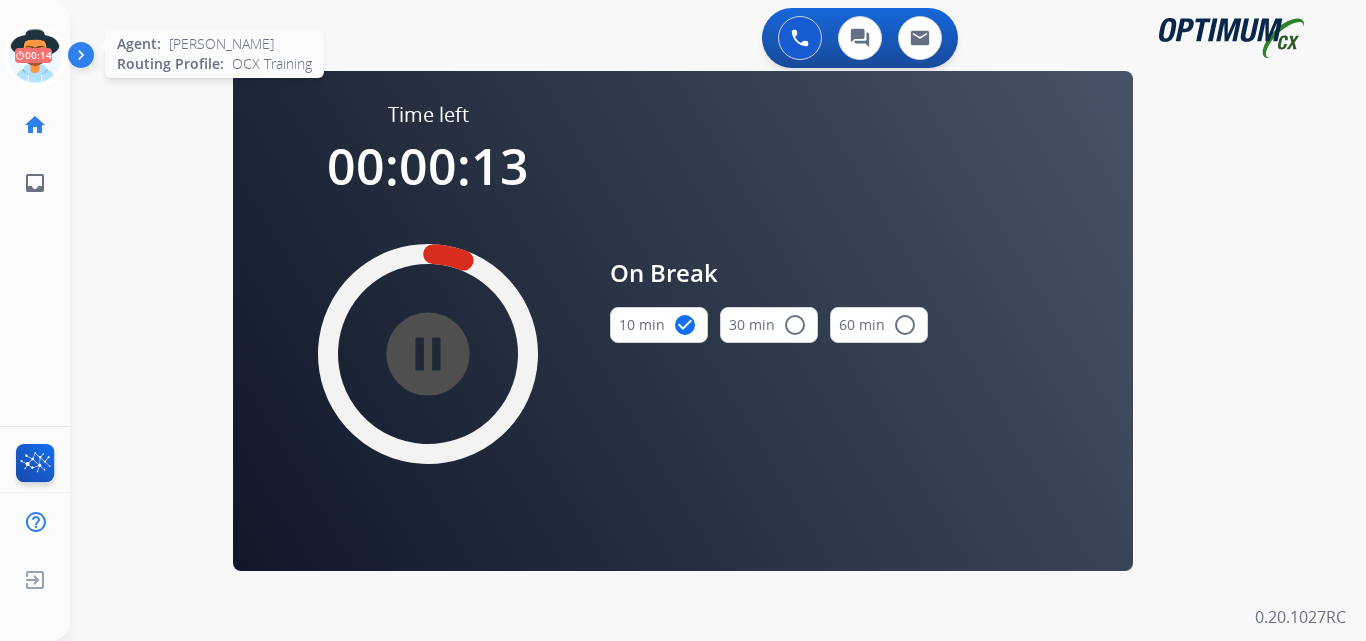 click 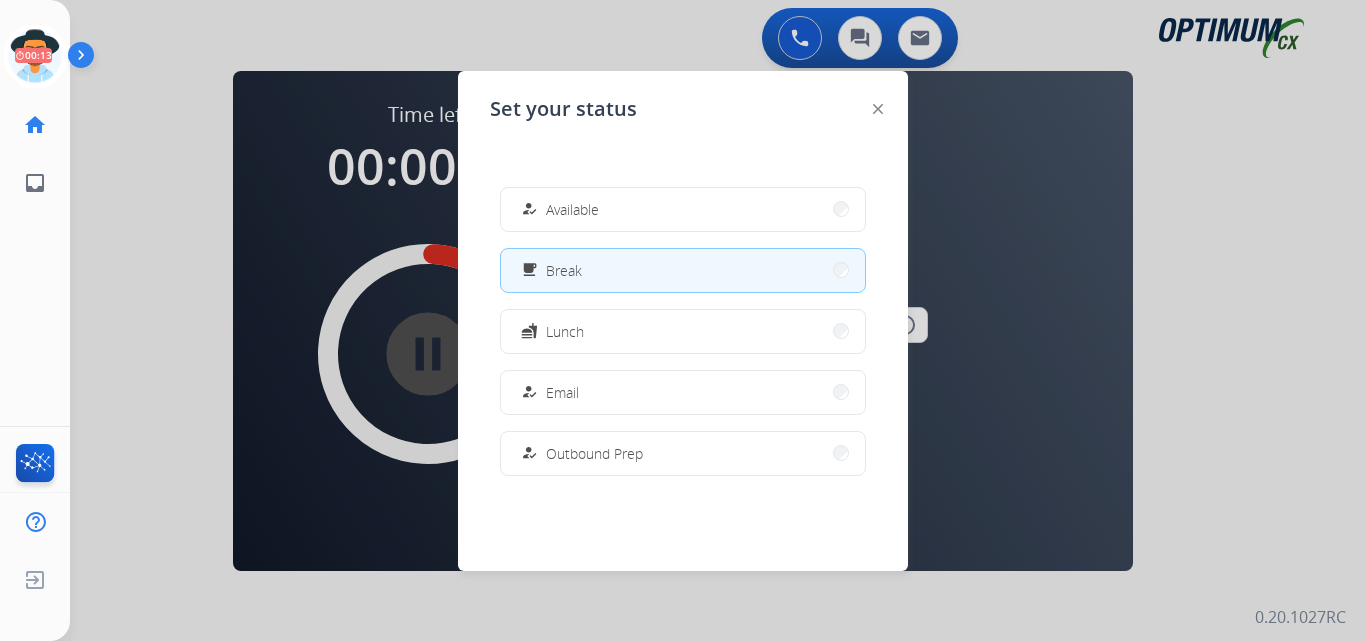 click on "how_to_reg" at bounding box center [531, 209] 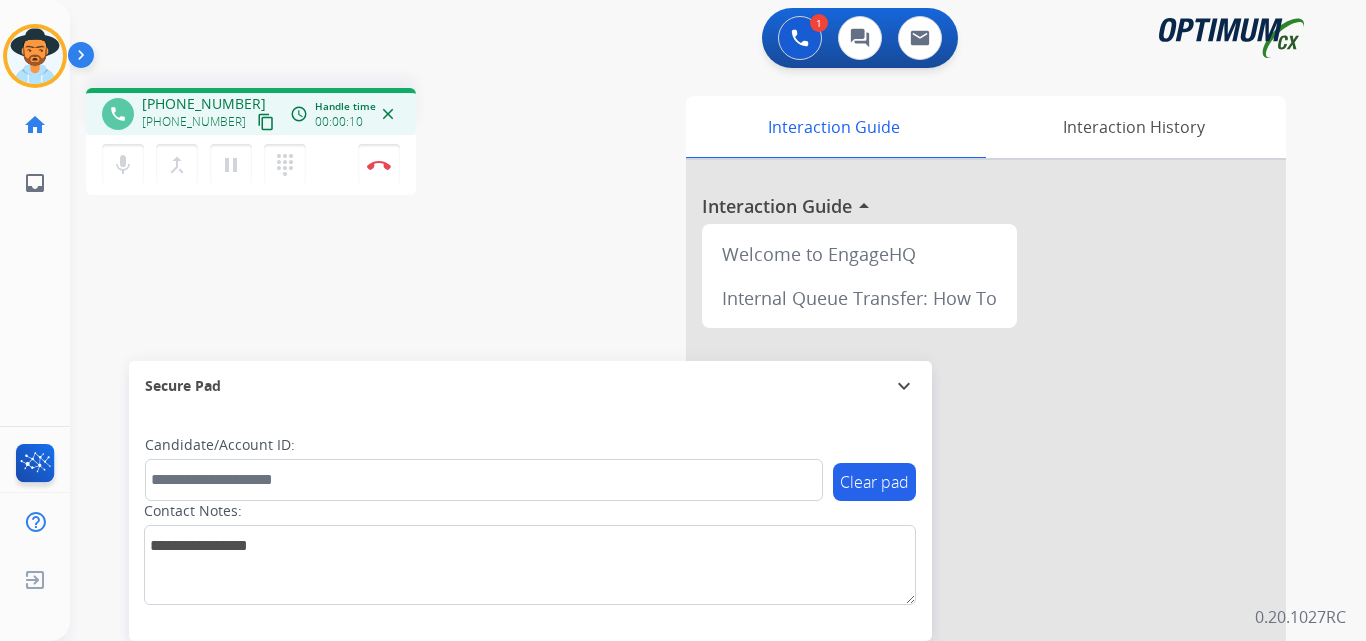 click on "[PHONE_NUMBER]" at bounding box center [204, 104] 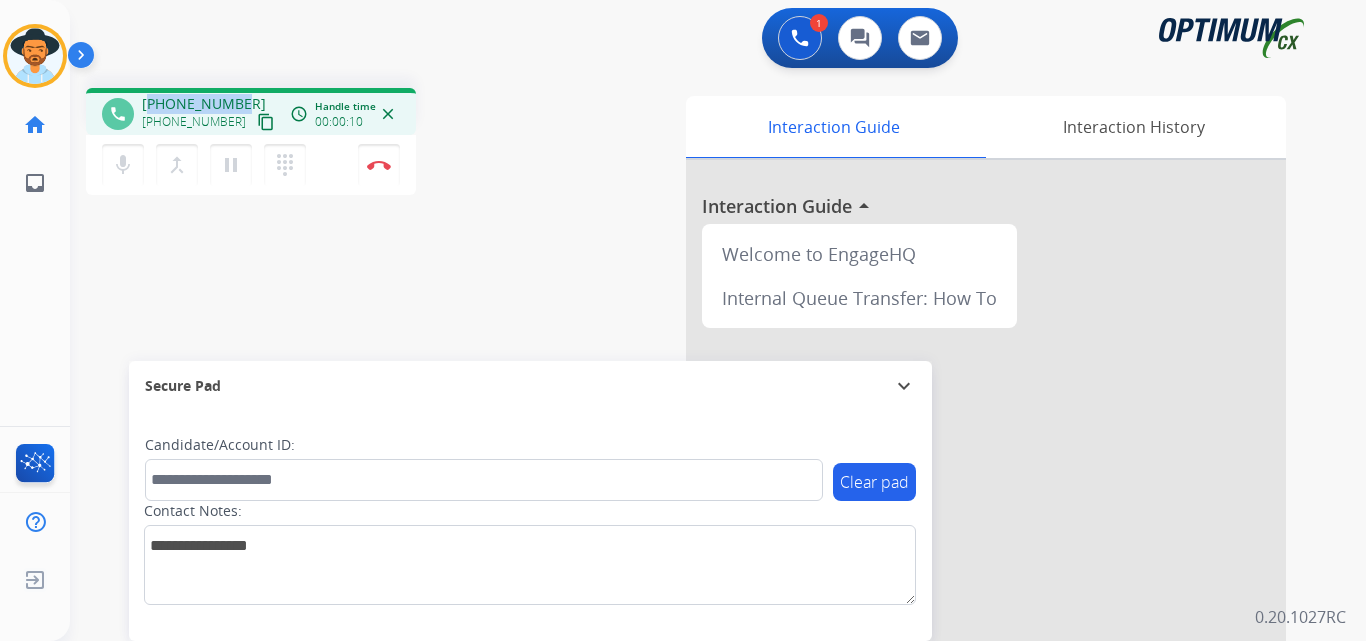 click on "[PHONE_NUMBER]" at bounding box center (204, 104) 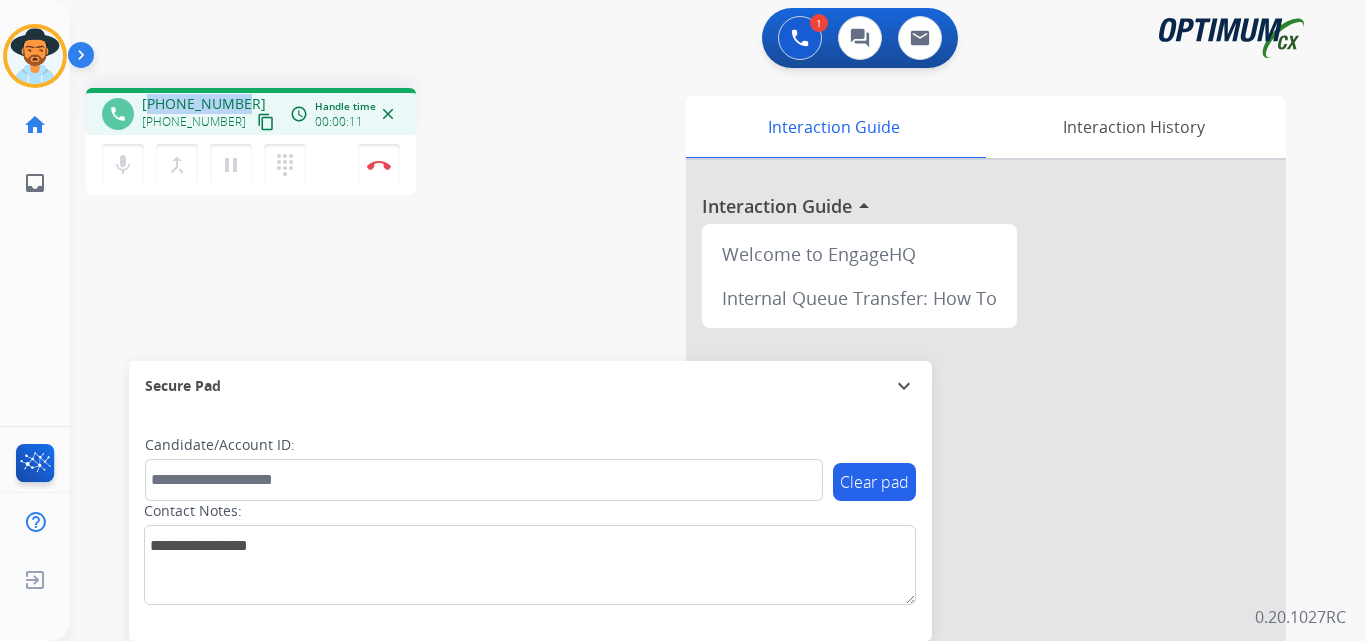 copy on "19734443912" 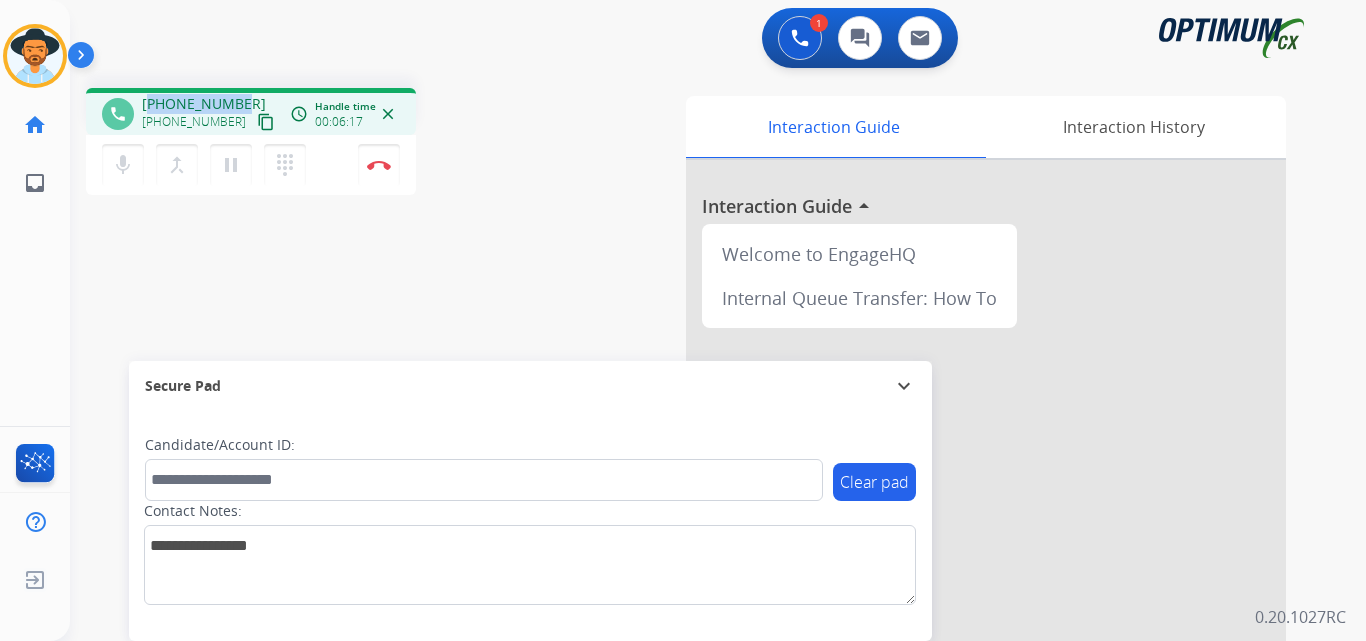 click on "[PHONE_NUMBER]" at bounding box center (204, 104) 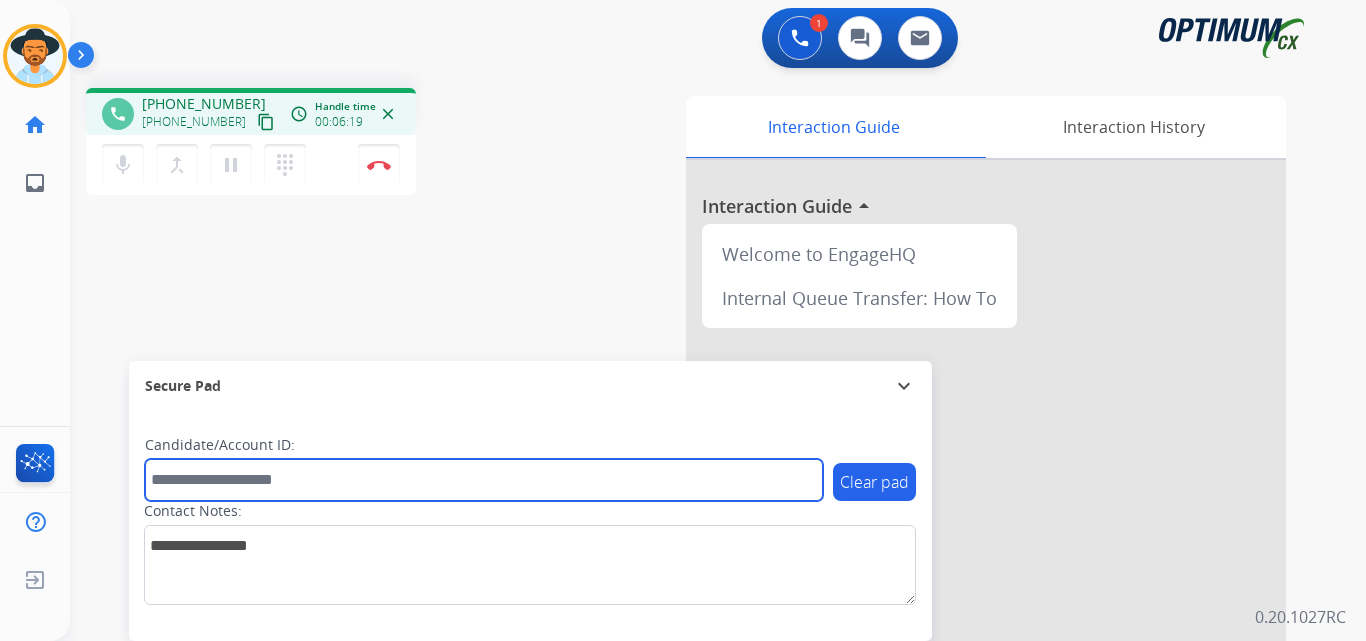 click at bounding box center (484, 480) 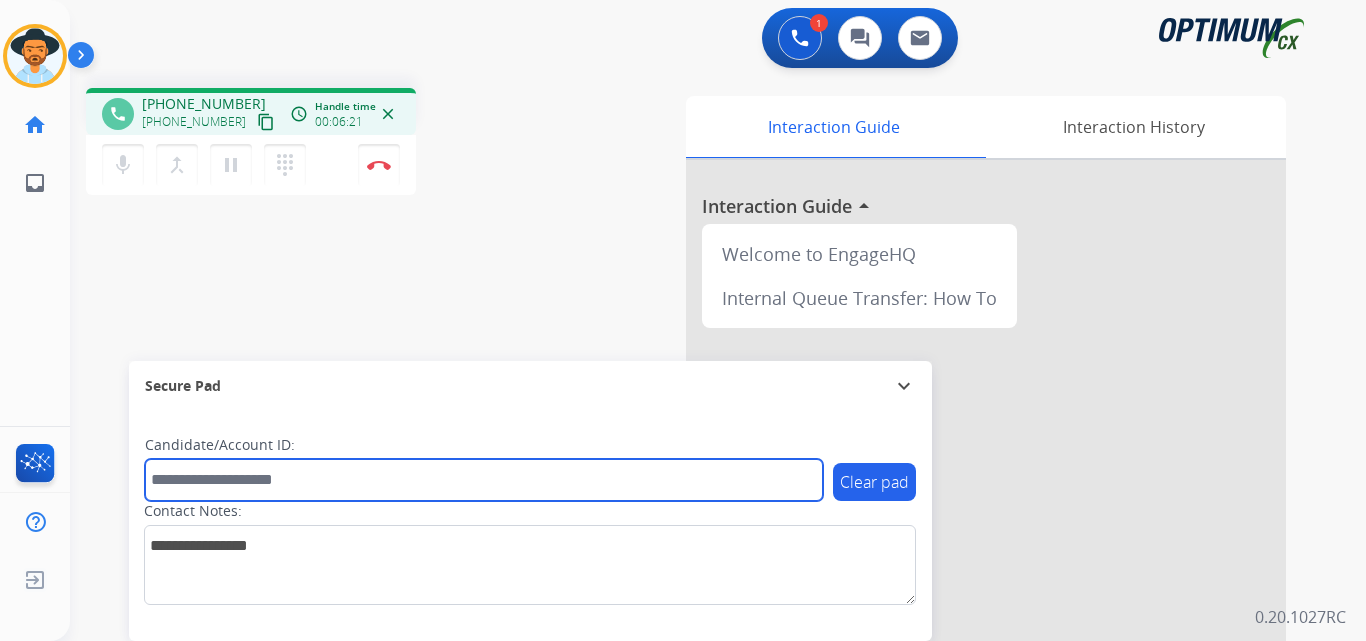 paste on "**********" 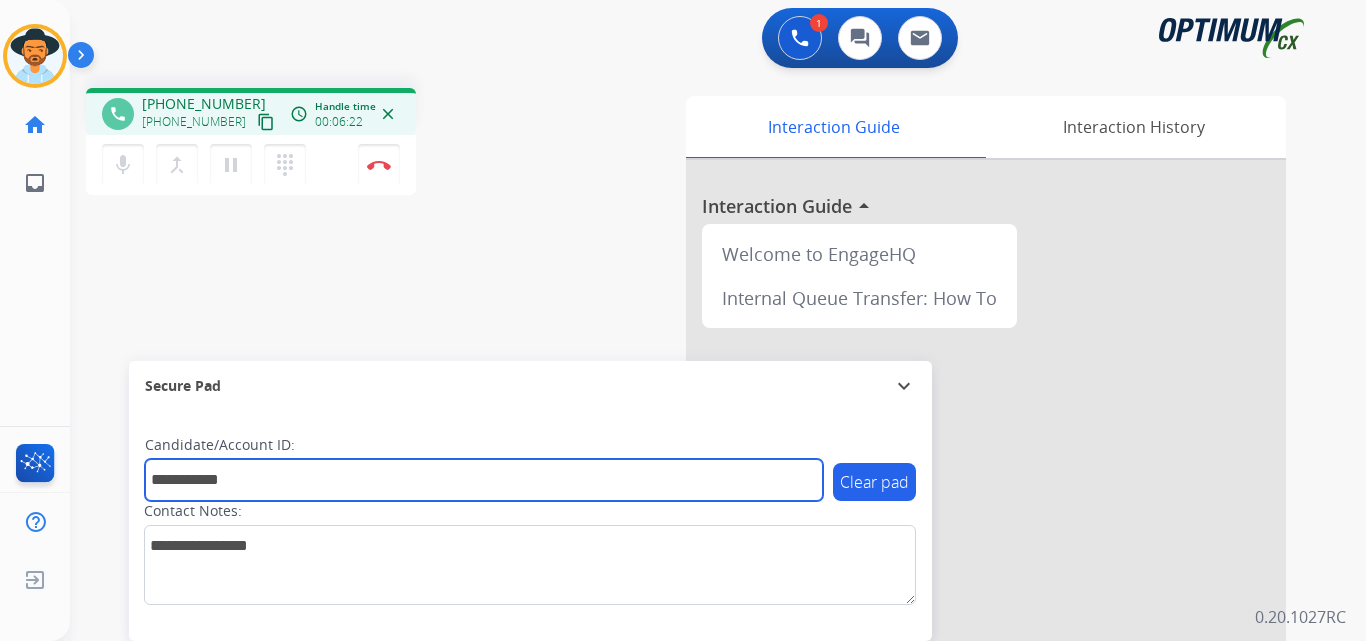 click on "**********" at bounding box center [484, 480] 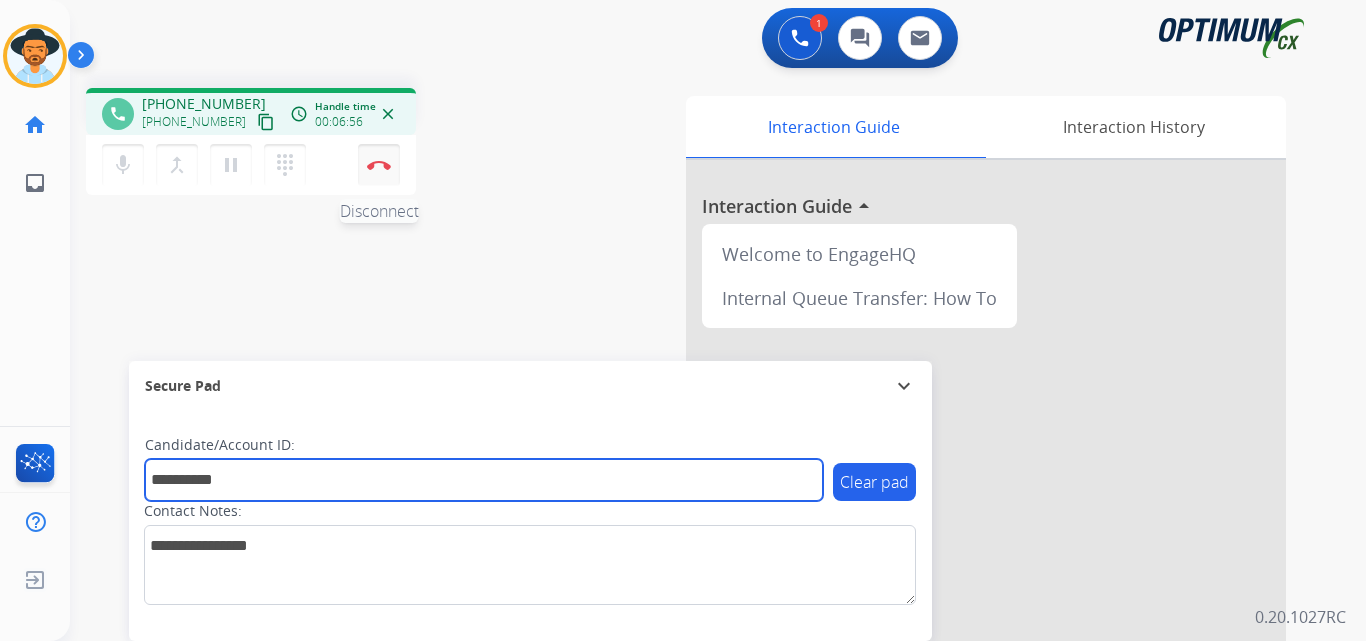type on "**********" 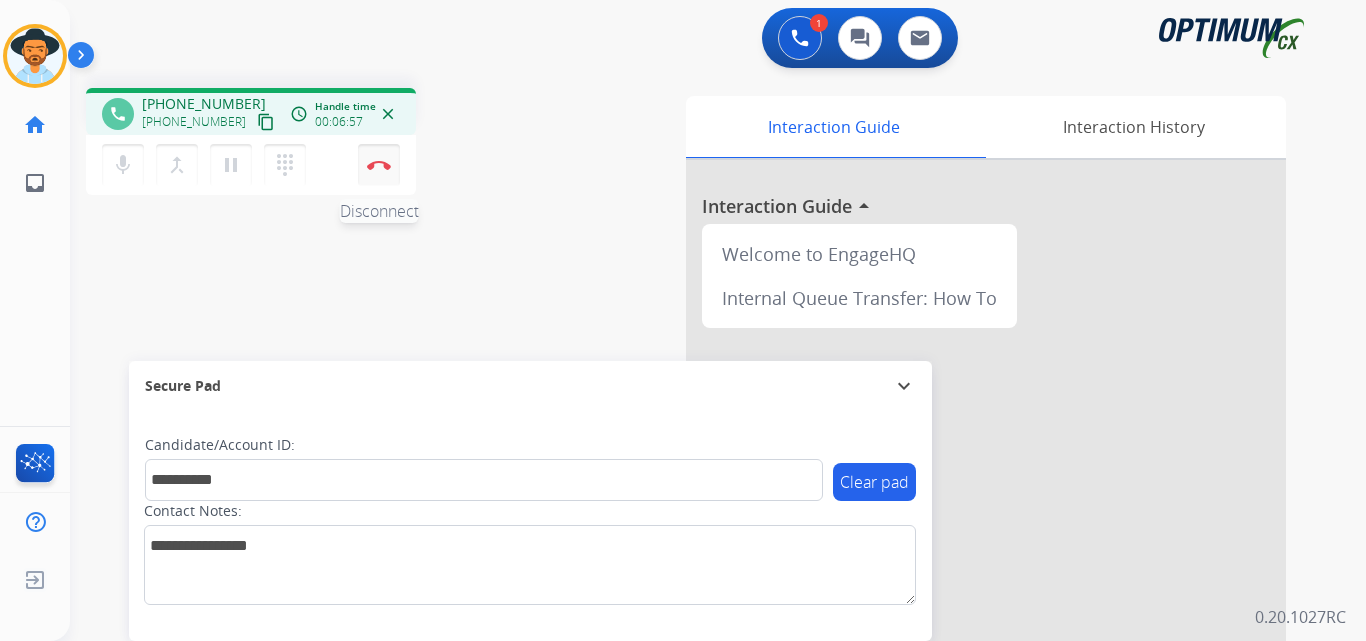 click at bounding box center [379, 165] 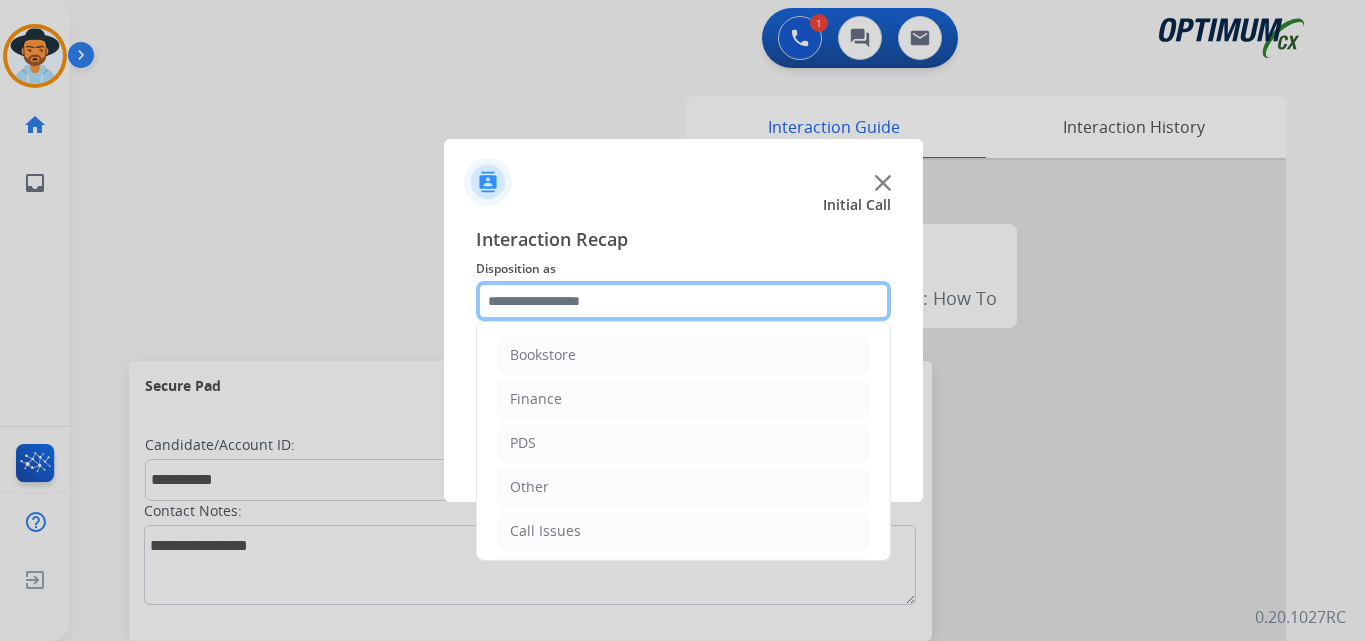 click 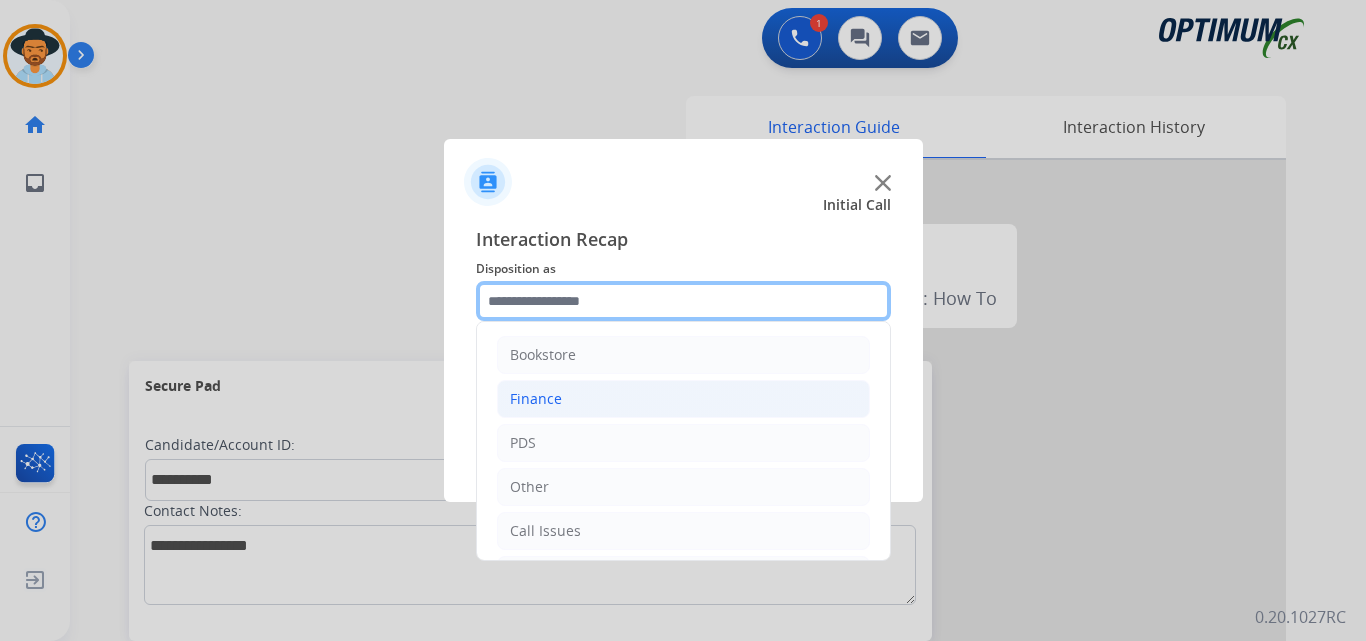 scroll, scrollTop: 136, scrollLeft: 0, axis: vertical 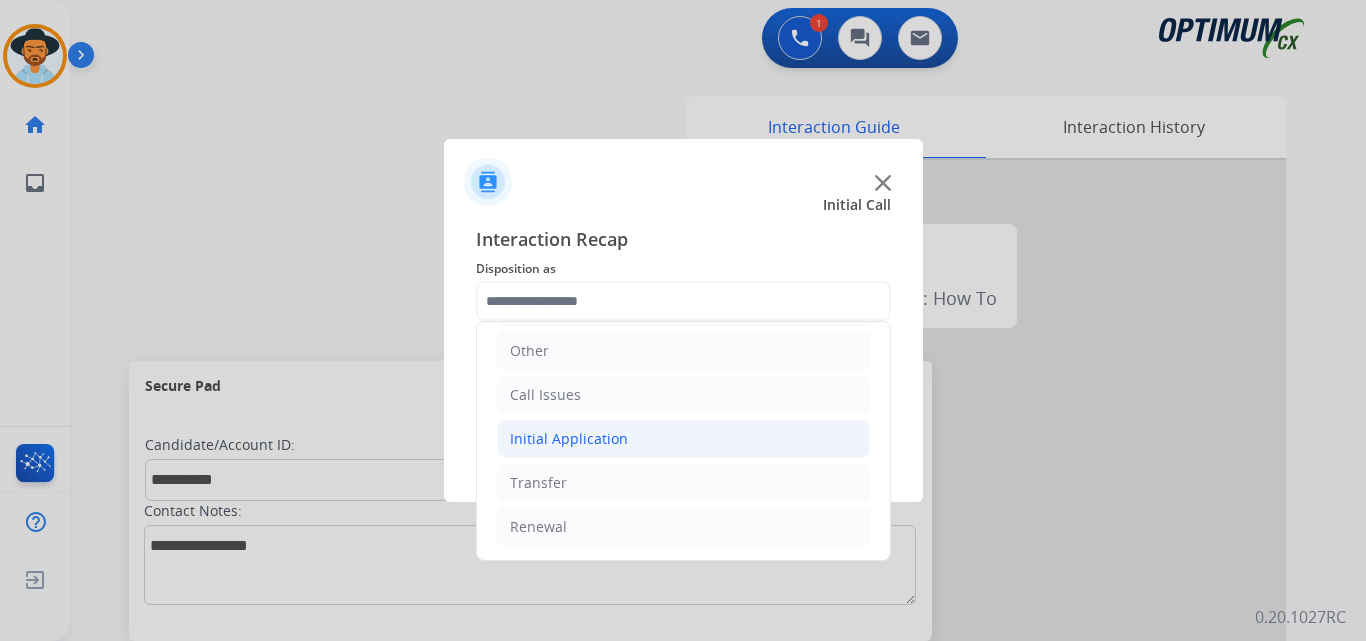 click on "Initial Application" 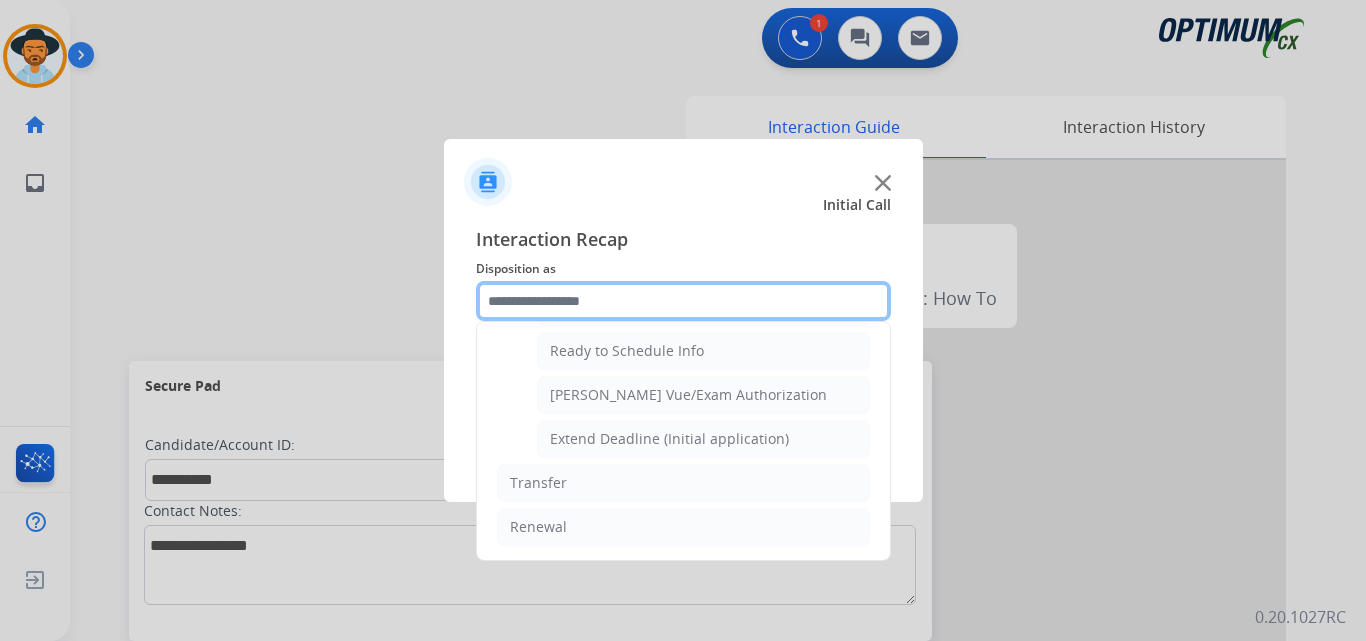 scroll, scrollTop: 1065, scrollLeft: 0, axis: vertical 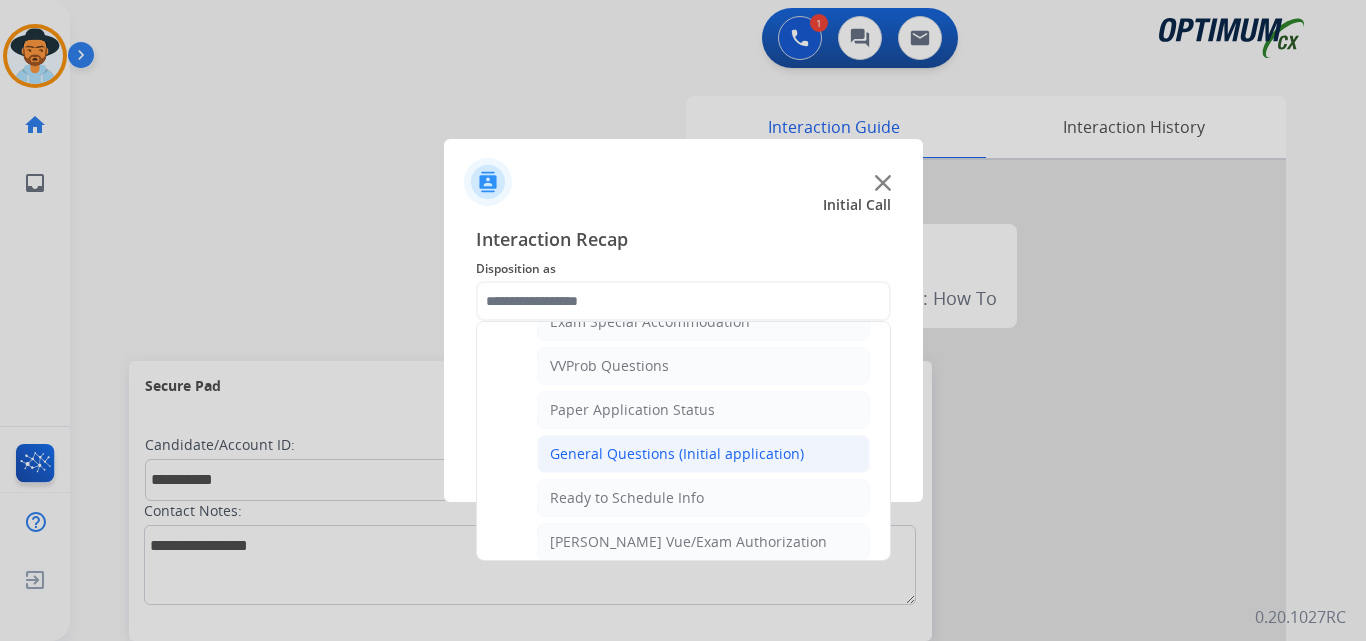 click on "General Questions (Initial application)" 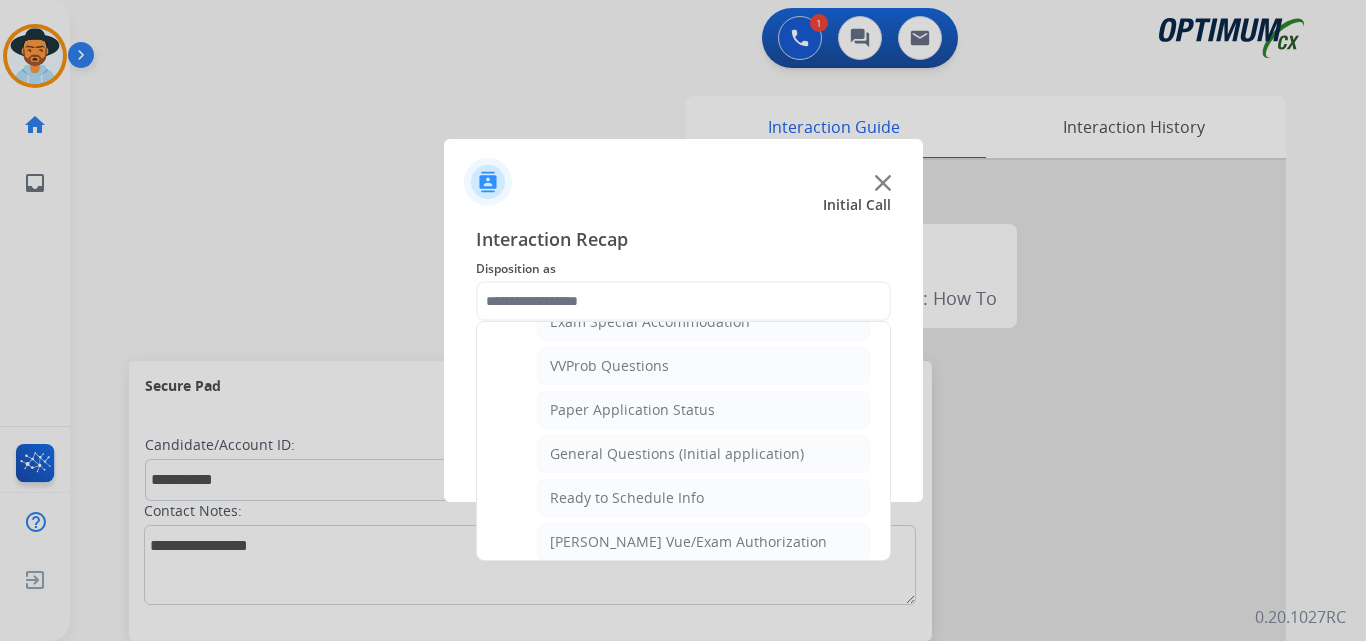type on "**********" 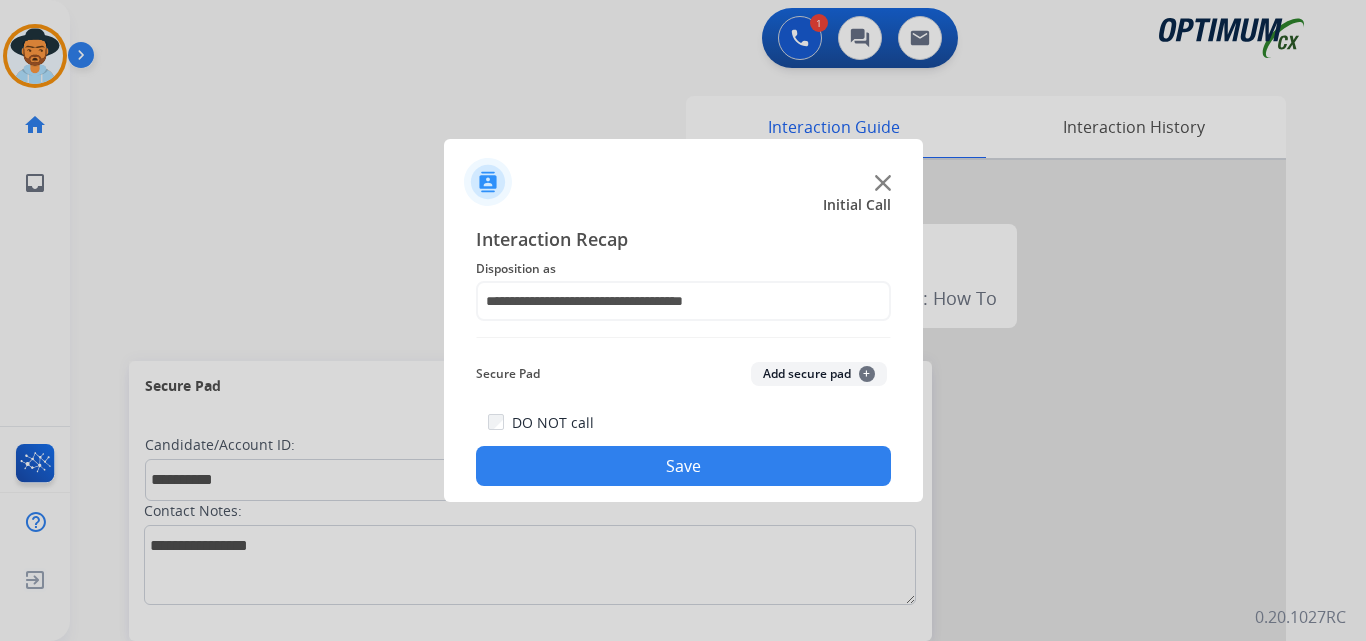 click on "DO NOT call  Save" 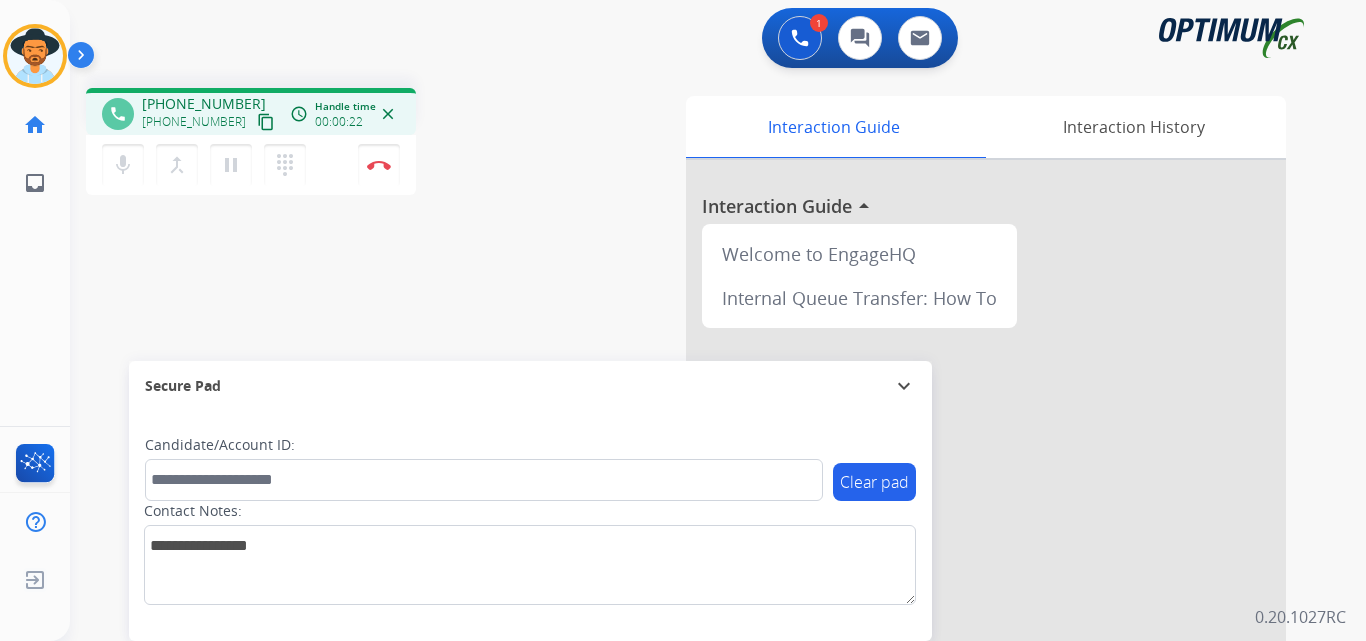 click on "[PHONE_NUMBER] content_copy" at bounding box center (210, 122) 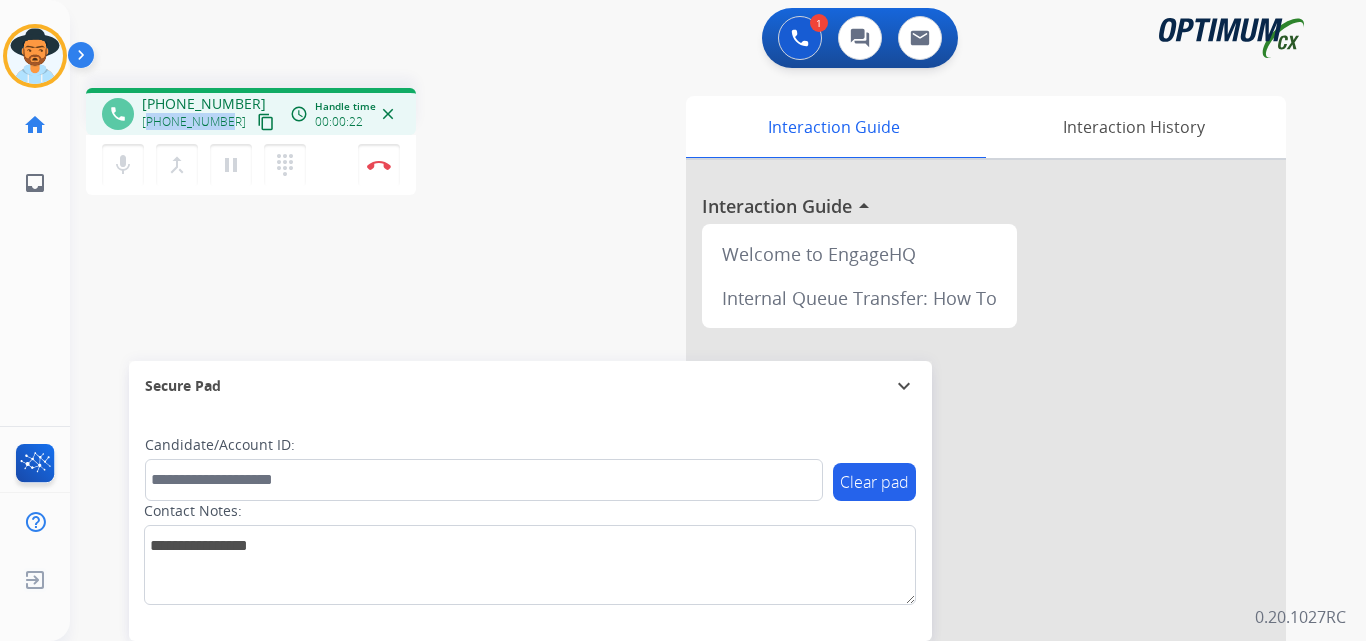 click on "[PHONE_NUMBER] content_copy" at bounding box center (210, 122) 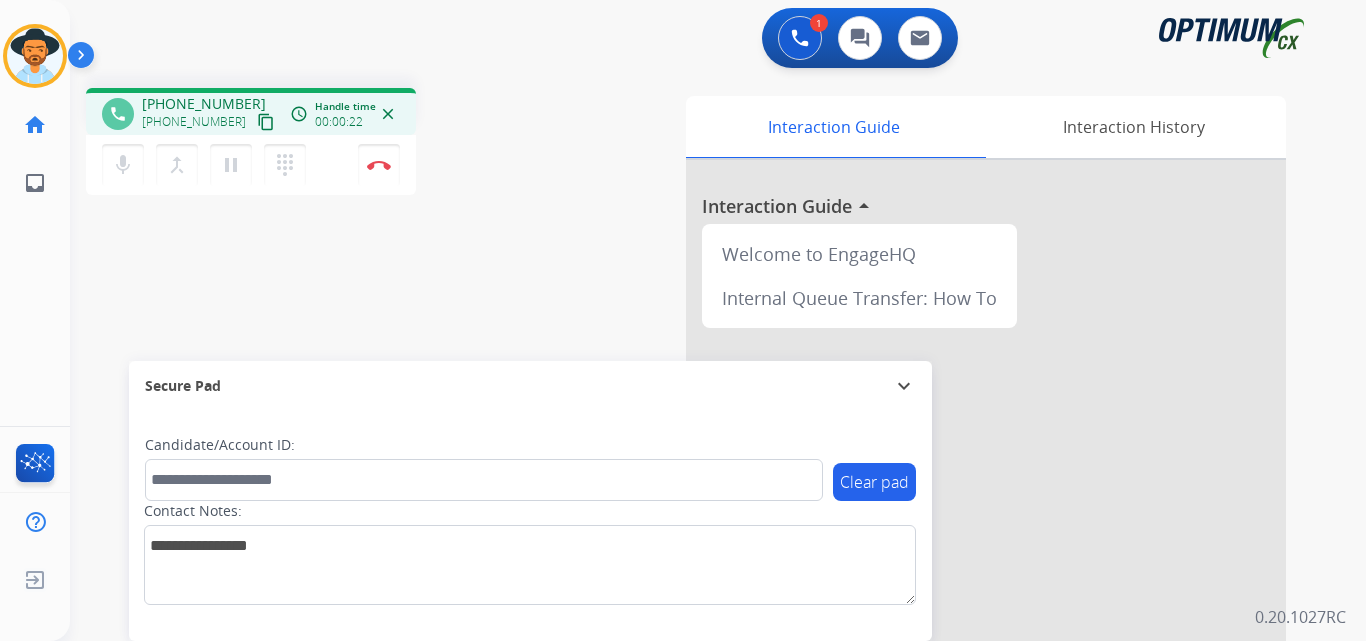 click on "[PHONE_NUMBER]" at bounding box center (204, 104) 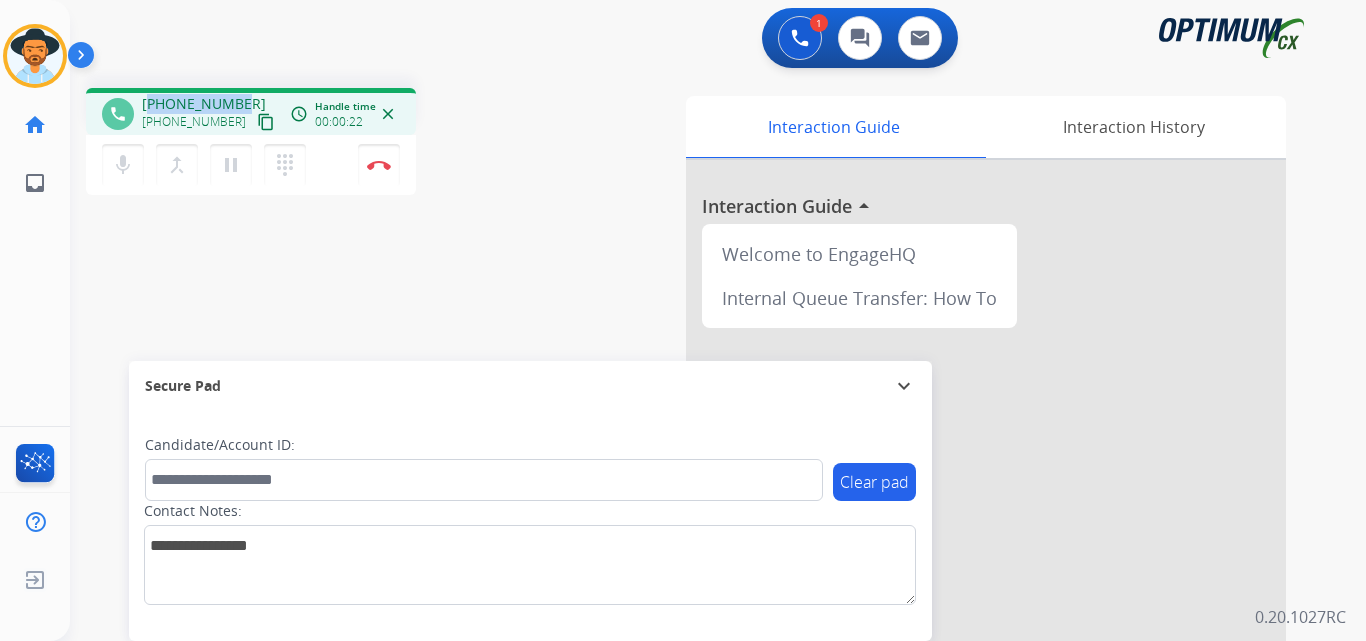 click on "[PHONE_NUMBER]" at bounding box center [204, 104] 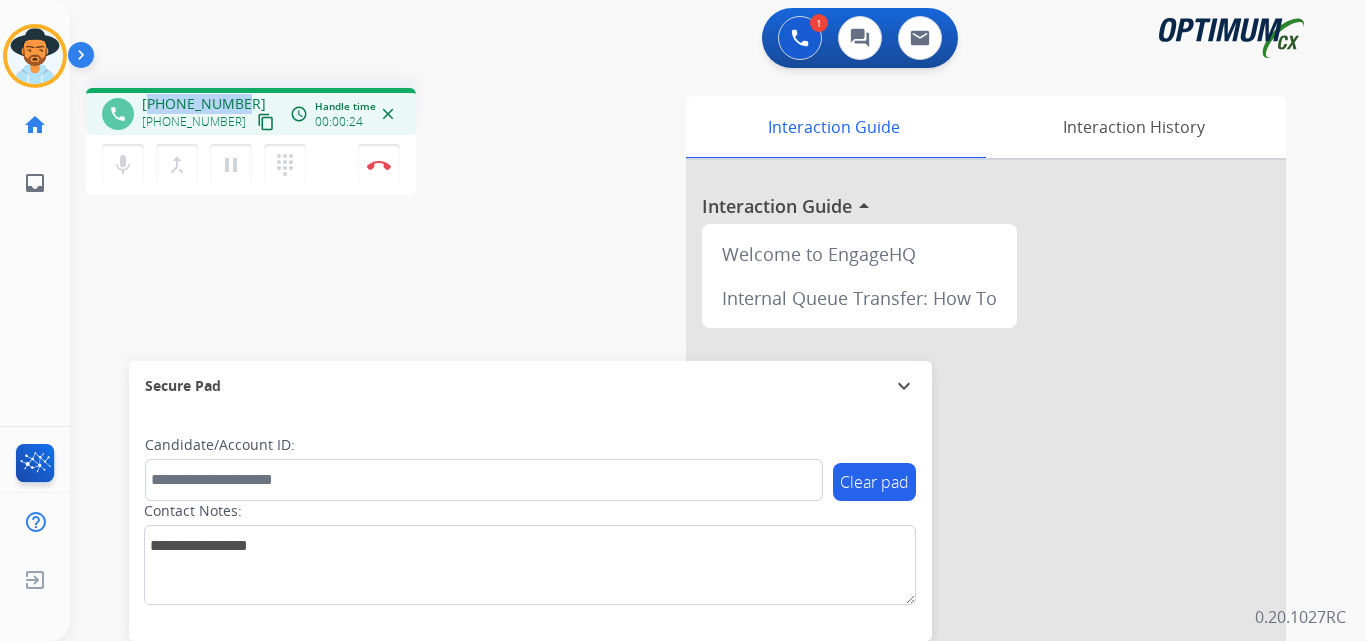 copy on "15015963527" 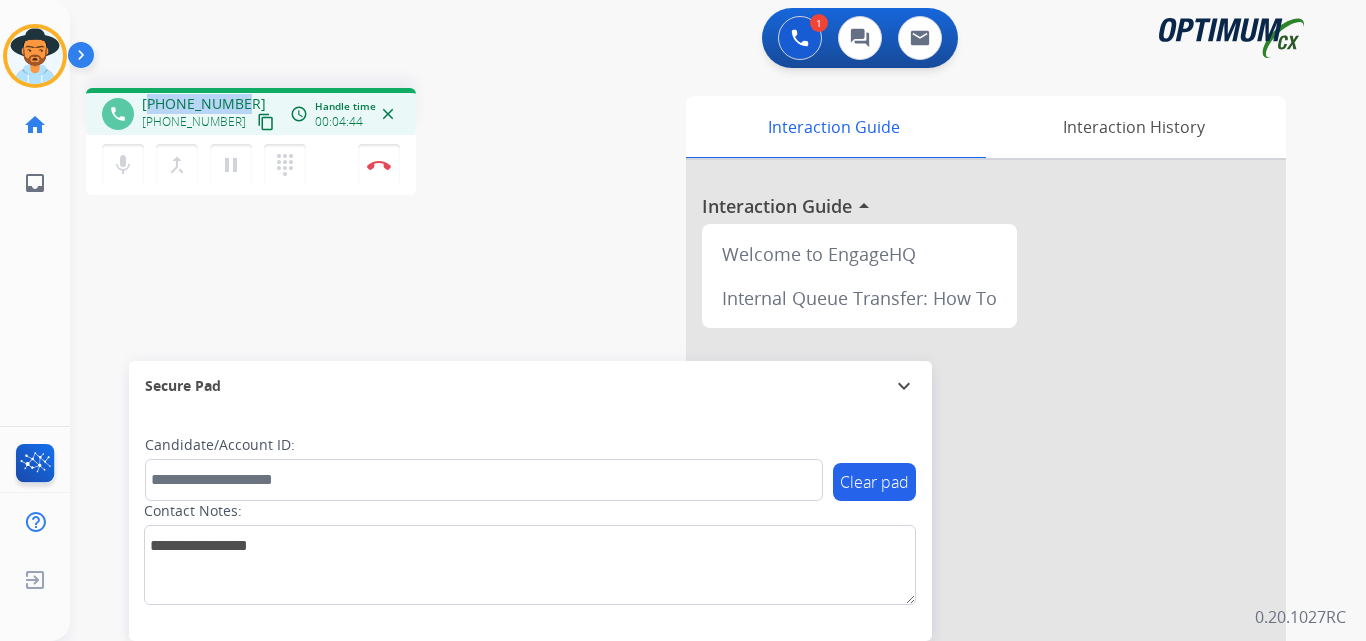 click on "[PHONE_NUMBER]" at bounding box center (204, 104) 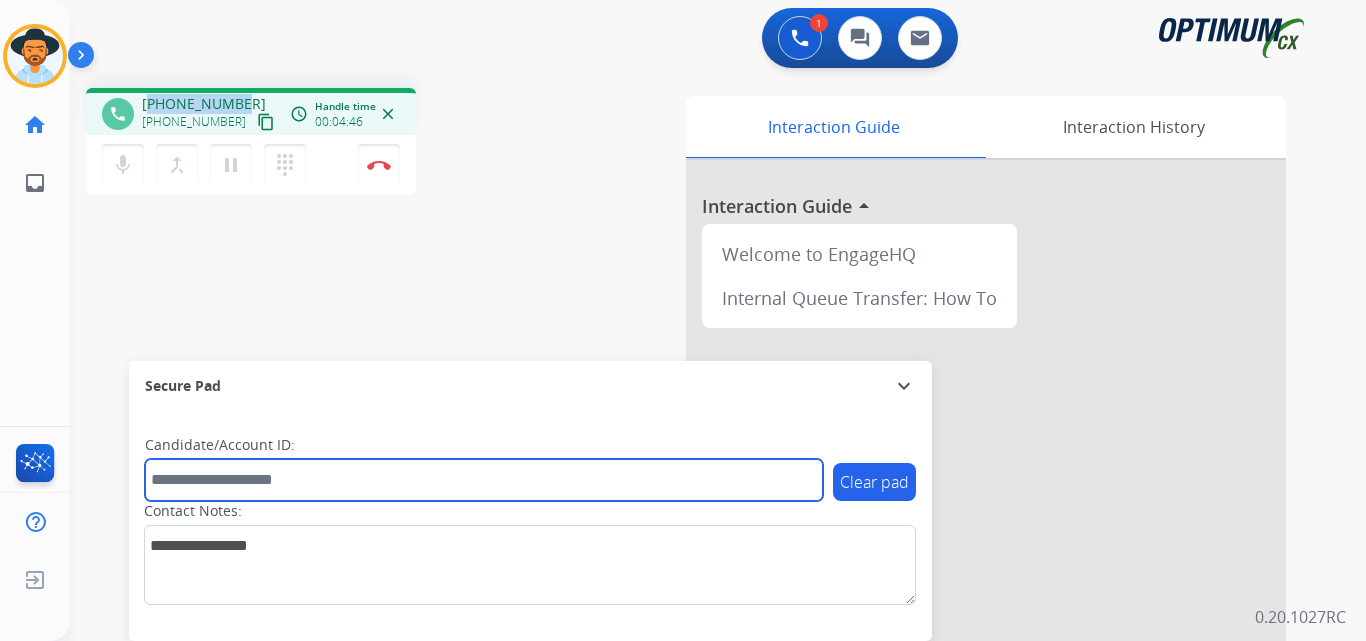 click at bounding box center (484, 480) 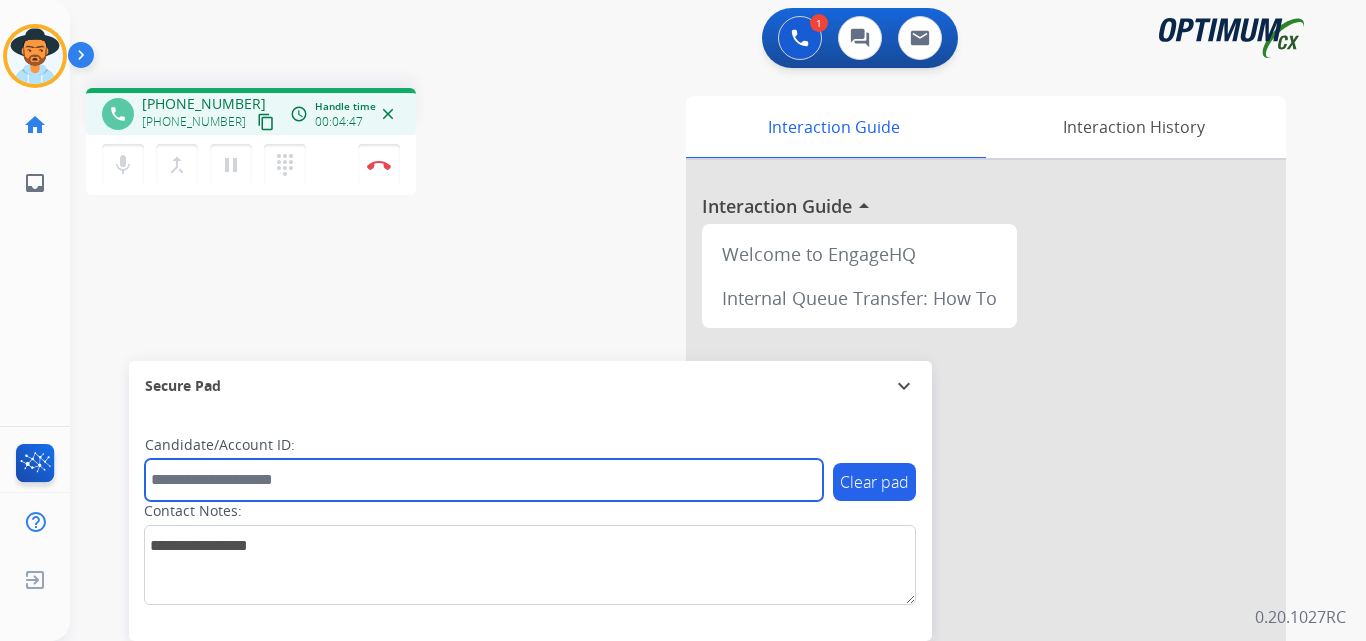paste on "**********" 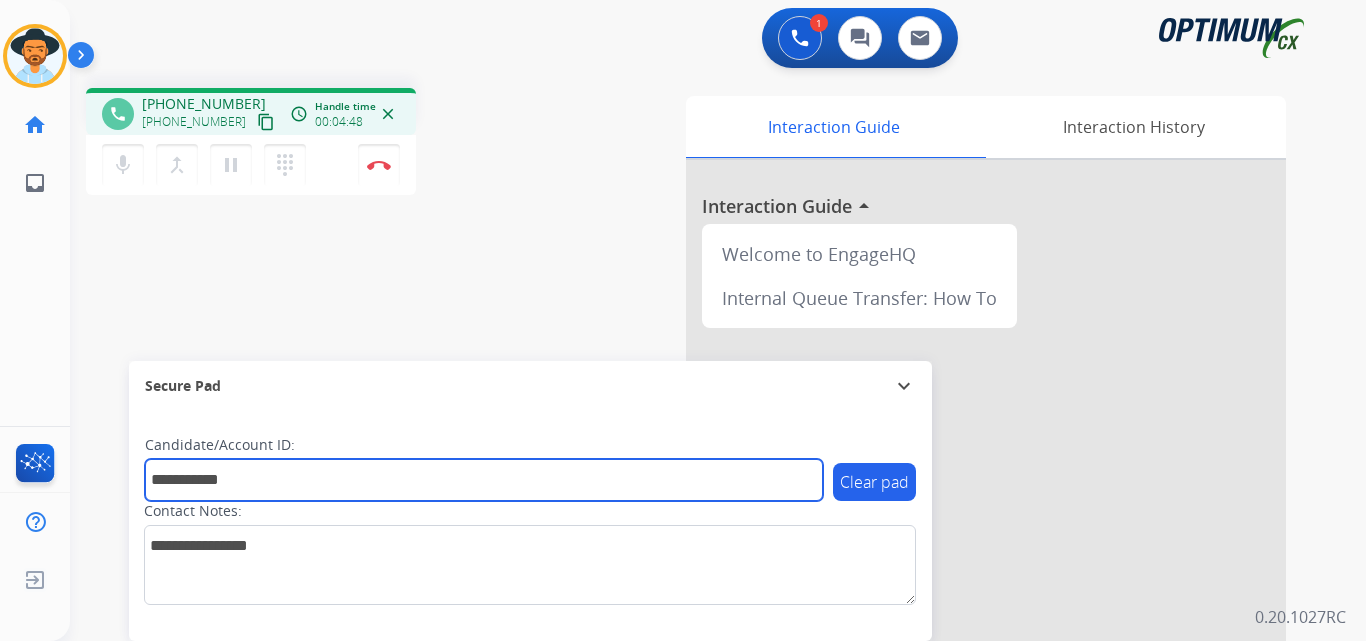 click on "**********" at bounding box center [484, 480] 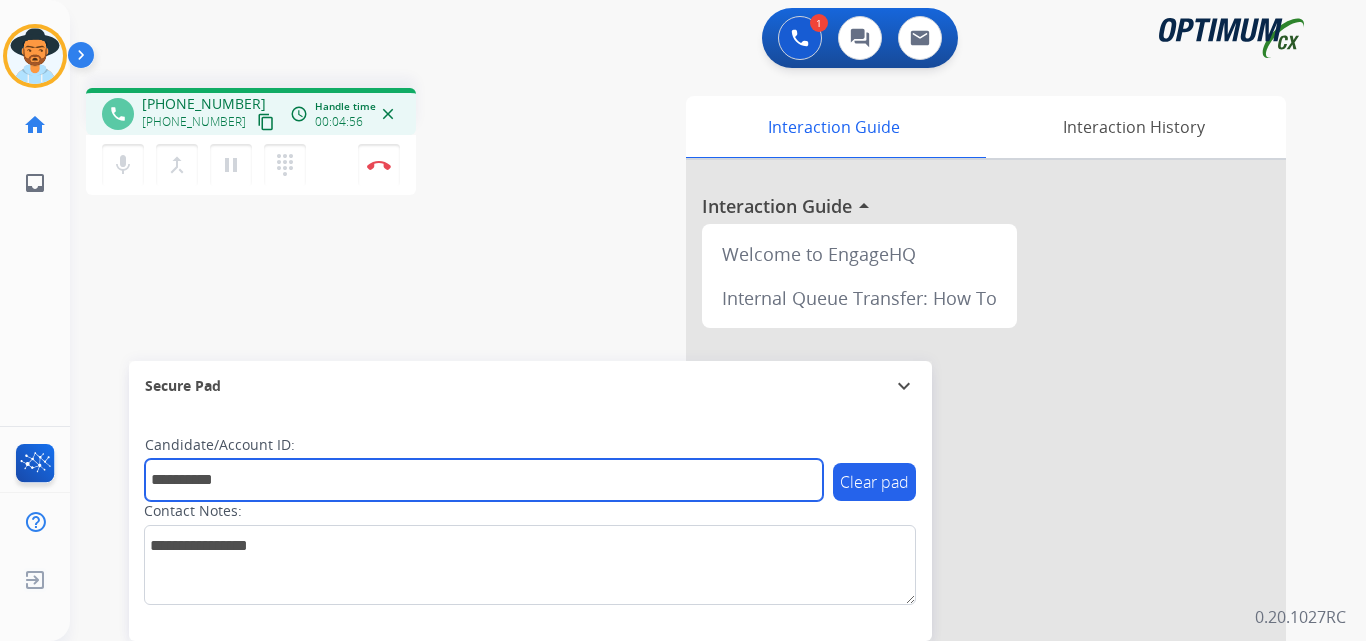 type on "**********" 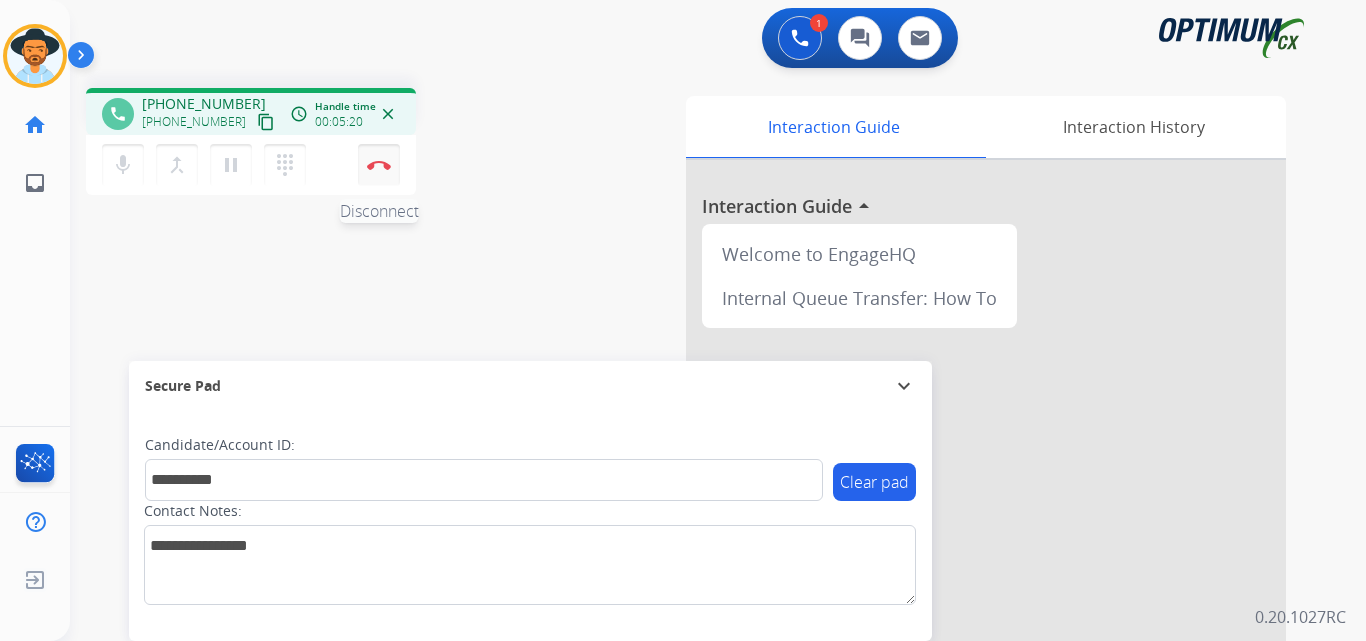 click at bounding box center [379, 165] 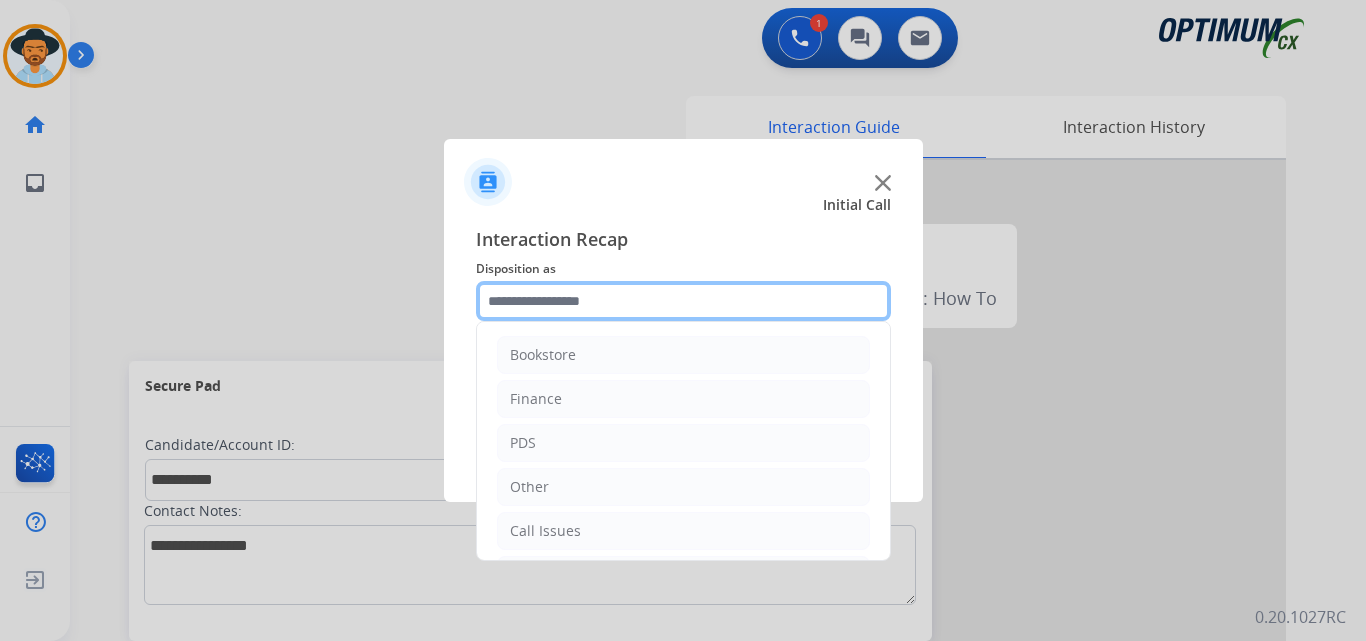 click 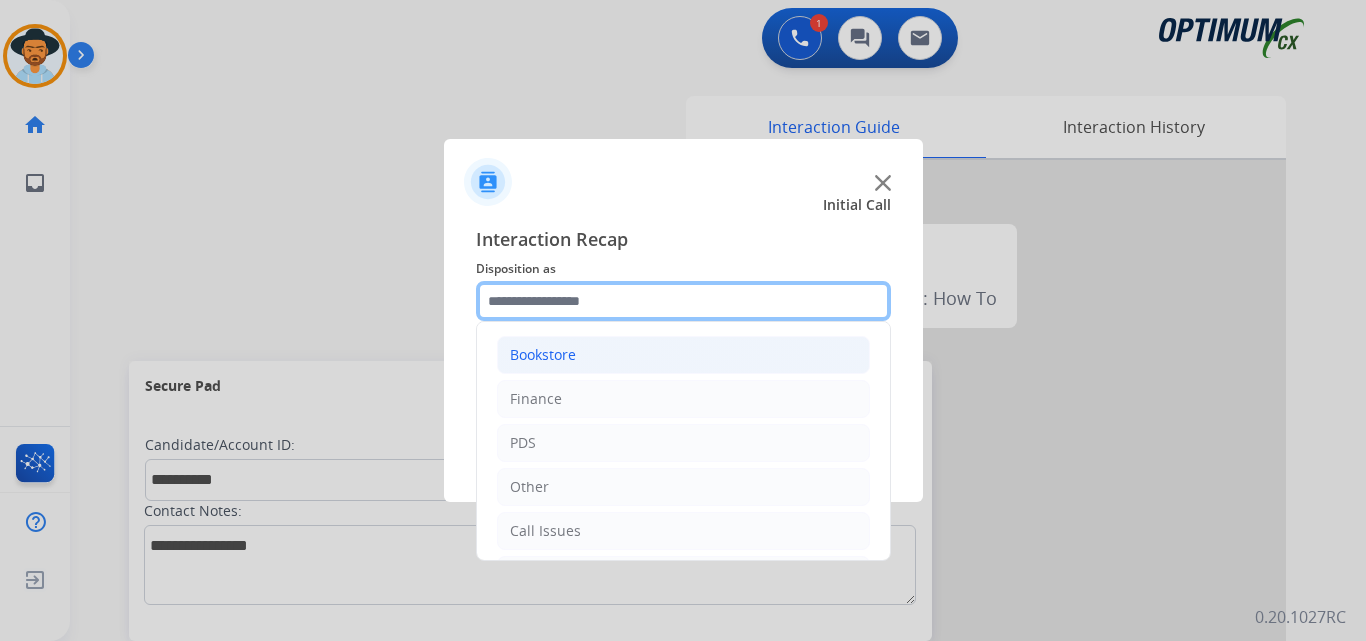 scroll, scrollTop: 136, scrollLeft: 0, axis: vertical 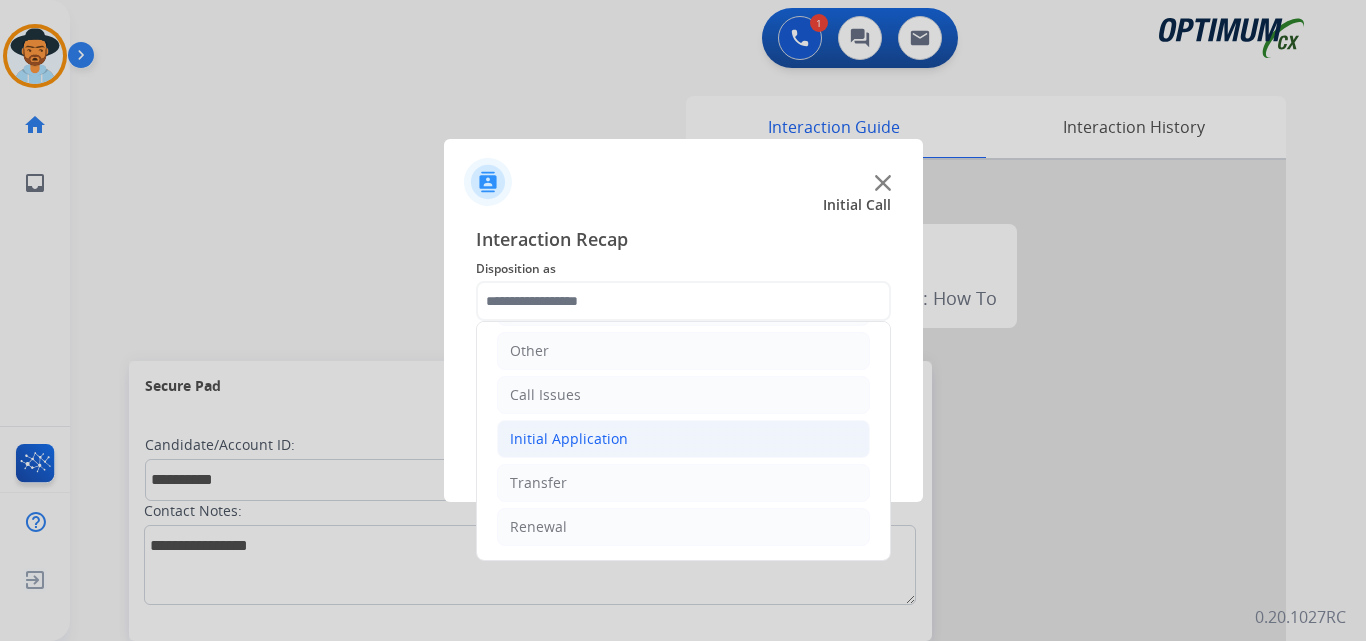 click on "Initial Application" 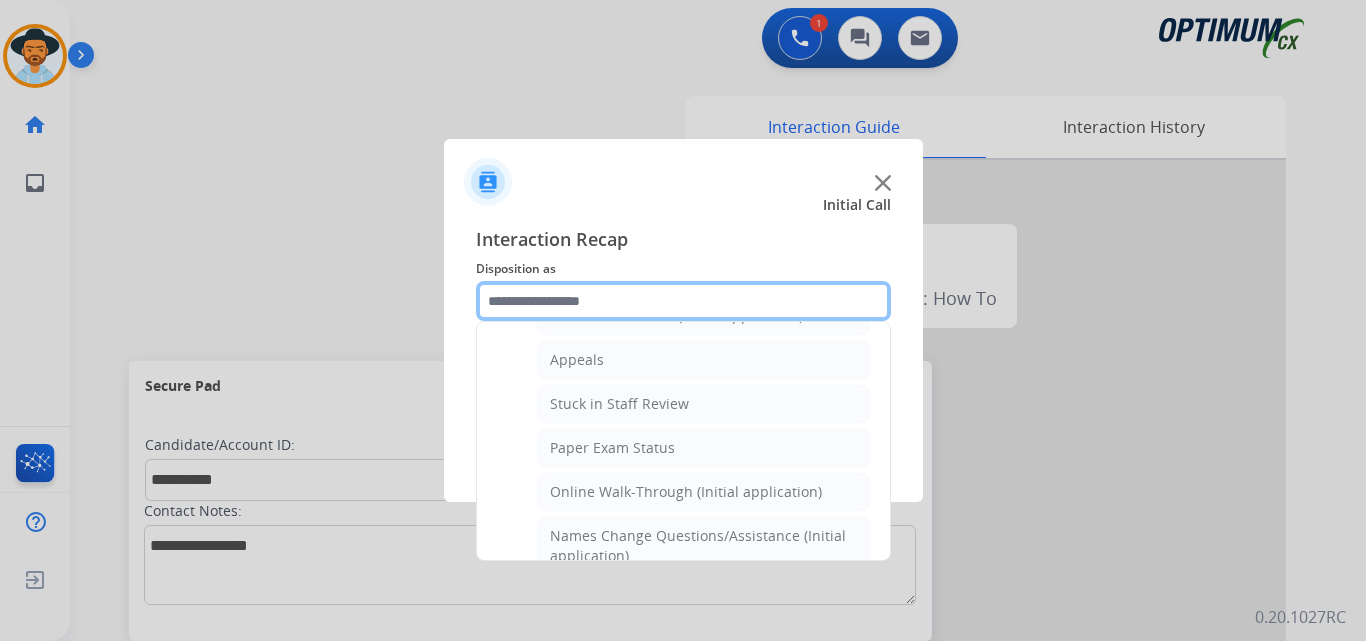 scroll, scrollTop: 0, scrollLeft: 0, axis: both 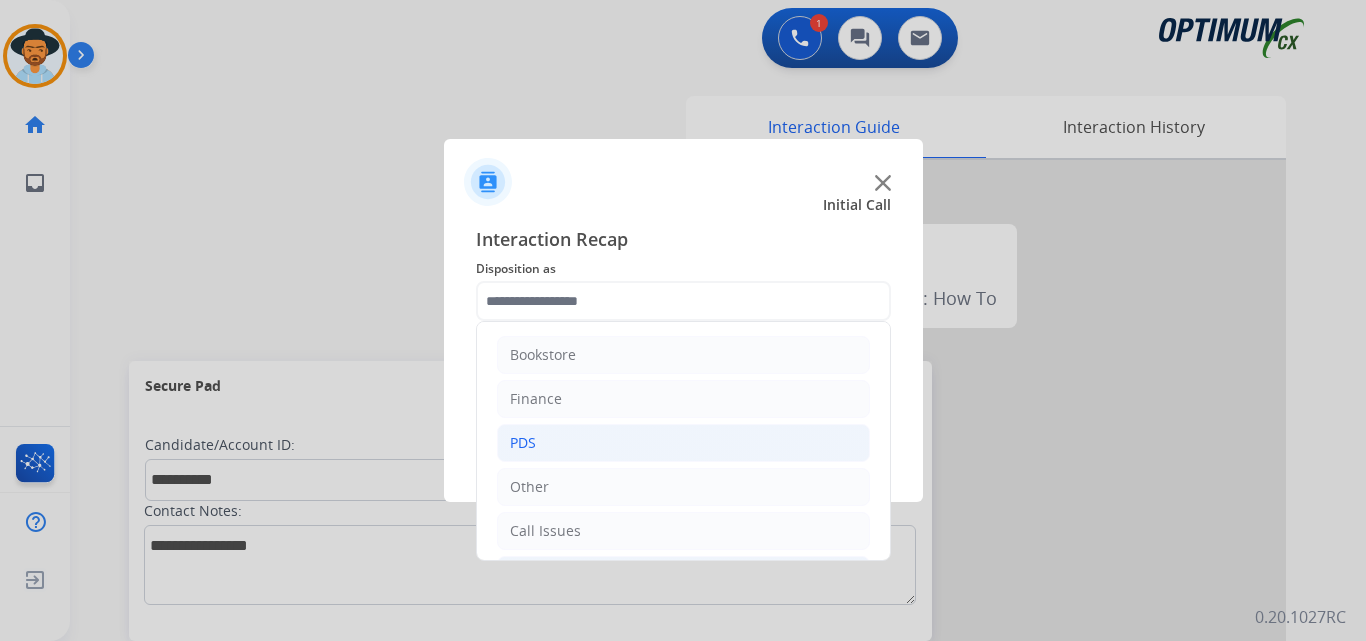 click on "PDS" 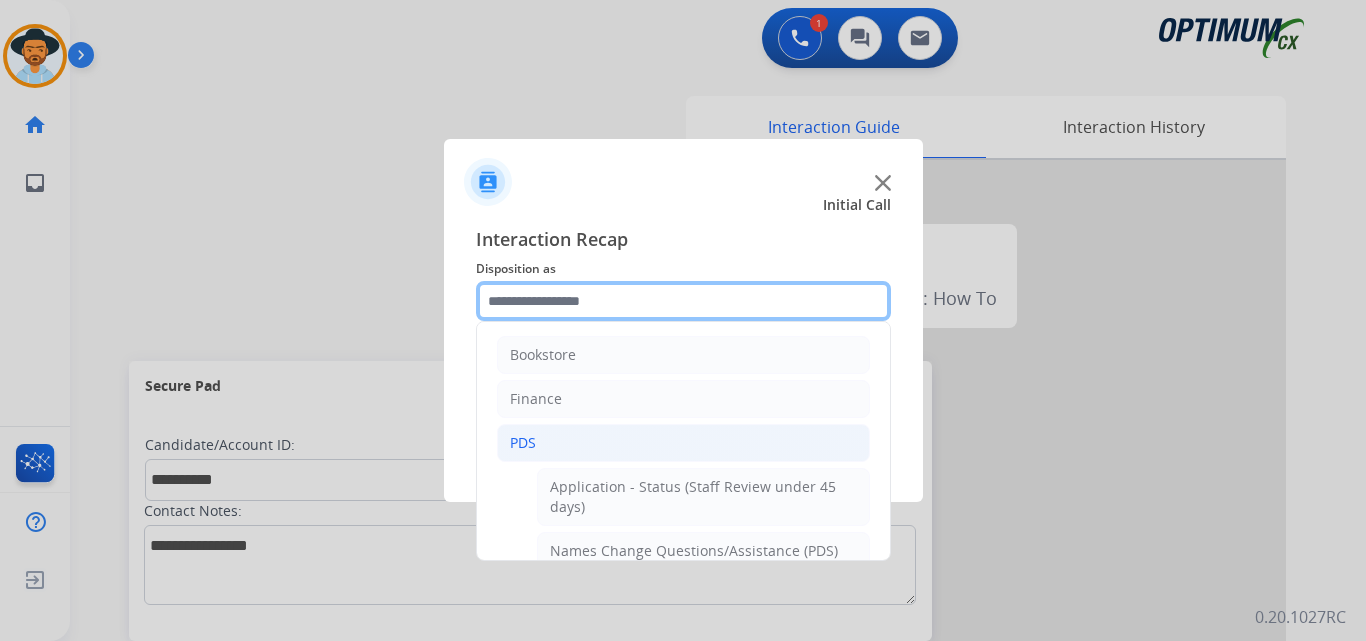 scroll, scrollTop: 500, scrollLeft: 0, axis: vertical 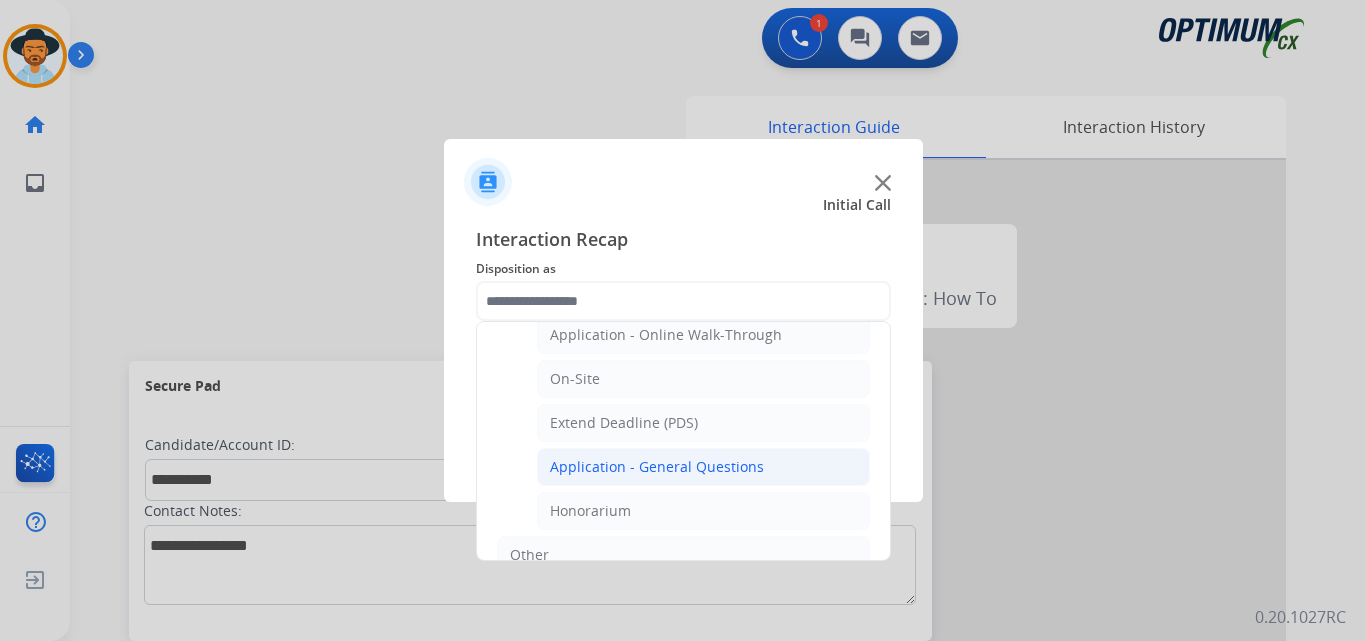 click on "Application - General Questions" 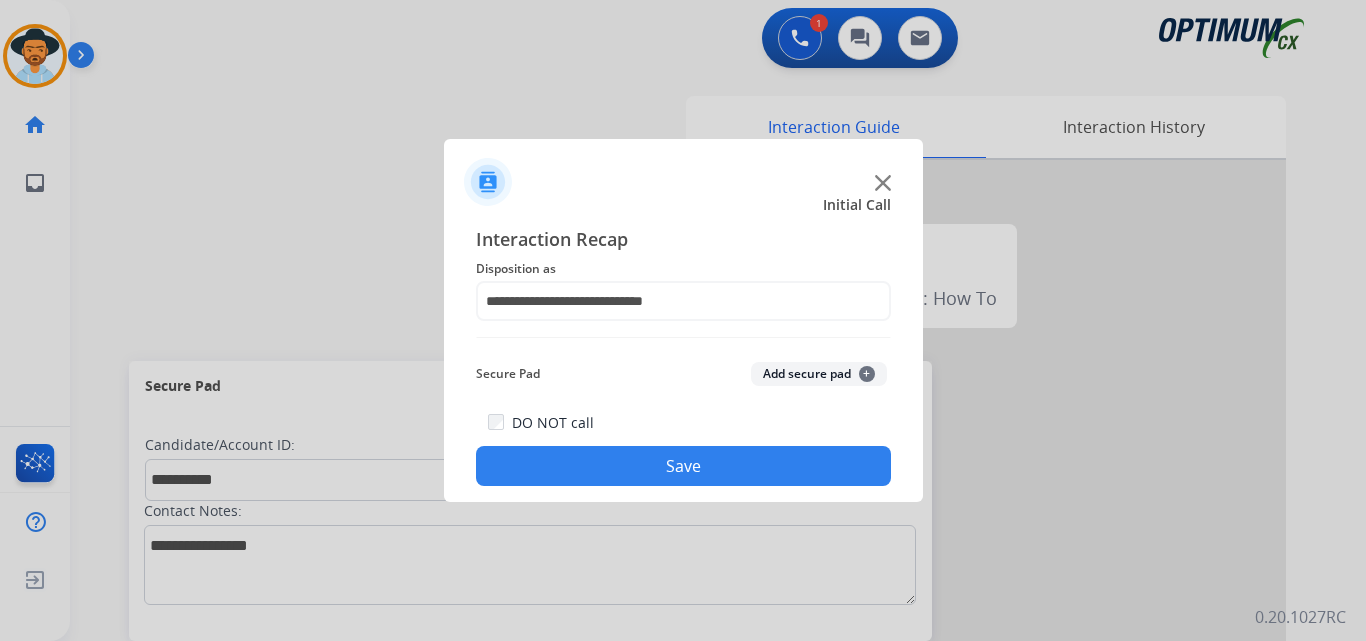click on "Save" 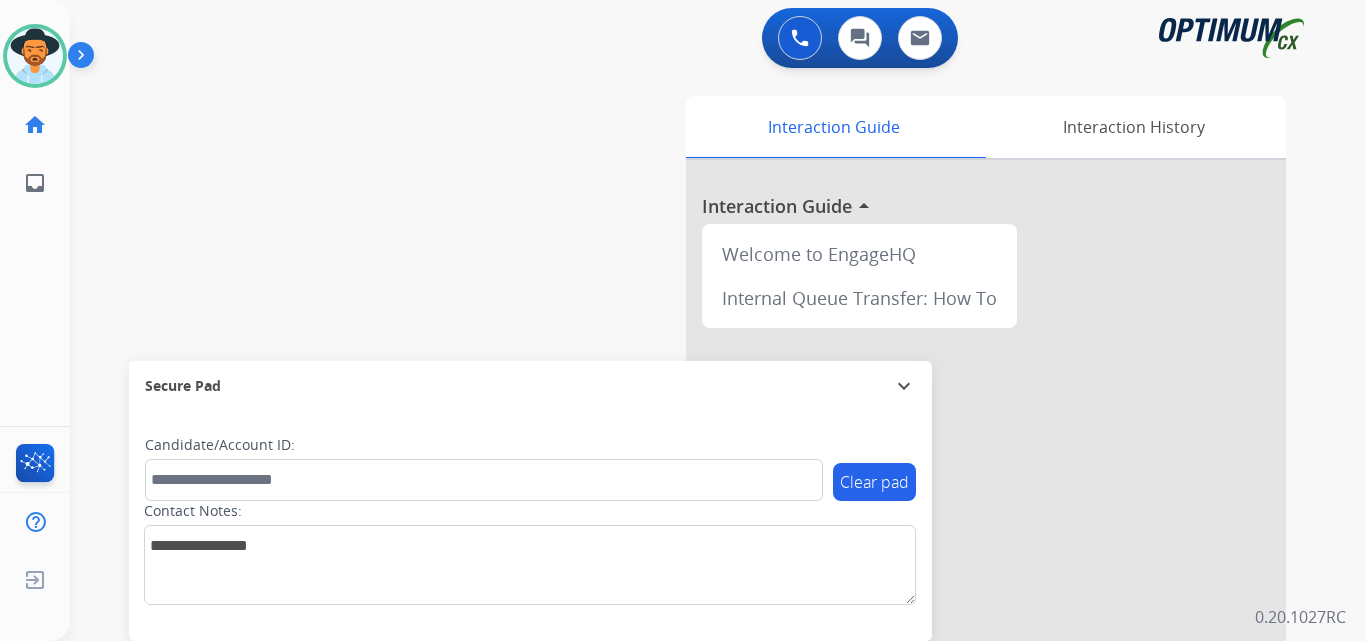 click on "swap_horiz Break voice bridge close_fullscreen Connect 3-Way Call merge_type Separate 3-Way Call  Interaction Guide   Interaction History  Interaction Guide arrow_drop_up  Welcome to EngageHQ   Internal Queue Transfer: How To  Secure Pad expand_more Clear pad Candidate/Account ID: Contact Notes:" at bounding box center (694, 489) 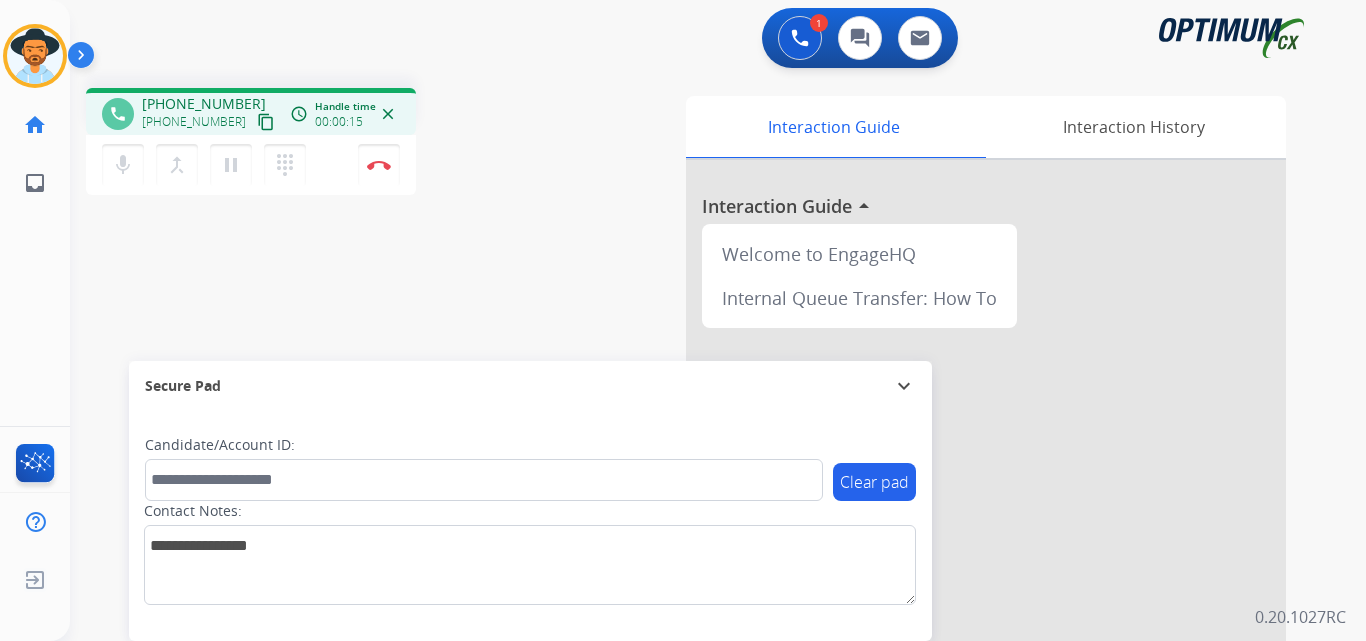 click on "[PHONE_NUMBER]" at bounding box center [204, 104] 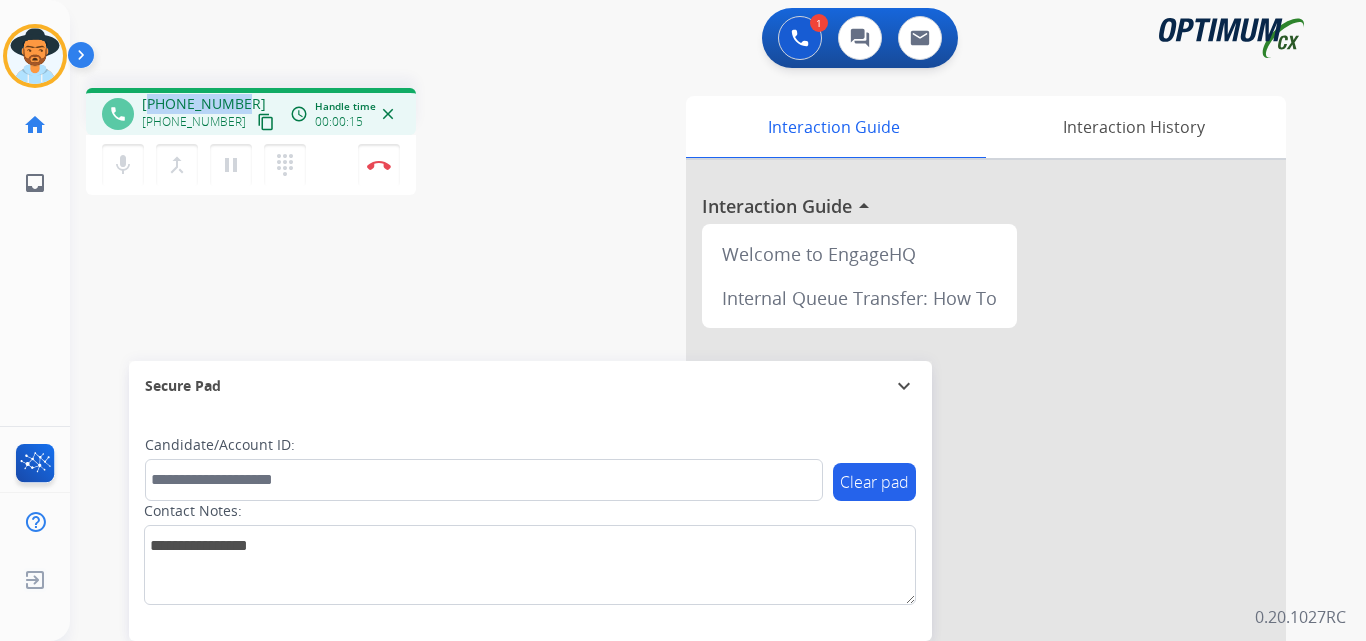 click on "[PHONE_NUMBER]" at bounding box center (204, 104) 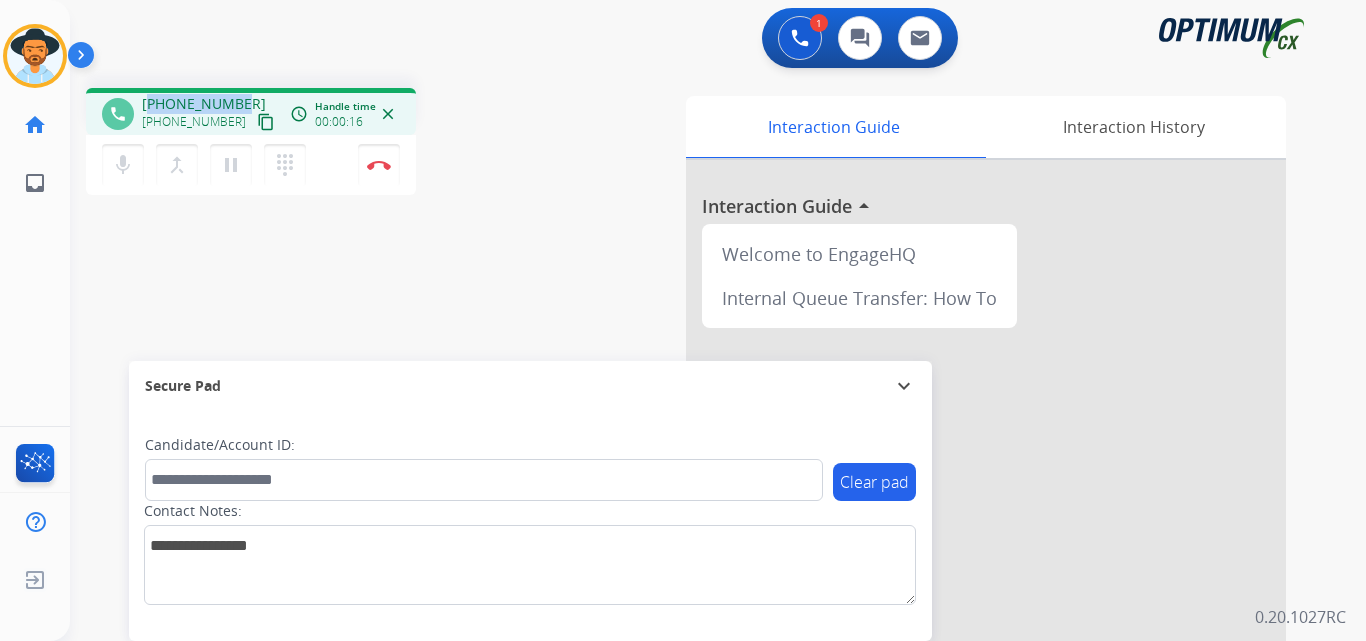 copy on "16023904414" 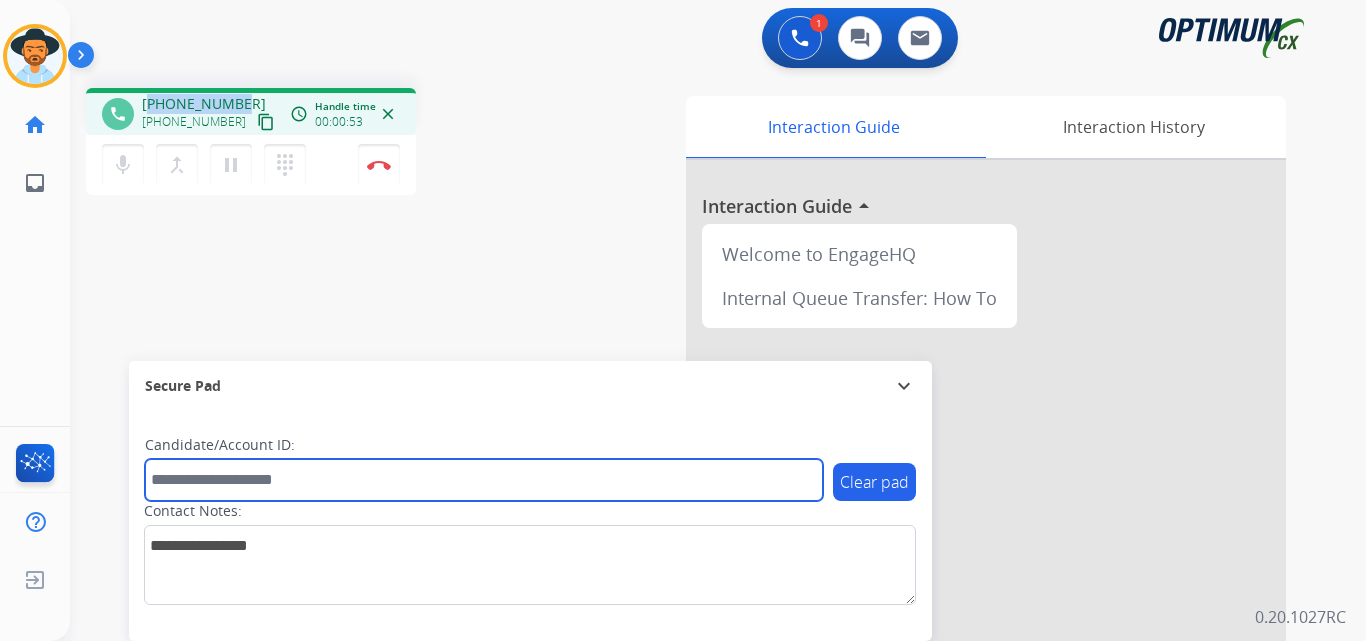 click at bounding box center (484, 480) 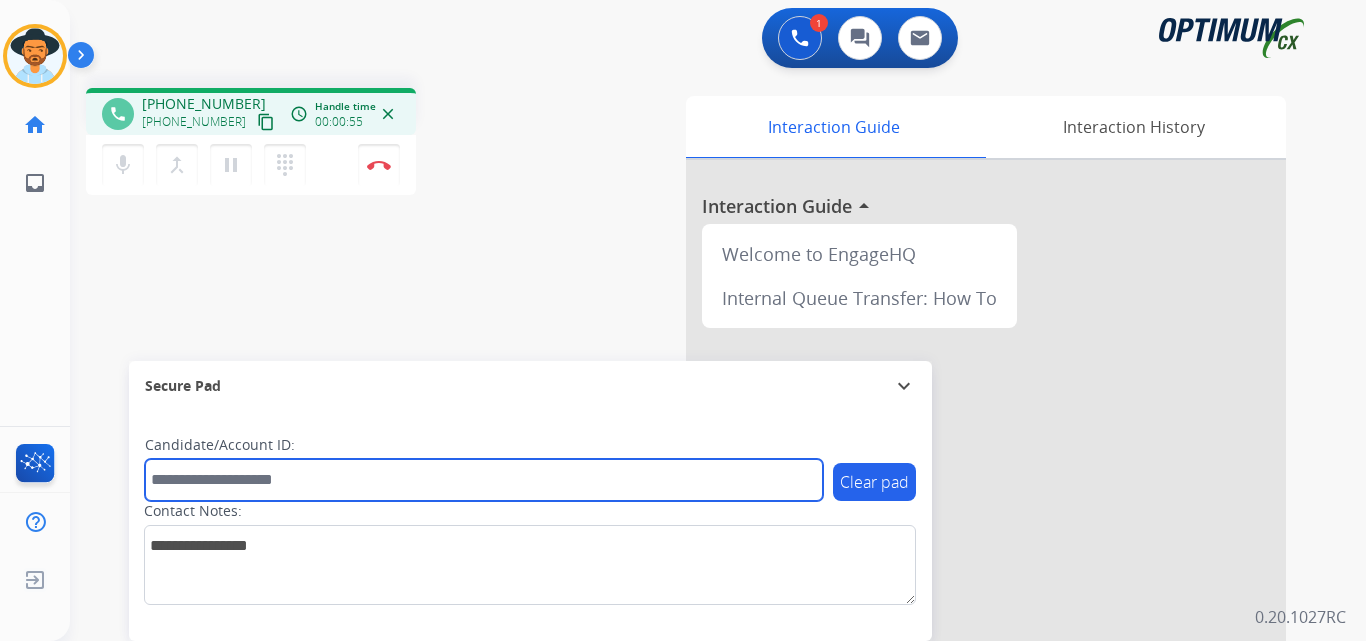 paste on "**********" 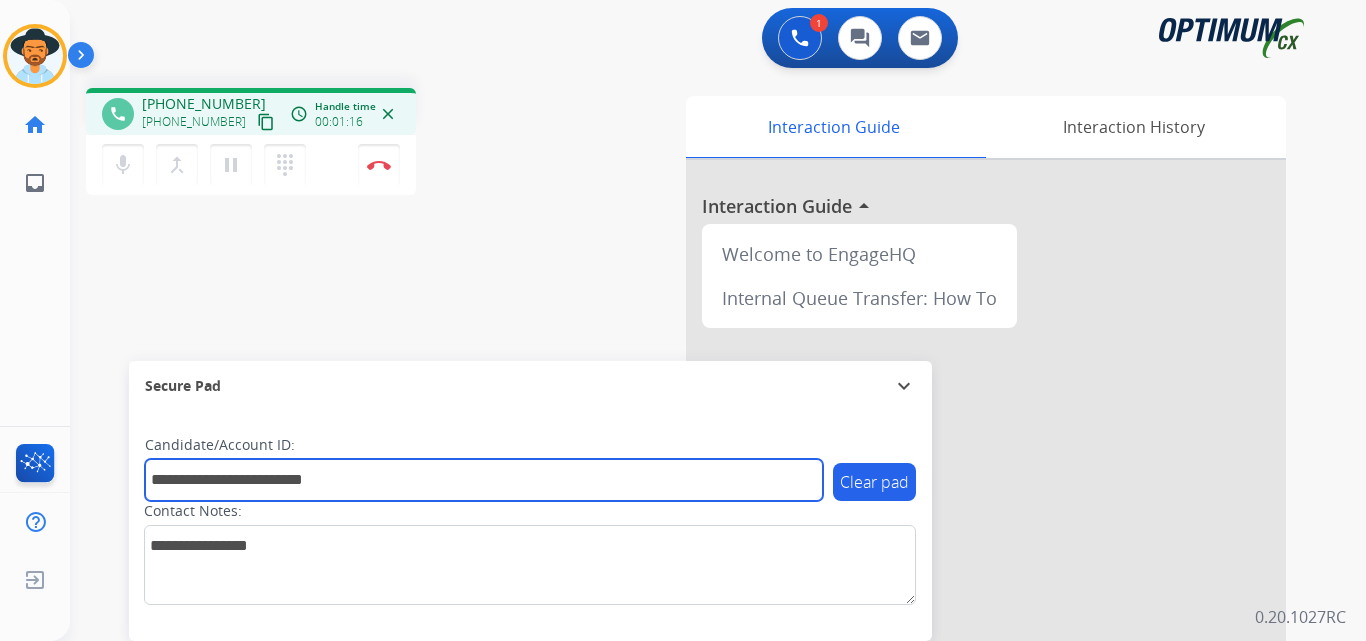 drag, startPoint x: 154, startPoint y: 483, endPoint x: 136, endPoint y: 481, distance: 18.110771 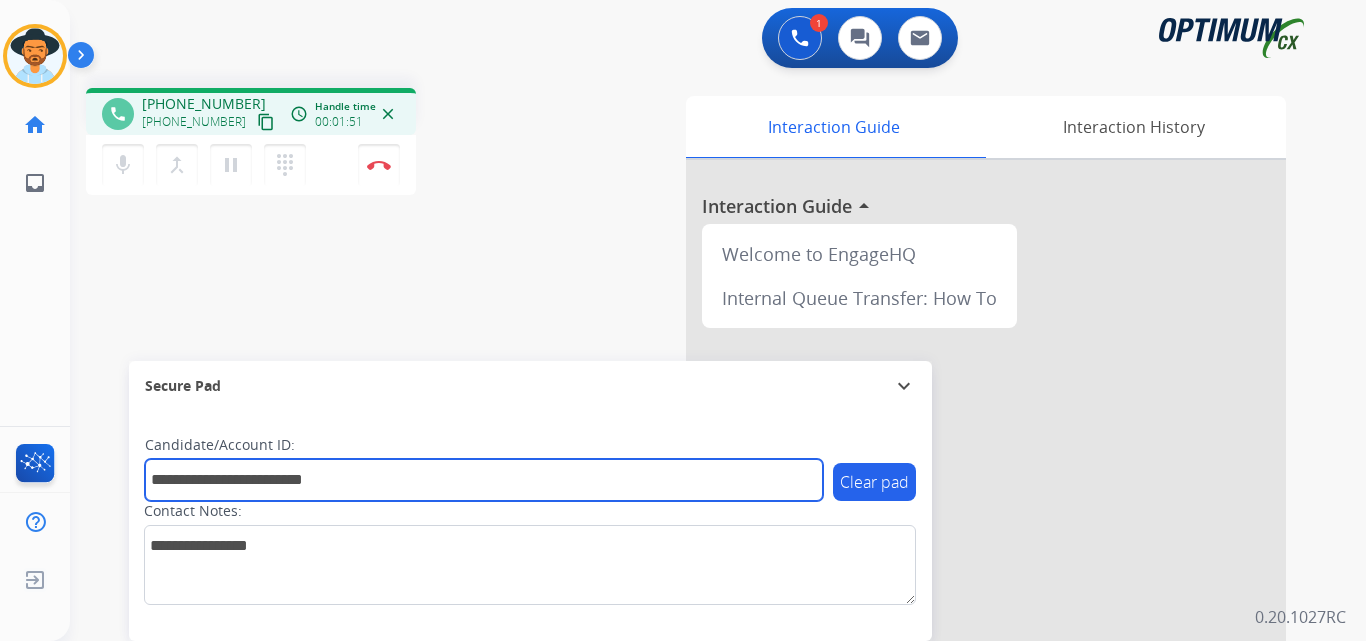 click on "**********" at bounding box center [484, 480] 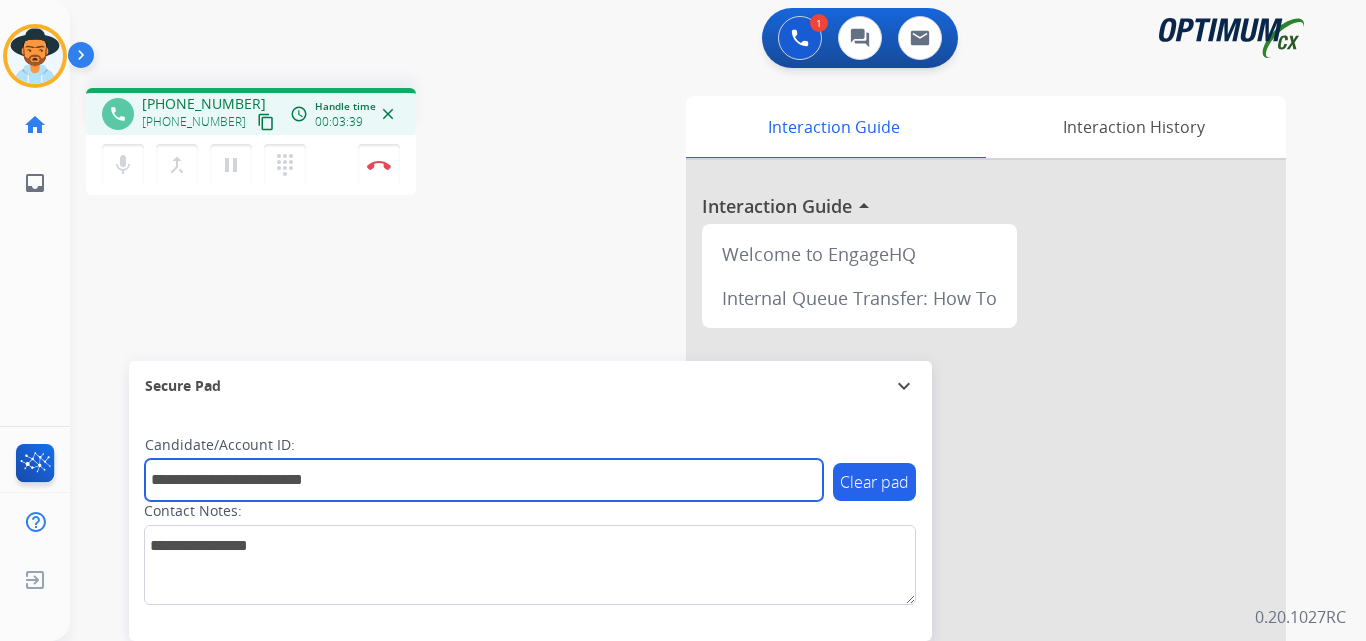 click on "**********" at bounding box center [484, 480] 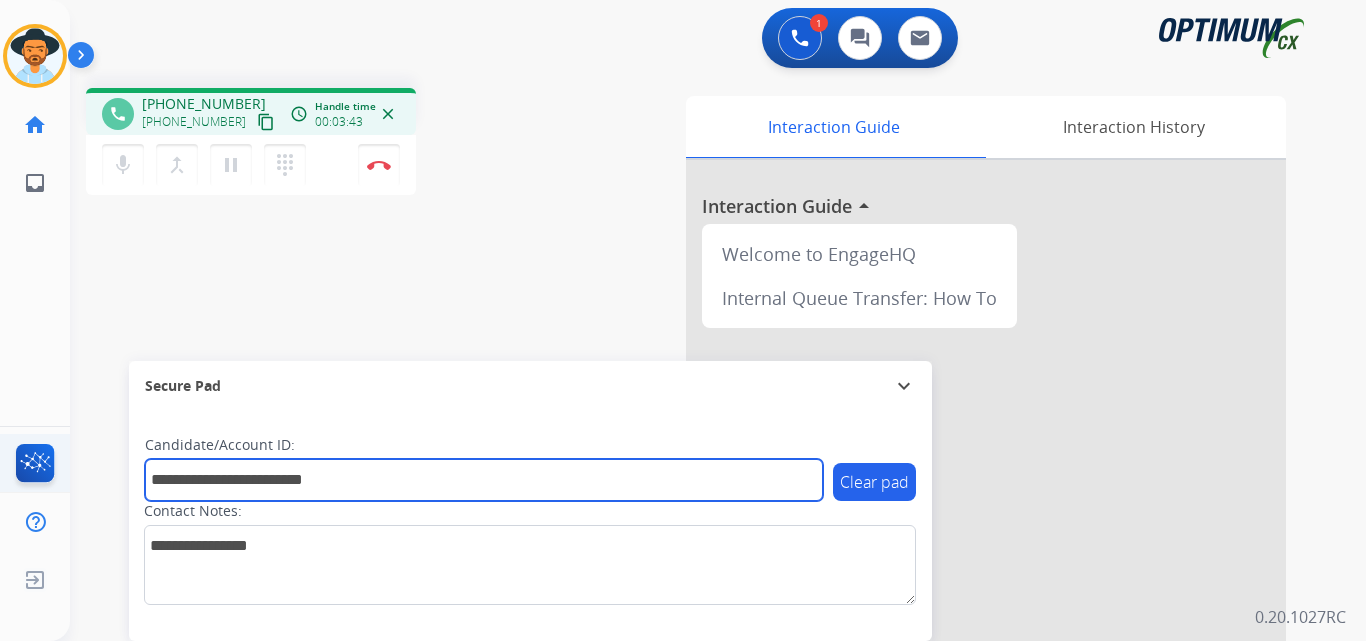 drag, startPoint x: 439, startPoint y: 480, endPoint x: 7, endPoint y: 469, distance: 432.14 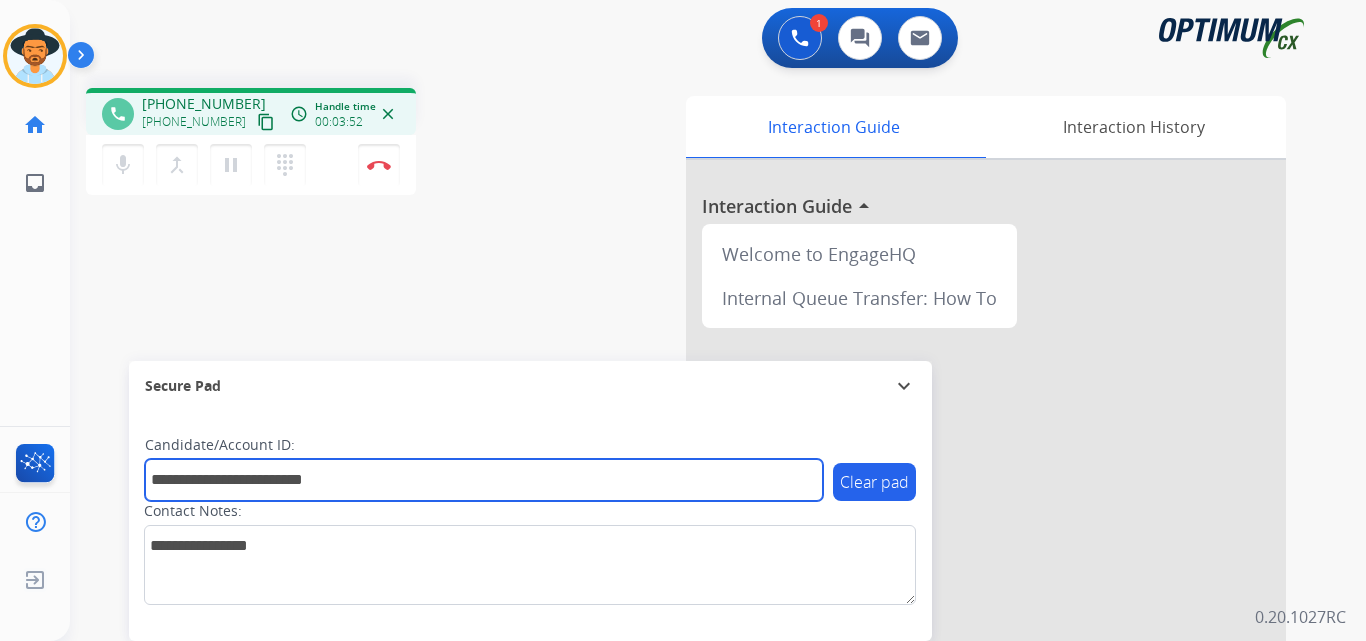 type on "**********" 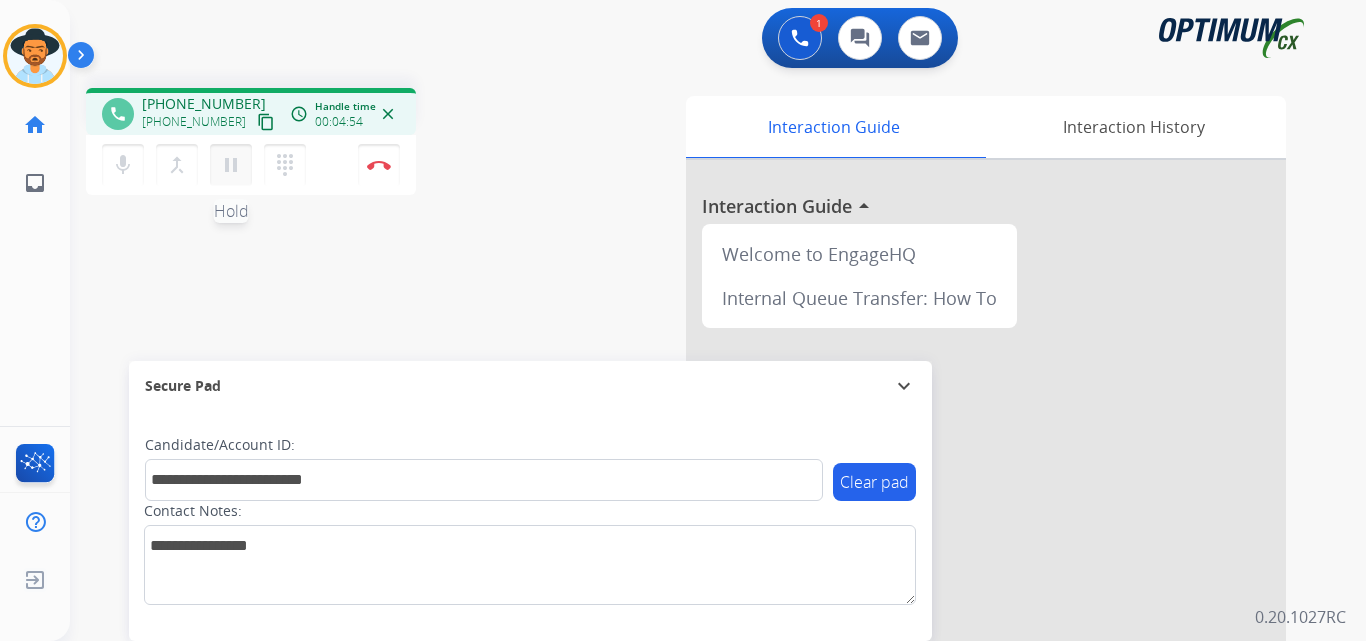 click on "pause" at bounding box center [231, 165] 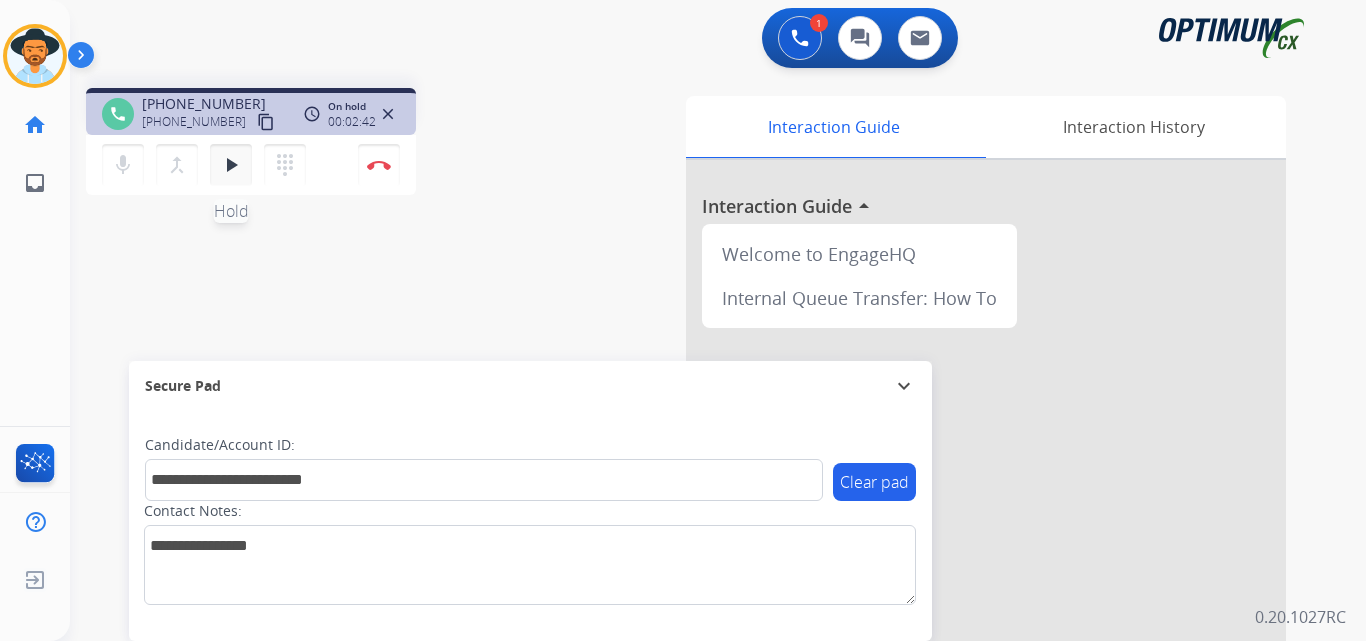 click on "play_arrow Hold" at bounding box center [231, 165] 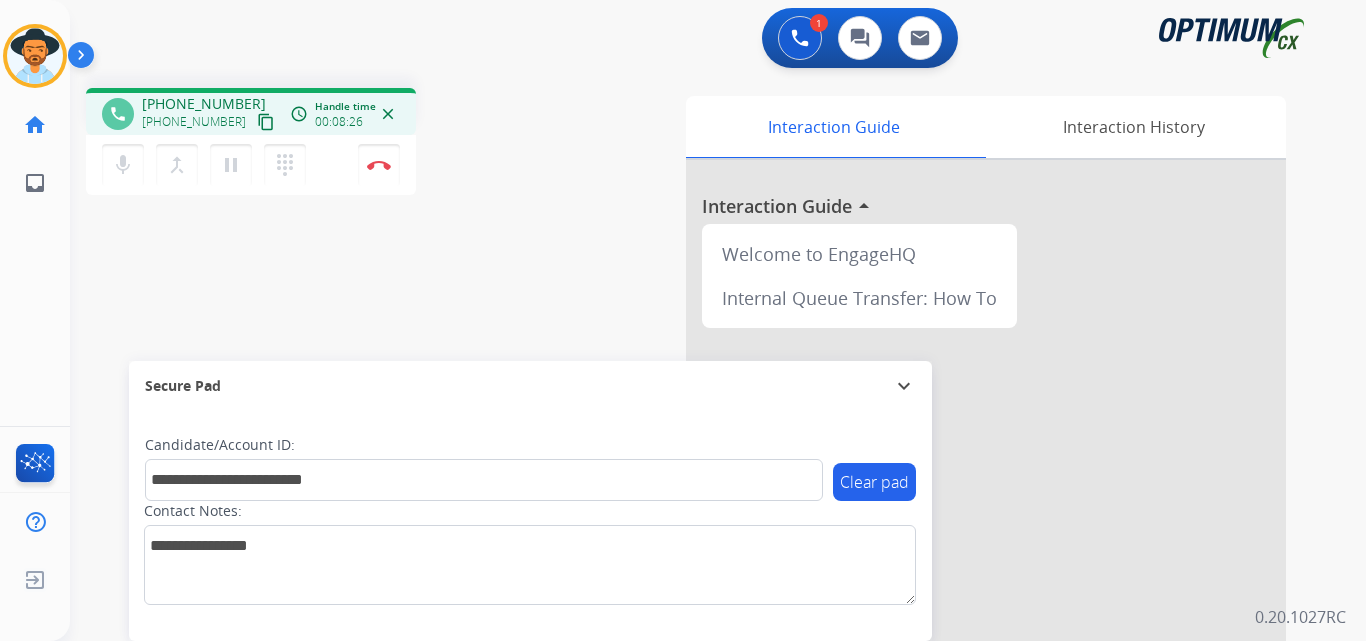 click on "**********" at bounding box center (694, 489) 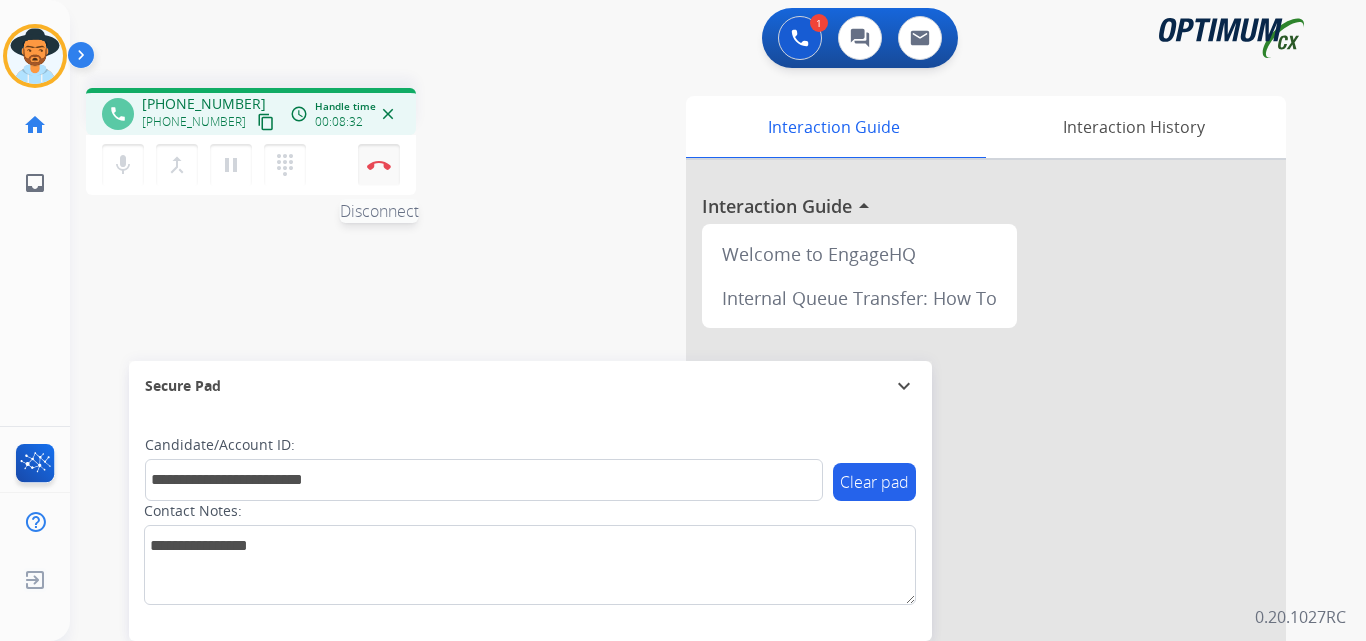 click at bounding box center (379, 165) 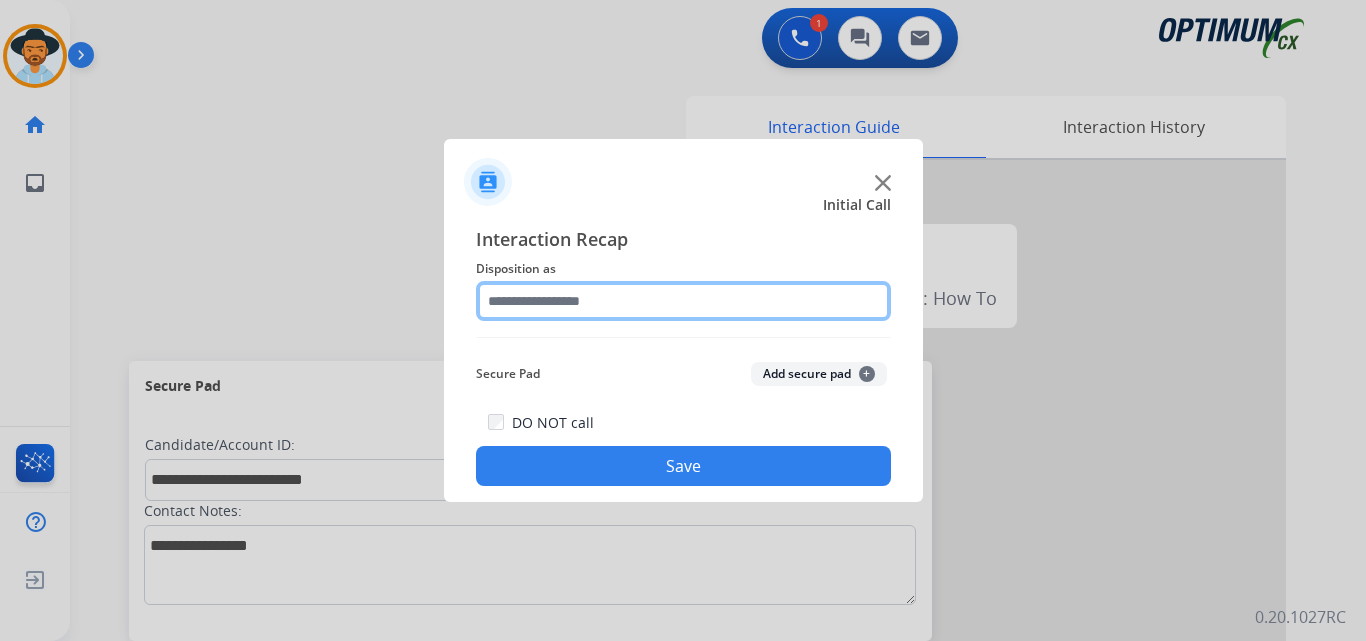 click 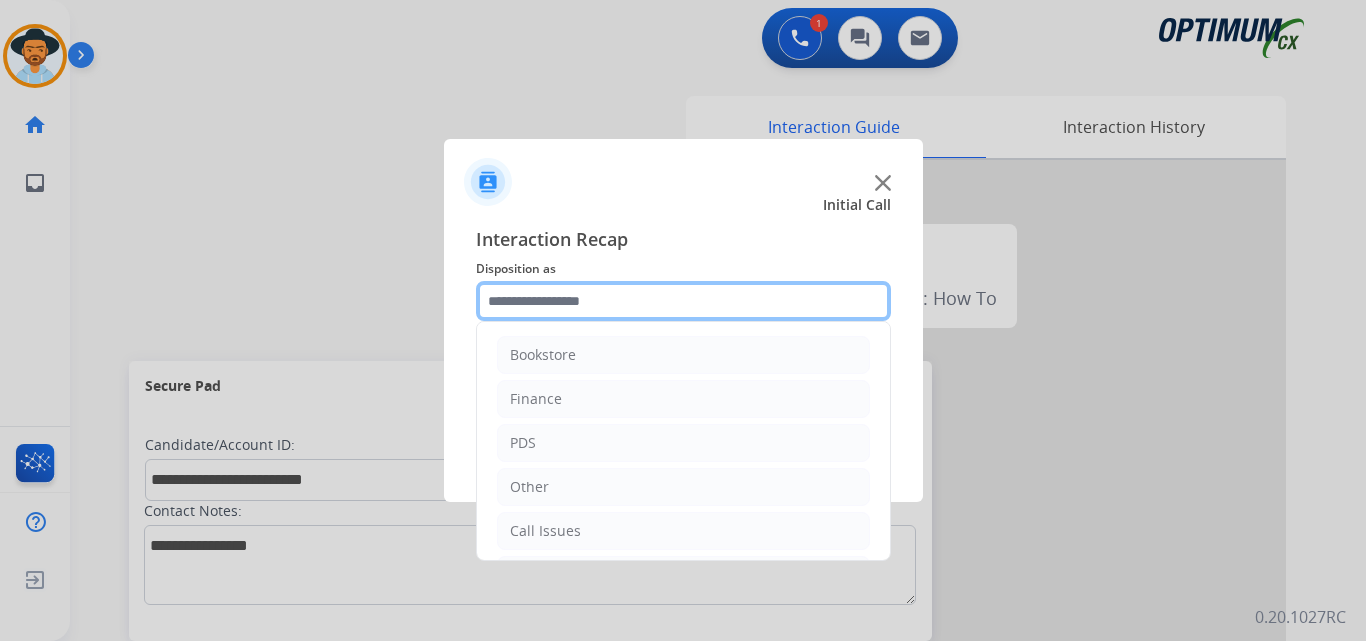 scroll, scrollTop: 136, scrollLeft: 0, axis: vertical 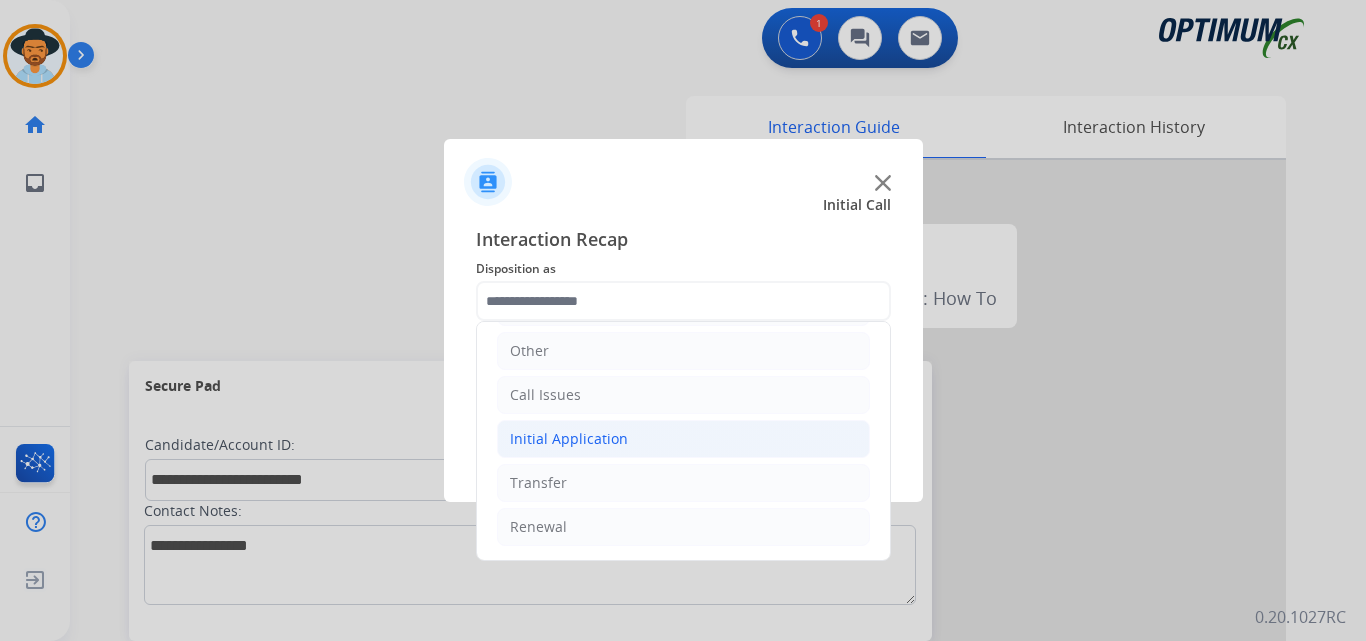 click on "Initial Application" 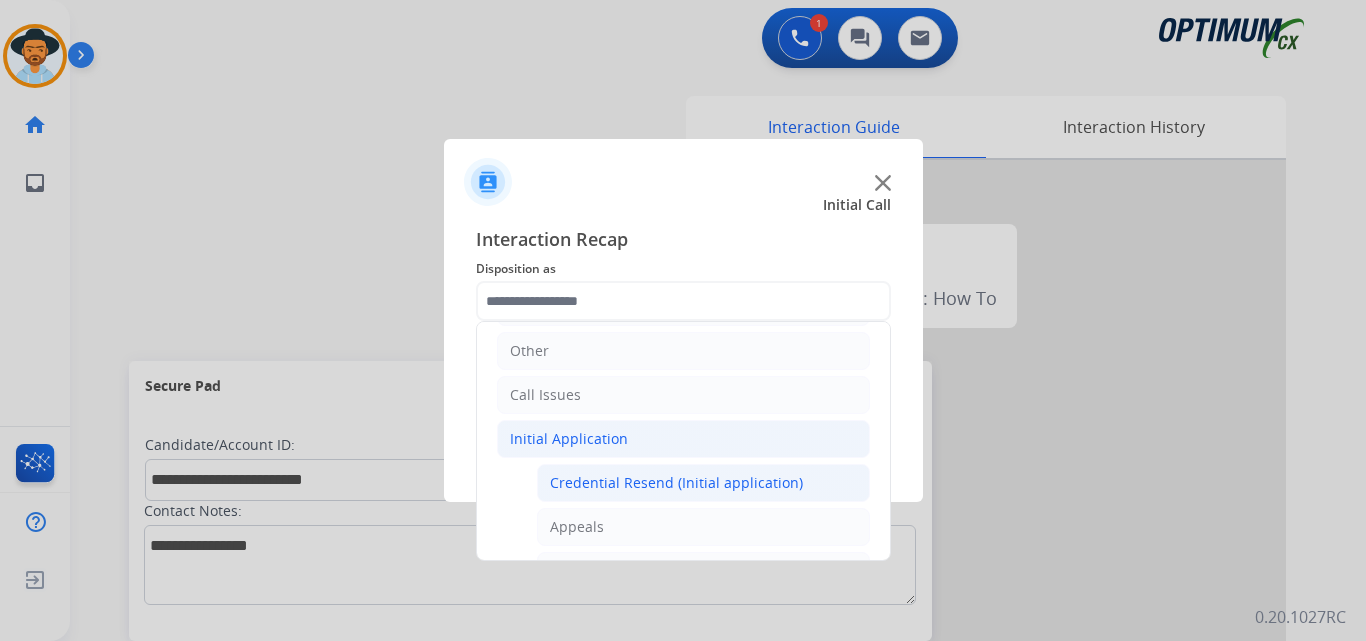 click on "Credential Resend (Initial application)" 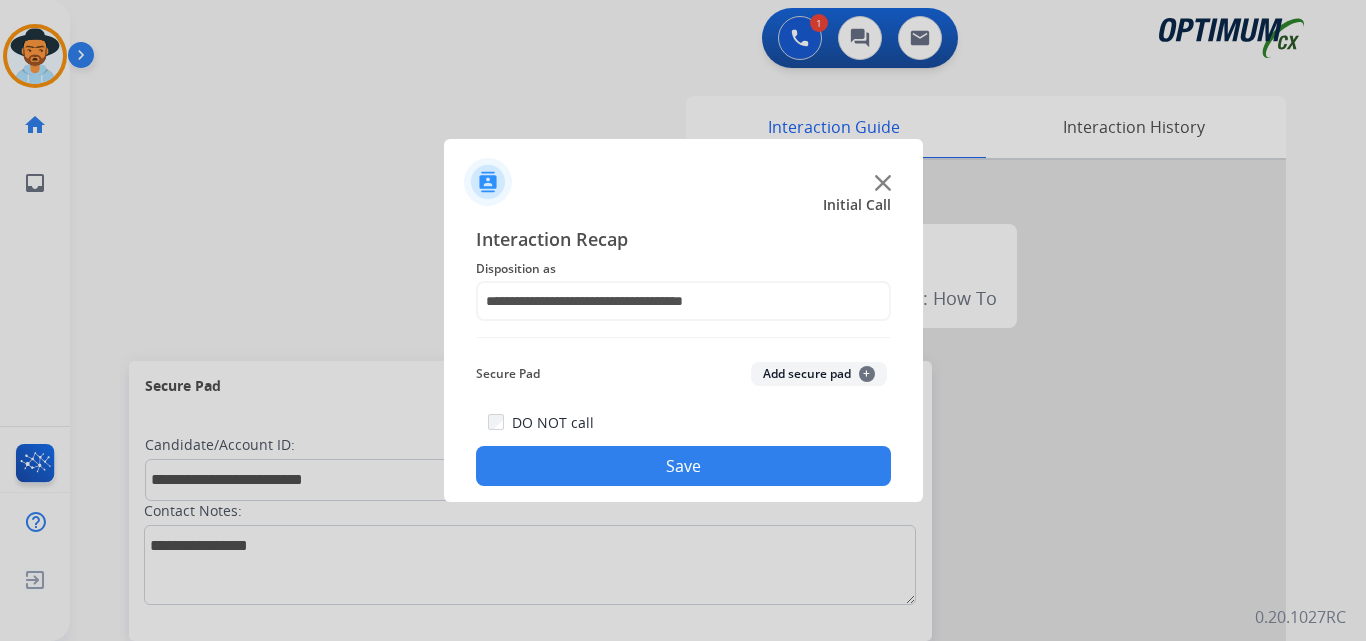 click on "Save" 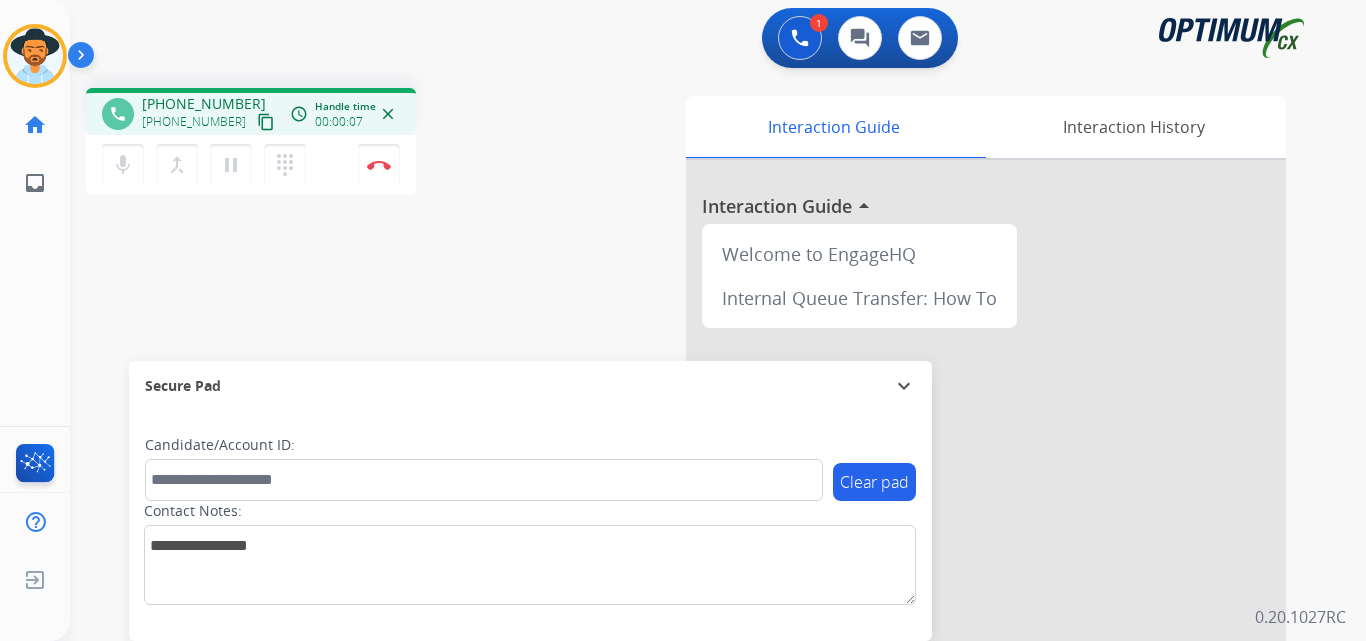 click on "+13176051549" at bounding box center (204, 104) 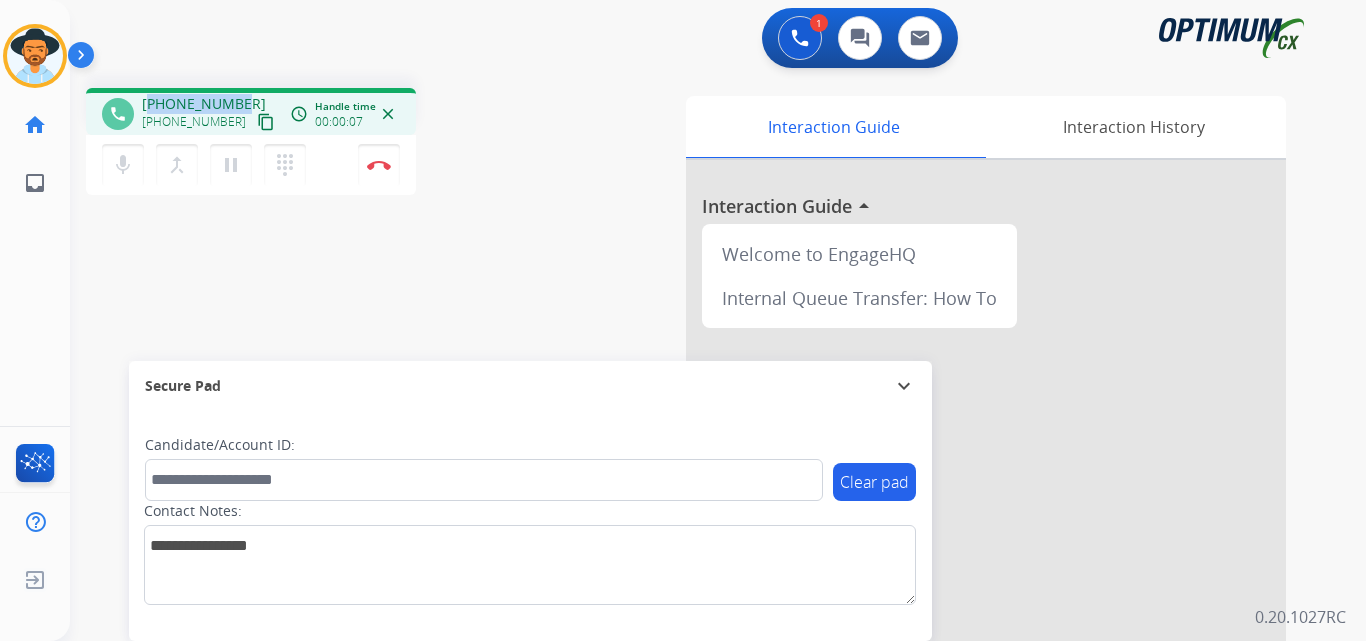 click on "+13176051549" at bounding box center [204, 104] 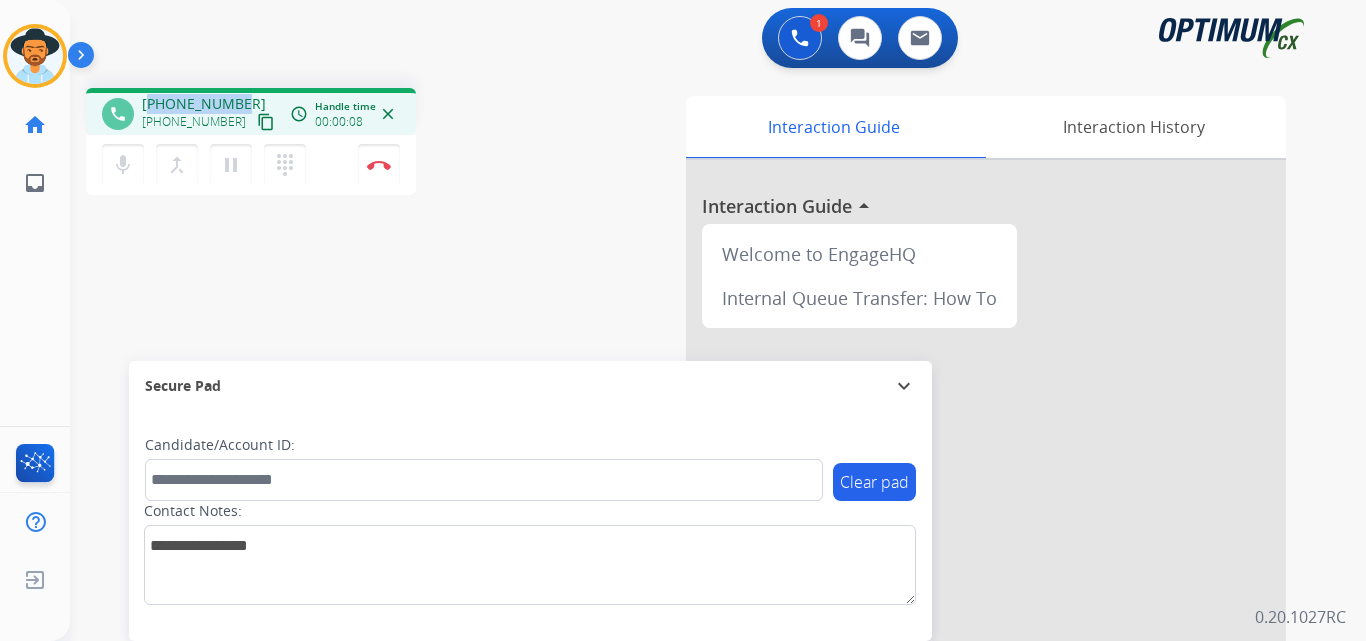 copy on "13176051549" 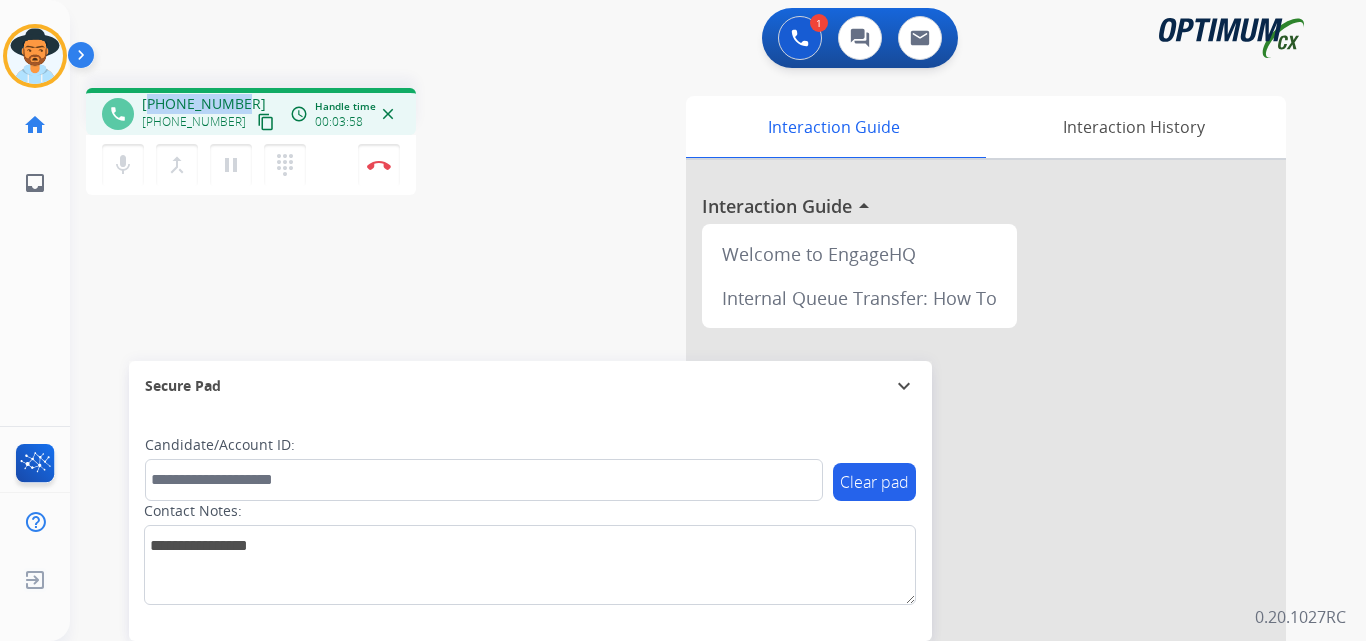 click on "+13176051549" at bounding box center [204, 104] 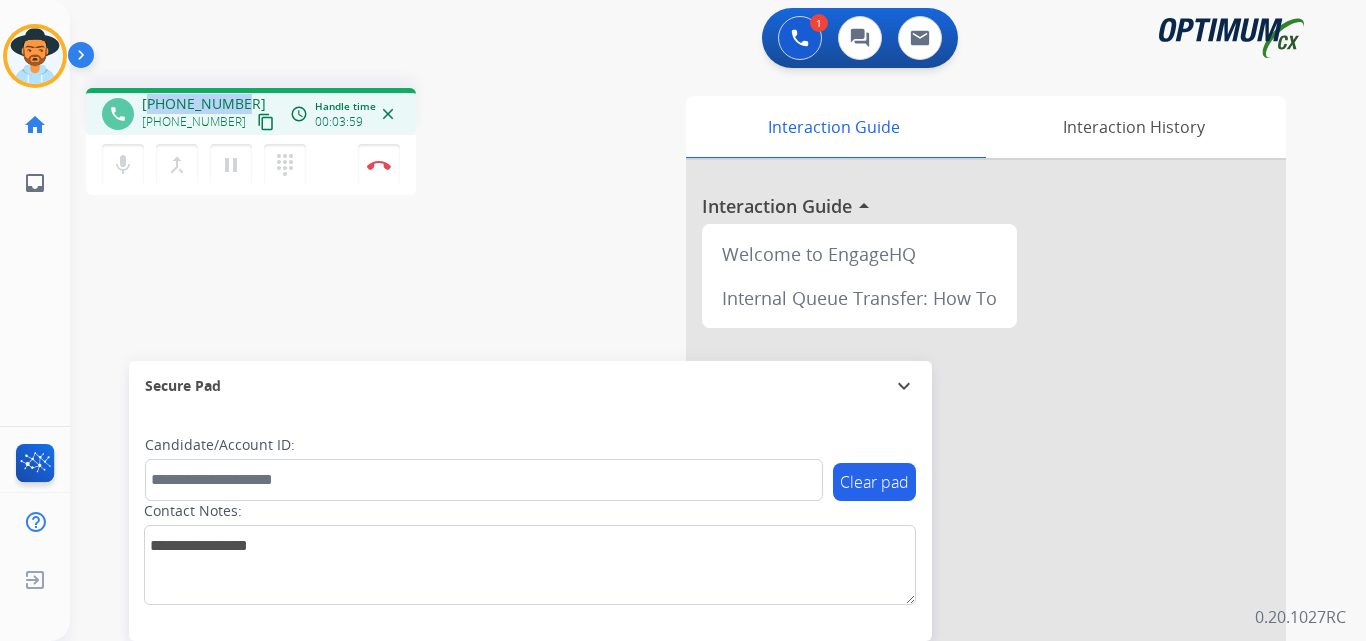 copy on "13176051549" 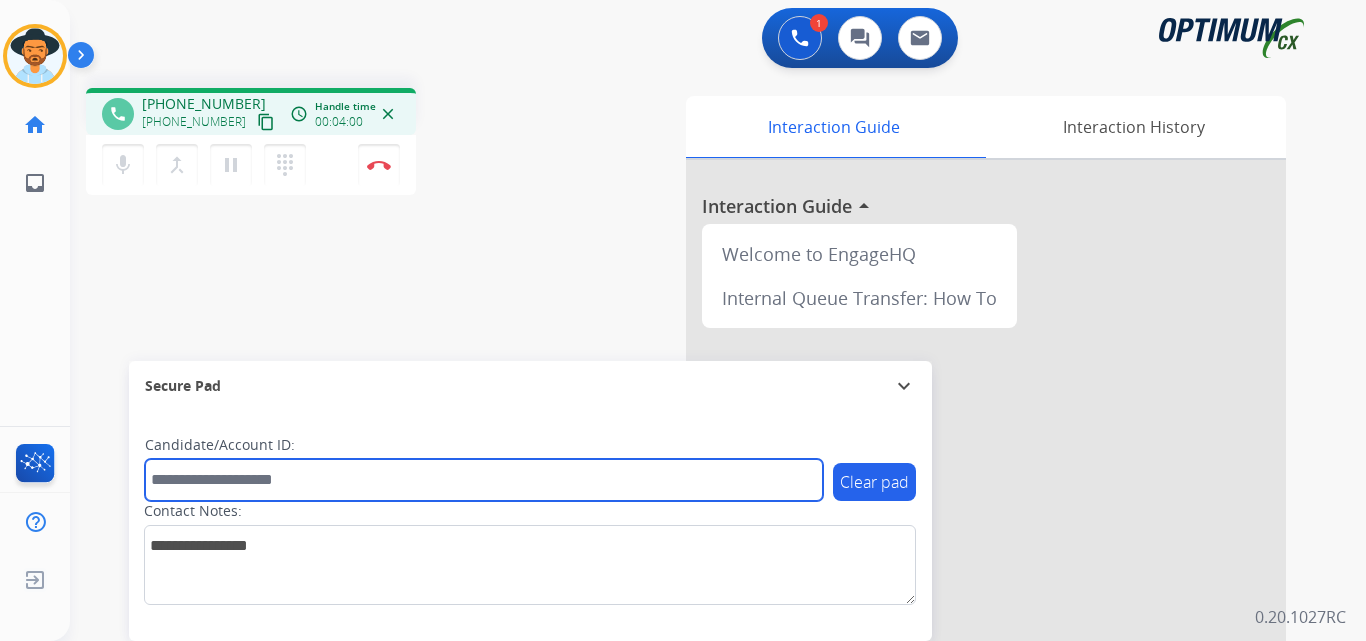 click at bounding box center (484, 480) 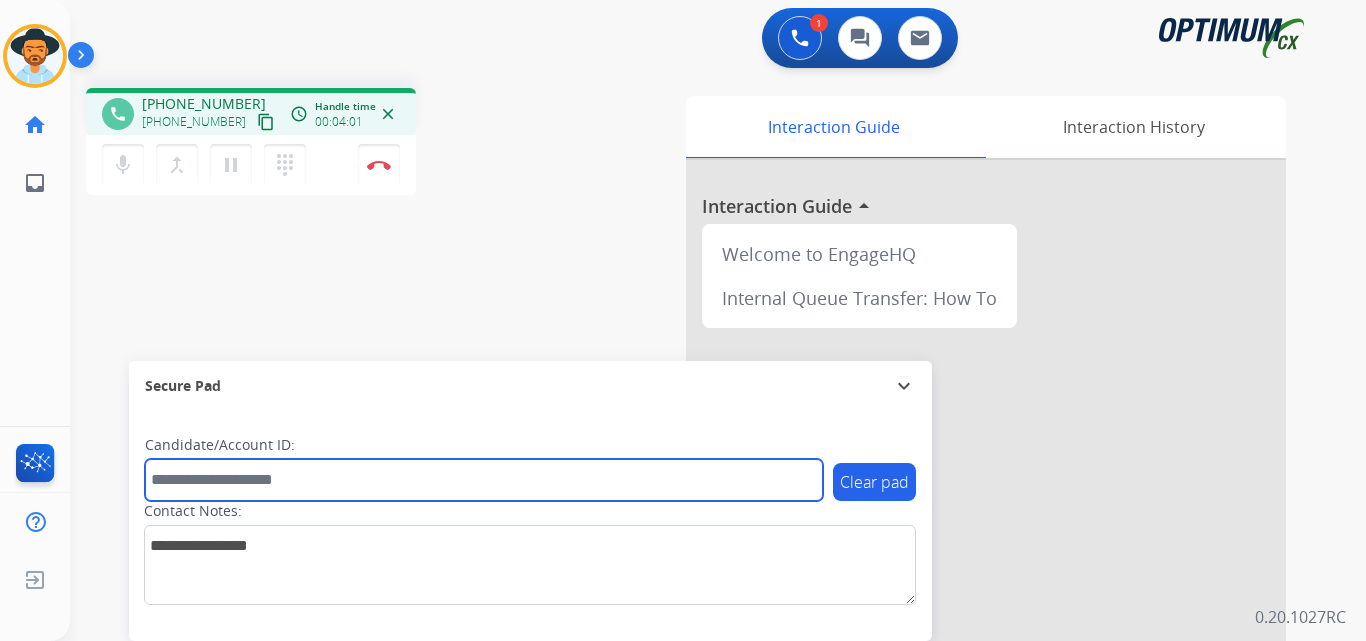 paste on "**********" 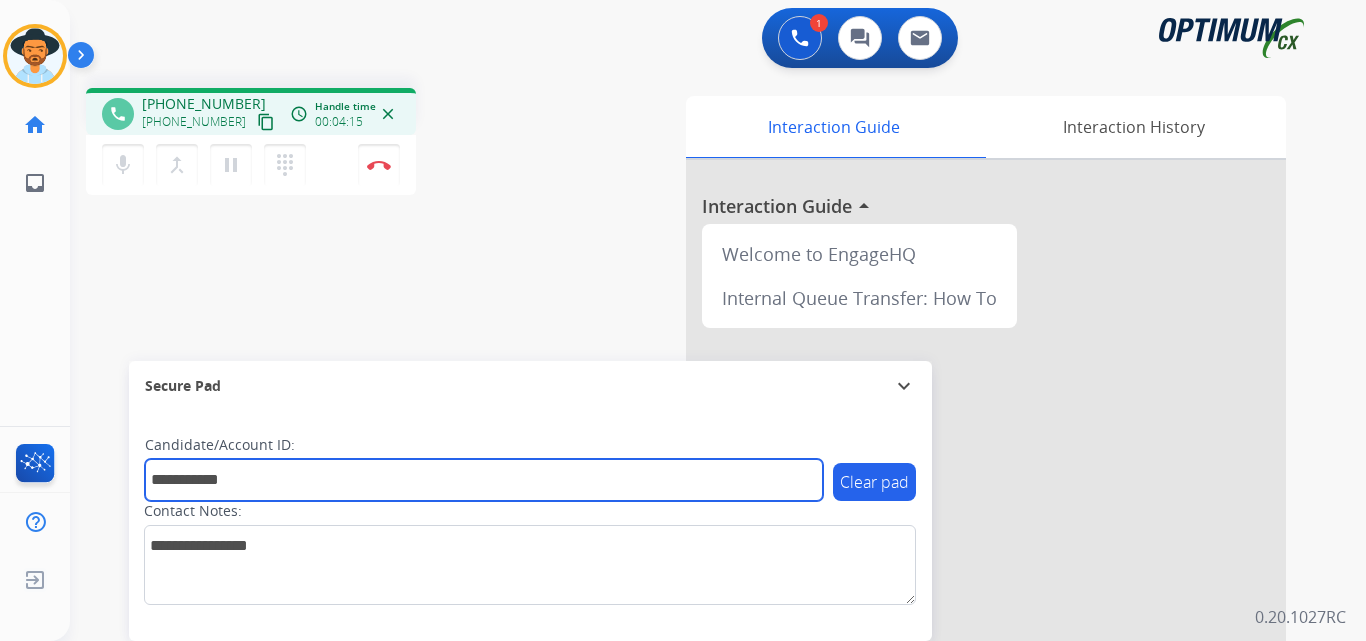 type on "**********" 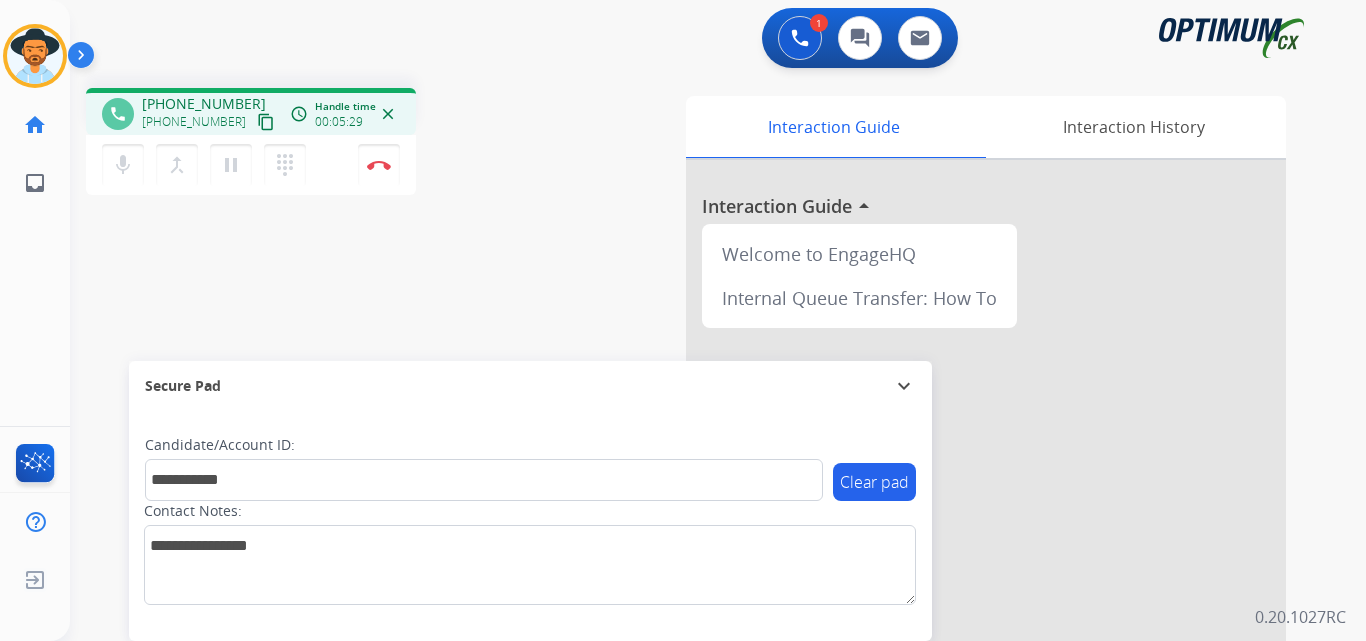 click on "**********" at bounding box center (694, 489) 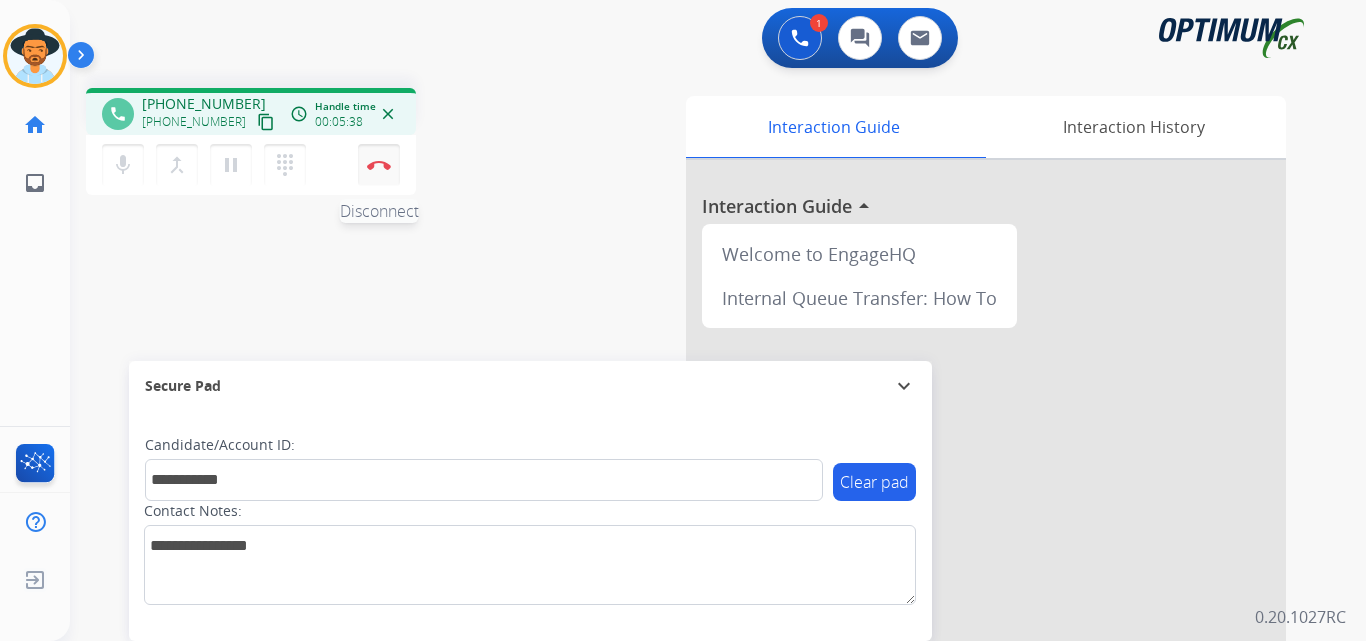 click at bounding box center (379, 165) 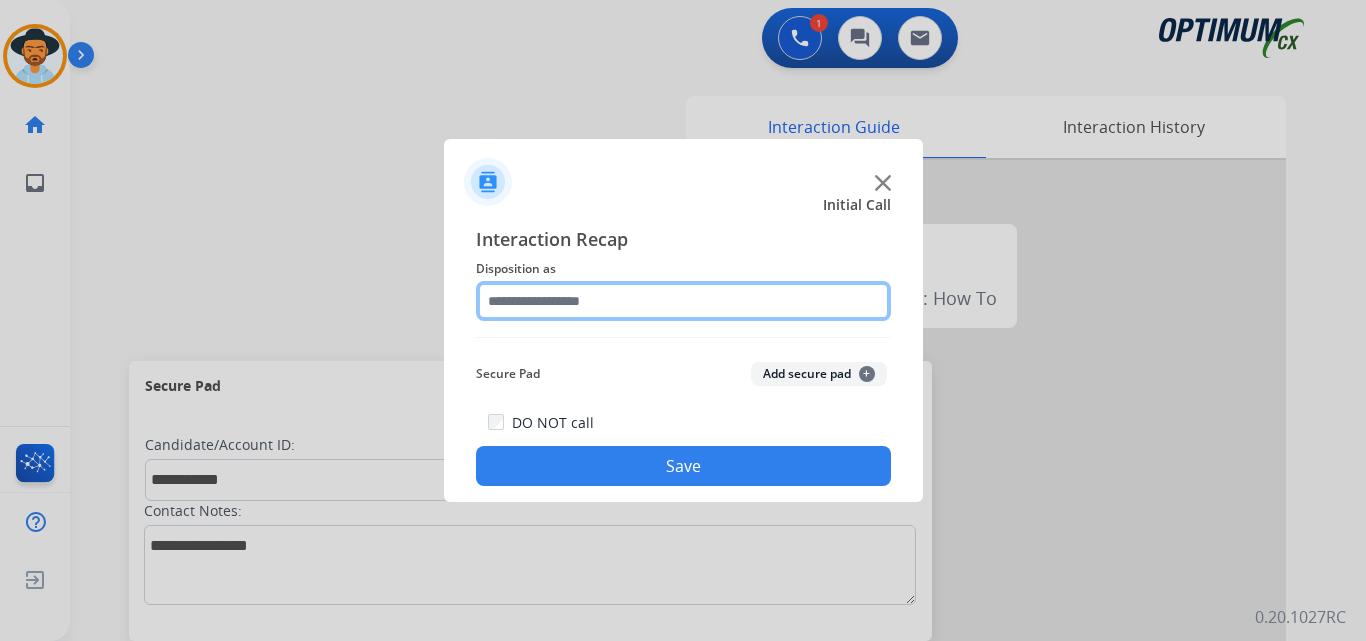 click 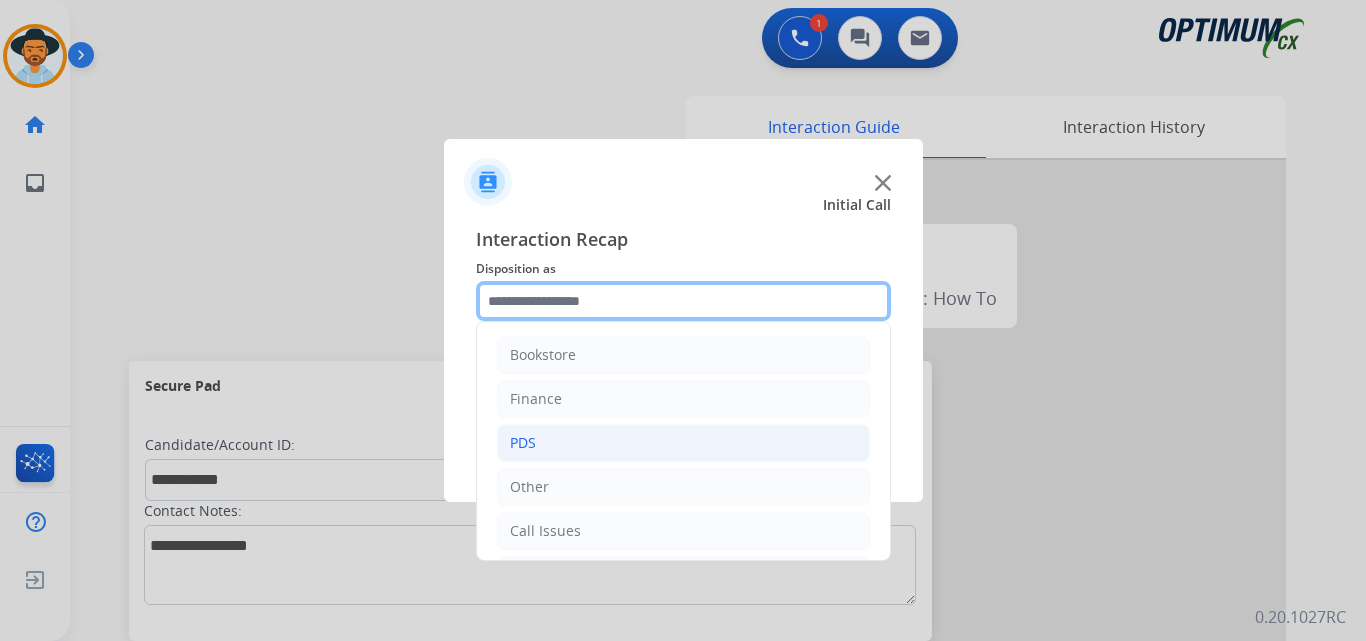 scroll, scrollTop: 136, scrollLeft: 0, axis: vertical 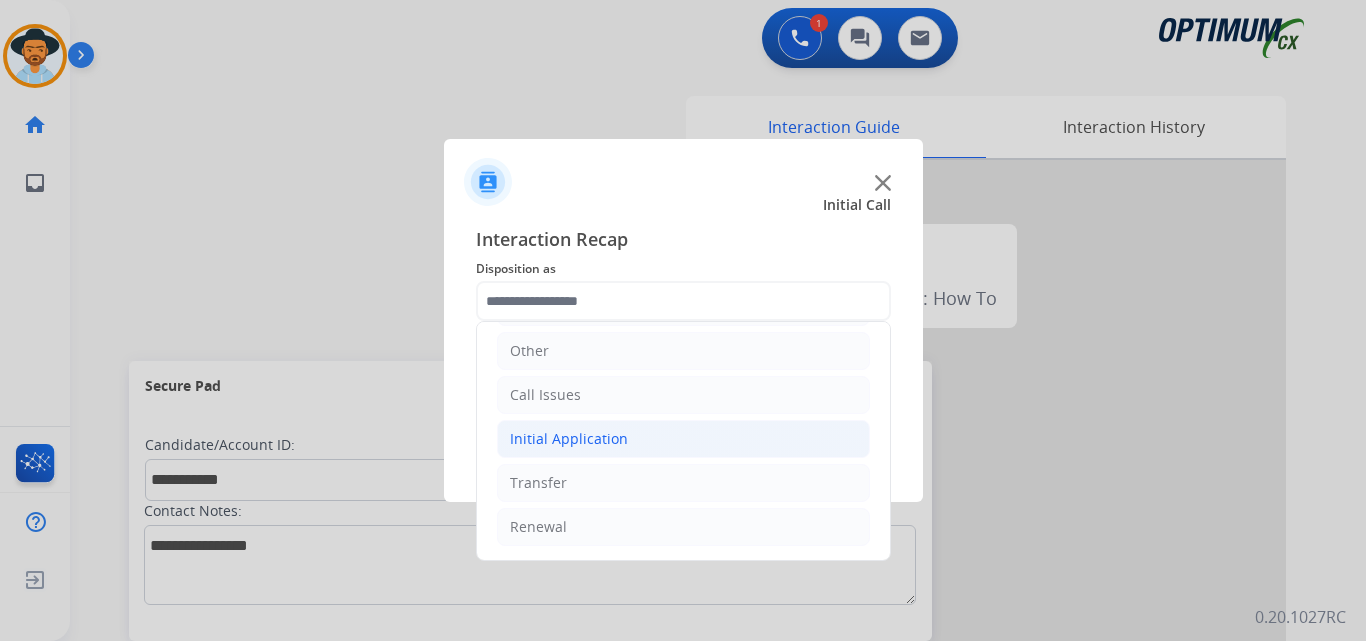 click on "Initial Application" 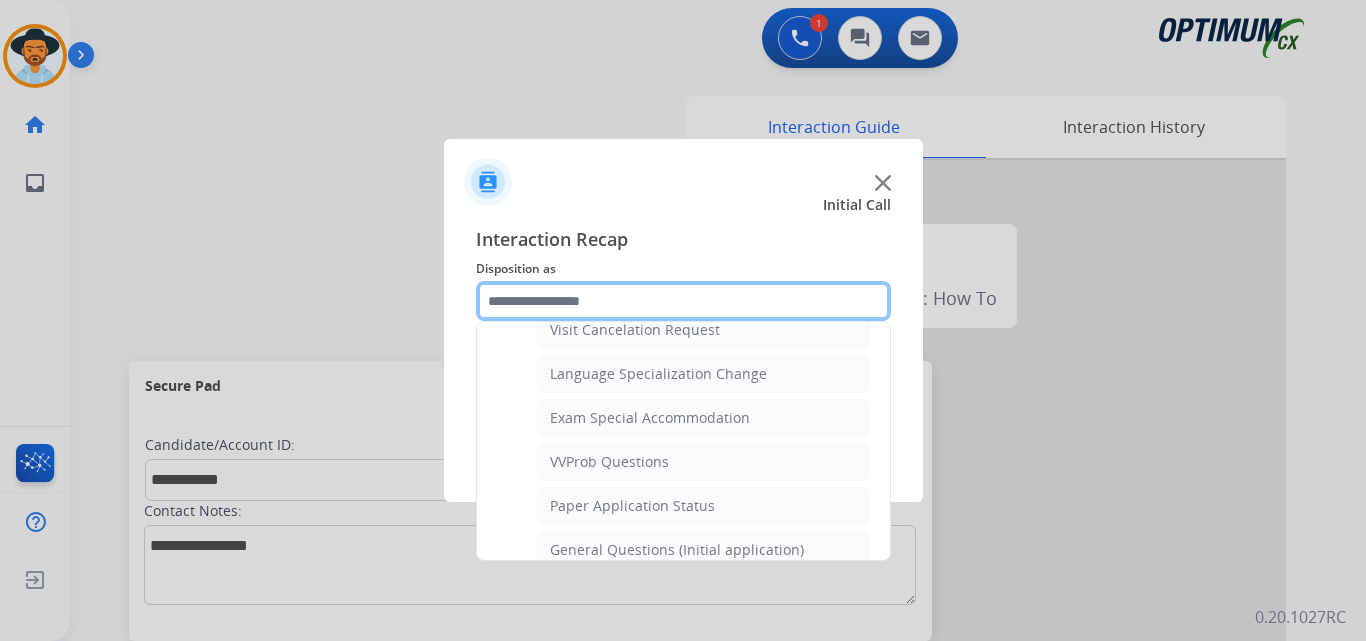 scroll, scrollTop: 1136, scrollLeft: 0, axis: vertical 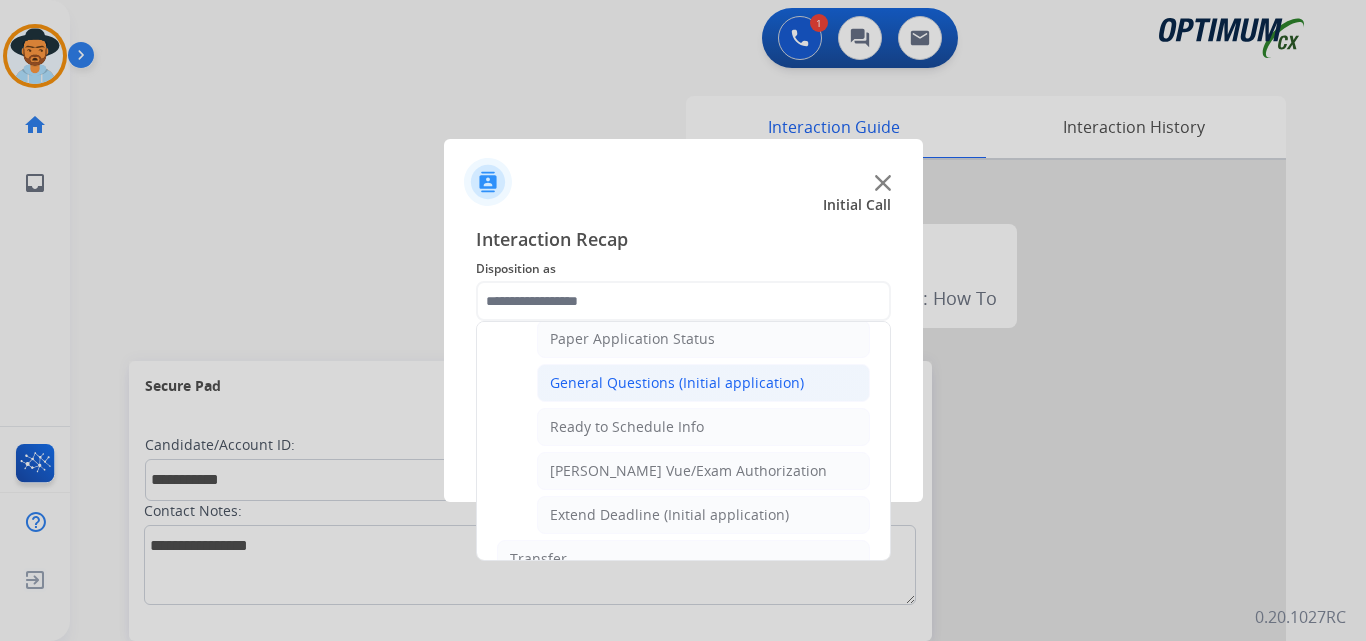 click on "General Questions (Initial application)" 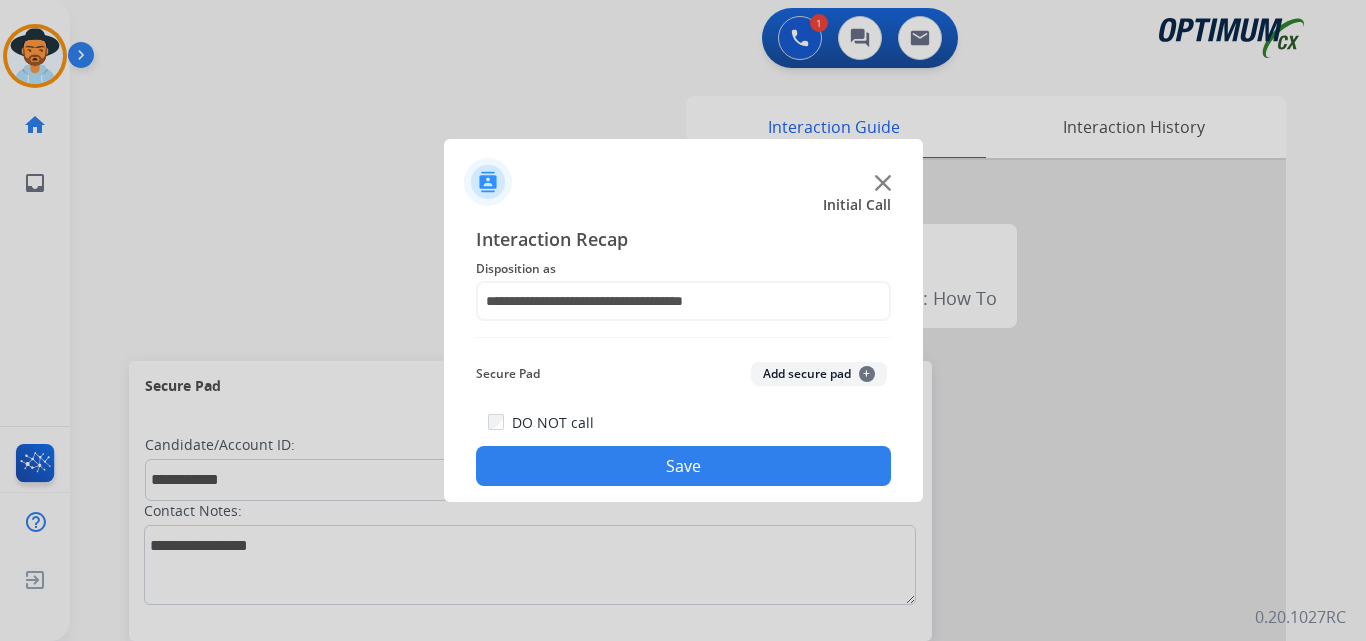 click on "Save" 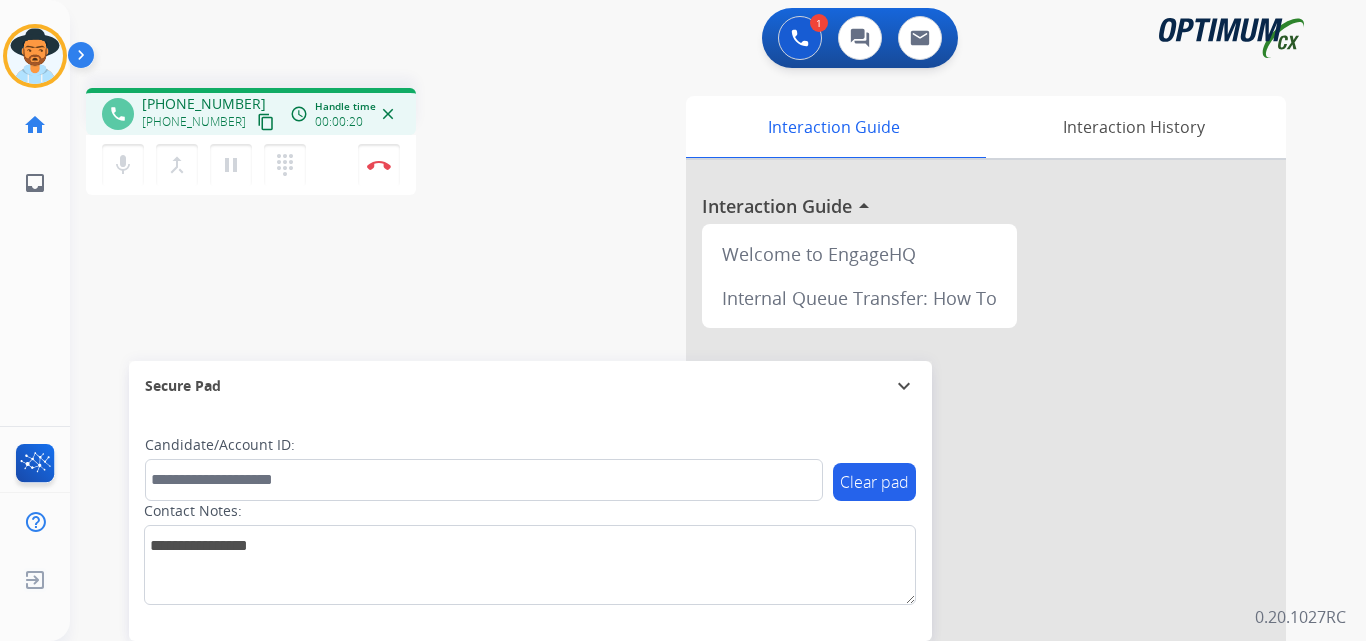 click on "+19286279756" at bounding box center (204, 104) 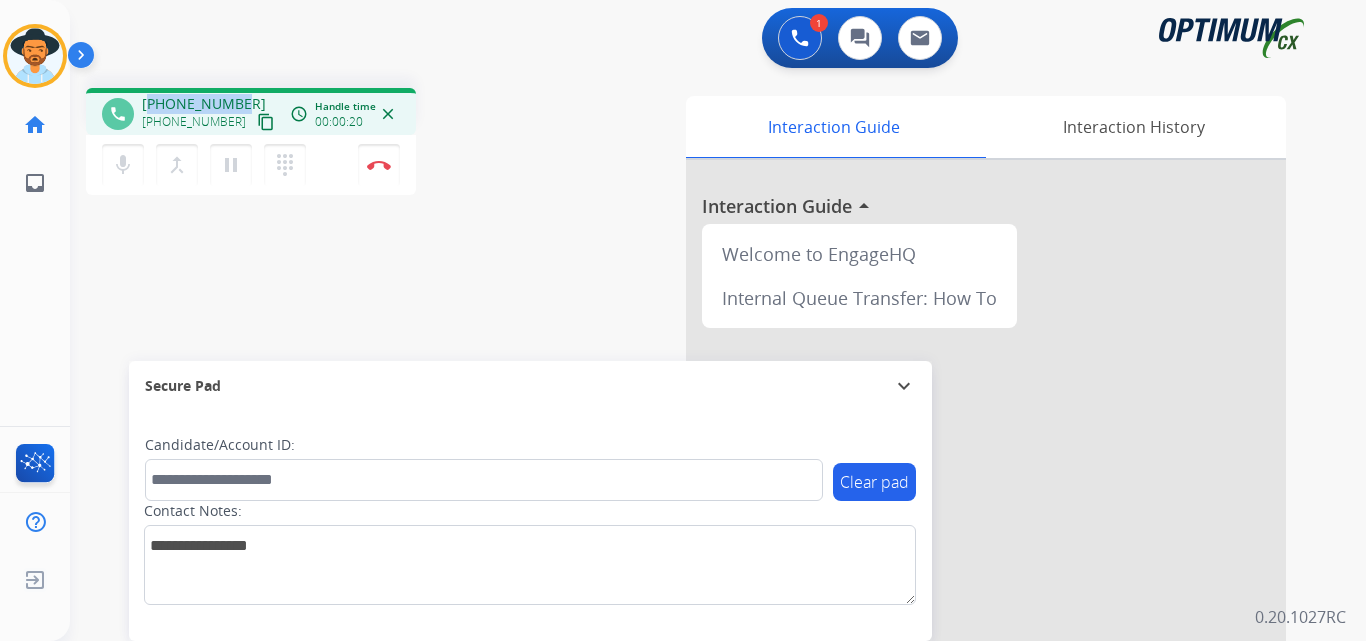 click on "+19286279756" at bounding box center (204, 104) 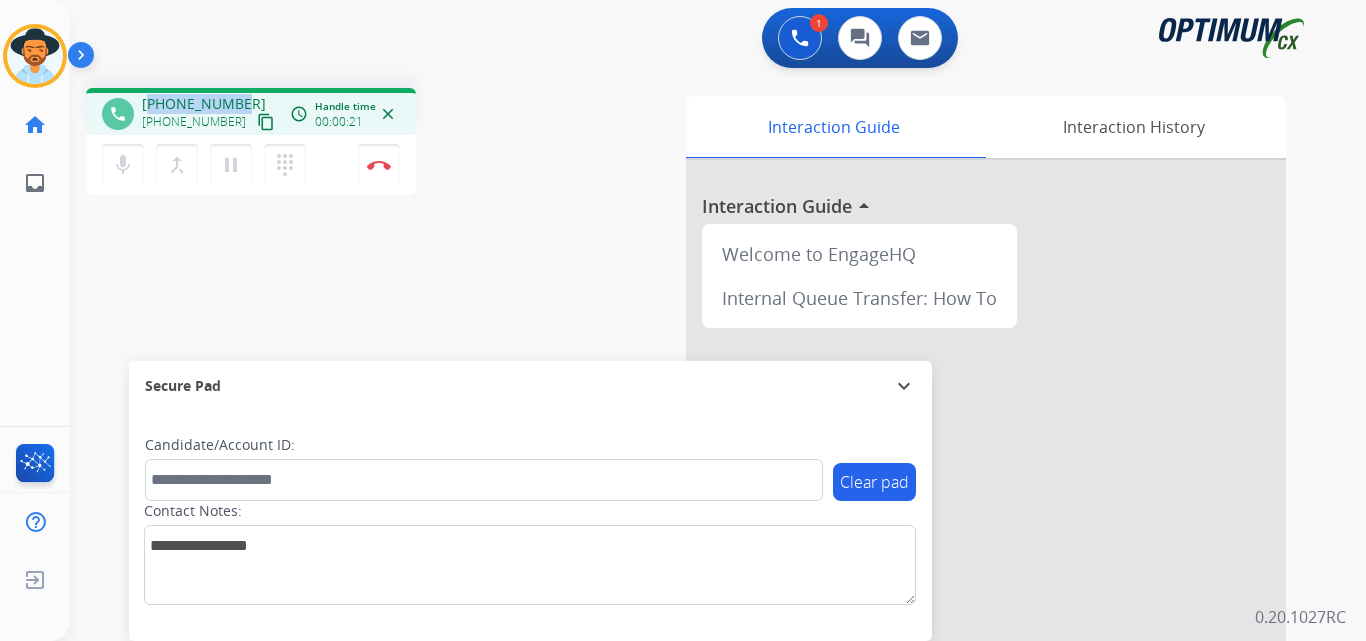 copy on "19286279756" 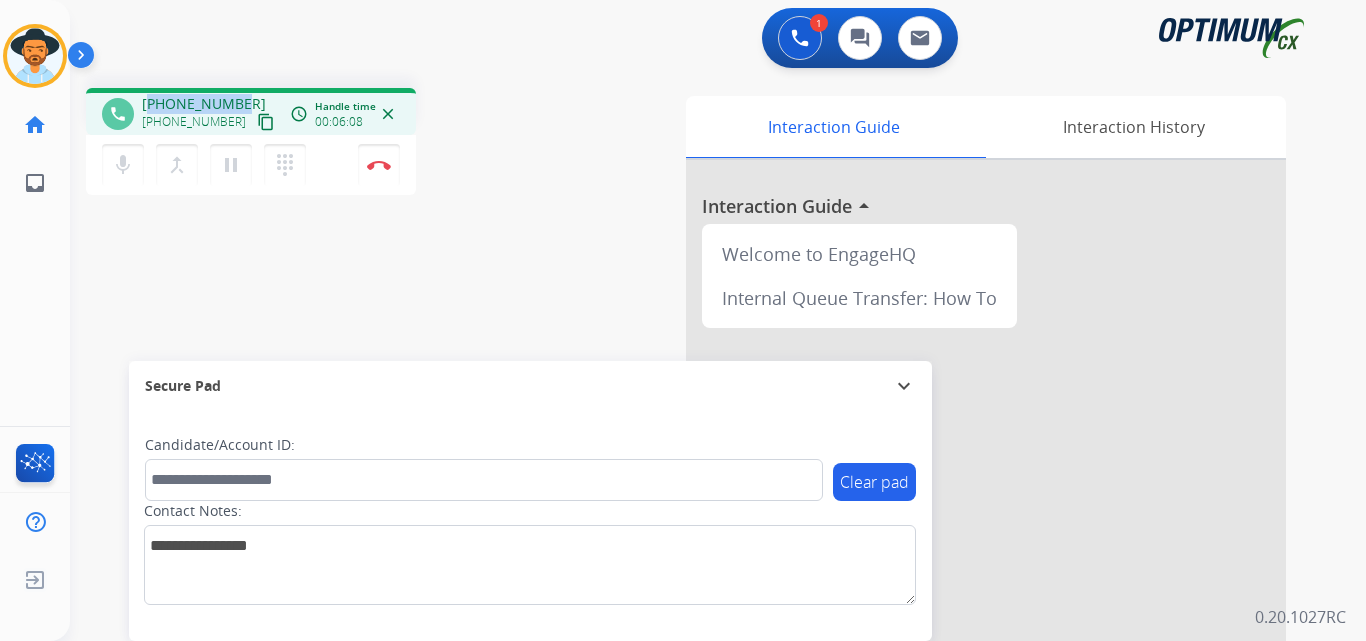 click on "+19286279756" at bounding box center [204, 104] 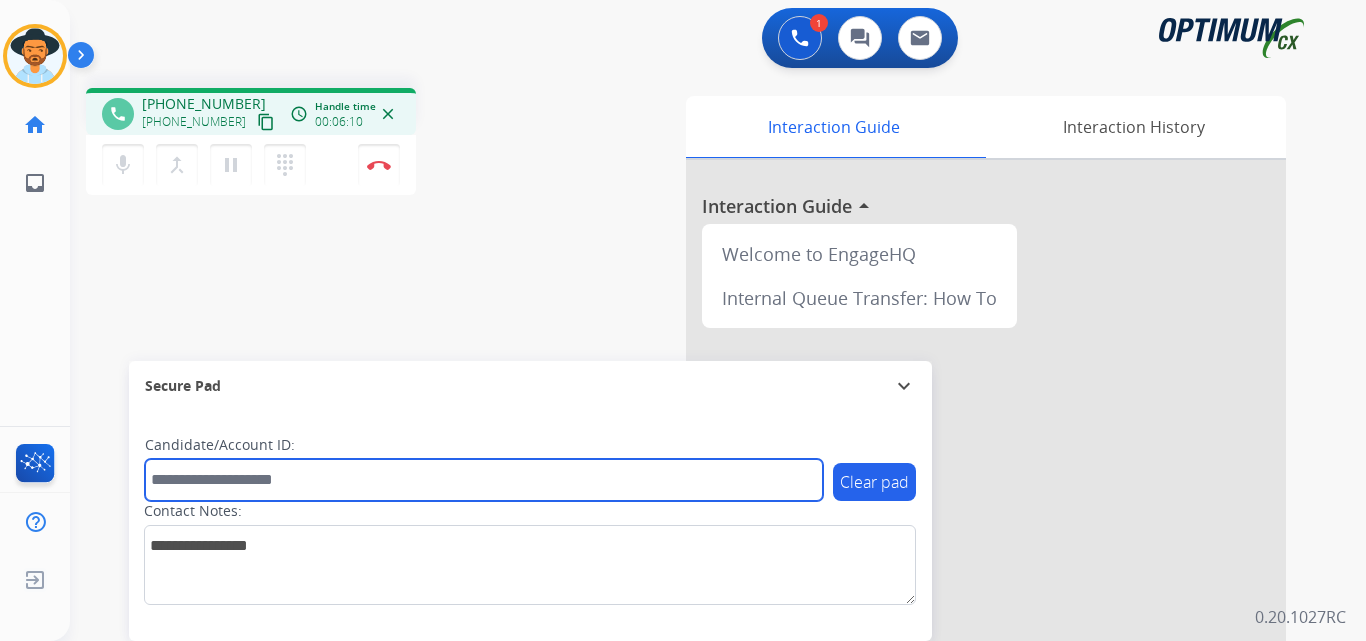click at bounding box center (484, 480) 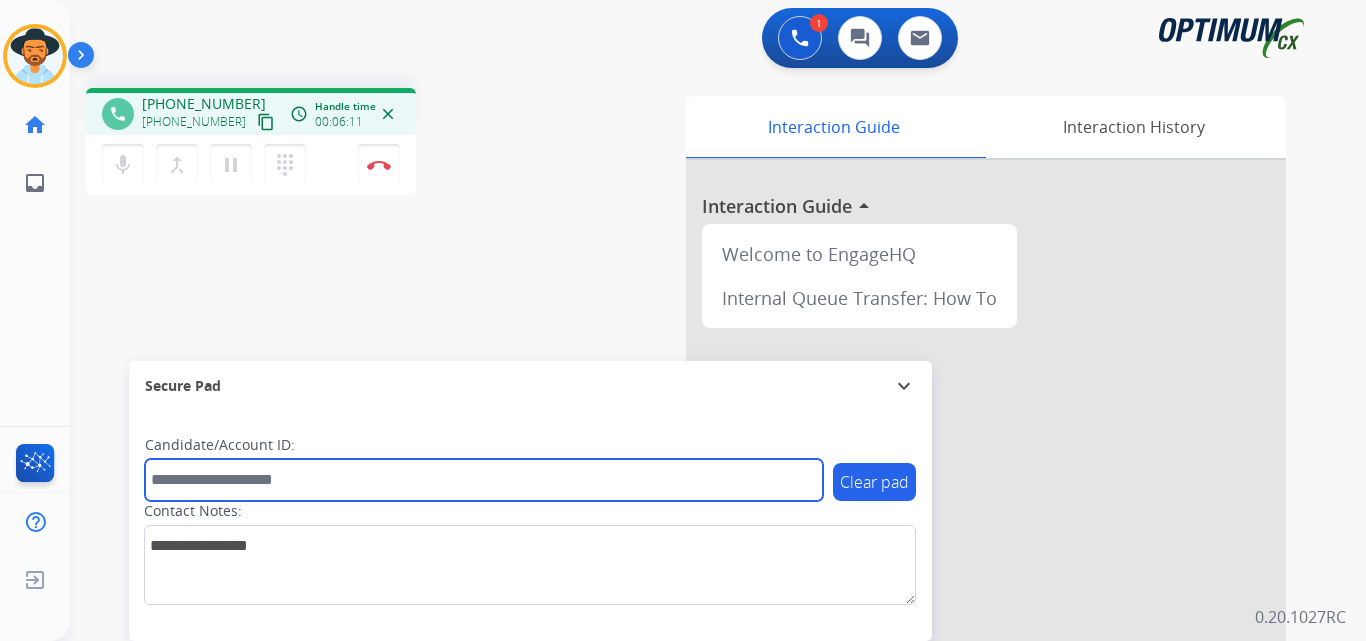paste on "**********" 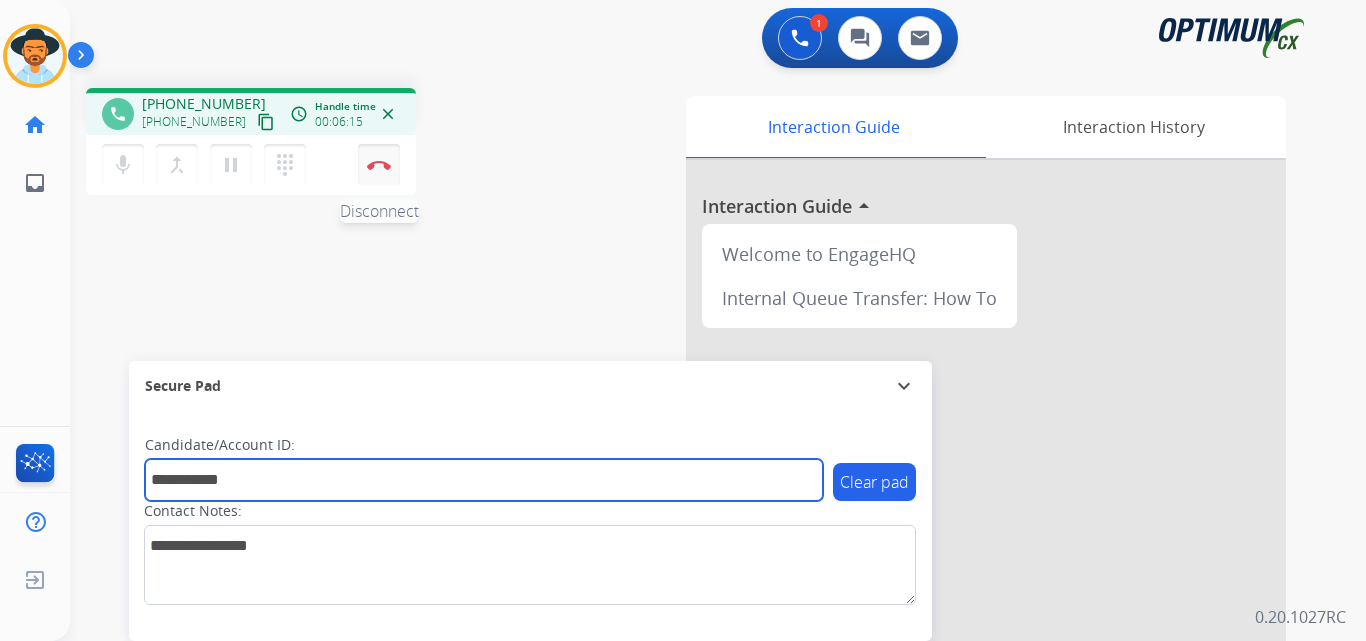 type on "**********" 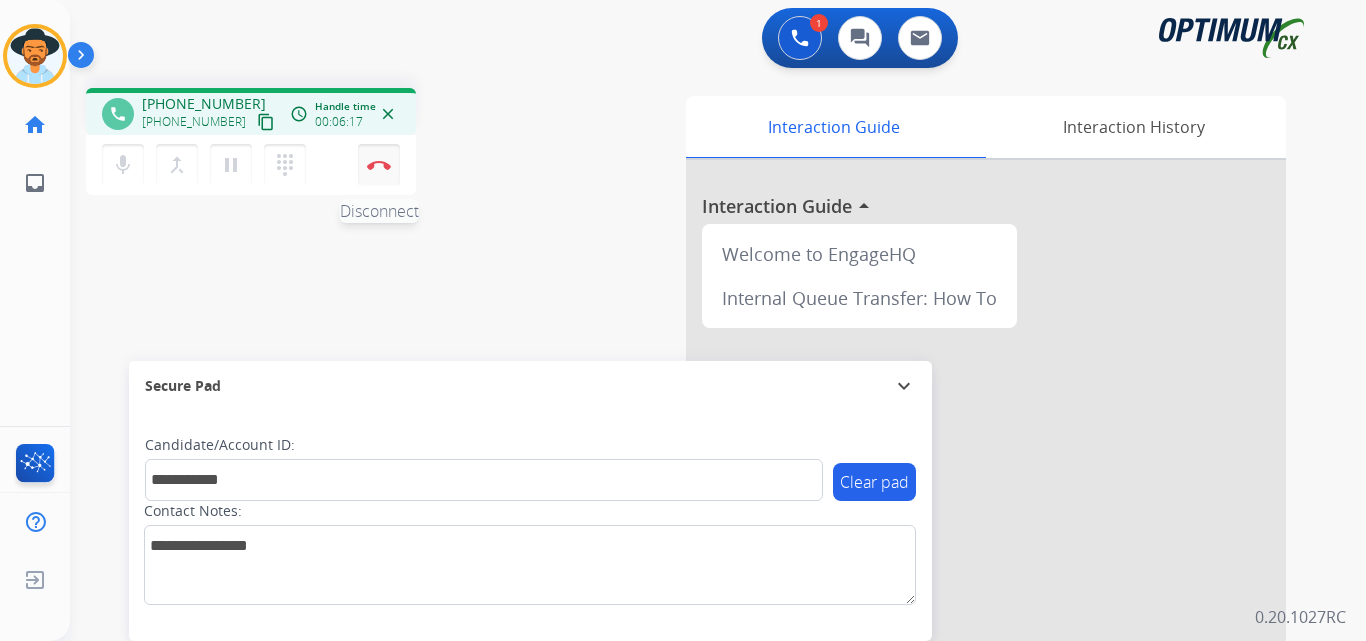 click on "Disconnect" at bounding box center [379, 165] 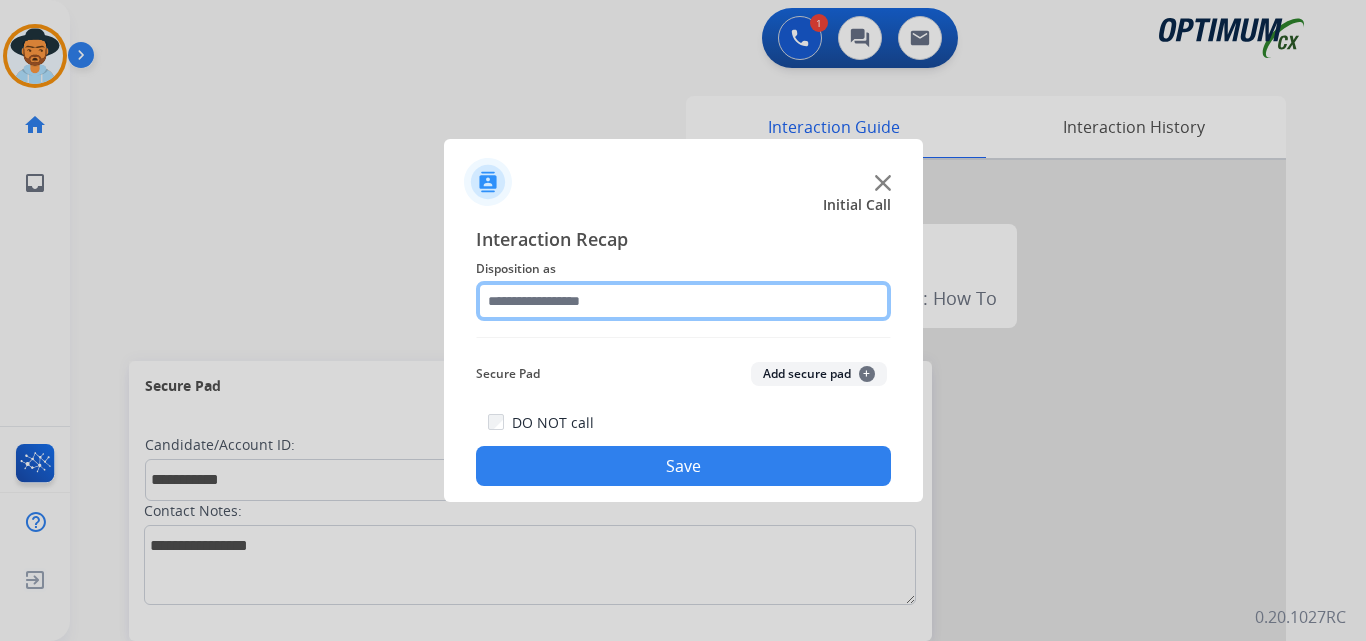 click 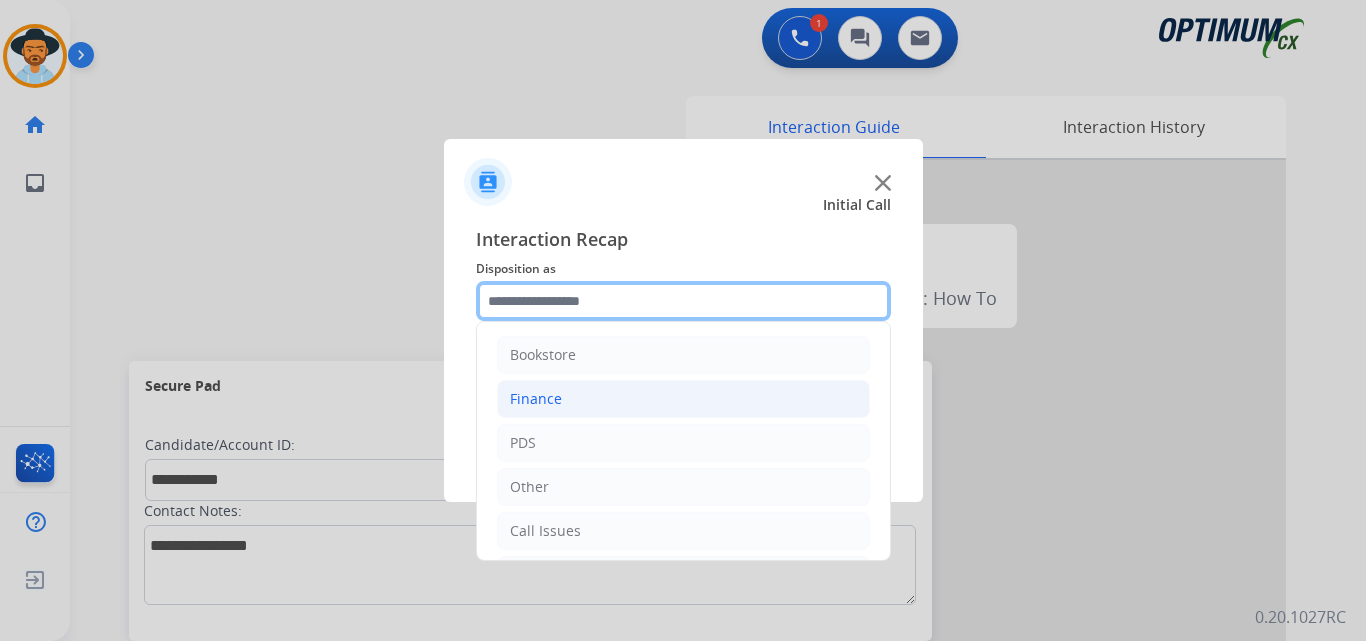 scroll, scrollTop: 136, scrollLeft: 0, axis: vertical 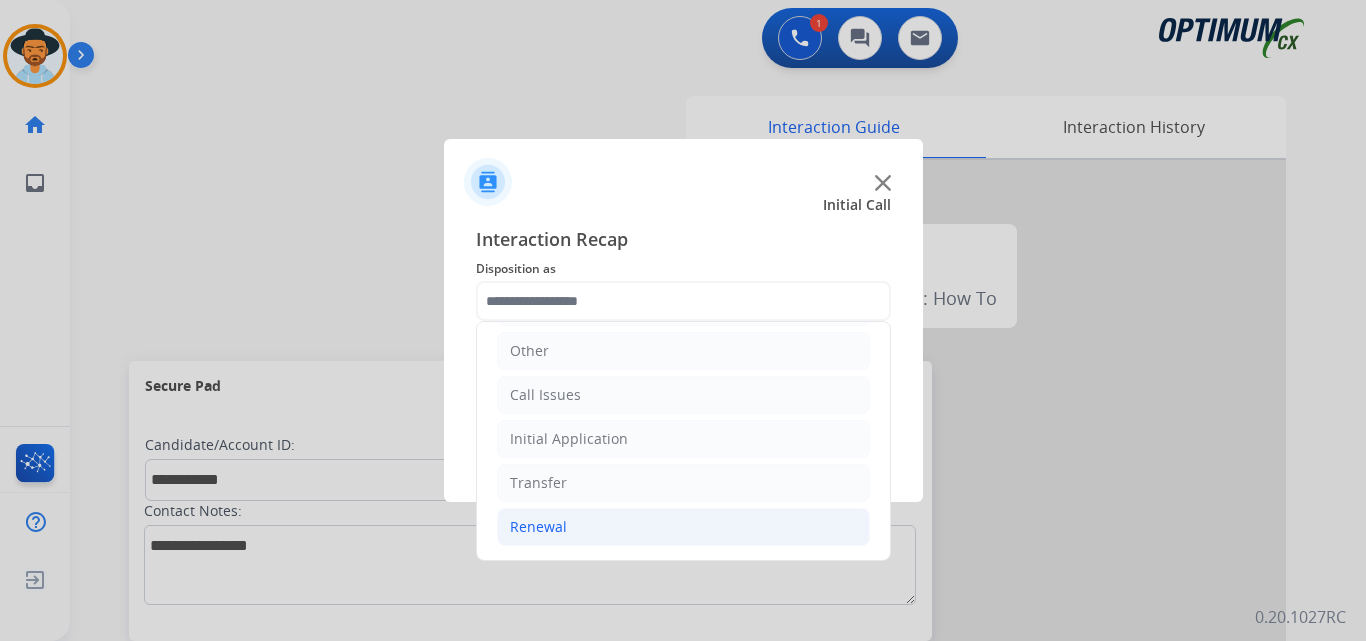 click on "Renewal" 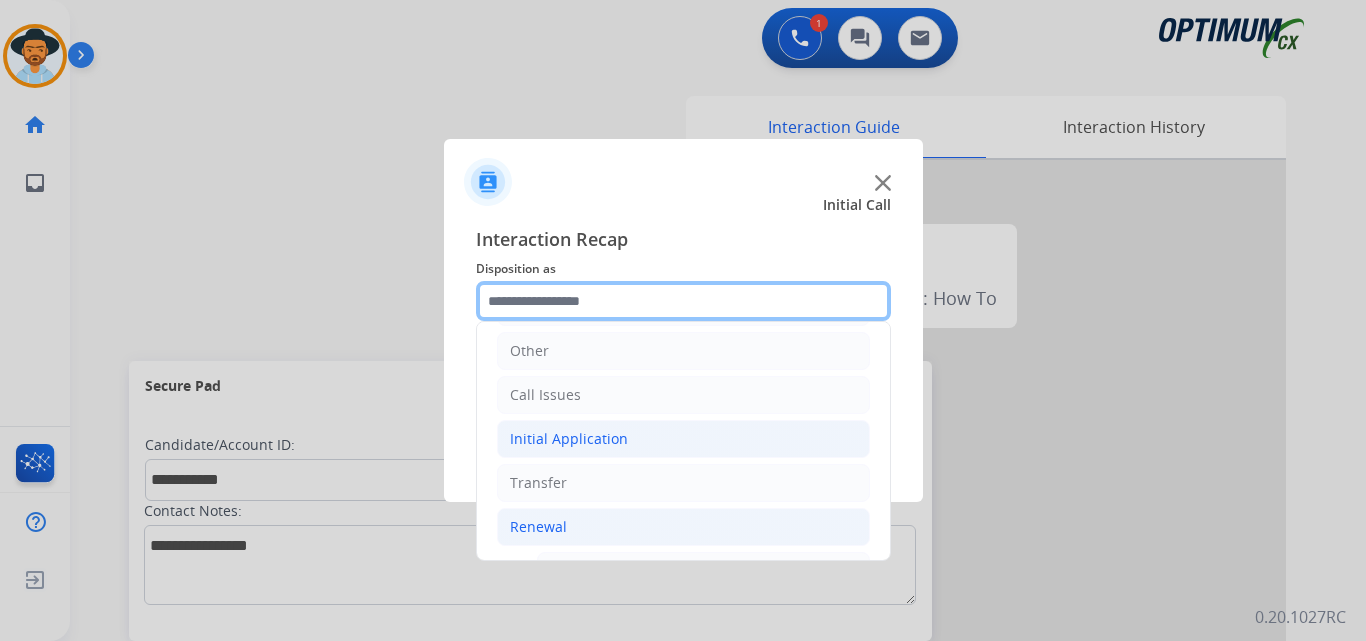 scroll, scrollTop: 469, scrollLeft: 0, axis: vertical 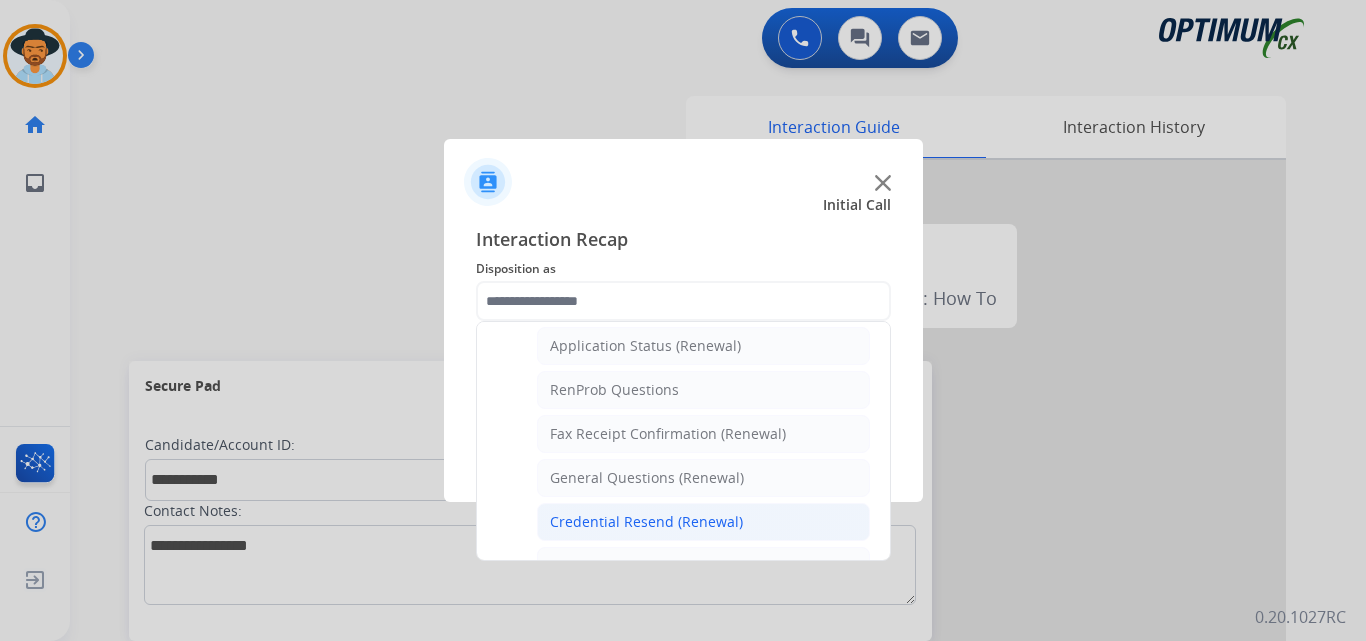 click on "Credential Resend (Renewal)" 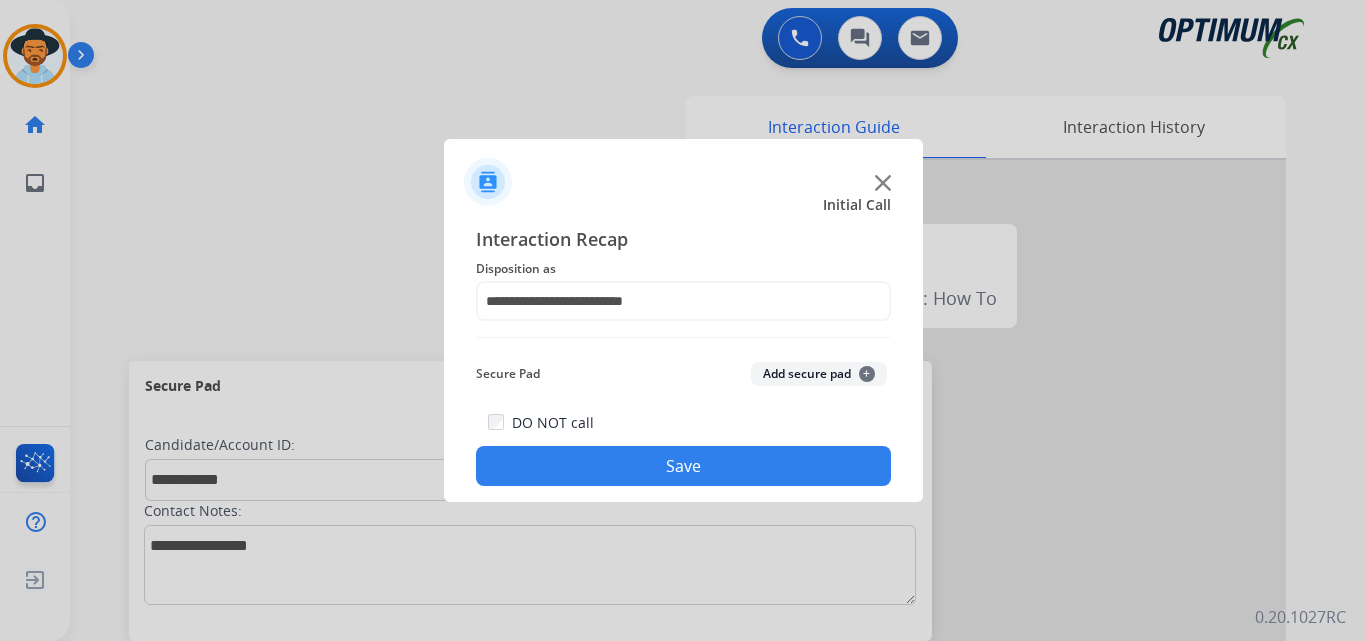 click on "**********" 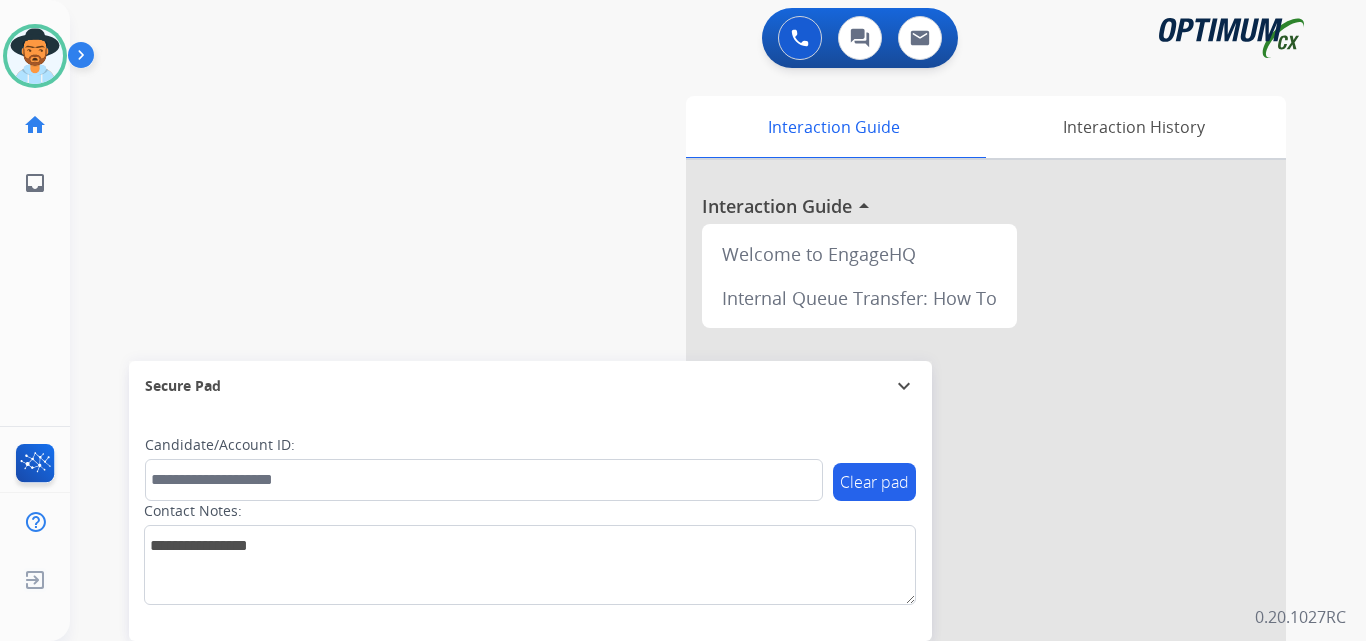 click on "swap_horiz Break voice bridge close_fullscreen Connect 3-Way Call merge_type Separate 3-Way Call  Interaction Guide   Interaction History  Interaction Guide arrow_drop_up  Welcome to EngageHQ   Internal Queue Transfer: How To  Secure Pad expand_more Clear pad Candidate/Account ID: Contact Notes:" at bounding box center (694, 489) 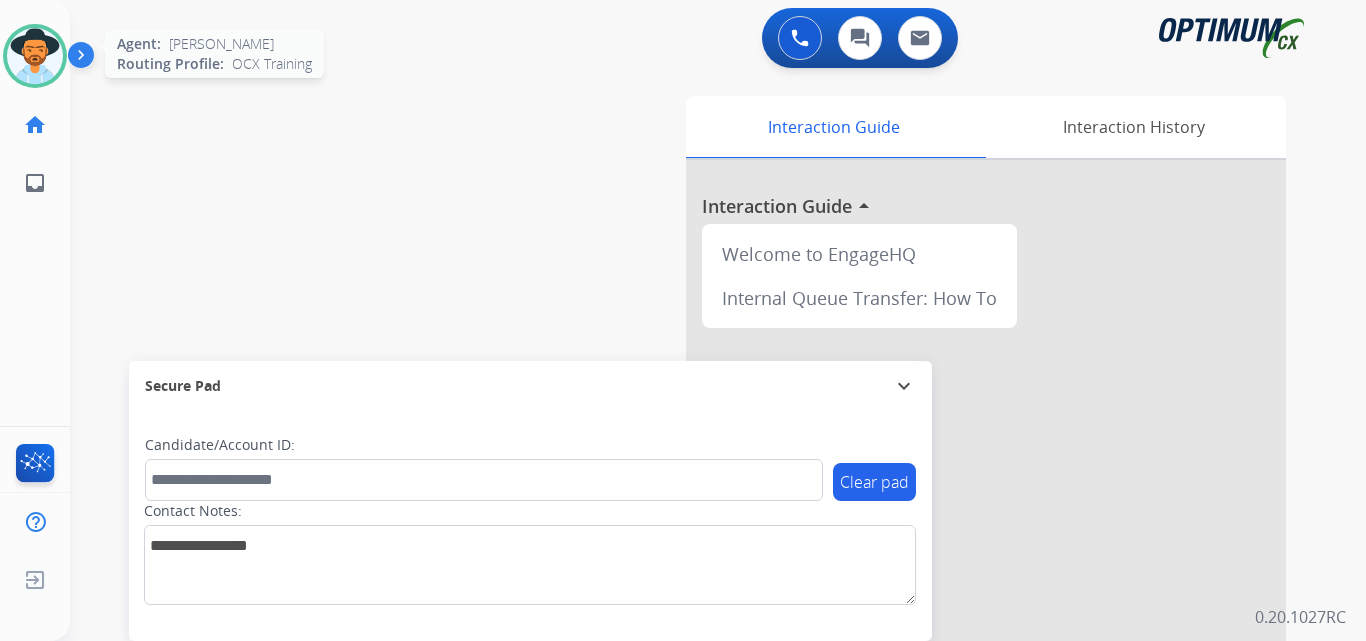 click at bounding box center (35, 56) 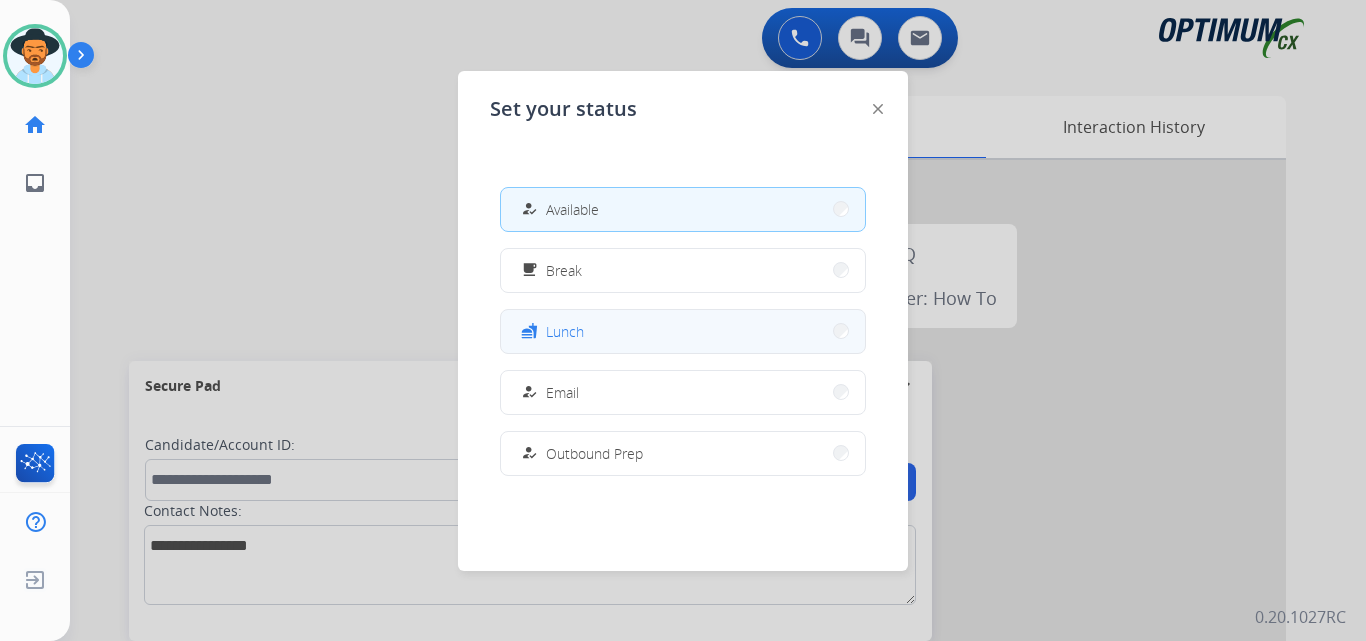 scroll, scrollTop: 499, scrollLeft: 0, axis: vertical 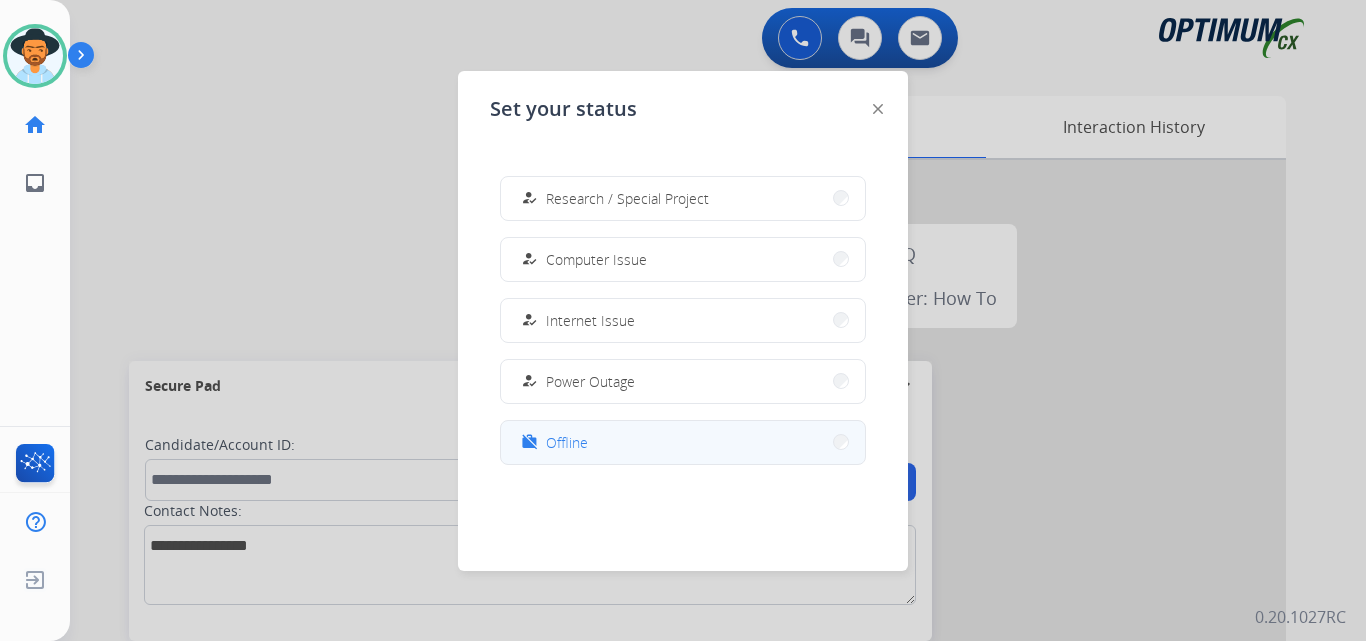 click on "Offline" at bounding box center [567, 442] 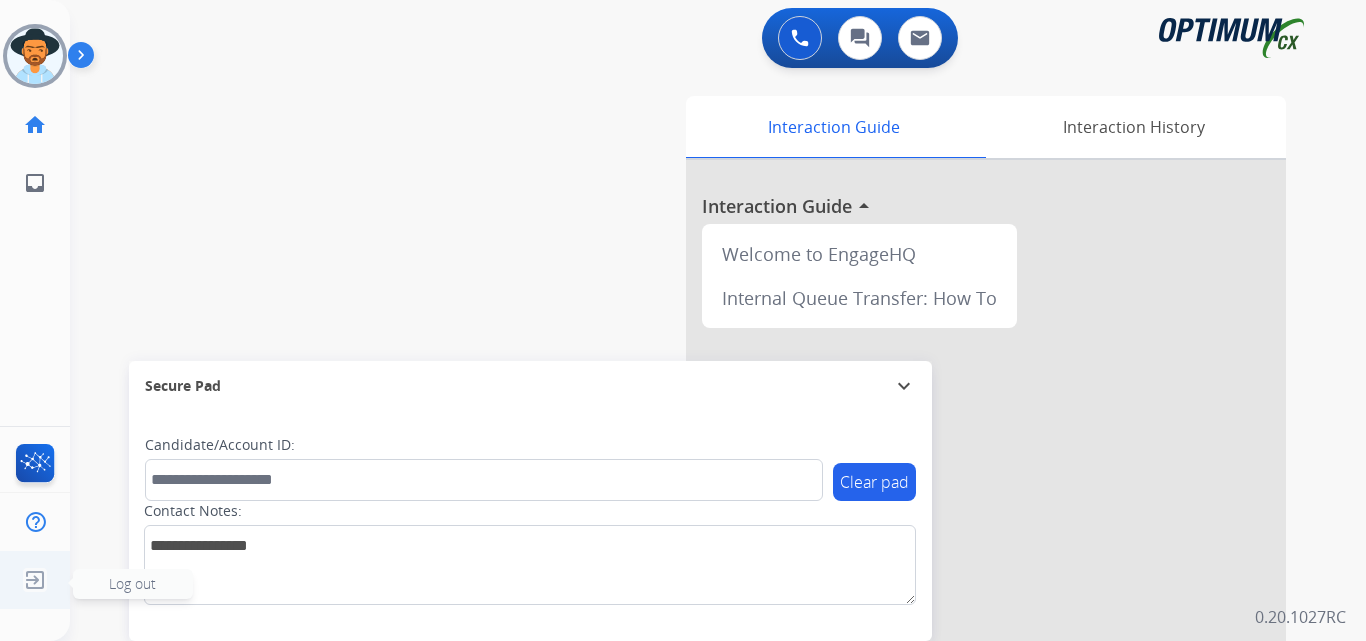 click 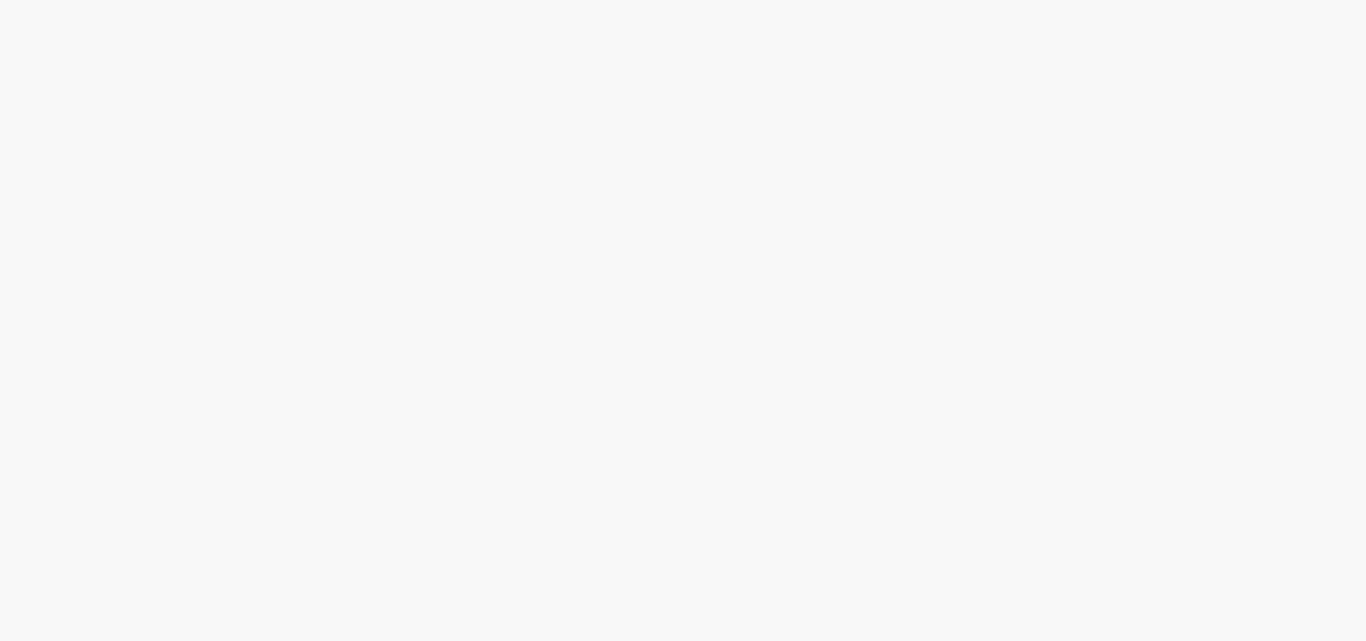 scroll, scrollTop: 0, scrollLeft: 0, axis: both 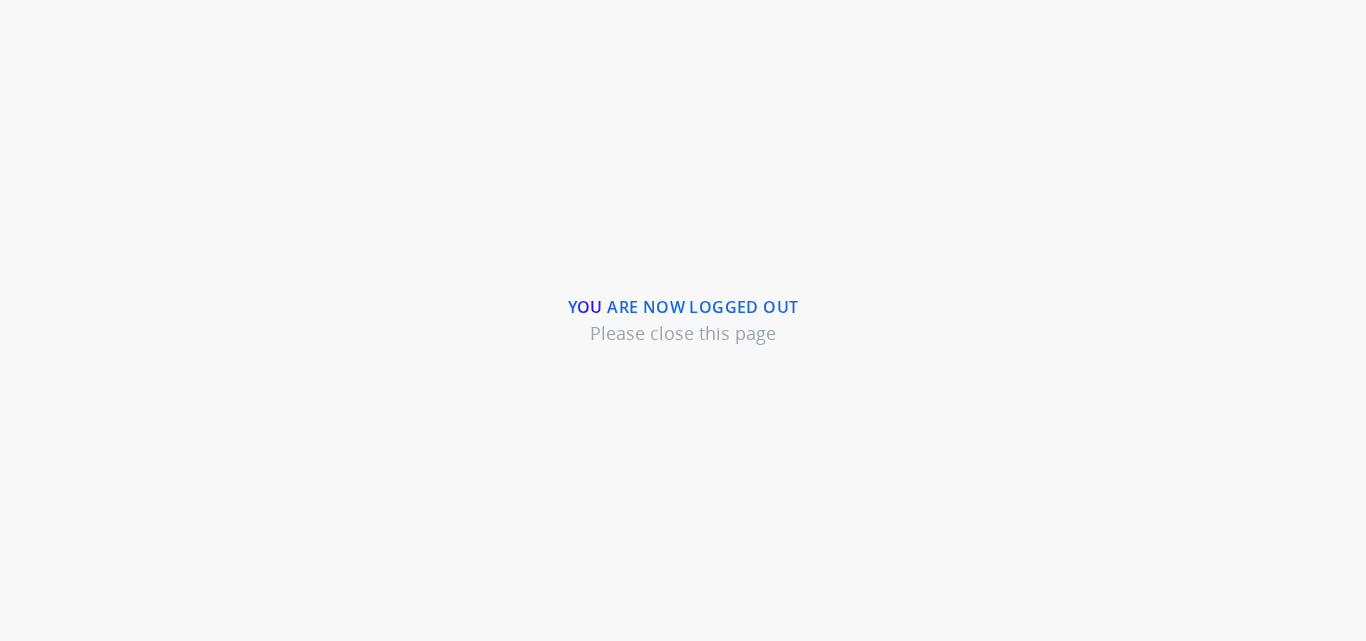 click on "You are now logged out Please close this page" at bounding box center (683, 320) 